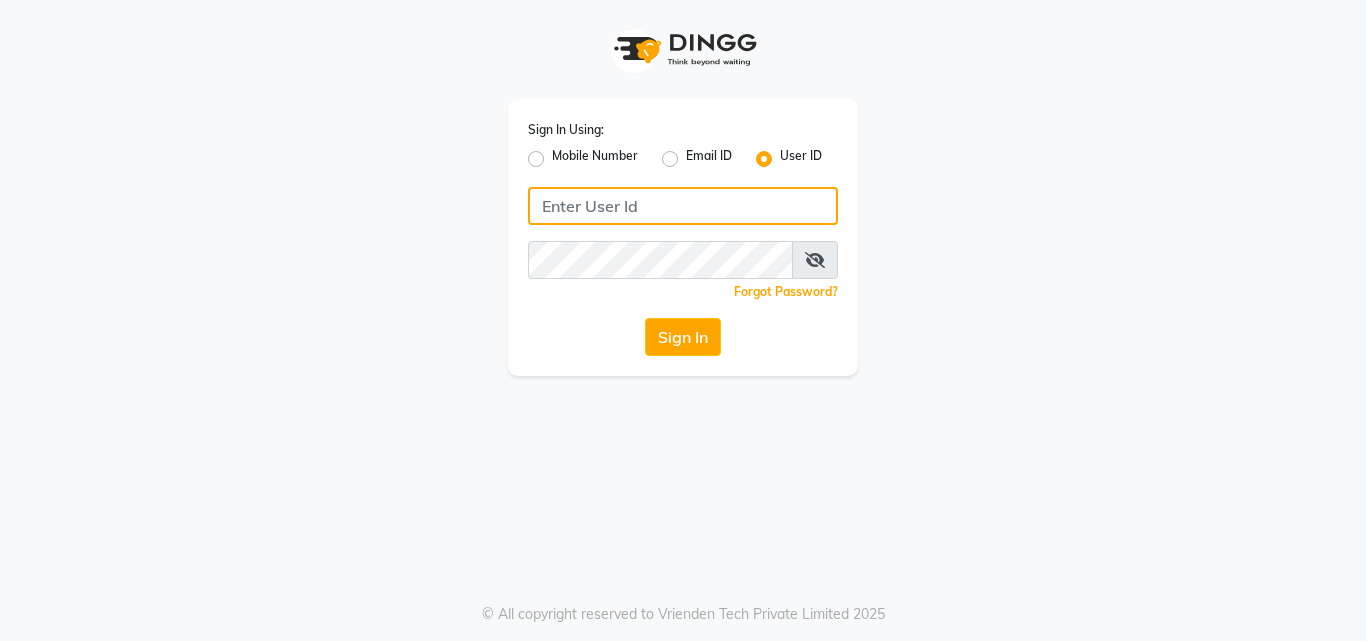 type on "arjun" 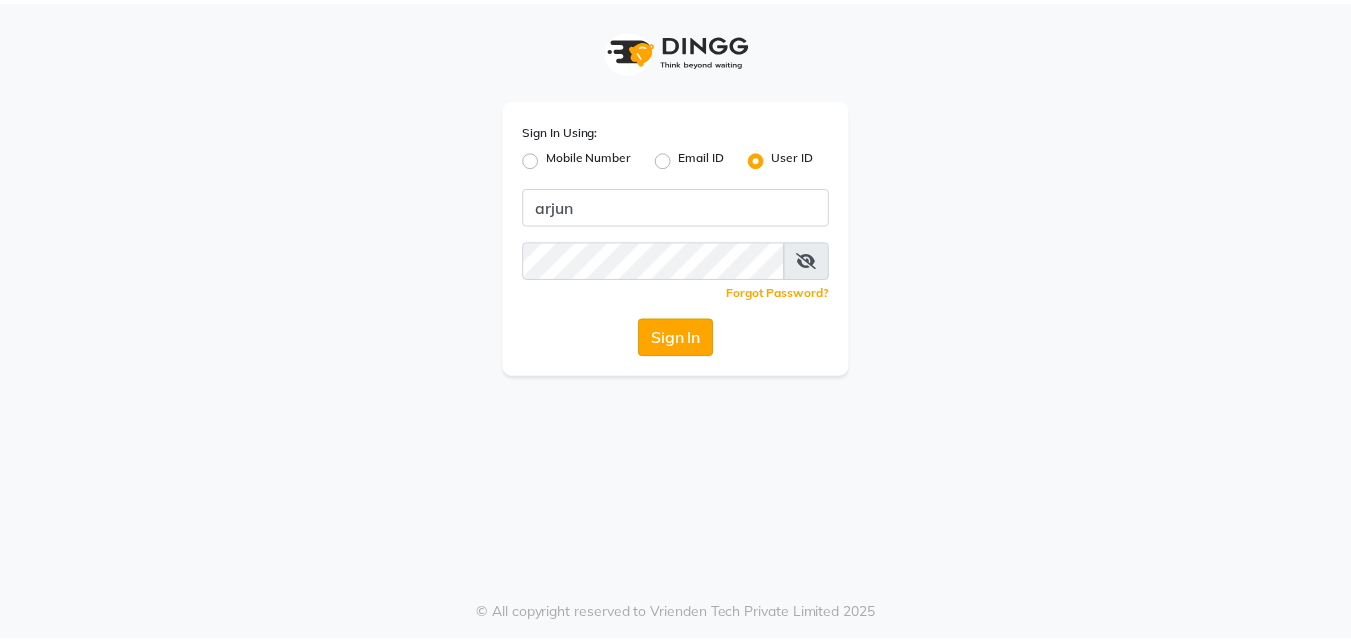 scroll, scrollTop: 0, scrollLeft: 0, axis: both 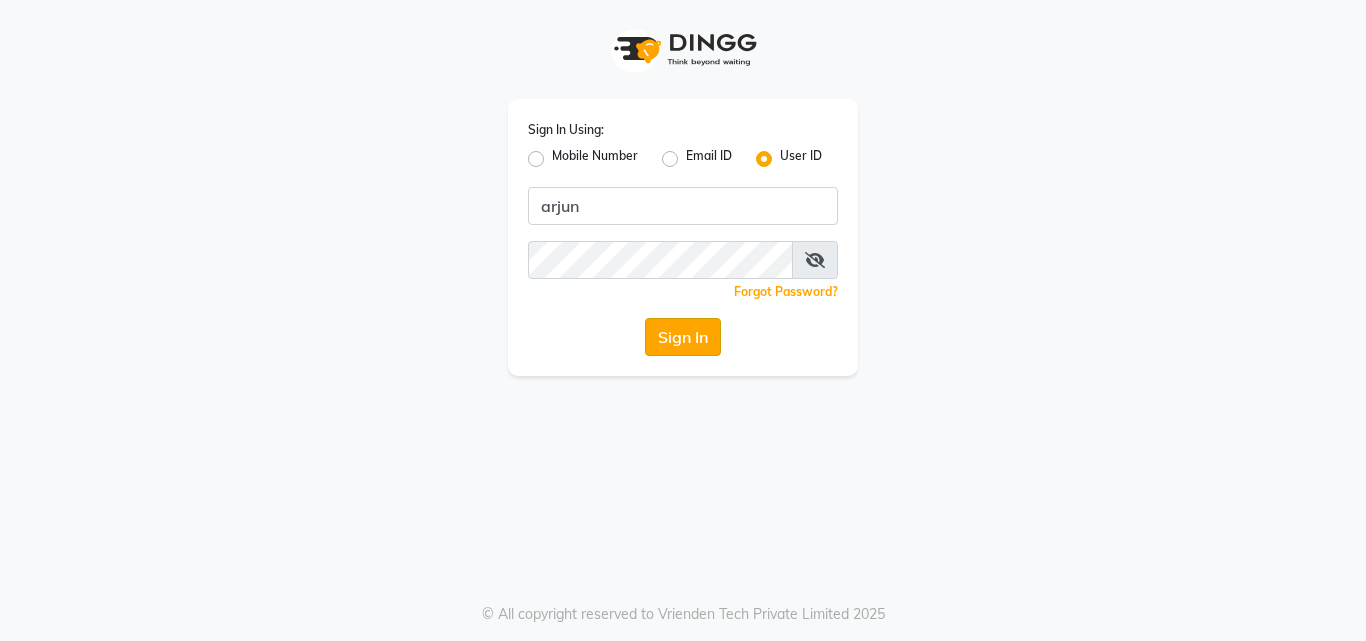 drag, startPoint x: 0, startPoint y: 0, endPoint x: 670, endPoint y: 350, distance: 755.91003 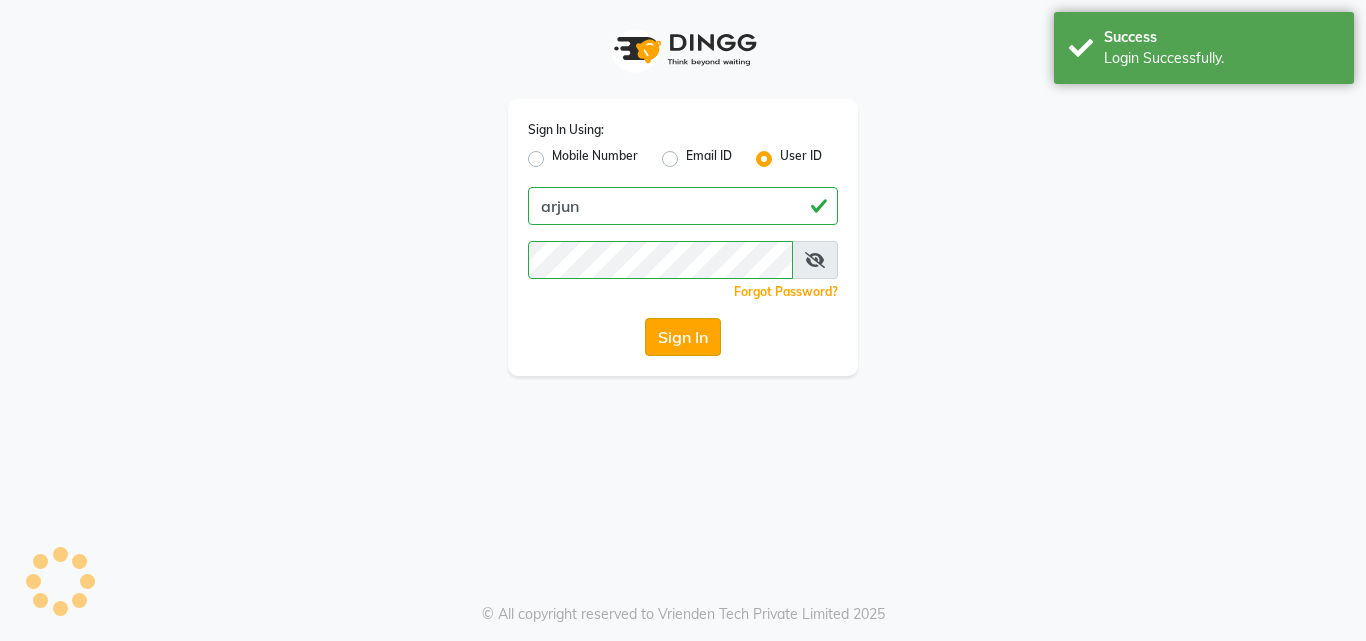 click on "Sign In" 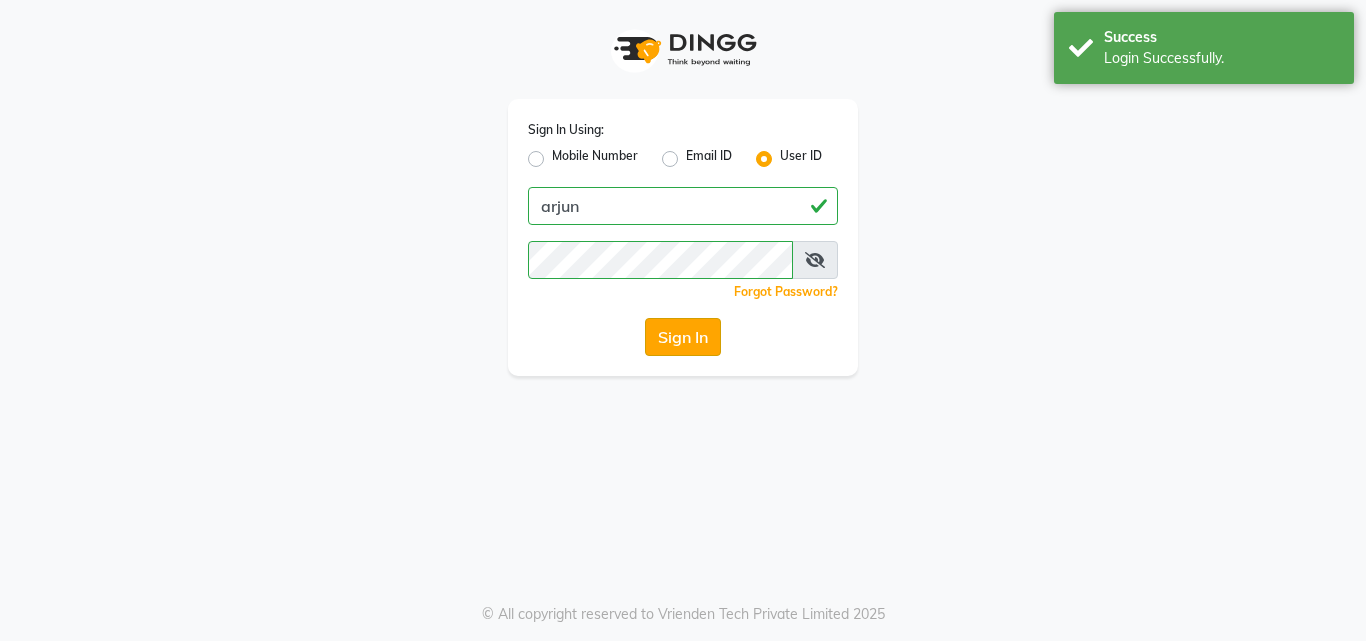 click on "Sign In" 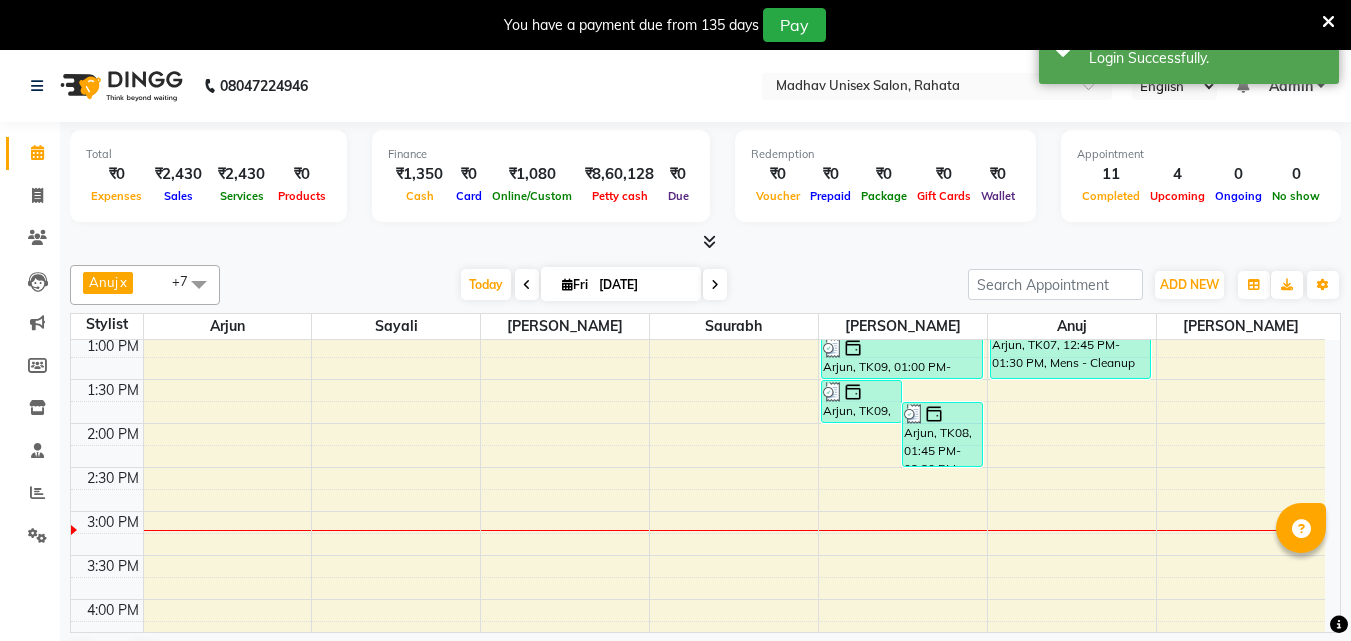 scroll, scrollTop: 575, scrollLeft: 0, axis: vertical 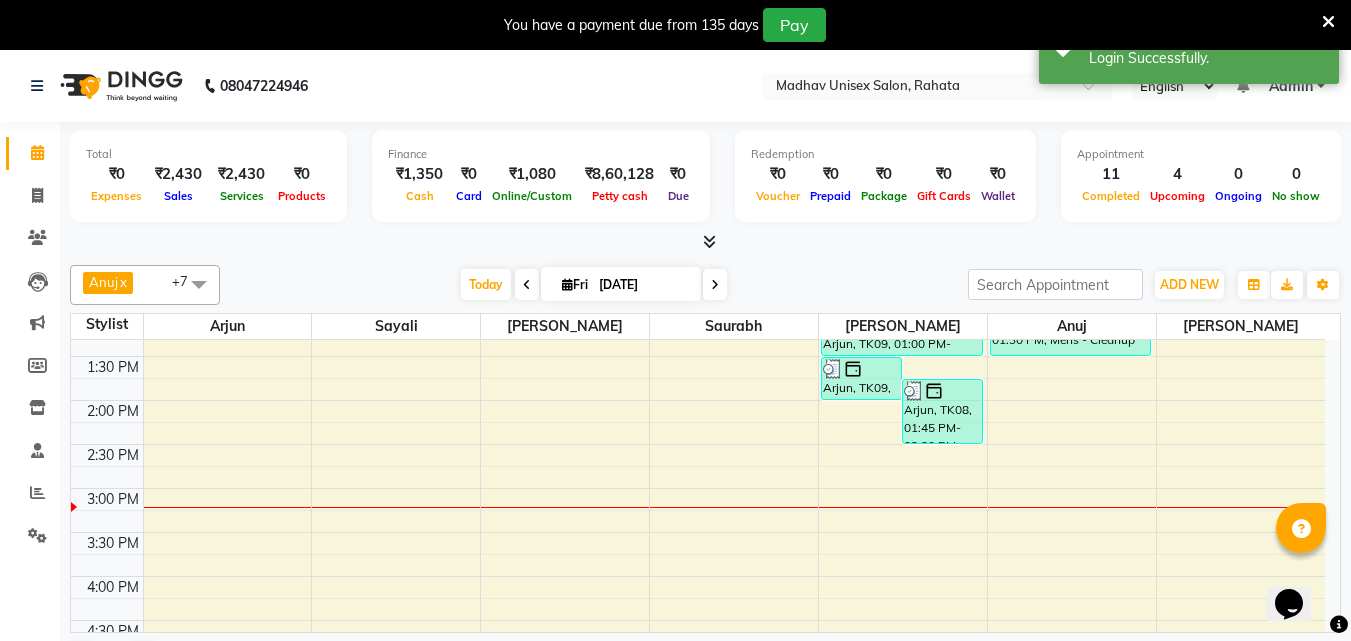 click on "6:00 AM 6:30 AM 7:00 AM 7:30 AM 8:00 AM 8:30 AM 9:00 AM 9:30 AM 10:00 AM 10:30 AM 11:00 AM 11:30 AM 12:00 PM 12:30 PM 1:00 PM 1:30 PM 2:00 PM 2:30 PM 3:00 PM 3:30 PM 4:00 PM 4:30 PM 5:00 PM 5:30 PM 6:00 PM 6:30 PM 7:00 PM 7:30 PM 8:00 PM 8:30 PM 9:00 PM 9:30 PM 10:00 PM 10:30 PM     avinash chaudhari, TK03, 11:00 AM-11:30 AM, Beard (Men)  - Beard Trim             aaryan adhane, TK02, 05:00 PM-05:30 PM, Haircut (Men)  - Mens Haircut W/O Wash             aaryan adhane, TK02, 05:30 PM-06:00 PM, Haircut (Men)  - Mens Haircut W/O Wash     Arjun, TK01, 10:00 AM-10:30 AM, Haircut (Men)  - Mens Haircut W/O Wash     Arjun, TK01, 10:30 AM-11:00 AM, Beard (Men)  - Beard Trim             rohit patil, TK05, 11:30 AM-12:00 PM, Haircut (Men)  - Mens Haircut With Wash             rohit patil, TK05, 12:00 PM-12:30 PM, Beard (Men)  - Crafting / Shaving     Arjun, TK09, 01:30 PM-02:00 PM, Beard (Men)  - Beard Trim     Arjun, TK08, 01:45 PM-02:30 PM, Touch-Up  (Women)  - Hair Upto 4 Inches" at bounding box center [698, 444] 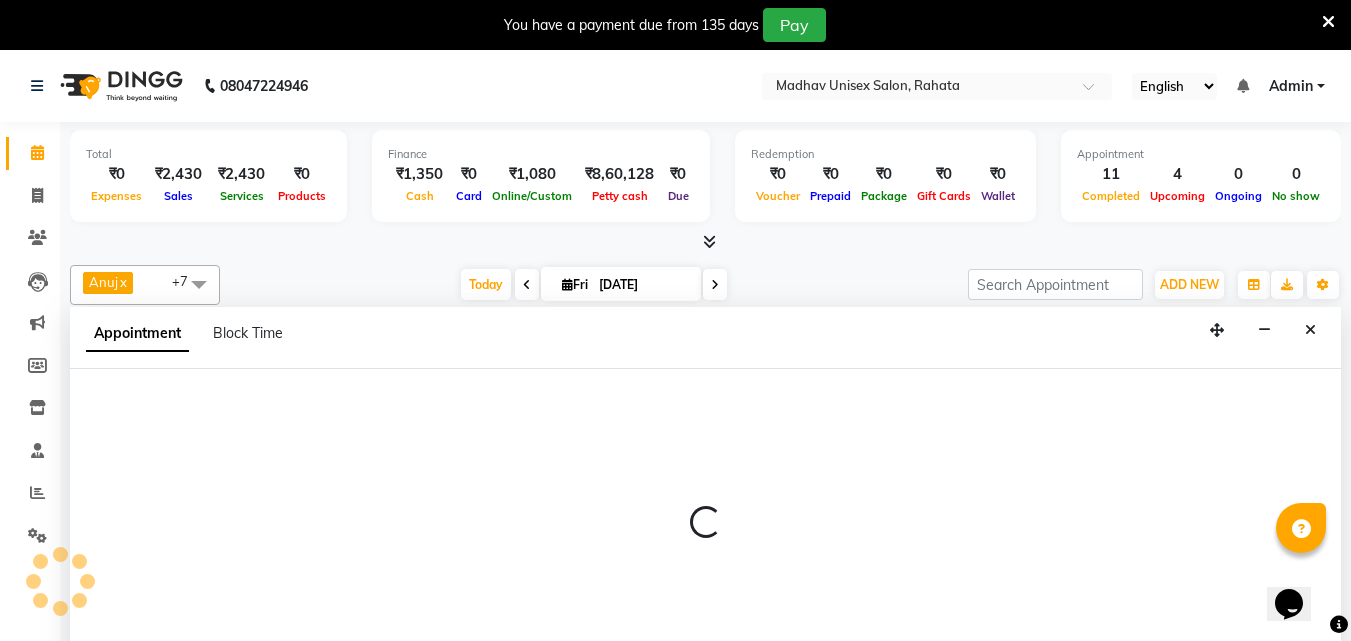 scroll, scrollTop: 51, scrollLeft: 0, axis: vertical 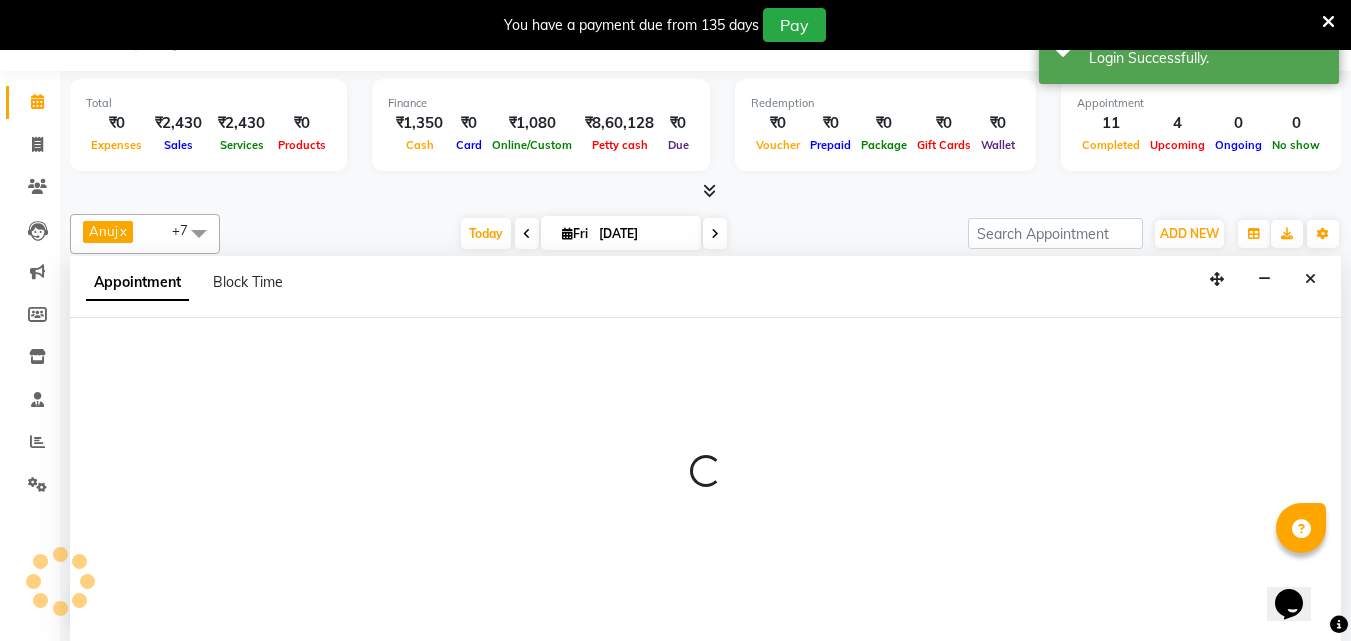select on "60298" 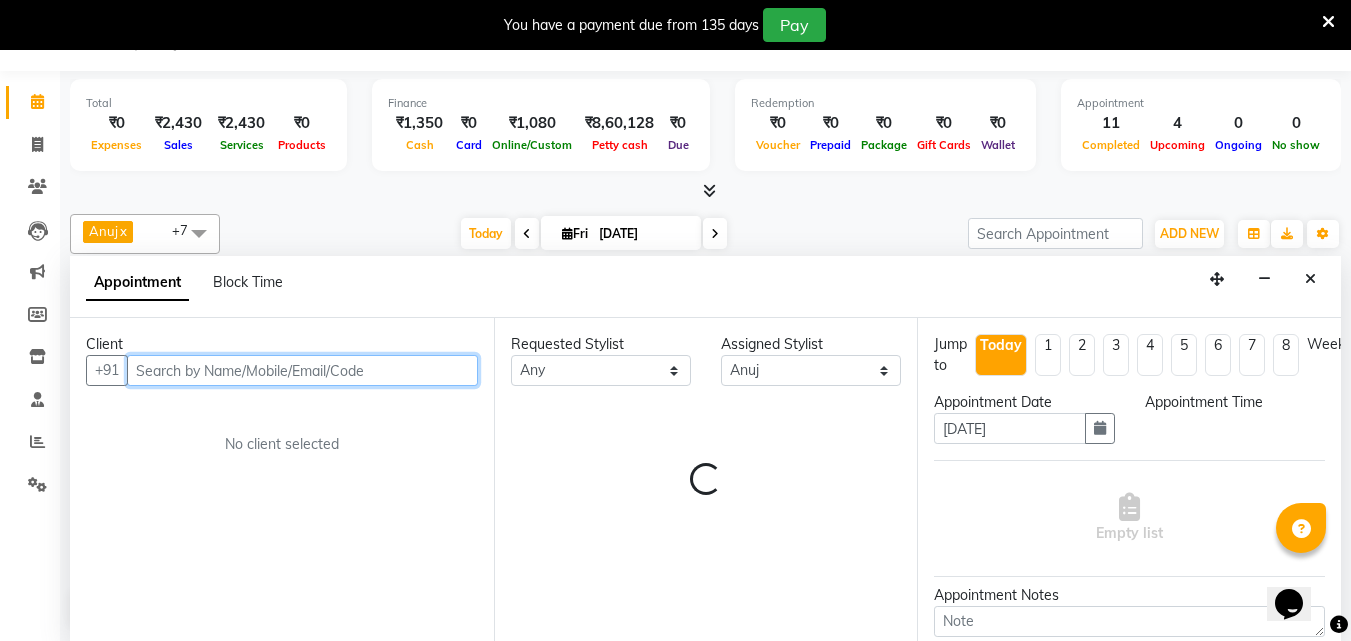 select on "870" 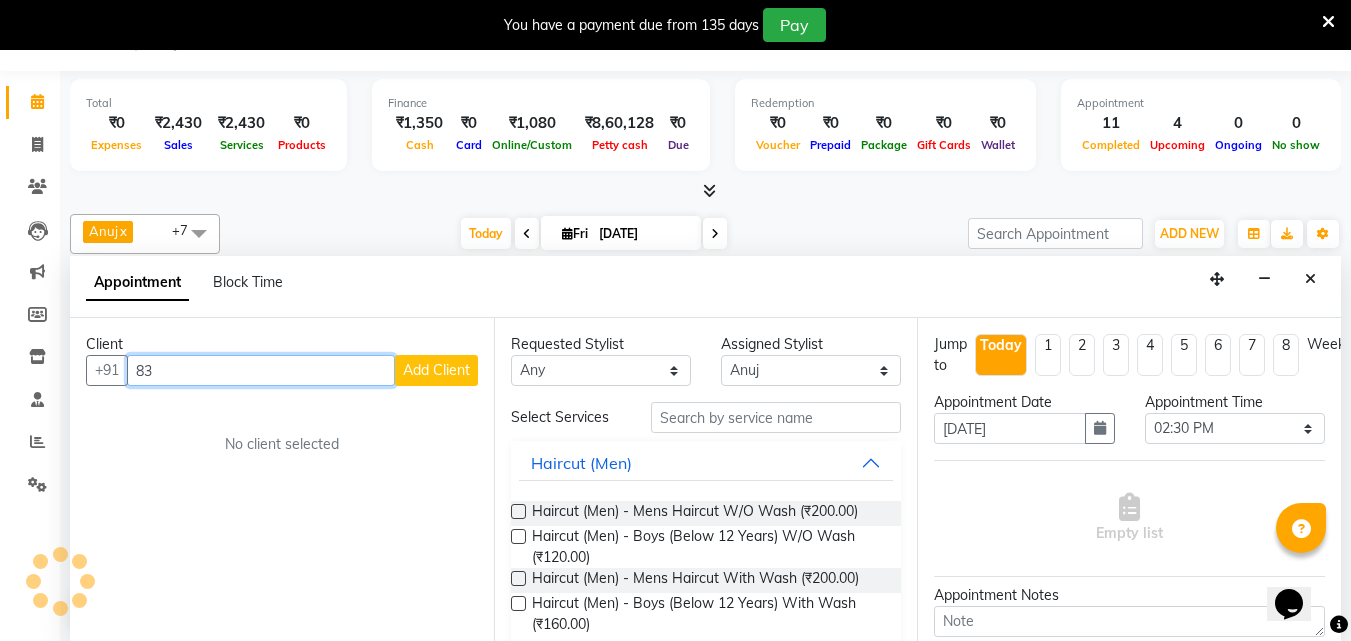 type on "8" 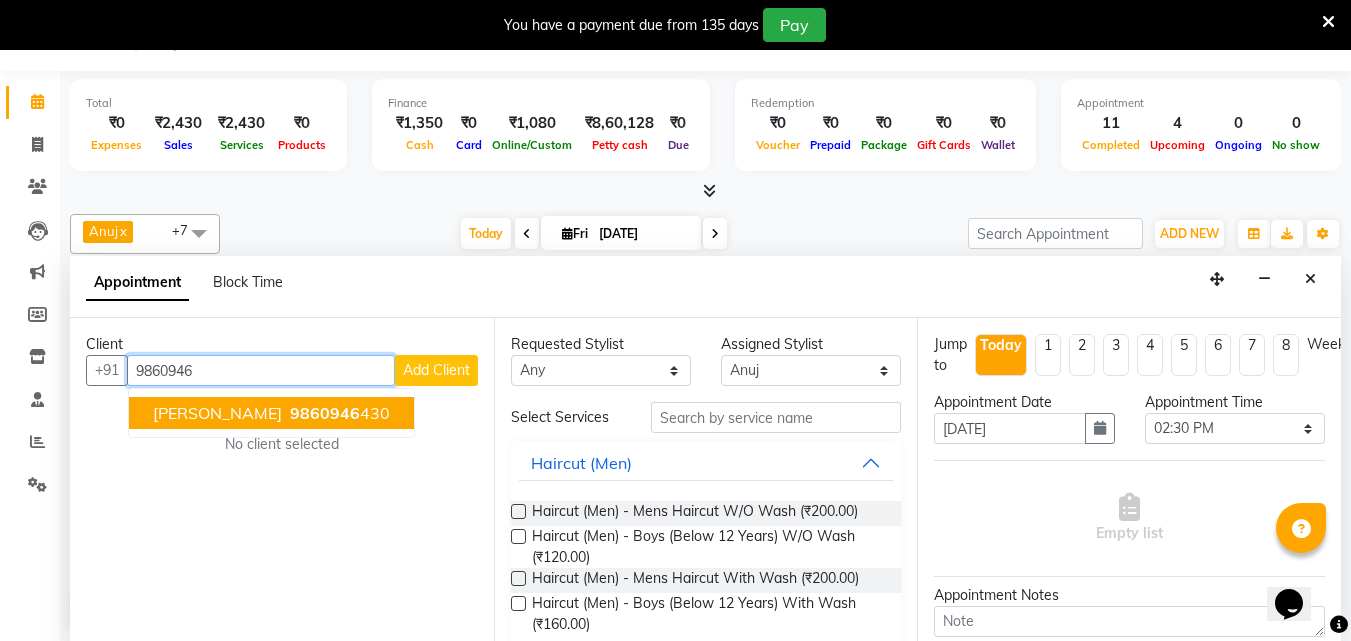 click on "9860946" at bounding box center (325, 413) 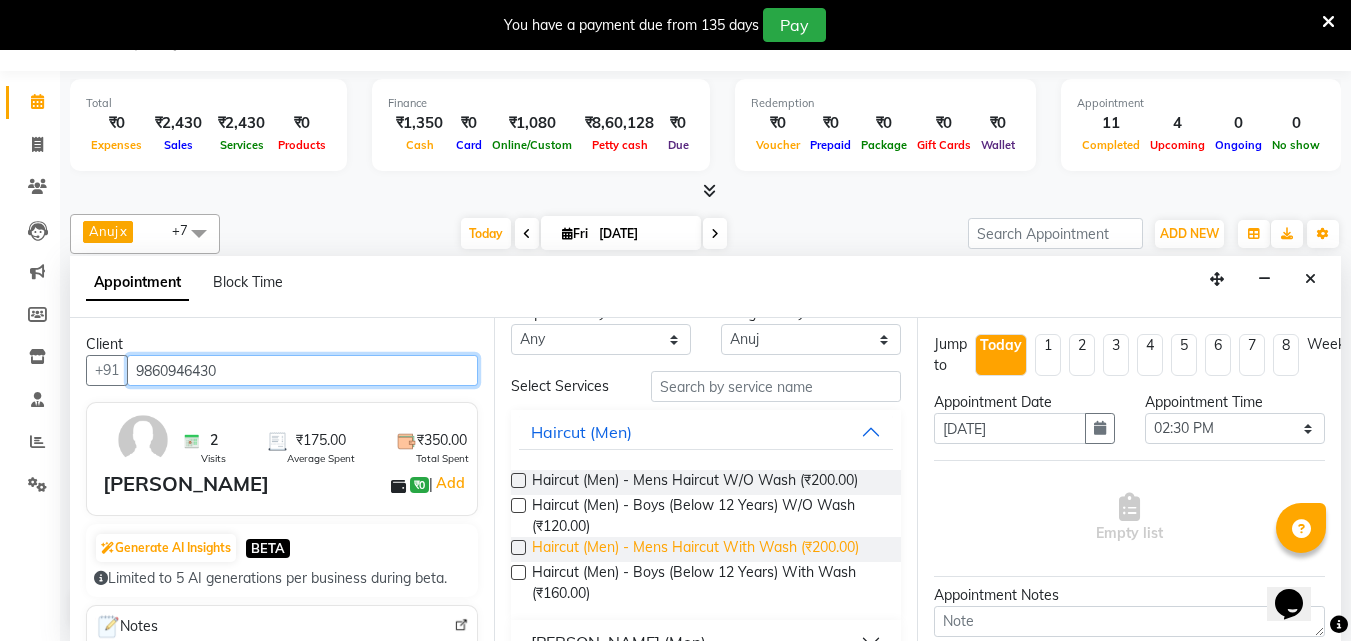 scroll, scrollTop: 34, scrollLeft: 0, axis: vertical 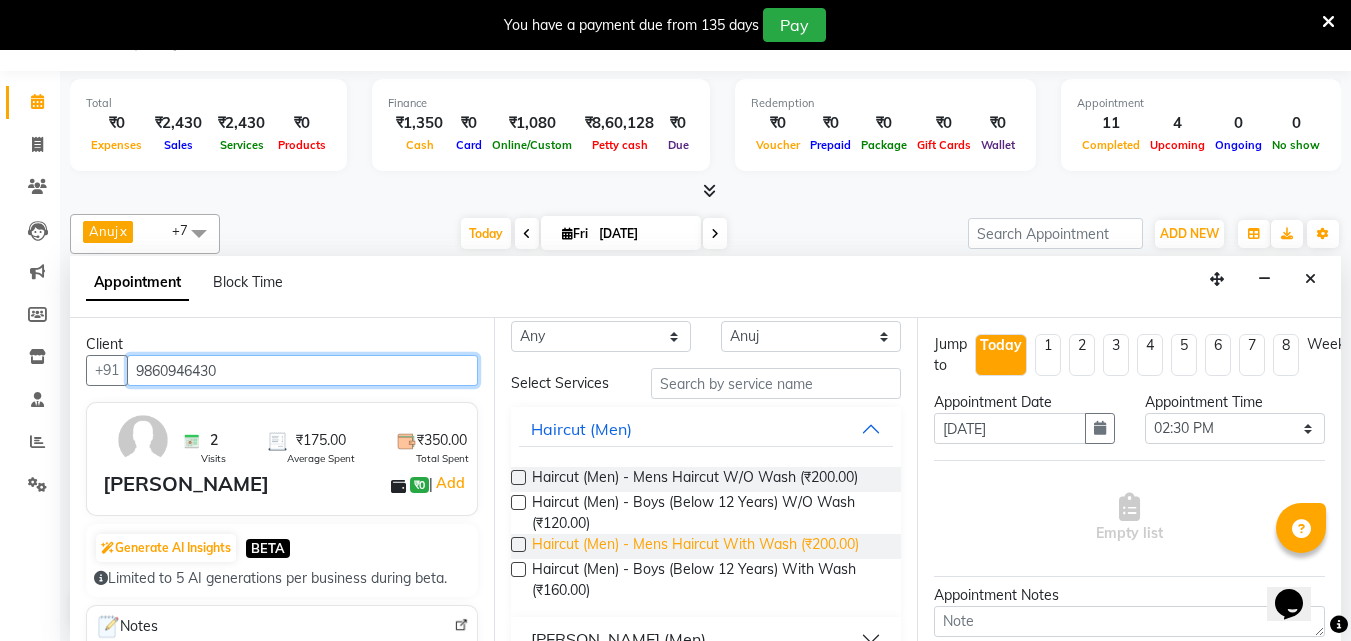 type on "9860946430" 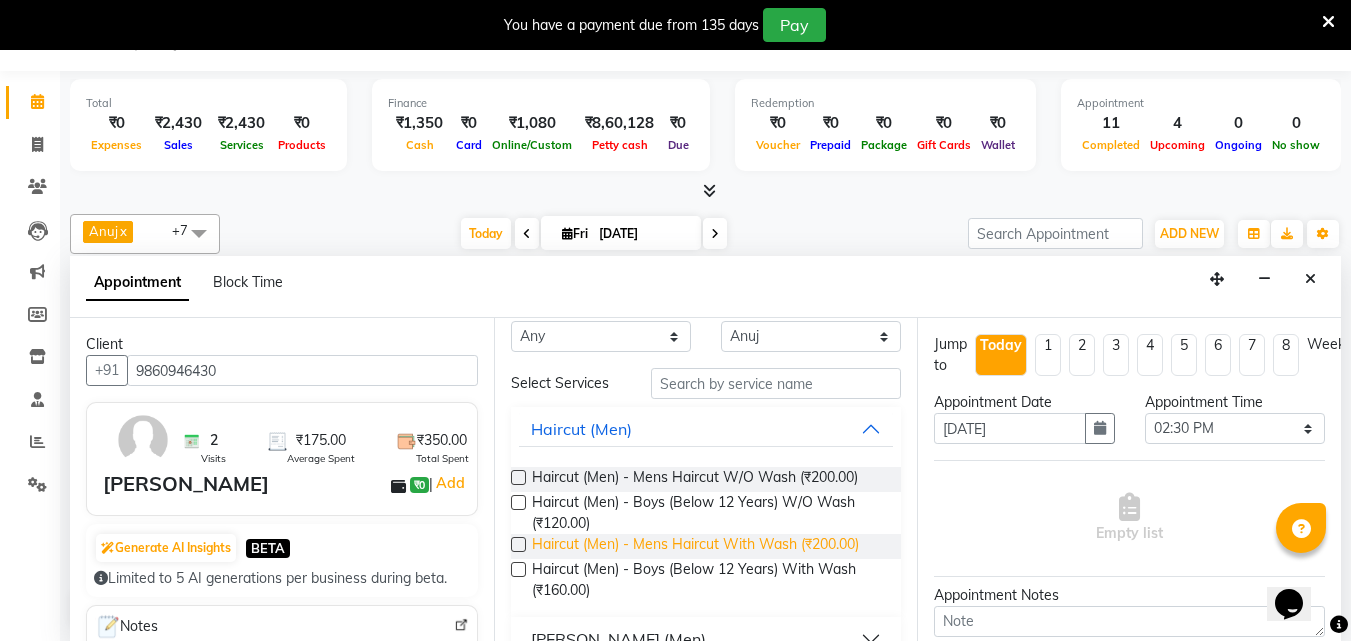 click on "Haircut (Men)  - Mens Haircut With Wash (₹200.00)" at bounding box center [695, 546] 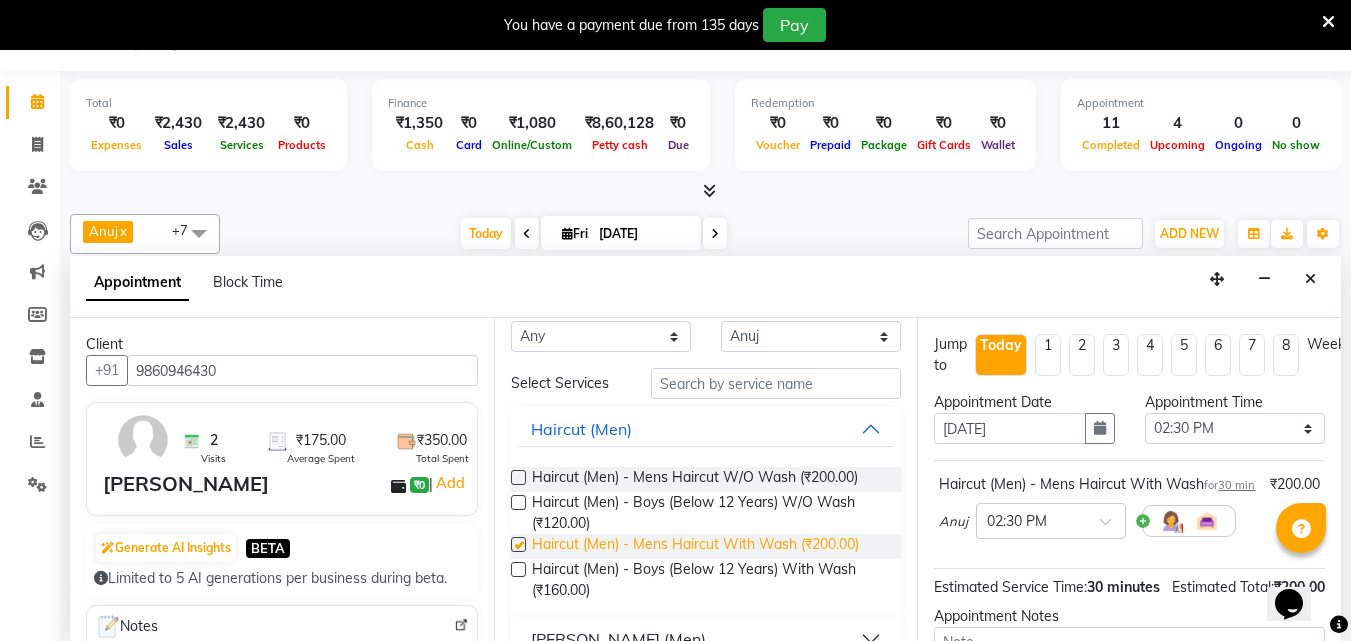 checkbox on "false" 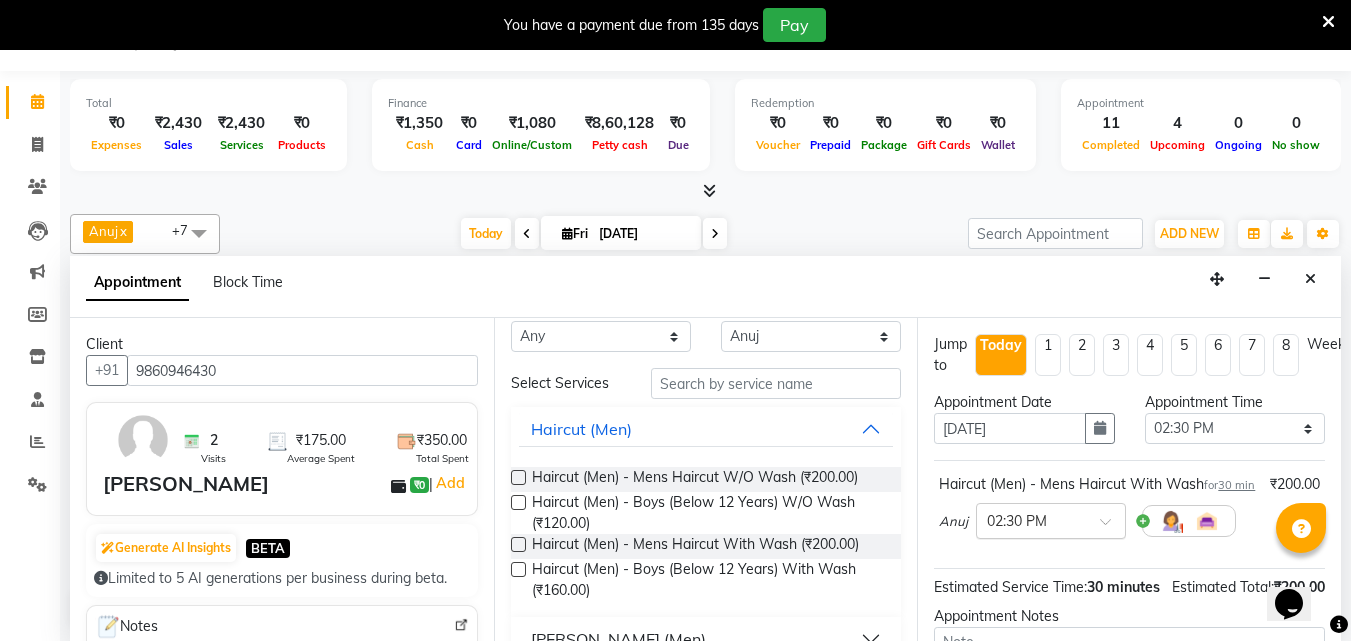 scroll, scrollTop: 260, scrollLeft: 0, axis: vertical 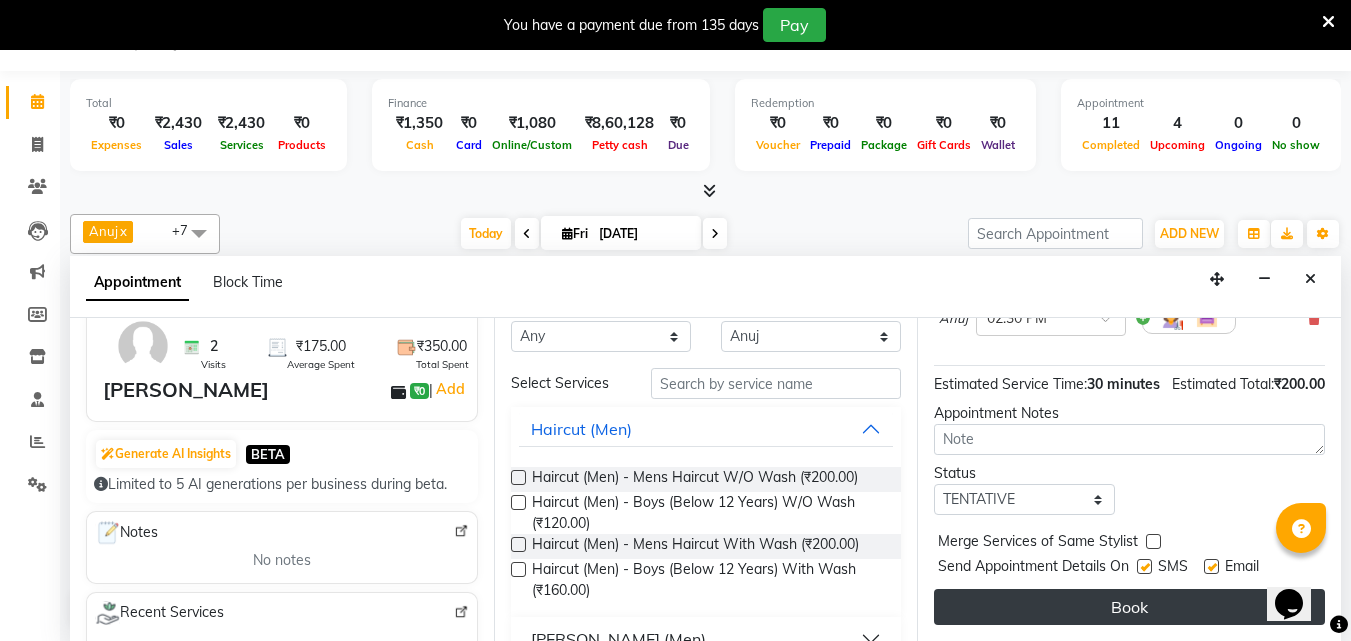 click on "Book" at bounding box center (1129, 607) 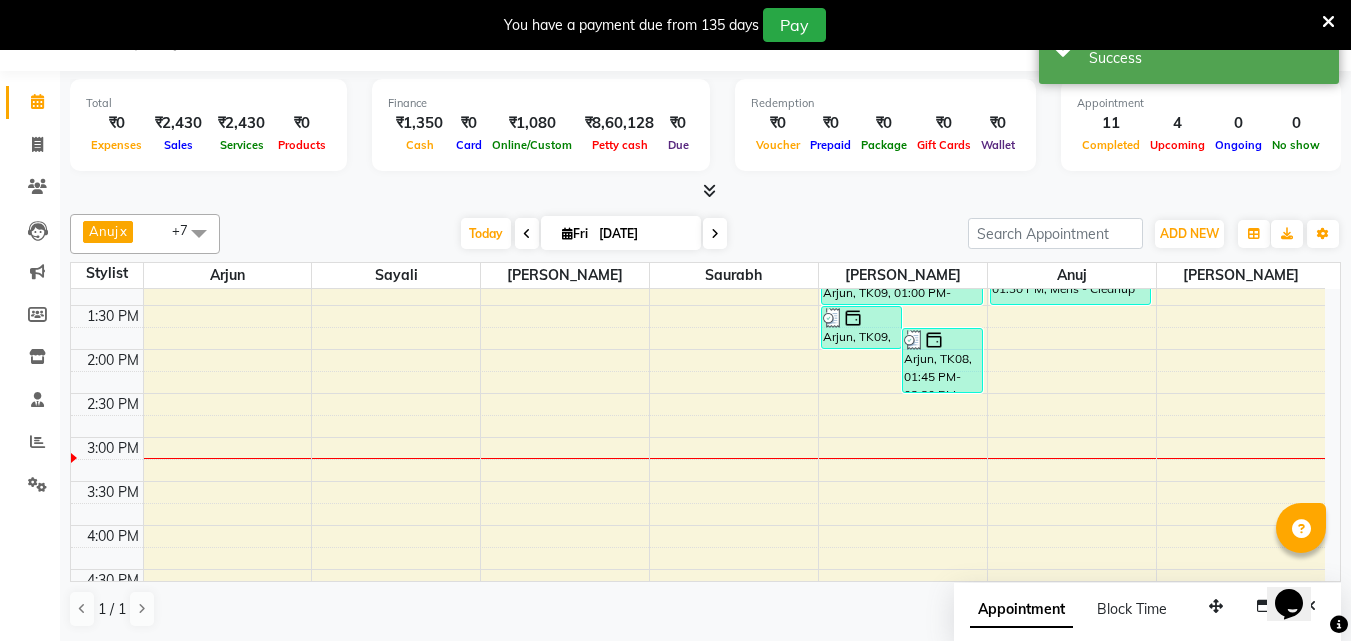 scroll, scrollTop: 0, scrollLeft: 0, axis: both 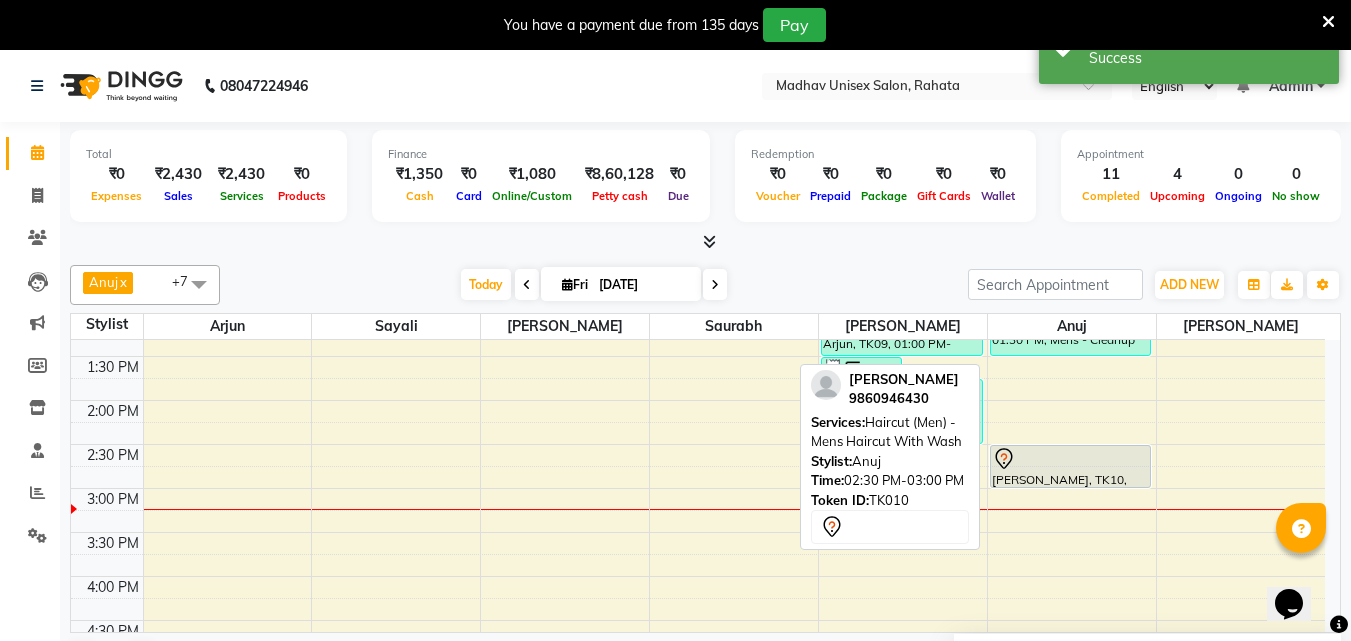 click on "[PERSON_NAME], TK10, 02:30 PM-03:00 PM, Haircut (Men)  - Mens Haircut With Wash" at bounding box center [1071, 466] 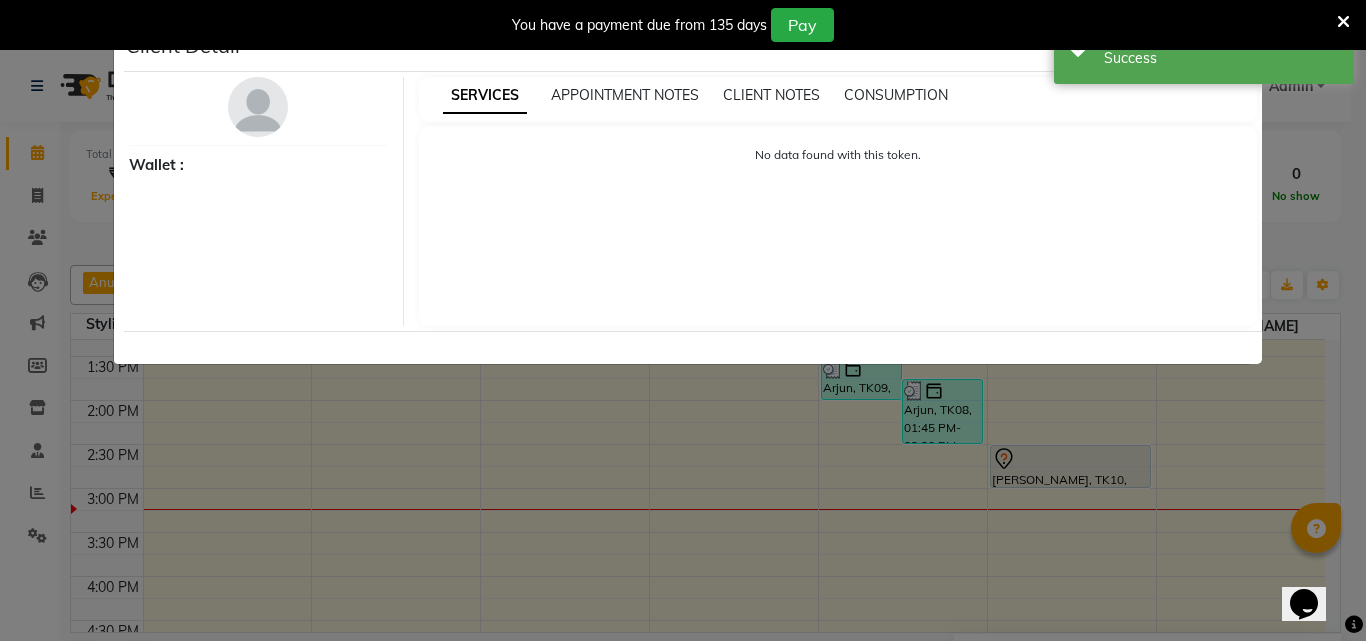 select on "7" 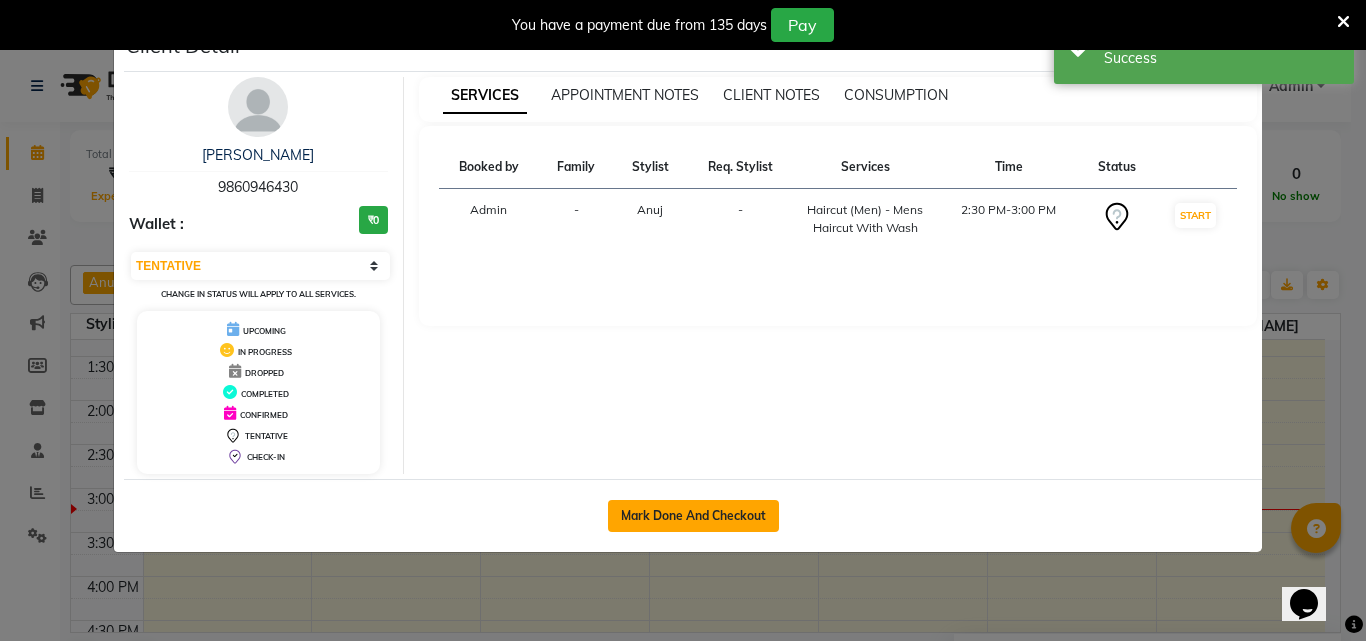 drag, startPoint x: 731, startPoint y: 489, endPoint x: 731, endPoint y: 500, distance: 11 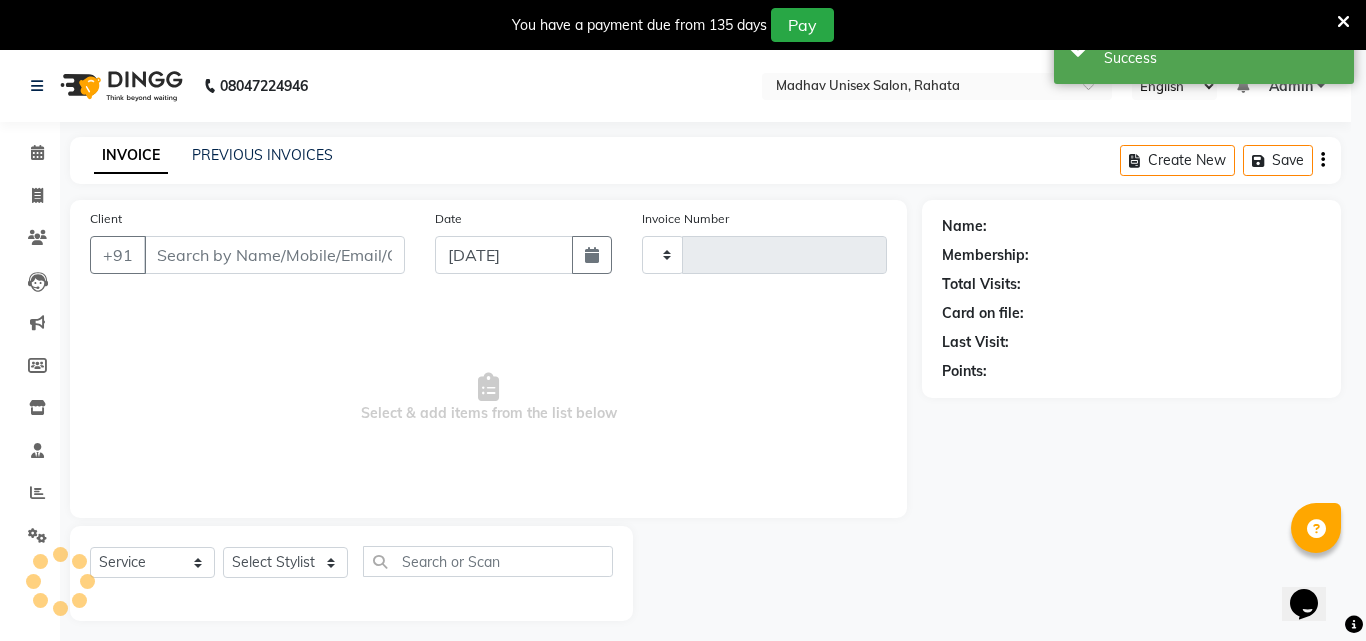 type on "1803" 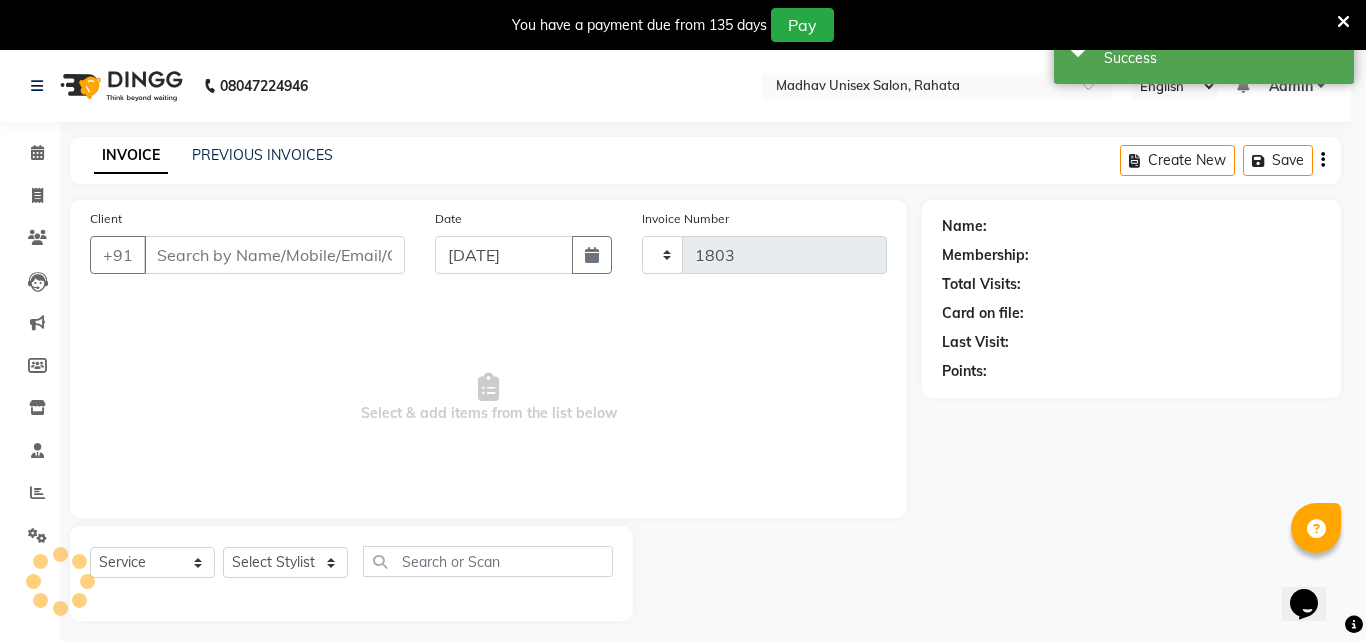 select on "870" 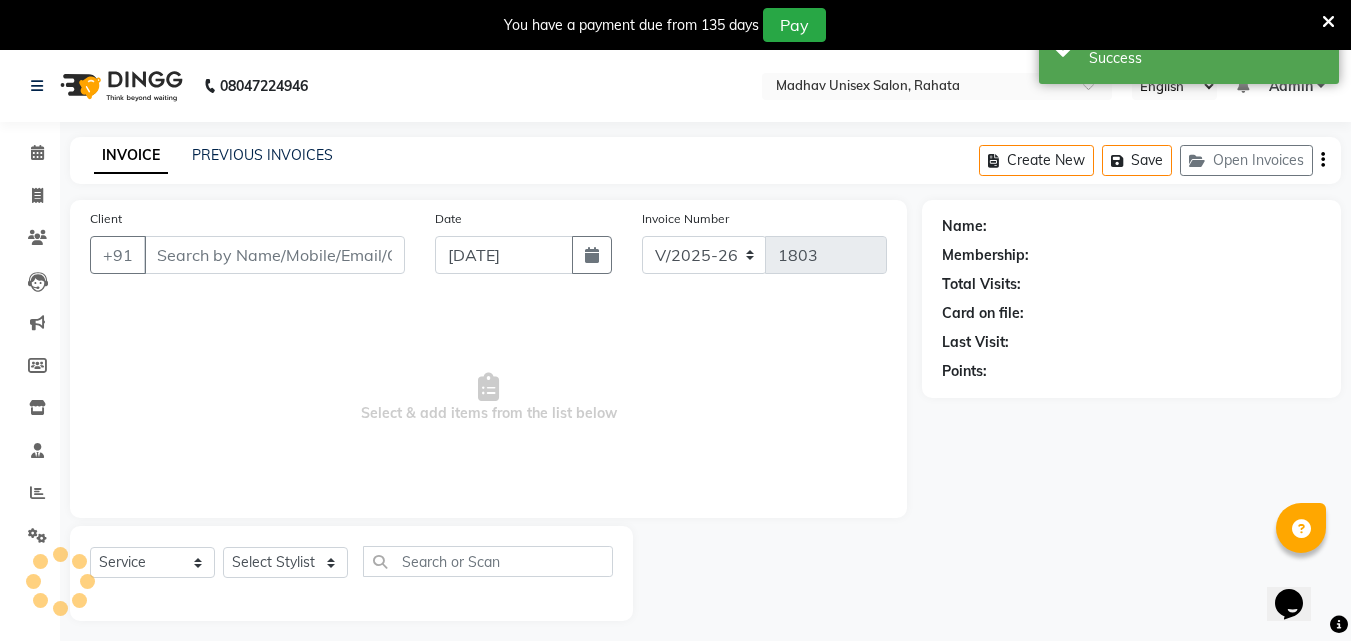 type on "9860946430" 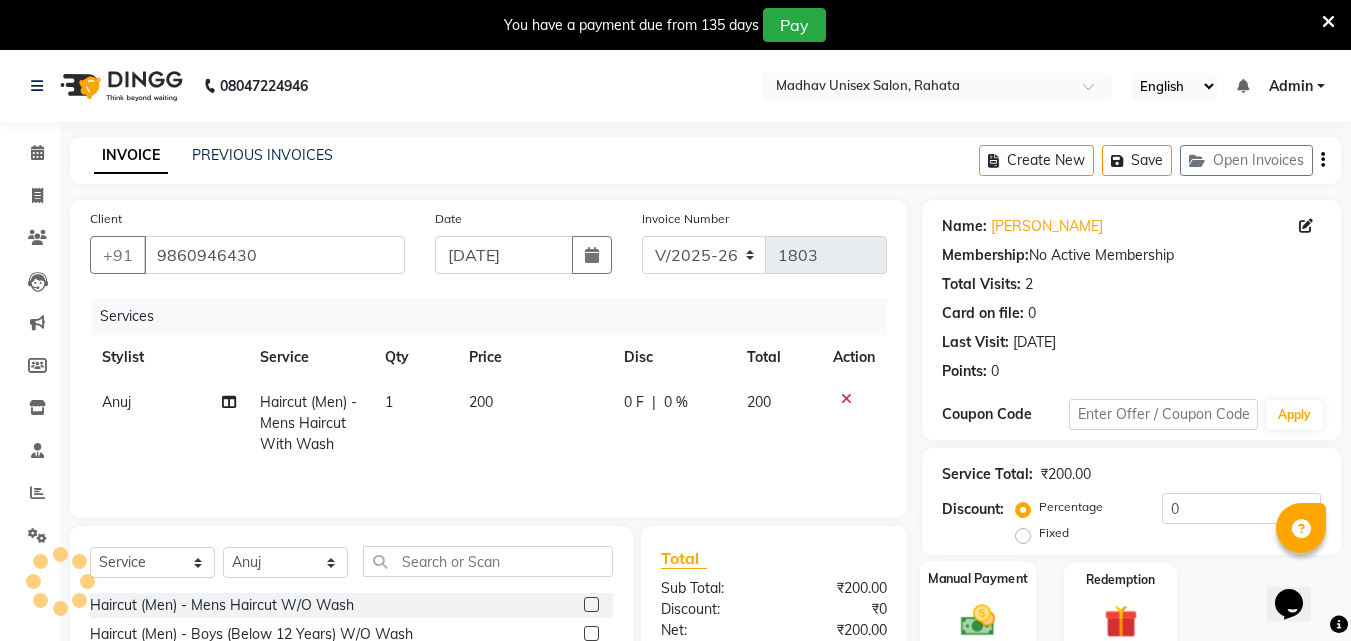 click on "Manual Payment" 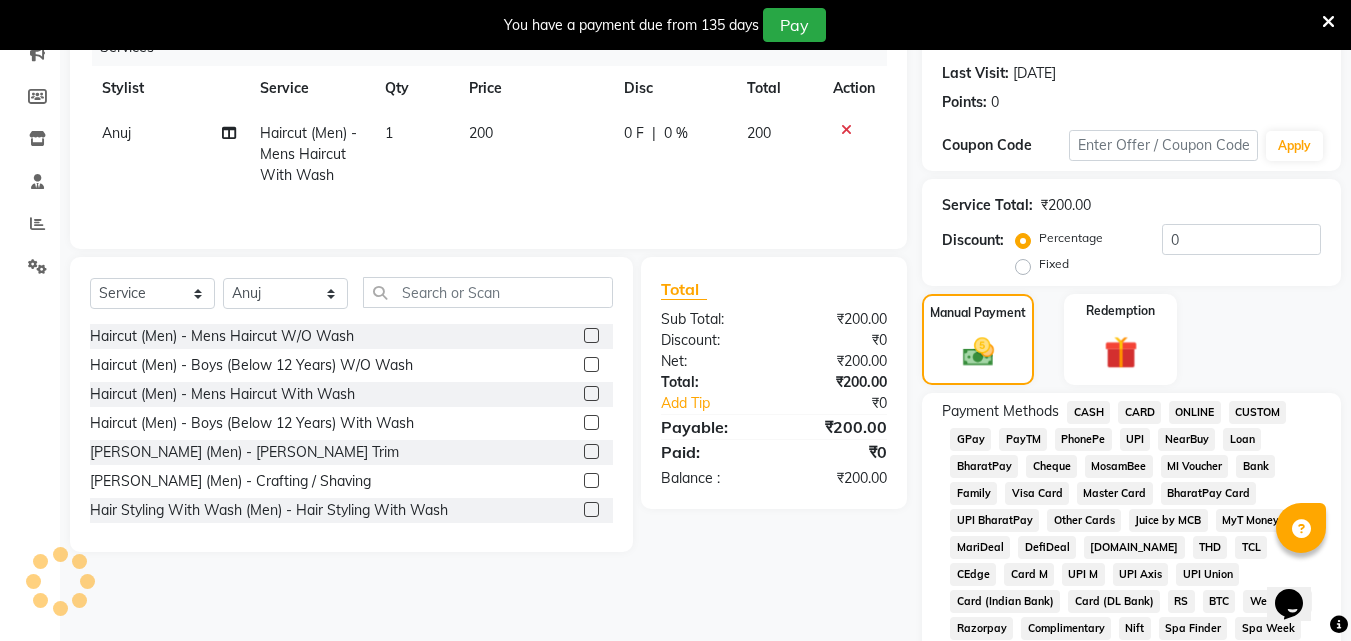 scroll, scrollTop: 273, scrollLeft: 0, axis: vertical 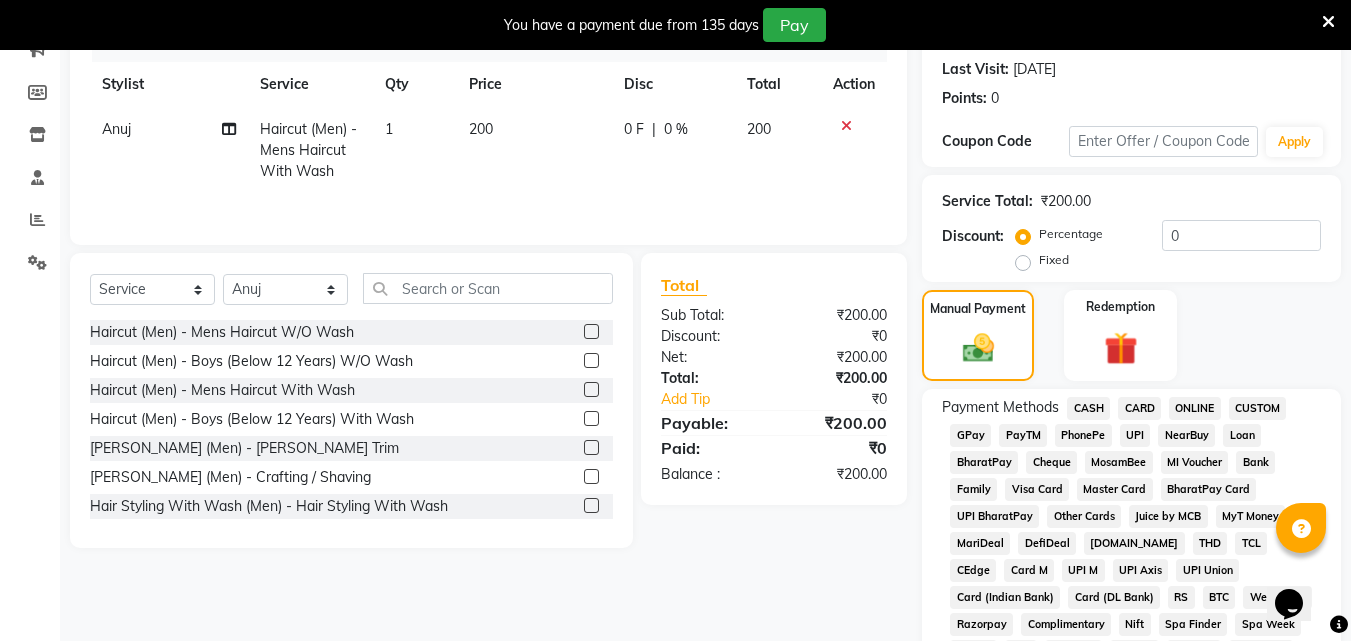 click on "ONLINE" 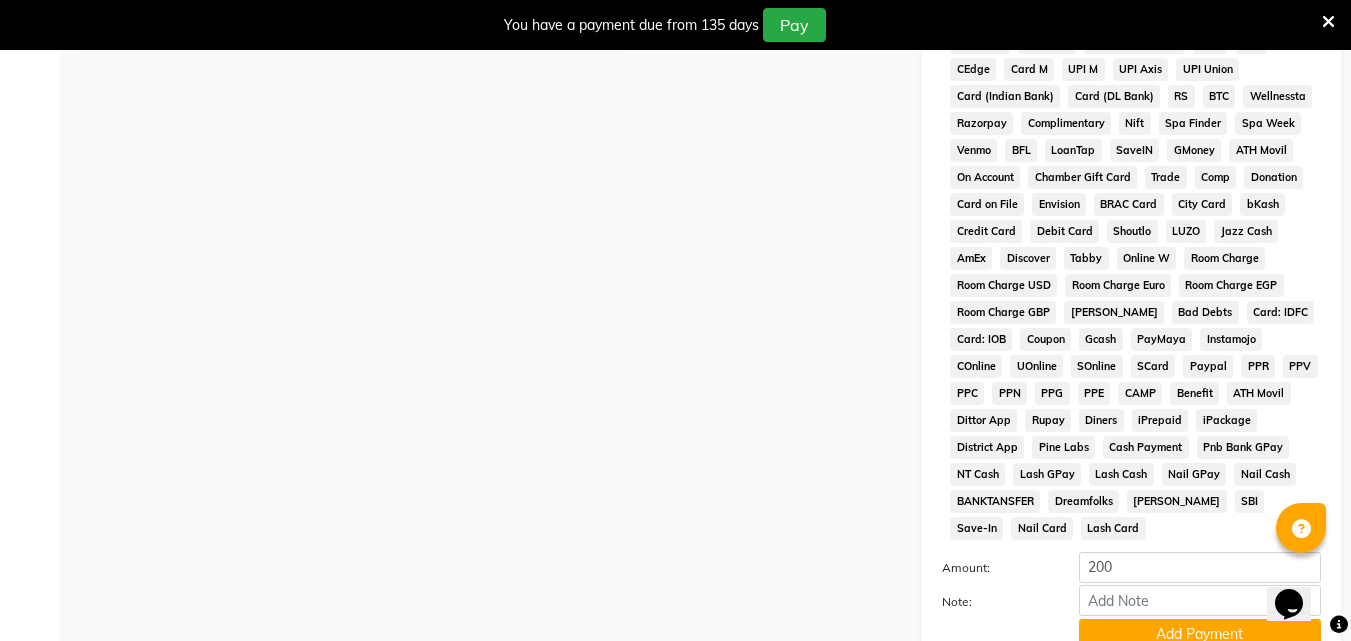 scroll, scrollTop: 911, scrollLeft: 0, axis: vertical 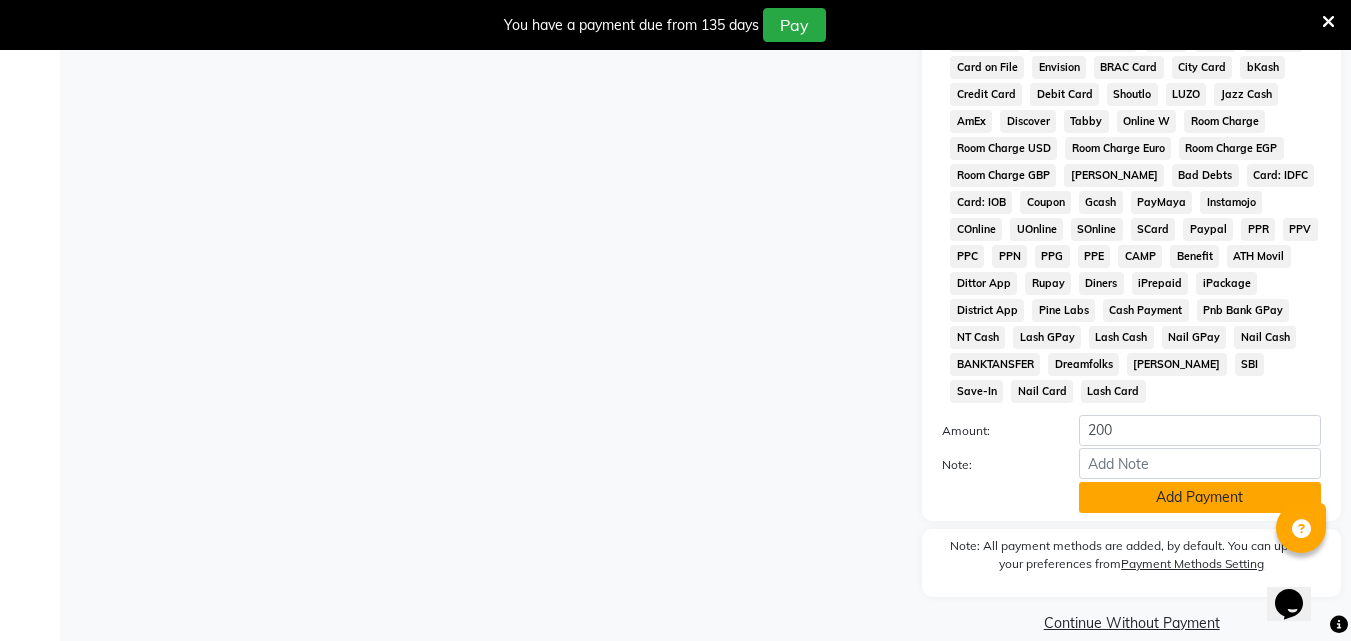 click on "Add Payment" 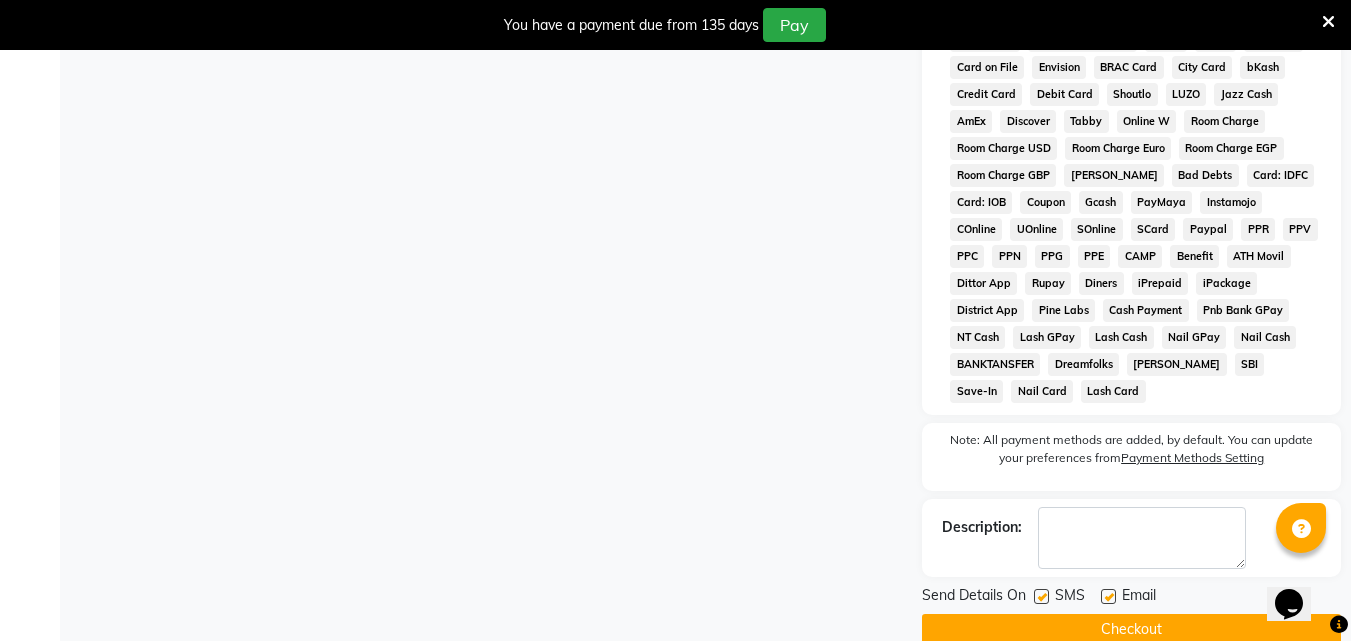 click on "Checkout" 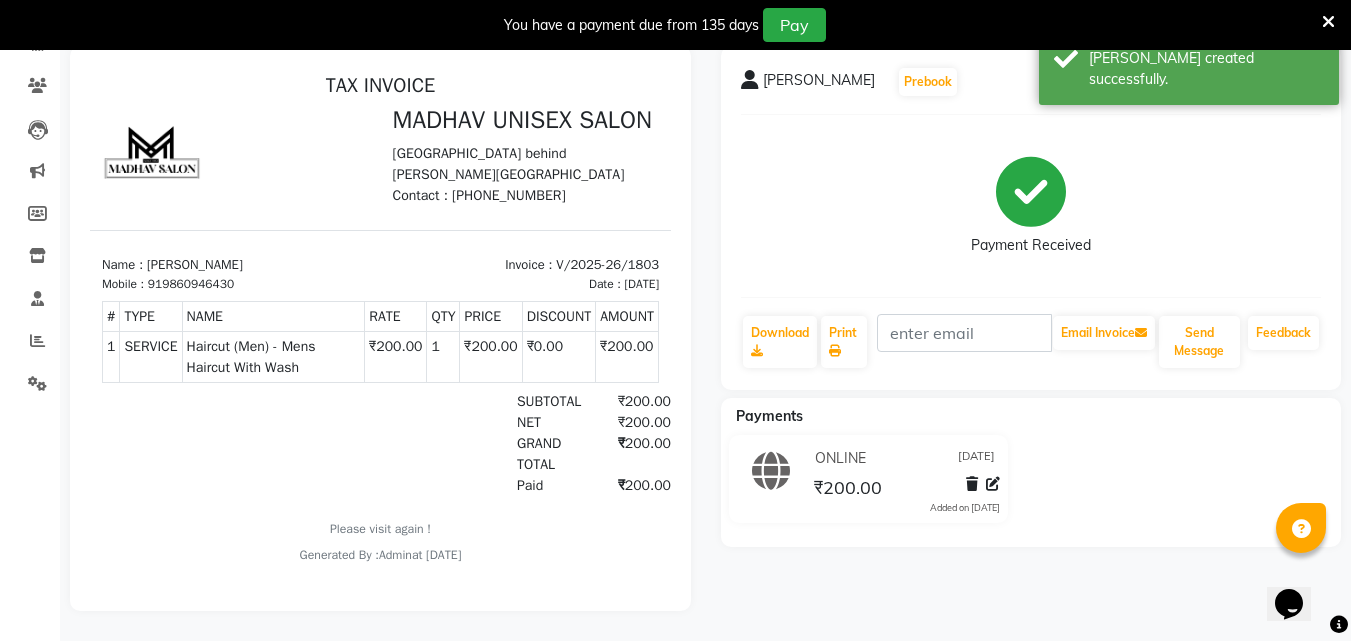 scroll, scrollTop: 0, scrollLeft: 0, axis: both 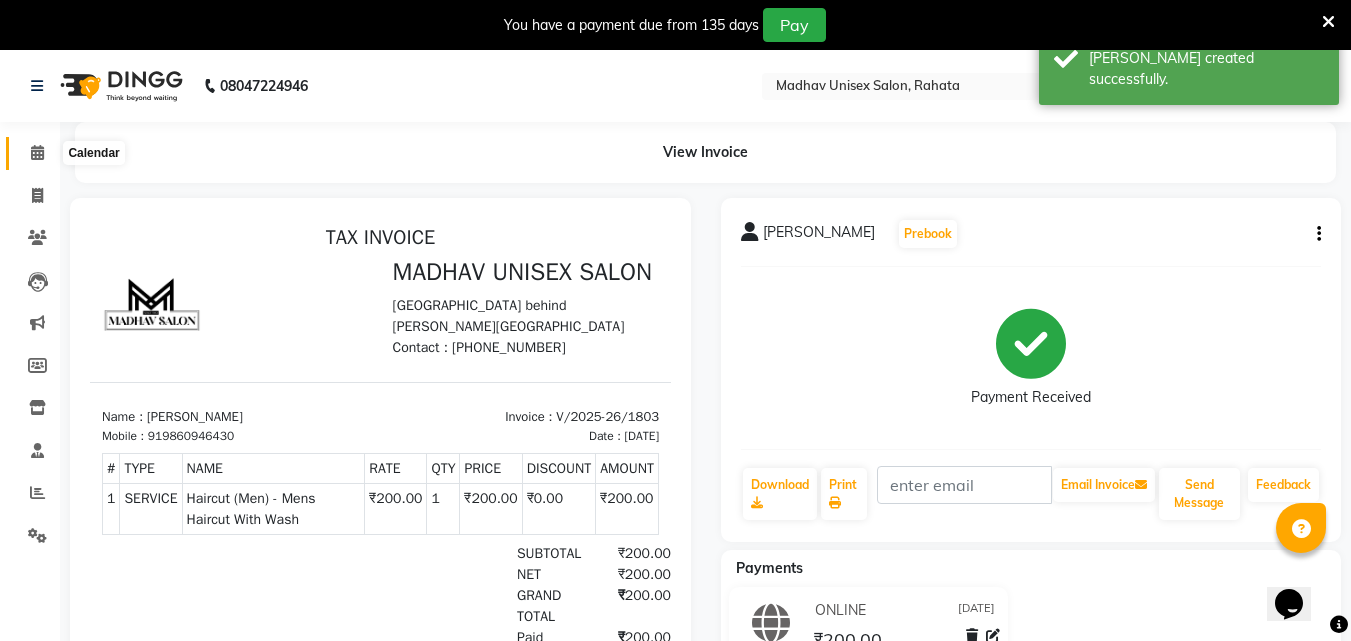 click 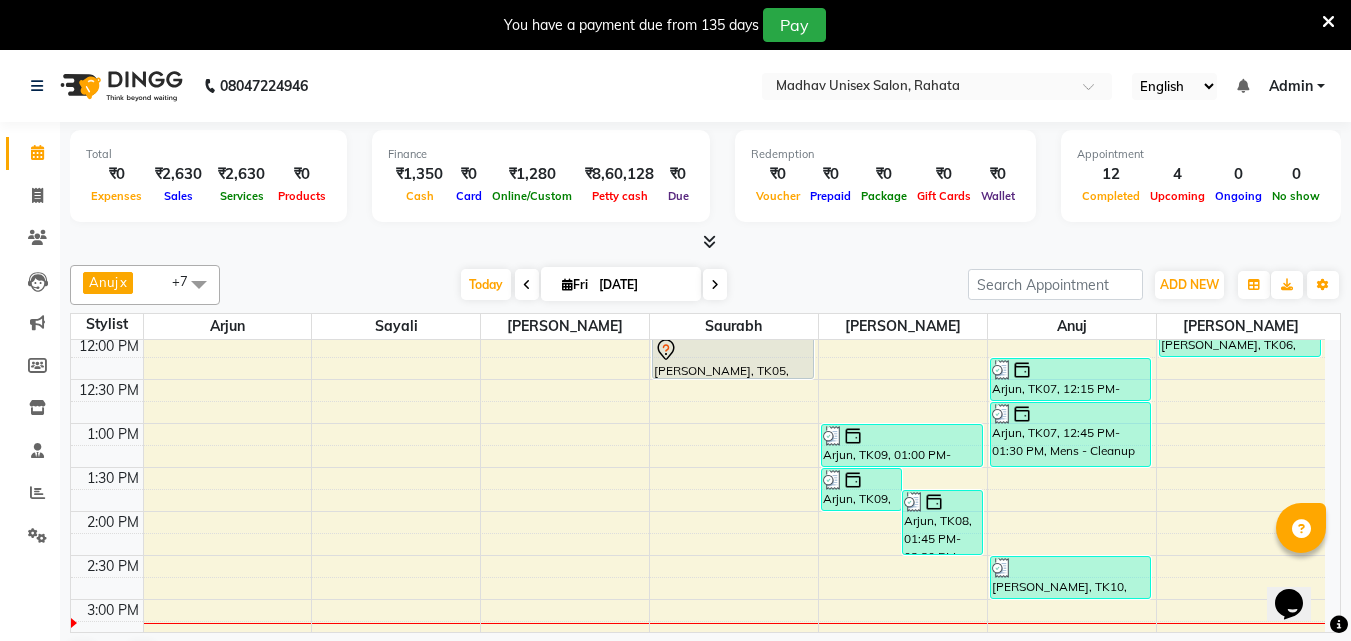 scroll, scrollTop: 533, scrollLeft: 0, axis: vertical 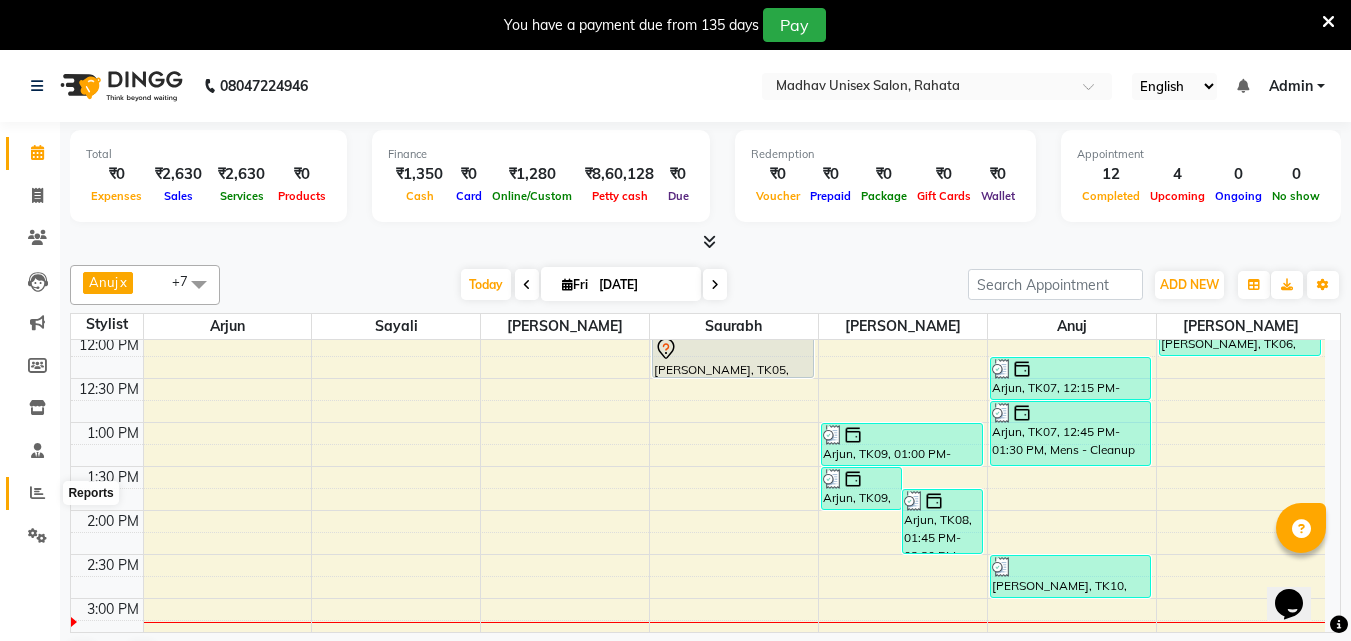 click 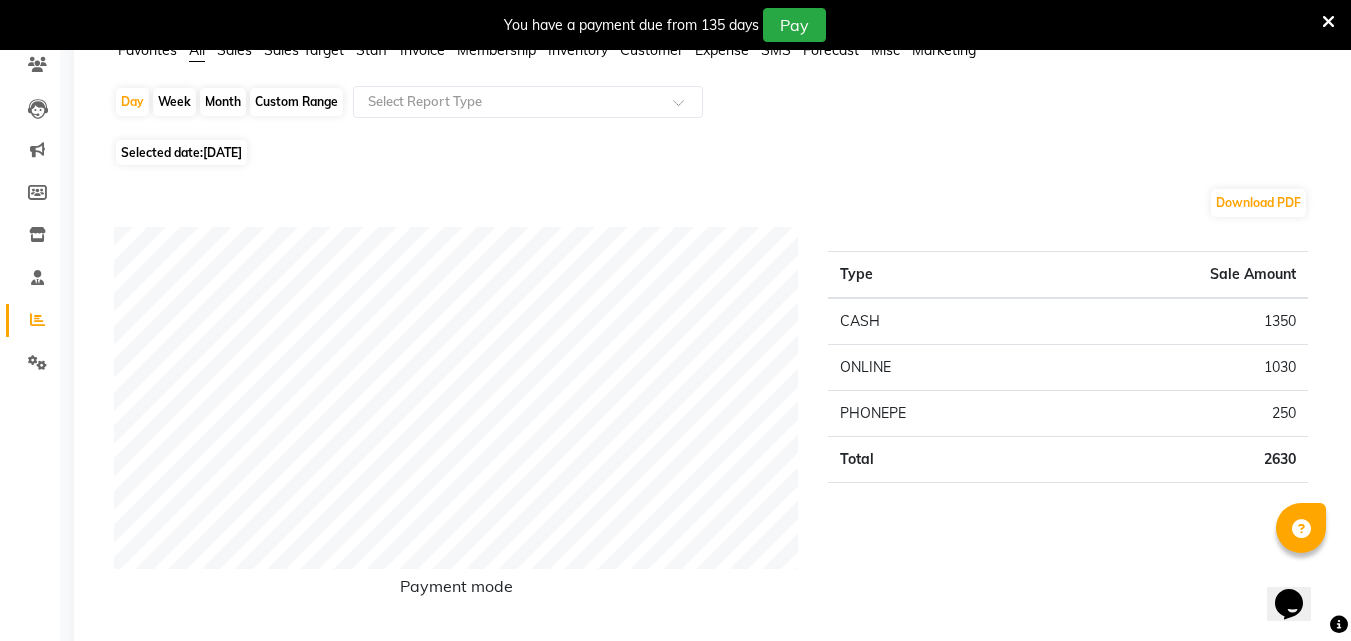 scroll, scrollTop: 0, scrollLeft: 0, axis: both 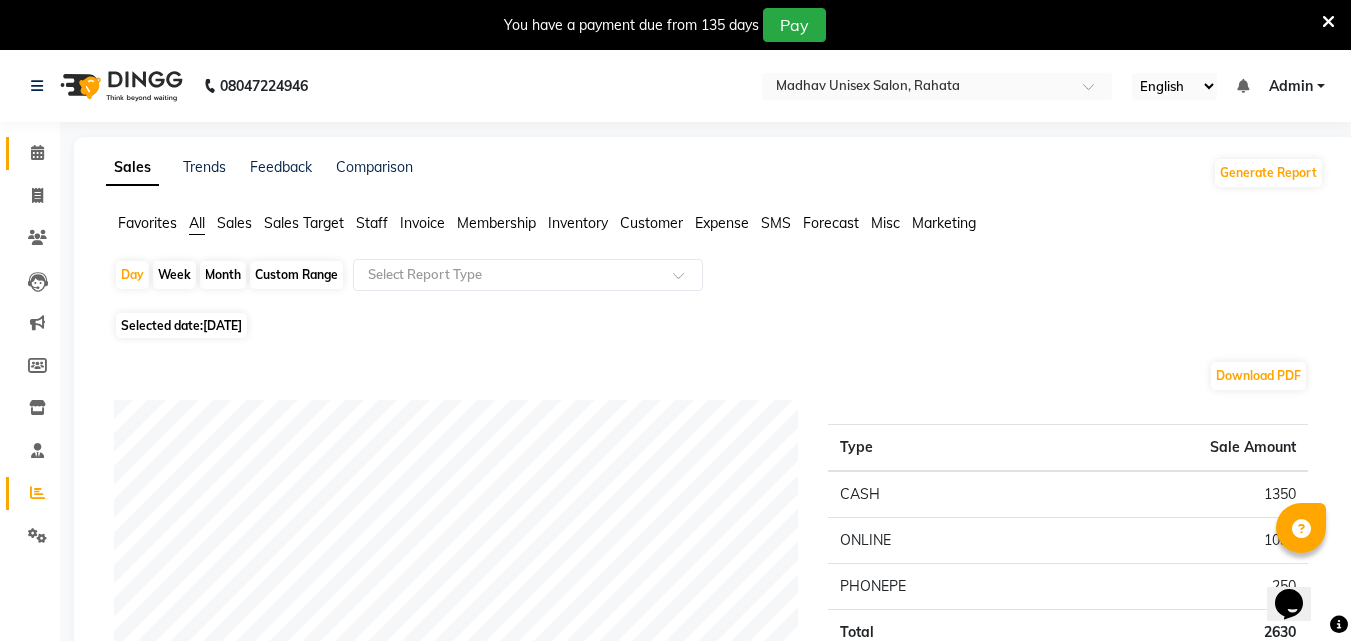 click on "Calendar" 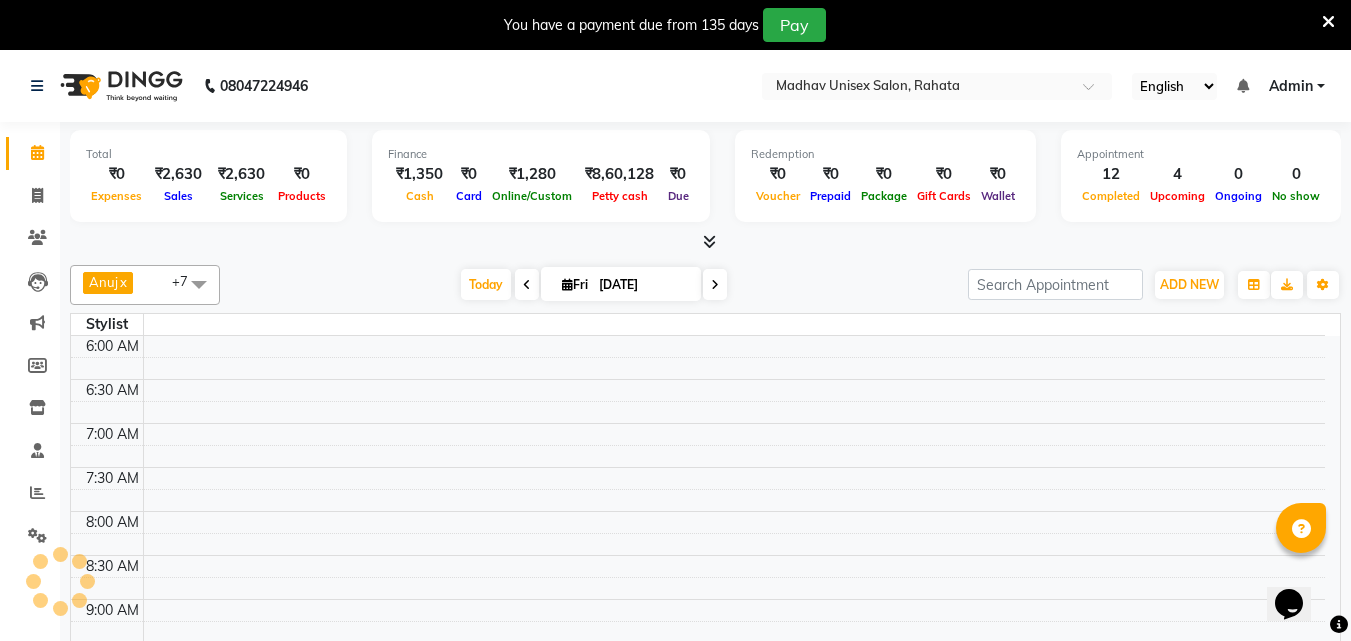 scroll, scrollTop: 0, scrollLeft: 0, axis: both 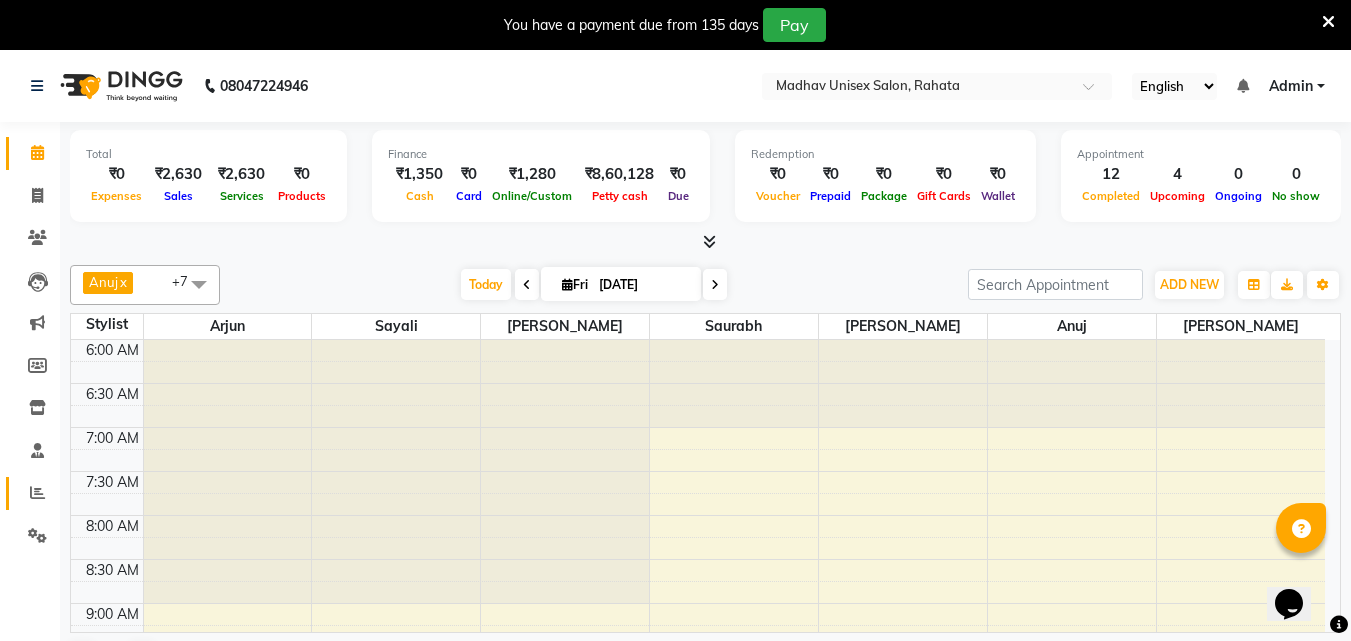 click on "Reports" 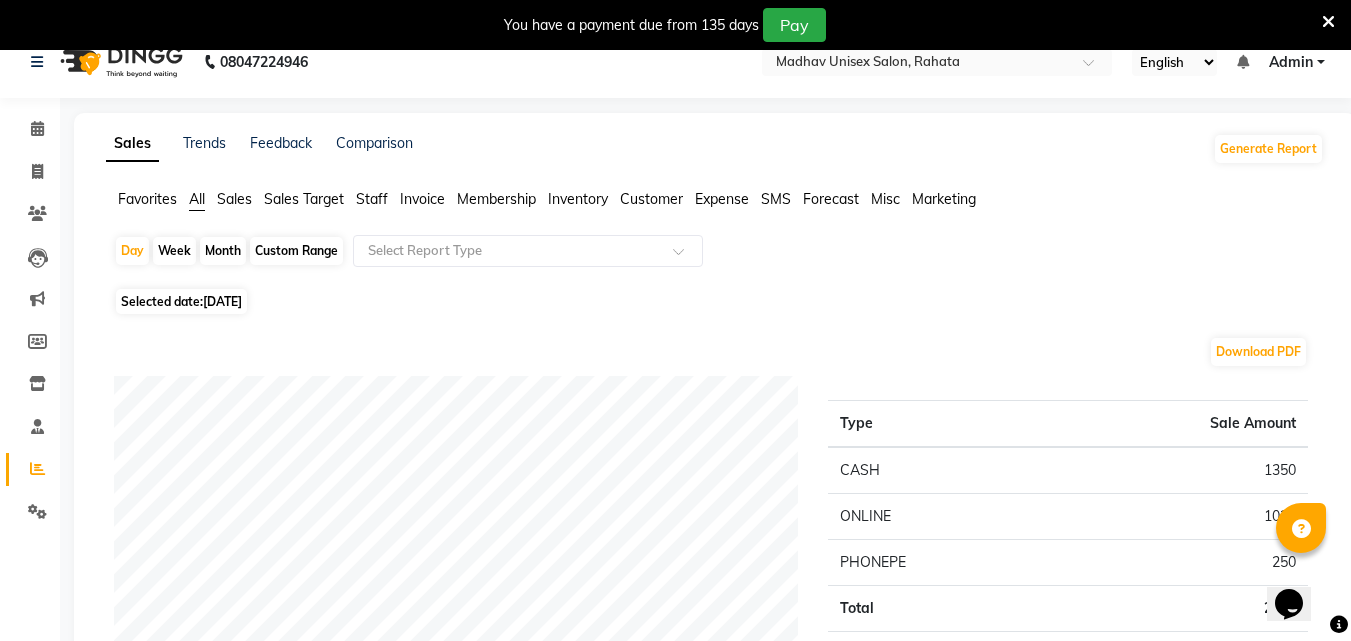 scroll, scrollTop: 0, scrollLeft: 0, axis: both 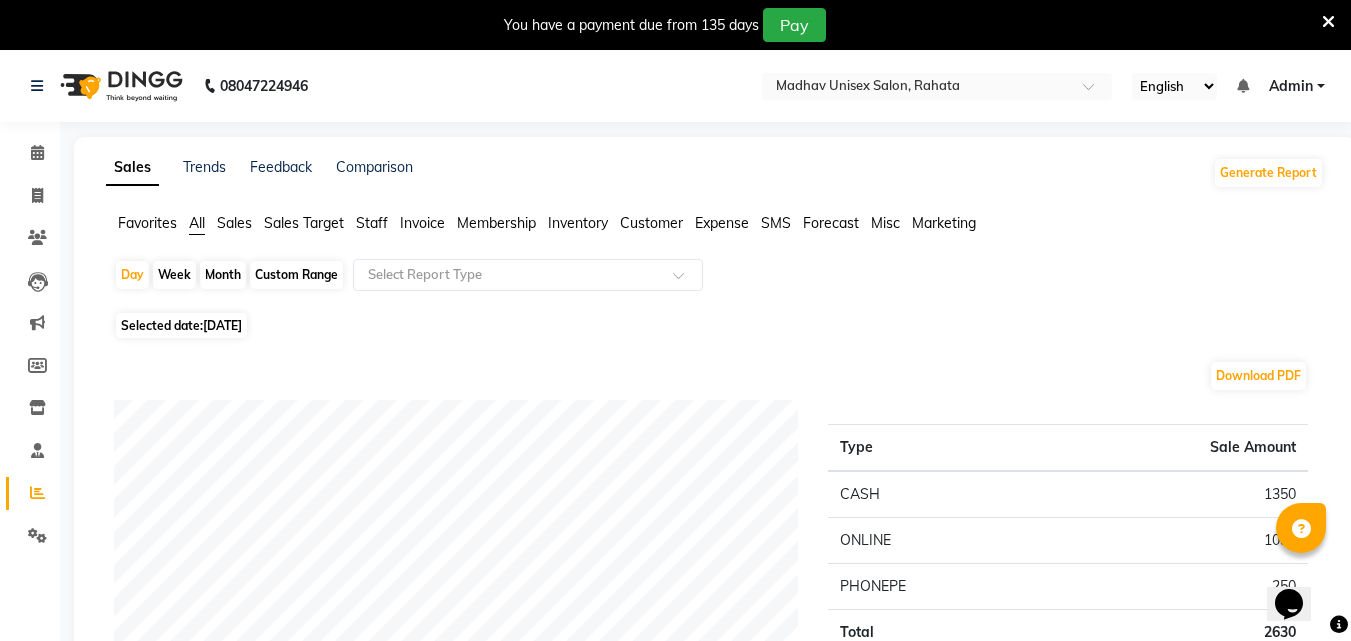 click on "Day   Week   Month   Custom Range  Select Report Type" 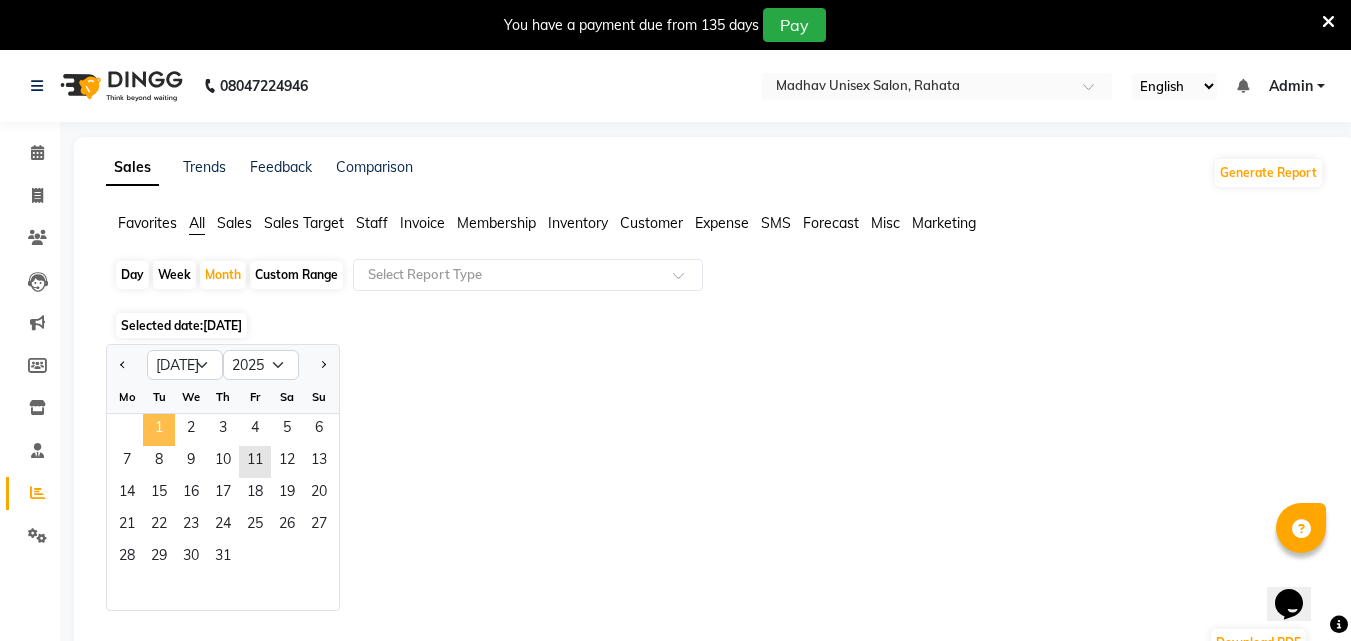 click on "1" 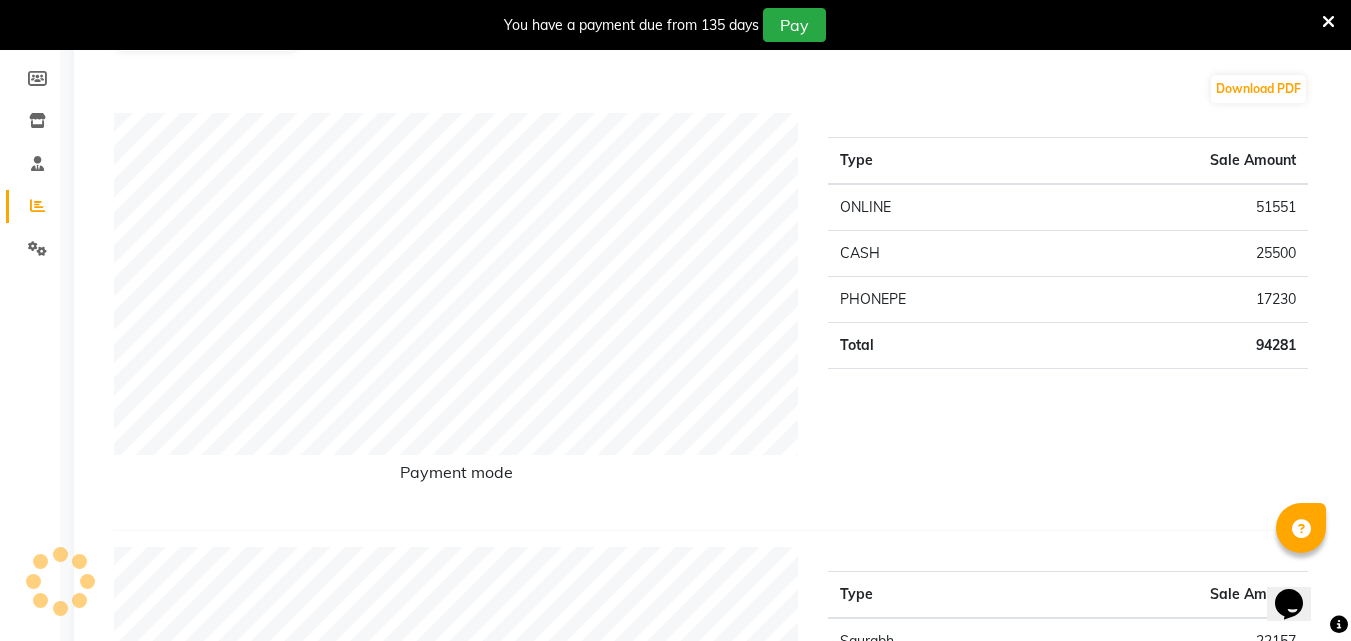 scroll, scrollTop: 0, scrollLeft: 0, axis: both 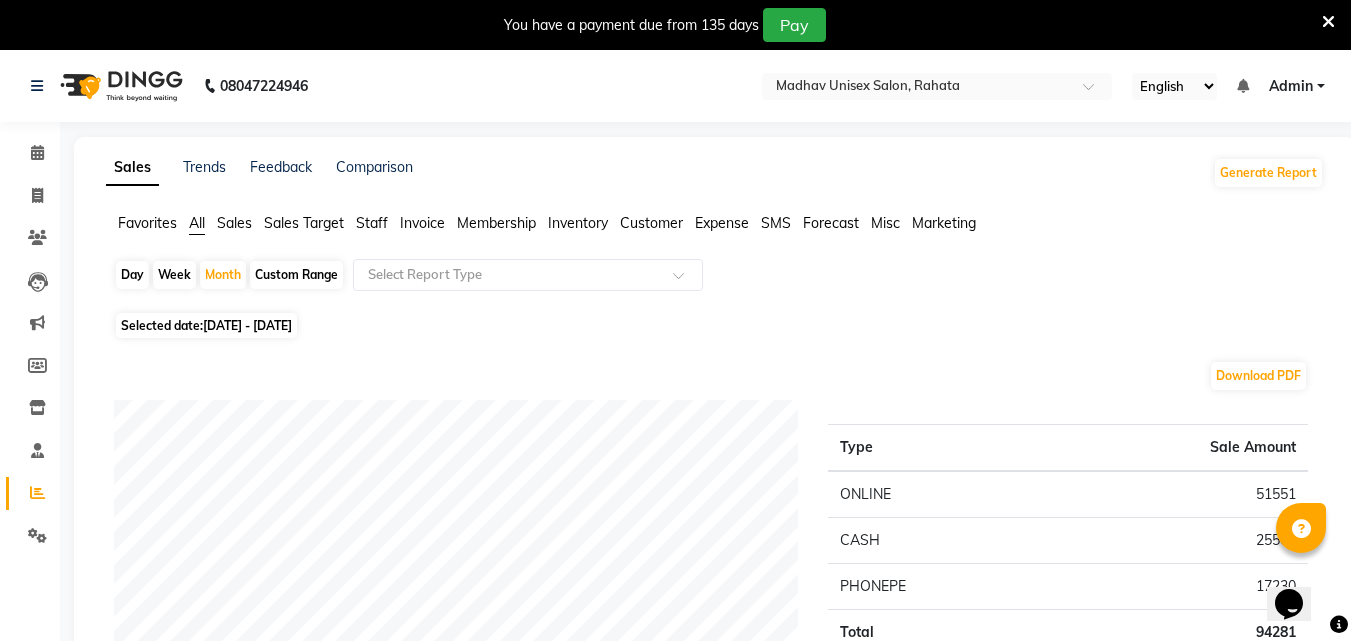 click on "Day" 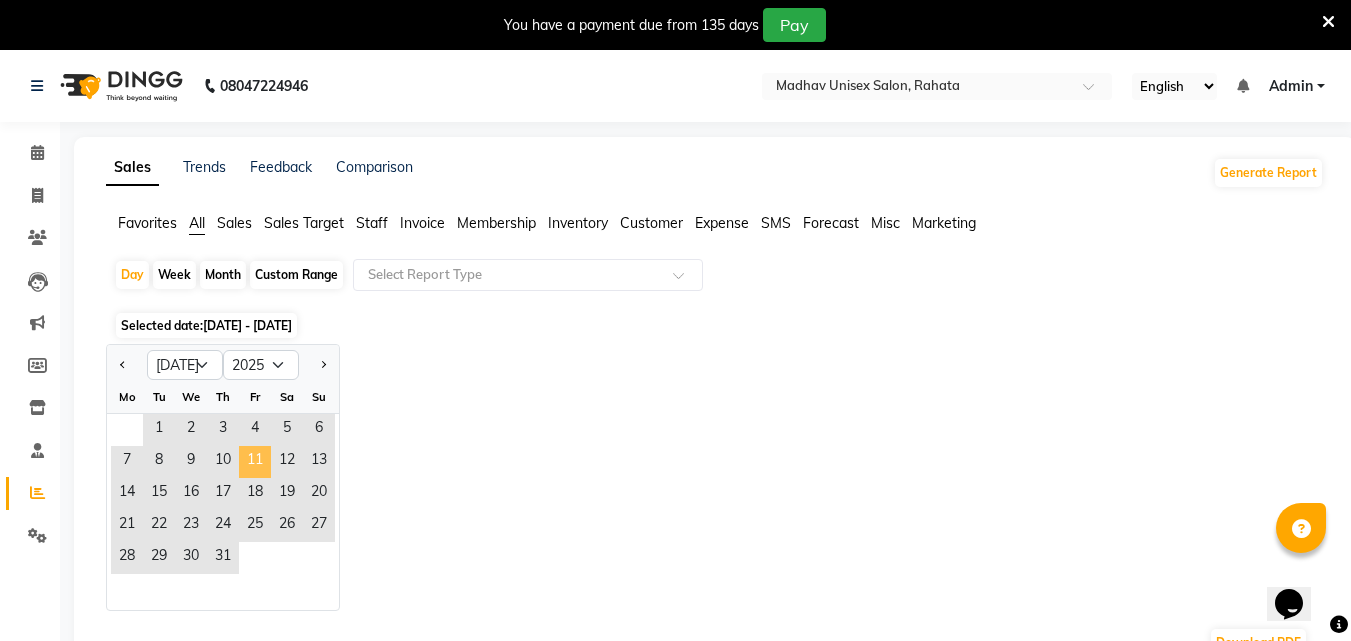 click on "11" 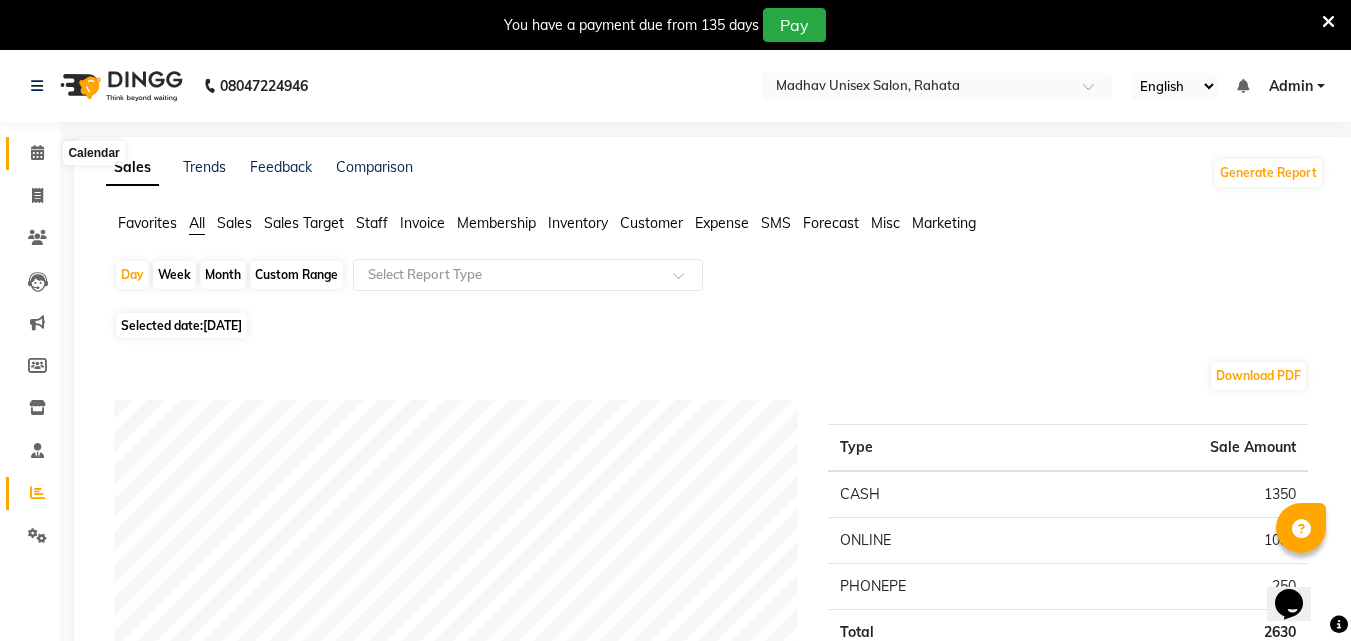 click 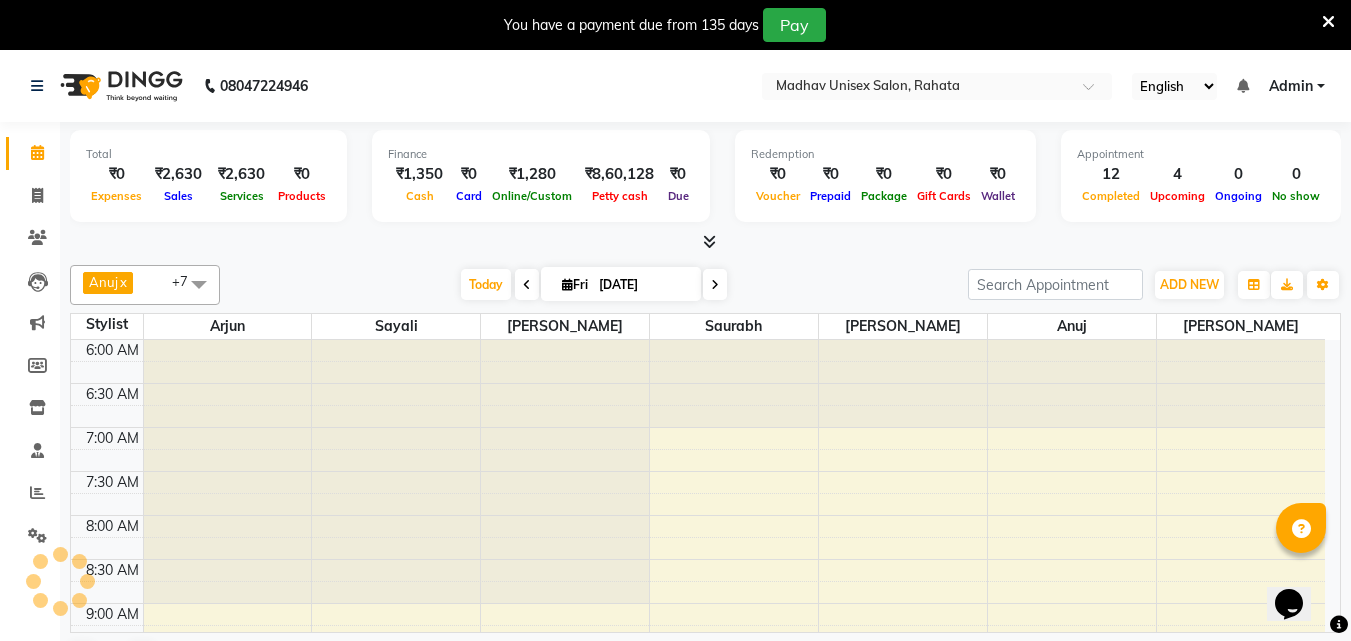 scroll, scrollTop: 0, scrollLeft: 0, axis: both 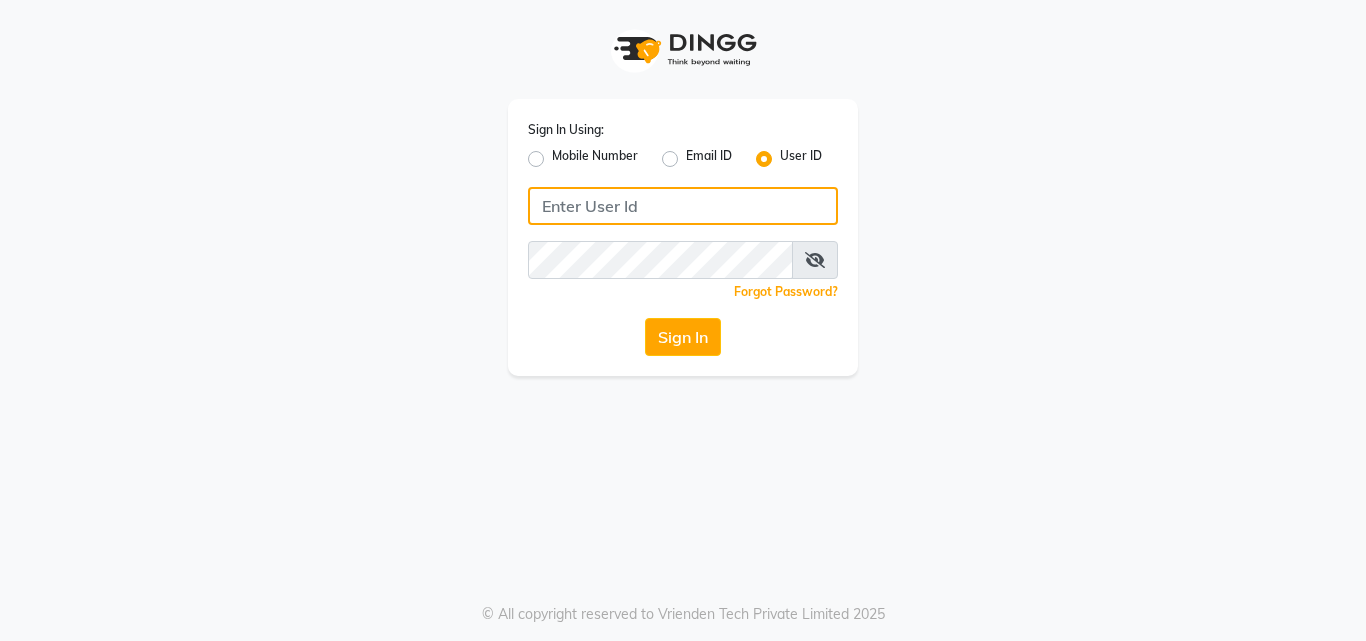 type on "arjun" 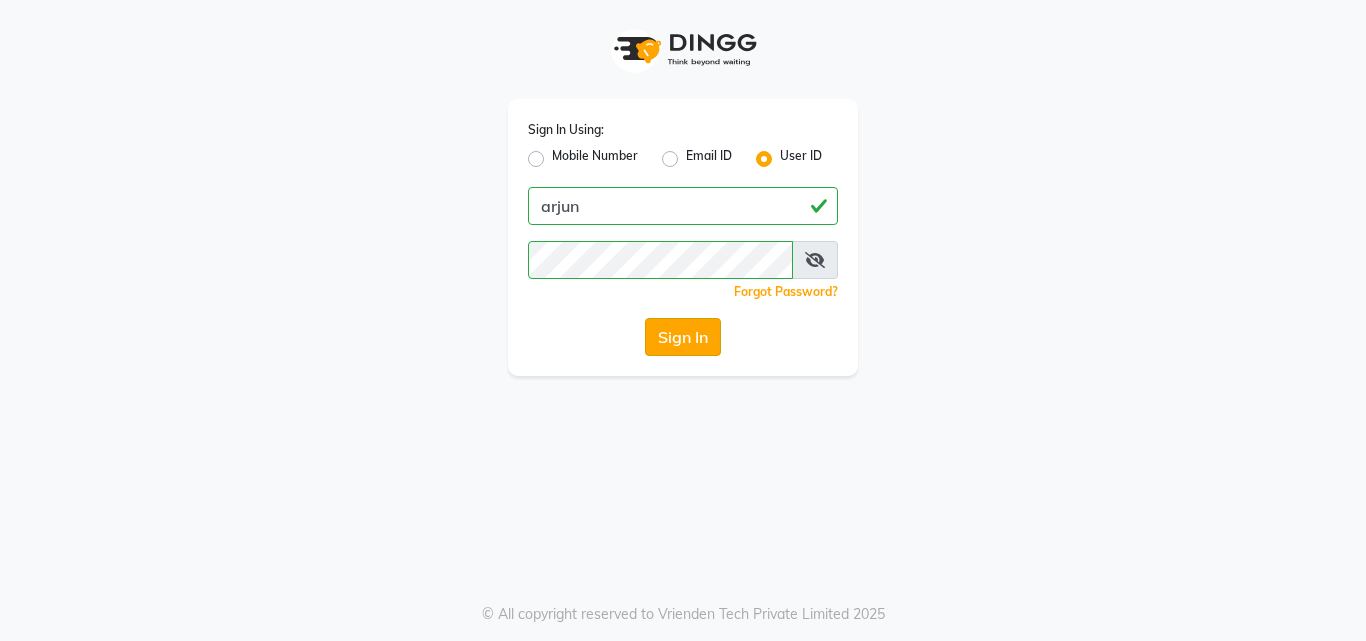 click on "Sign In" 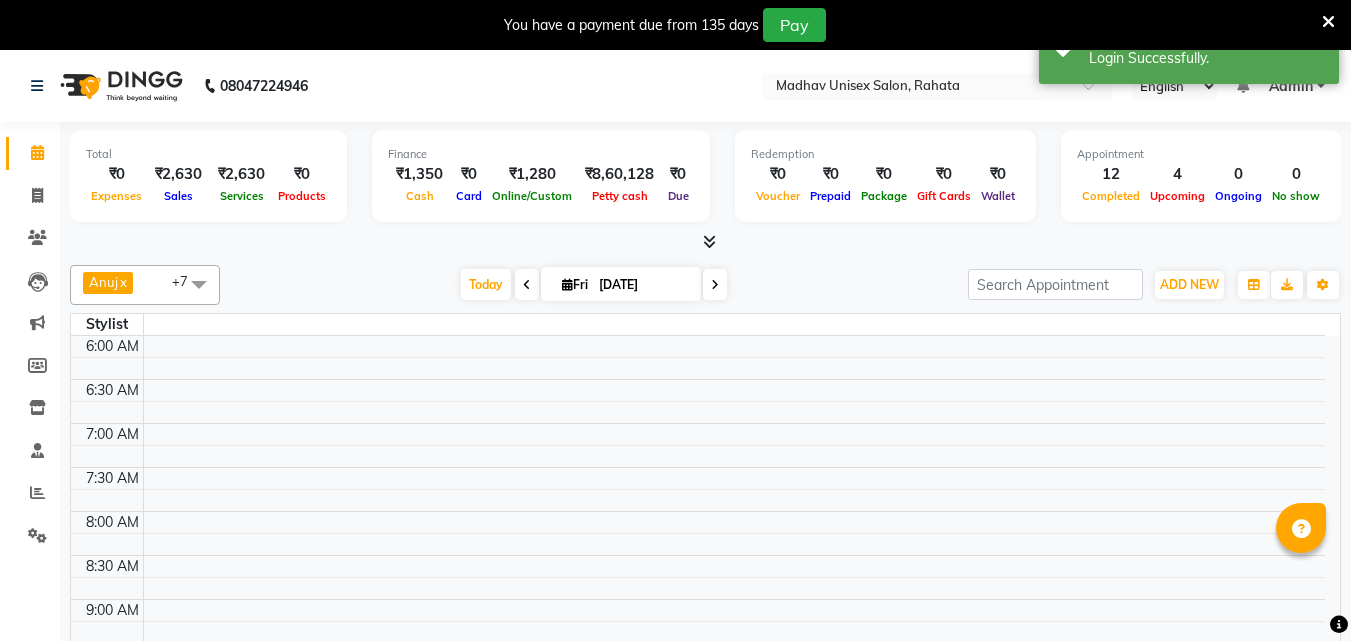 scroll, scrollTop: 0, scrollLeft: 0, axis: both 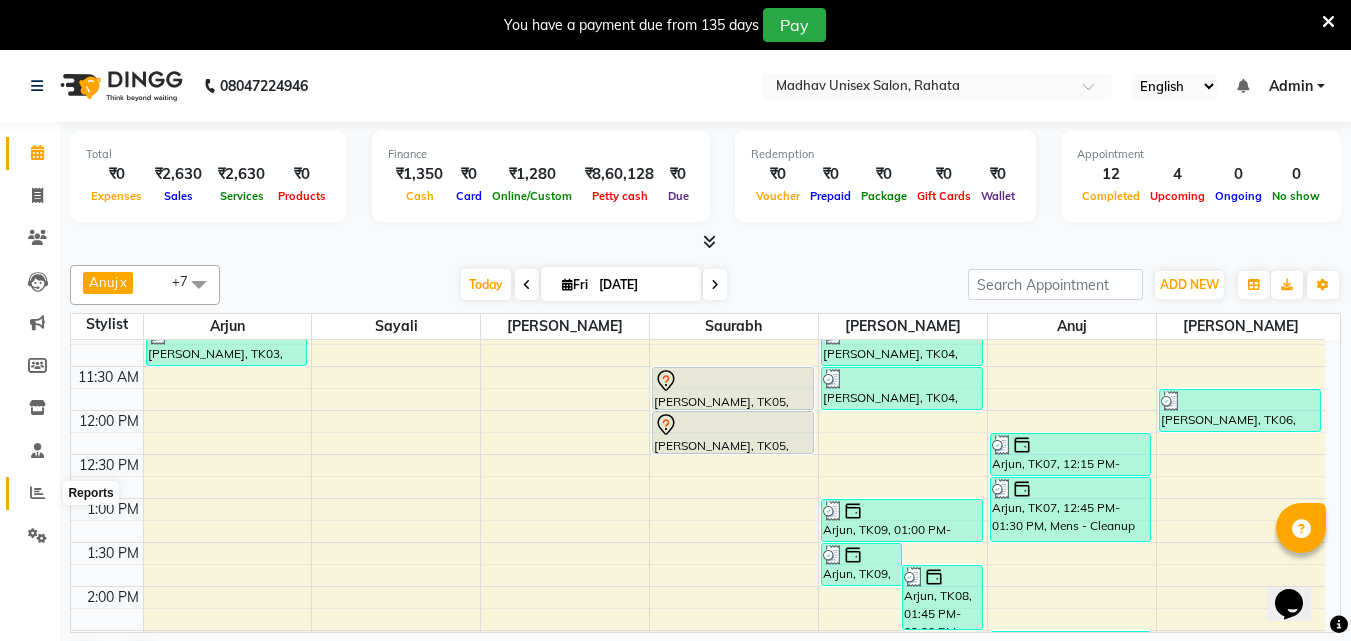 click 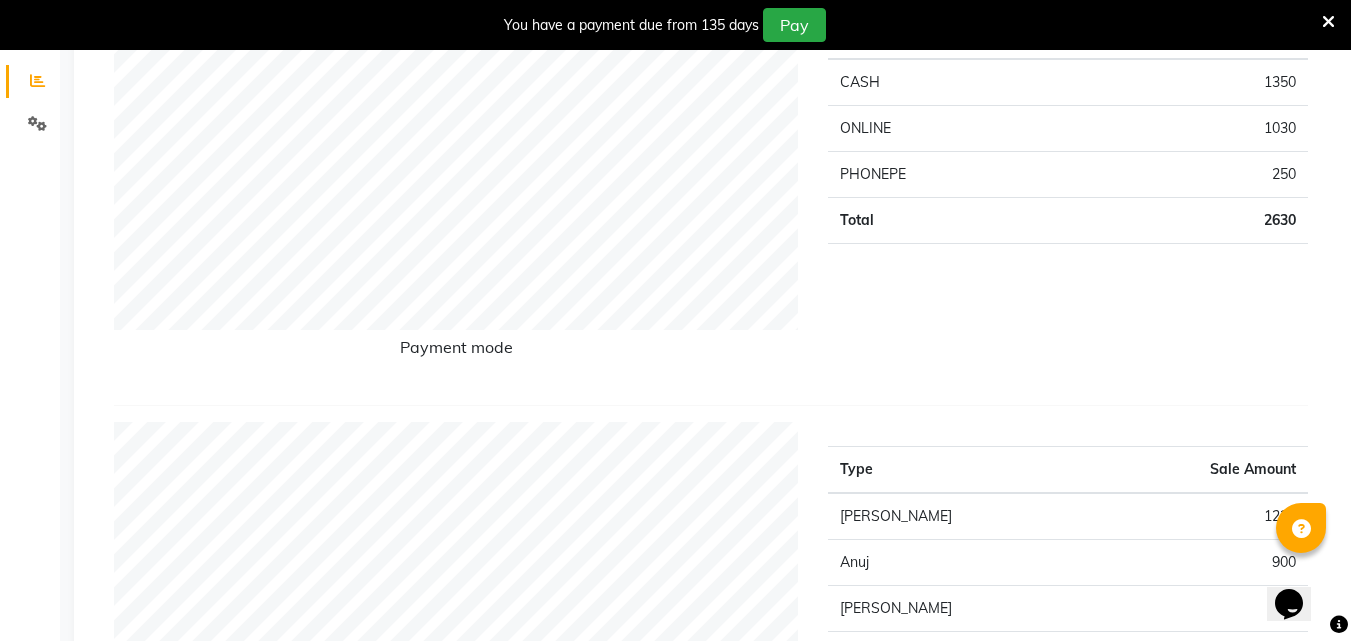 scroll, scrollTop: 406, scrollLeft: 0, axis: vertical 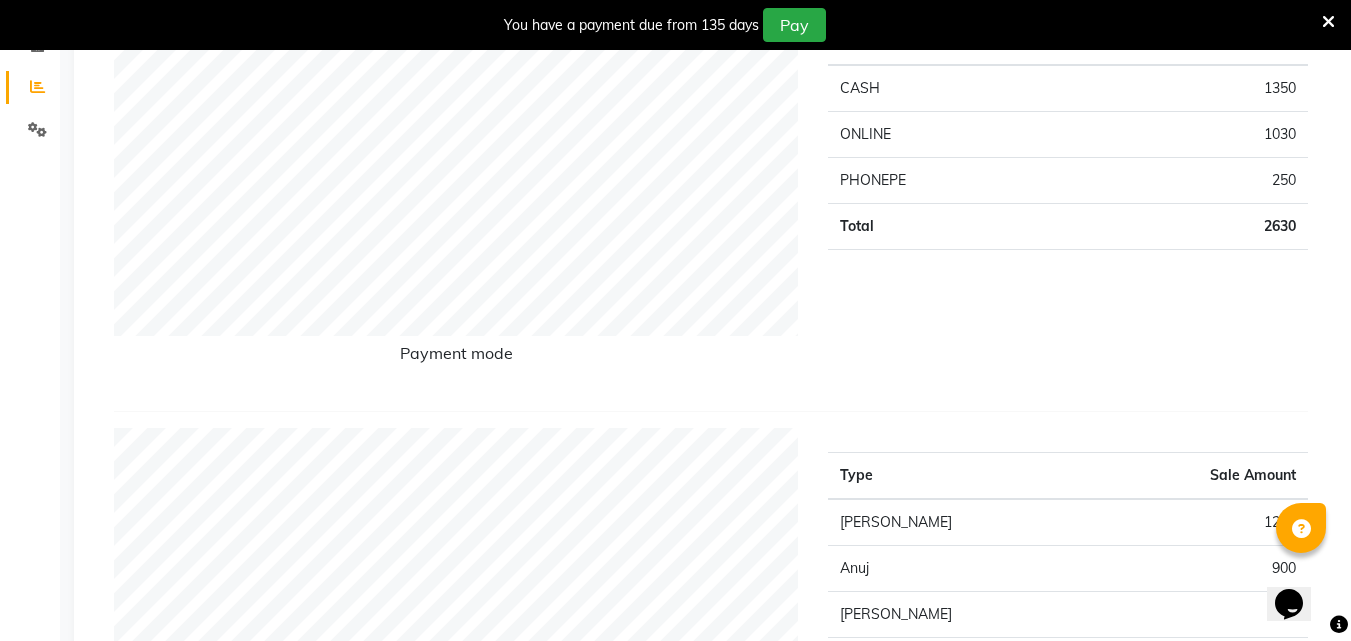 click on "Payment mode Type Sale Amount CASH 1350 ONLINE 1030 PHONEPE 250 Total 2630 Staff summary Type Sale Amount Prathamesh 1230 Anuj 900 Harshad 250 Swarup  150 Arjun 100 Total 2630 Sales summary Type Sale Amount Vouchers 0 Gift card 0 Prepaid 0 Memberships 0 Products 0 Packages 0 Tips 0 Services 2630 Fee 0 Total 2630 Service by category Type Sale Amount Touch-Up  (Women) 900 Haircut (Men) 700 Mens 550 Beard (Men) 330 Globle Colour (Men) 150 Total 2630 Service sales Type Sale Amount Touch-Up  (Women)  - Hair Upto 4 Inches 900 Mens - Cleanup 550 Haircut (Men)  - Mens Haircut W/O Wash 500 Beard (Men)  - Beard Trim 330 Haircut (Men)  - Mens Haircut With Wash 200 Globle Colour (Men) - raaga 150 Total 2630" 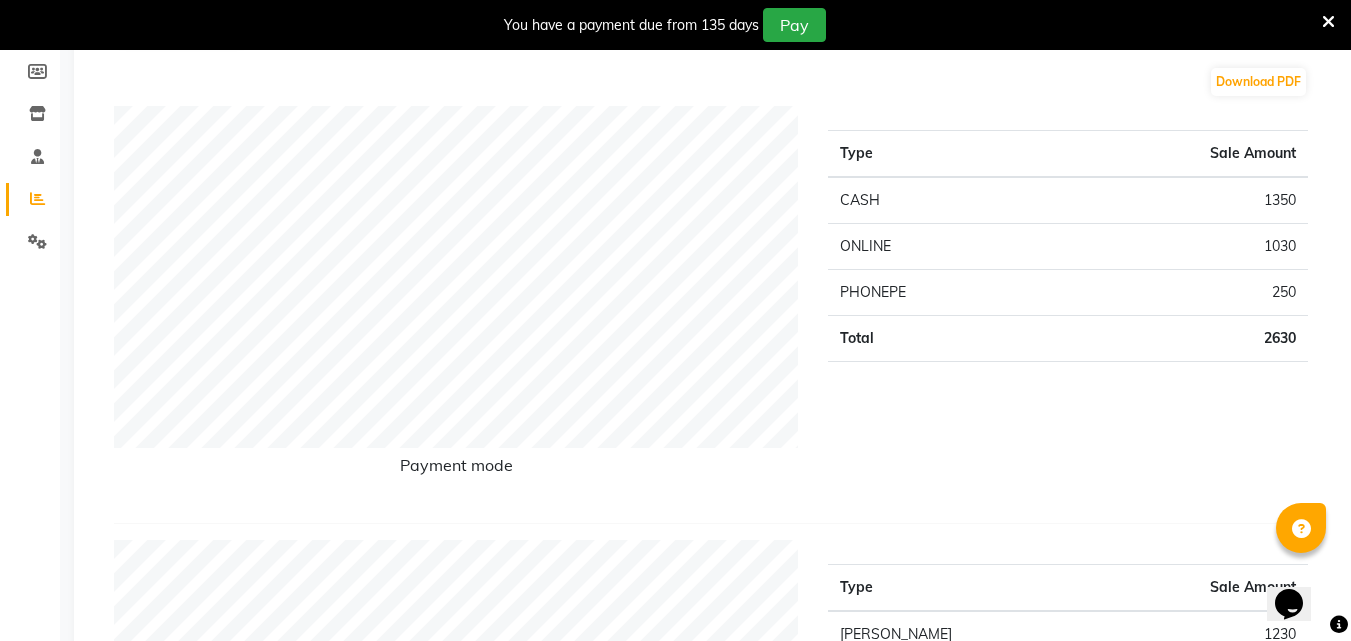 scroll, scrollTop: 0, scrollLeft: 0, axis: both 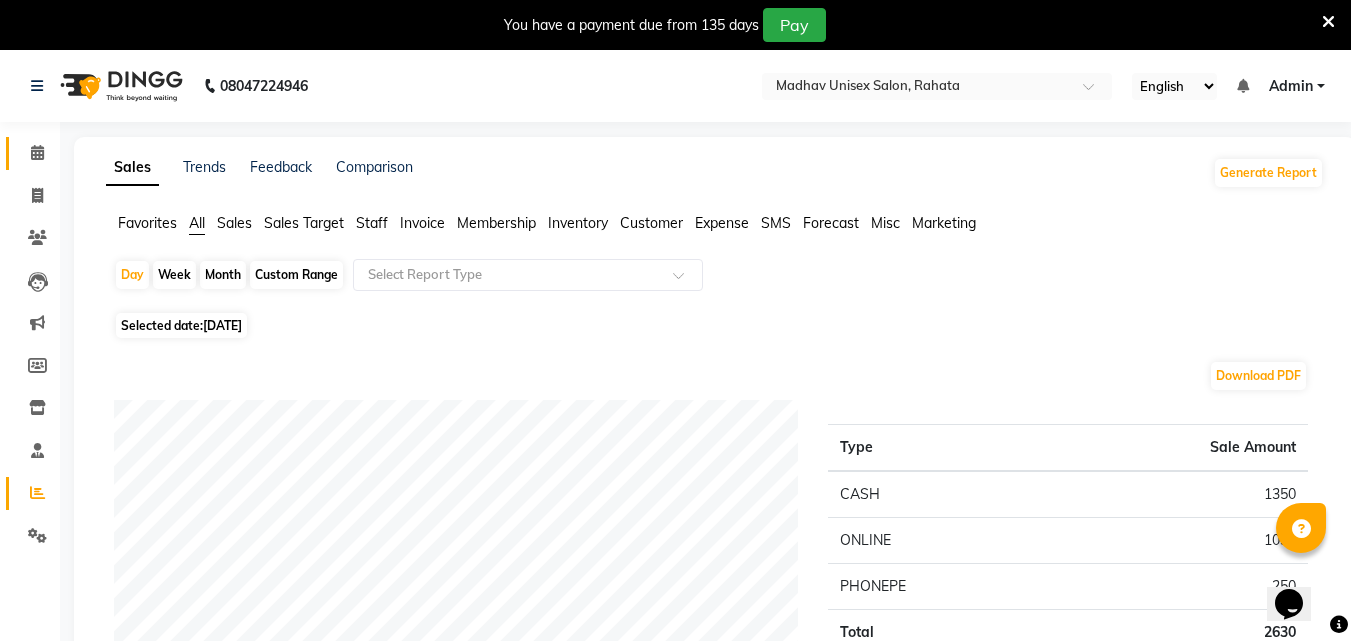 click on "Calendar" 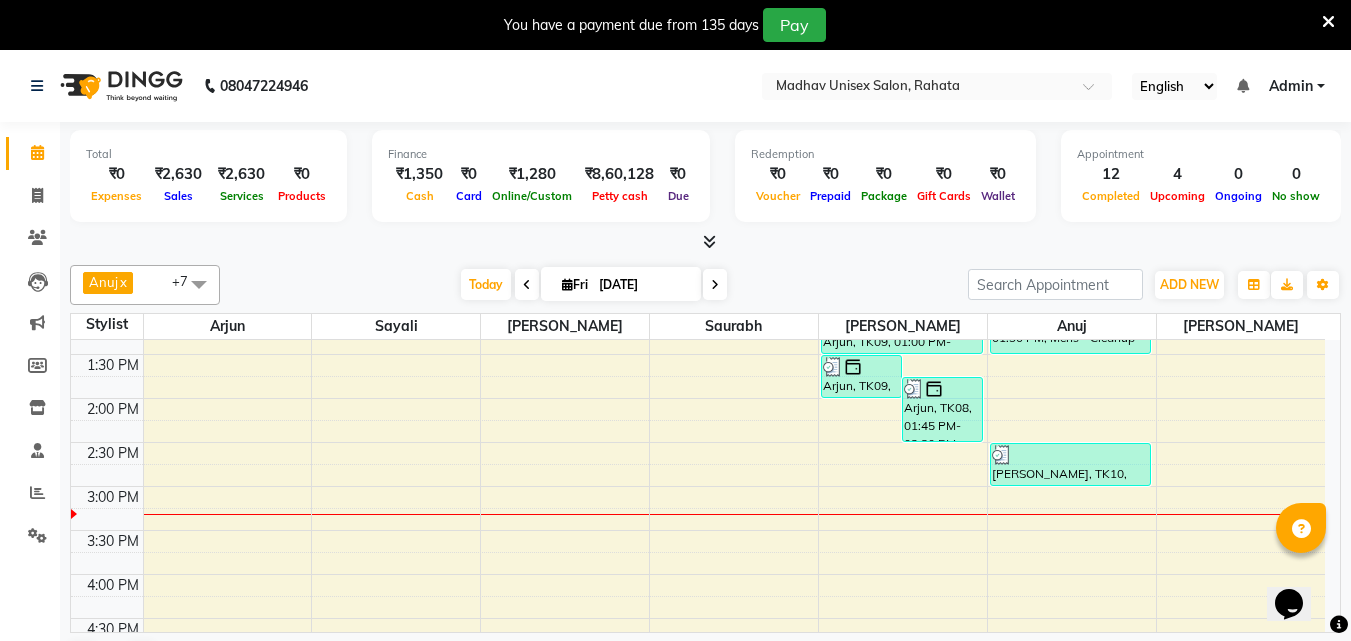 scroll, scrollTop: 643, scrollLeft: 0, axis: vertical 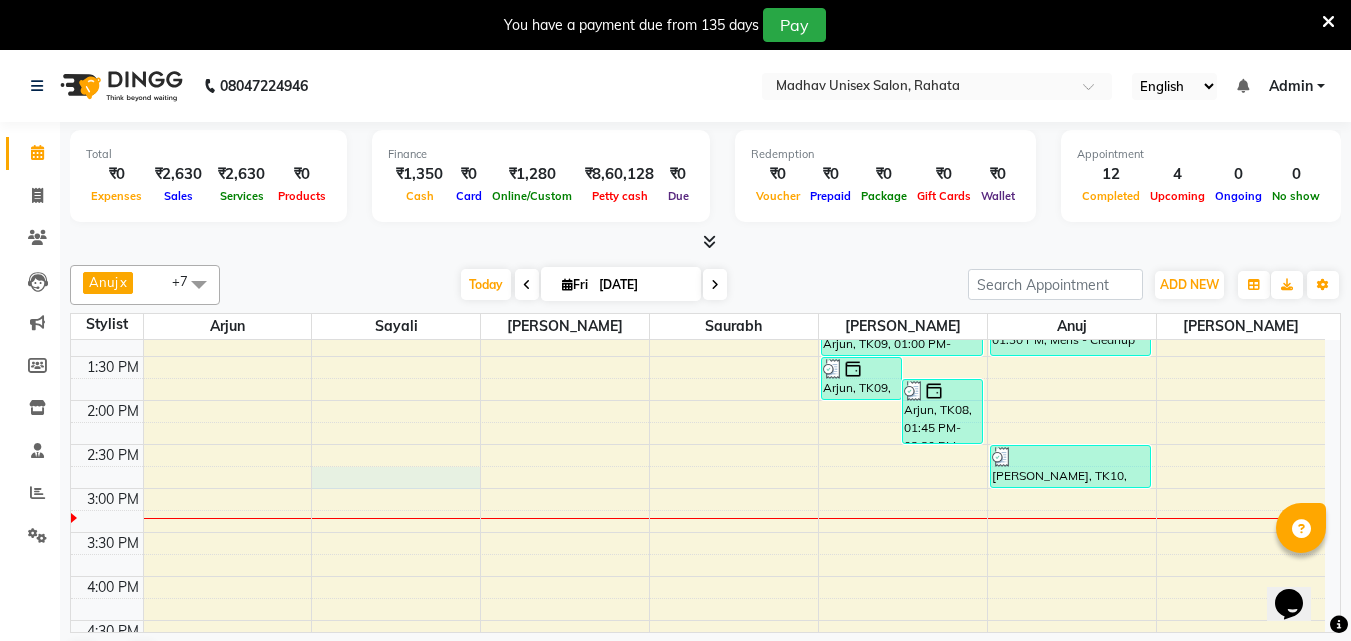 click on "6:00 AM 6:30 AM 7:00 AM 7:30 AM 8:00 AM 8:30 AM 9:00 AM 9:30 AM 10:00 AM 10:30 AM 11:00 AM 11:30 AM 12:00 PM 12:30 PM 1:00 PM 1:30 PM 2:00 PM 2:30 PM 3:00 PM 3:30 PM 4:00 PM 4:30 PM 5:00 PM 5:30 PM 6:00 PM 6:30 PM 7:00 PM 7:30 PM 8:00 PM 8:30 PM 9:00 PM 9:30 PM 10:00 PM 10:30 PM     avinash chaudhari, TK03, 11:00 AM-11:30 AM, Beard (Men)  - Beard Trim             aaryan adhane, TK02, 05:00 PM-05:30 PM, Haircut (Men)  - Mens Haircut W/O Wash             aaryan adhane, TK02, 05:30 PM-06:00 PM, Haircut (Men)  - Mens Haircut W/O Wash     Arjun, TK01, 10:00 AM-10:30 AM, Haircut (Men)  - Mens Haircut W/O Wash     Arjun, TK01, 10:30 AM-11:00 AM, Beard (Men)  - Beard Trim             rohit patil, TK05, 11:30 AM-12:00 PM, Haircut (Men)  - Mens Haircut With Wash             rohit patil, TK05, 12:00 PM-12:30 PM, Beard (Men)  - Crafting / Shaving     Arjun, TK09, 01:30 PM-02:00 PM, Beard (Men)  - Beard Trim     Arjun, TK08, 01:45 PM-02:30 PM, Touch-Up  (Women)  - Hair Upto 4 Inches" at bounding box center [698, 444] 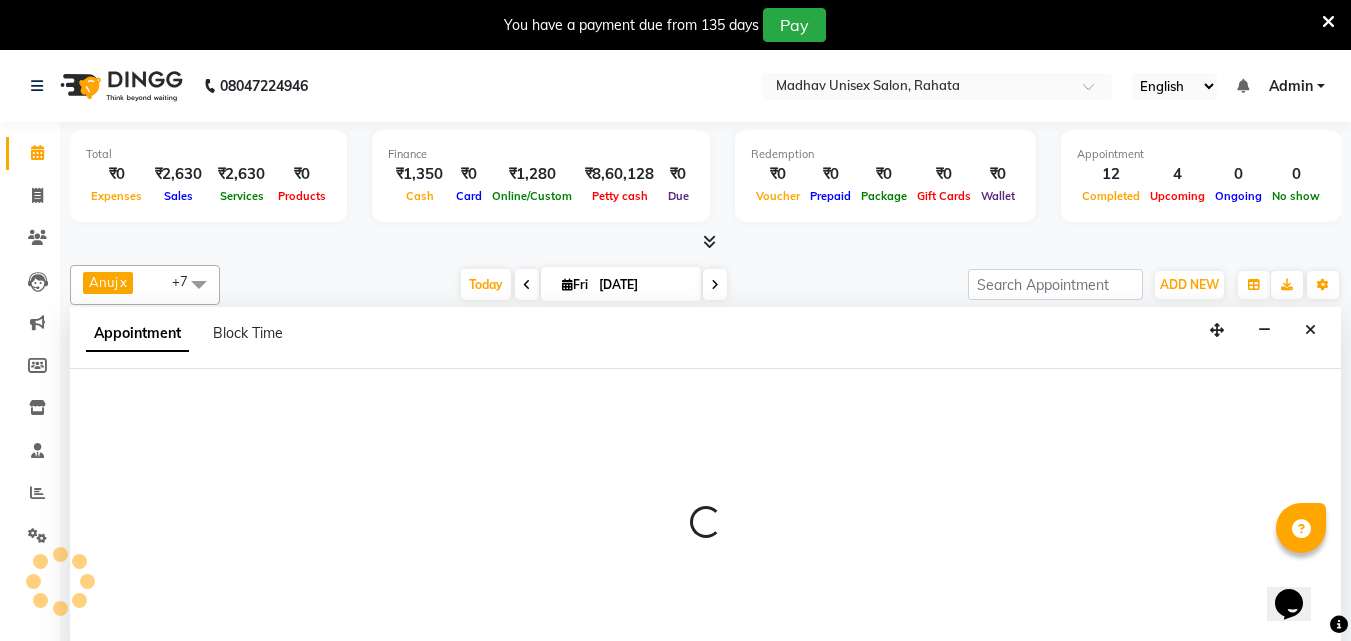 scroll, scrollTop: 51, scrollLeft: 0, axis: vertical 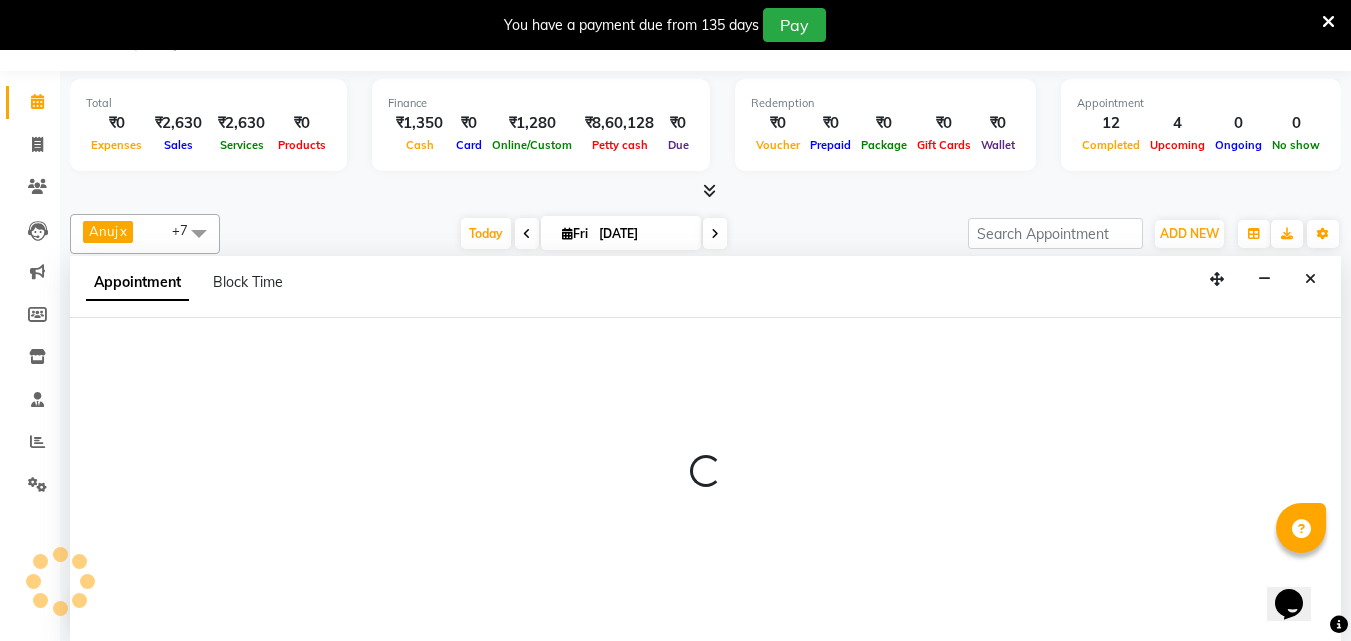 select on "14047" 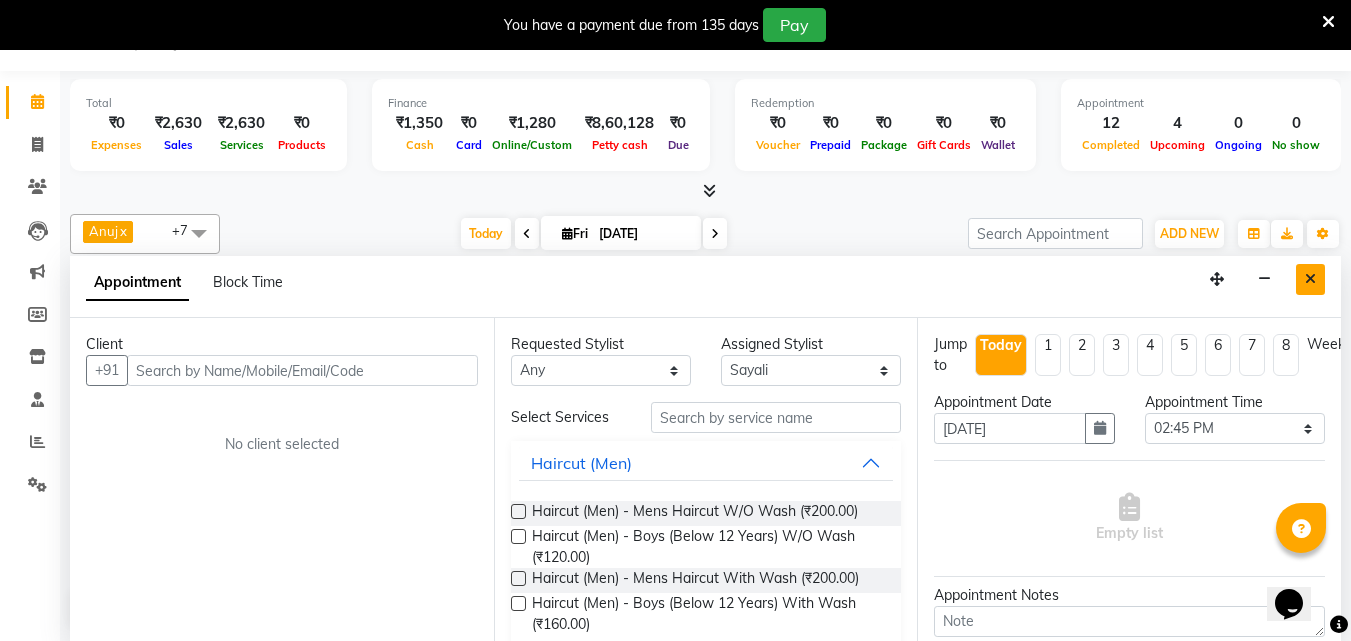 click at bounding box center (1310, 279) 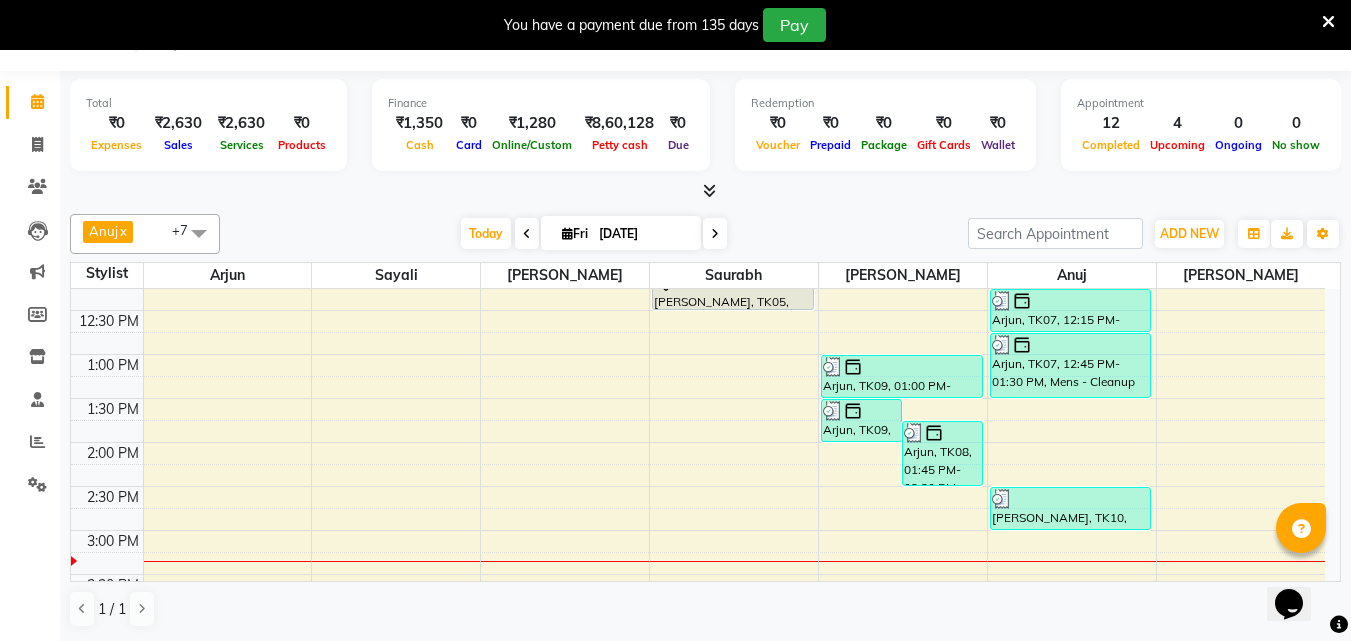scroll, scrollTop: 555, scrollLeft: 0, axis: vertical 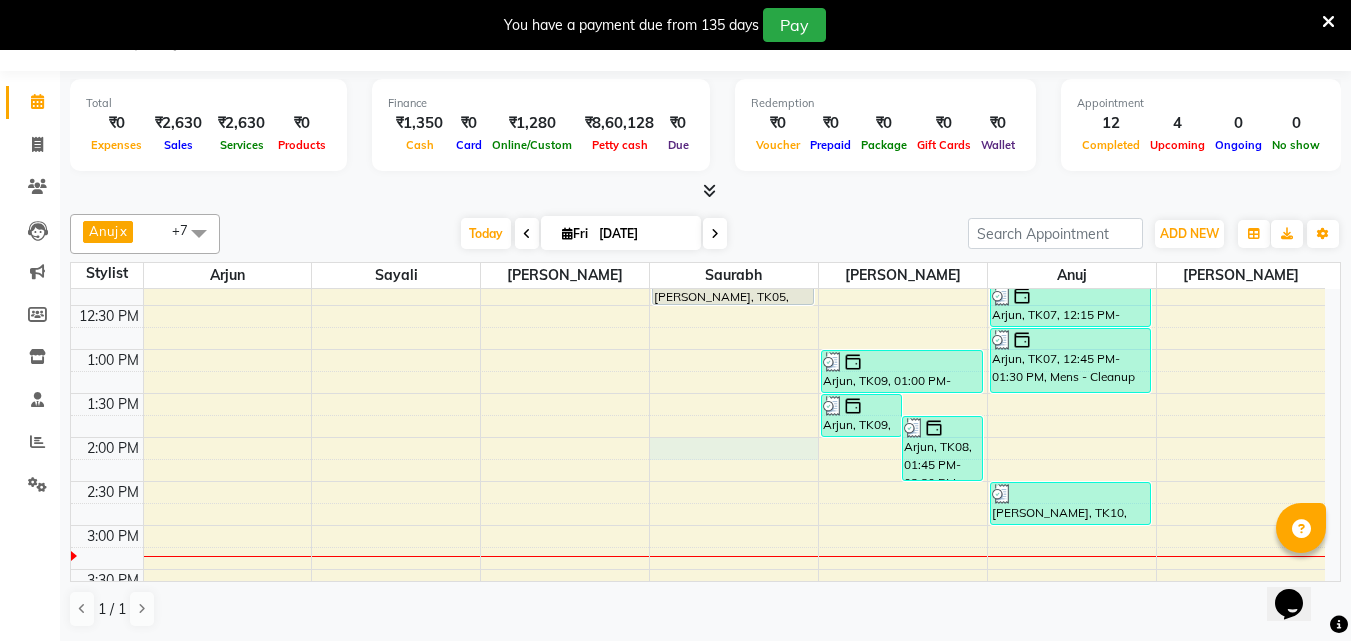 click on "6:00 AM 6:30 AM 7:00 AM 7:30 AM 8:00 AM 8:30 AM 9:00 AM 9:30 AM 10:00 AM 10:30 AM 11:00 AM 11:30 AM 12:00 PM 12:30 PM 1:00 PM 1:30 PM 2:00 PM 2:30 PM 3:00 PM 3:30 PM 4:00 PM 4:30 PM 5:00 PM 5:30 PM 6:00 PM 6:30 PM 7:00 PM 7:30 PM 8:00 PM 8:30 PM 9:00 PM 9:30 PM 10:00 PM 10:30 PM     avinash chaudhari, TK03, 11:00 AM-11:30 AM, Beard (Men)  - Beard Trim             aaryan adhane, TK02, 05:00 PM-05:30 PM, Haircut (Men)  - Mens Haircut W/O Wash             aaryan adhane, TK02, 05:30 PM-06:00 PM, Haircut (Men)  - Mens Haircut W/O Wash     Arjun, TK01, 10:00 AM-10:30 AM, Haircut (Men)  - Mens Haircut W/O Wash     Arjun, TK01, 10:30 AM-11:00 AM, Beard (Men)  - Beard Trim             rohit patil, TK05, 11:30 AM-12:00 PM, Haircut (Men)  - Mens Haircut With Wash             rohit patil, TK05, 12:00 PM-12:30 PM, Beard (Men)  - Crafting / Shaving     Arjun, TK09, 01:30 PM-02:00 PM, Beard (Men)  - Beard Trim     Arjun, TK08, 01:45 PM-02:30 PM, Touch-Up  (Women)  - Hair Upto 4 Inches" at bounding box center (698, 481) 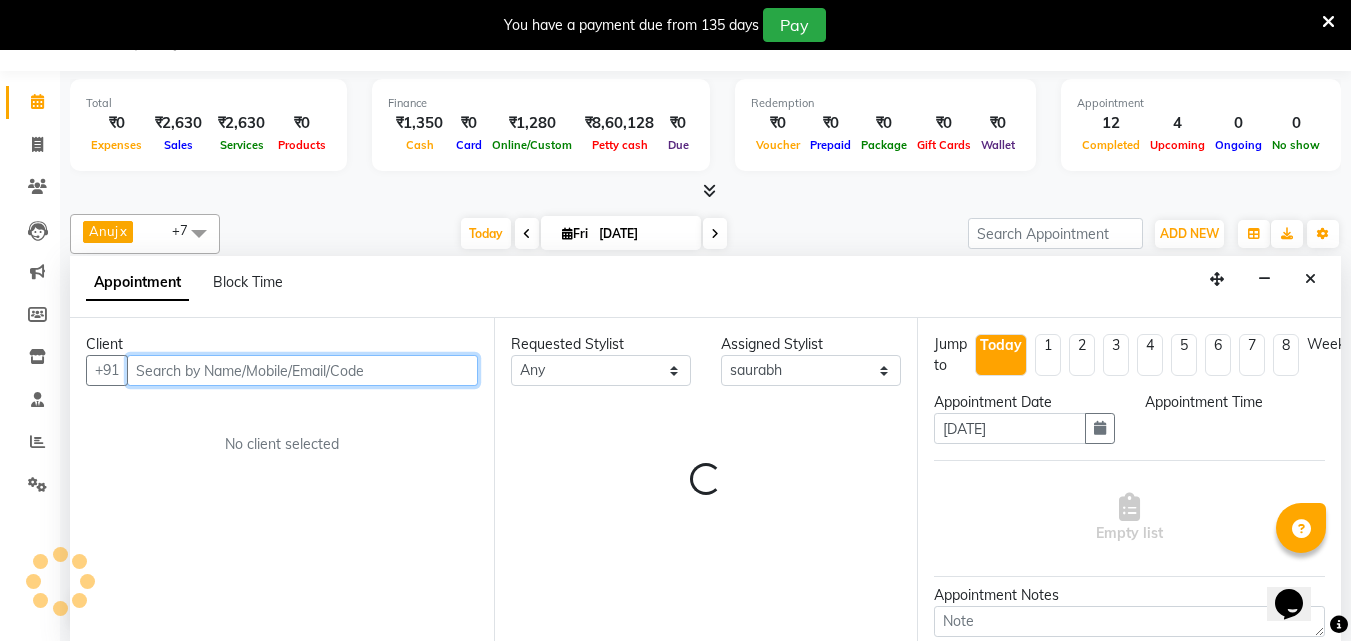 select on "840" 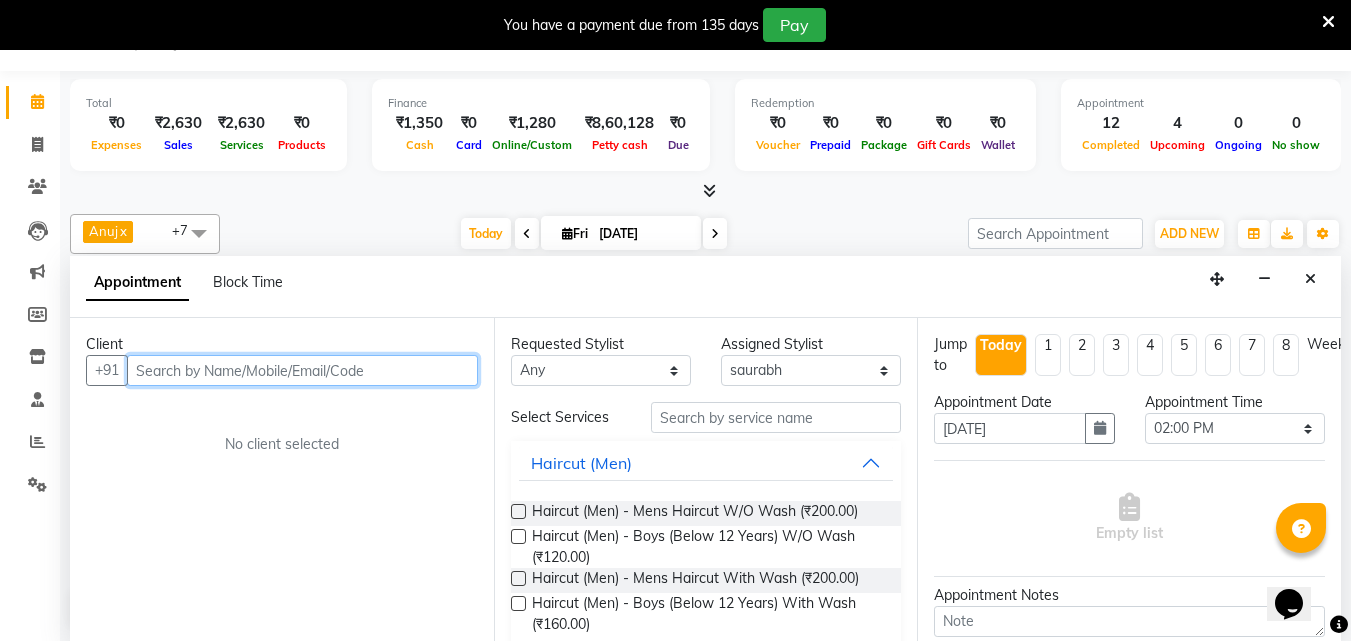 click at bounding box center [302, 370] 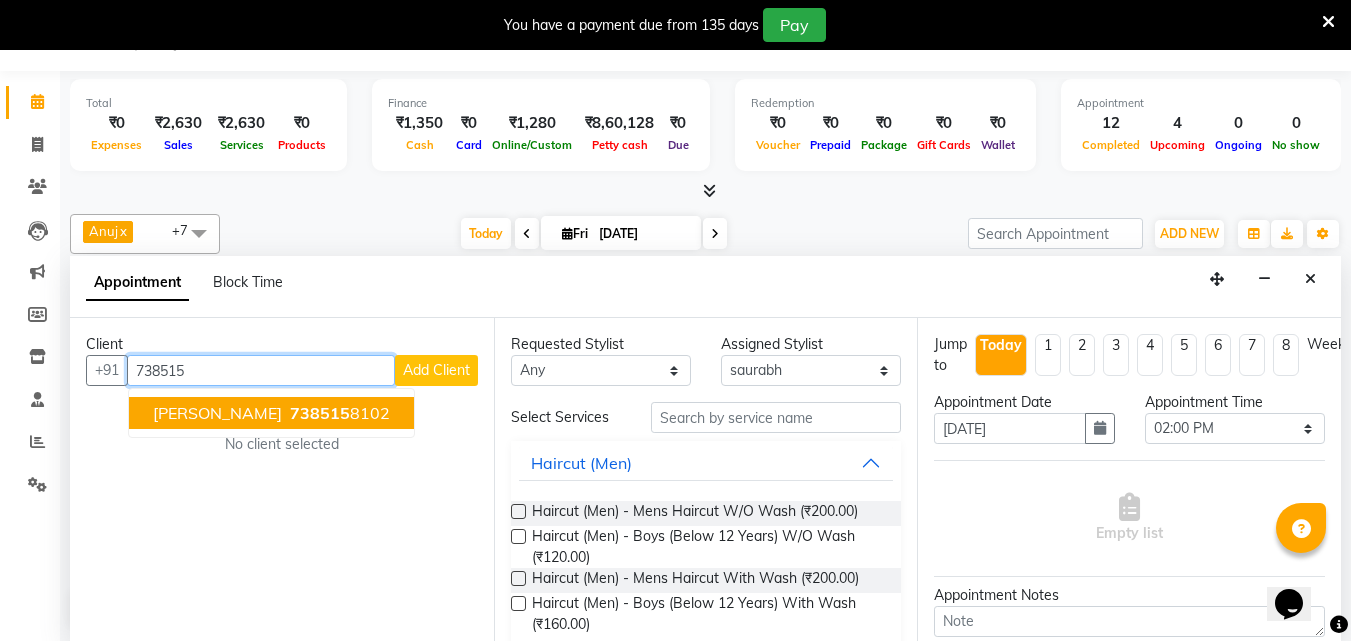 click on "738515" at bounding box center (320, 413) 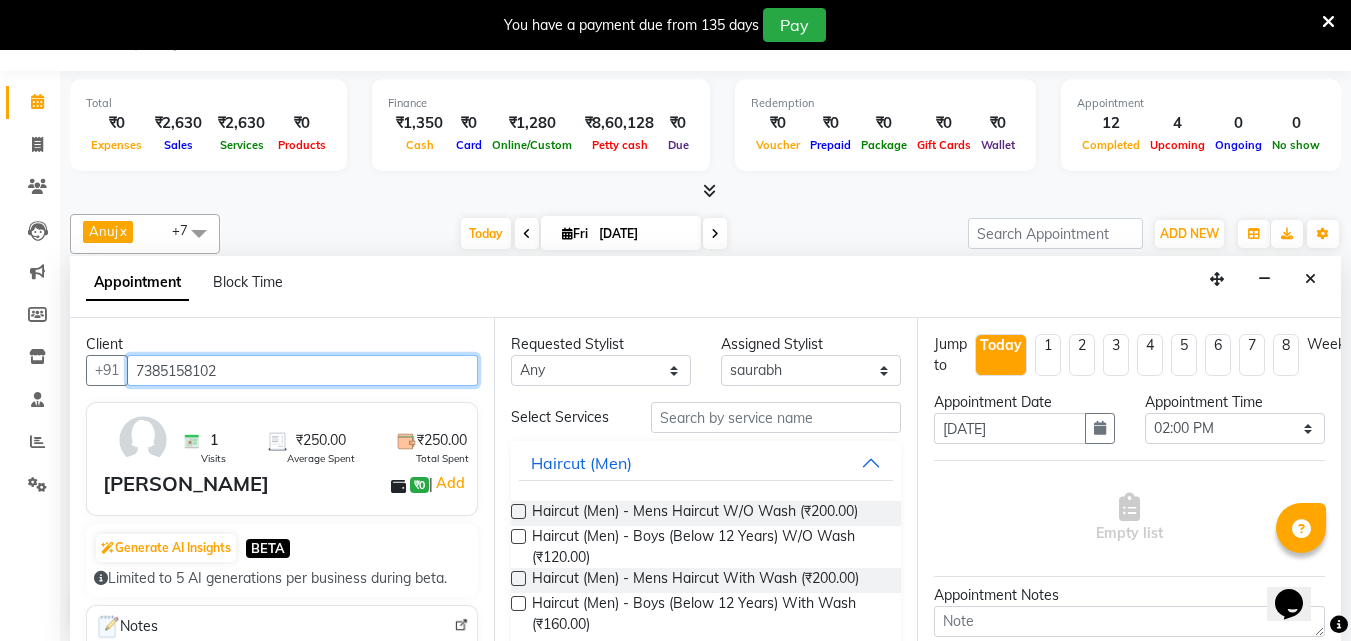 click on "7385158102" at bounding box center [302, 370] 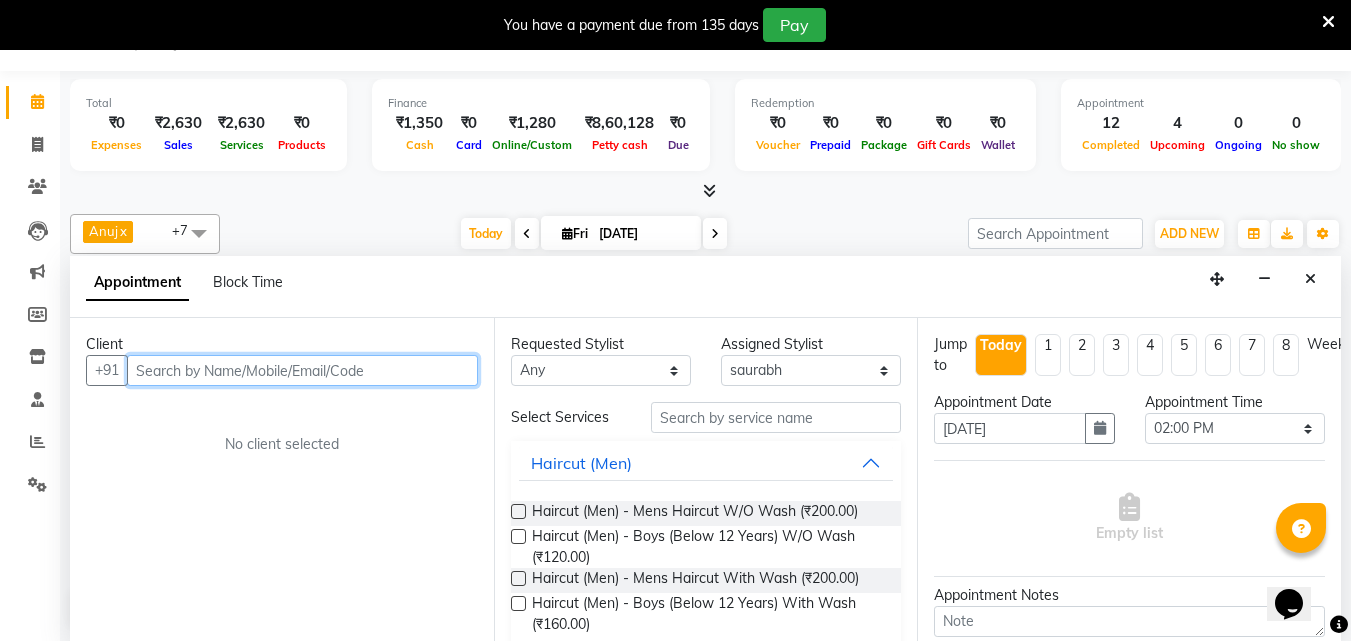 type on "3" 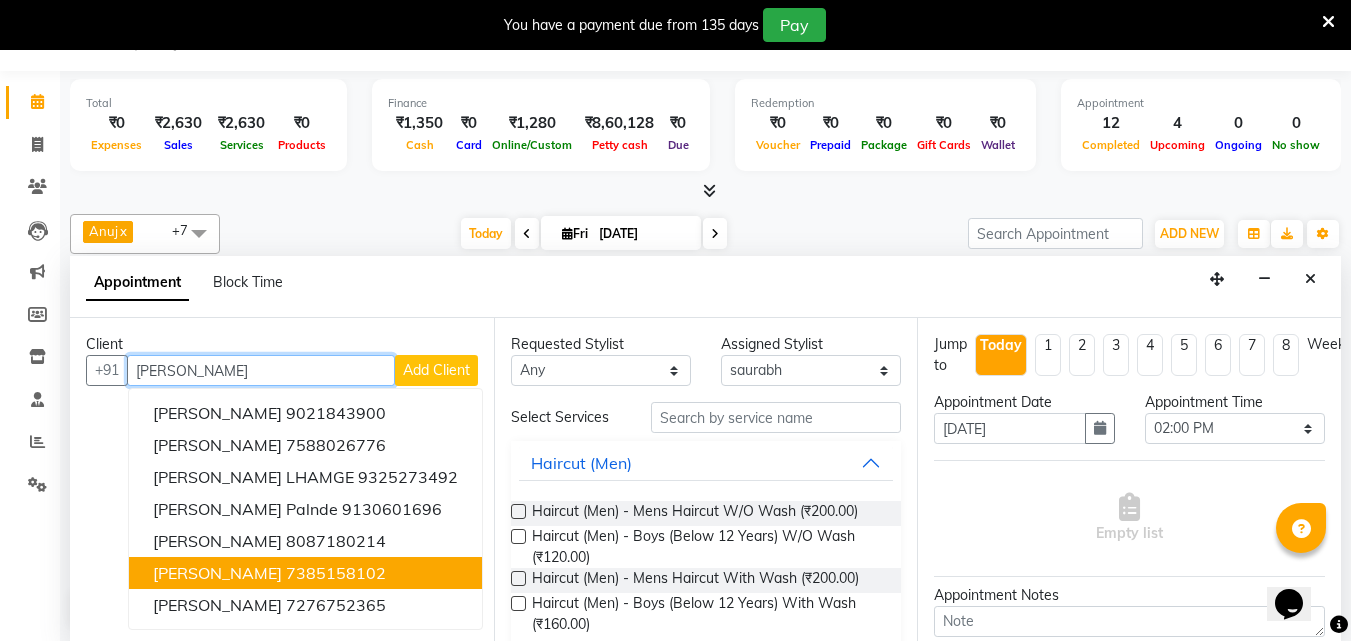 click on "7385158102" at bounding box center [336, 573] 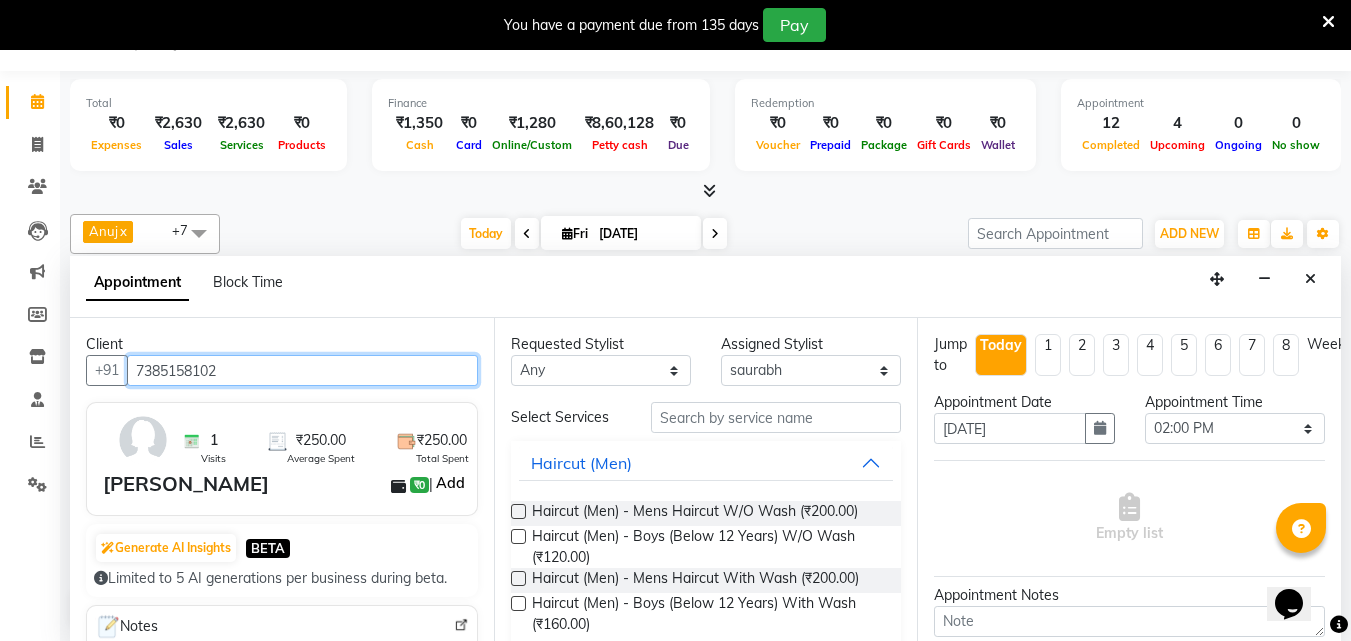 type on "7385158102" 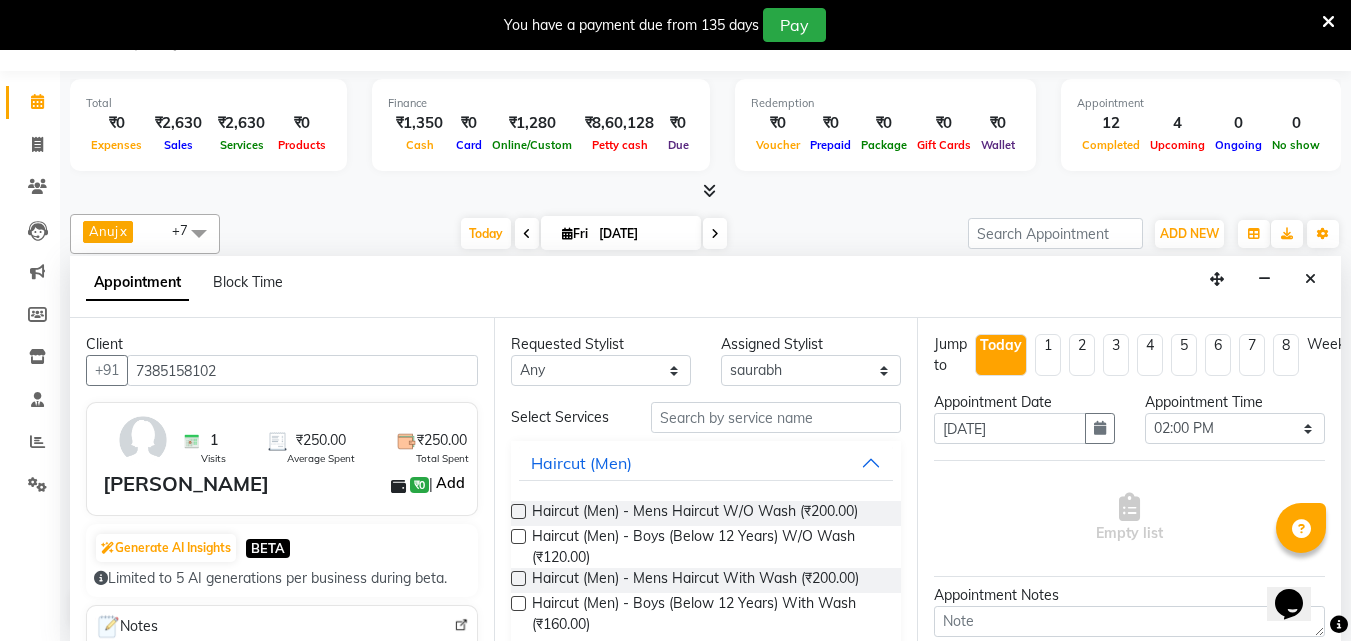 click on "Add" at bounding box center (450, 483) 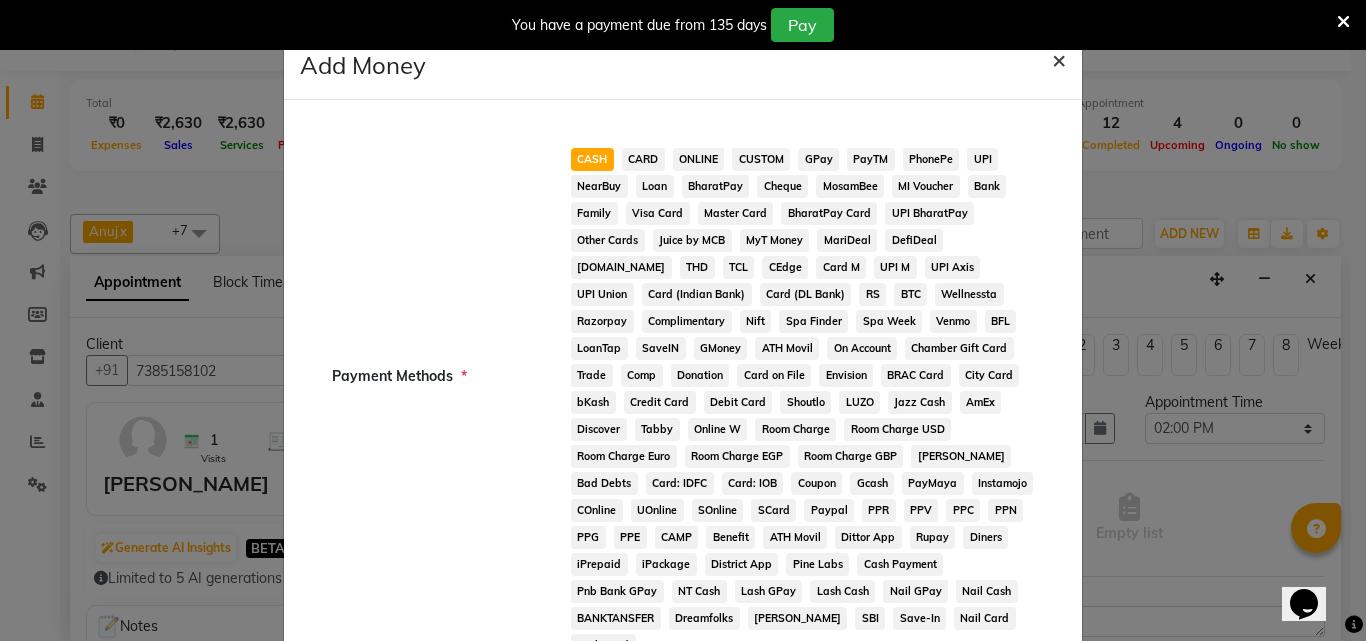 click on "×" 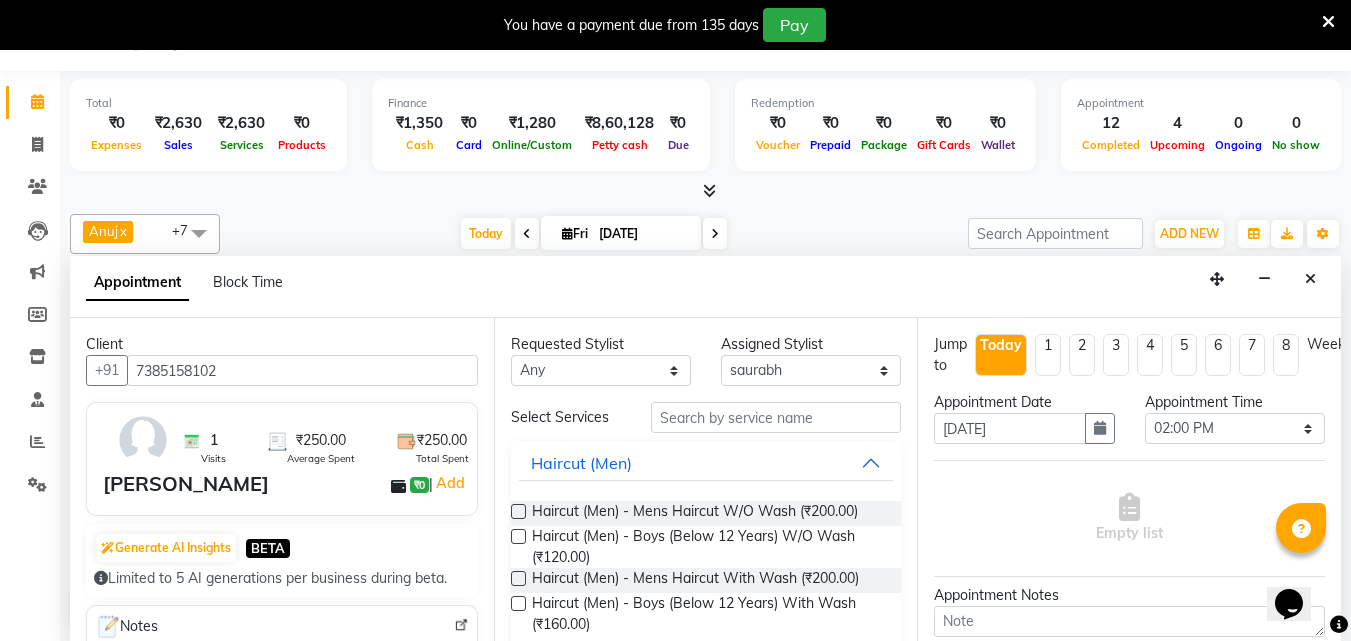 click at bounding box center [518, 578] 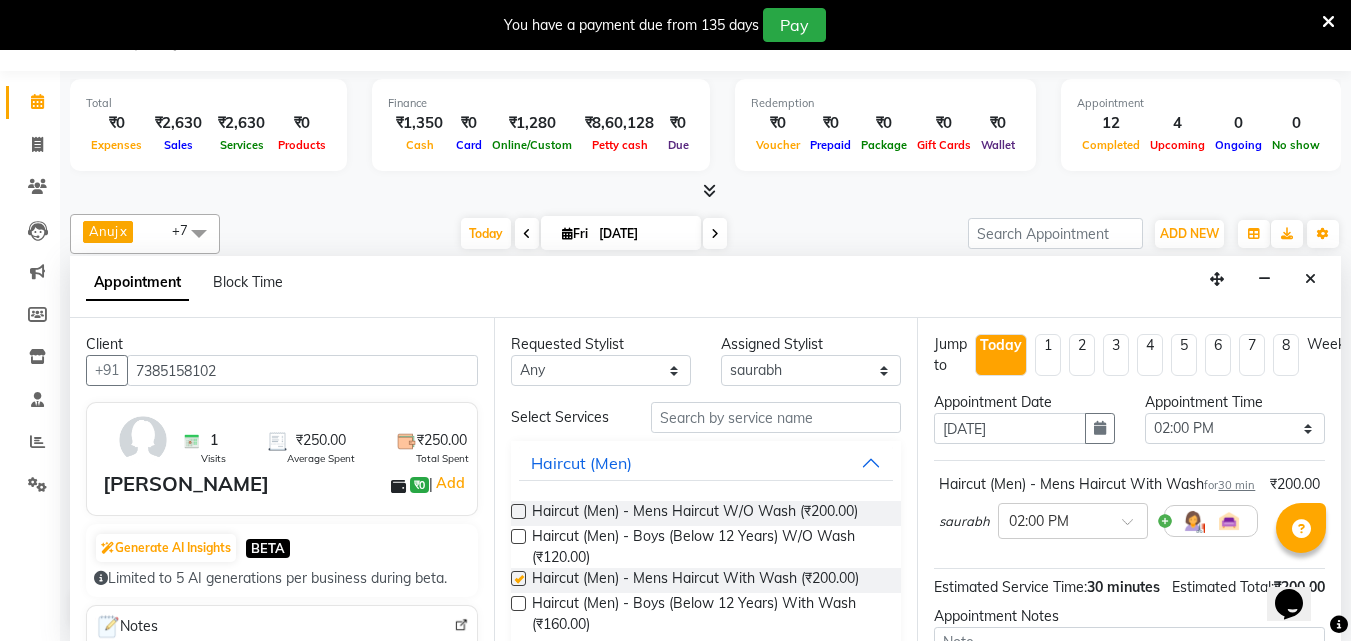 checkbox on "false" 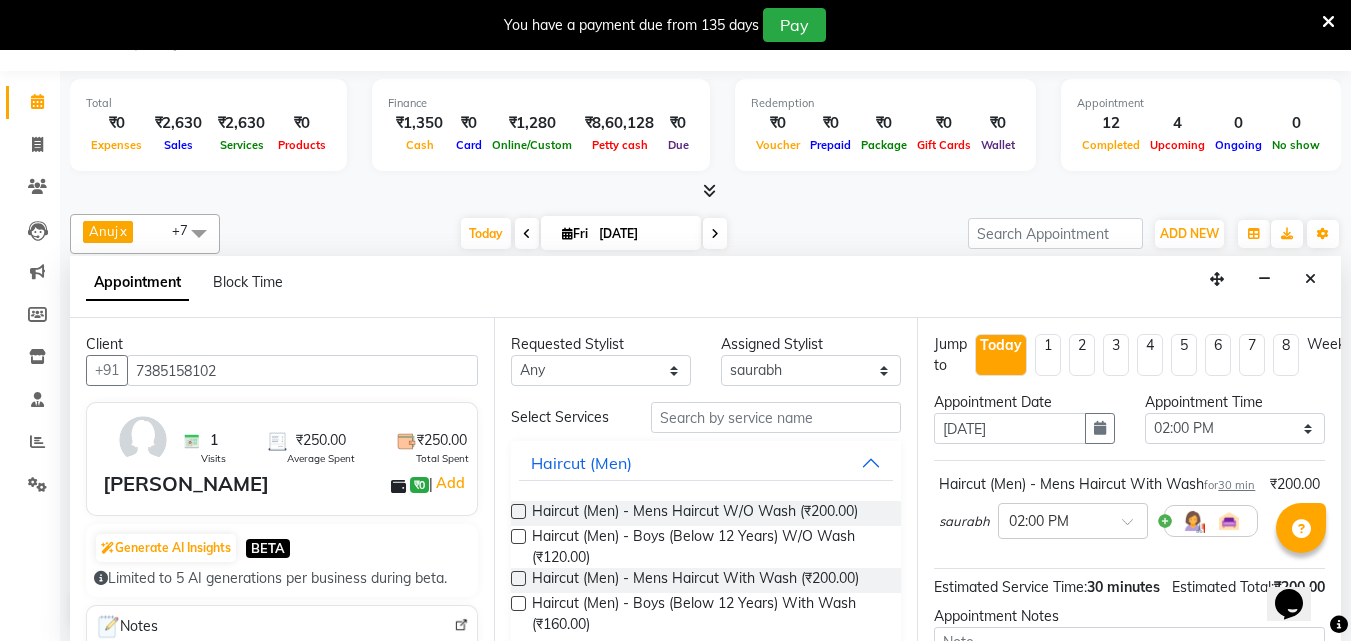 scroll, scrollTop: 48, scrollLeft: 0, axis: vertical 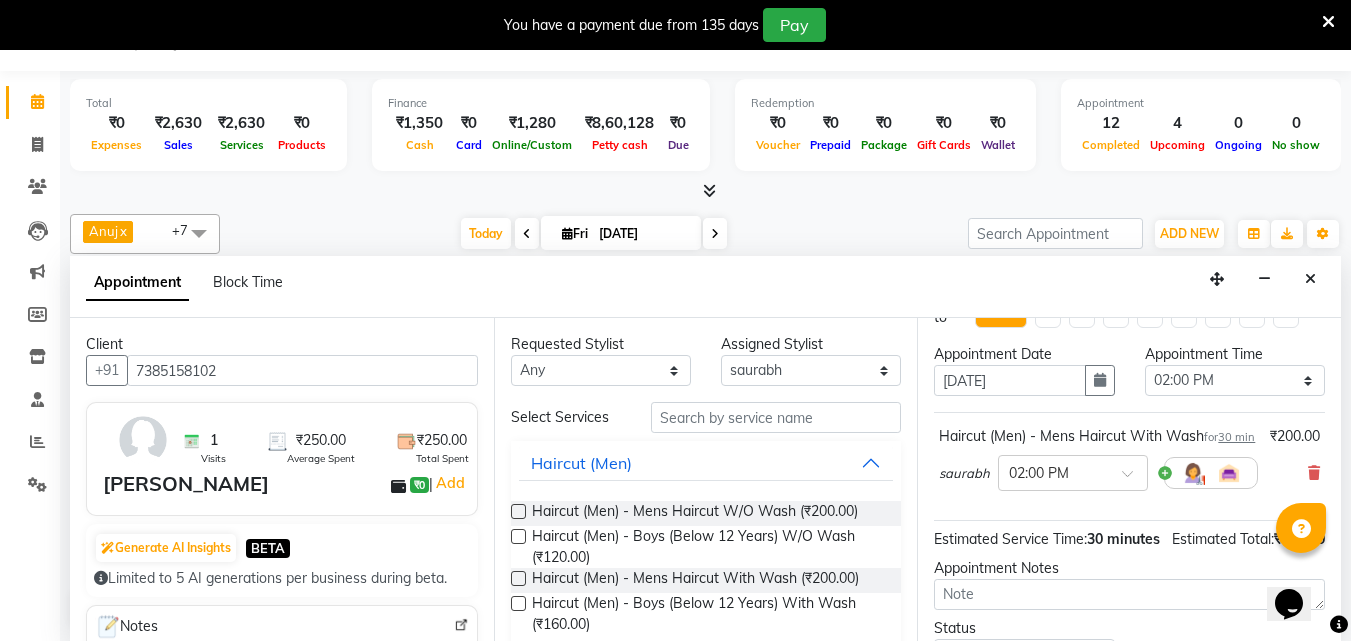 click on "Haircut (Men)  - Mens Haircut With Wash   for  30 min ₹200.00 saurabh × 02:00 PM" at bounding box center (1129, 462) 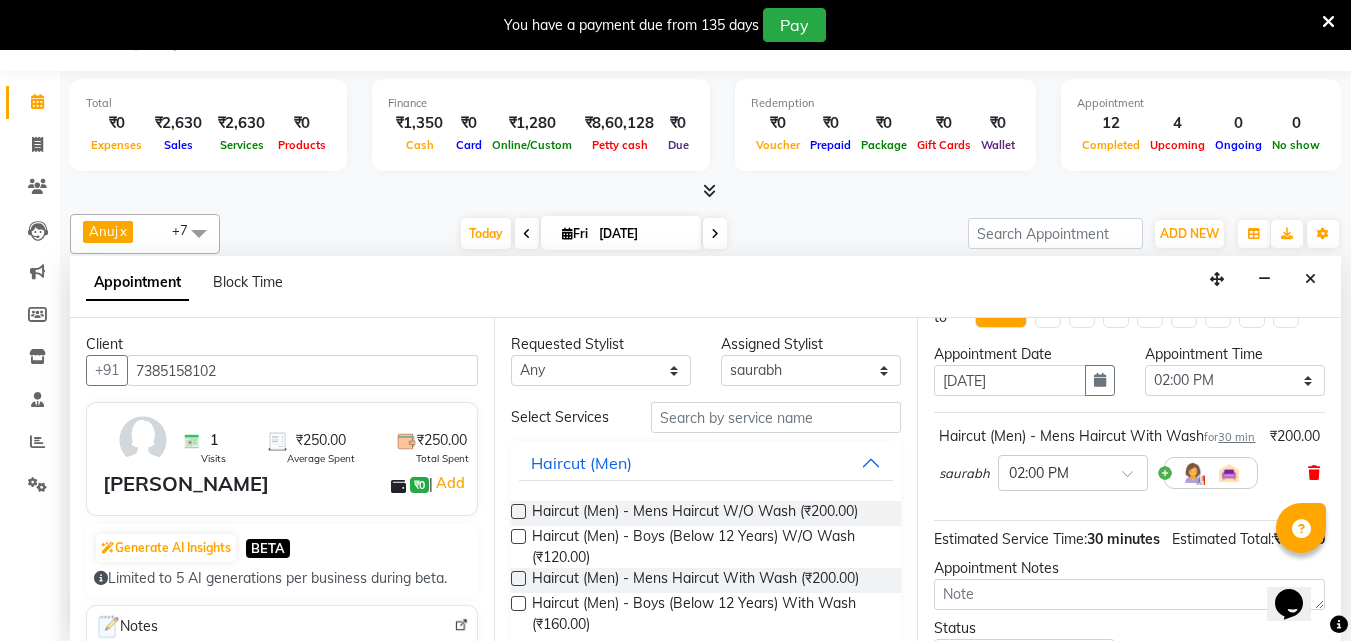 click at bounding box center [1314, 473] 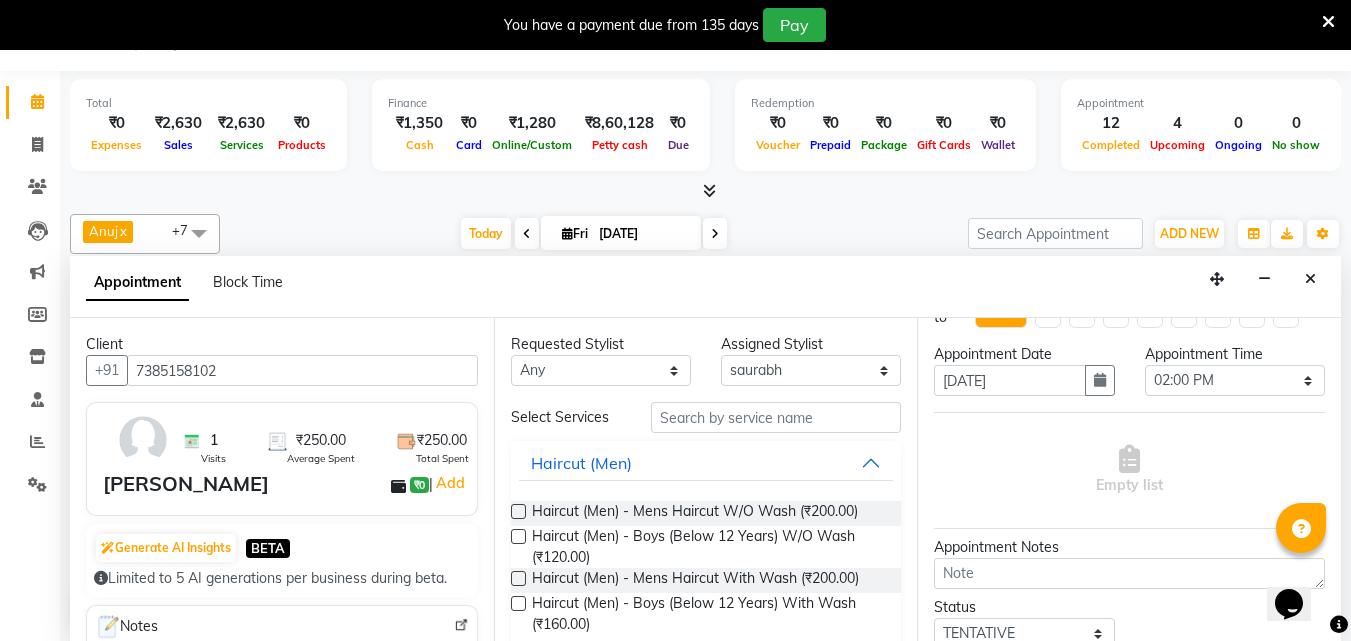scroll, scrollTop: 115, scrollLeft: 0, axis: vertical 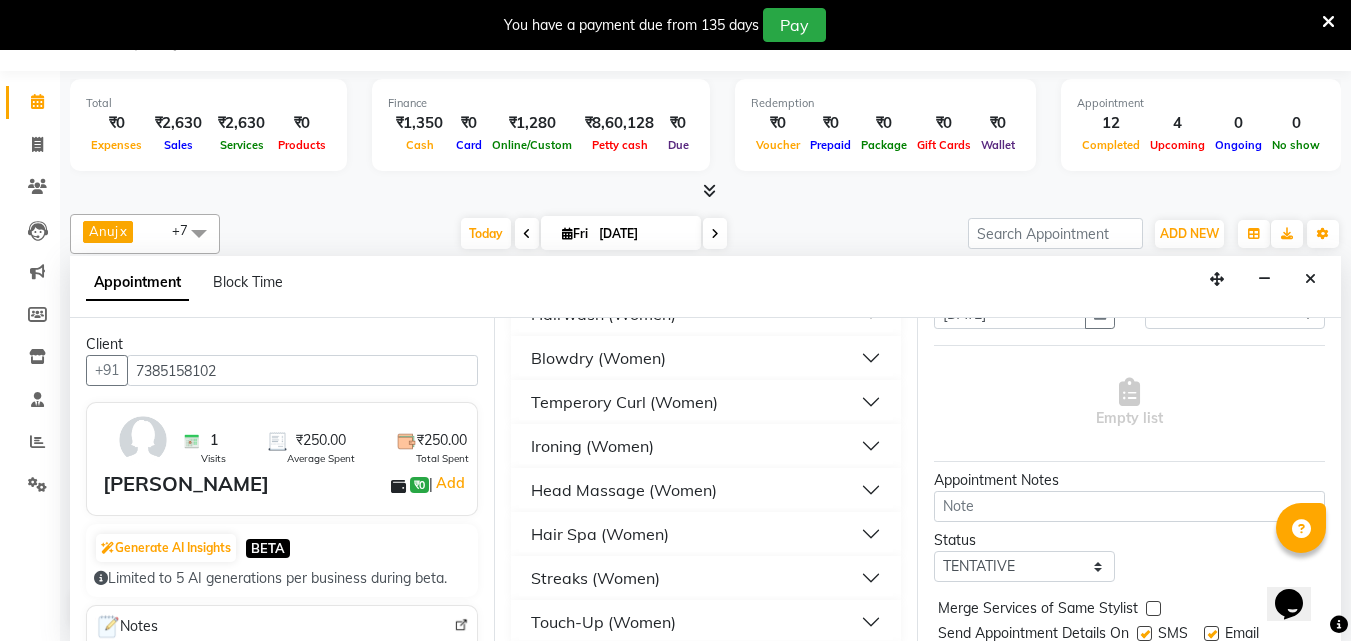 click on "Hair Spa (Women)" at bounding box center [706, 534] 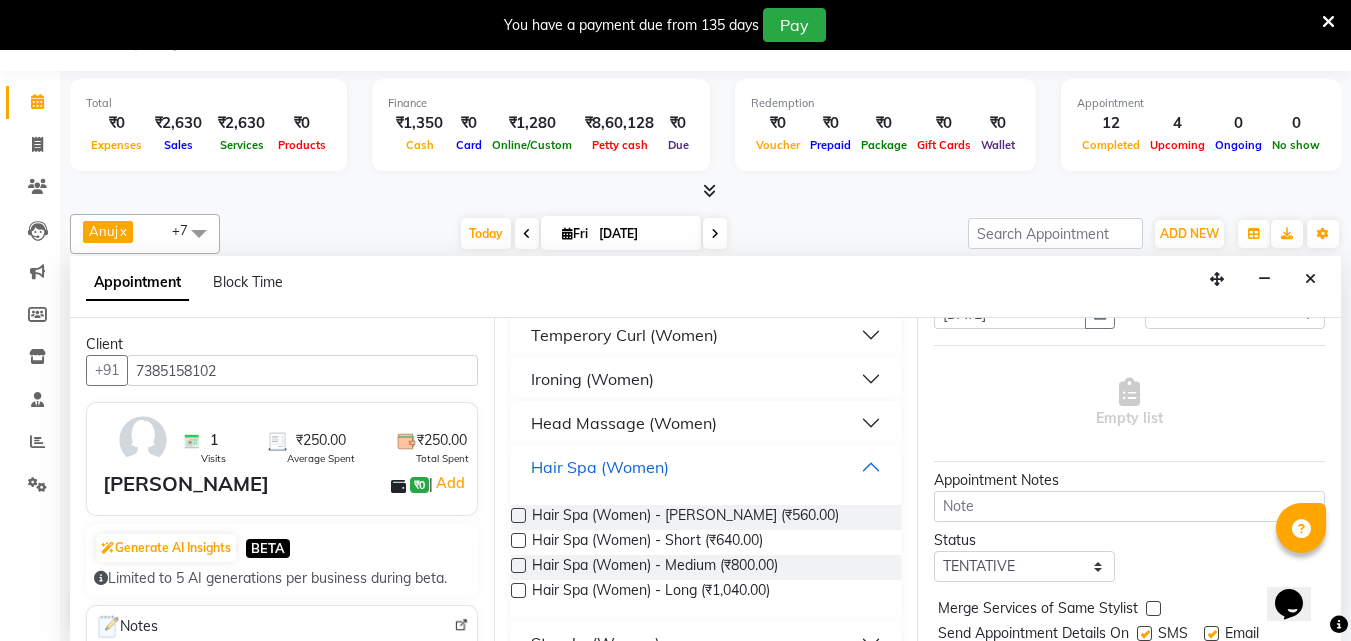 scroll, scrollTop: 1317, scrollLeft: 0, axis: vertical 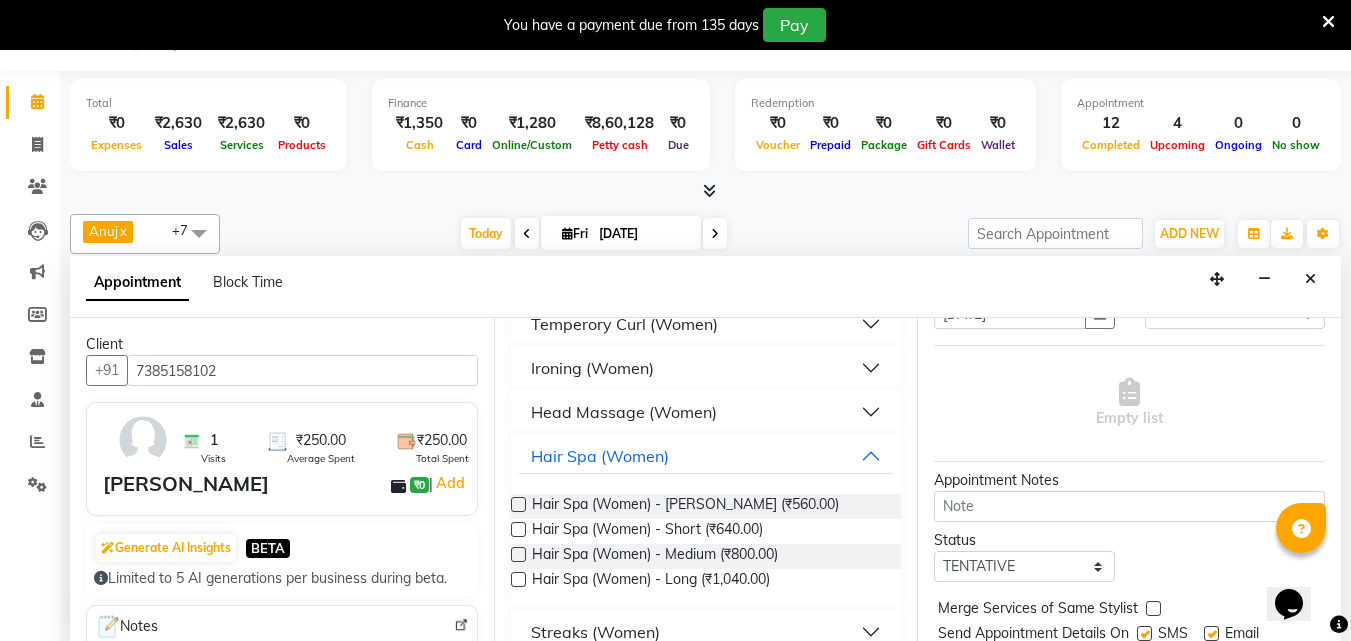 click at bounding box center [518, 554] 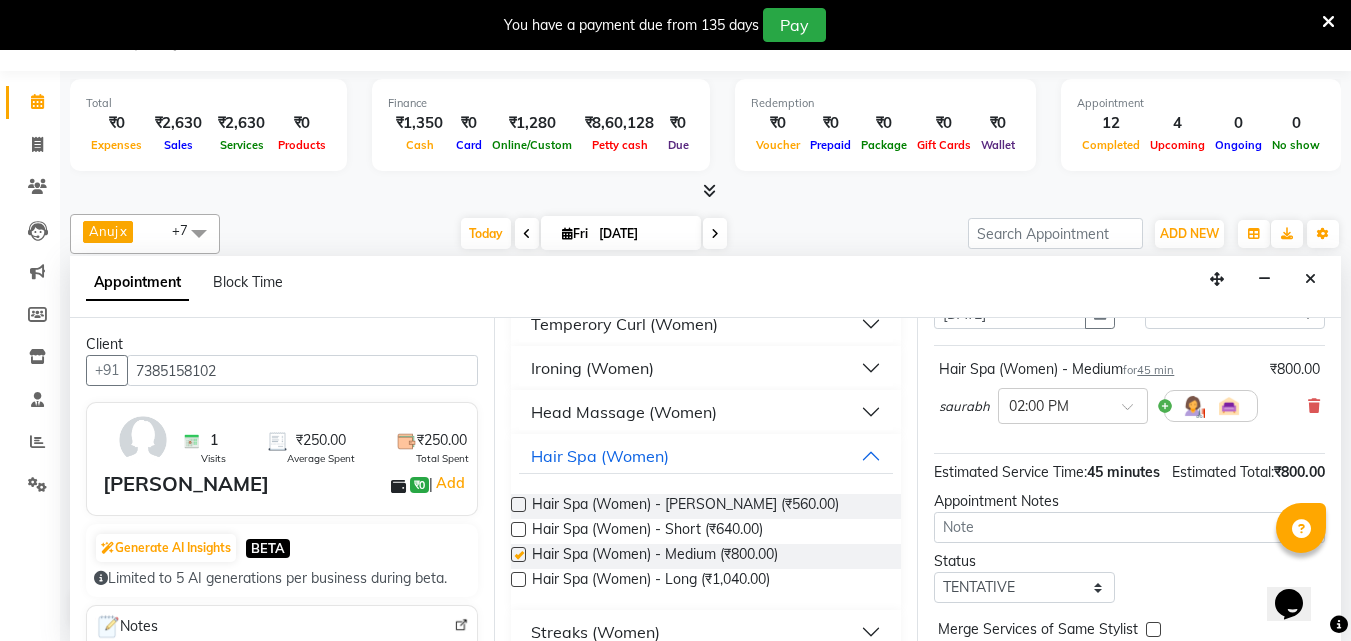 checkbox on "false" 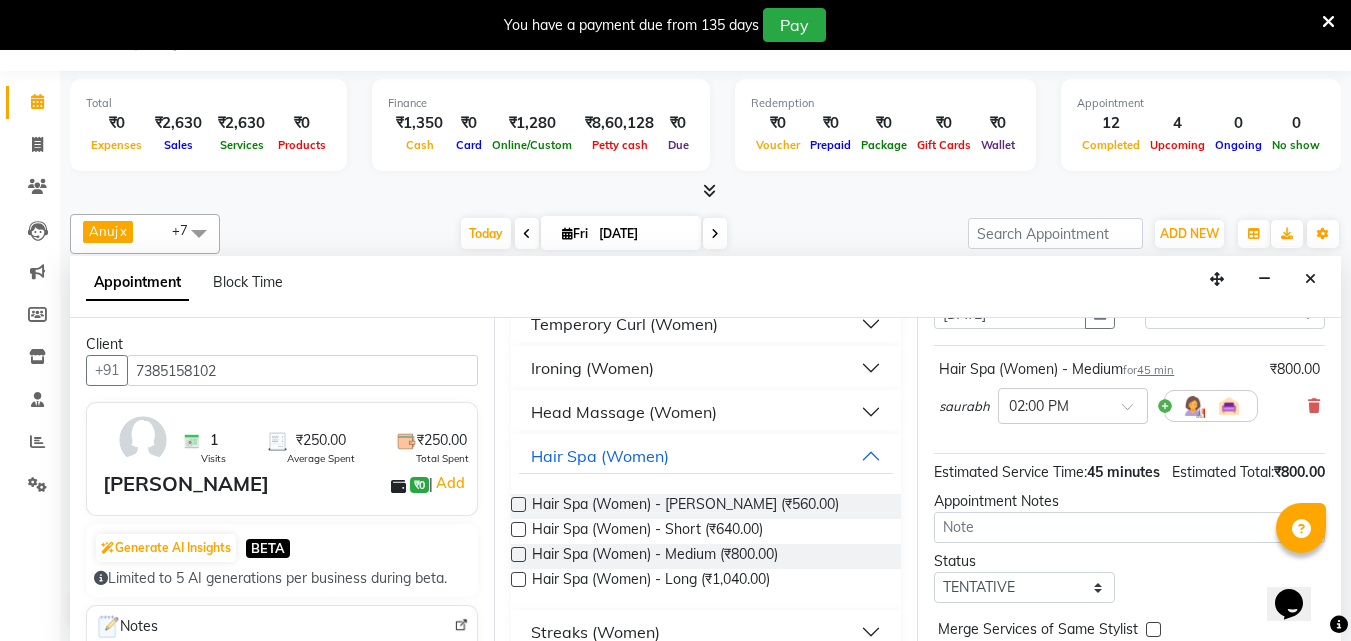 scroll, scrollTop: 239, scrollLeft: 0, axis: vertical 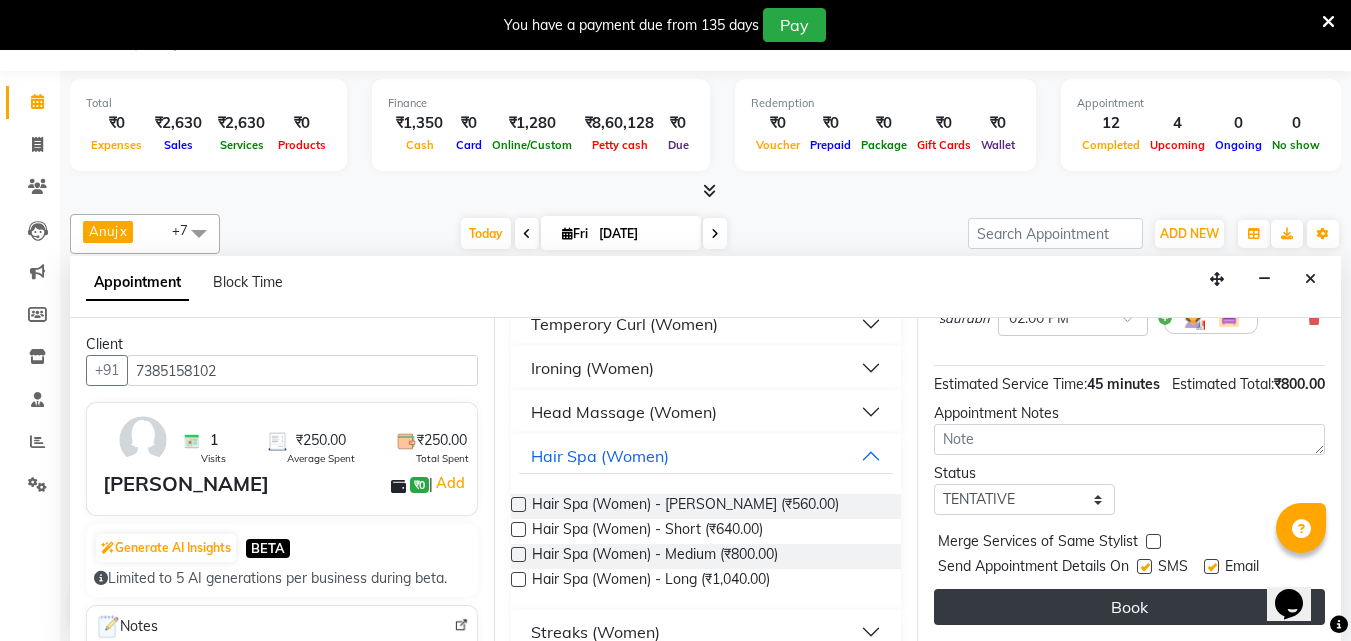 click on "Book" at bounding box center [1129, 607] 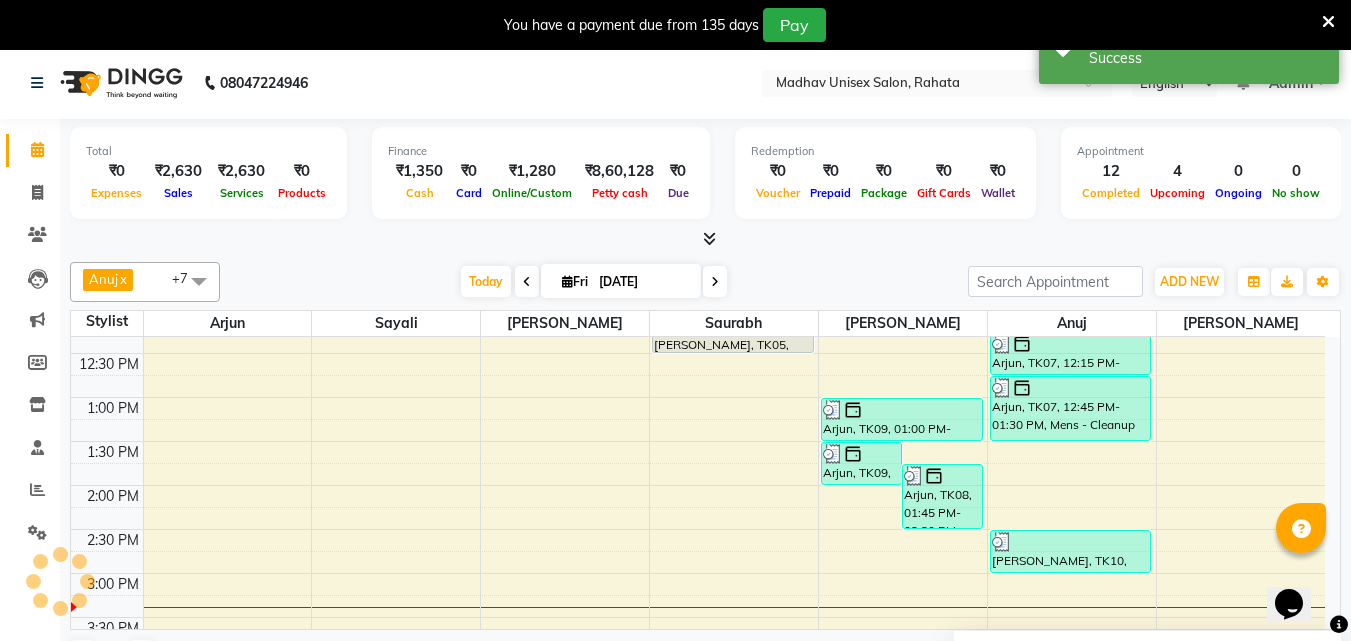 scroll, scrollTop: 0, scrollLeft: 0, axis: both 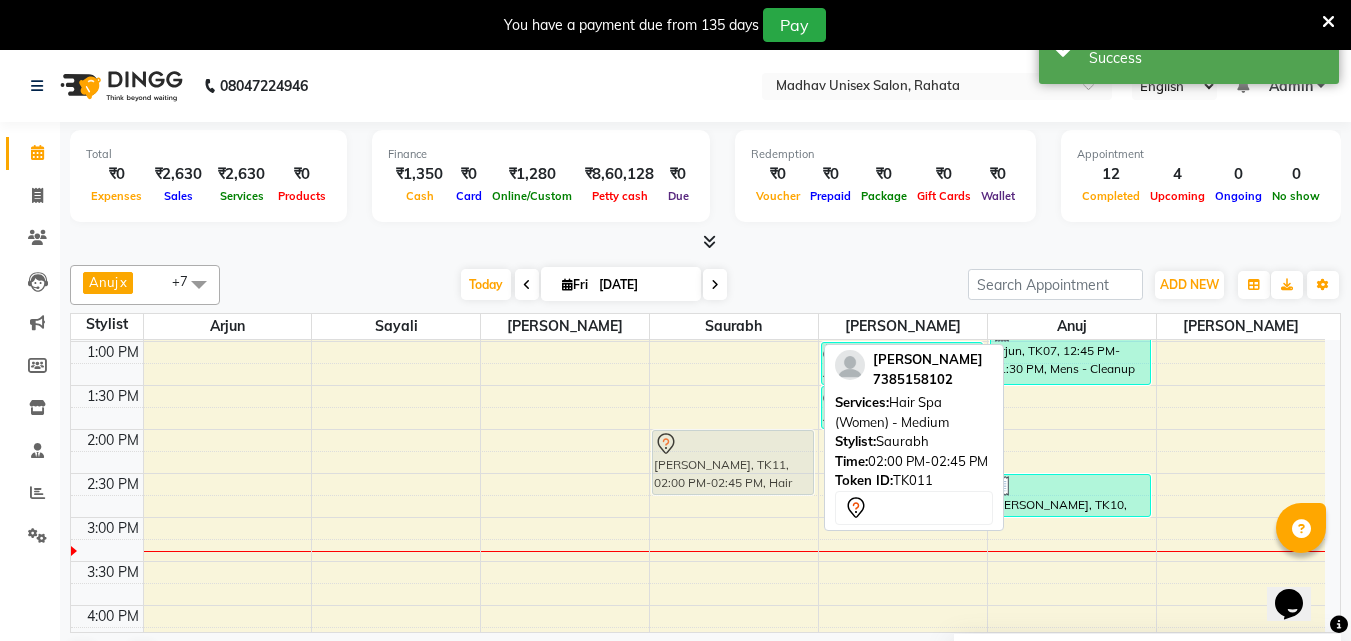 click on "rohit patil, TK05, 11:30 AM-12:00 PM, Haircut (Men)  - Mens Haircut With Wash             rohit patil, TK05, 12:00 PM-12:30 PM, Beard (Men)  - Crafting / Shaving             HARSHADA GURAV, TK11, 02:00 PM-02:45 PM, Hair Spa (Women)  - Medium             HARSHADA GURAV, TK11, 02:00 PM-02:45 PM, Hair Spa (Women)  - Medium" at bounding box center (734, 473) 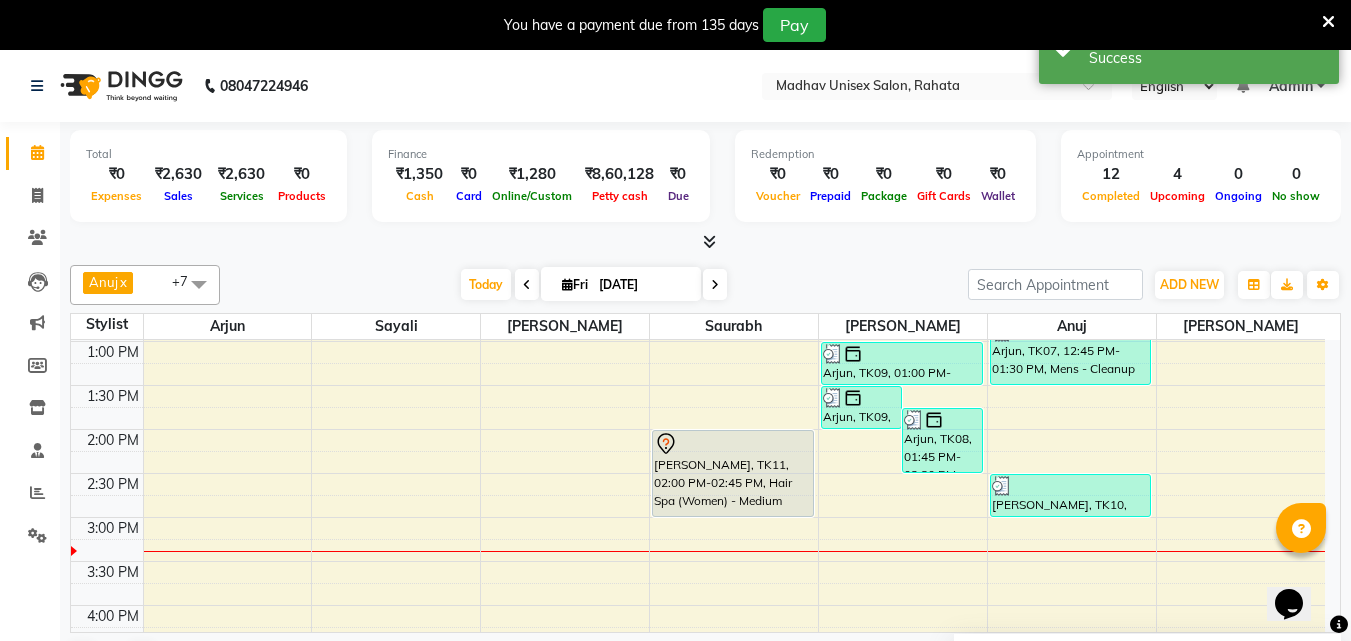 drag, startPoint x: 715, startPoint y: 491, endPoint x: 721, endPoint y: 510, distance: 19.924858 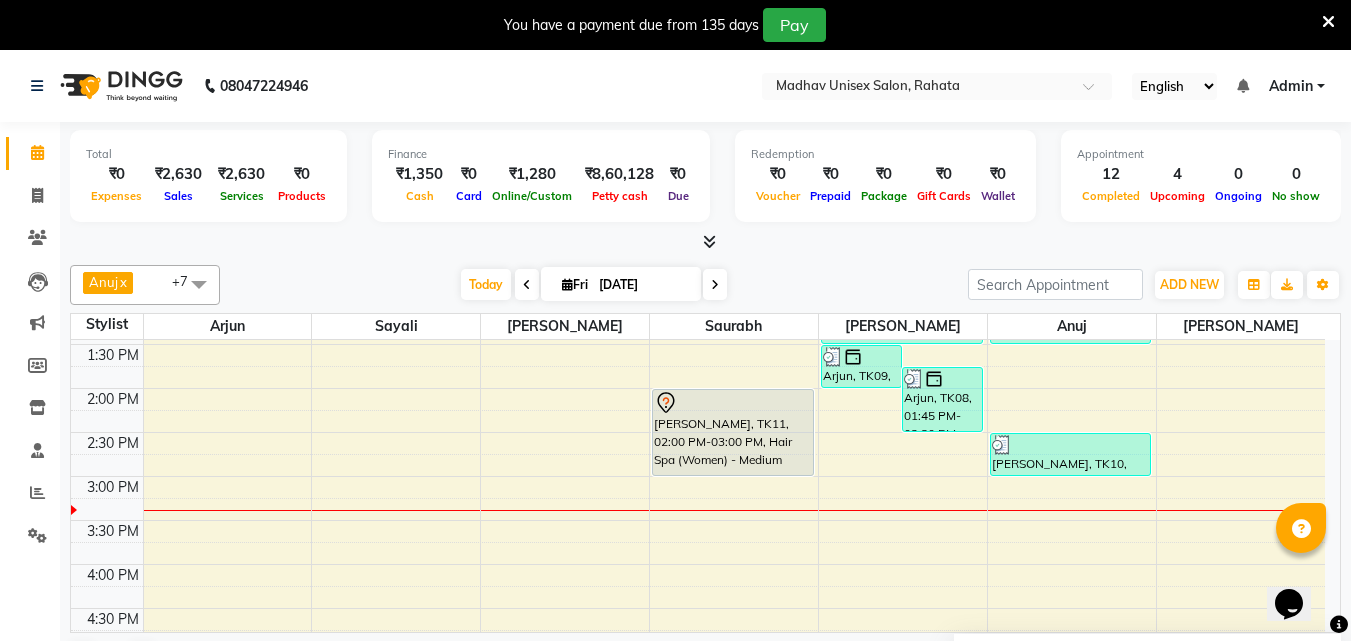 scroll, scrollTop: 678, scrollLeft: 0, axis: vertical 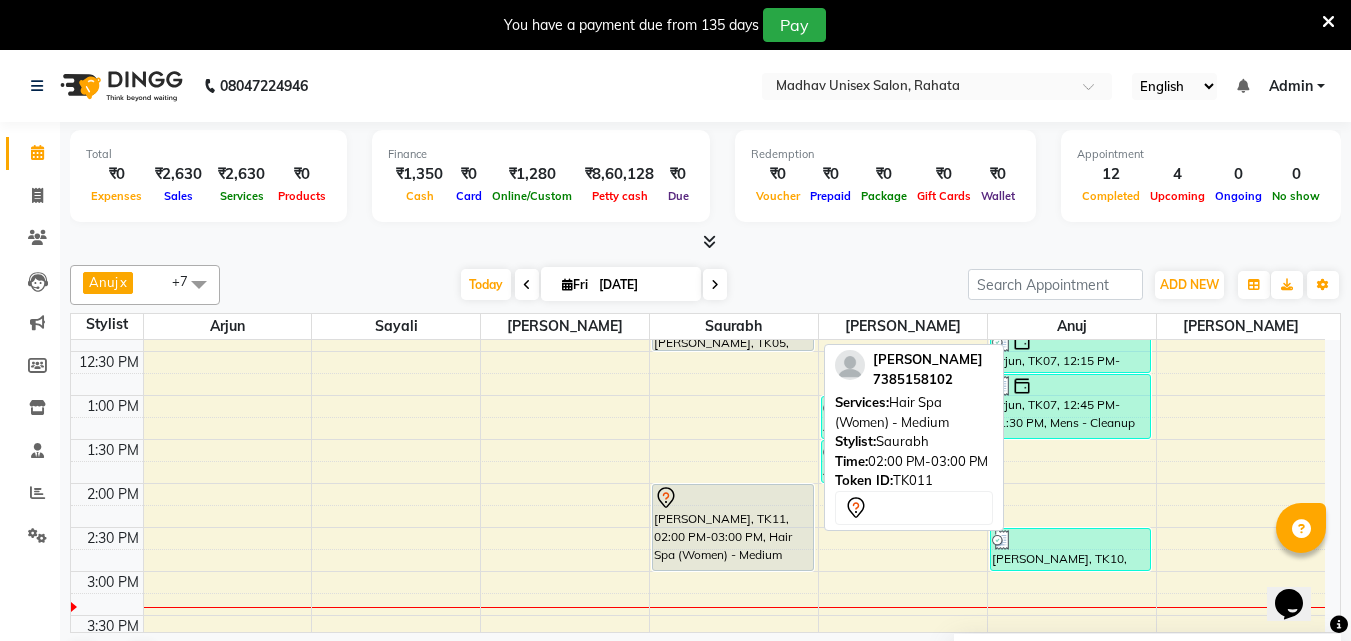 click on "[PERSON_NAME], TK11, 02:00 PM-03:00 PM, Hair Spa (Women)  - Medium" at bounding box center [733, 527] 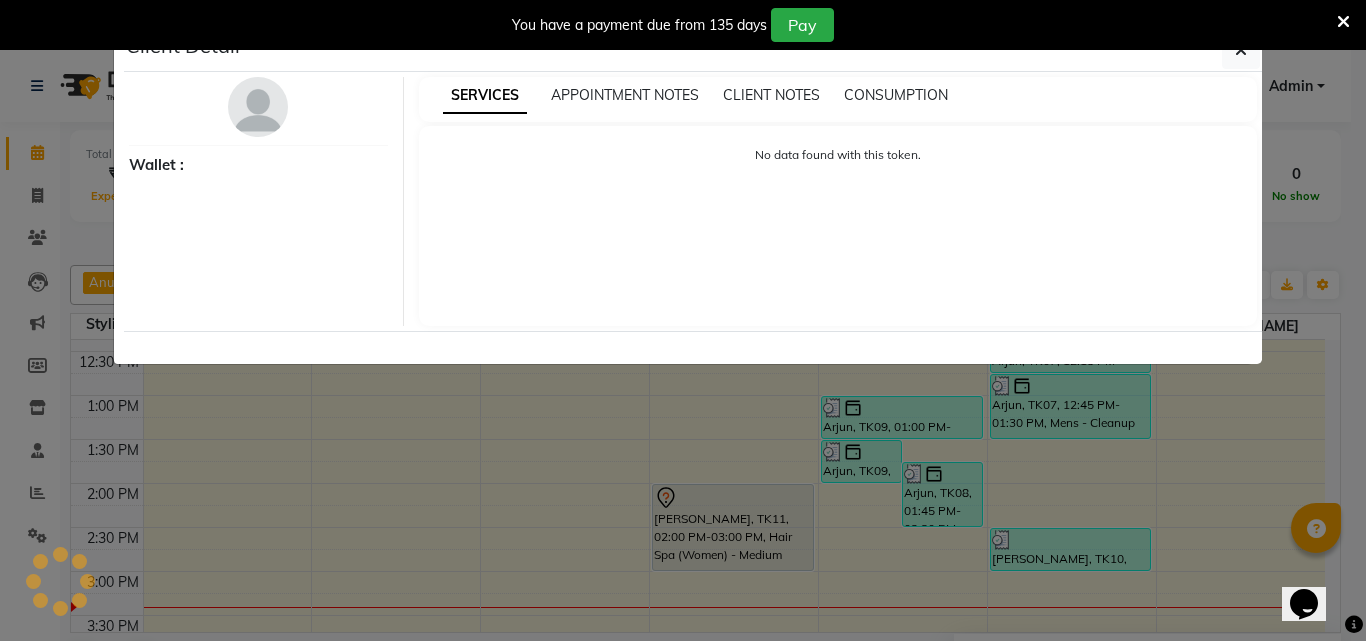 select on "7" 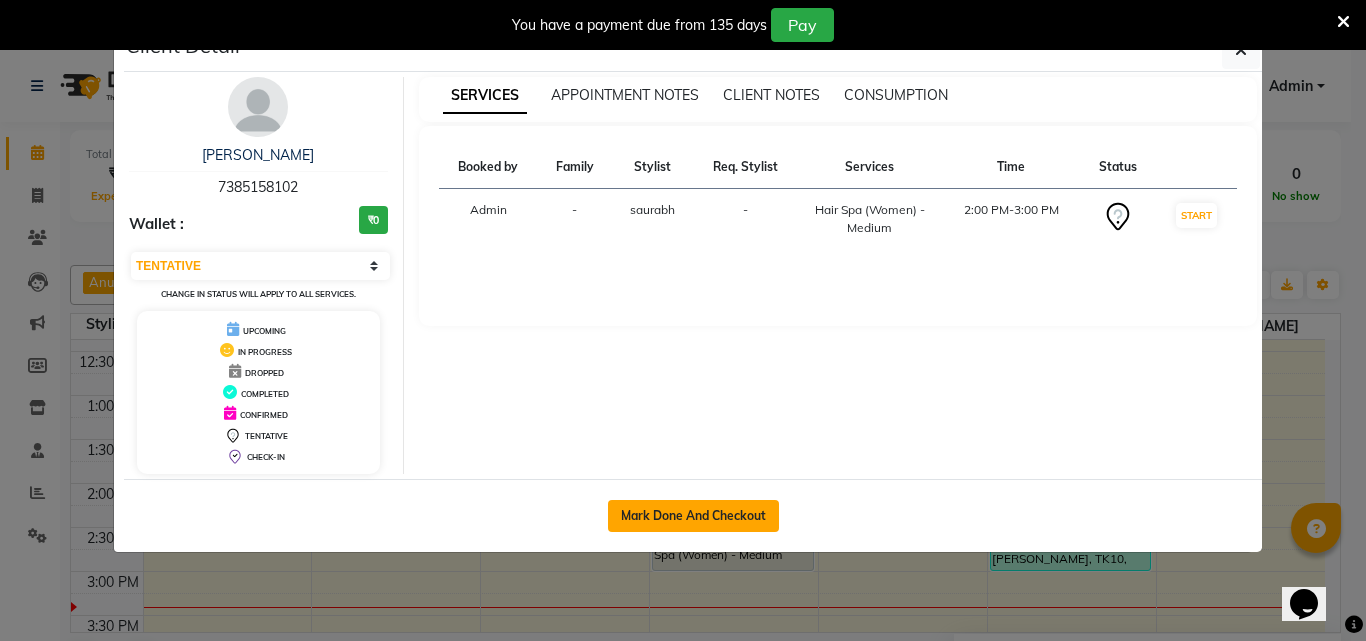 click on "Mark Done And Checkout" 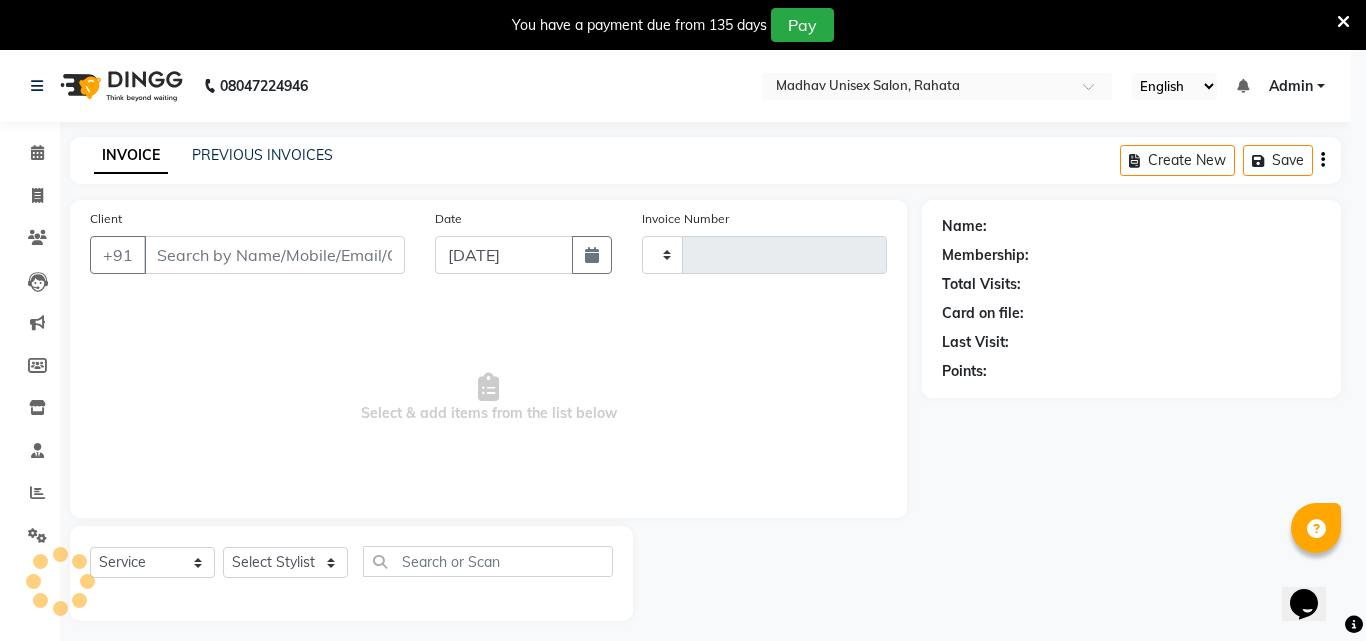 type on "1804" 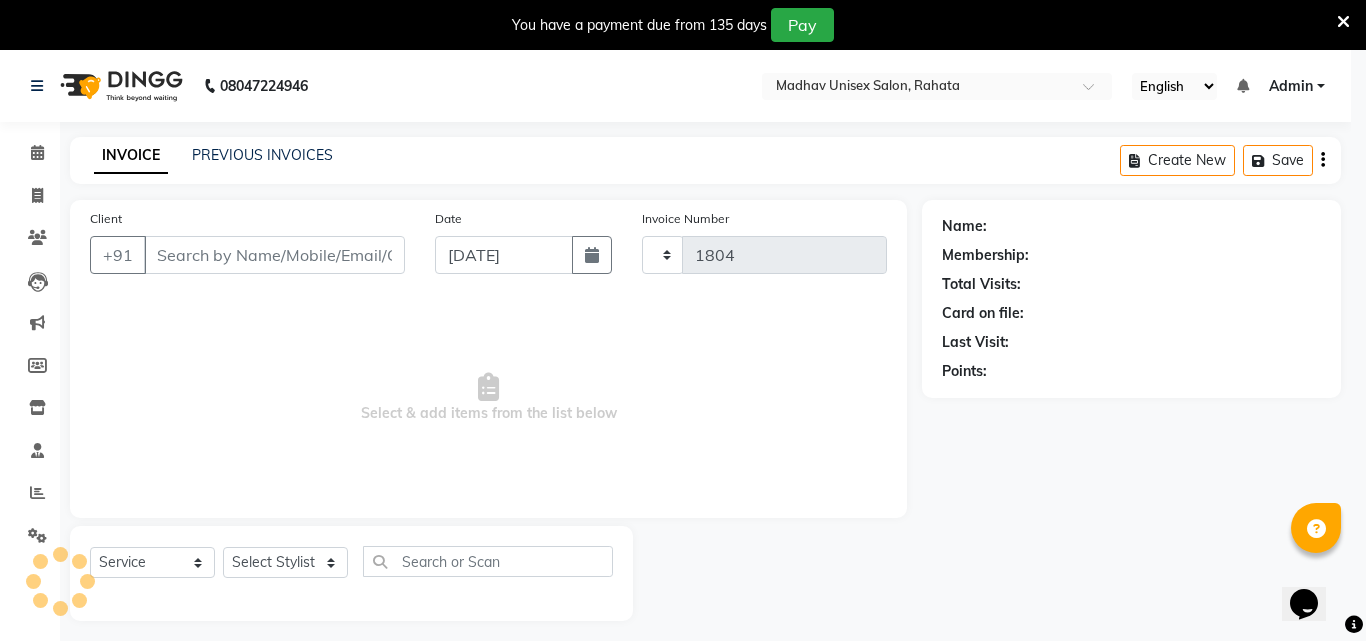 select on "870" 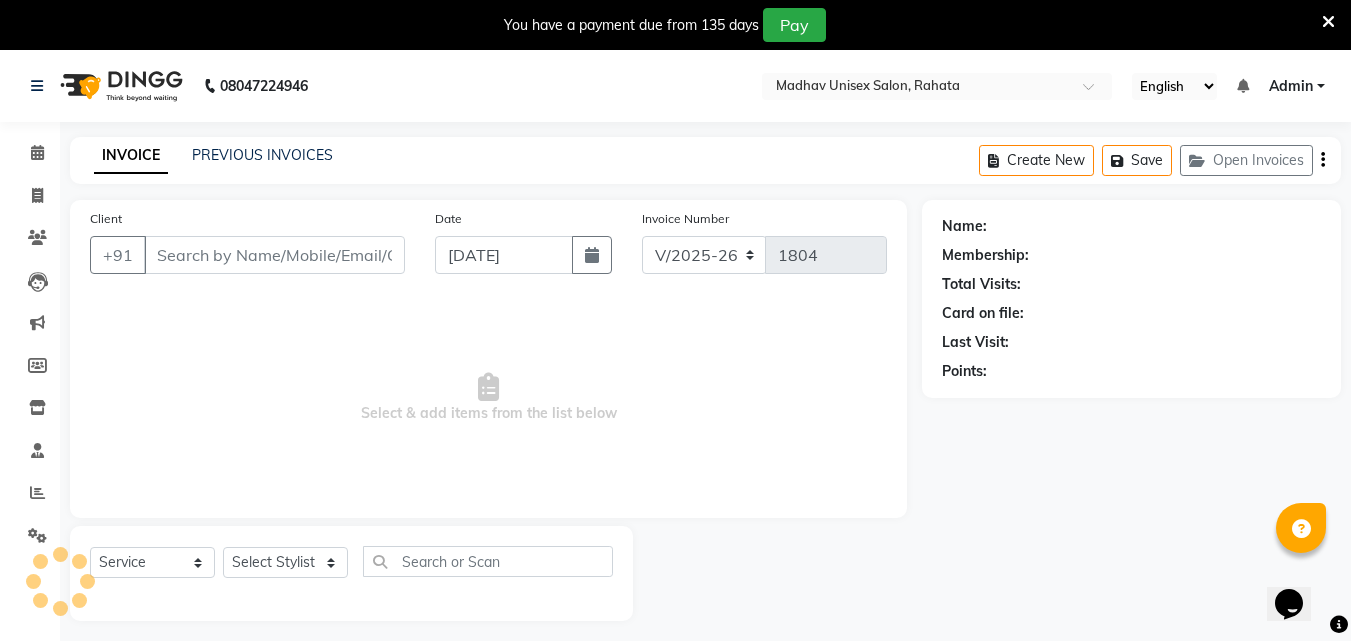 type on "7385158102" 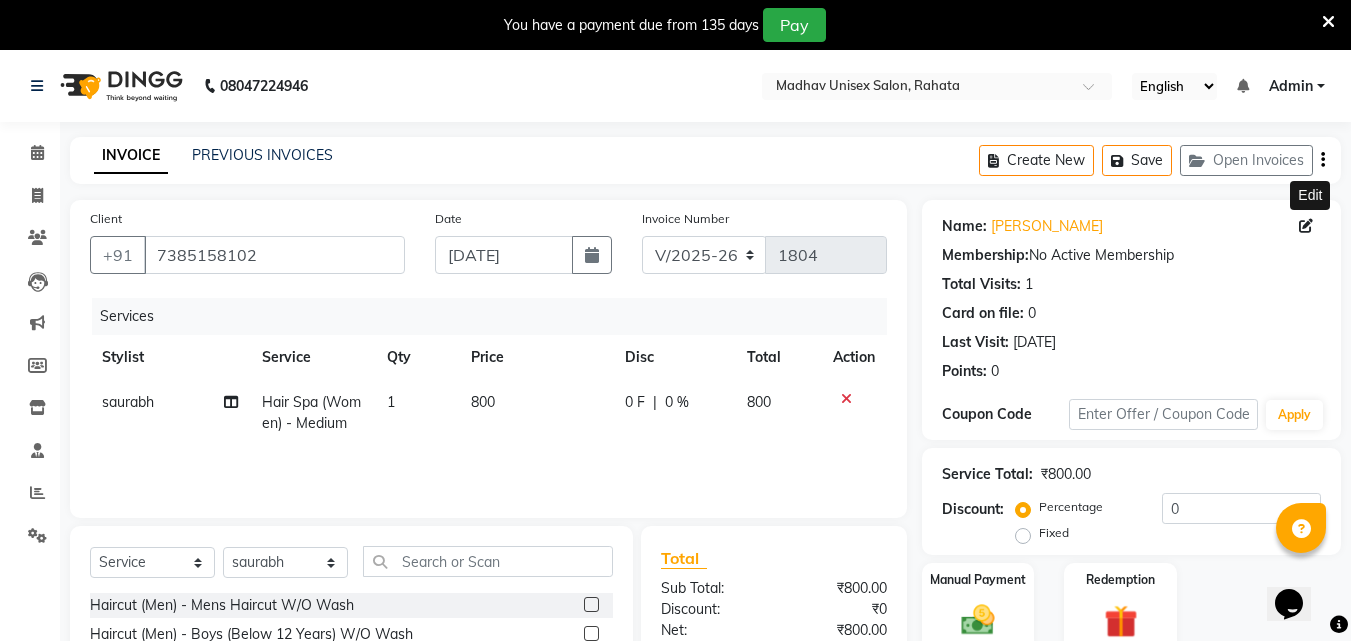 click 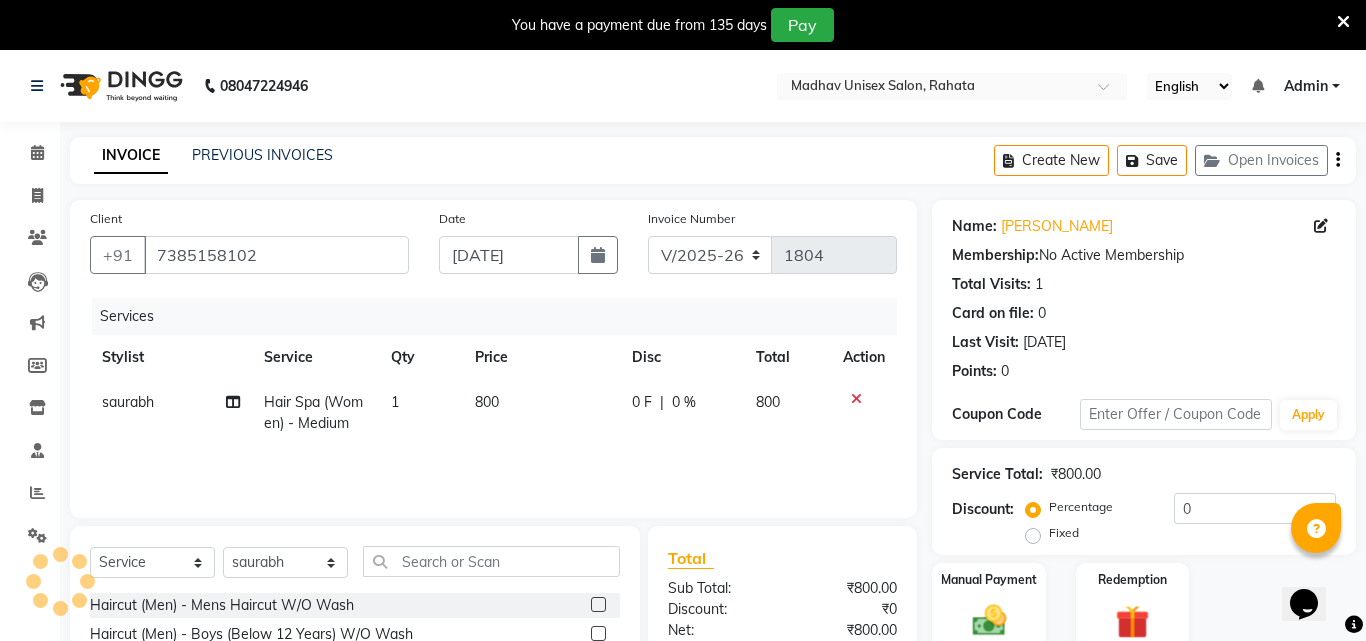 select on "[DEMOGRAPHIC_DATA]" 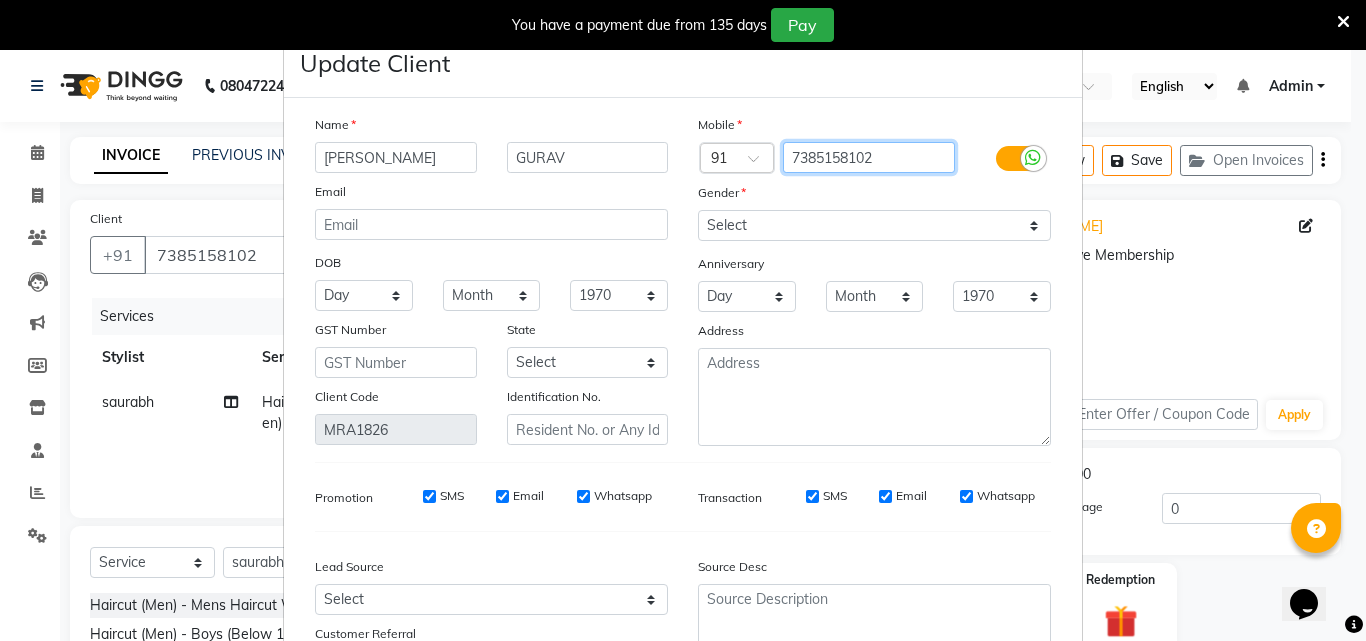 click on "7385158102" at bounding box center [869, 157] 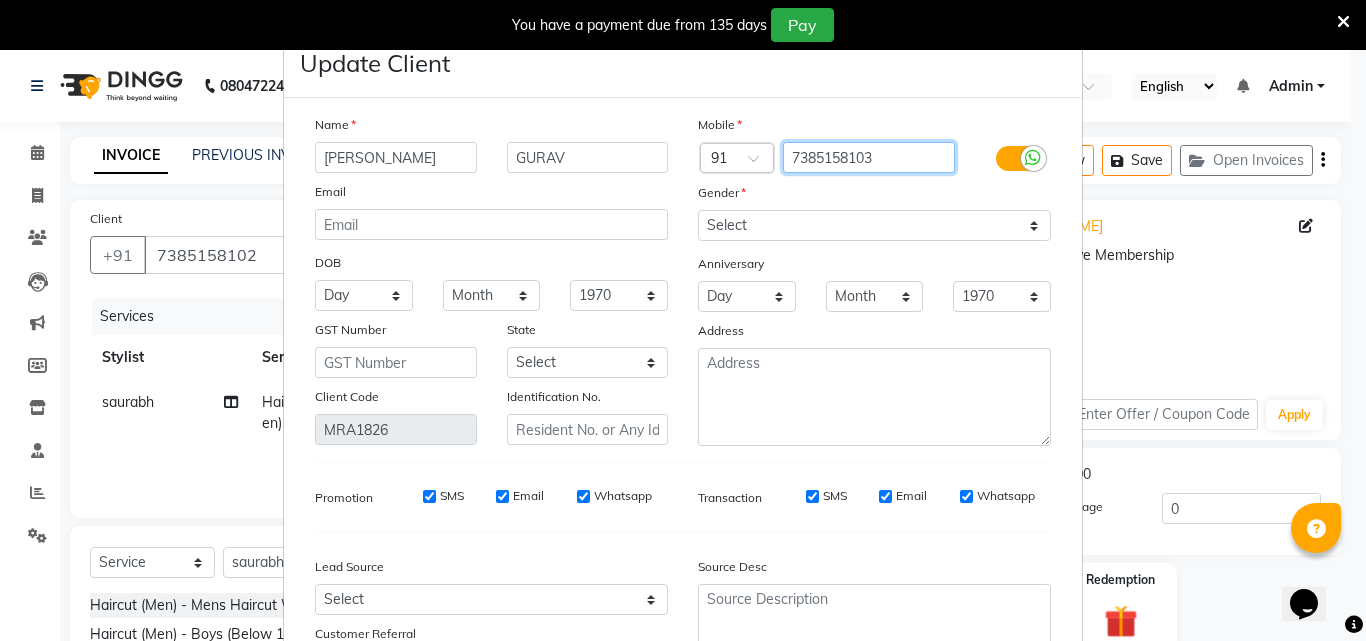 type on "7385158103" 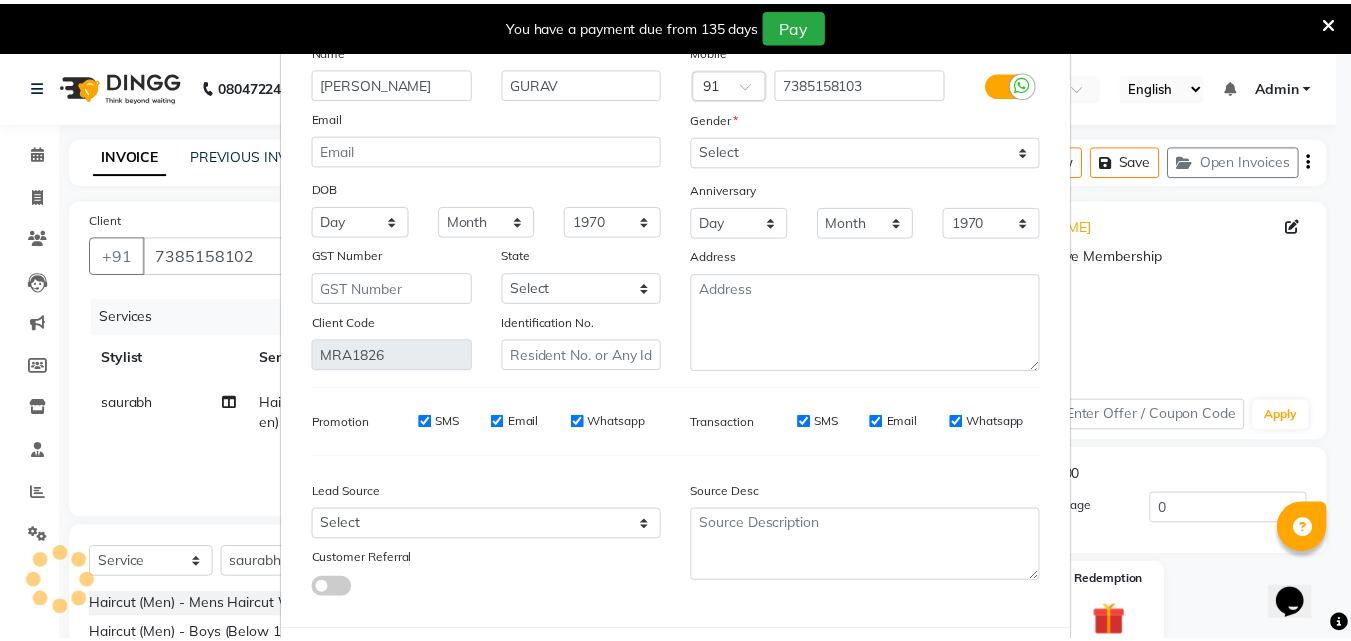 scroll, scrollTop: 172, scrollLeft: 0, axis: vertical 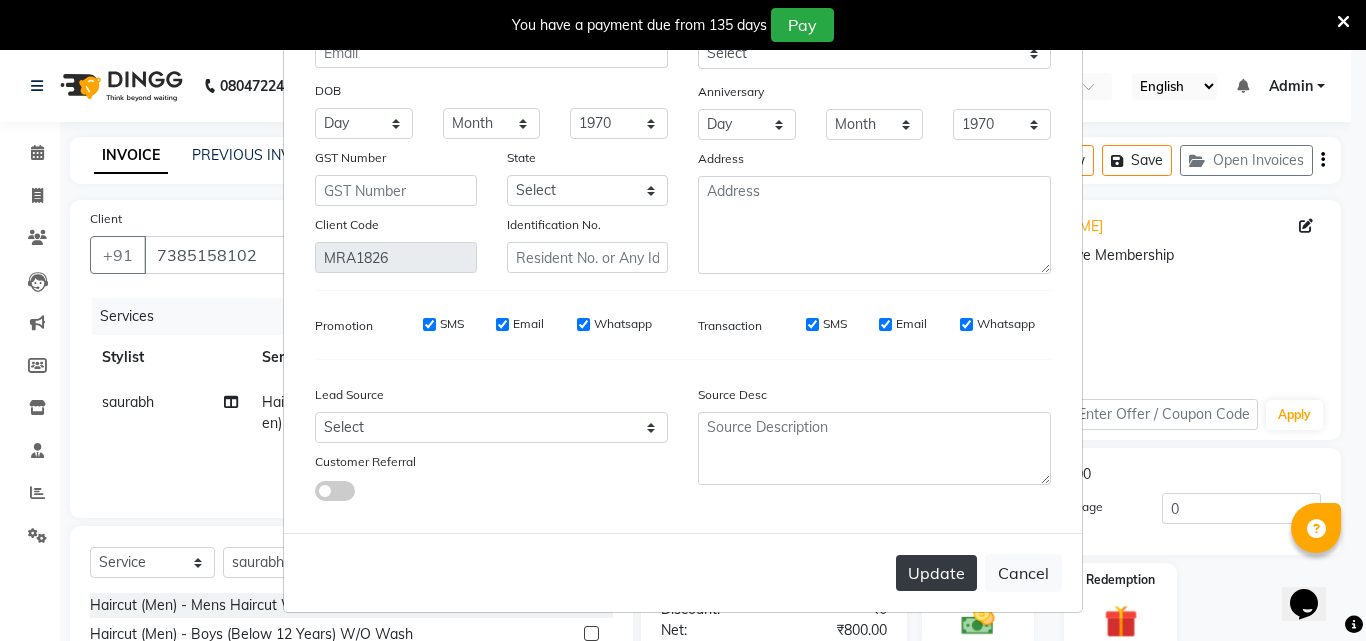 click on "Update" at bounding box center (936, 573) 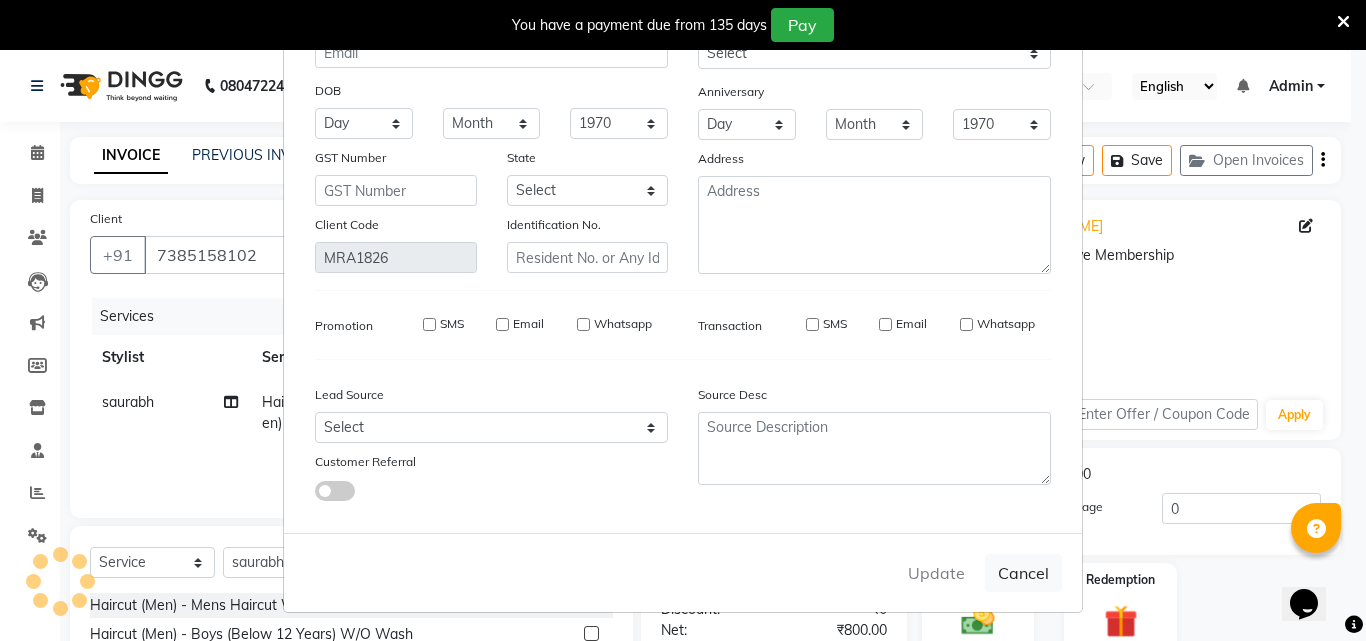 type on "7385158103" 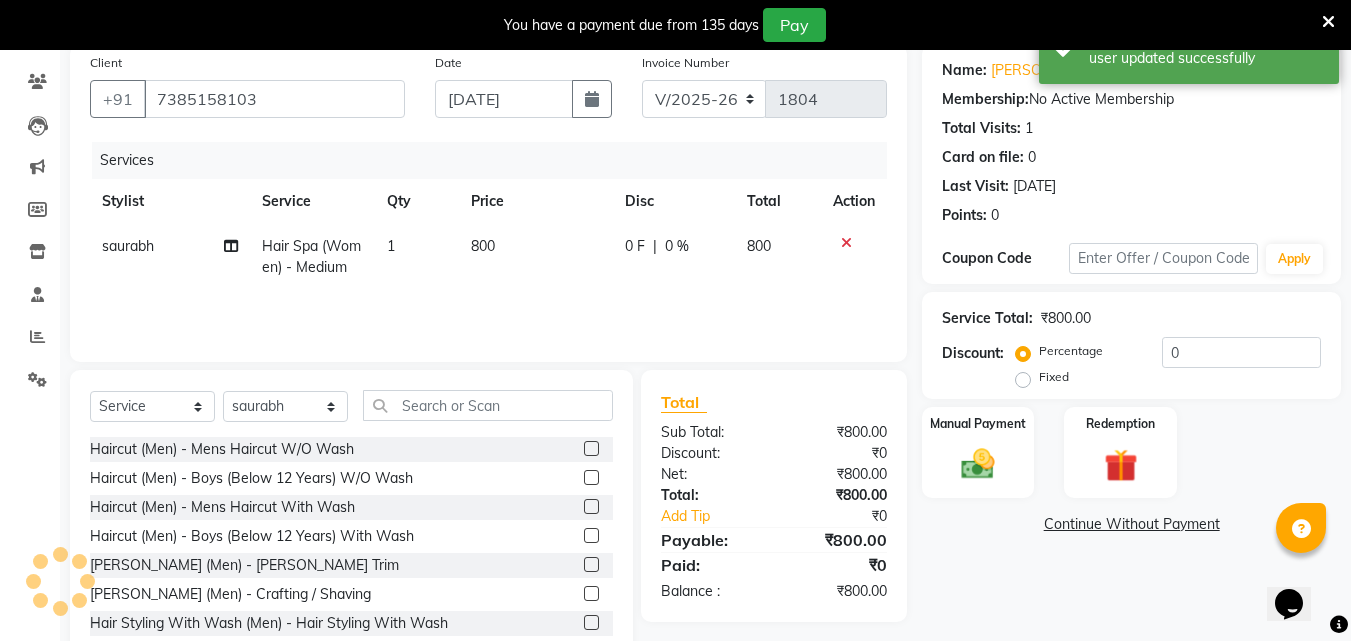 scroll, scrollTop: 182, scrollLeft: 0, axis: vertical 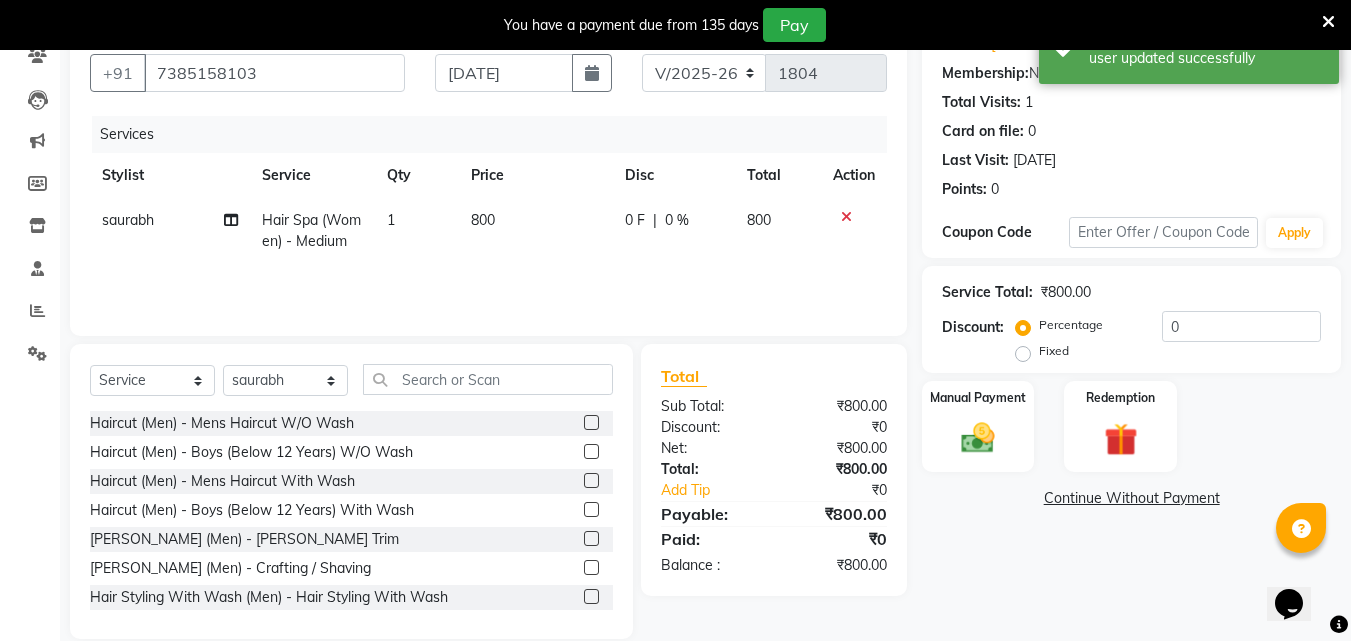 click on "800" 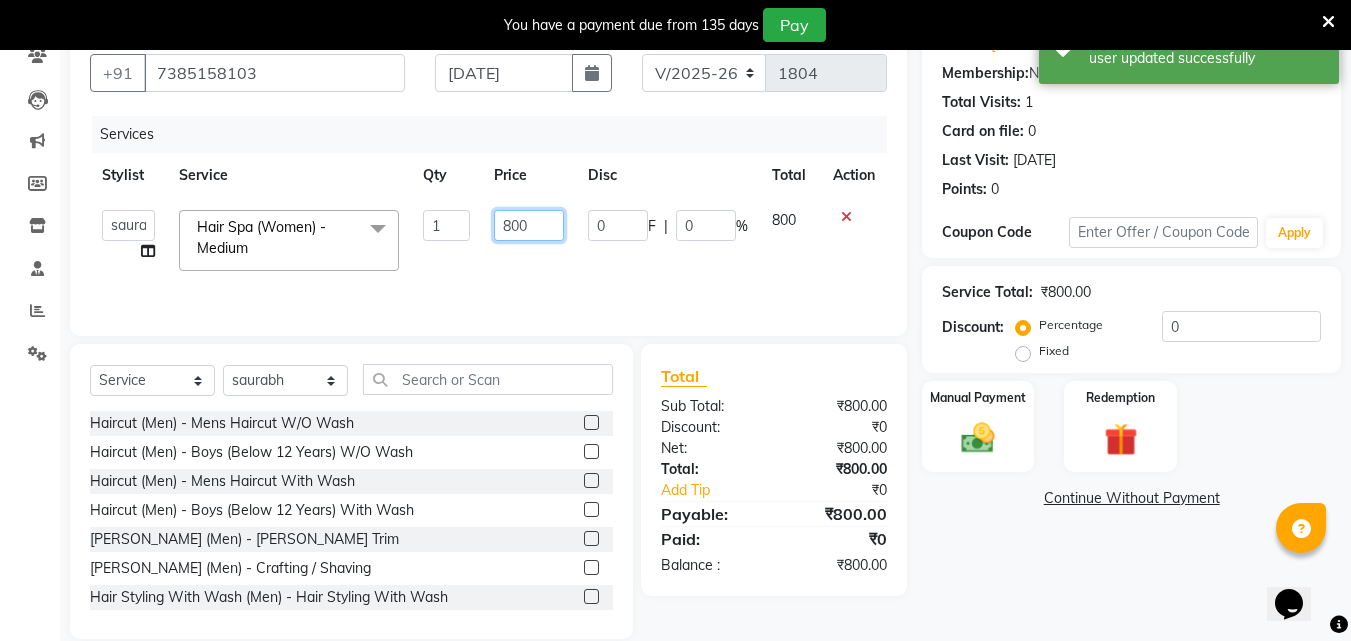 click on "800" 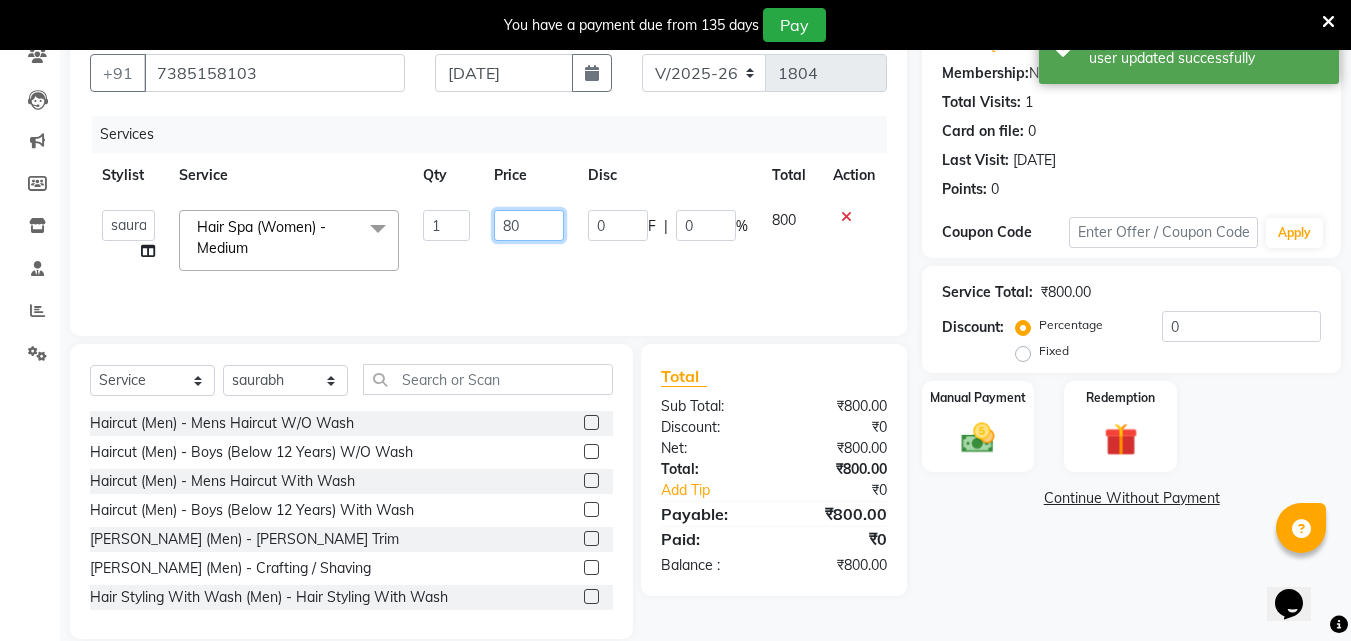 type on "8" 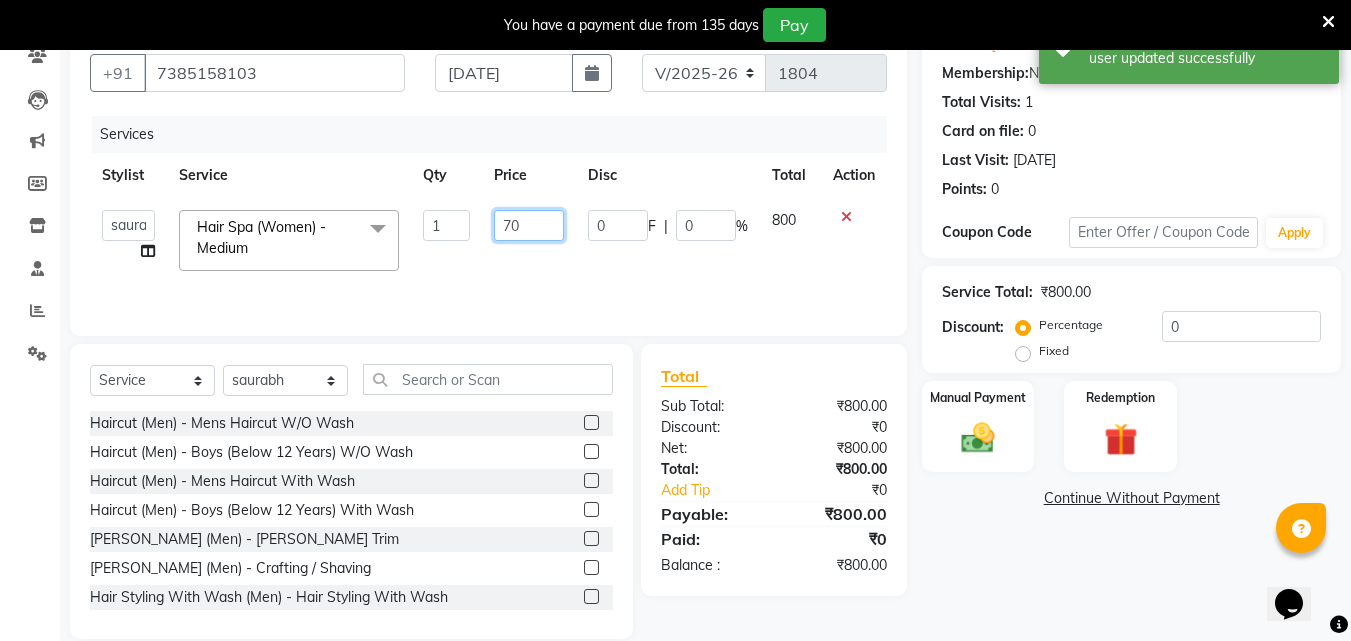 type on "700" 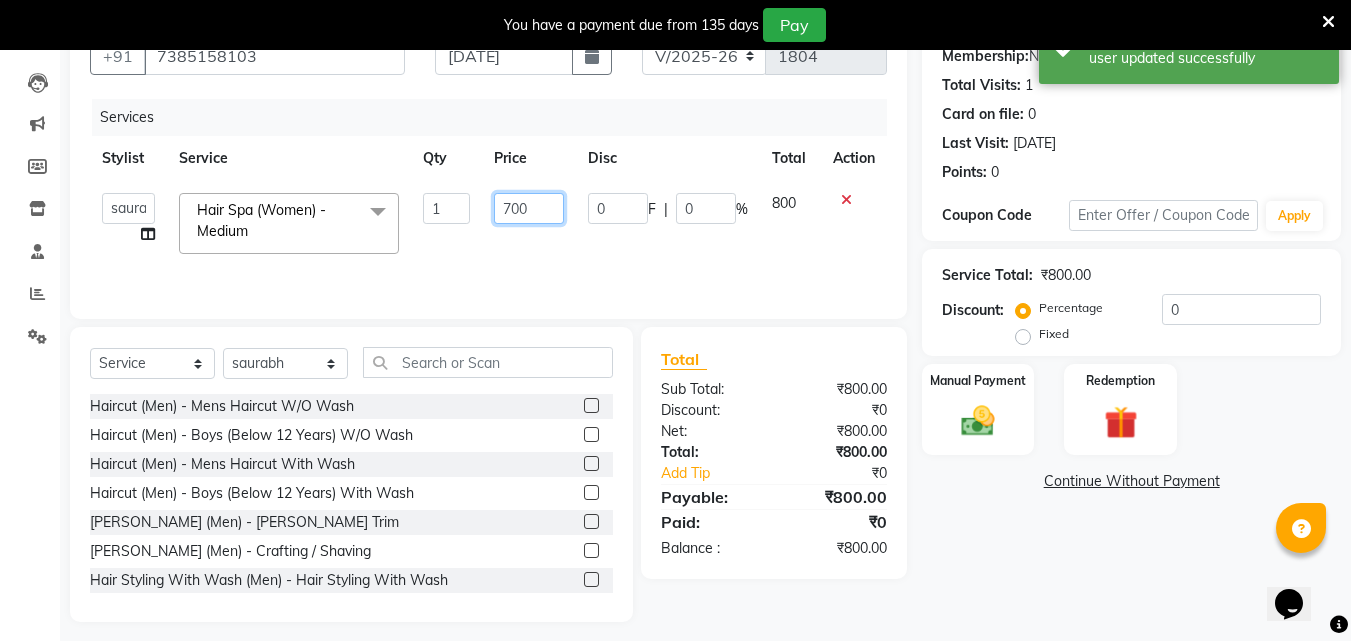 scroll, scrollTop: 210, scrollLeft: 0, axis: vertical 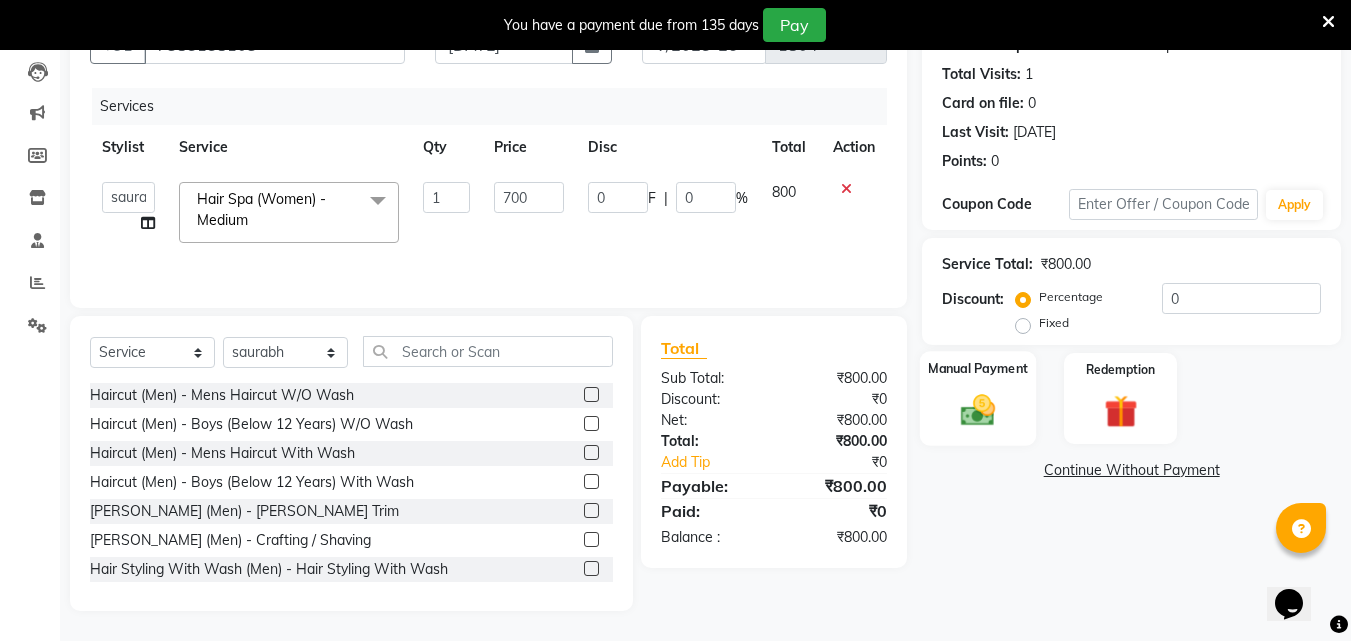 click on "Manual Payment" 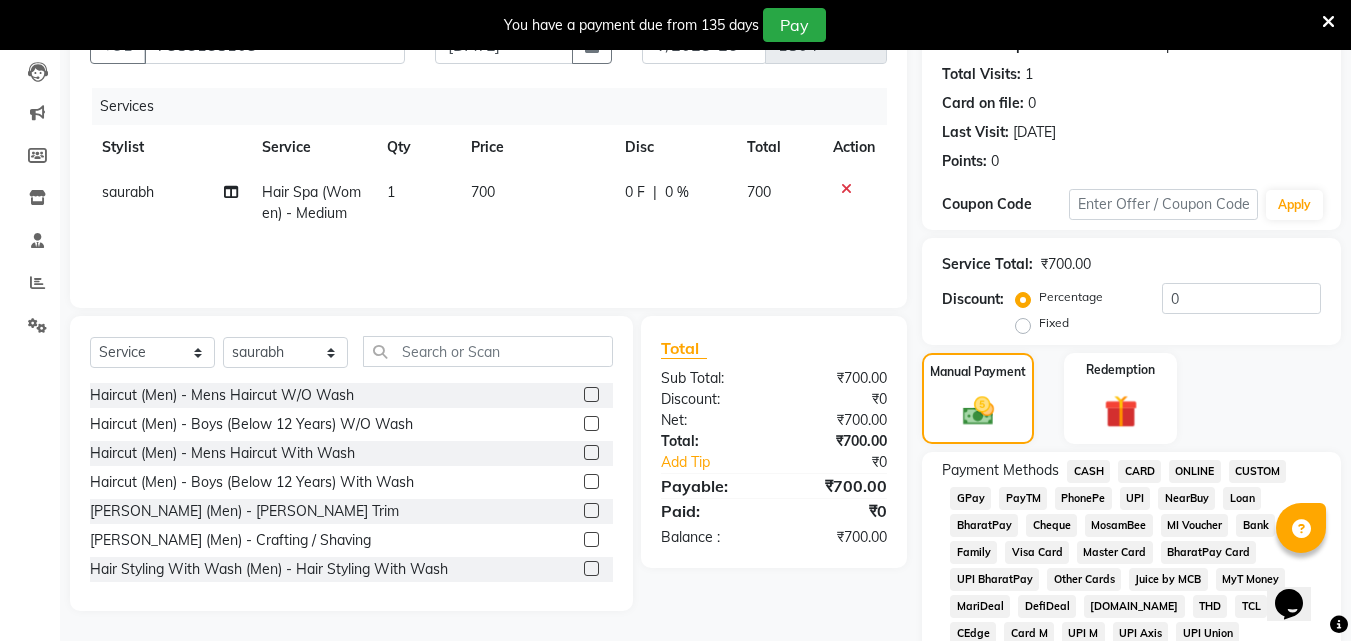 click on "ONLINE" 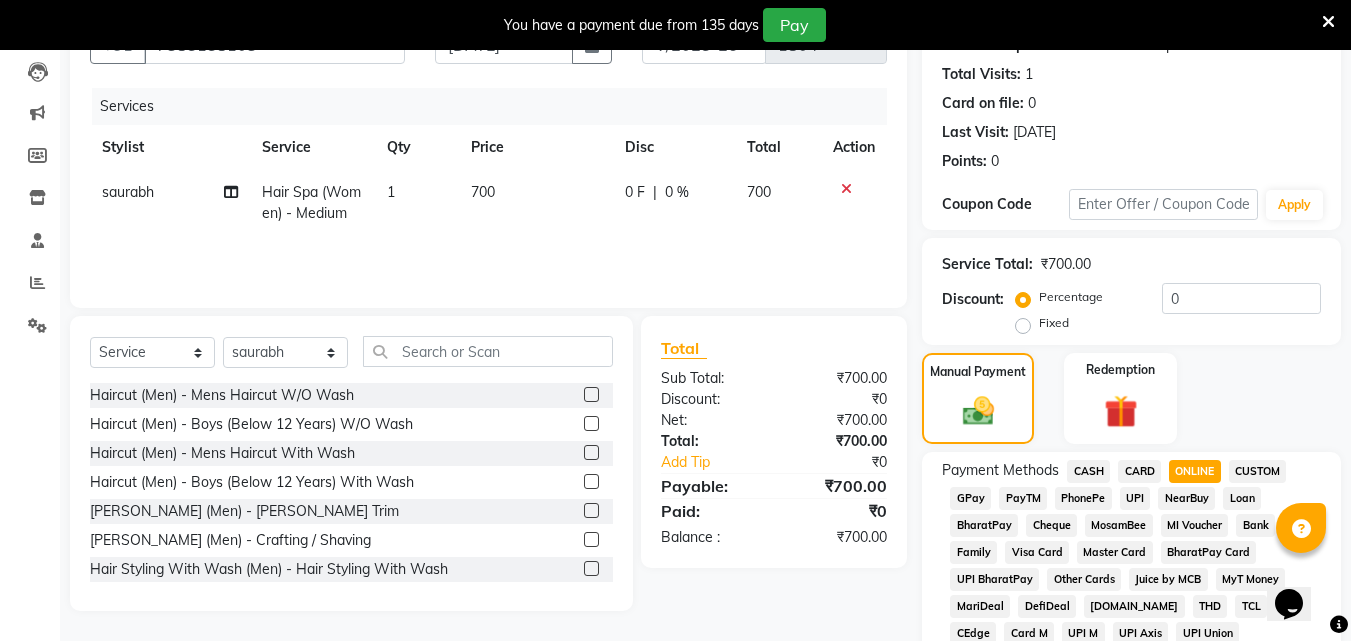 click on "CASH" 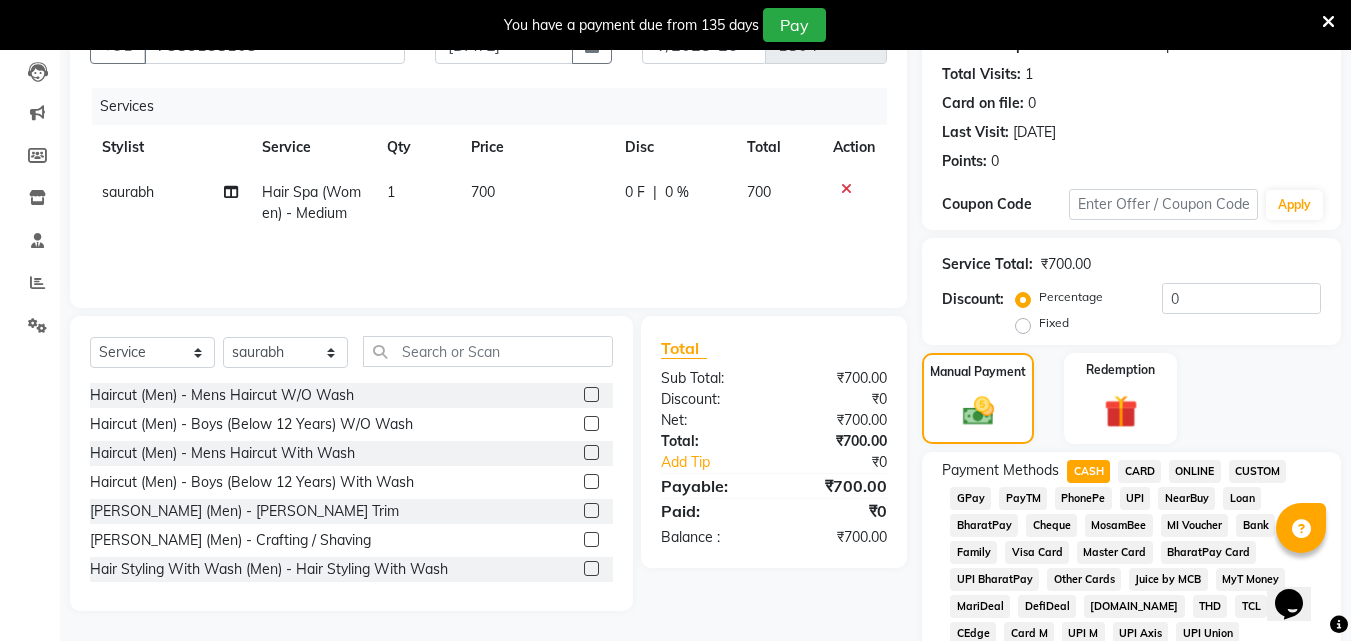 scroll, scrollTop: 911, scrollLeft: 0, axis: vertical 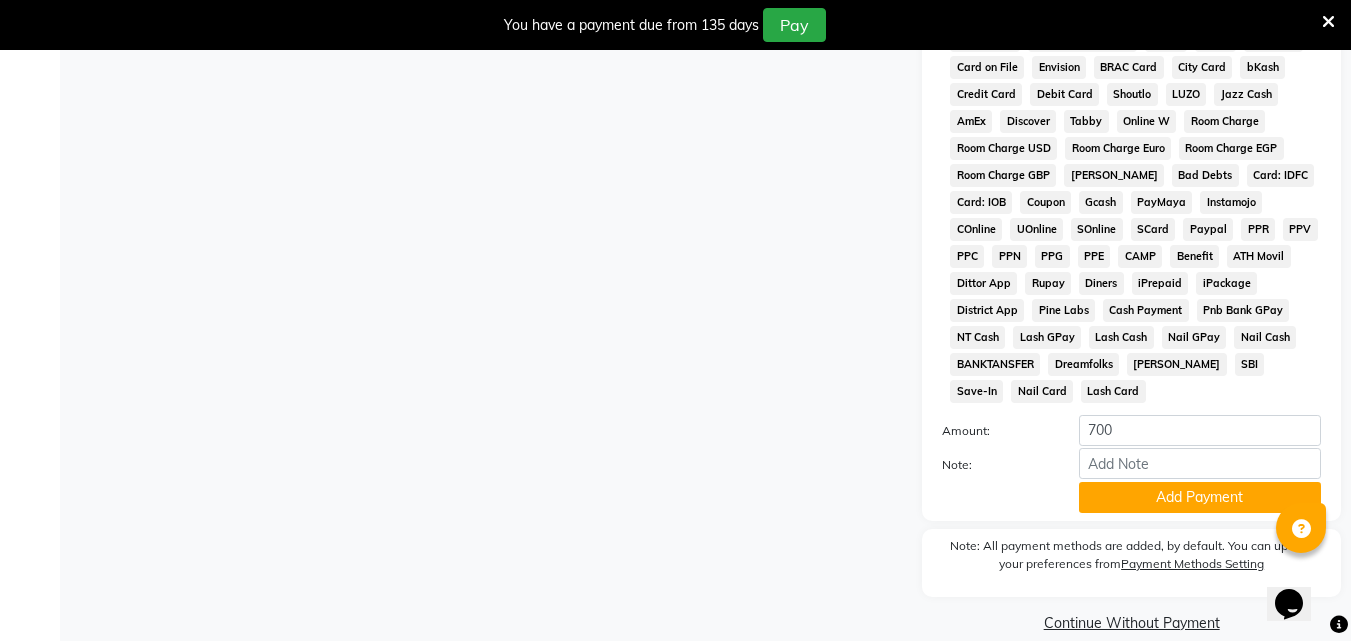 click on "Add Payment" 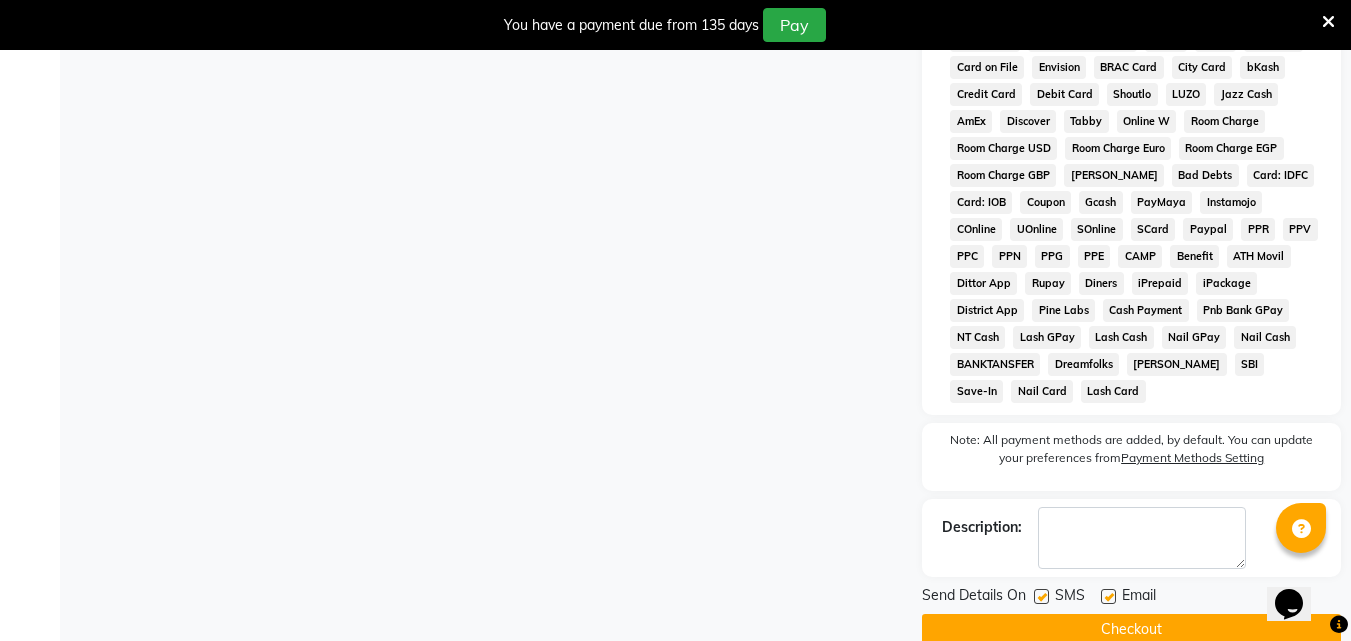 click on "Checkout" 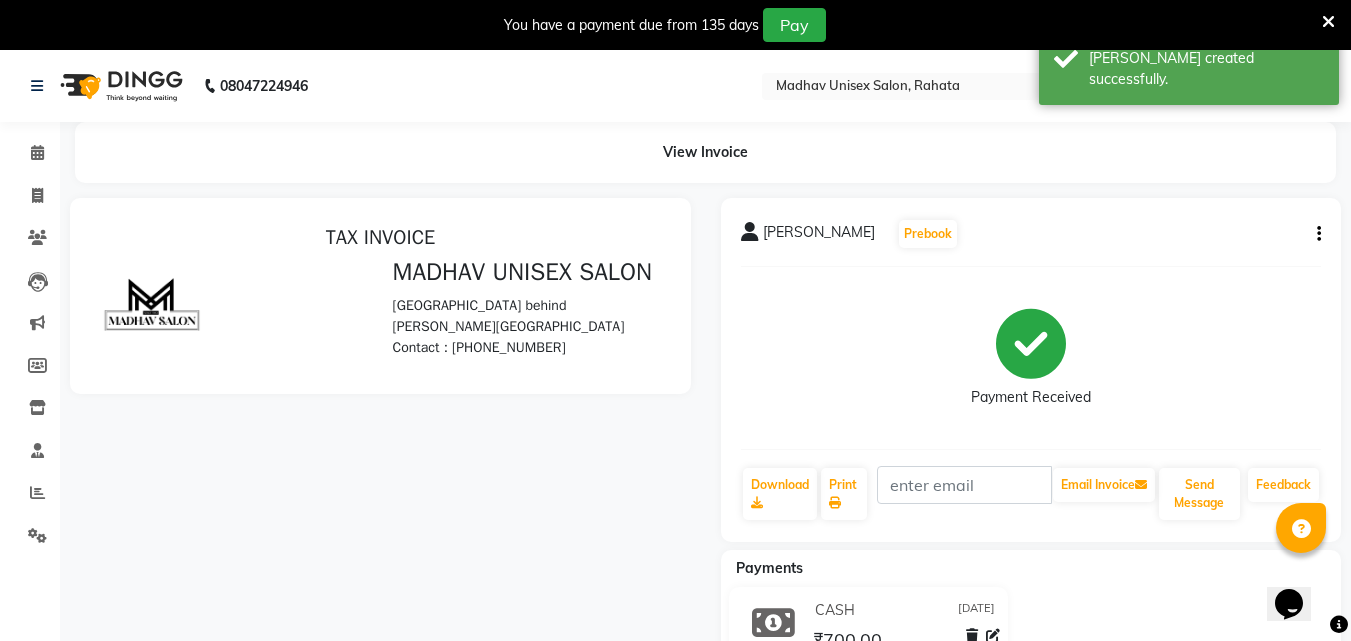 scroll, scrollTop: 0, scrollLeft: 0, axis: both 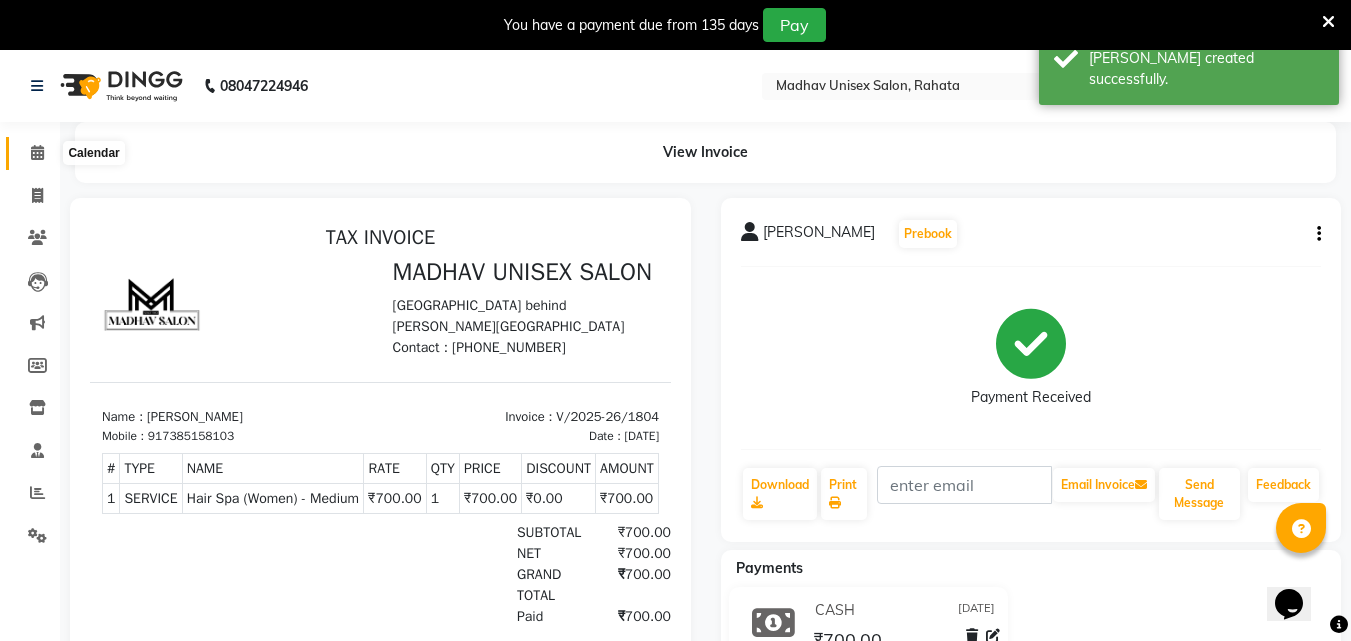 click 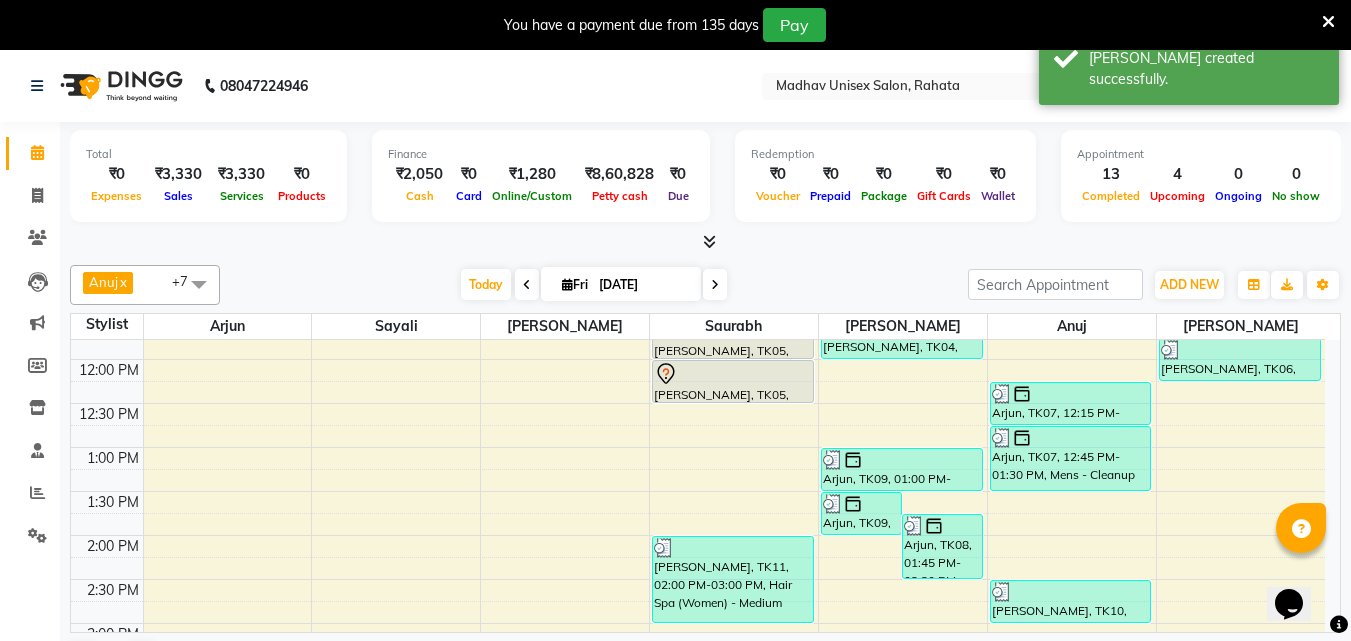 scroll, scrollTop: 502, scrollLeft: 0, axis: vertical 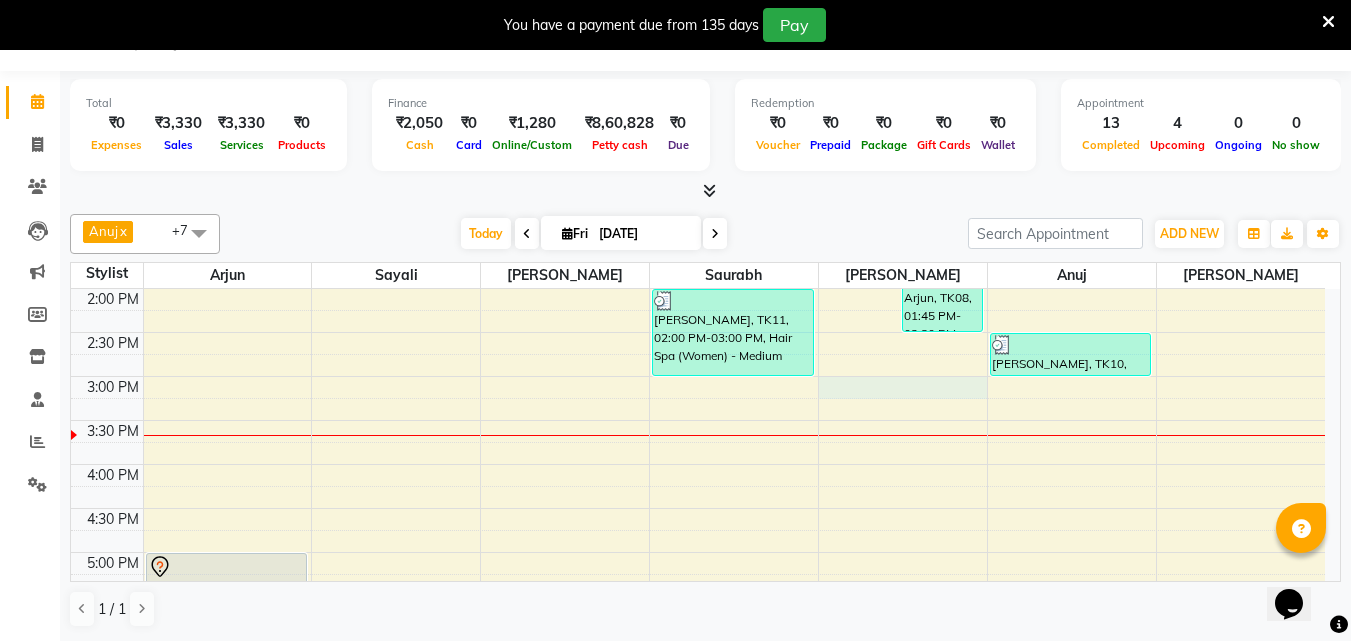 click on "6:00 AM 6:30 AM 7:00 AM 7:30 AM 8:00 AM 8:30 AM 9:00 AM 9:30 AM 10:00 AM 10:30 AM 11:00 AM 11:30 AM 12:00 PM 12:30 PM 1:00 PM 1:30 PM 2:00 PM 2:30 PM 3:00 PM 3:30 PM 4:00 PM 4:30 PM 5:00 PM 5:30 PM 6:00 PM 6:30 PM 7:00 PM 7:30 PM 8:00 PM 8:30 PM 9:00 PM 9:30 PM 10:00 PM 10:30 PM     avinash chaudhari, TK03, 11:00 AM-11:30 AM, Beard (Men)  - Beard Trim             aaryan adhane, TK02, 05:00 PM-05:30 PM, Haircut (Men)  - Mens Haircut W/O Wash             aaryan adhane, TK02, 05:30 PM-06:00 PM, Haircut (Men)  - Mens Haircut W/O Wash     Arjun, TK01, 10:00 AM-10:30 AM, Haircut (Men)  - Mens Haircut W/O Wash     Arjun, TK01, 10:30 AM-11:00 AM, Beard (Men)  - Beard Trim             rohit patil, TK05, 11:30 AM-12:00 PM, Haircut (Men)  - Mens Haircut With Wash             rohit patil, TK05, 12:00 PM-12:30 PM, Beard (Men)  - Crafting / Shaving     HARSHADA GURAV, TK11, 02:00 PM-03:00 PM, Hair Spa (Women)  - Medium     Arjun, TK09, 01:30 PM-02:00 PM, Beard (Men)  - Beard Trim" at bounding box center (698, 332) 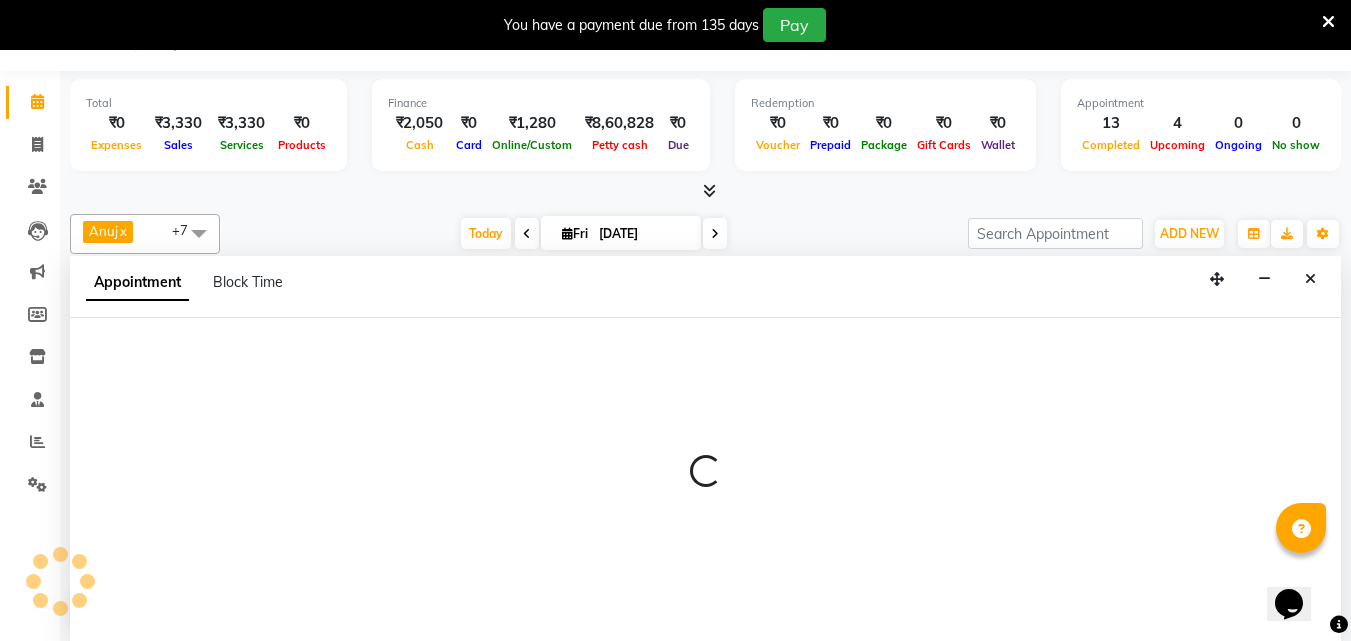 select on "36945" 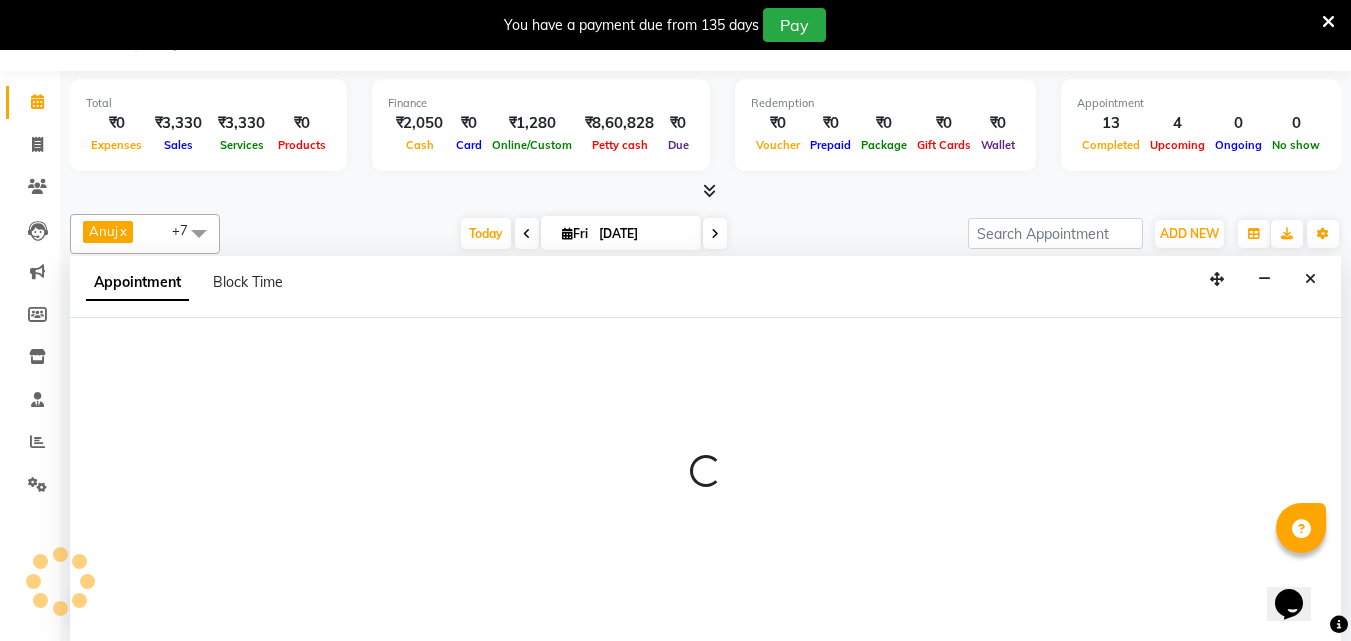select on "tentative" 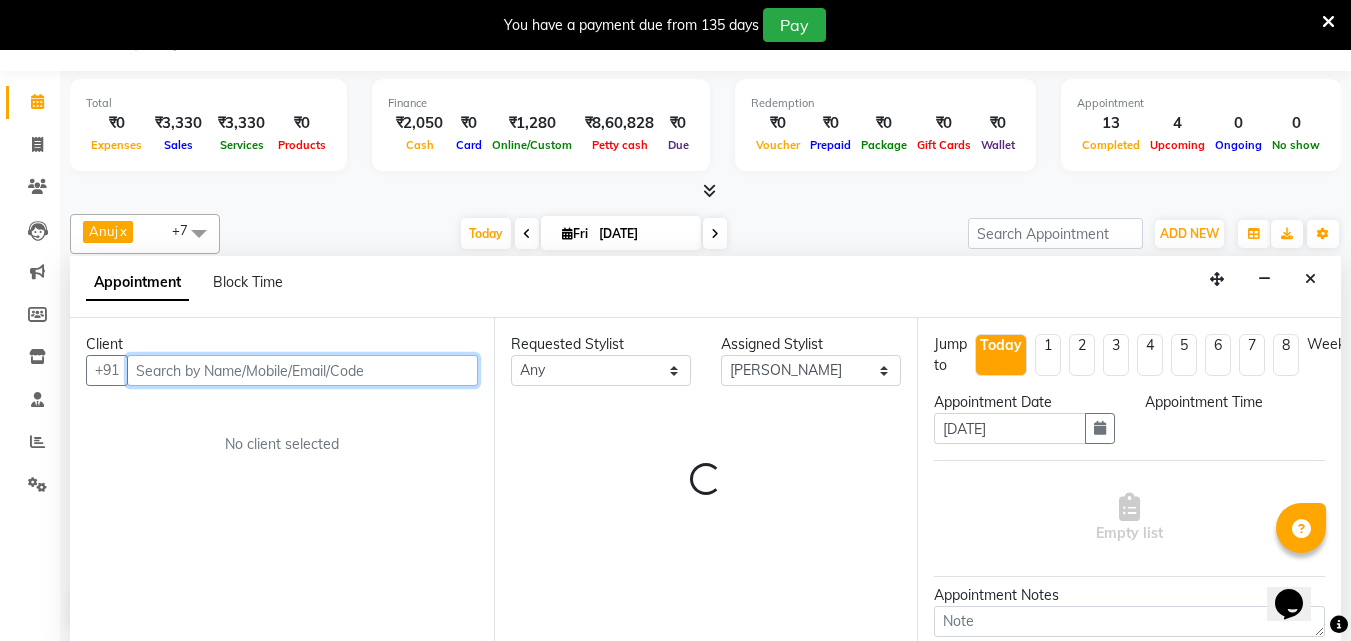 select on "900" 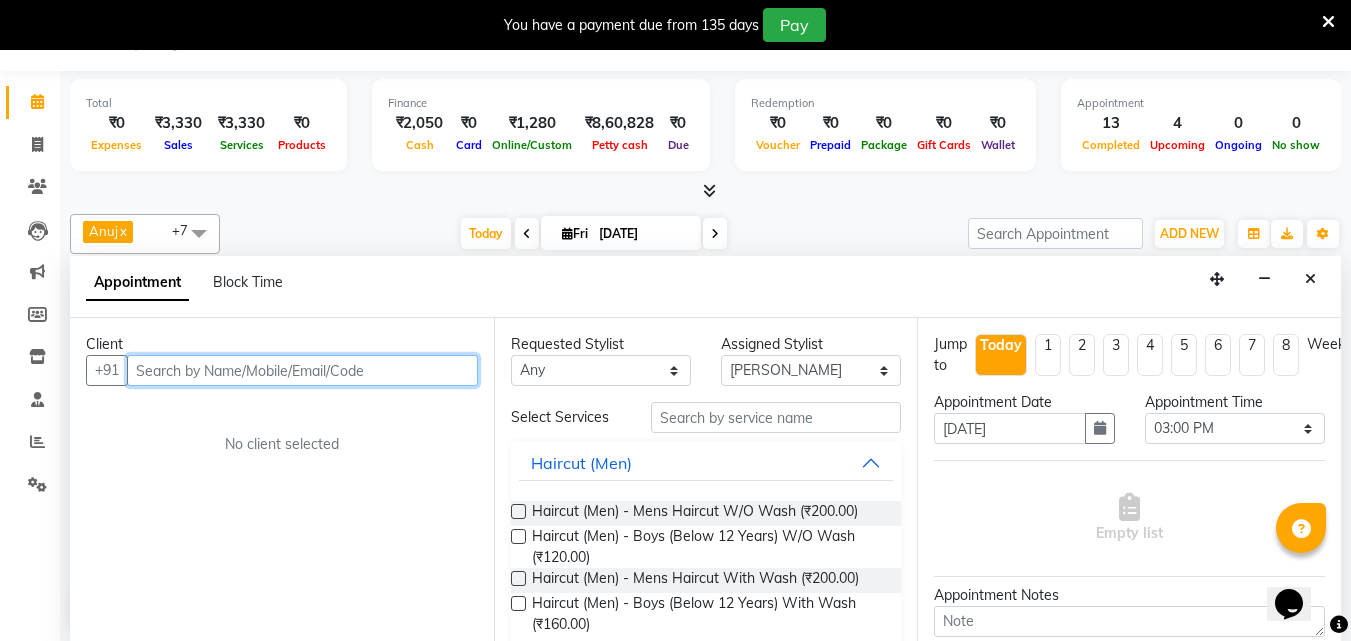 click at bounding box center (302, 370) 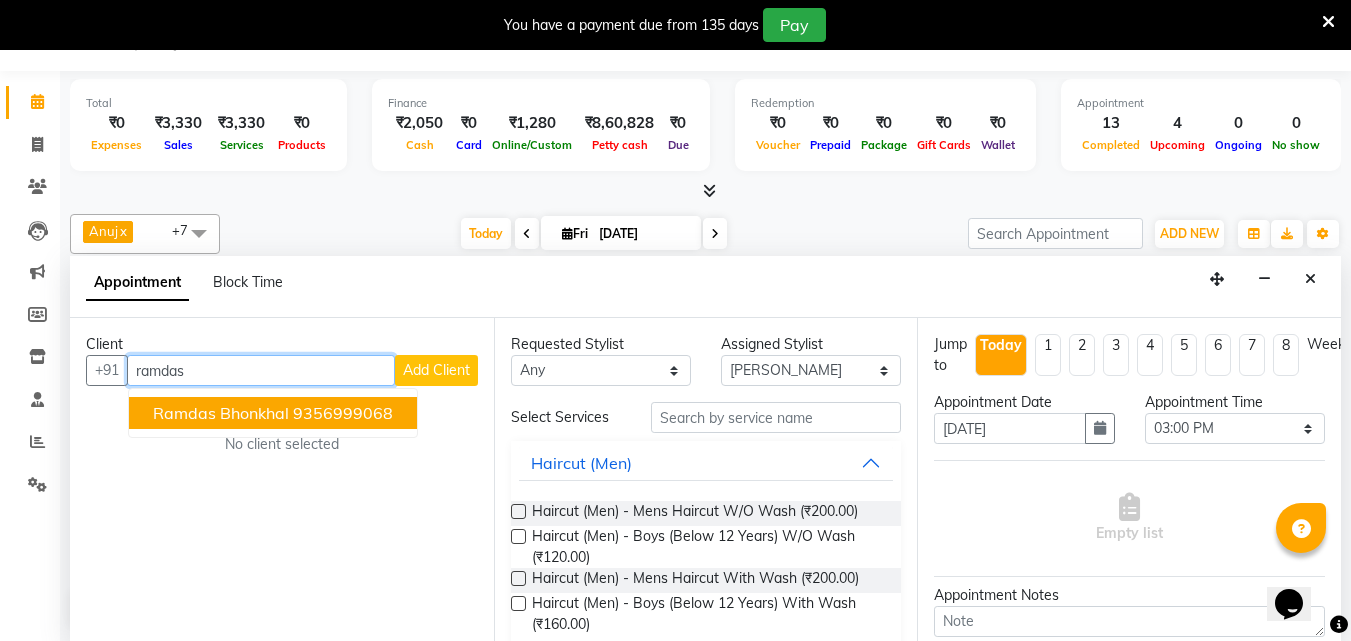 click on "ramdas bhonkhal  9356999068" at bounding box center (273, 413) 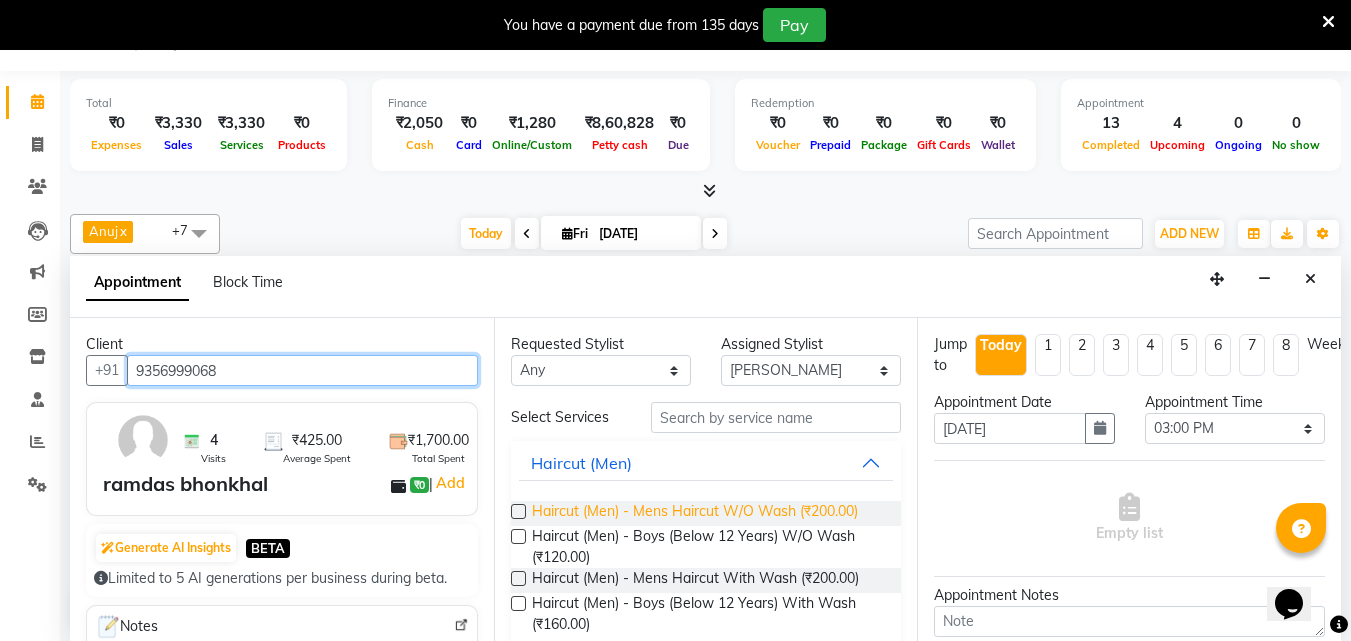 type on "9356999068" 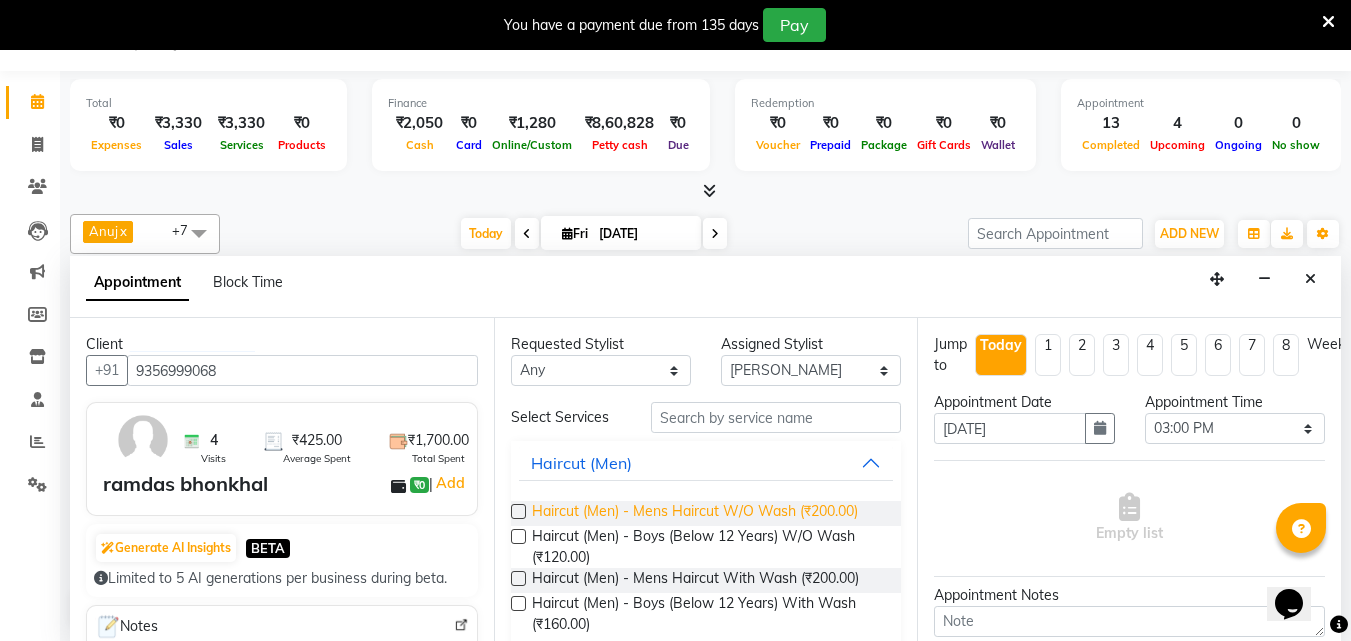 click on "Haircut (Men)  - Mens Haircut W/O Wash (₹200.00)" at bounding box center (695, 513) 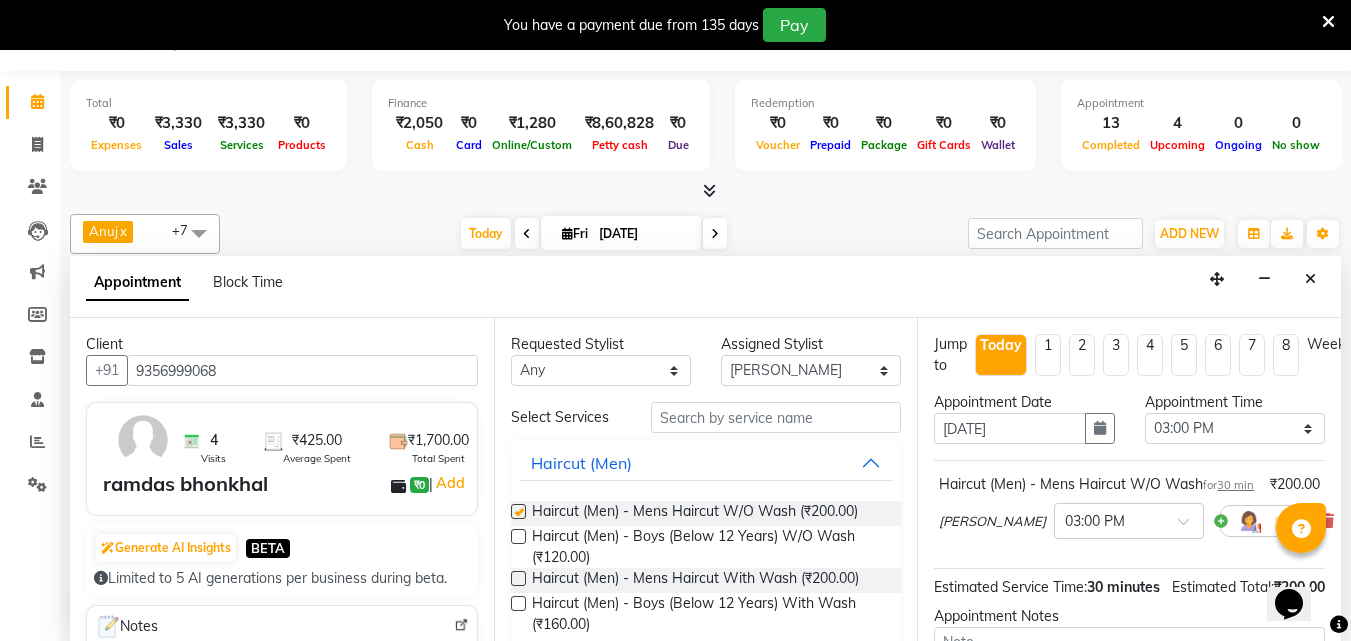checkbox on "false" 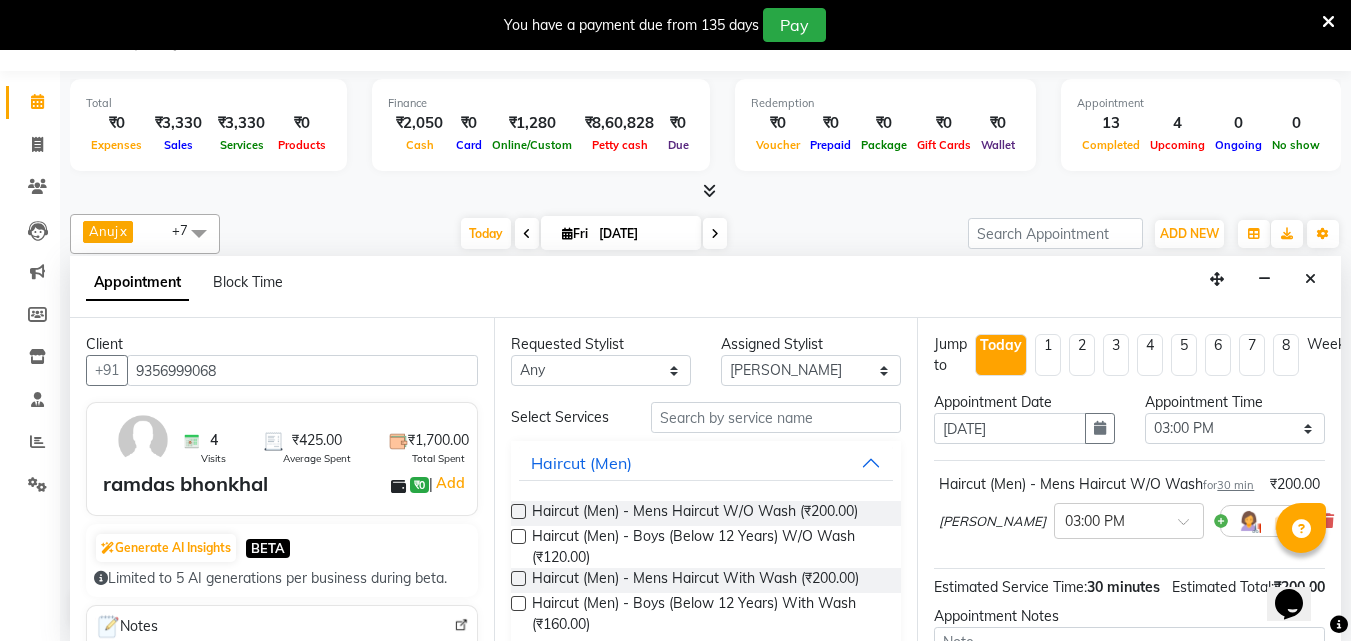 scroll, scrollTop: 260, scrollLeft: 0, axis: vertical 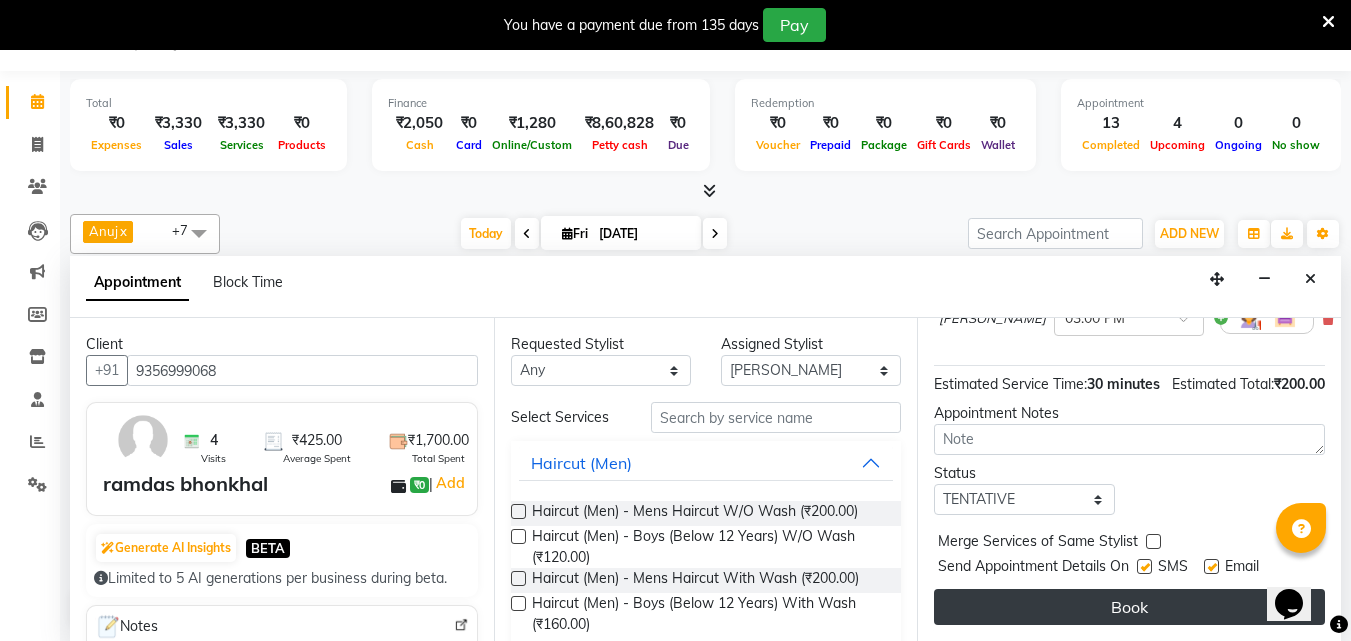 click on "Book" at bounding box center (1129, 607) 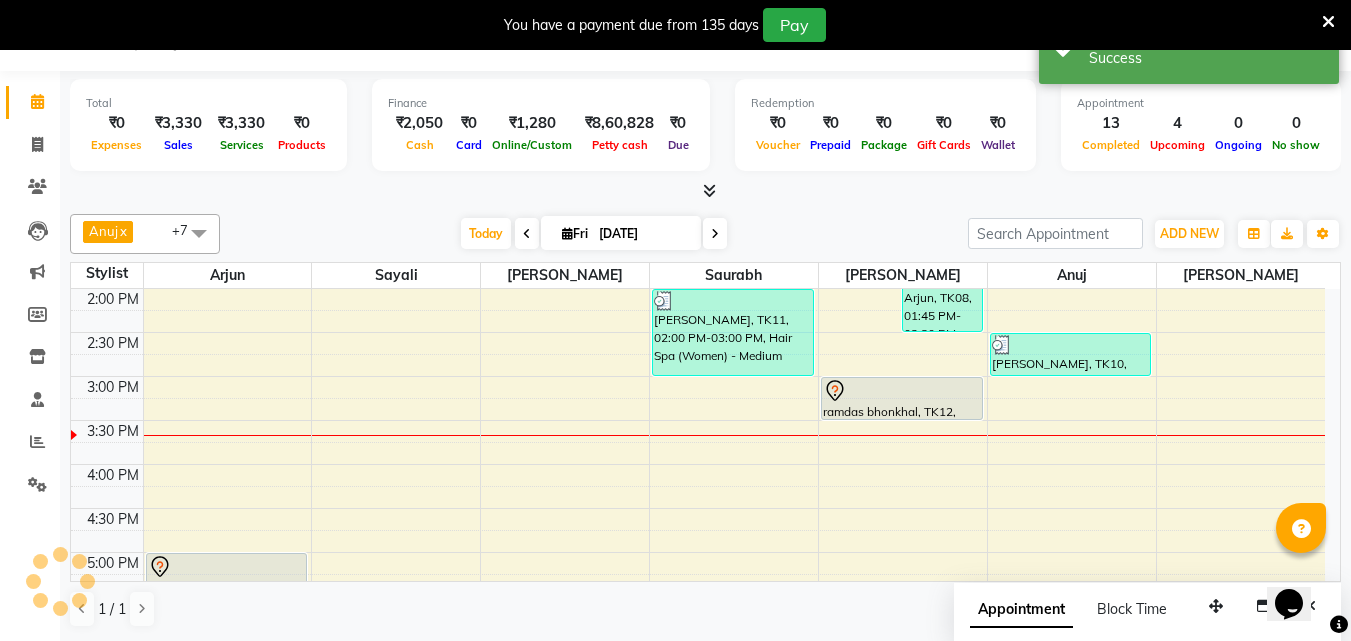 scroll, scrollTop: 0, scrollLeft: 0, axis: both 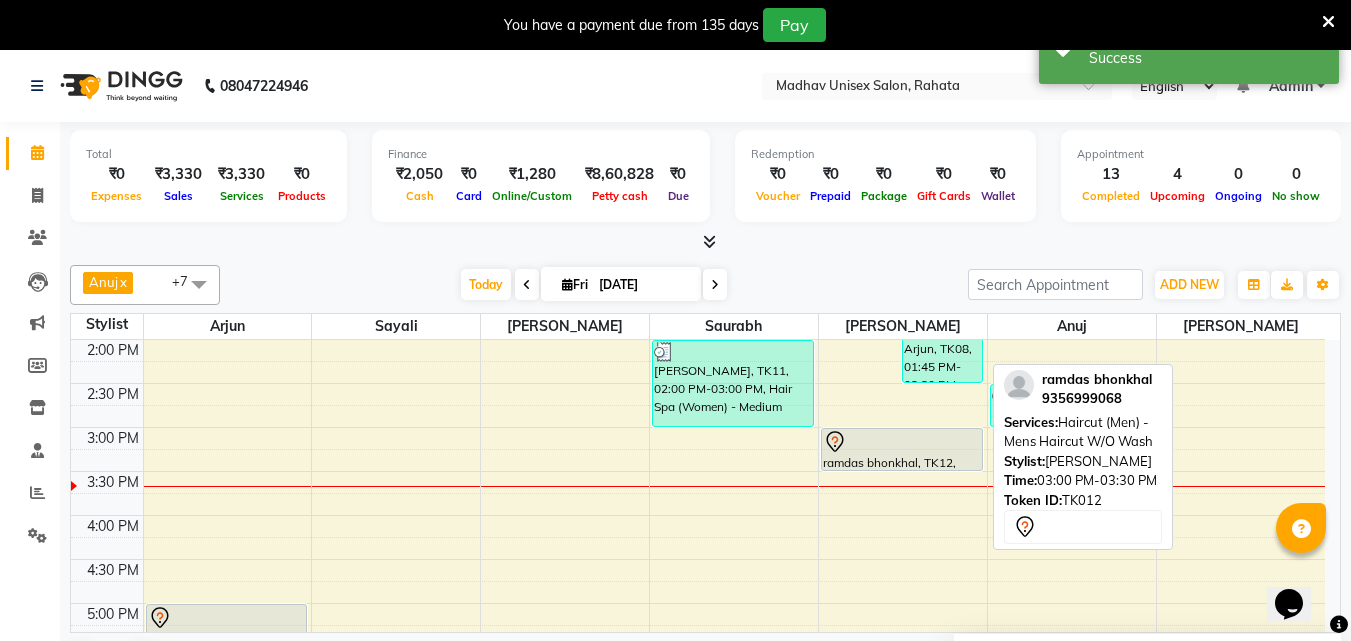 click at bounding box center (902, 442) 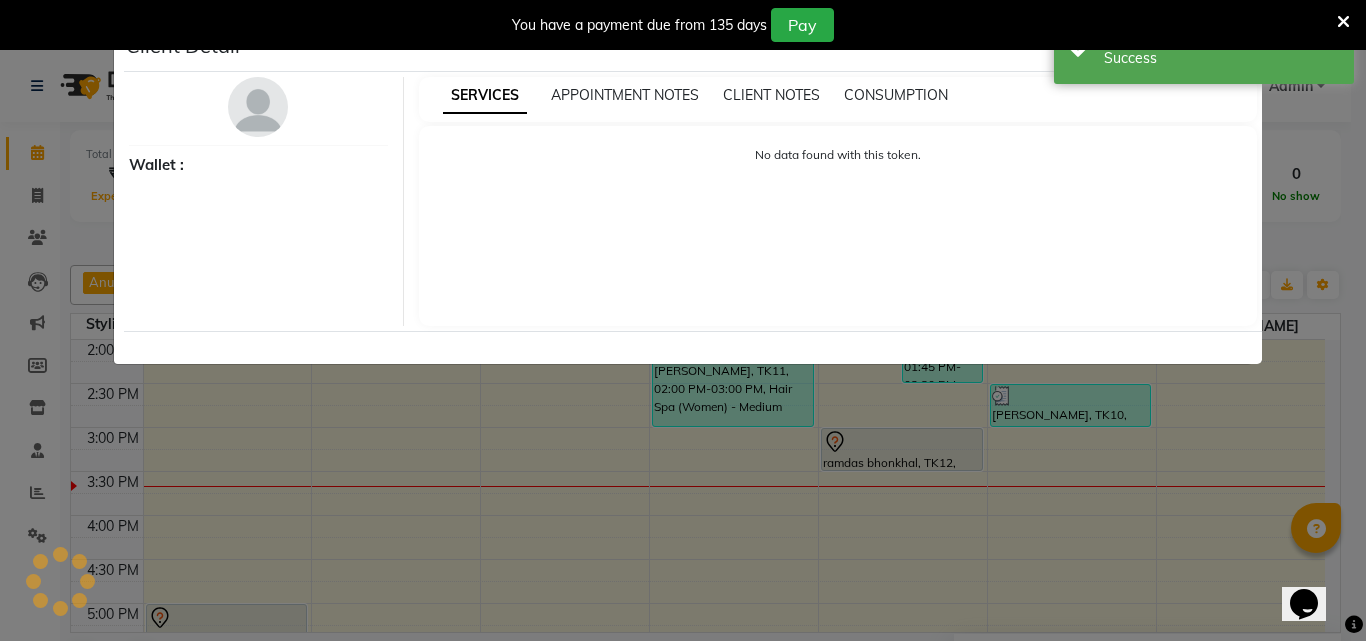select on "7" 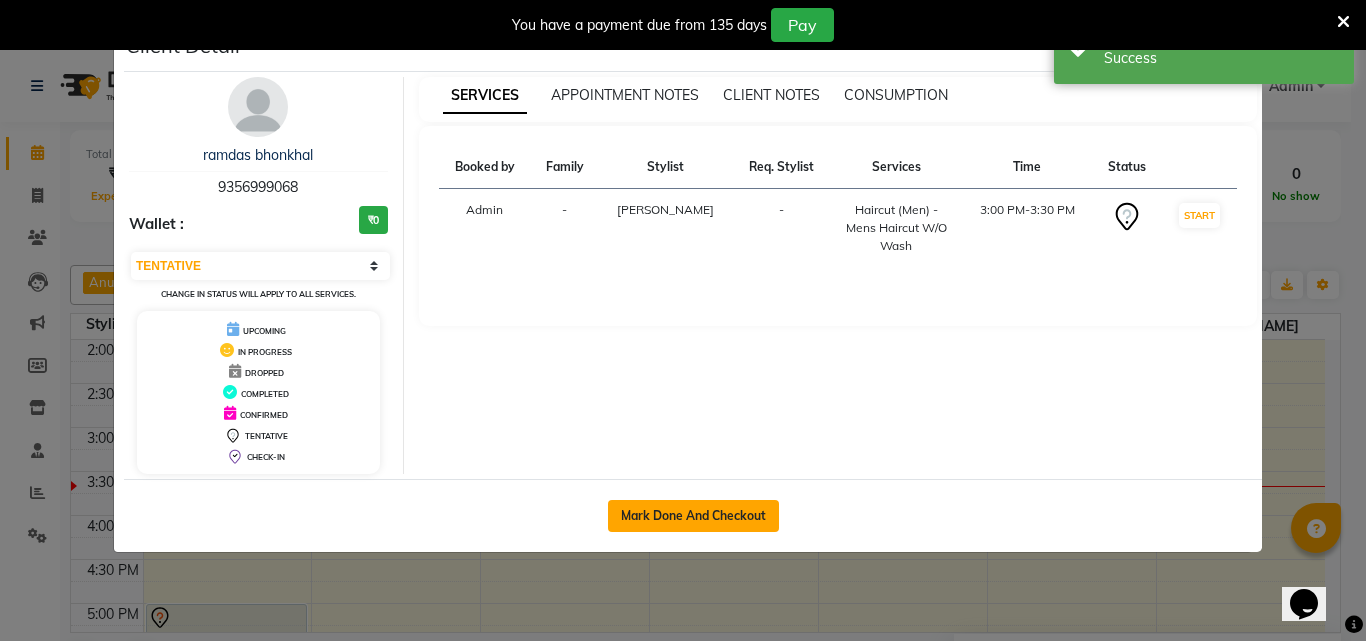 click on "Mark Done And Checkout" 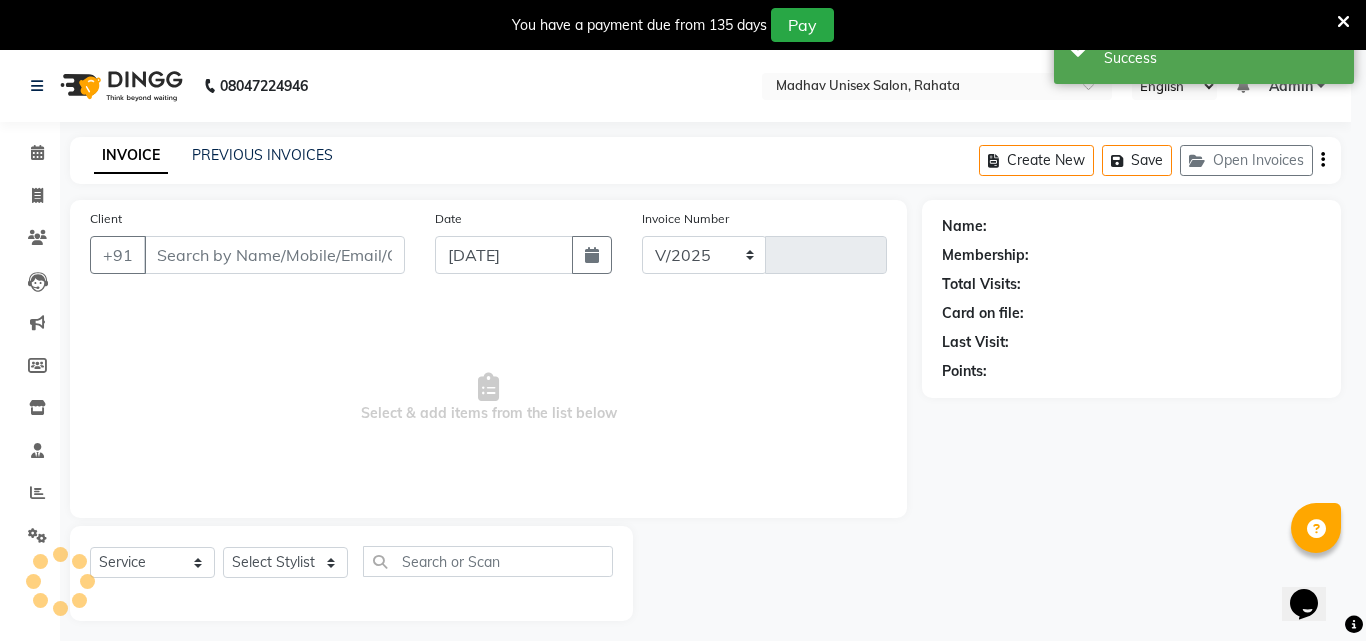 select on "870" 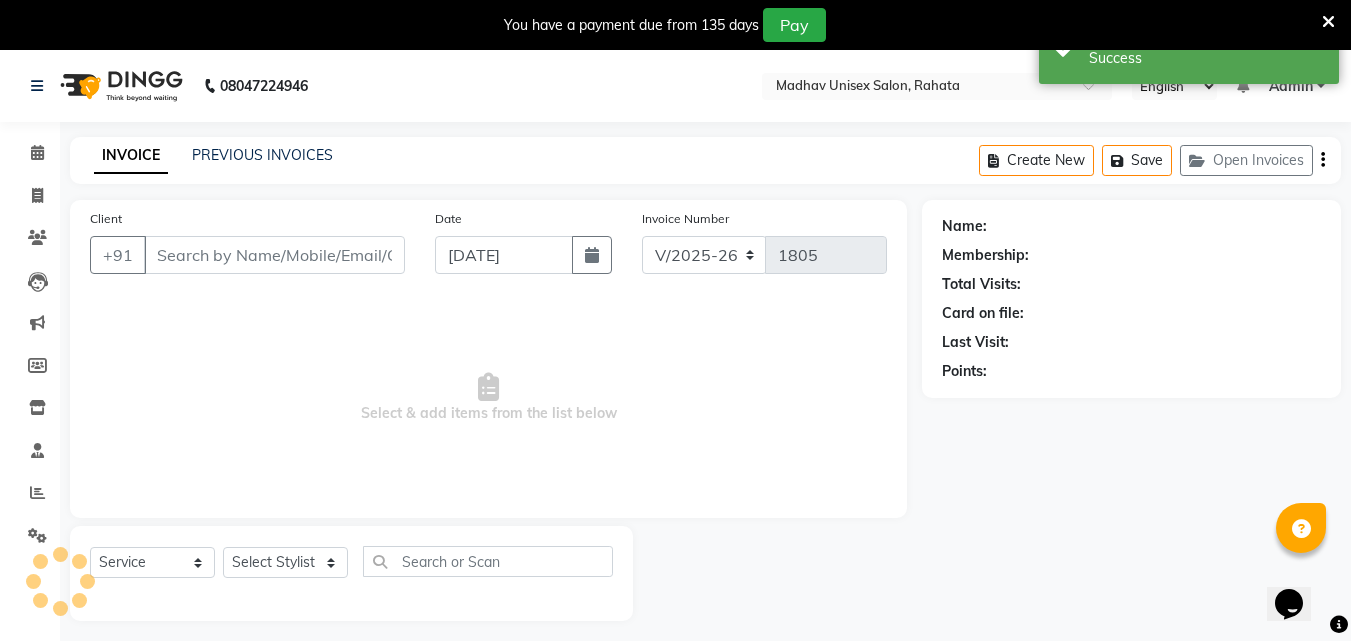 type on "9356999068" 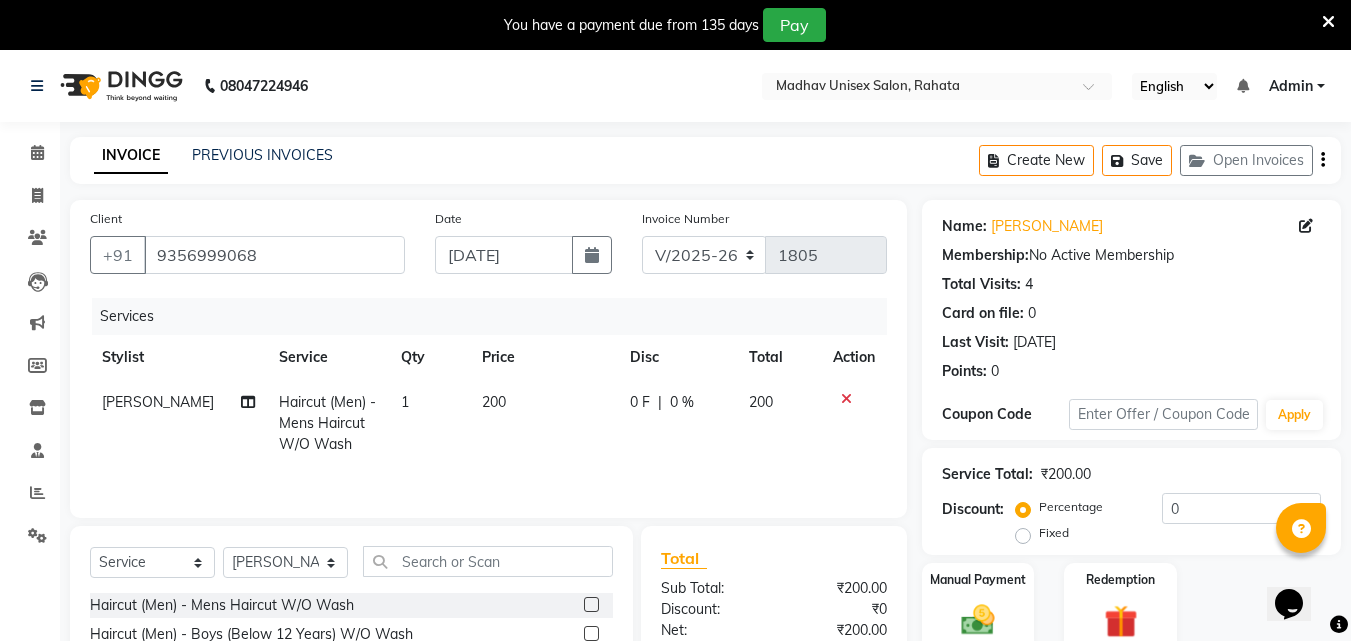 click on "200" 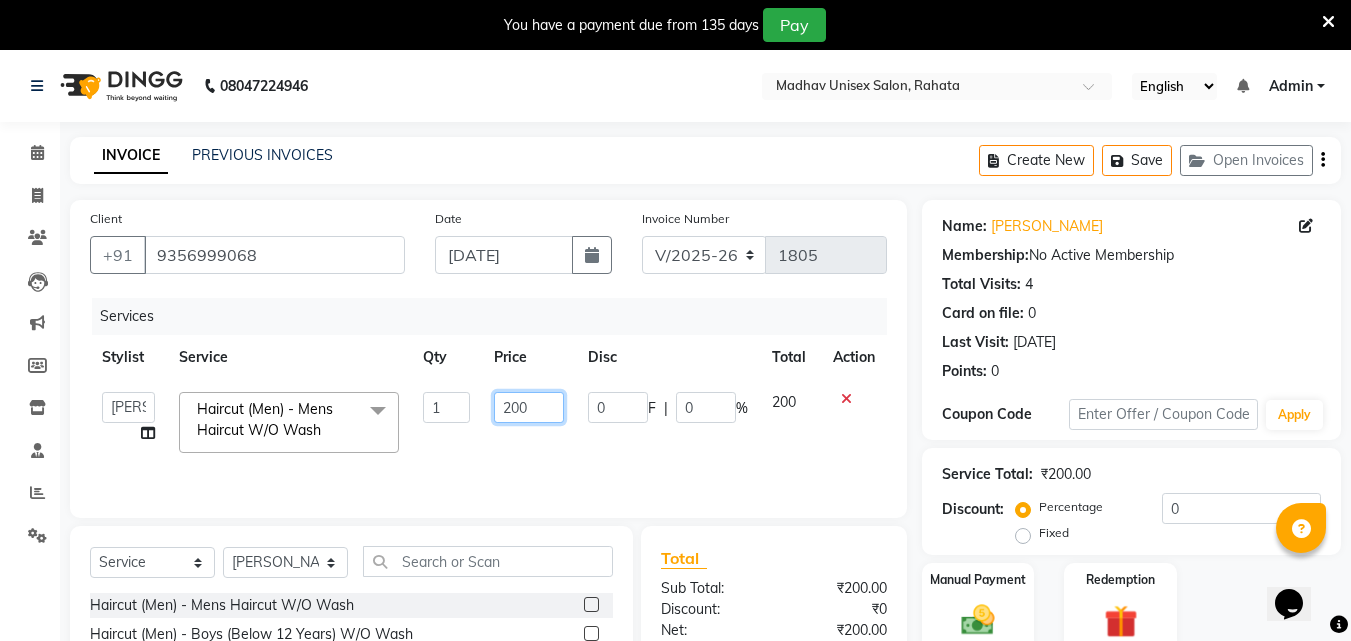 click on "200" 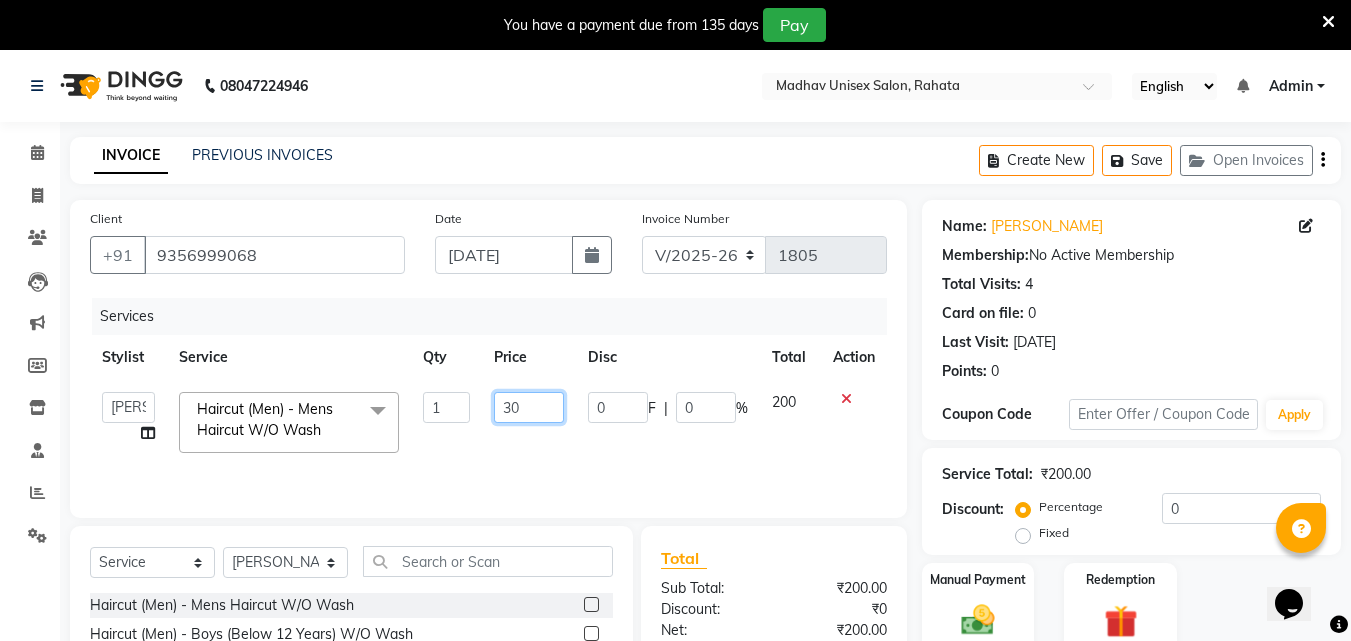 type on "350" 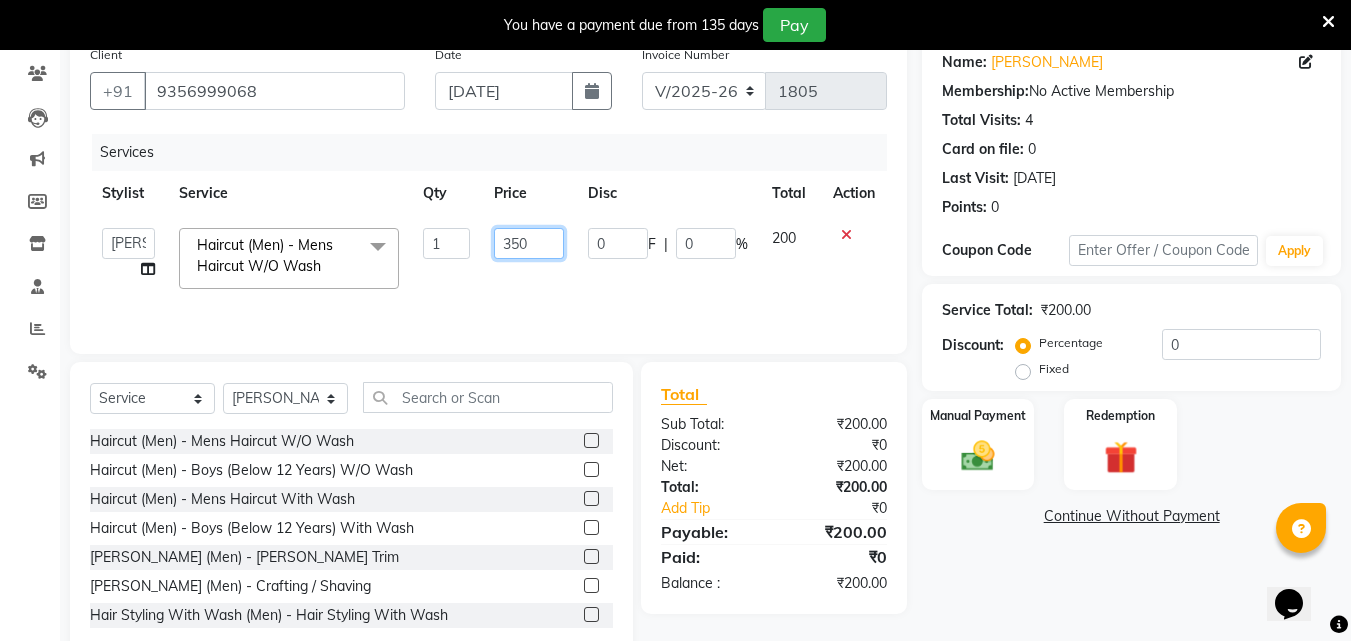 scroll, scrollTop: 174, scrollLeft: 0, axis: vertical 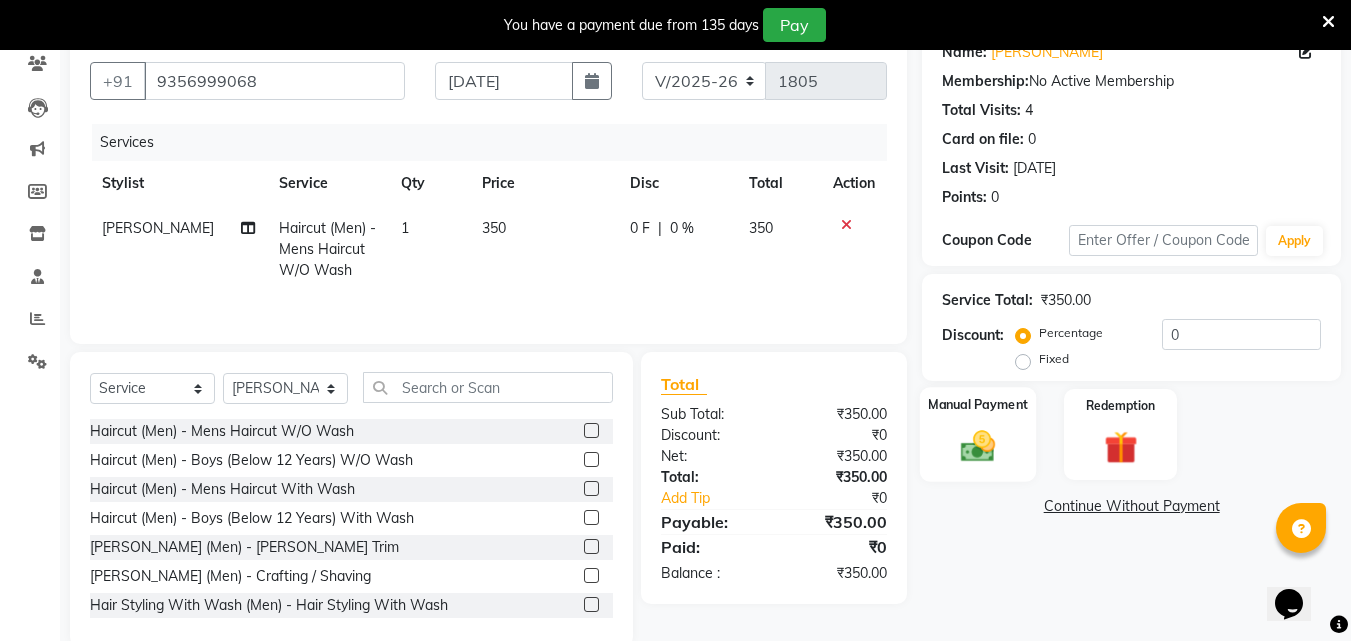 click 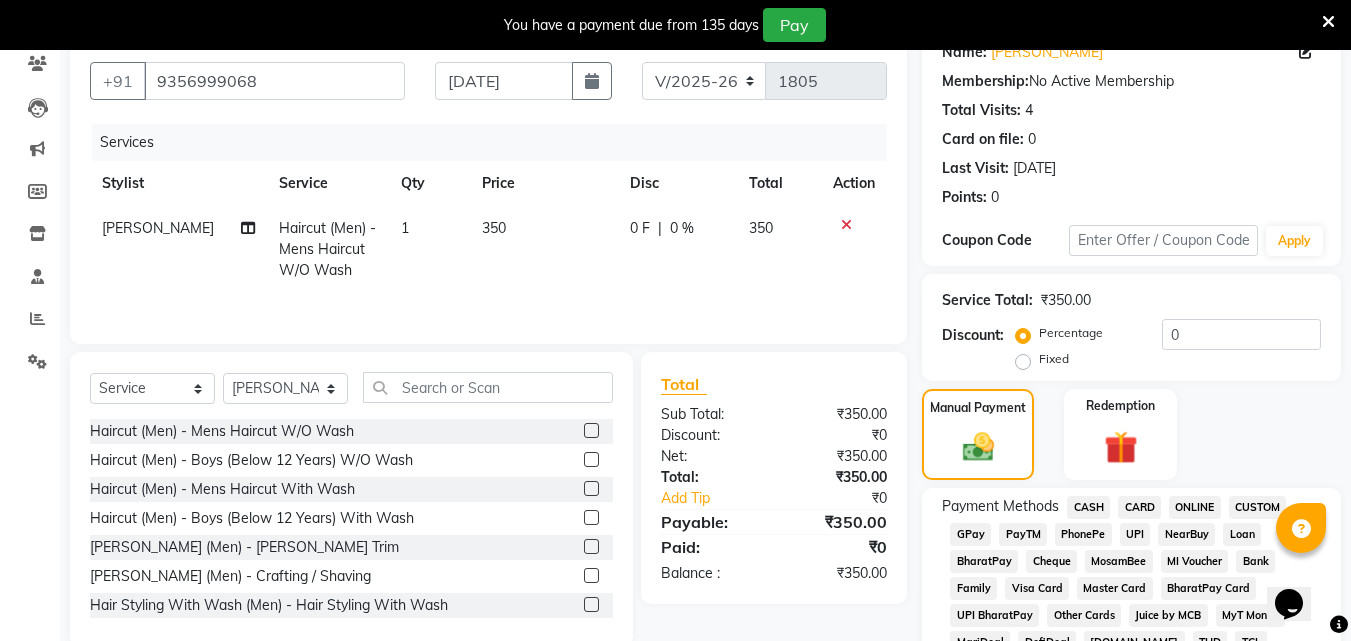 click on "ONLINE" 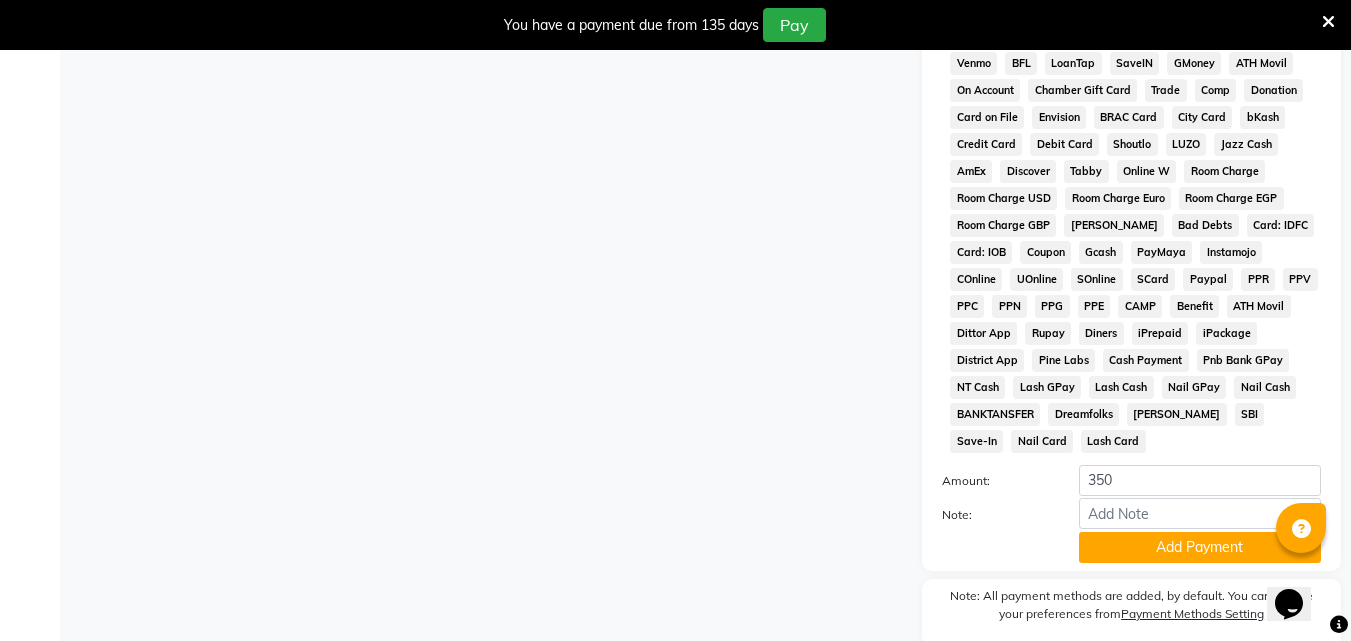 scroll, scrollTop: 876, scrollLeft: 0, axis: vertical 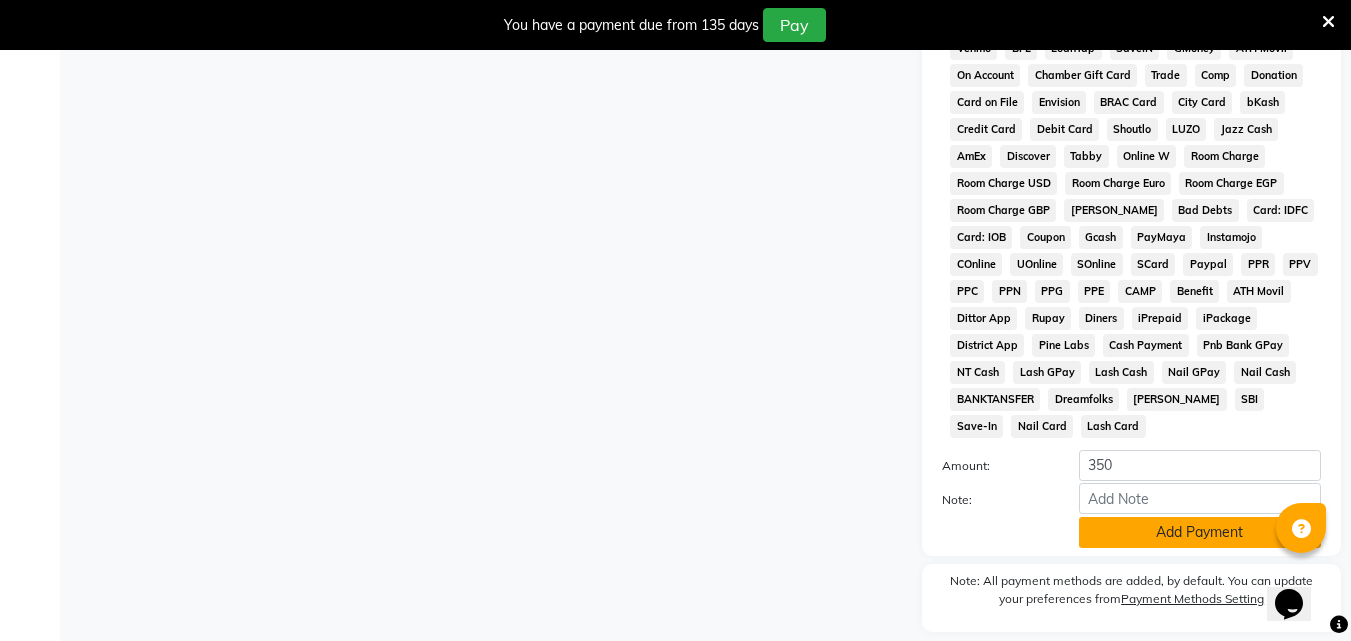 click on "Add Payment" 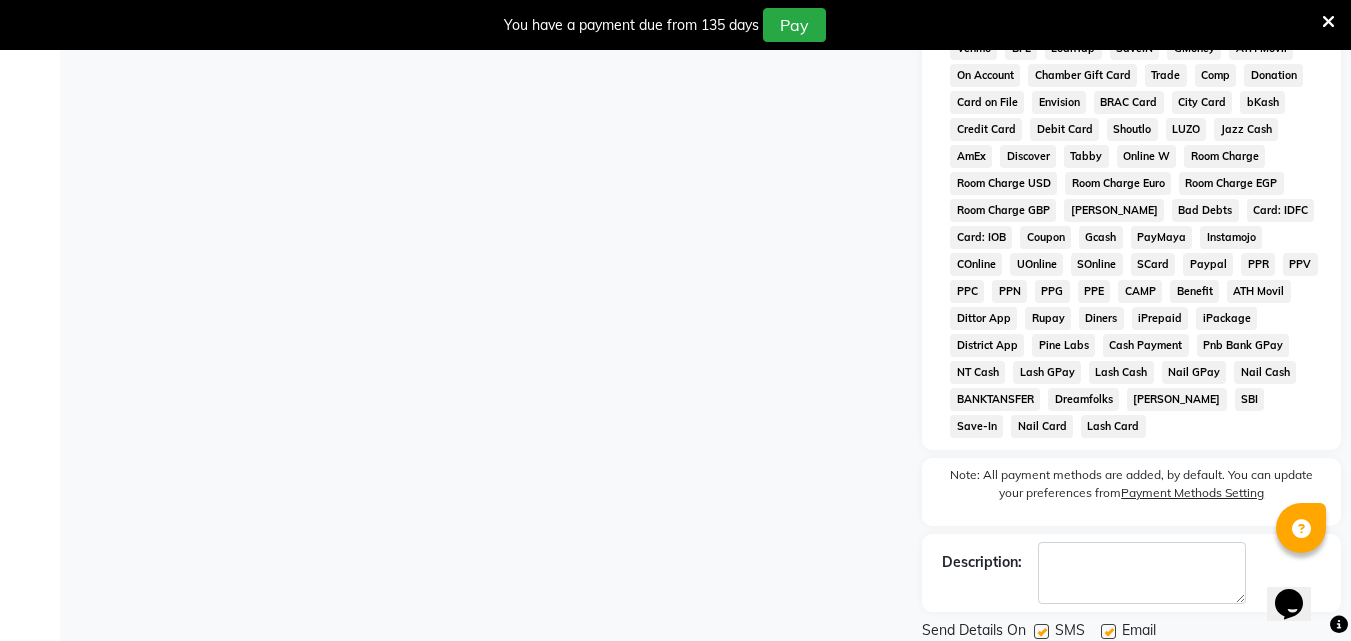 click on "Checkout" 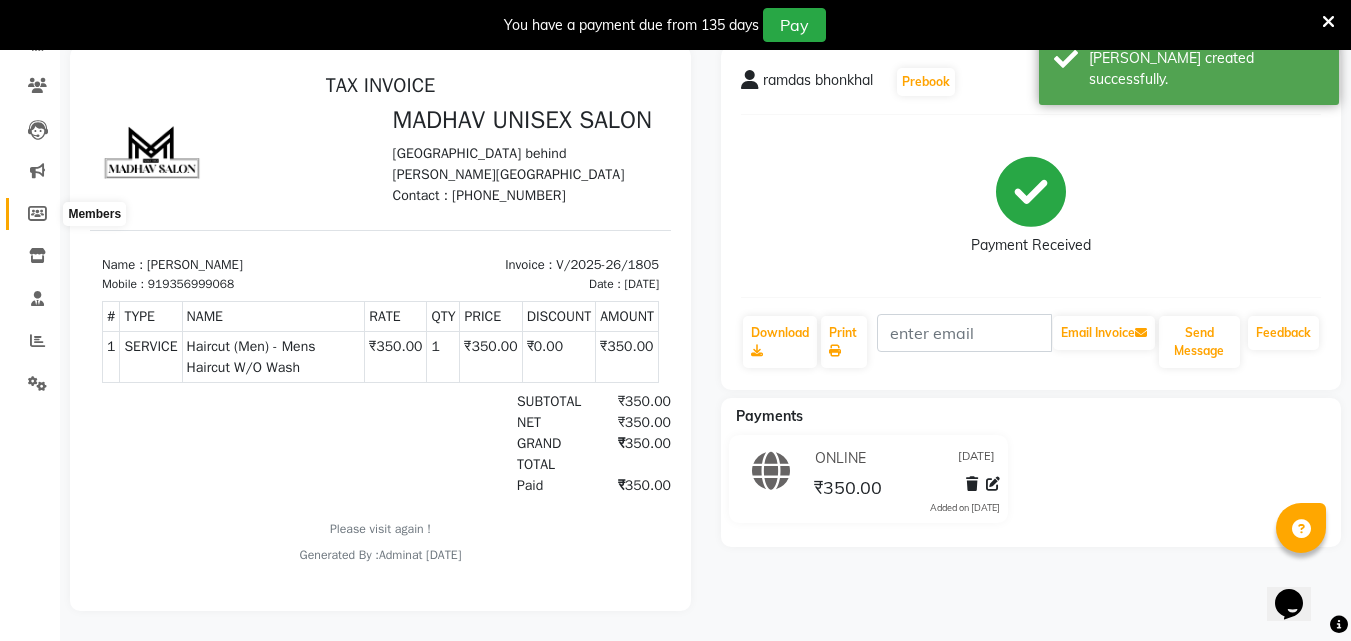 scroll, scrollTop: 0, scrollLeft: 0, axis: both 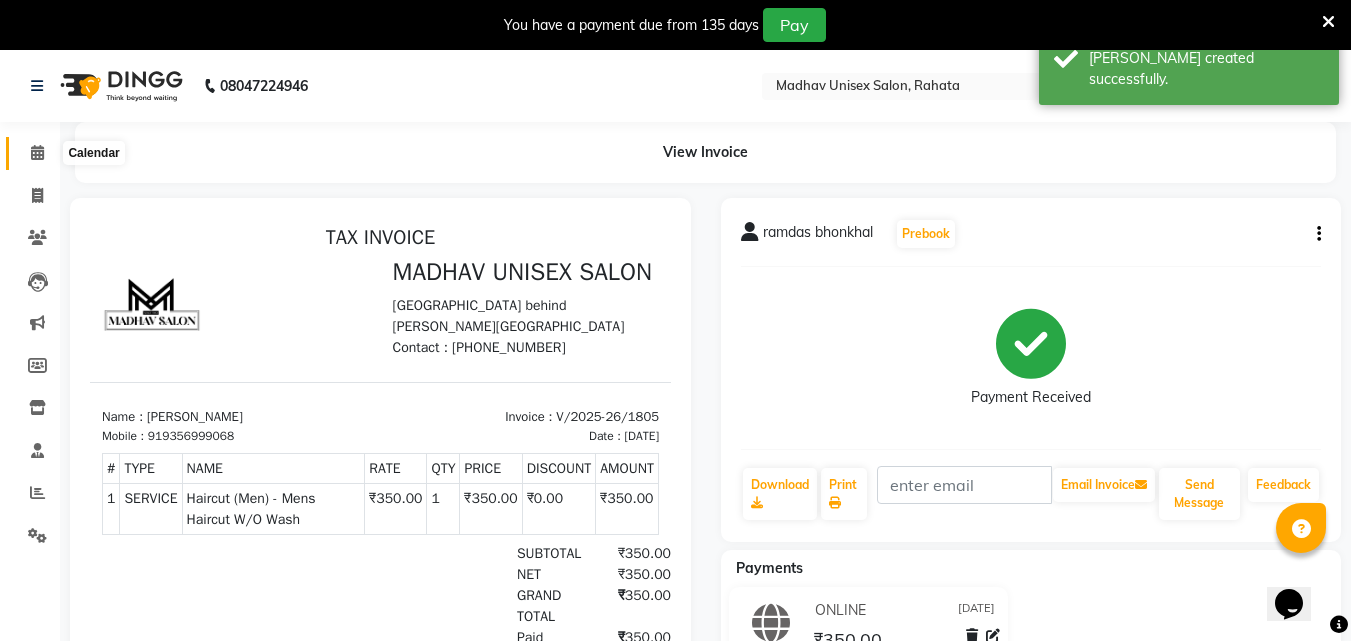 click 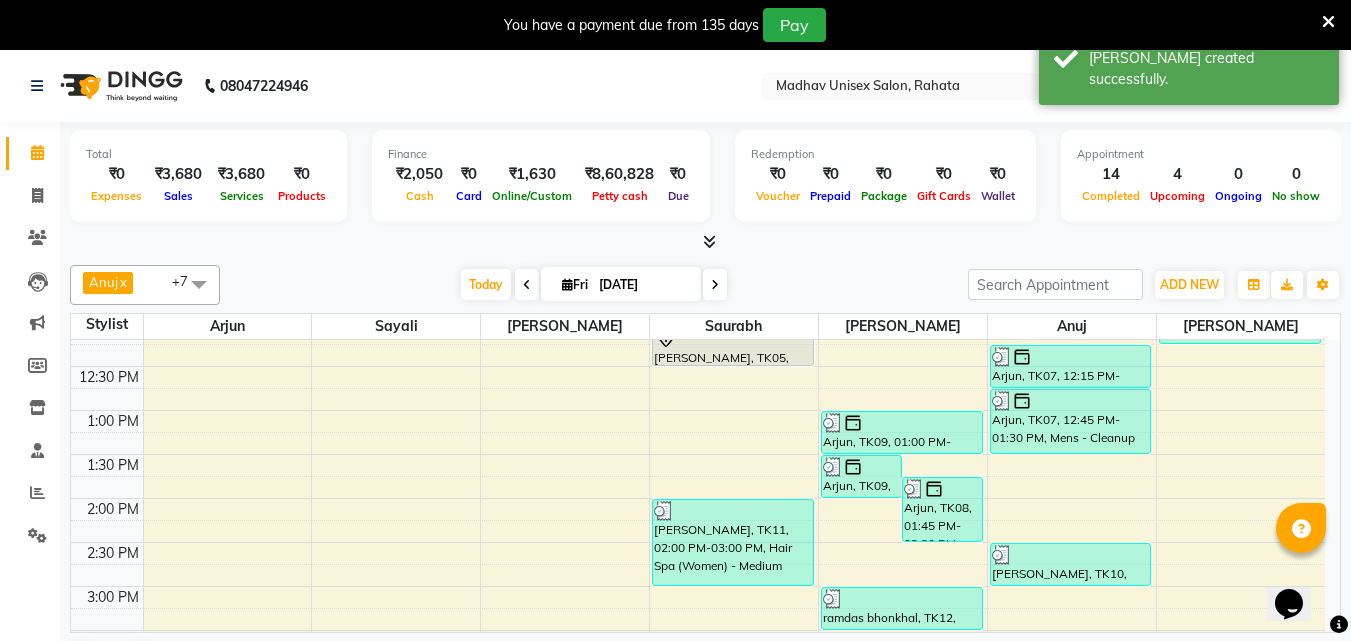 scroll, scrollTop: 546, scrollLeft: 0, axis: vertical 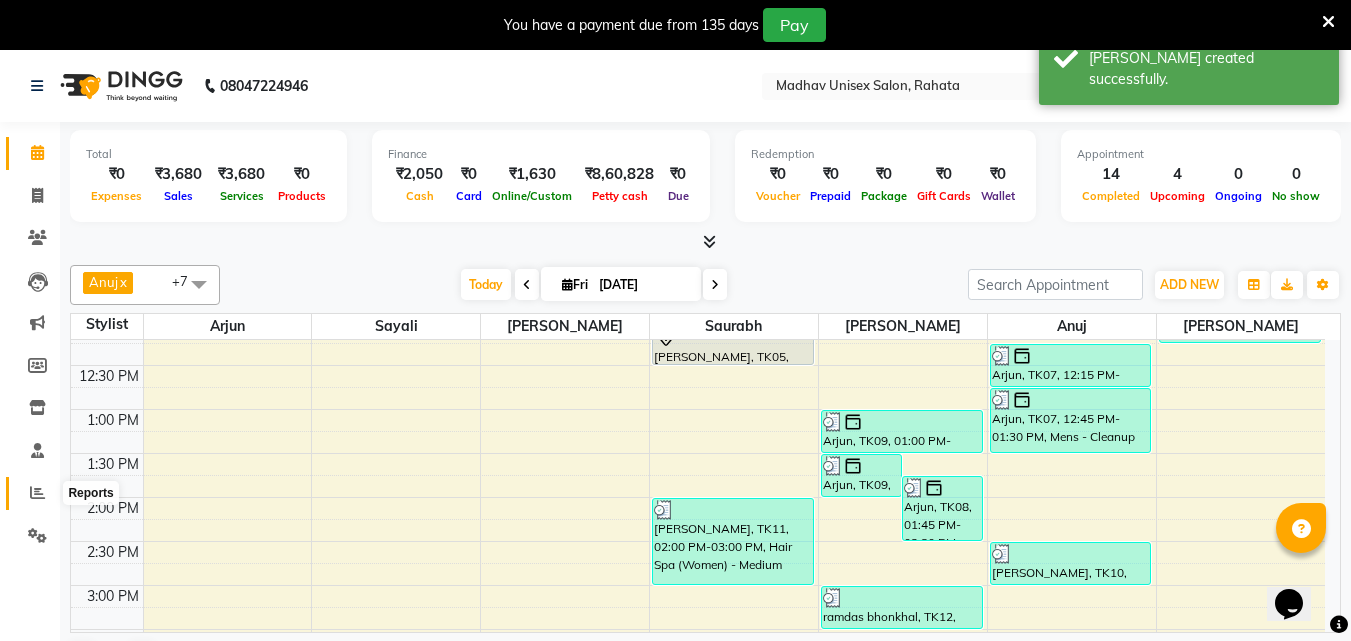 click 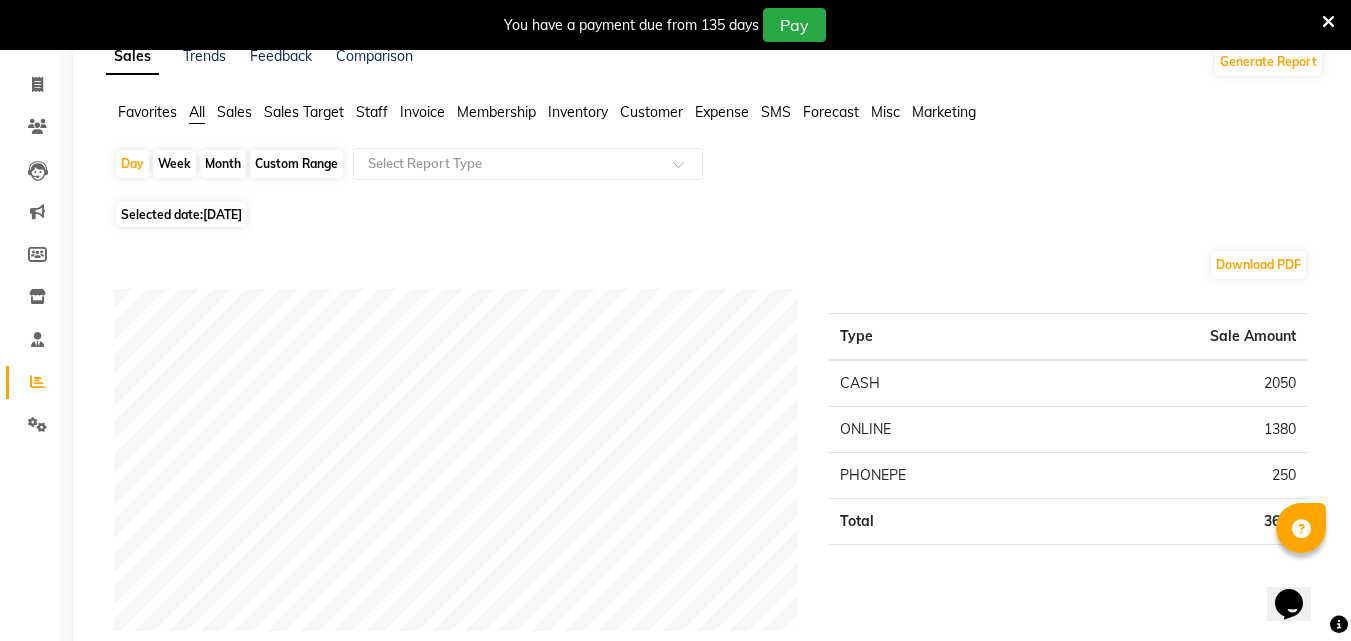 scroll, scrollTop: 0, scrollLeft: 0, axis: both 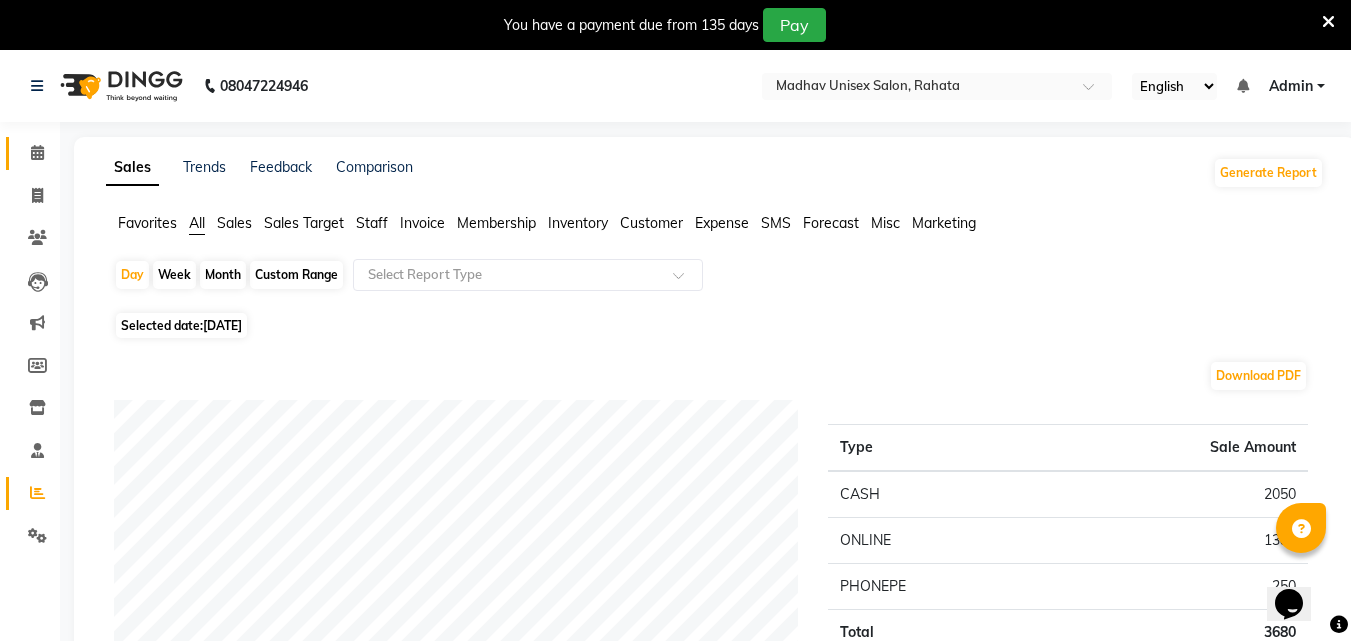 click on "Calendar" 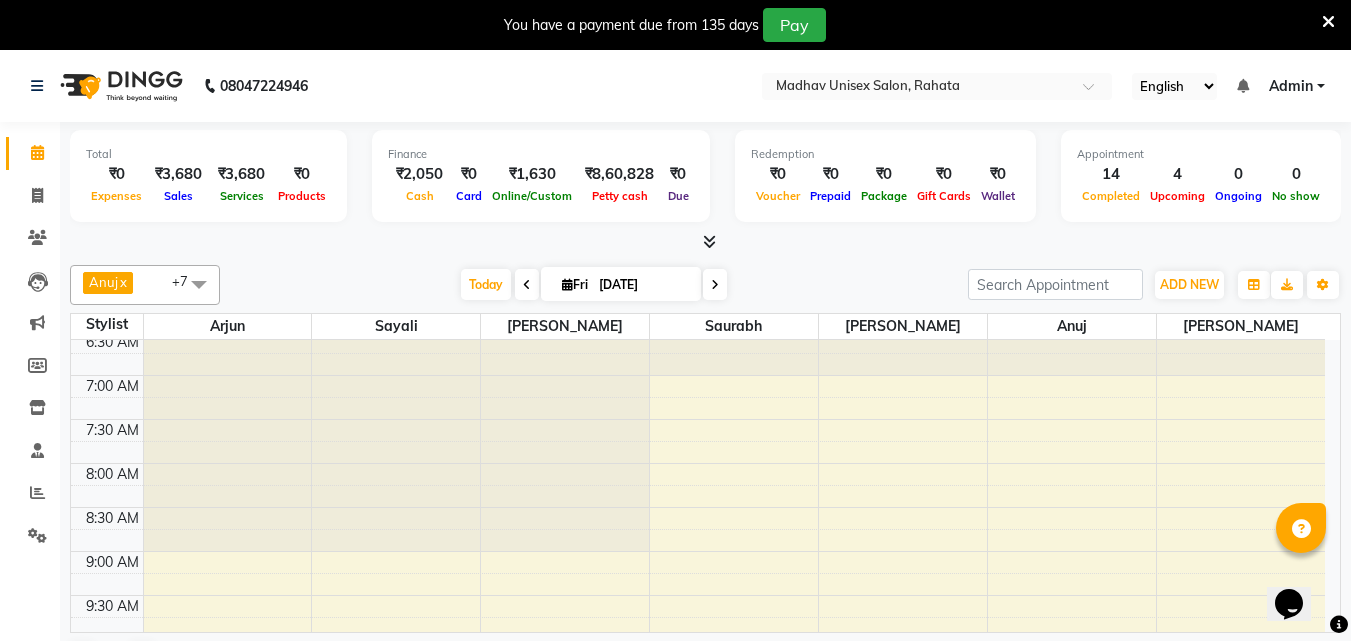 scroll, scrollTop: 0, scrollLeft: 0, axis: both 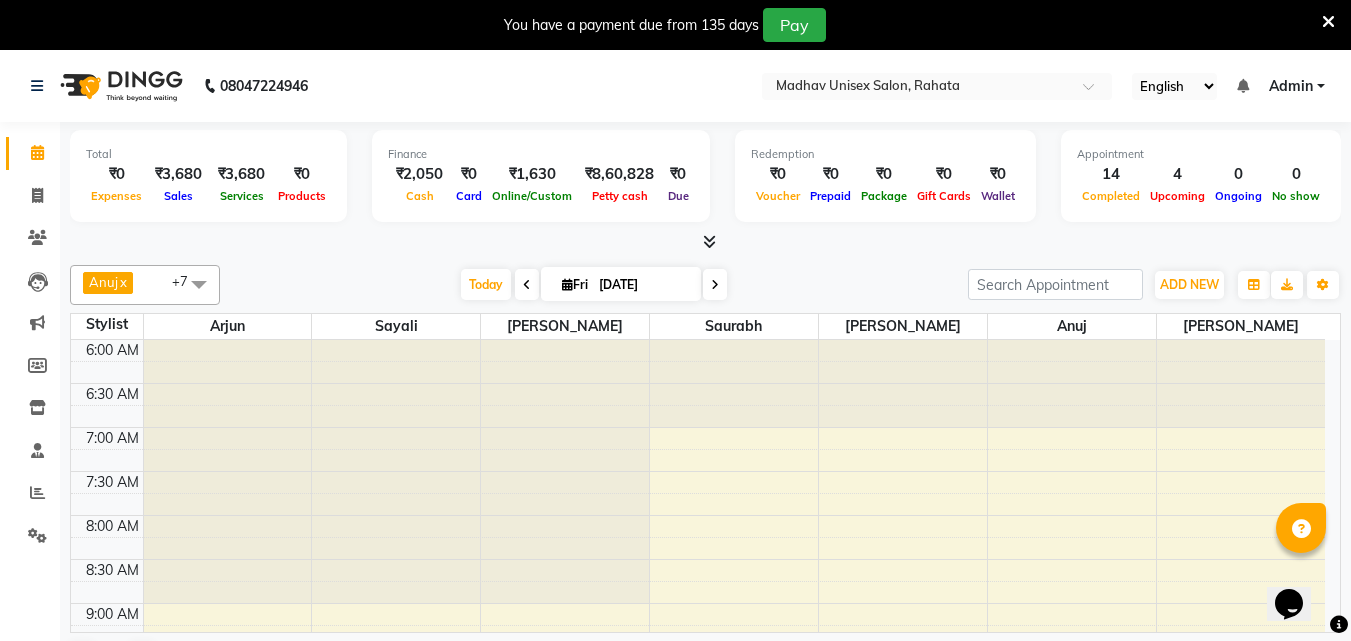 click at bounding box center (1328, 22) 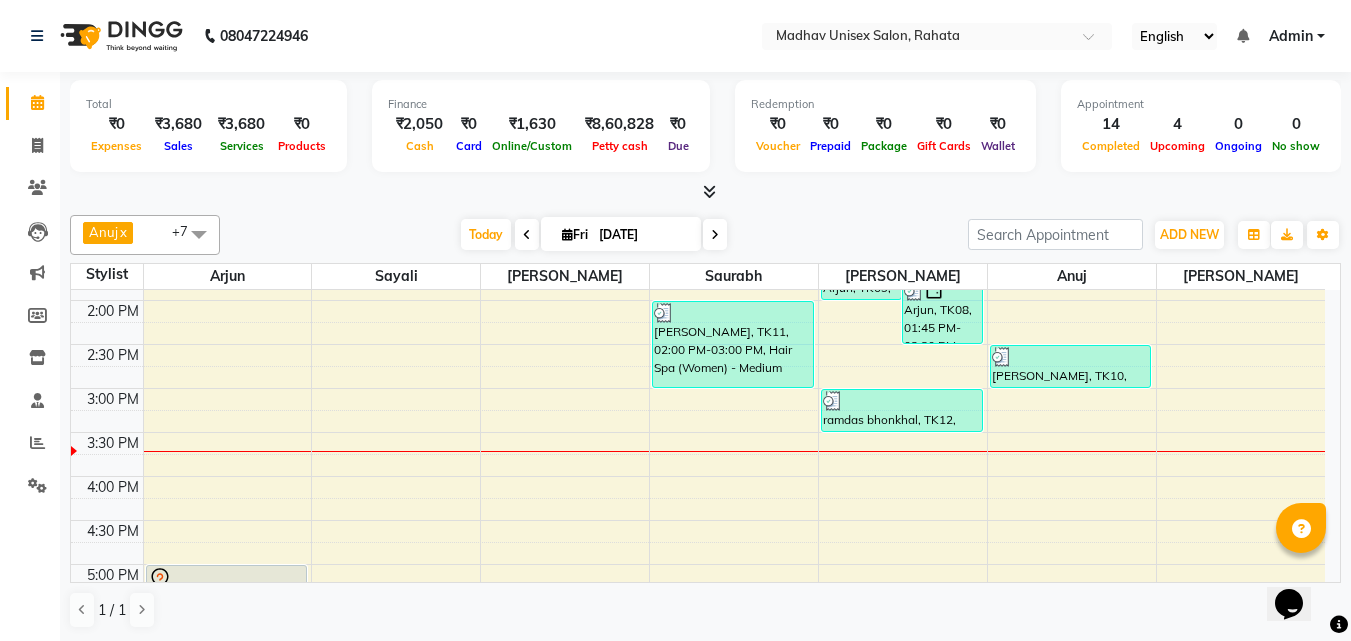 scroll, scrollTop: 681, scrollLeft: 0, axis: vertical 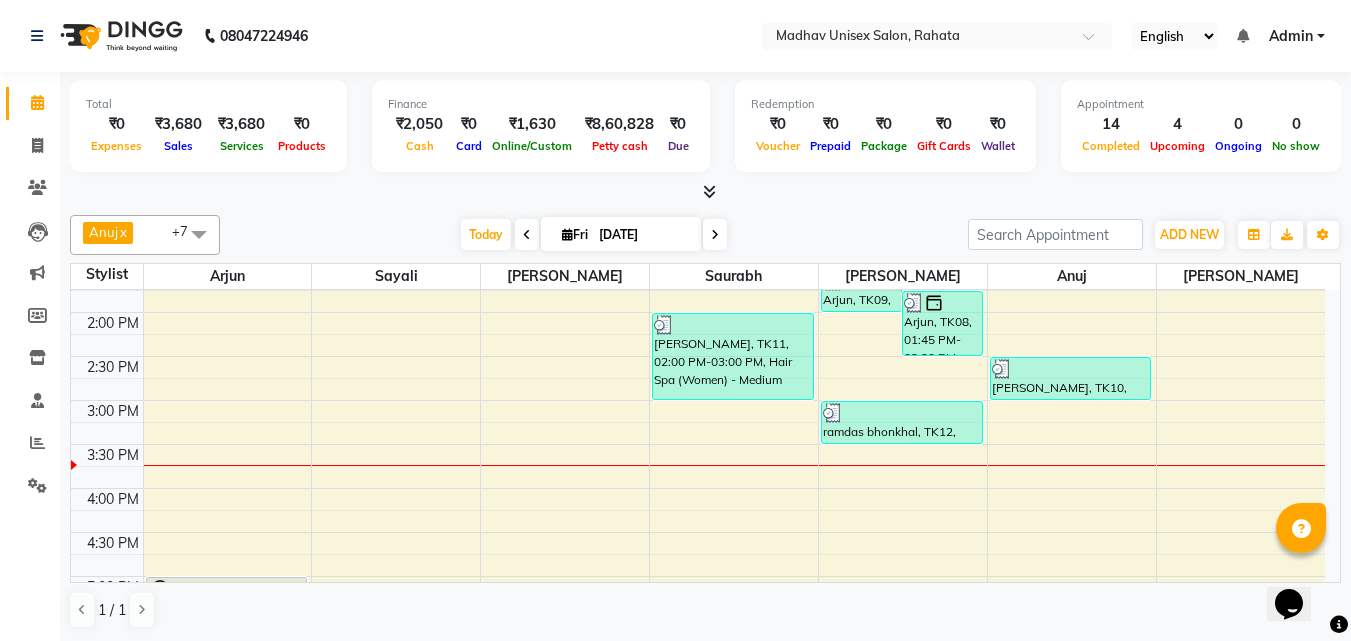 click on "6:00 AM 6:30 AM 7:00 AM 7:30 AM 8:00 AM 8:30 AM 9:00 AM 9:30 AM 10:00 AM 10:30 AM 11:00 AM 11:30 AM 12:00 PM 12:30 PM 1:00 PM 1:30 PM 2:00 PM 2:30 PM 3:00 PM 3:30 PM 4:00 PM 4:30 PM 5:00 PM 5:30 PM 6:00 PM 6:30 PM 7:00 PM 7:30 PM 8:00 PM 8:30 PM 9:00 PM 9:30 PM 10:00 PM 10:30 PM     avinash chaudhari, TK03, 11:00 AM-11:30 AM, Beard (Men)  - Beard Trim             aaryan adhane, TK02, 05:00 PM-05:30 PM, Haircut (Men)  - Mens Haircut W/O Wash             aaryan adhane, TK02, 05:30 PM-06:00 PM, Haircut (Men)  - Mens Haircut W/O Wash     Arjun, TK01, 10:00 AM-10:30 AM, Haircut (Men)  - Mens Haircut W/O Wash     Arjun, TK01, 10:30 AM-11:00 AM, Beard (Men)  - Beard Trim             rohit patil, TK05, 11:30 AM-12:00 PM, Haircut (Men)  - Mens Haircut With Wash             rohit patil, TK05, 12:00 PM-12:30 PM, Beard (Men)  - Crafting / Shaving     HARSHADA GURAV, TK11, 02:00 PM-03:00 PM, Hair Spa (Women)  - Medium     Arjun, TK09, 01:30 PM-02:00 PM, Beard (Men)  - Beard Trim" at bounding box center (698, 356) 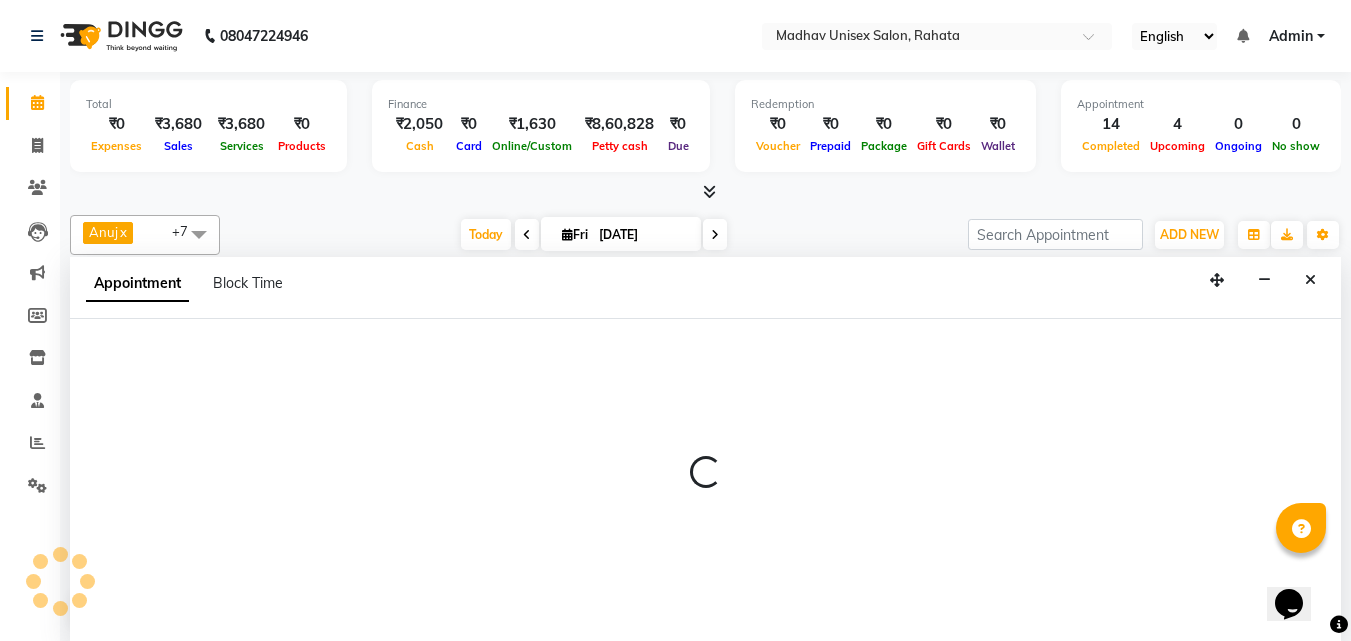 scroll, scrollTop: 1, scrollLeft: 0, axis: vertical 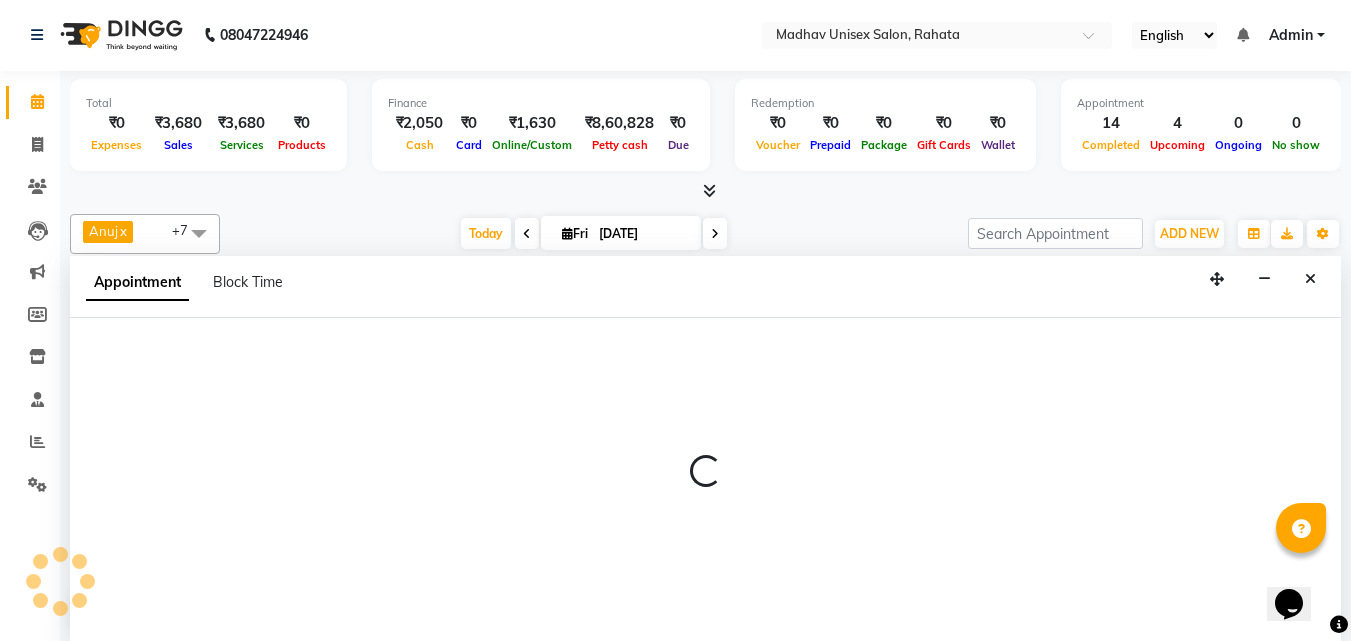 select on "14046" 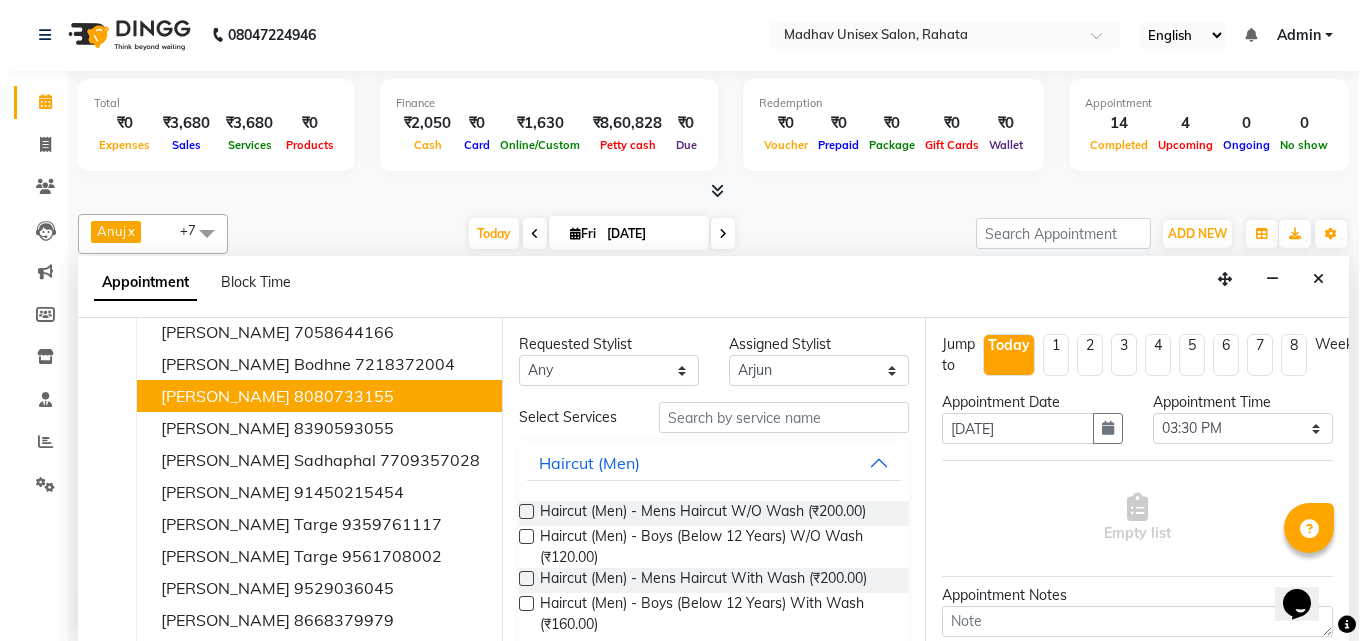 scroll, scrollTop: 0, scrollLeft: 0, axis: both 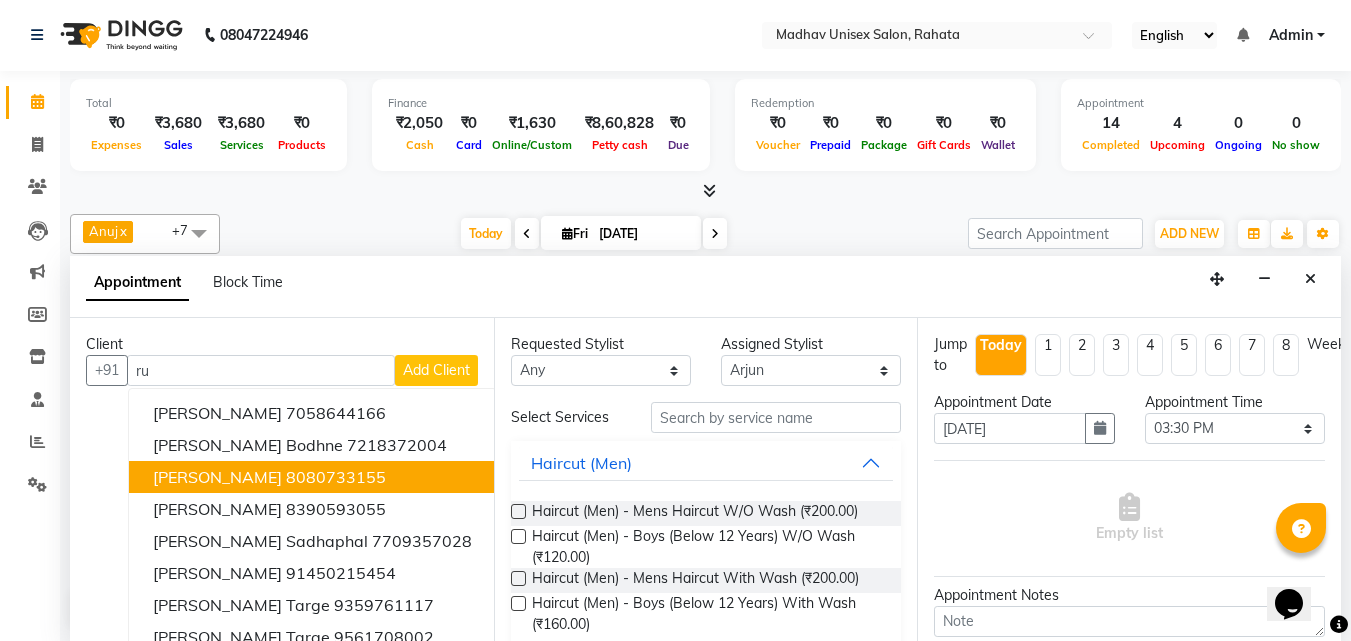 type on "r" 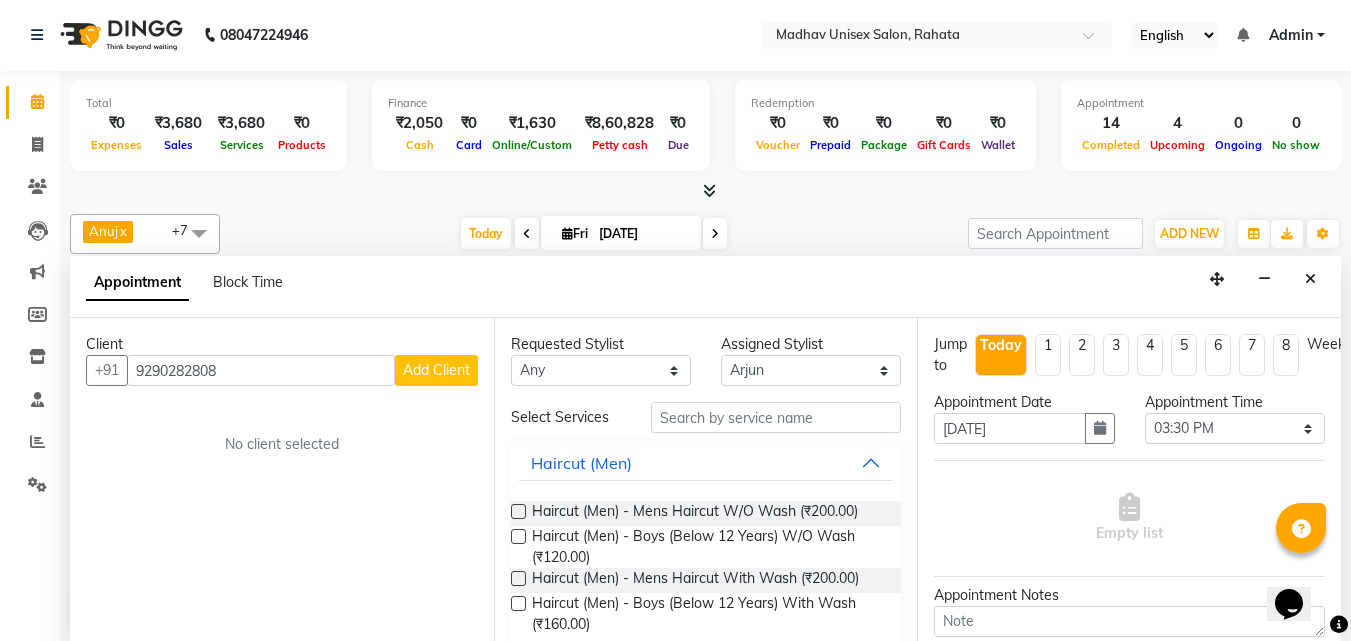 type on "9290282808" 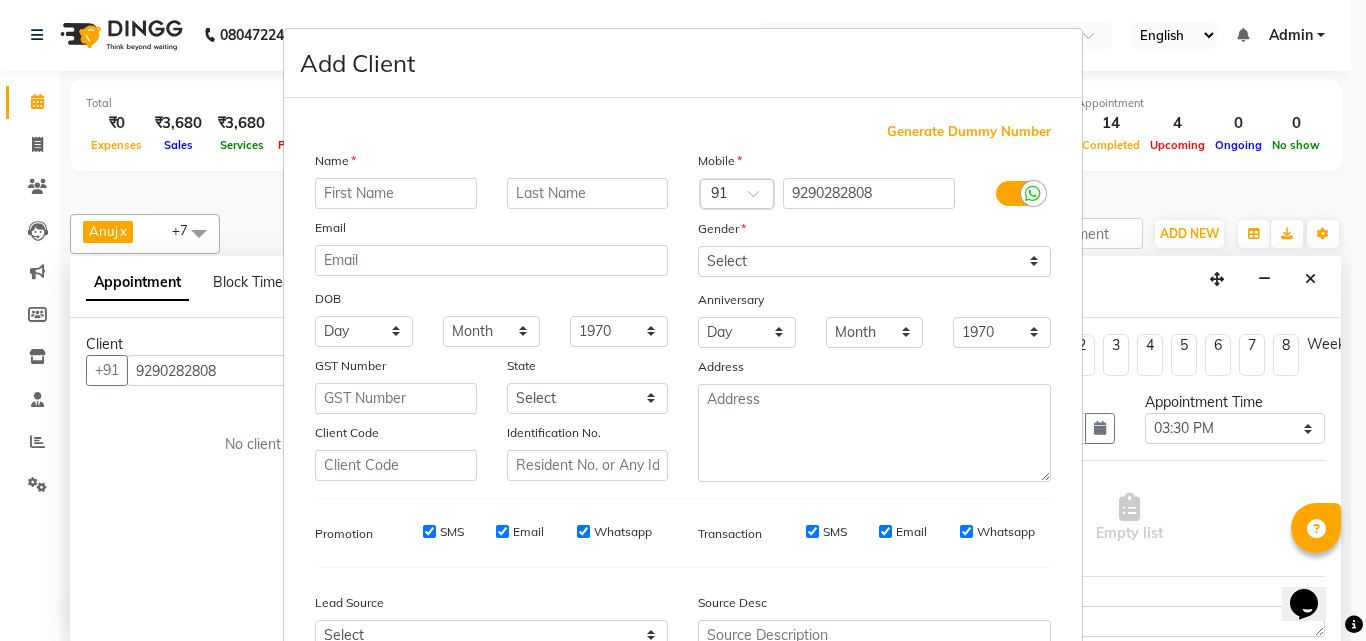 click at bounding box center [396, 193] 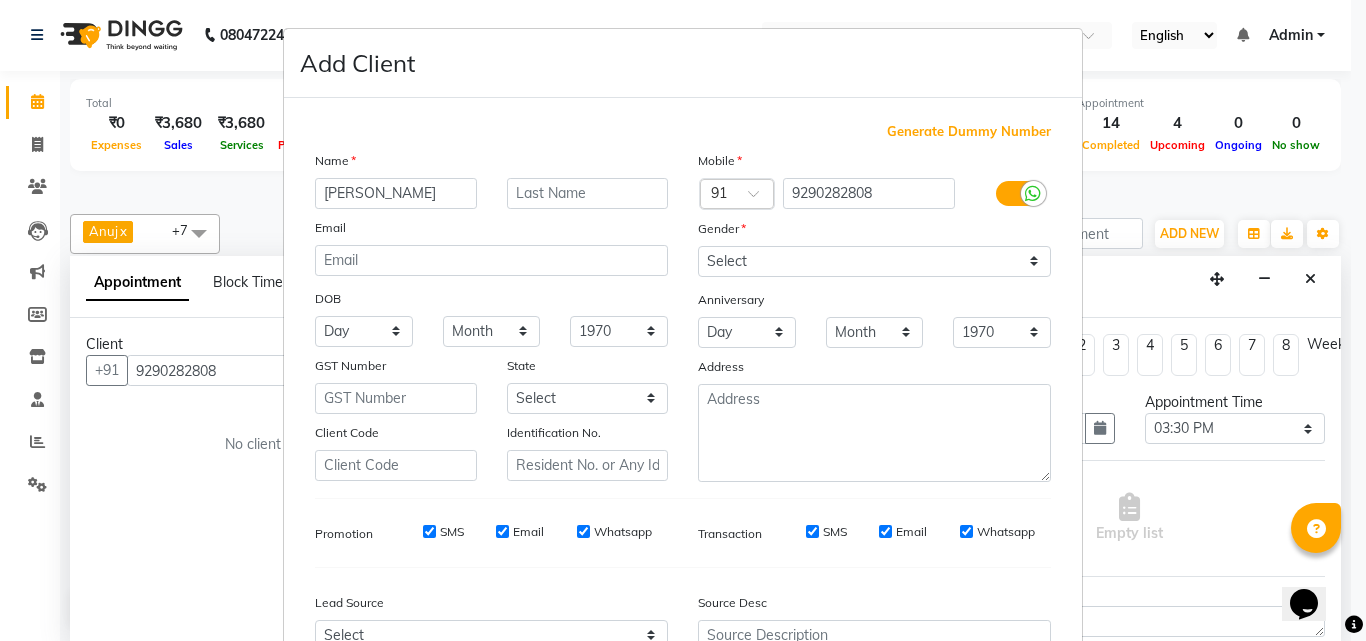 type on "rutuja" 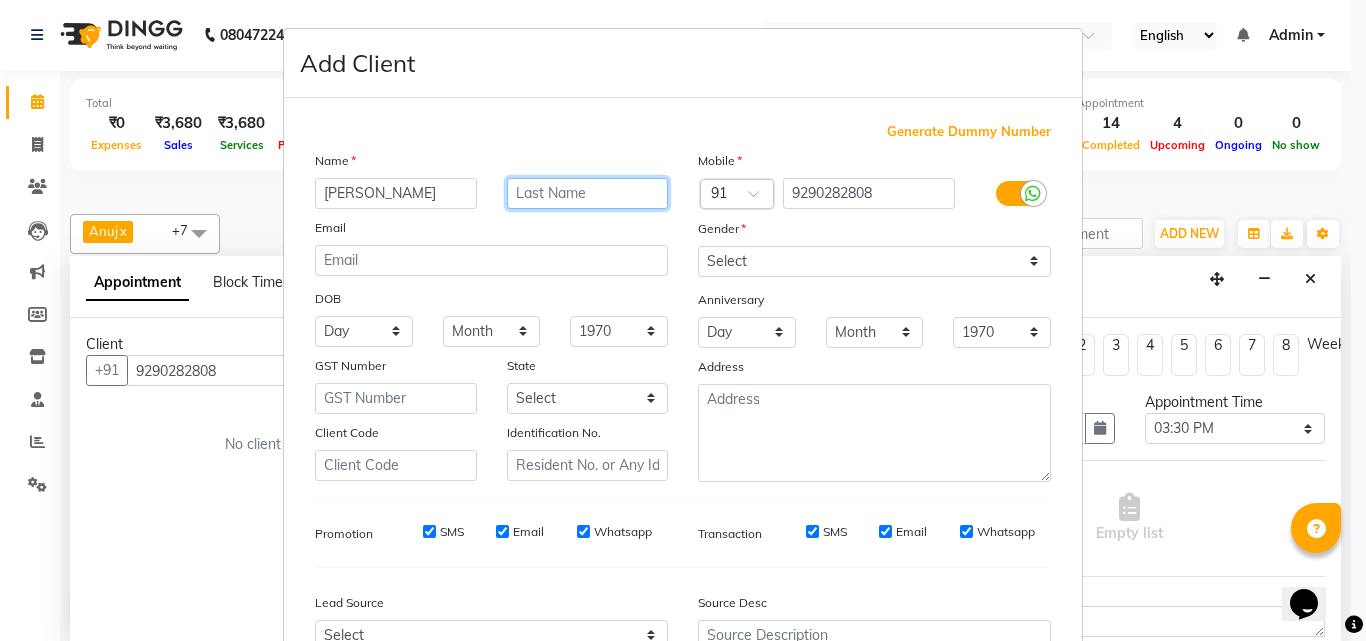 click at bounding box center [588, 193] 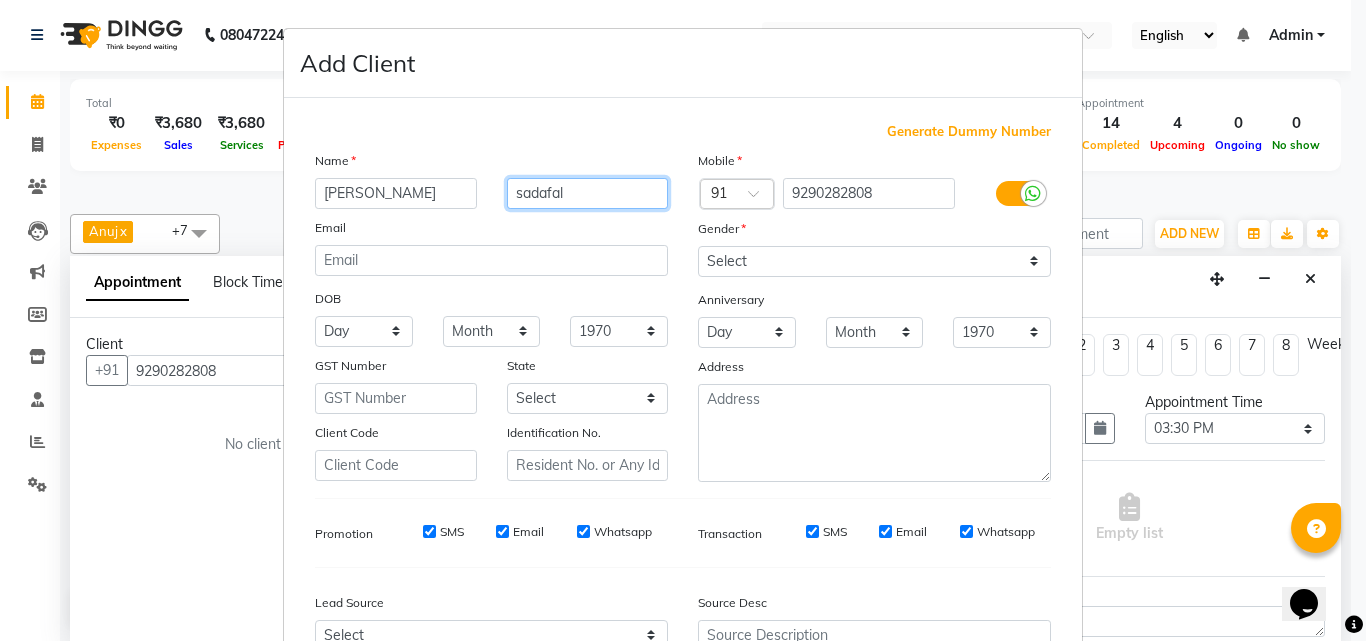 type on "sadafal" 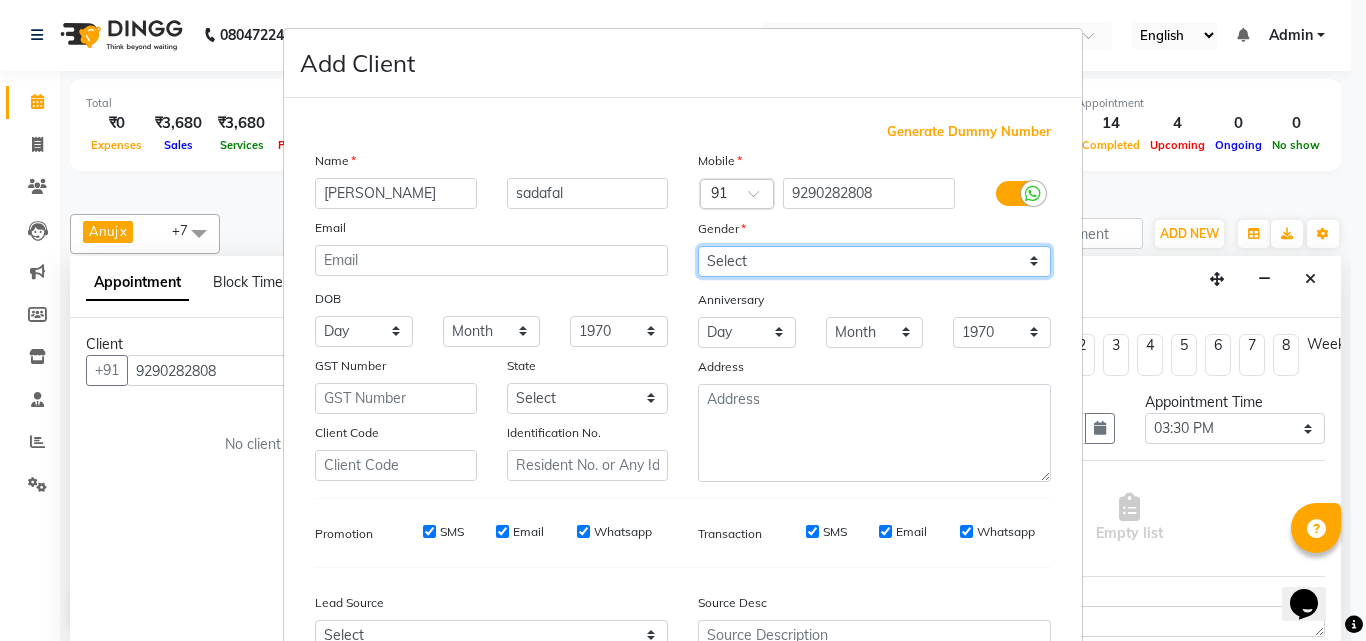 click on "Select [DEMOGRAPHIC_DATA] [DEMOGRAPHIC_DATA] Other Prefer Not To Say" at bounding box center [874, 261] 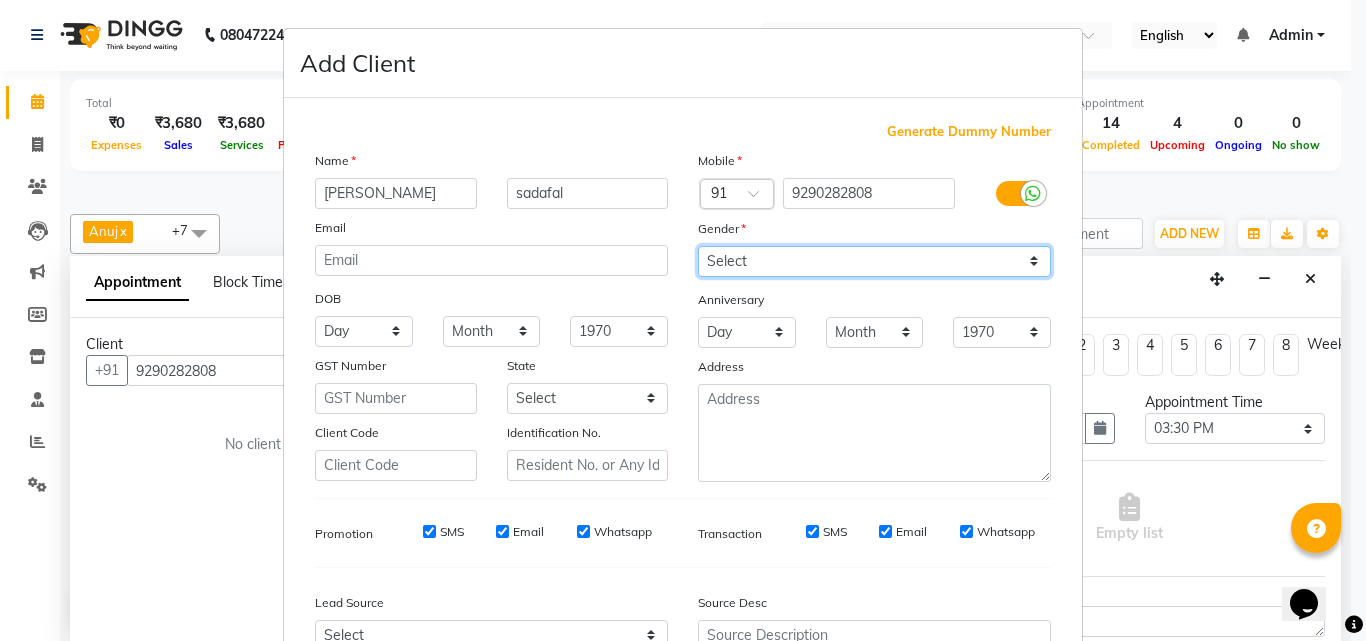 select on "[DEMOGRAPHIC_DATA]" 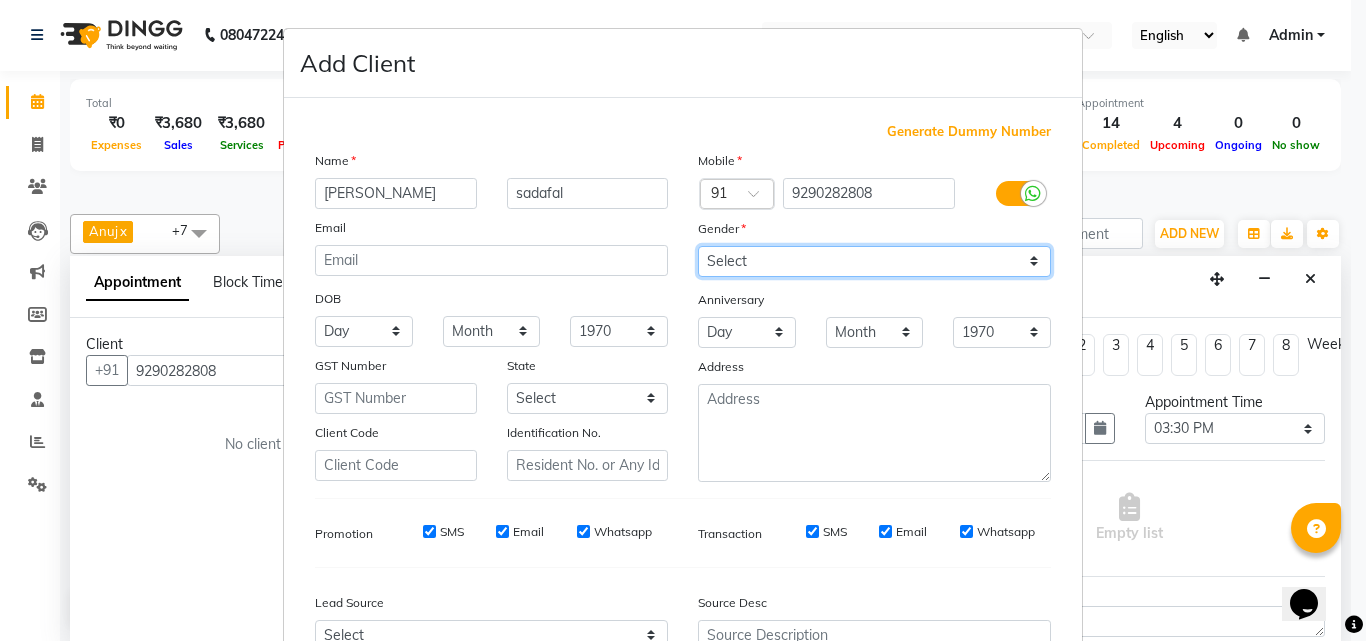 click on "Select [DEMOGRAPHIC_DATA] [DEMOGRAPHIC_DATA] Other Prefer Not To Say" at bounding box center (874, 261) 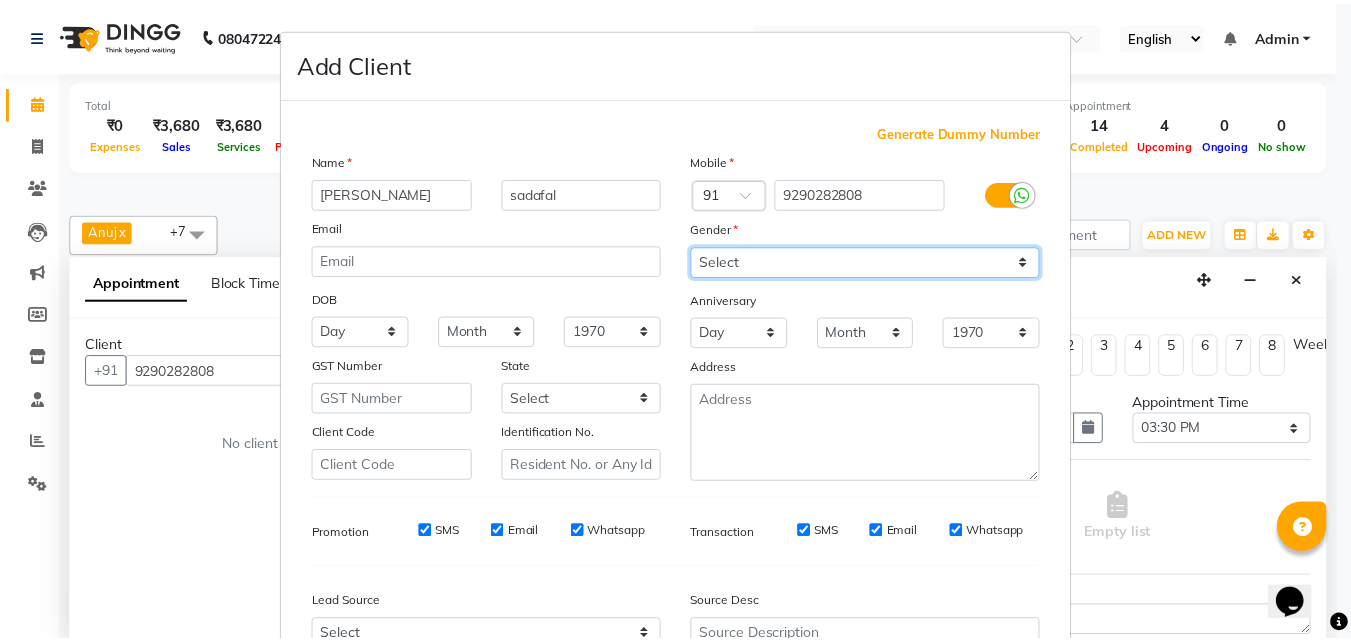 scroll, scrollTop: 208, scrollLeft: 0, axis: vertical 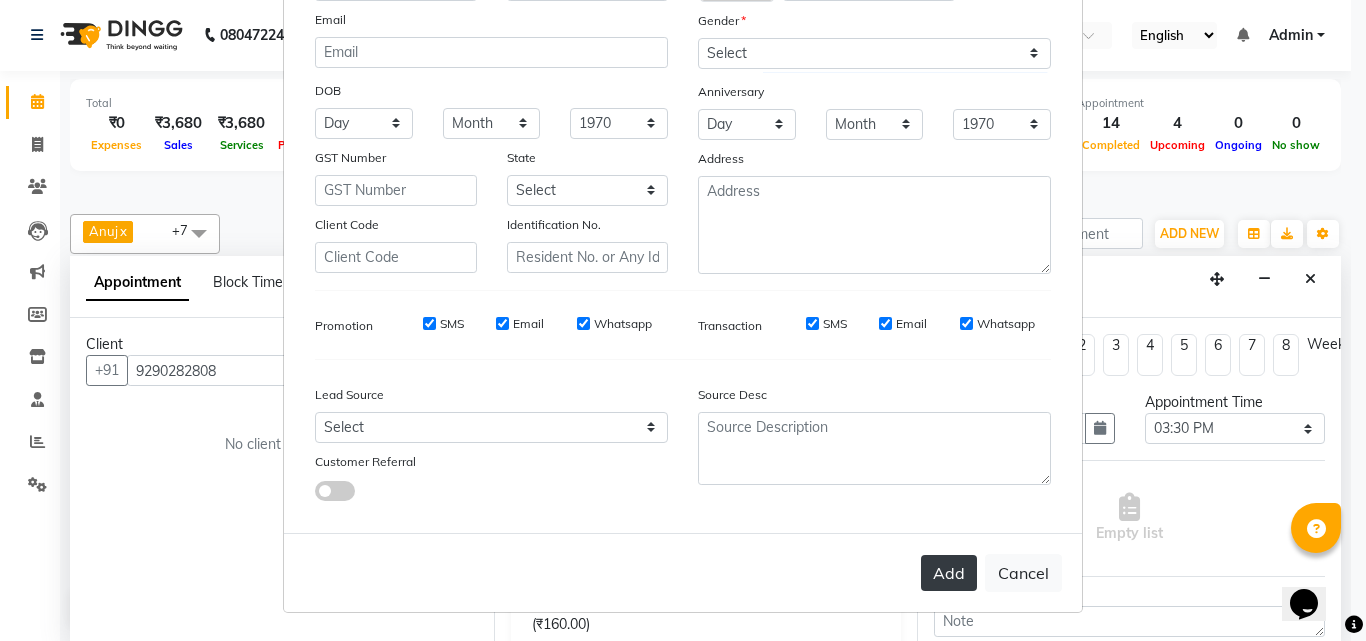 click on "Add" at bounding box center [949, 573] 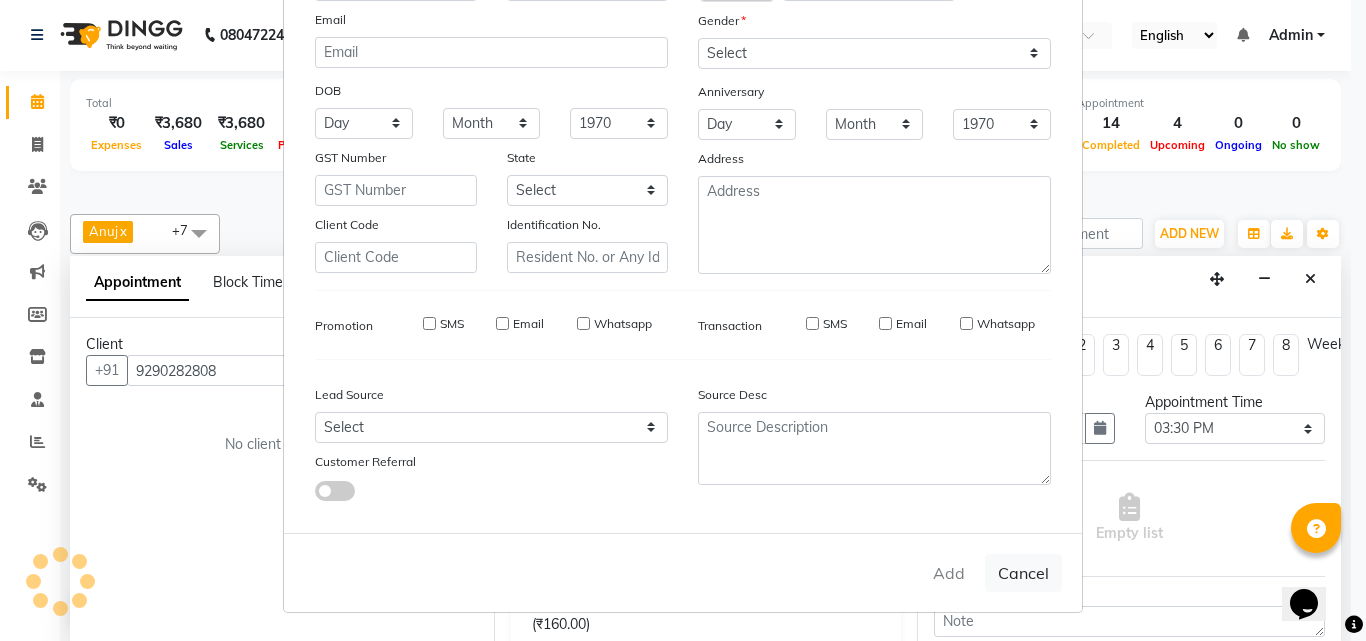 type 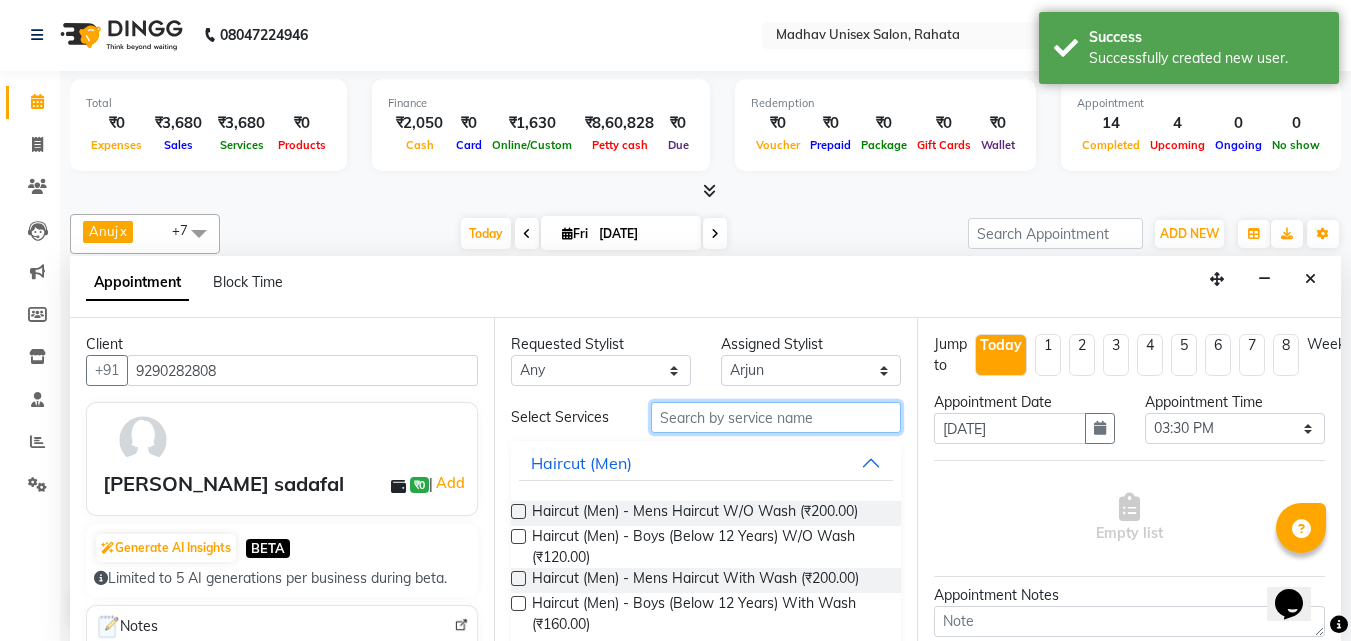 click at bounding box center (776, 417) 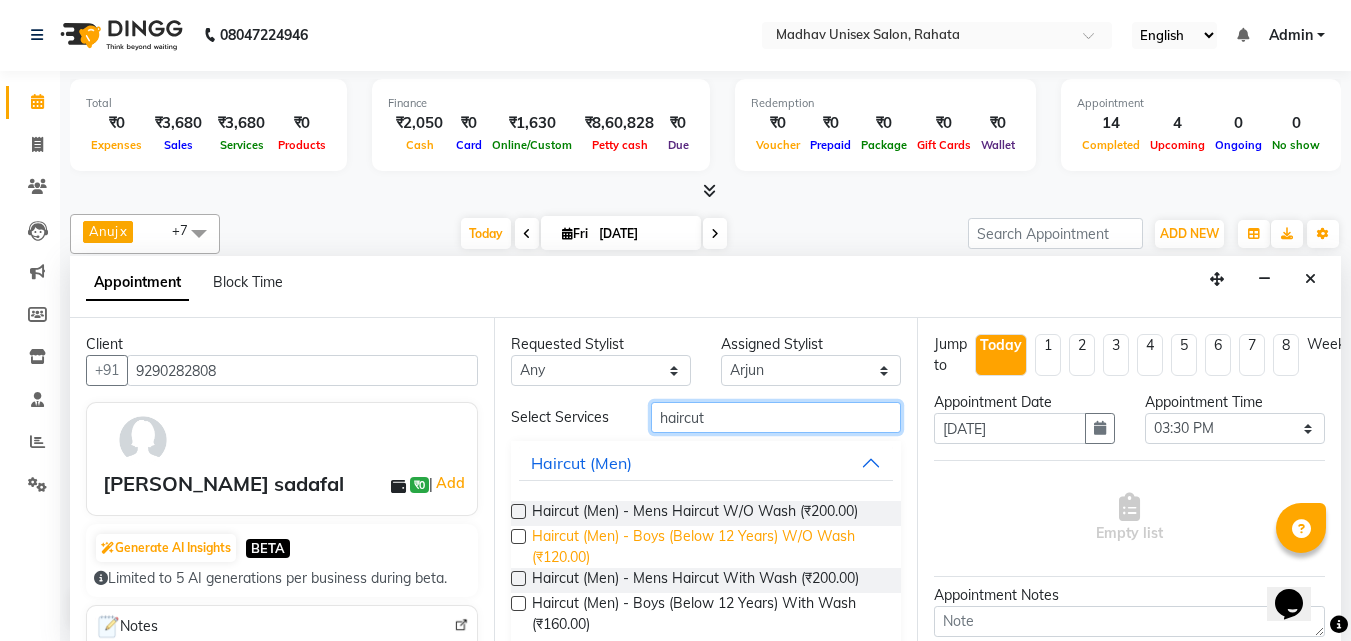 scroll, scrollTop: 70, scrollLeft: 0, axis: vertical 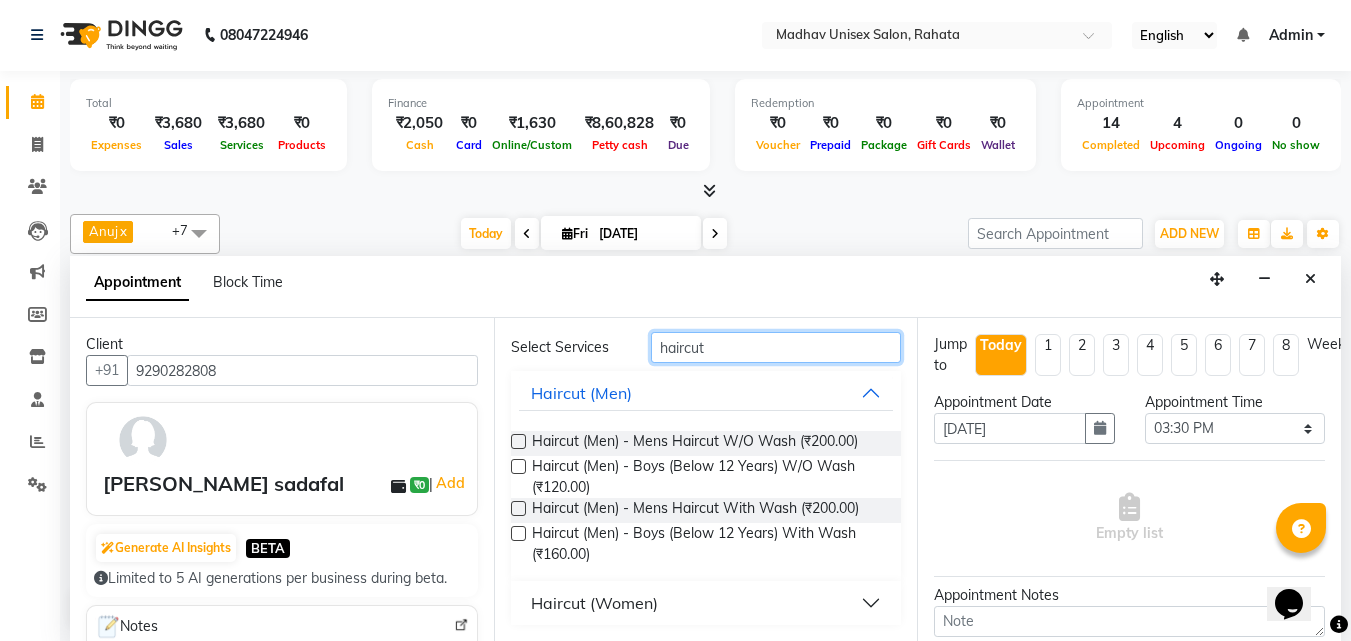 type on "haircut" 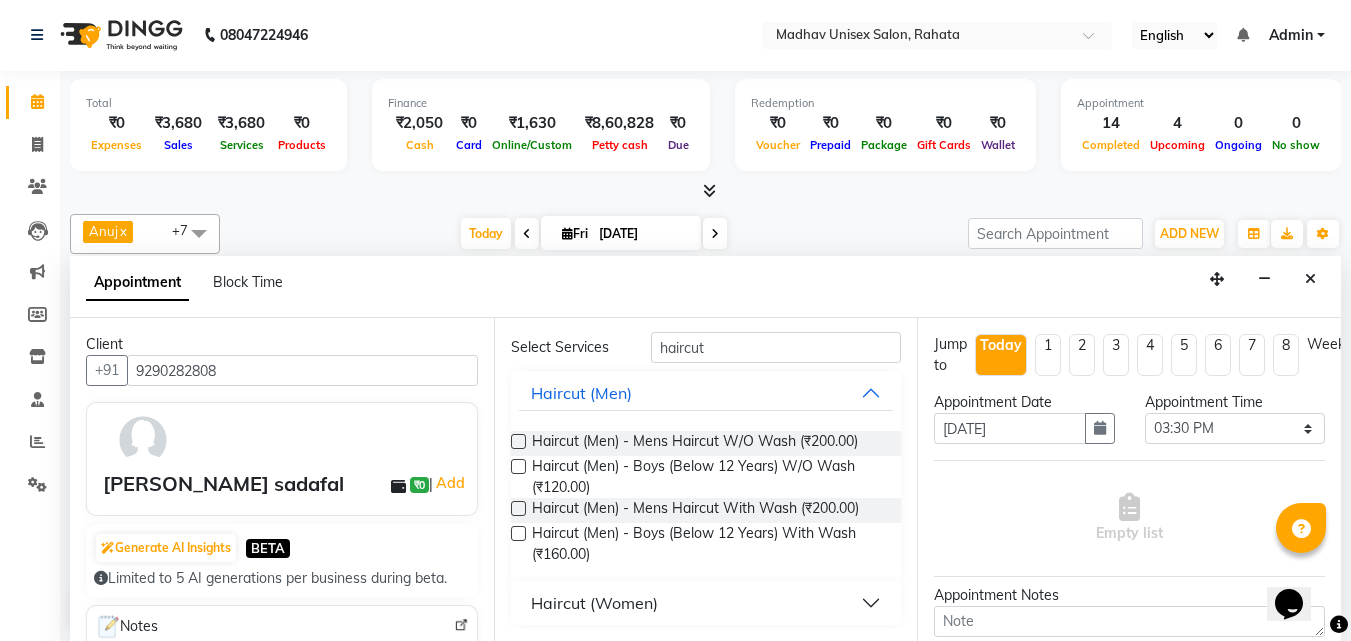 click on "Haircut (Women)" at bounding box center [706, 603] 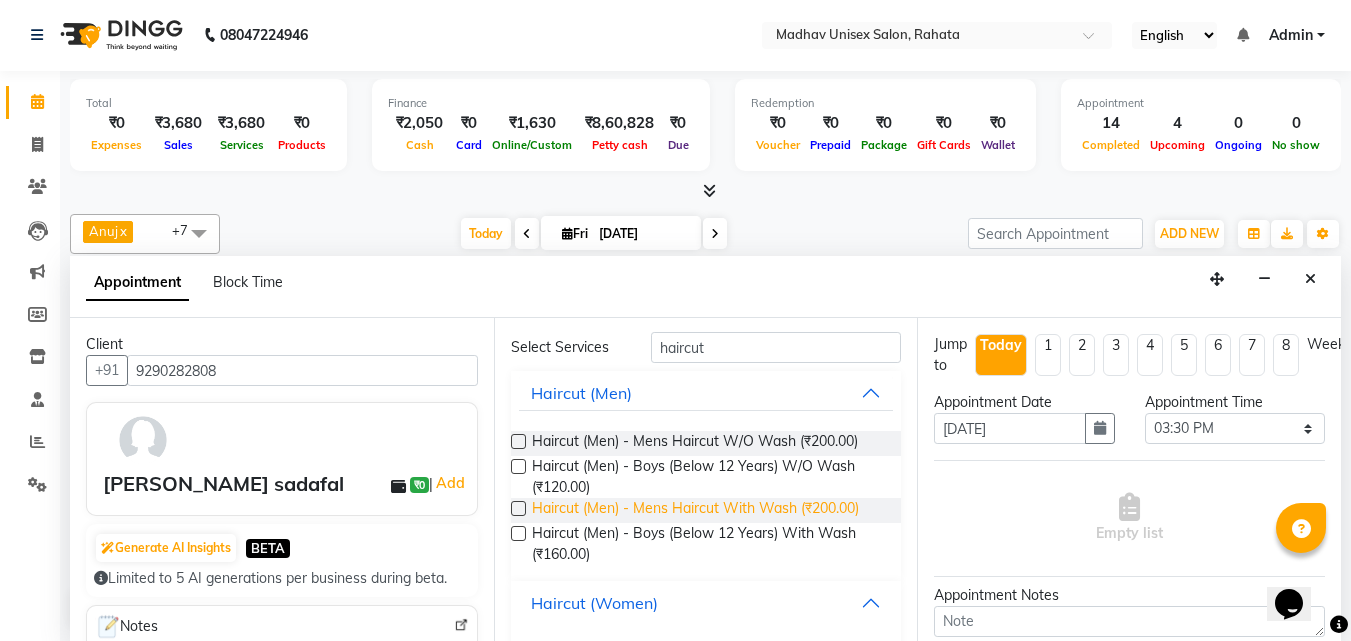 scroll, scrollTop: 270, scrollLeft: 0, axis: vertical 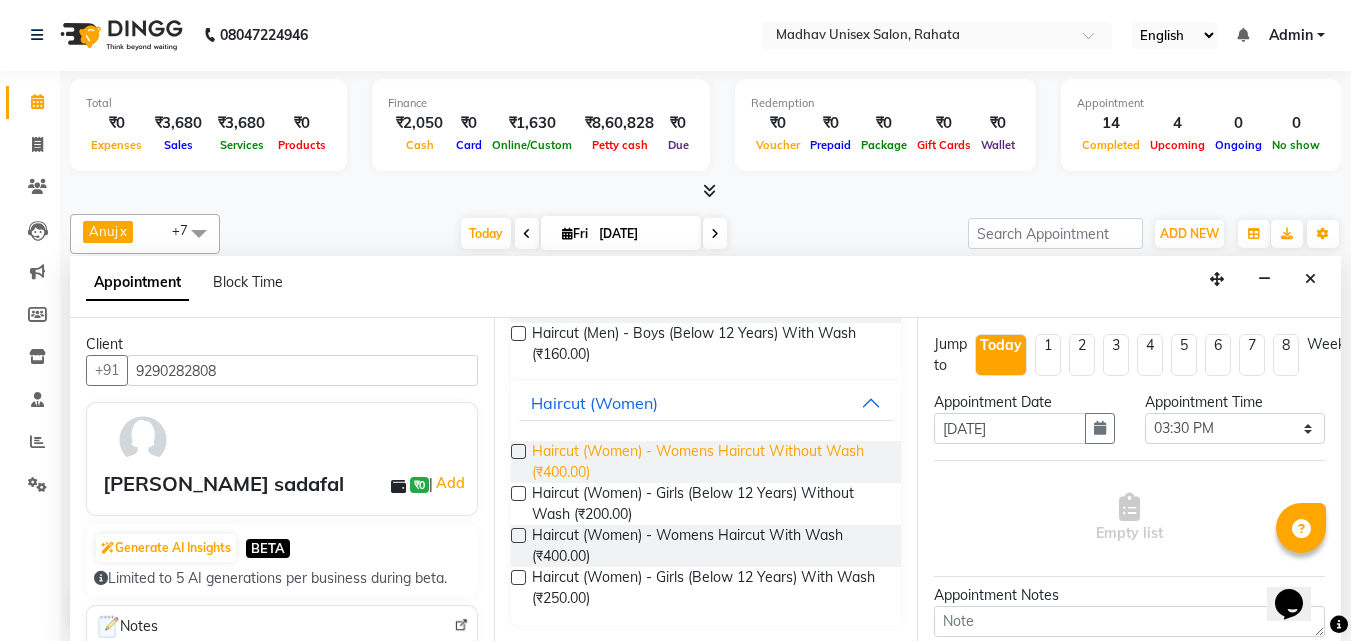 click on "Haircut (Women)  - Womens Haircut Without Wash (₹400.00)" at bounding box center [709, 462] 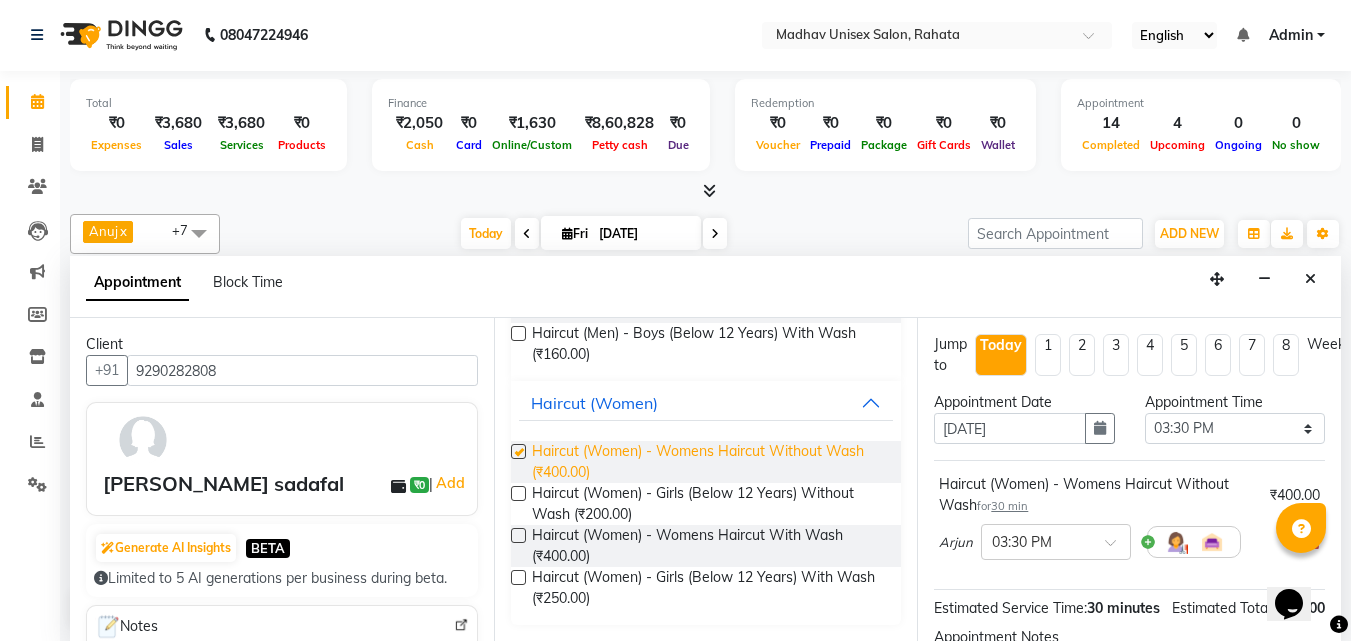 checkbox on "false" 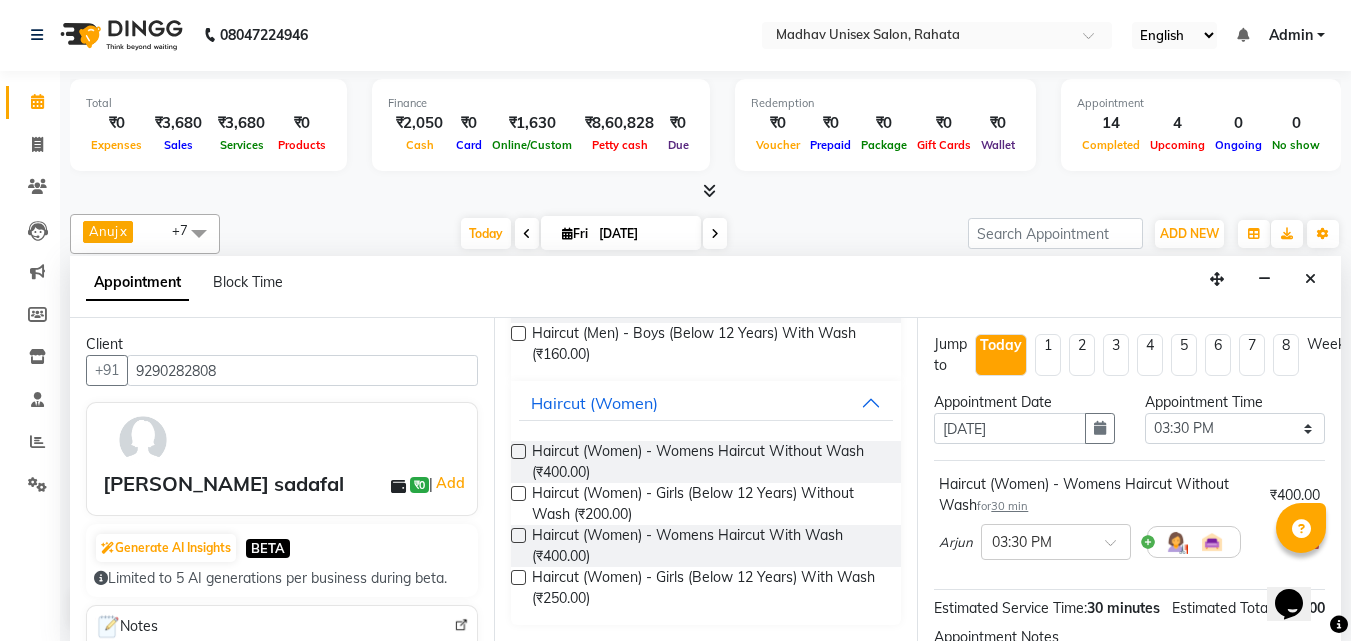 scroll, scrollTop: 260, scrollLeft: 0, axis: vertical 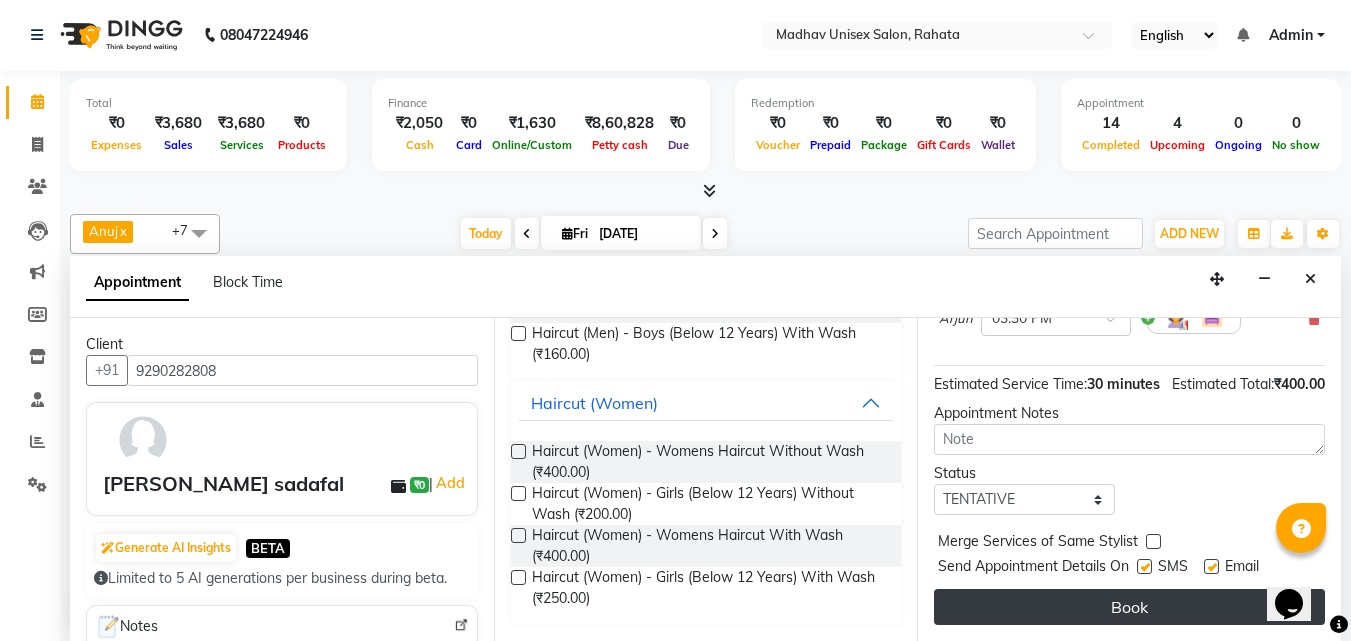 click on "Book" at bounding box center [1129, 607] 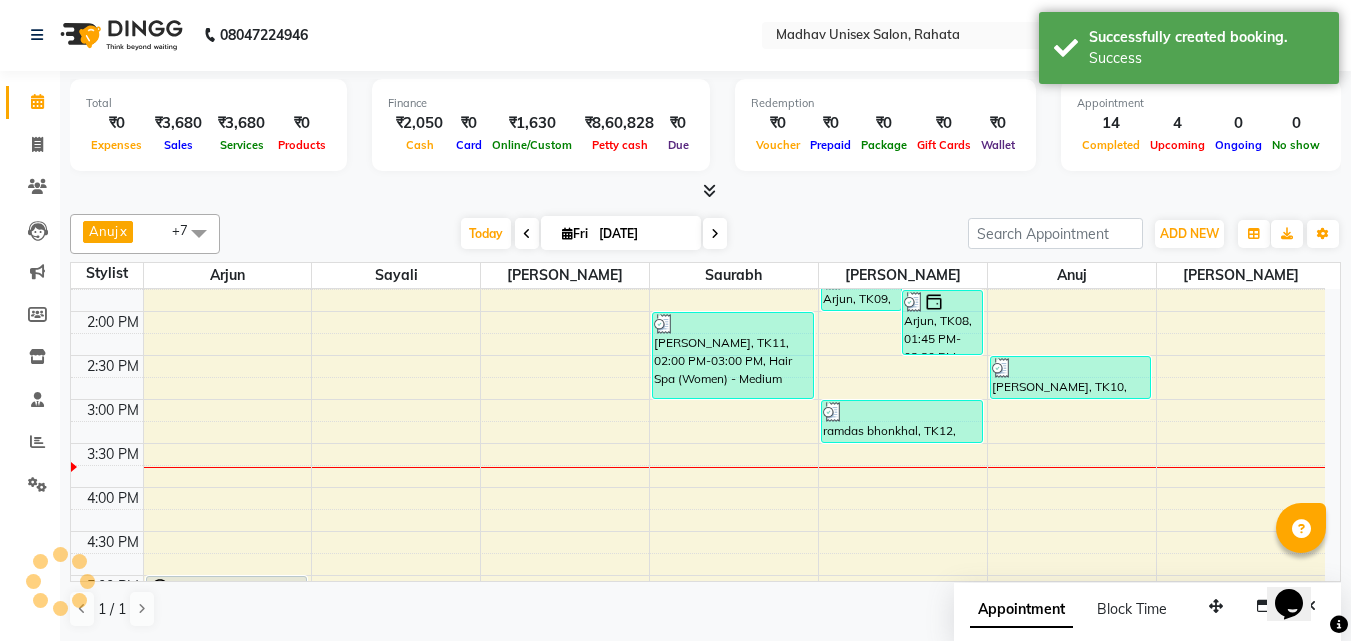 scroll, scrollTop: 0, scrollLeft: 0, axis: both 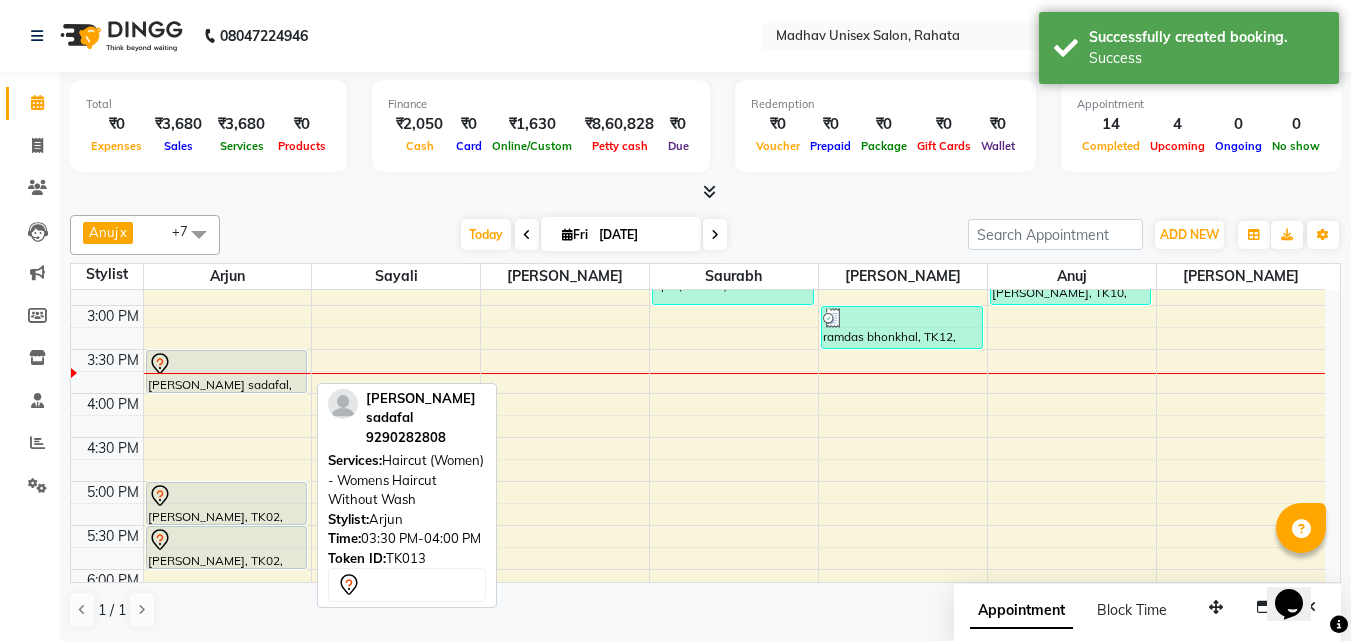 click on "[PERSON_NAME] sadafal, TK13, 03:30 PM-04:00 PM, Haircut (Women)  - Womens Haircut Without Wash" at bounding box center [227, 371] 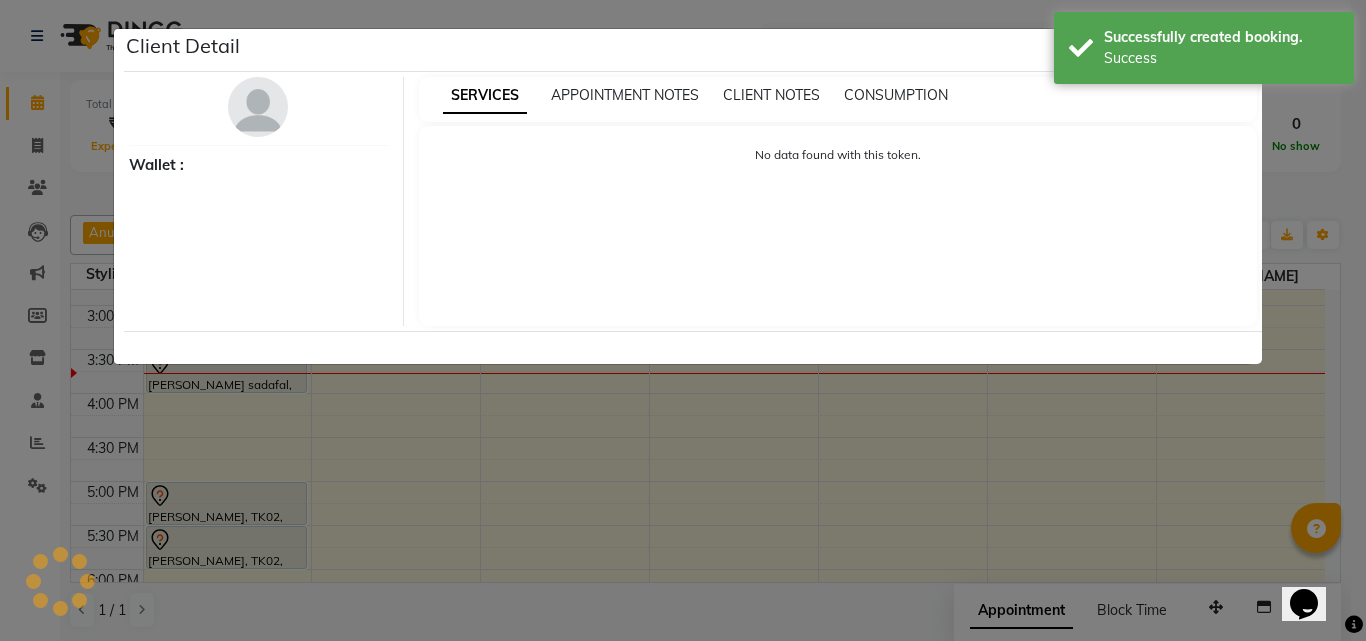 select on "7" 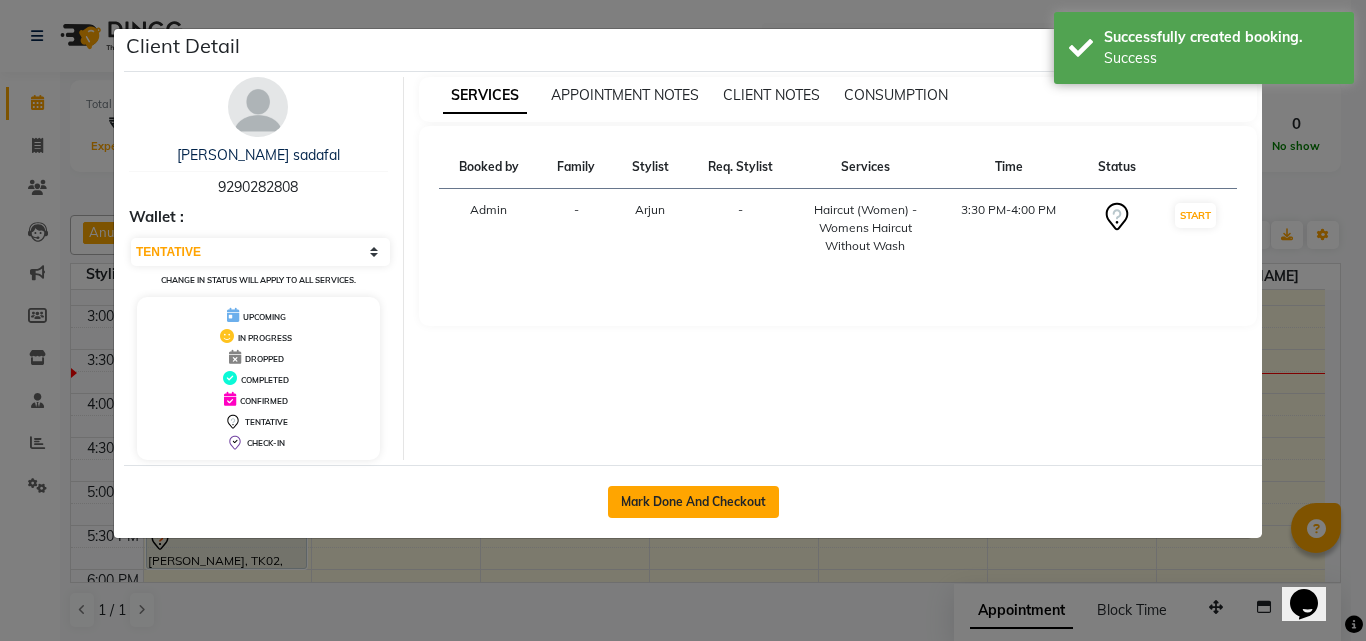 click on "Mark Done And Checkout" 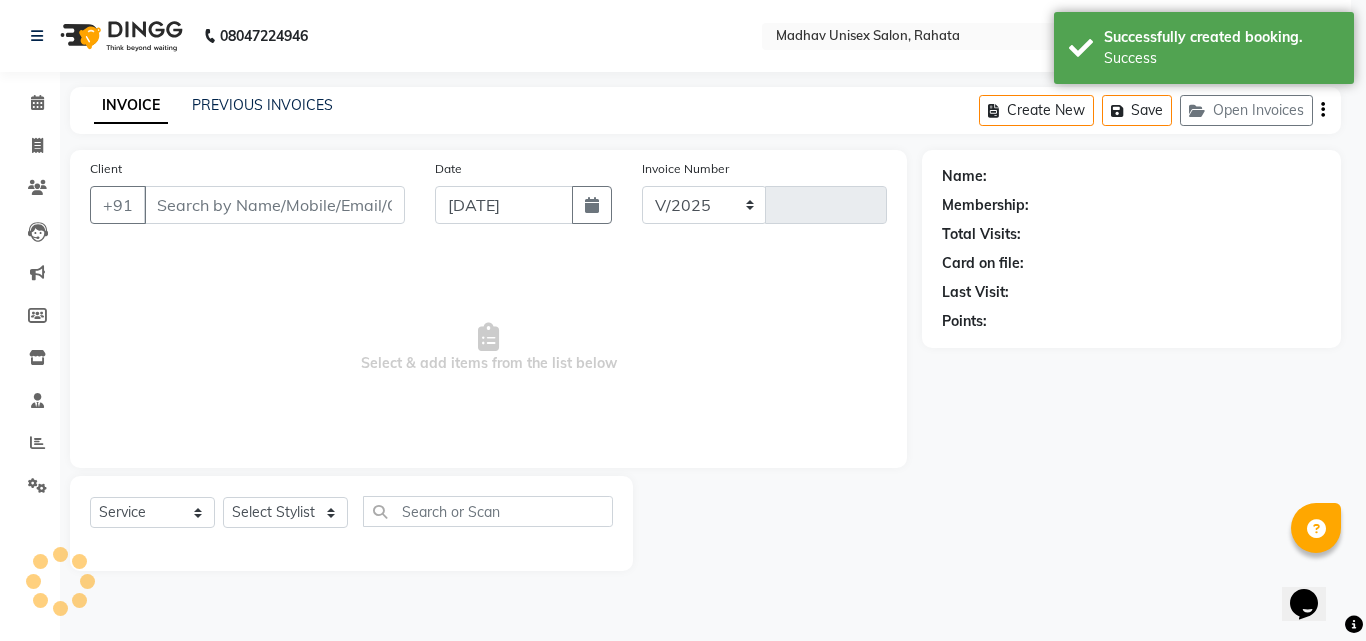 select on "870" 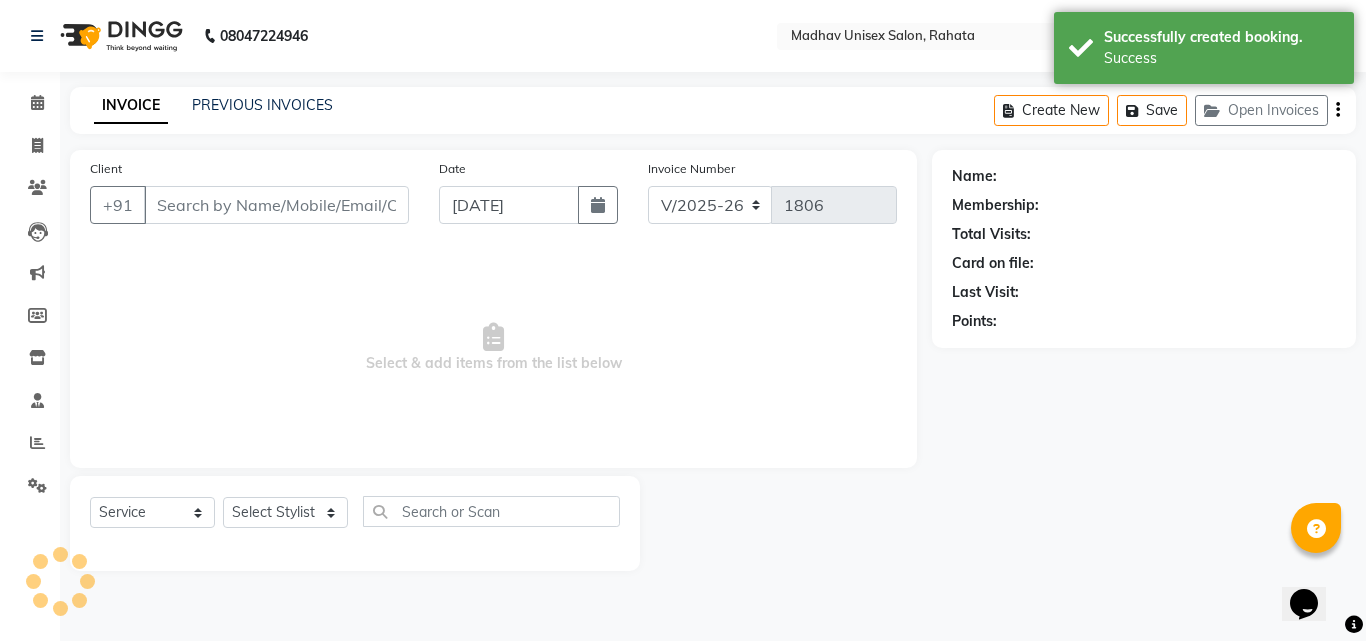 type on "9290282808" 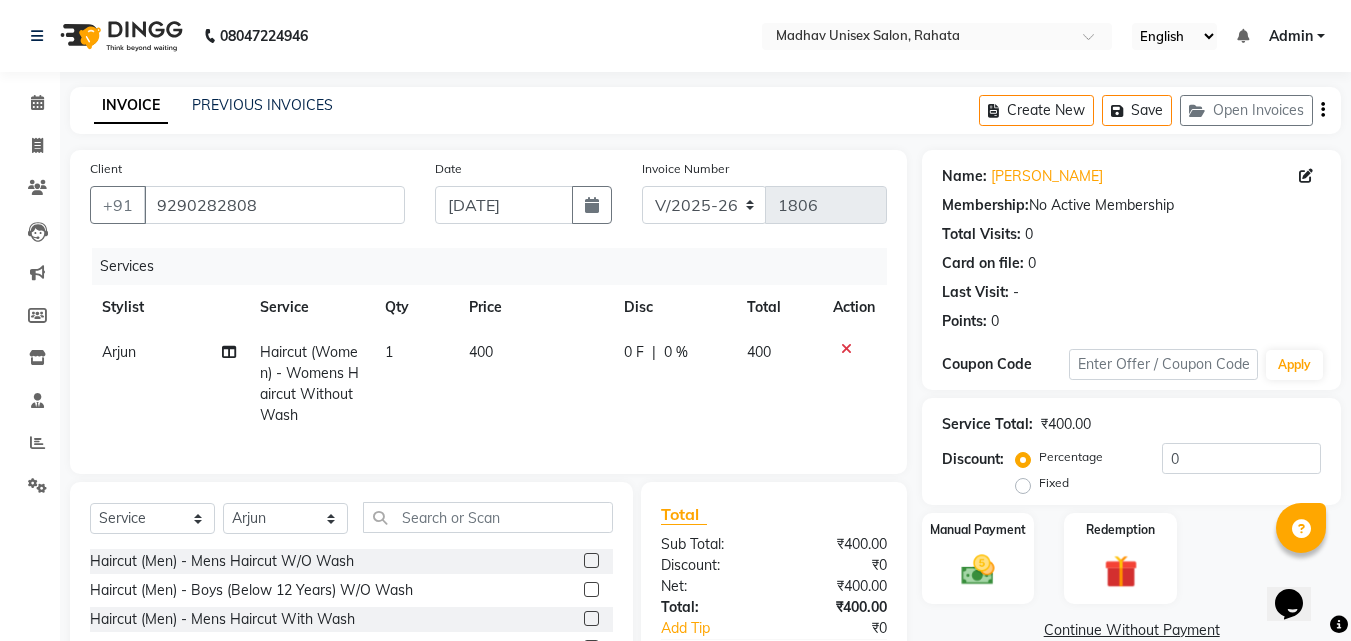 click on "400" 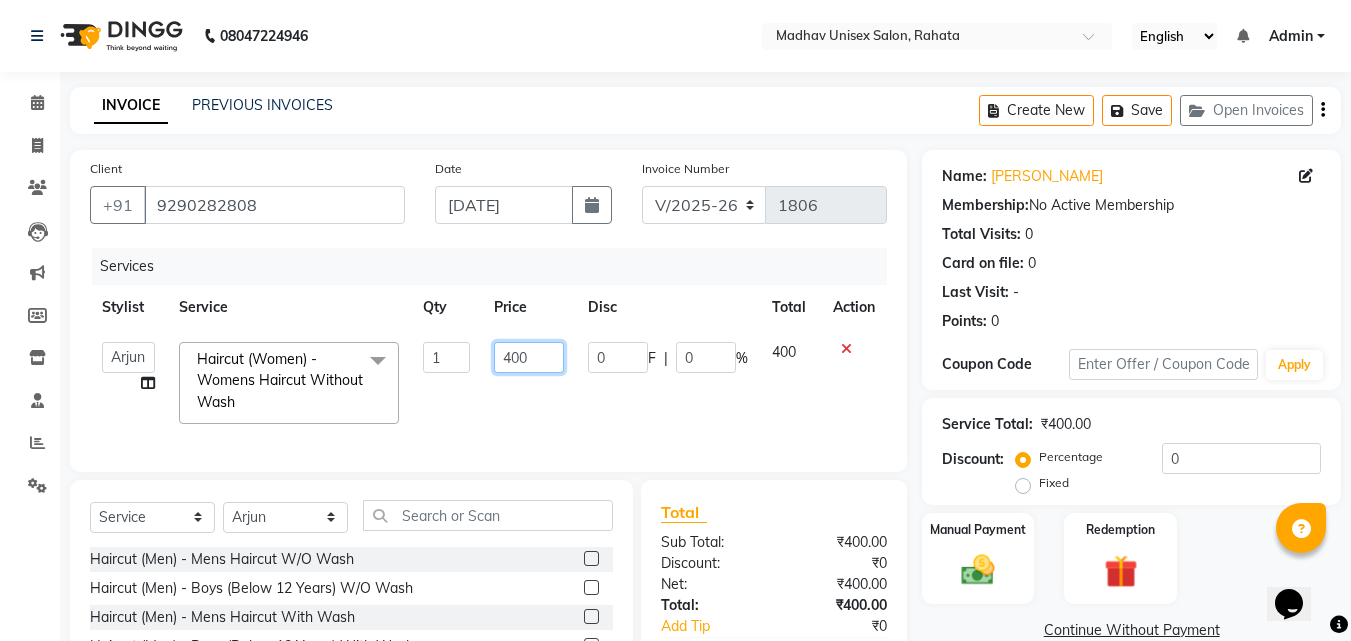 click on "400" 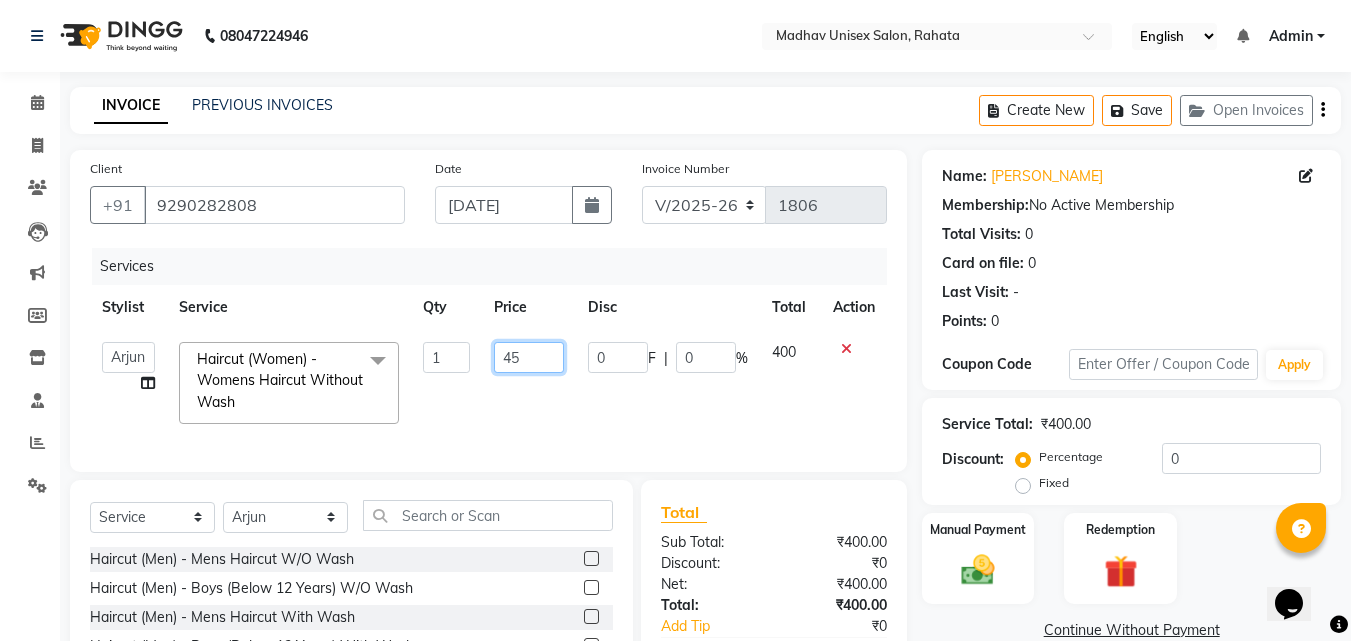 type on "450" 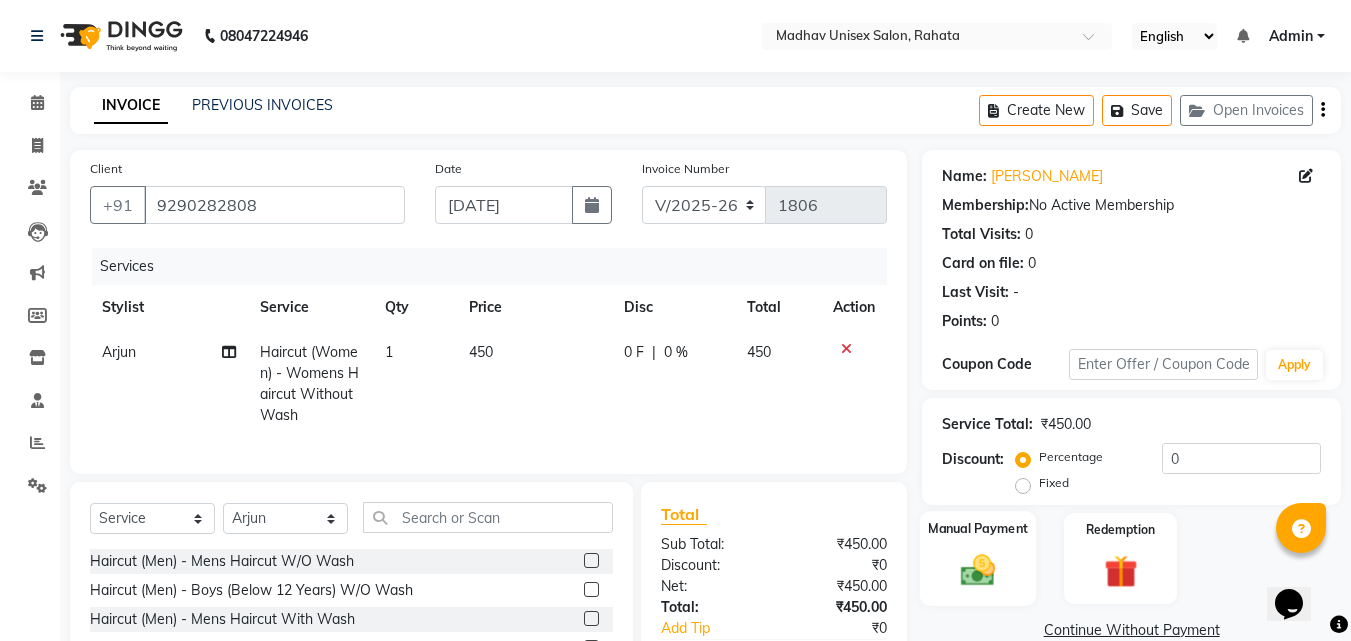 click 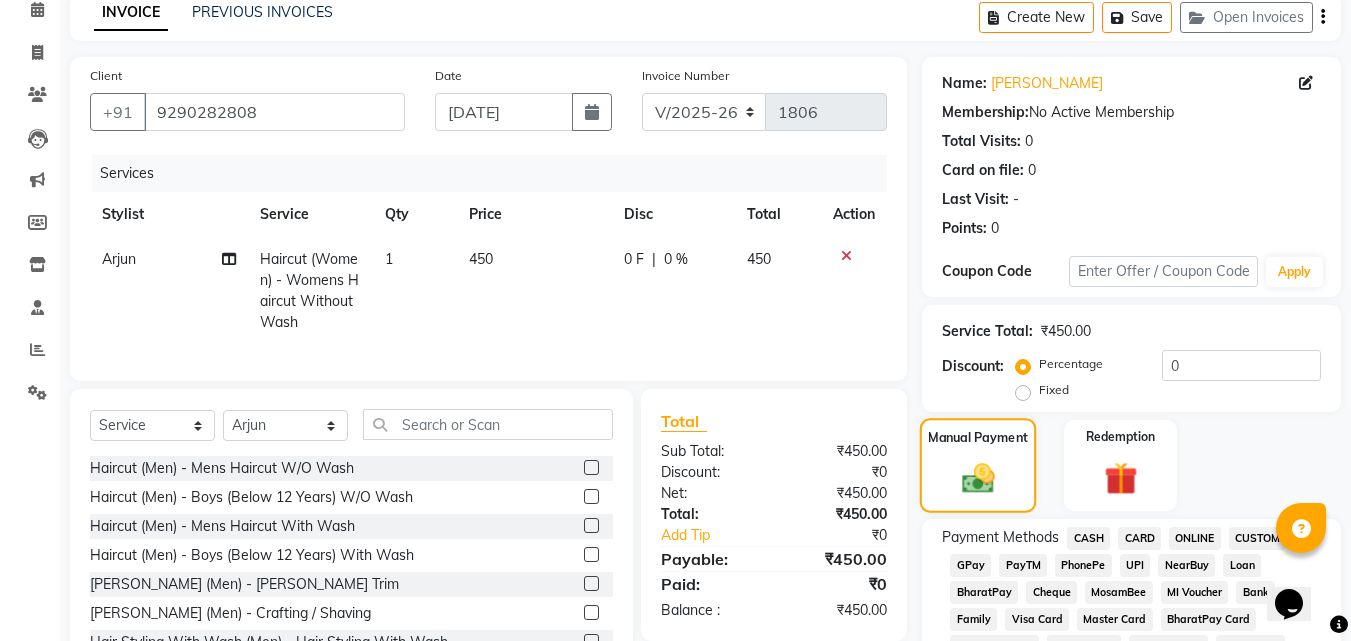 scroll, scrollTop: 127, scrollLeft: 0, axis: vertical 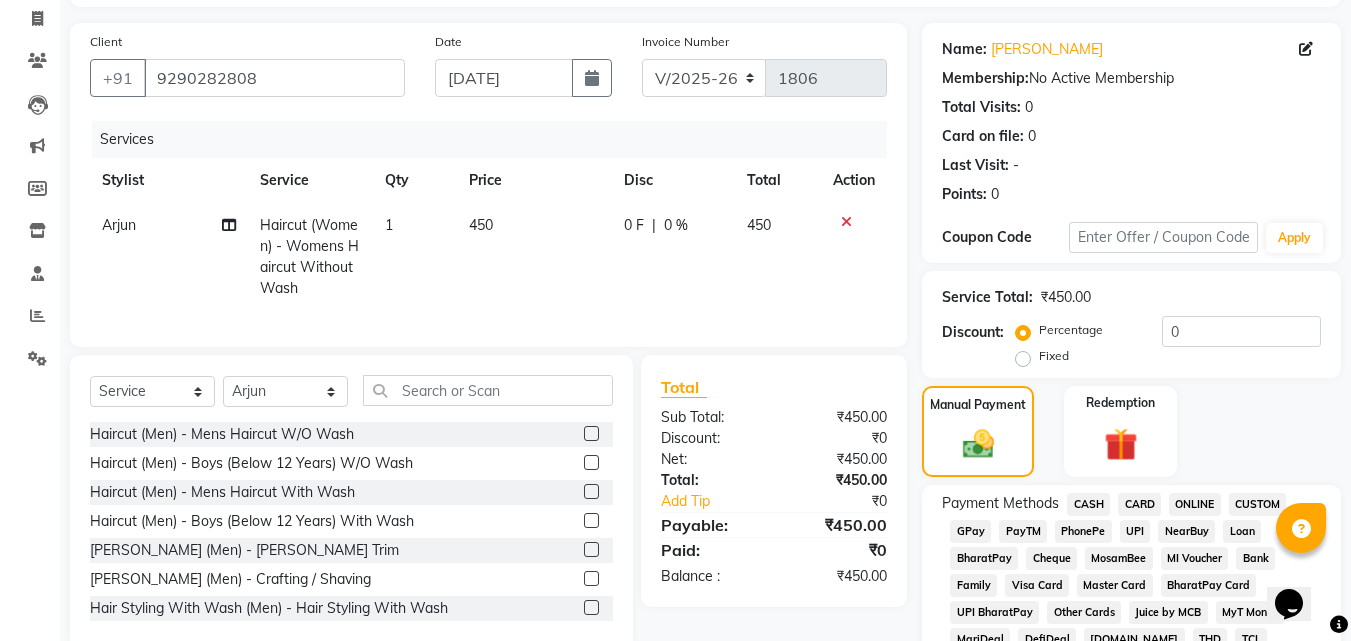 click on "Payment Methods  CASH   CARD   ONLINE   CUSTOM   GPay   PayTM   PhonePe   UPI   NearBuy   Loan   BharatPay   Cheque   MosamBee   MI Voucher   Bank   Family   Visa Card   Master Card   BharatPay Card   UPI BharatPay   Other Cards   Juice by MCB   MyT Money   MariDeal   DefiDeal   Deal.mu   THD   TCL   CEdge   Card M   UPI M   UPI Axis   UPI Union   Card (Indian Bank)   Card (DL Bank)   RS   BTC   Wellnessta   Razorpay   Complimentary   Nift   Spa Finder   Spa Week   Venmo   BFL   LoanTap   SaveIN   GMoney   ATH Movil   On Account   Chamber Gift Card   Trade   Comp   Donation   Card on File   Envision   BRAC Card   City Card   bKash   Credit Card   Debit Card   Shoutlo   LUZO   Jazz Cash   AmEx   Discover   Tabby   Online W   Room Charge   Room Charge USD   Room Charge Euro   Room Charge EGP   Room Charge GBP   Bajaj Finserv   Bad Debts   Card: IDFC   Card: IOB   Coupon   Gcash   PayMaya   Instamojo   COnline   UOnline   SOnline   SCard   Paypal   PPR   PPV   PPC   PPN   PPG   PPE   CAMP   Benefit   ATH Movil" 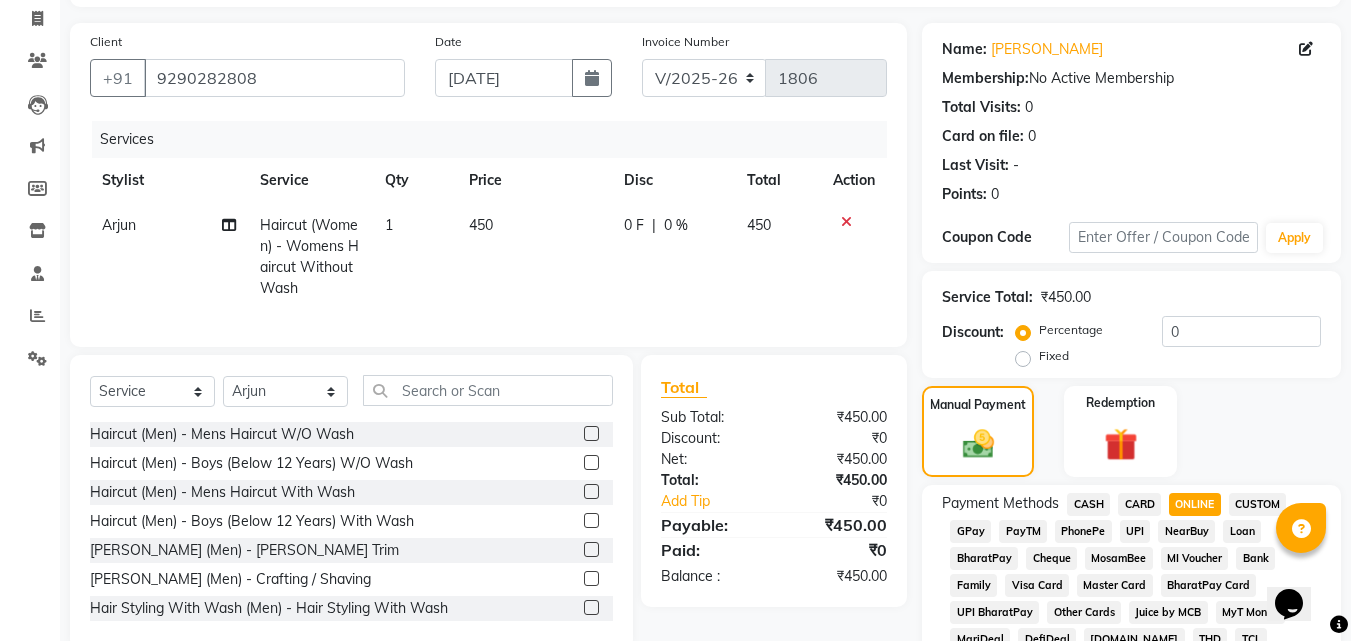 scroll, scrollTop: 861, scrollLeft: 0, axis: vertical 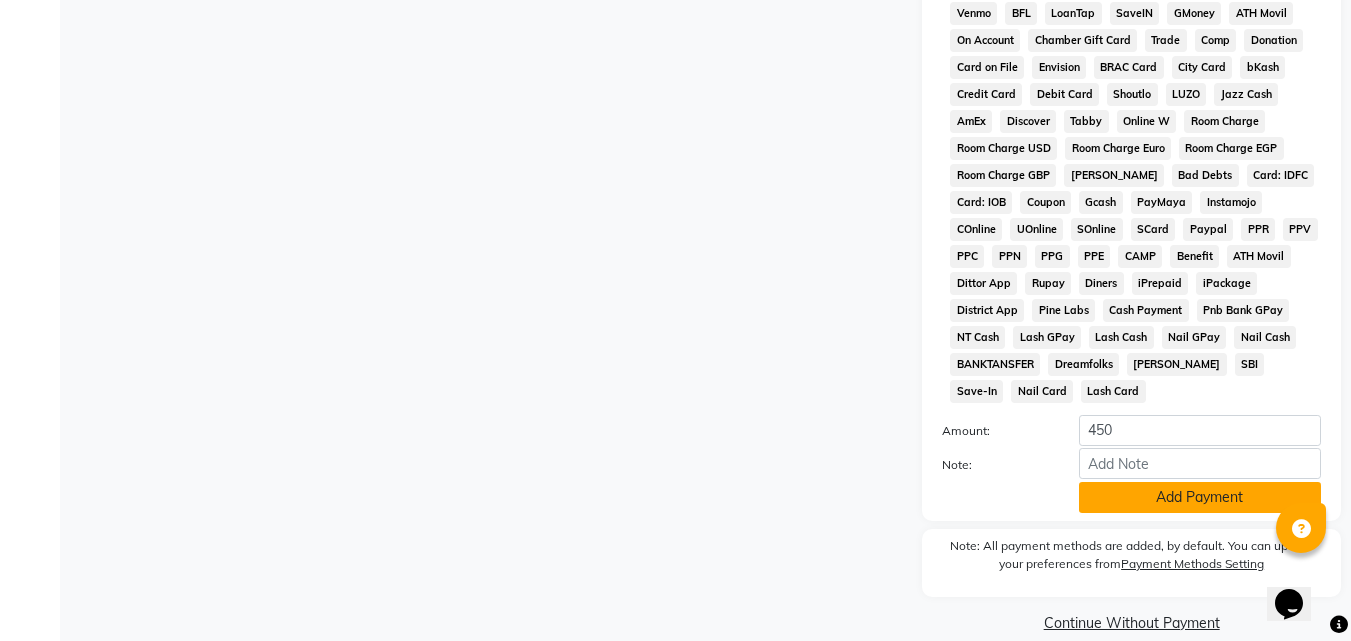 click on "Add Payment" 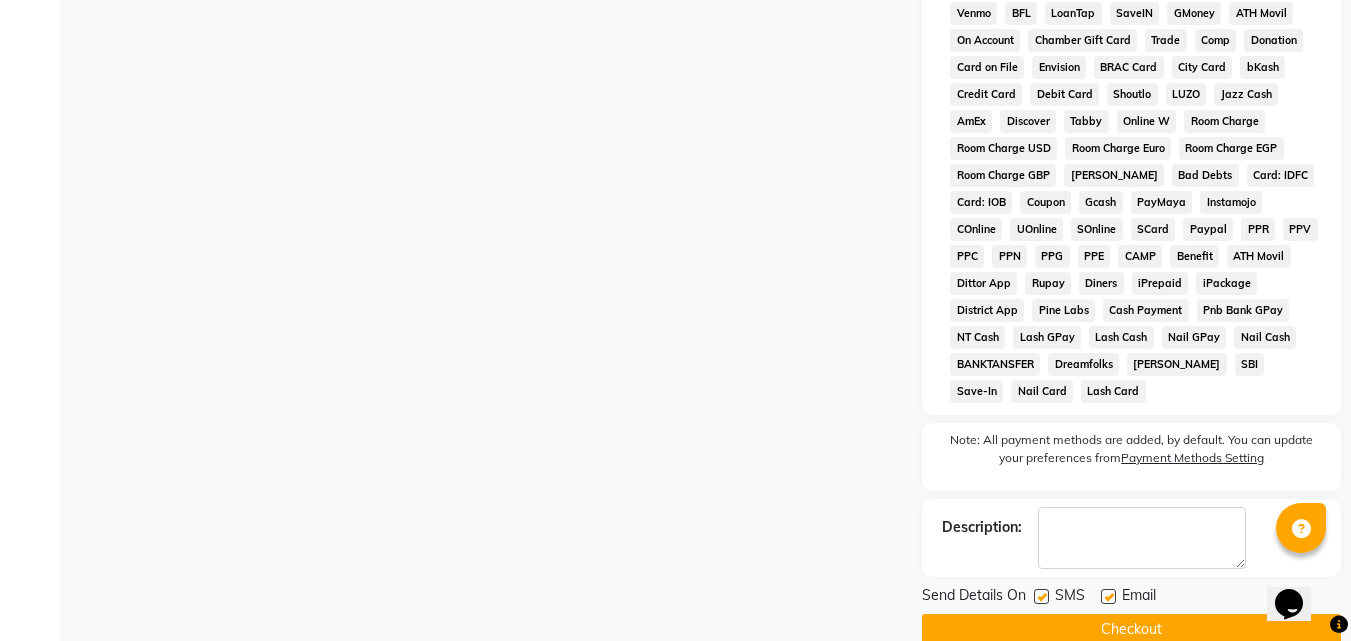 click on "Checkout" 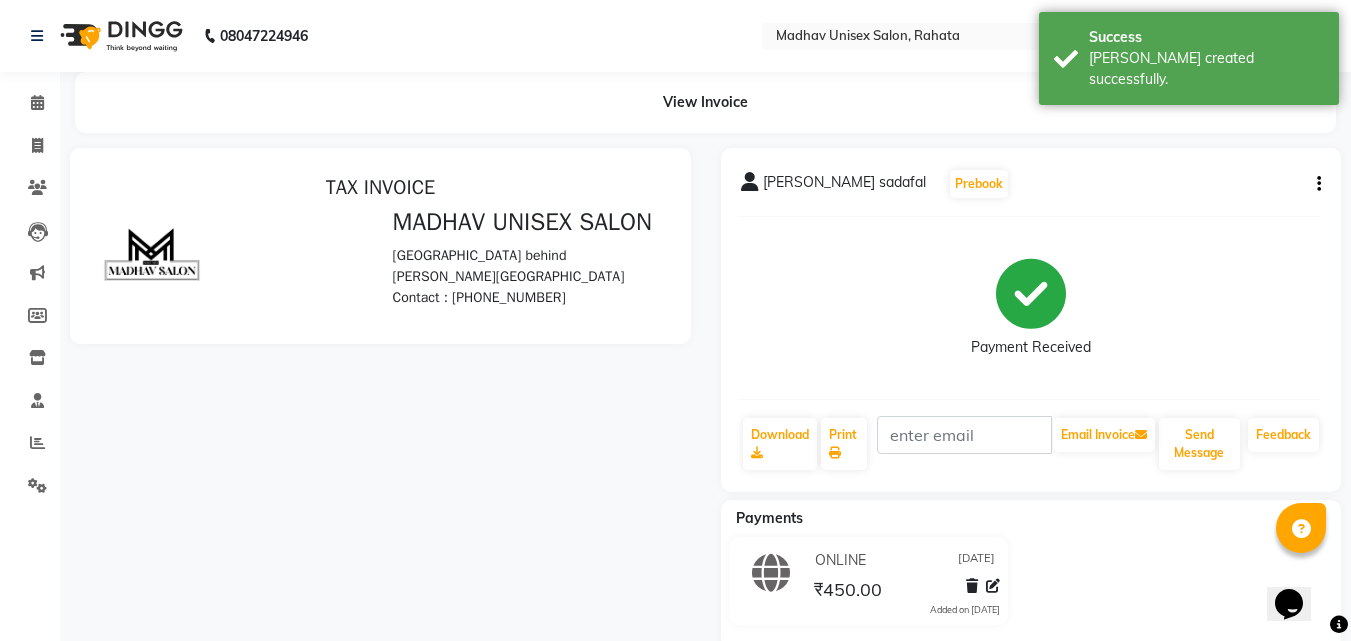 scroll, scrollTop: 0, scrollLeft: 0, axis: both 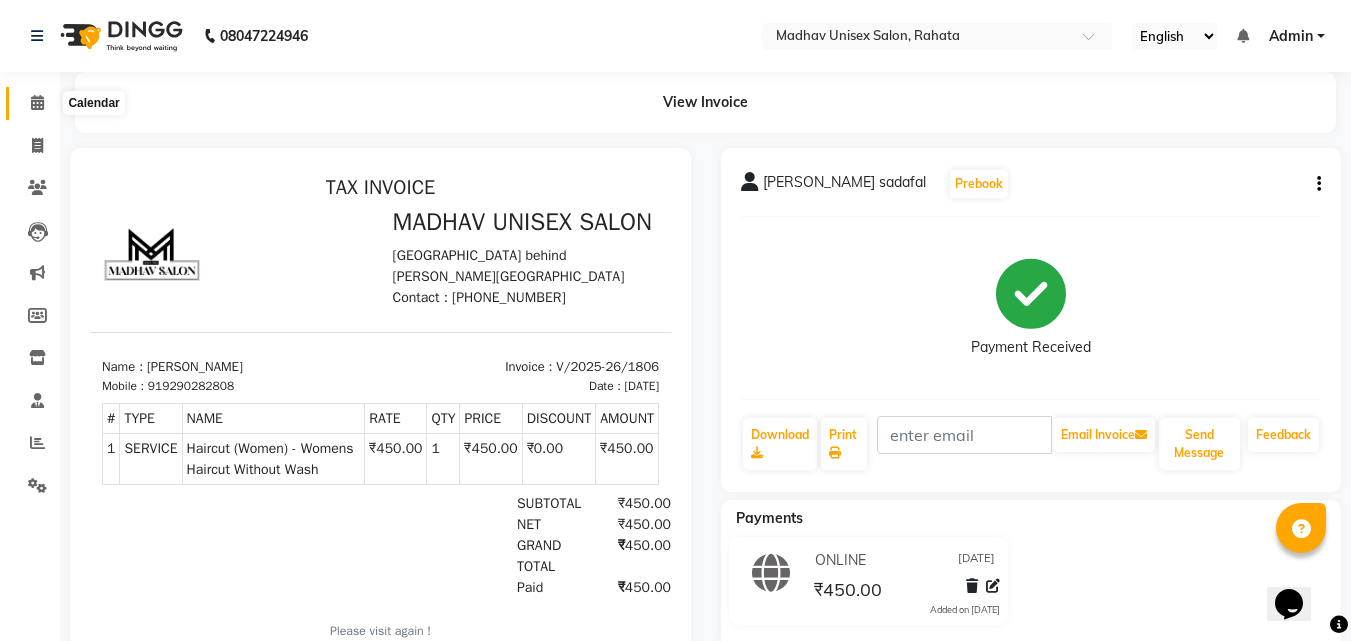 click 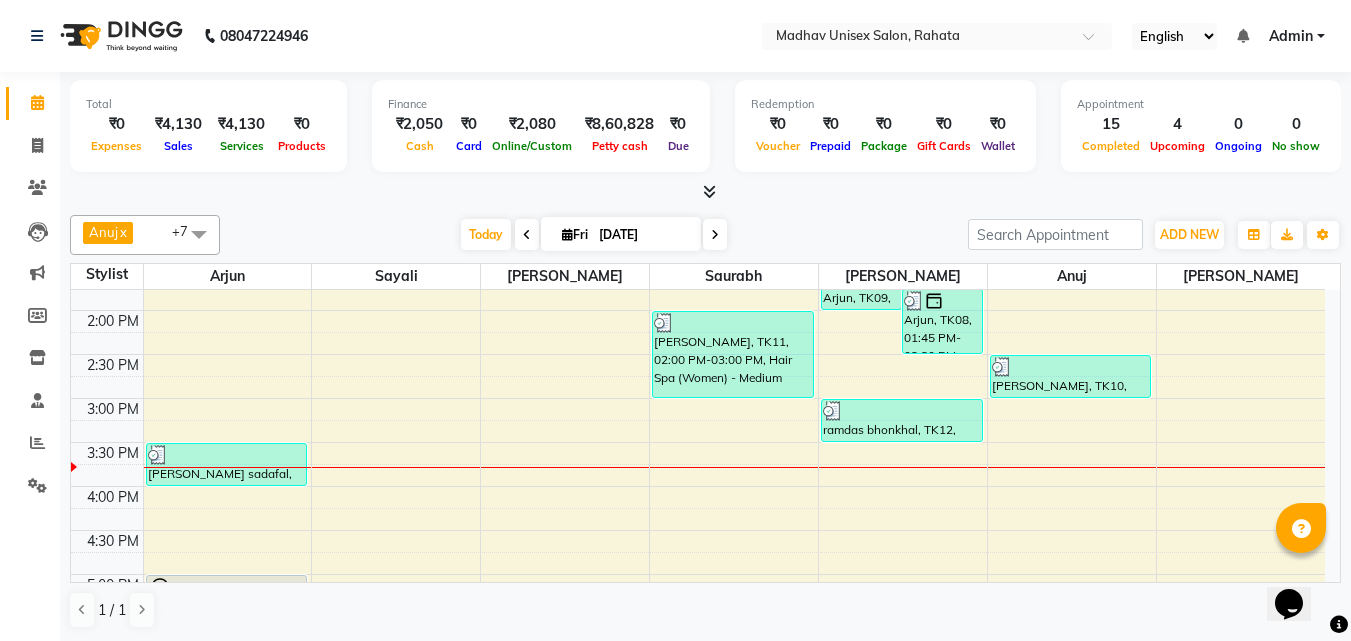 scroll, scrollTop: 704, scrollLeft: 0, axis: vertical 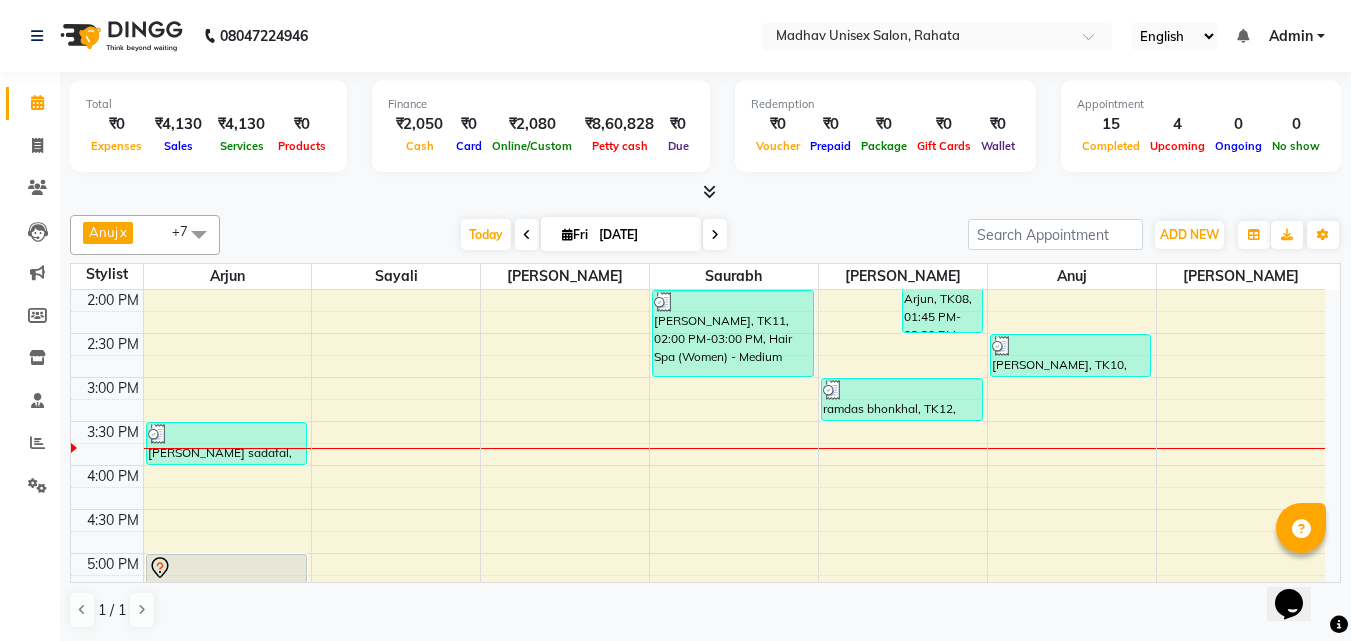 click on "6:00 AM 6:30 AM 7:00 AM 7:30 AM 8:00 AM 8:30 AM 9:00 AM 9:30 AM 10:00 AM 10:30 AM 11:00 AM 11:30 AM 12:00 PM 12:30 PM 1:00 PM 1:30 PM 2:00 PM 2:30 PM 3:00 PM 3:30 PM 4:00 PM 4:30 PM 5:00 PM 5:30 PM 6:00 PM 6:30 PM 7:00 PM 7:30 PM 8:00 PM 8:30 PM 9:00 PM 9:30 PM 10:00 PM 10:30 PM     [PERSON_NAME], TK03, 11:00 AM-11:30 AM, [PERSON_NAME] (Men)  - [PERSON_NAME] Trim     [PERSON_NAME] sadafal, TK13, 03:30 PM-04:00 PM, Haircut (Women)  - Womens Haircut Without Wash             [PERSON_NAME], TK02, 05:00 PM-05:30 PM, Haircut (Men)  - Mens Haircut W/O Wash             [PERSON_NAME], TK02, 05:30 PM-06:00 PM, Haircut (Men)  - Mens Haircut W/O Wash     Arjun, TK01, 10:00 AM-10:30 AM, Haircut (Men)  - Mens Haircut W/O Wash     Arjun, TK01, 10:30 AM-11:00 AM, [PERSON_NAME] (Men)  - [PERSON_NAME] Trim             [PERSON_NAME], TK05, 11:30 AM-12:00 PM, Haircut (Men)  - Mens Haircut With Wash             [PERSON_NAME], TK05, 12:00 PM-12:30 PM, [PERSON_NAME] (Men)  - Crafting / Shaving     [PERSON_NAME], TK11, 02:00 PM-03:00 PM, Hair Spa (Women)  - Medium" at bounding box center [698, 333] 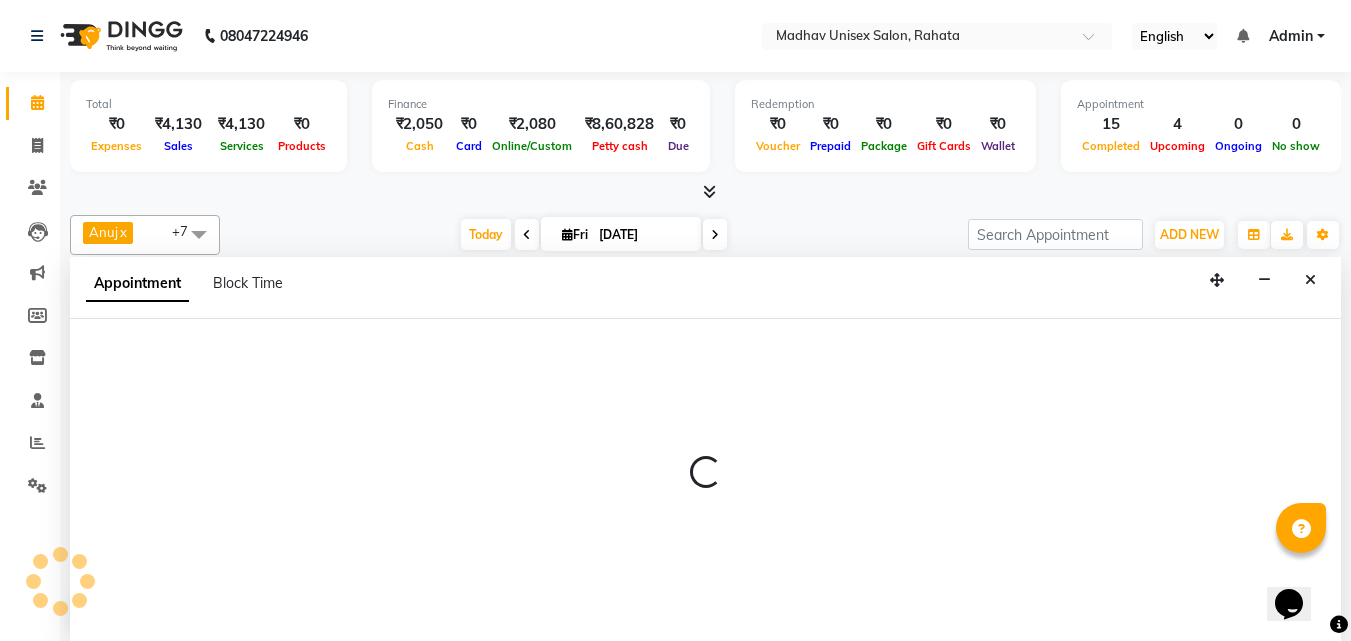 scroll, scrollTop: 1, scrollLeft: 0, axis: vertical 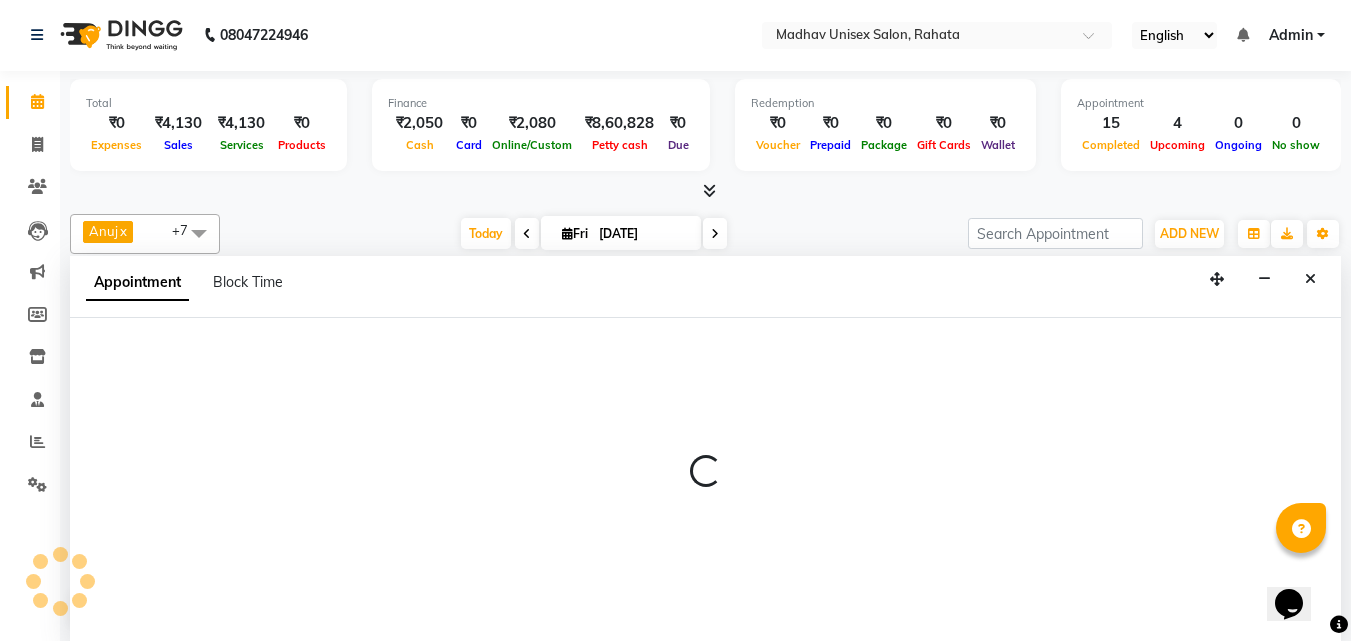 select on "36945" 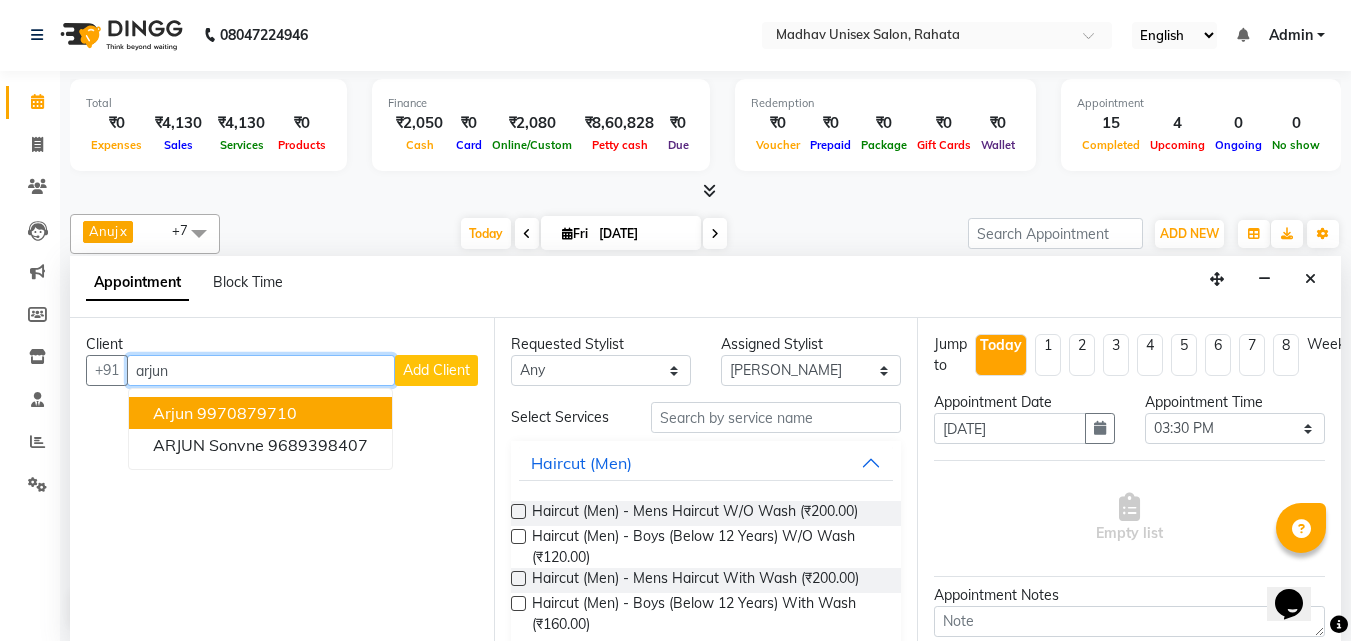 click on "9970879710" at bounding box center (247, 413) 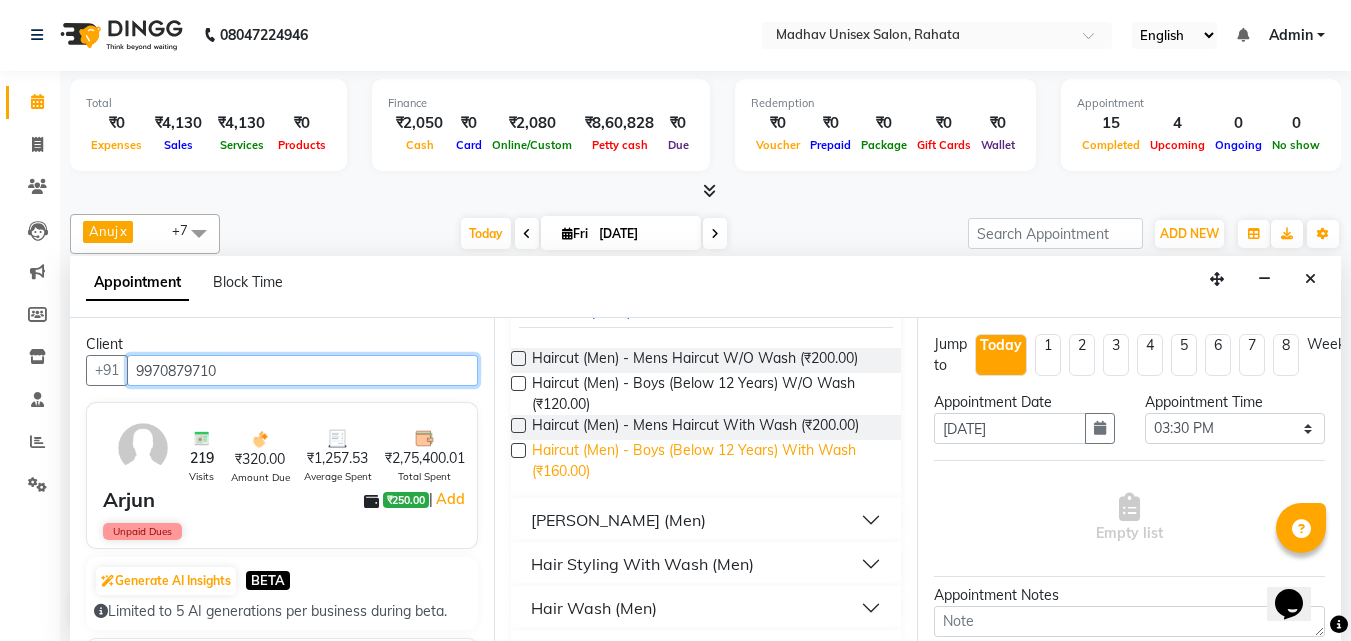 scroll, scrollTop: 154, scrollLeft: 0, axis: vertical 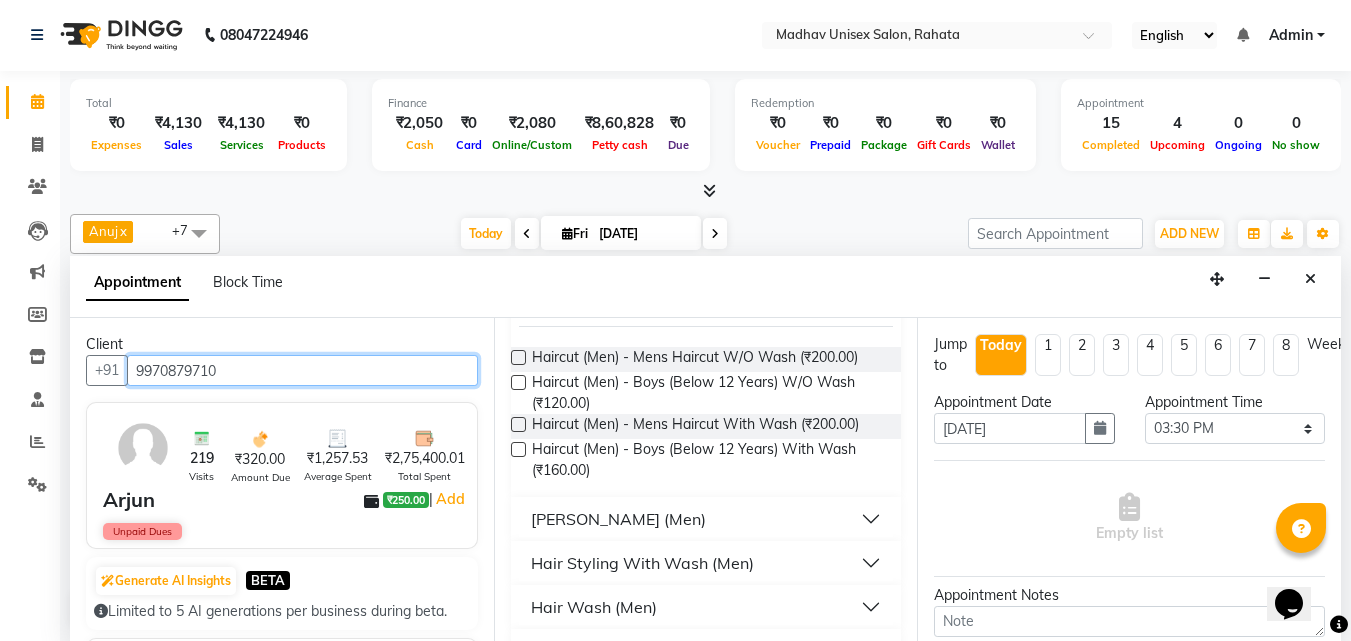 type on "9970879710" 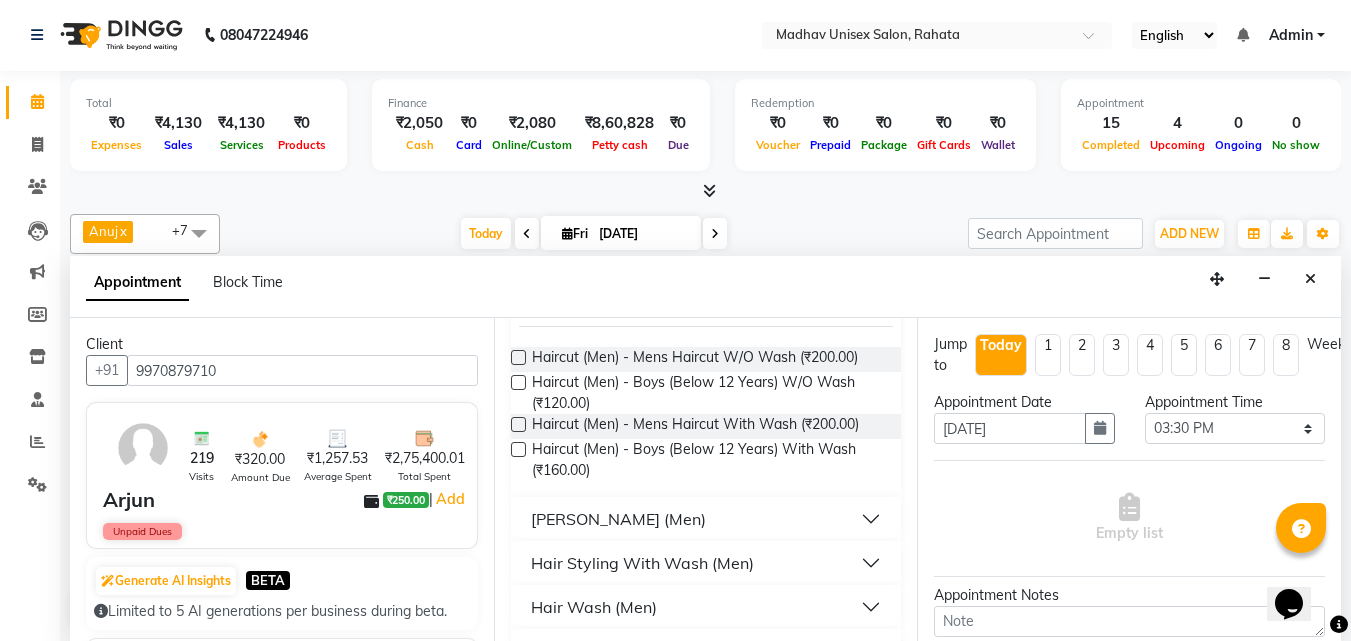 click on "[PERSON_NAME] (Men)" at bounding box center (706, 519) 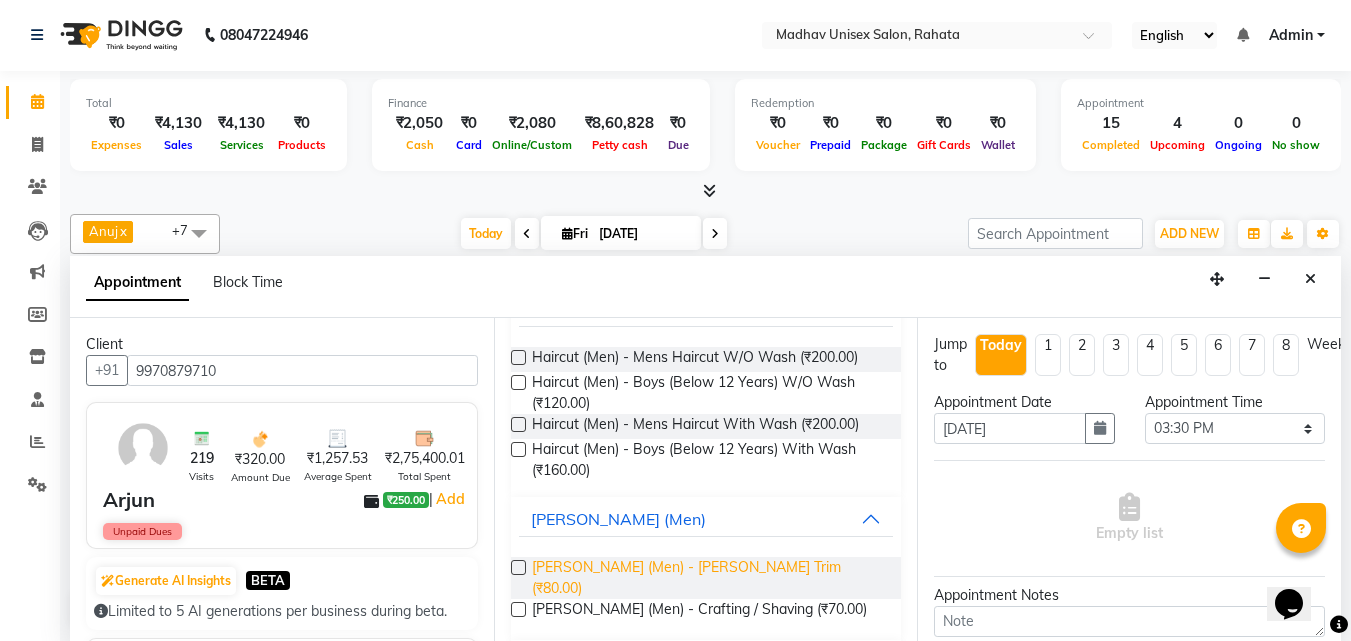 click on "[PERSON_NAME] (Men)  - [PERSON_NAME] Trim (₹80.00)" at bounding box center [709, 578] 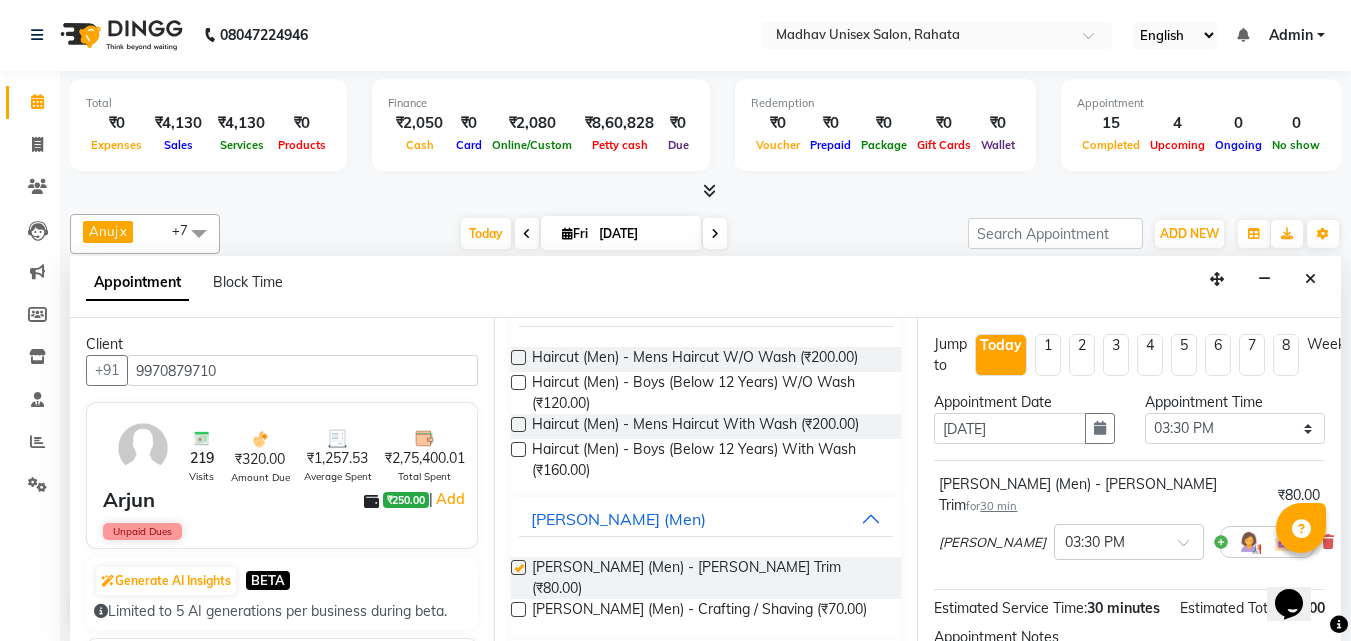 checkbox on "false" 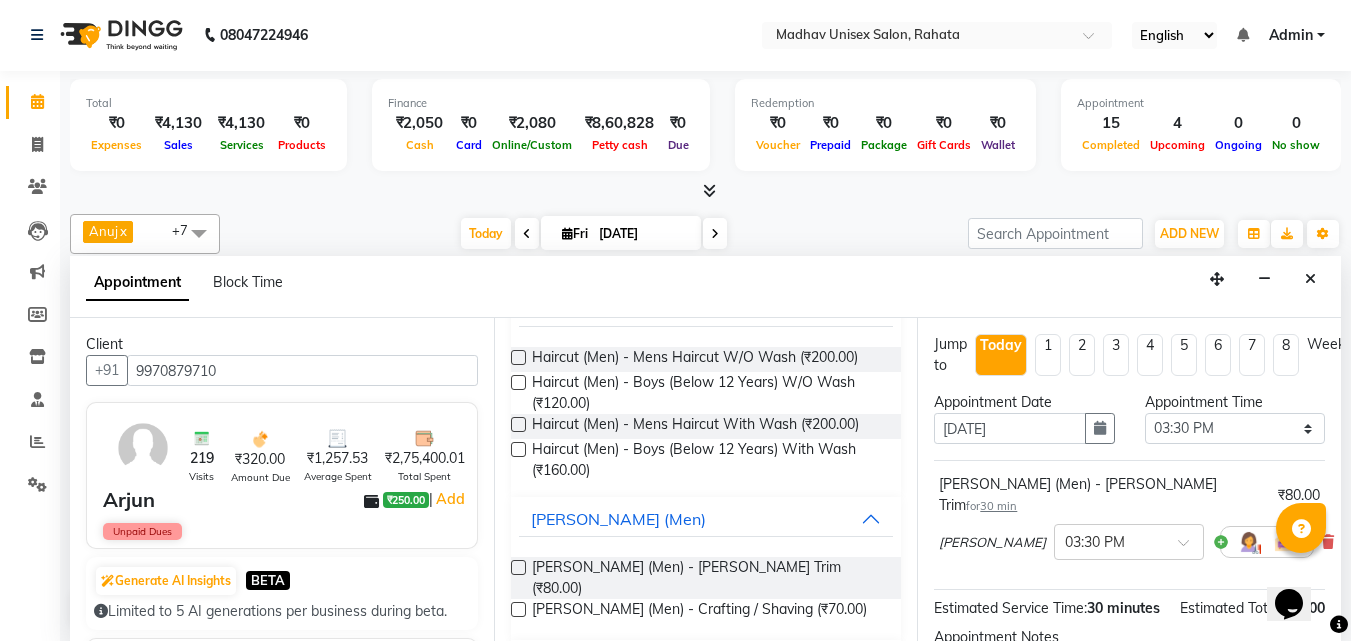 scroll, scrollTop: 239, scrollLeft: 0, axis: vertical 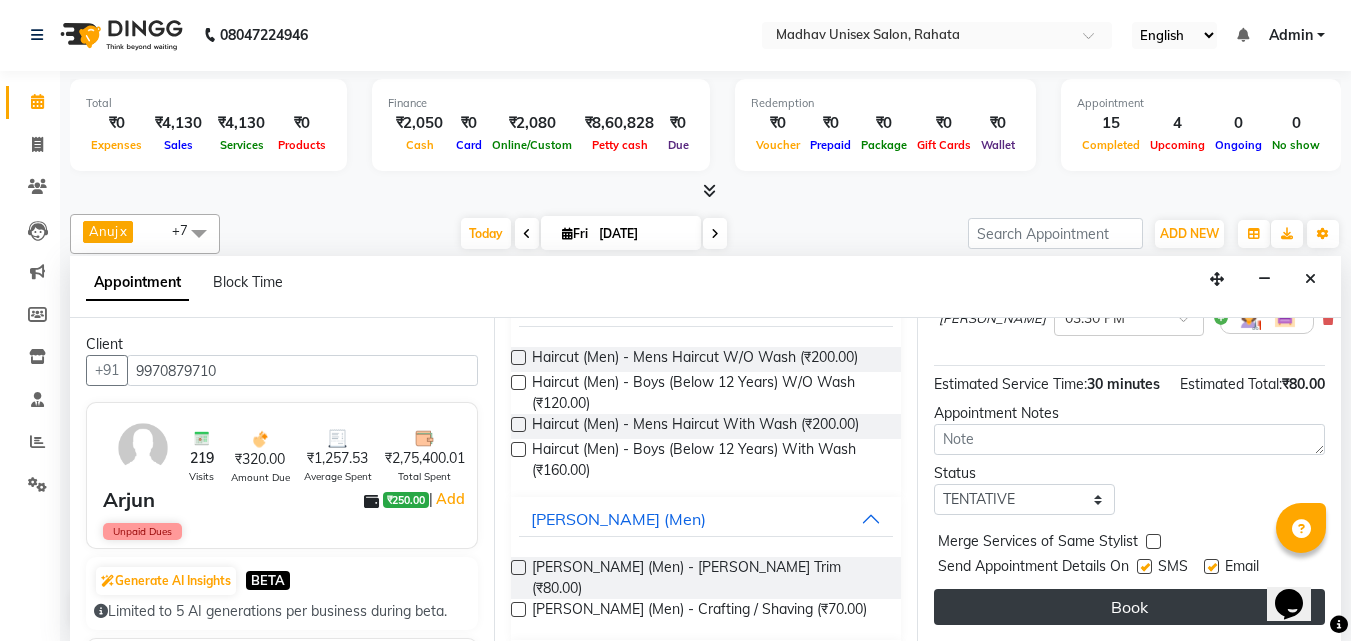 click on "Book" at bounding box center [1129, 607] 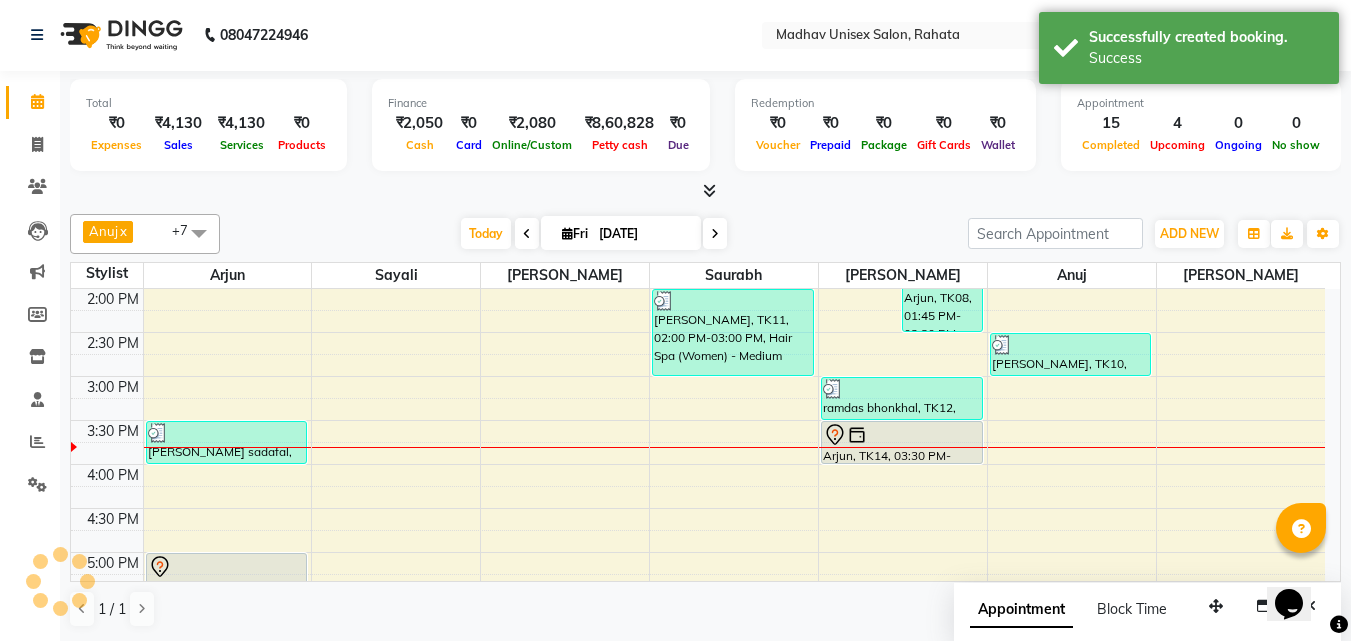 scroll, scrollTop: 0, scrollLeft: 0, axis: both 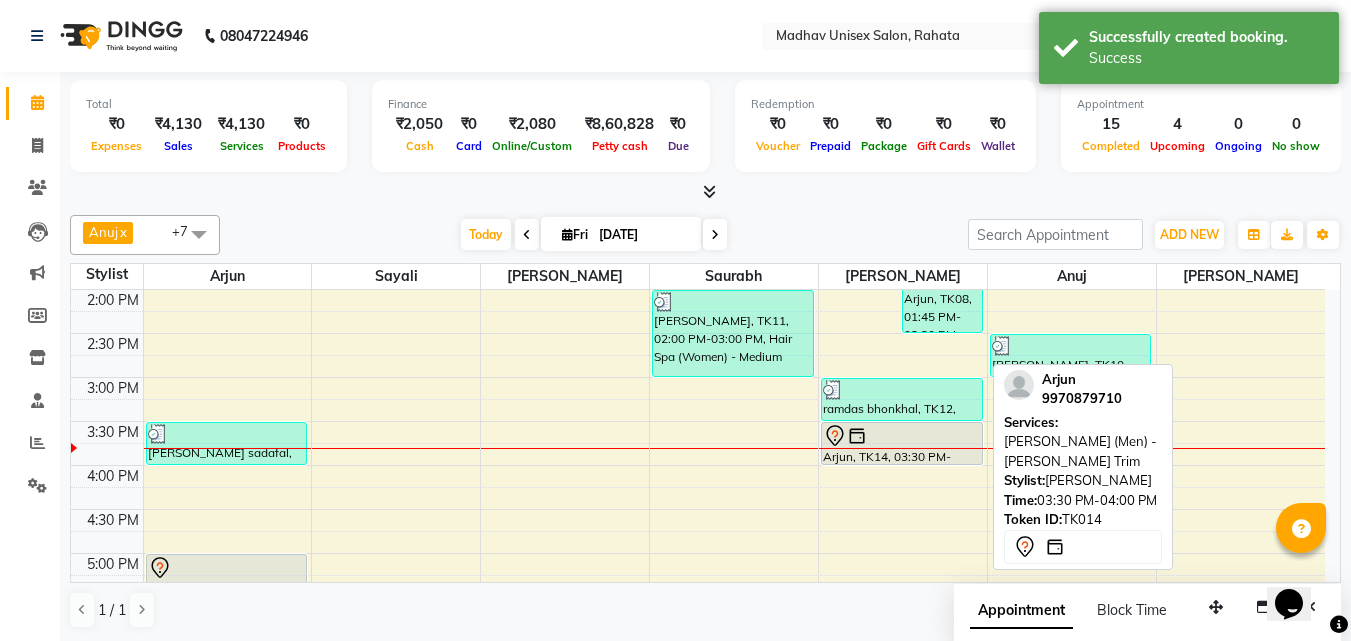 click at bounding box center (902, 436) 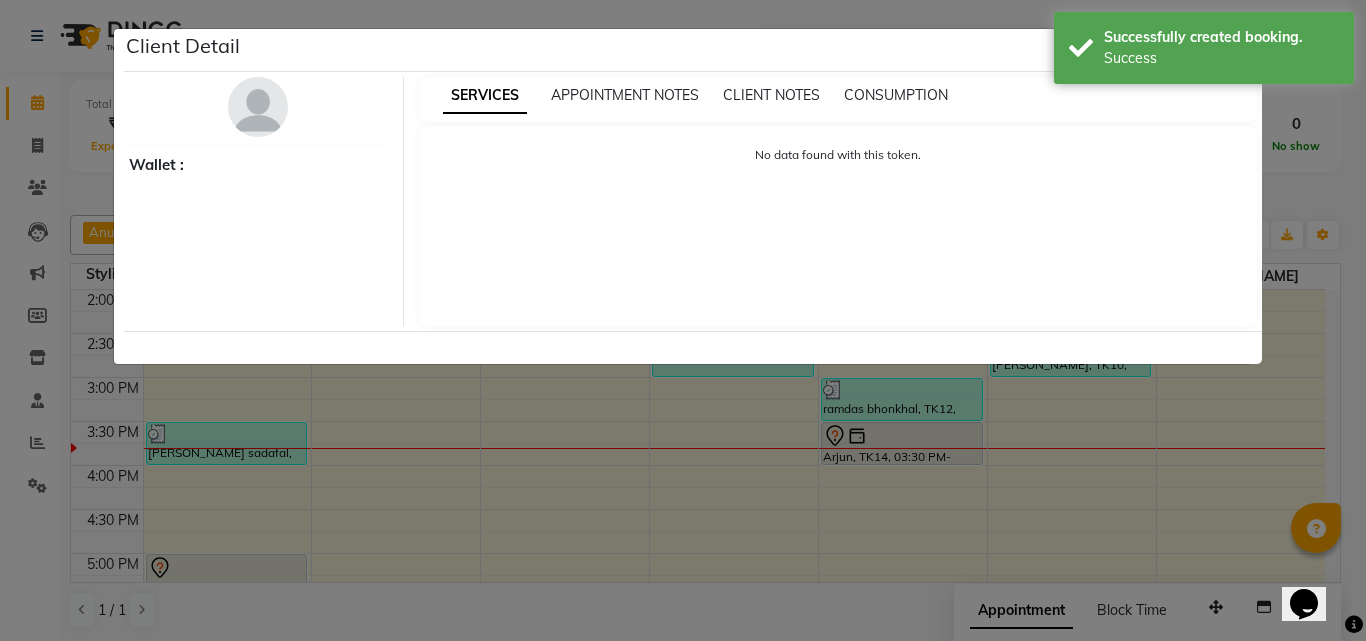 select on "7" 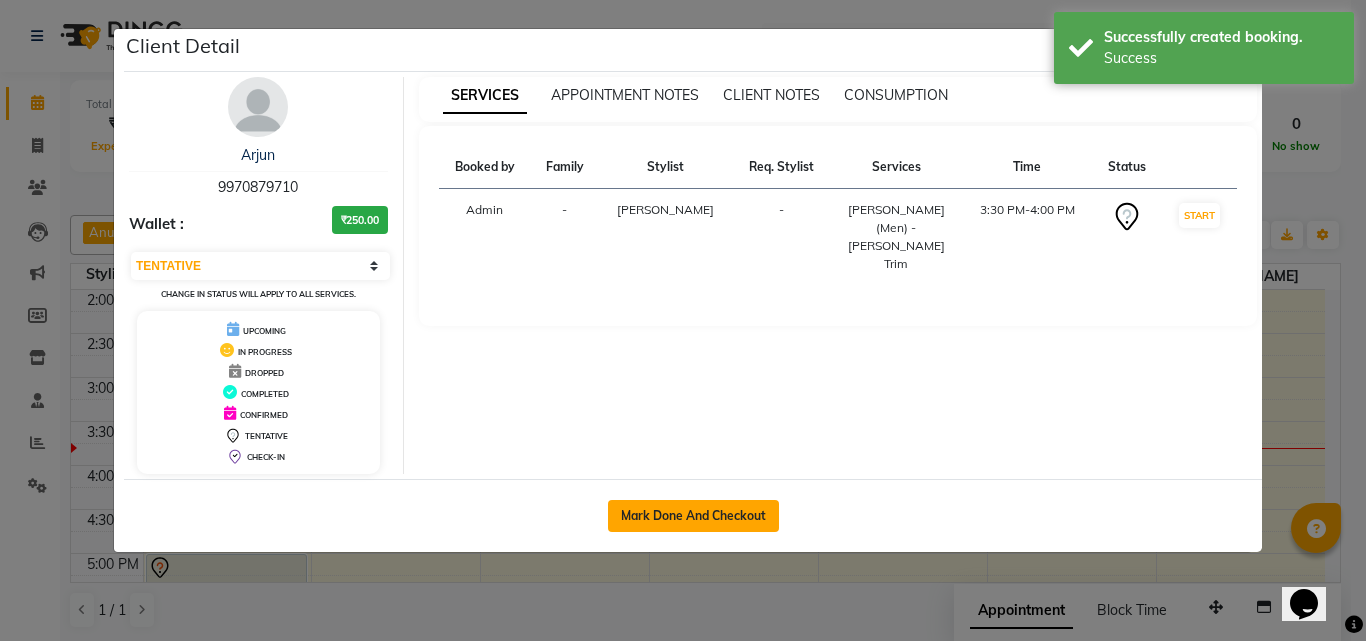 click on "Mark Done And Checkout" 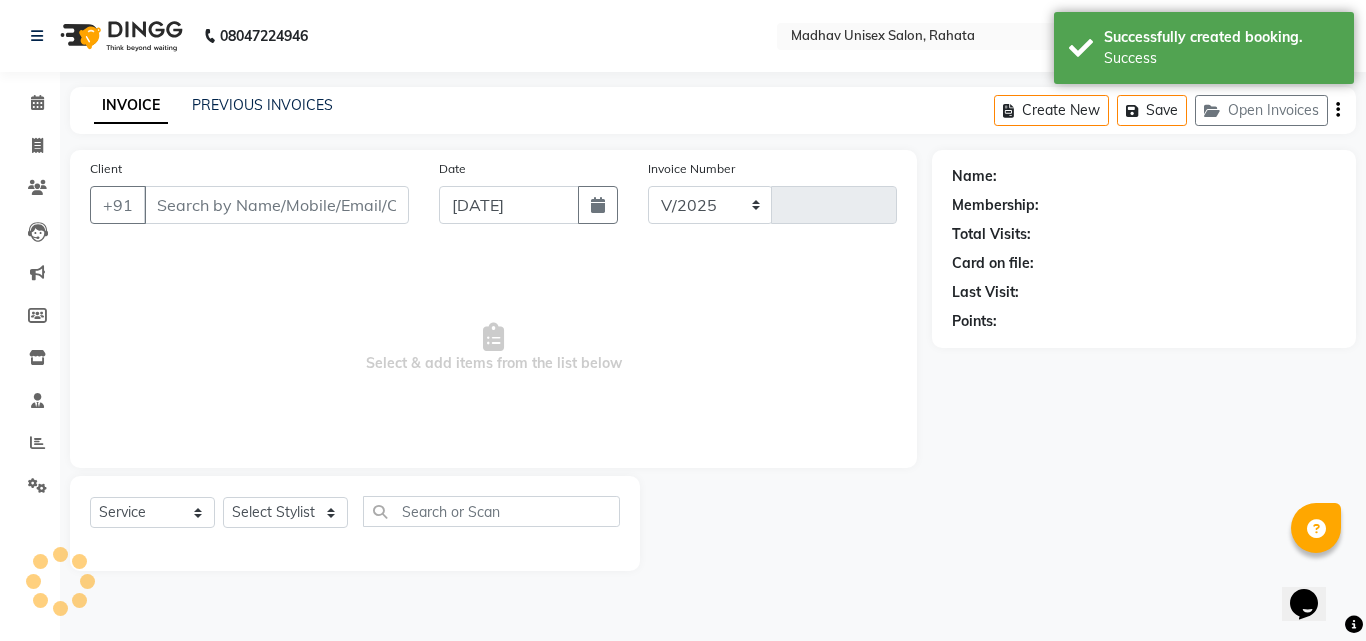 select on "870" 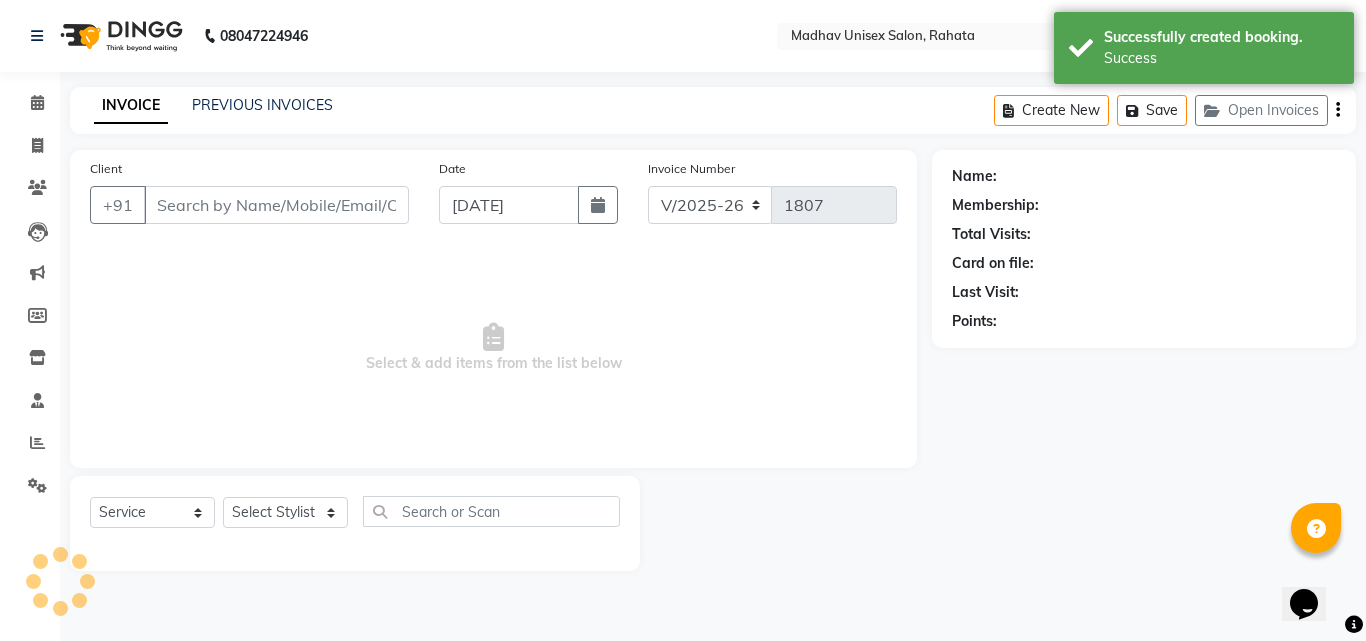 type on "9970879710" 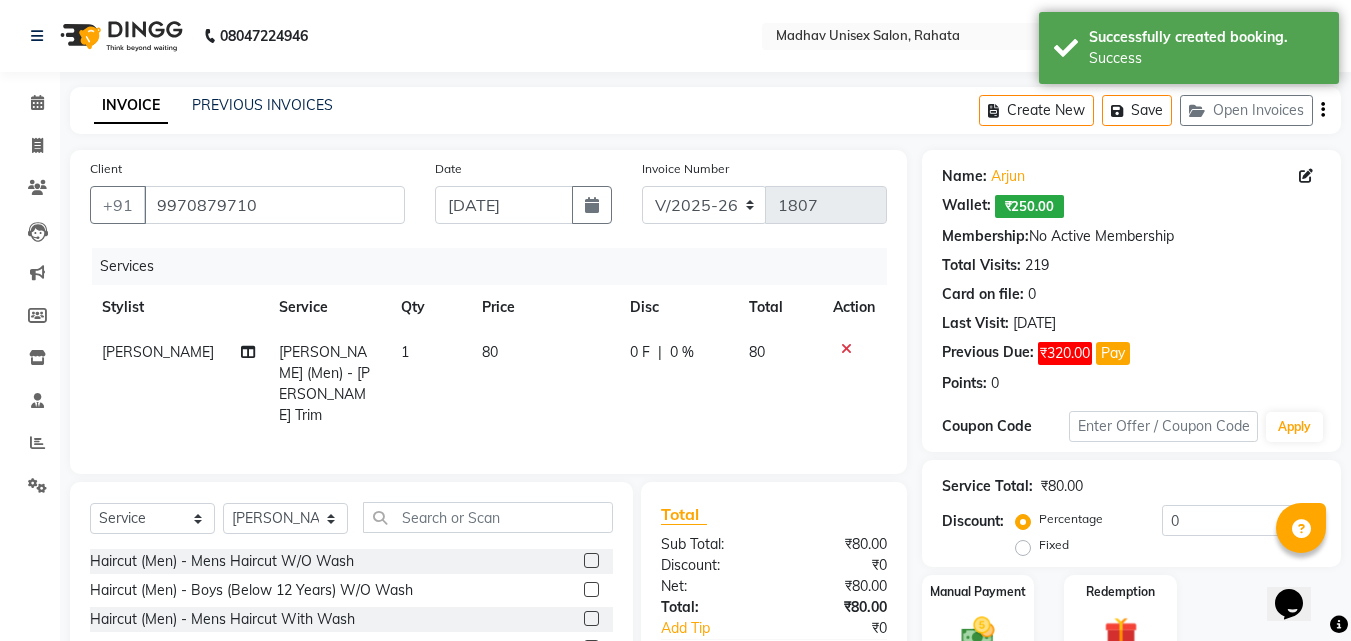 click on "80" 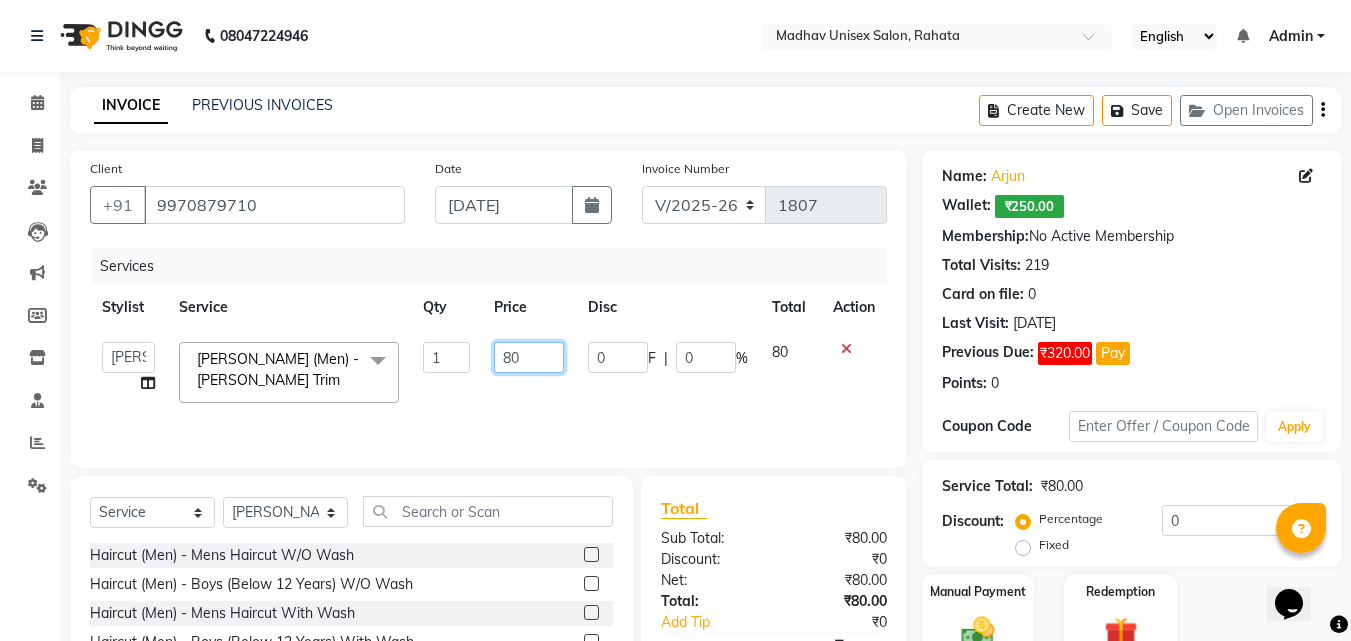 click on "80" 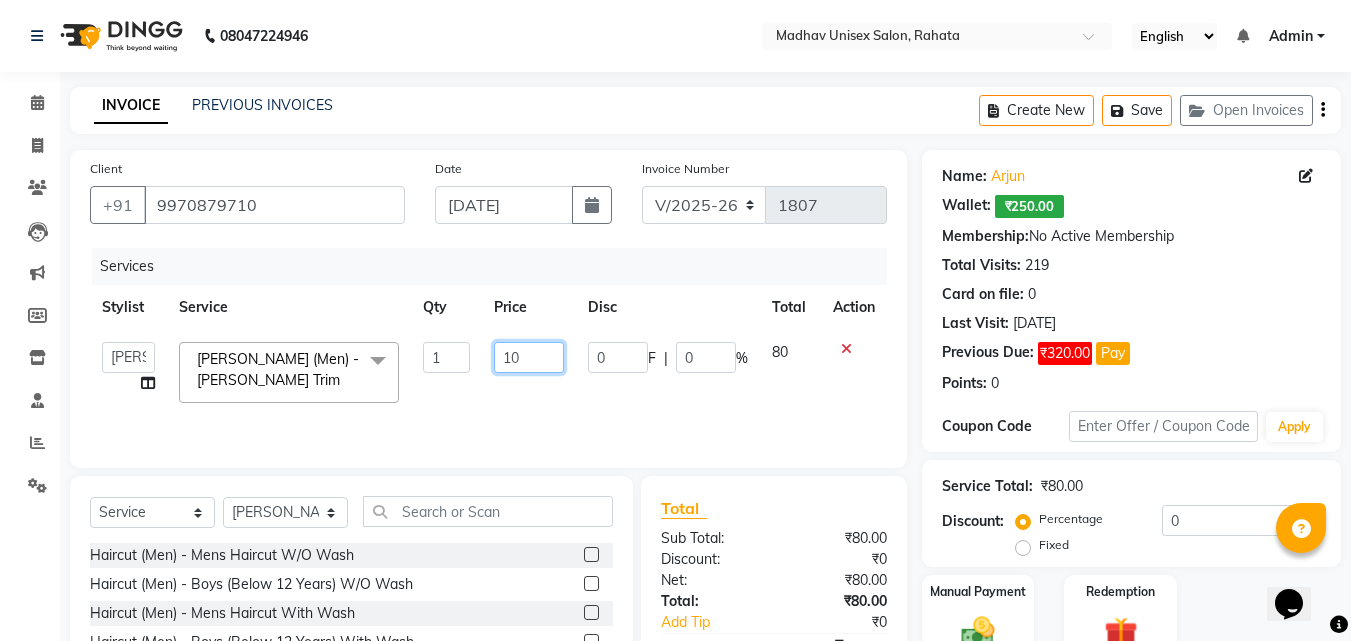 type on "100" 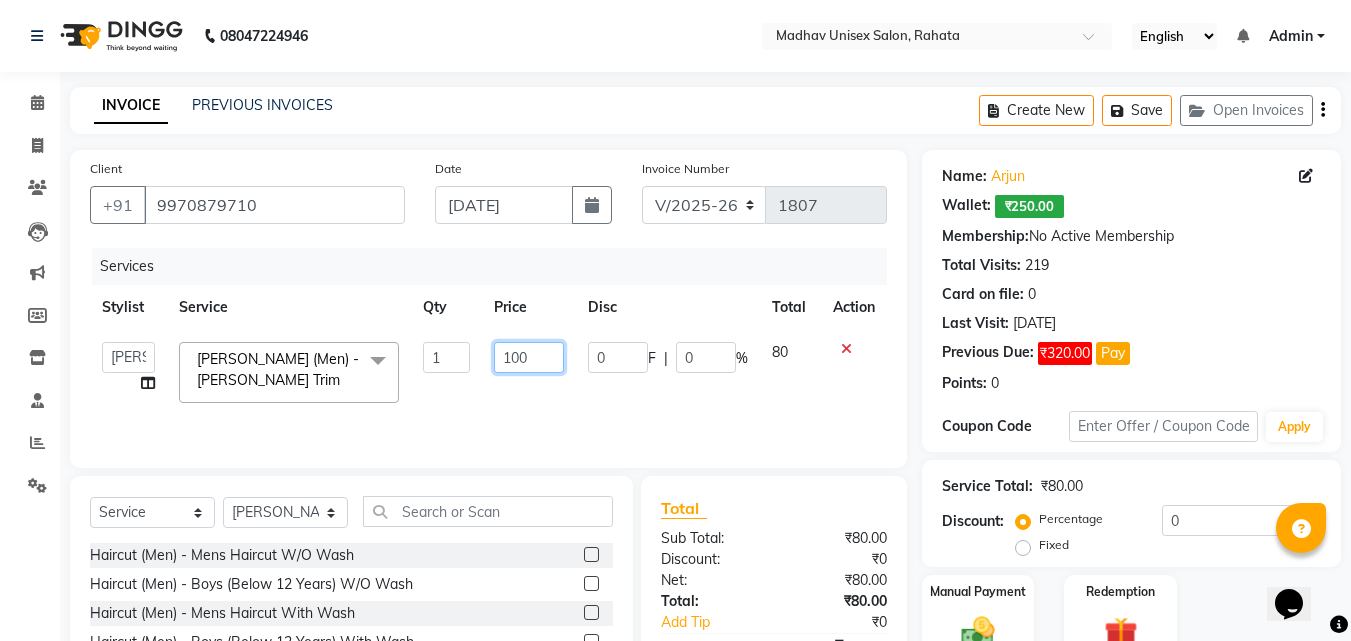 scroll, scrollTop: 160, scrollLeft: 0, axis: vertical 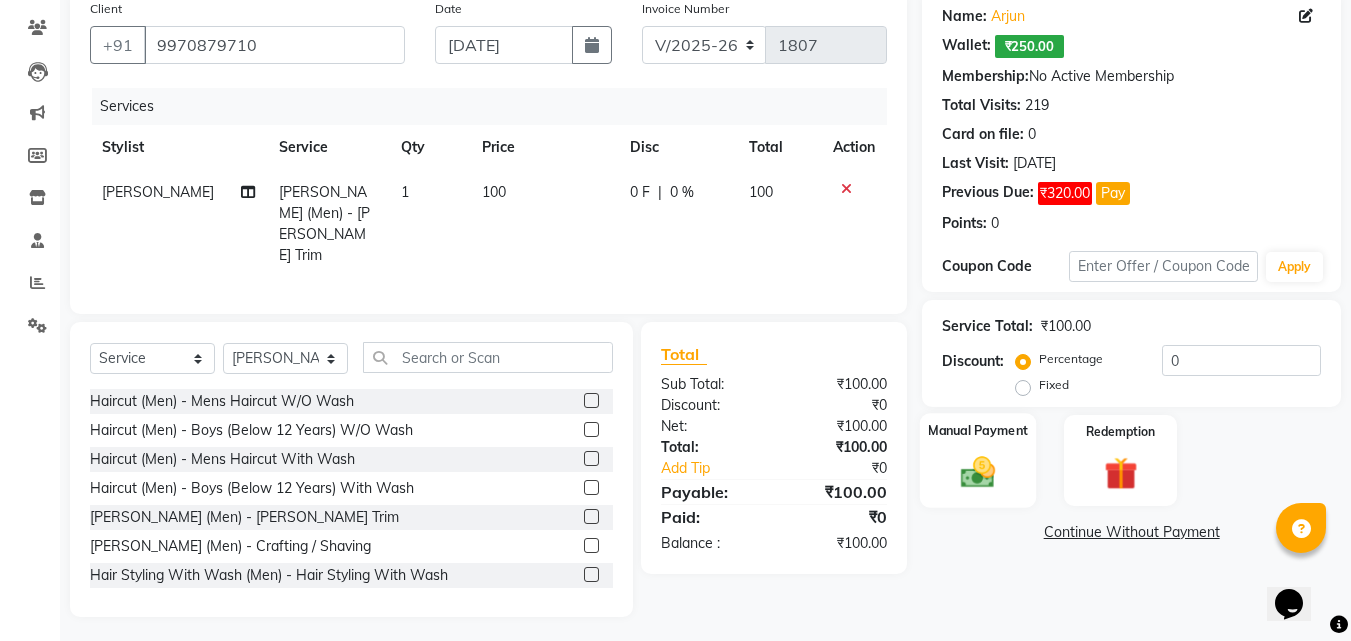click 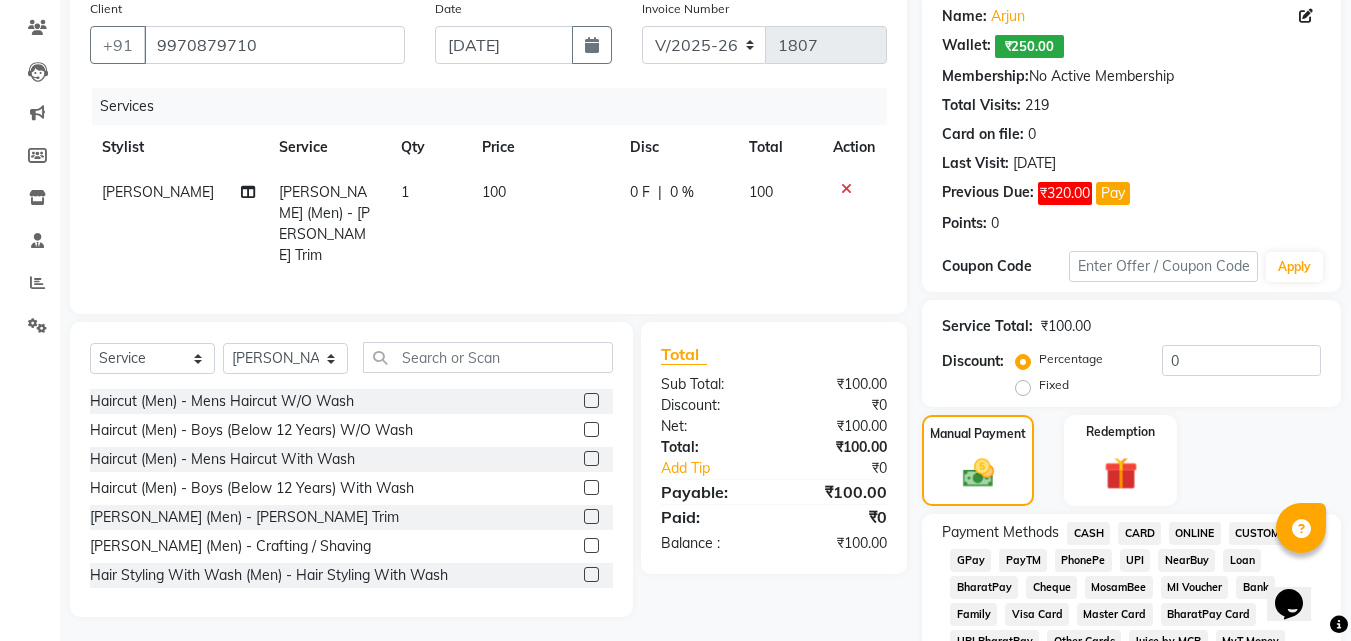 click on "CASH" 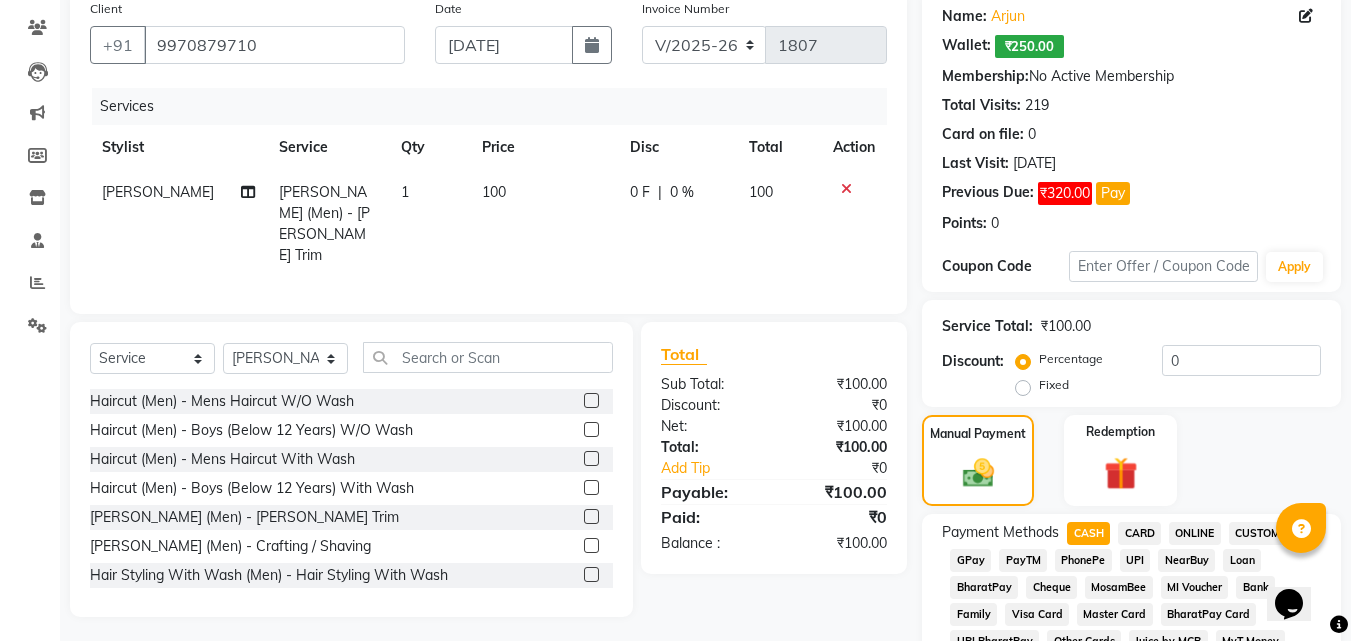 scroll, scrollTop: 923, scrollLeft: 0, axis: vertical 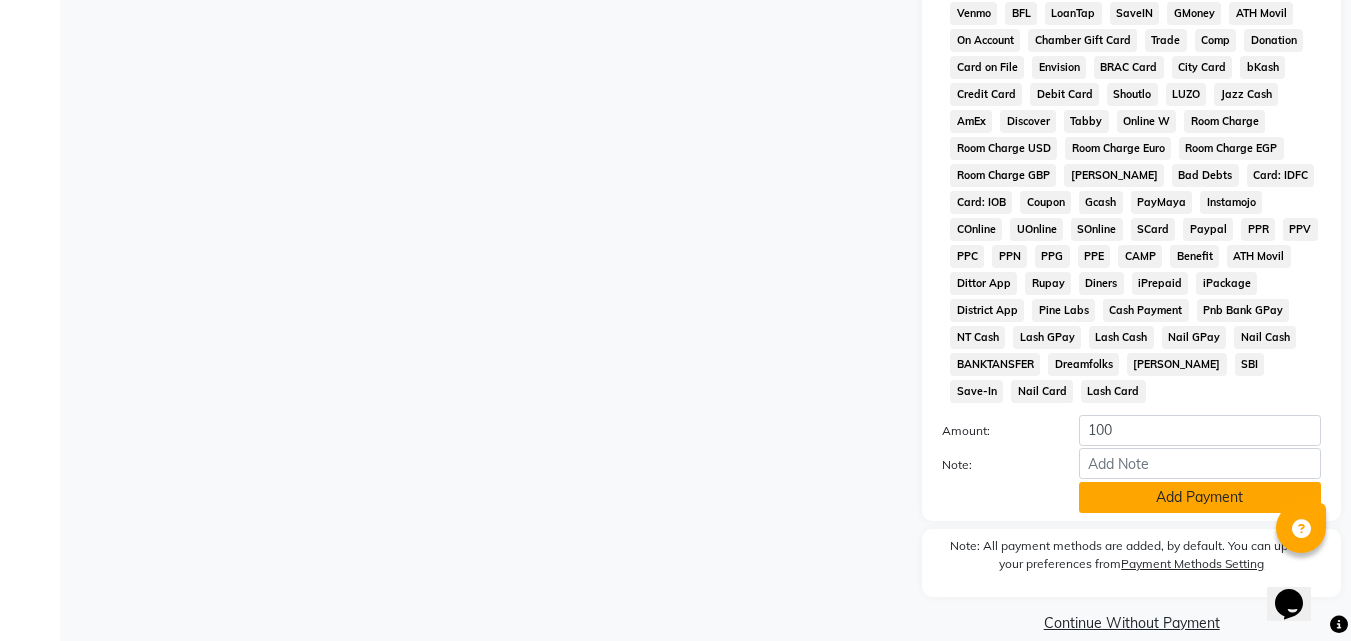 click on "Add Payment" 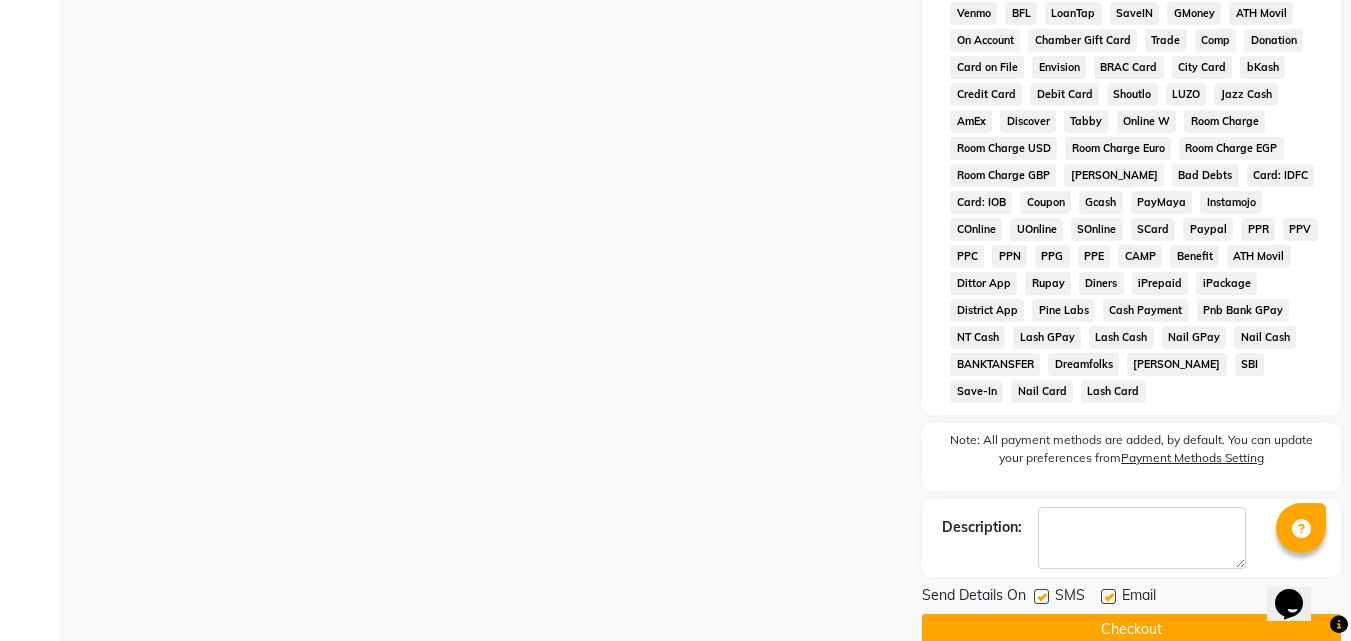 click on "Checkout" 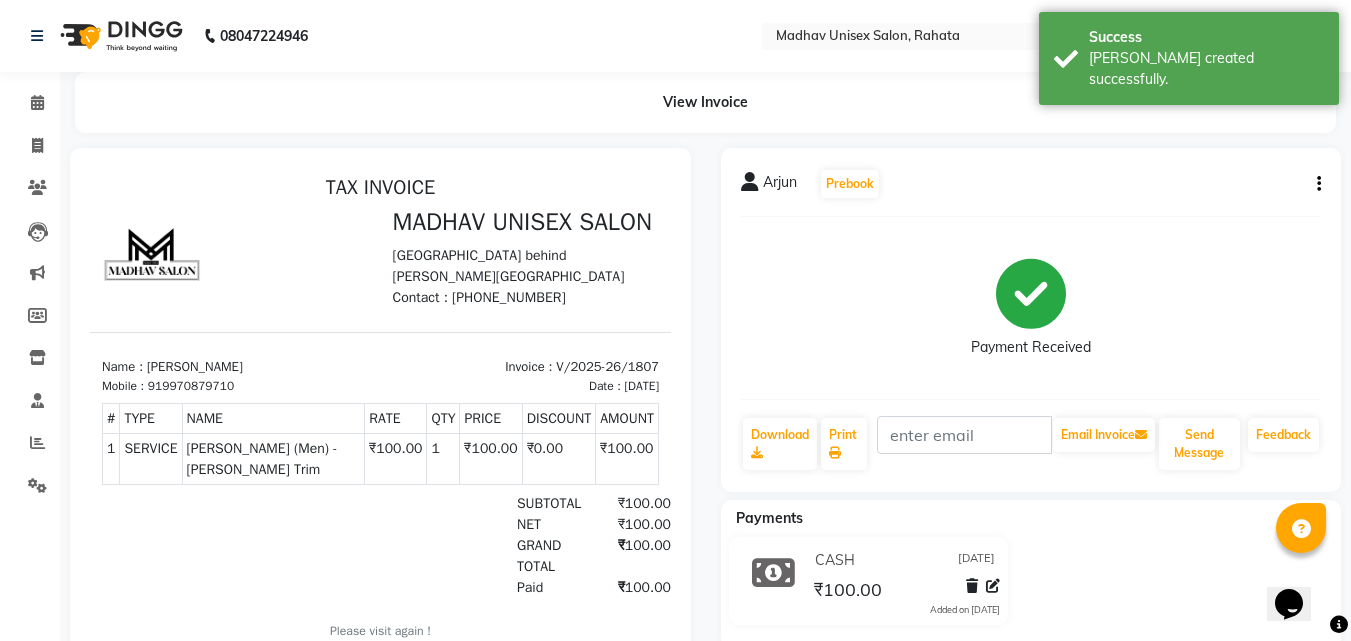 scroll, scrollTop: 0, scrollLeft: 0, axis: both 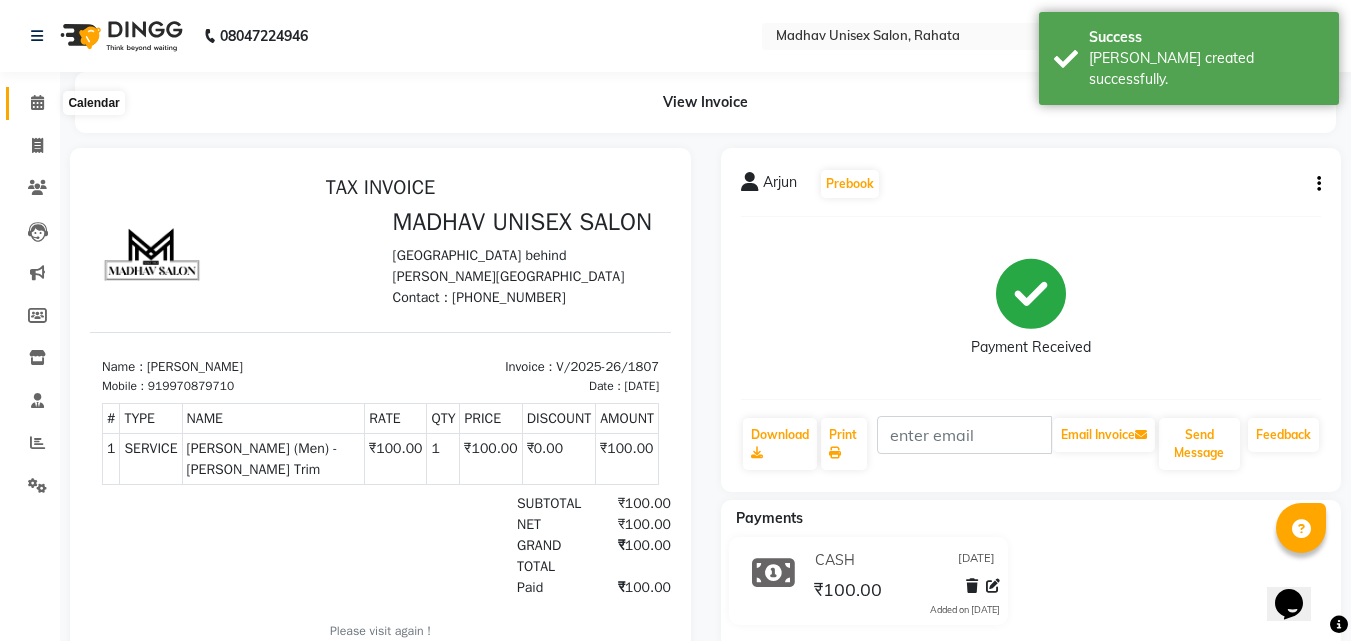 click 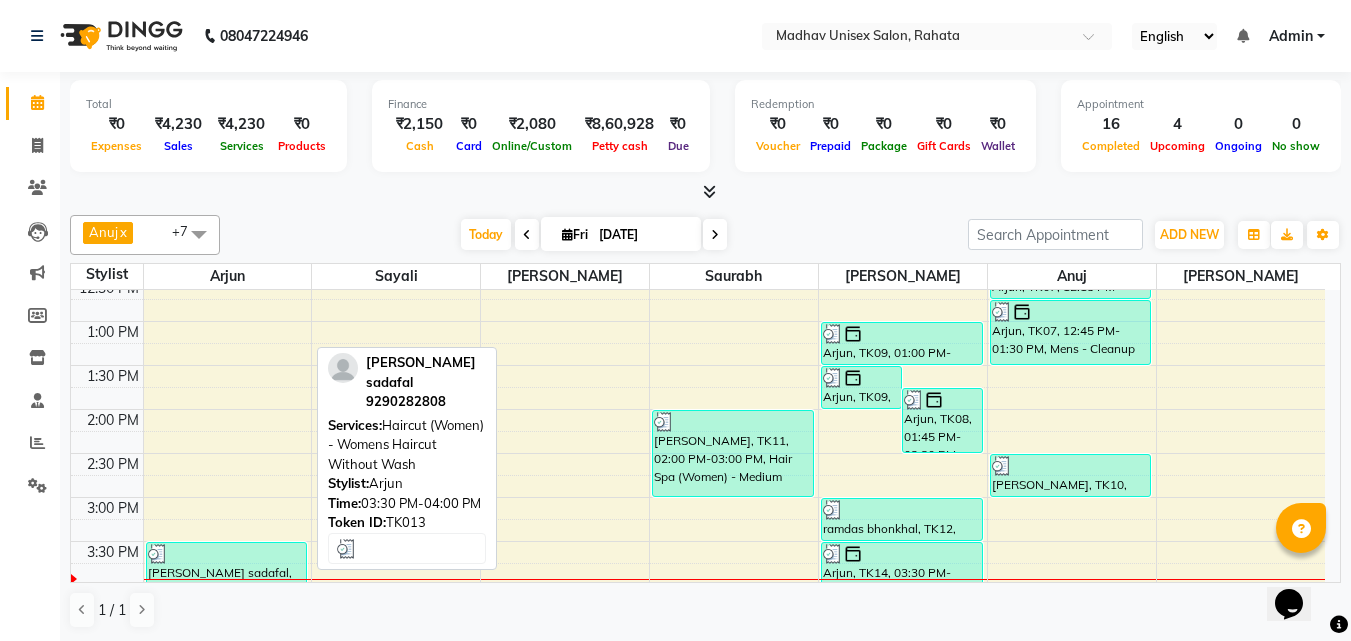 scroll, scrollTop: 667, scrollLeft: 0, axis: vertical 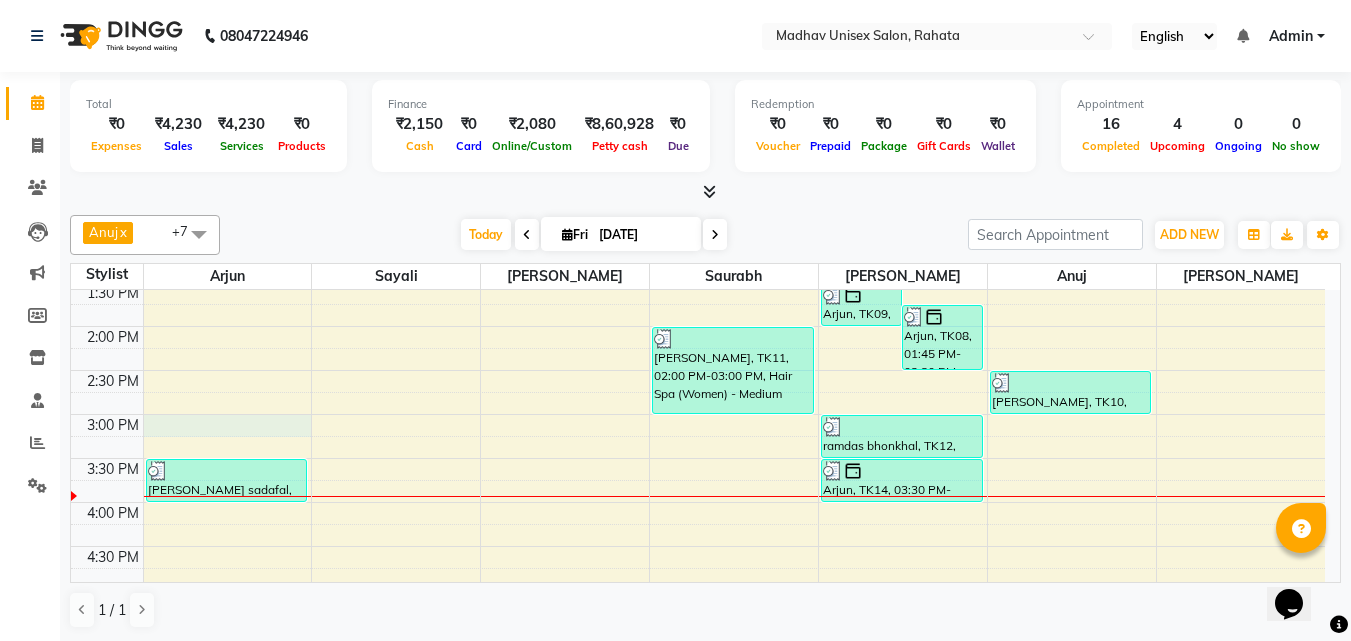 click on "6:00 AM 6:30 AM 7:00 AM 7:30 AM 8:00 AM 8:30 AM 9:00 AM 9:30 AM 10:00 AM 10:30 AM 11:00 AM 11:30 AM 12:00 PM 12:30 PM 1:00 PM 1:30 PM 2:00 PM 2:30 PM 3:00 PM 3:30 PM 4:00 PM 4:30 PM 5:00 PM 5:30 PM 6:00 PM 6:30 PM 7:00 PM 7:30 PM 8:00 PM 8:30 PM 9:00 PM 9:30 PM 10:00 PM 10:30 PM     [PERSON_NAME], TK03, 11:00 AM-11:30 AM, [PERSON_NAME] (Men)  - [PERSON_NAME] Trim     [PERSON_NAME] sadafal, TK13, 03:30 PM-04:00 PM, Haircut (Women)  - Womens Haircut Without Wash             [PERSON_NAME], TK02, 05:00 PM-05:30 PM, Haircut (Men)  - Mens Haircut W/O Wash             [PERSON_NAME], TK02, 05:30 PM-06:00 PM, Haircut (Men)  - Mens Haircut W/O Wash     Arjun, TK01, 10:00 AM-10:30 AM, Haircut (Men)  - Mens Haircut W/O Wash     Arjun, TK01, 10:30 AM-11:00 AM, [PERSON_NAME] (Men)  - [PERSON_NAME] Trim             [PERSON_NAME], TK05, 11:30 AM-12:00 PM, Haircut (Men)  - Mens Haircut With Wash             [PERSON_NAME], TK05, 12:00 PM-12:30 PM, [PERSON_NAME] (Men)  - Crafting / Shaving     [PERSON_NAME], TK11, 02:00 PM-03:00 PM, Hair Spa (Women)  - Medium" at bounding box center [698, 370] 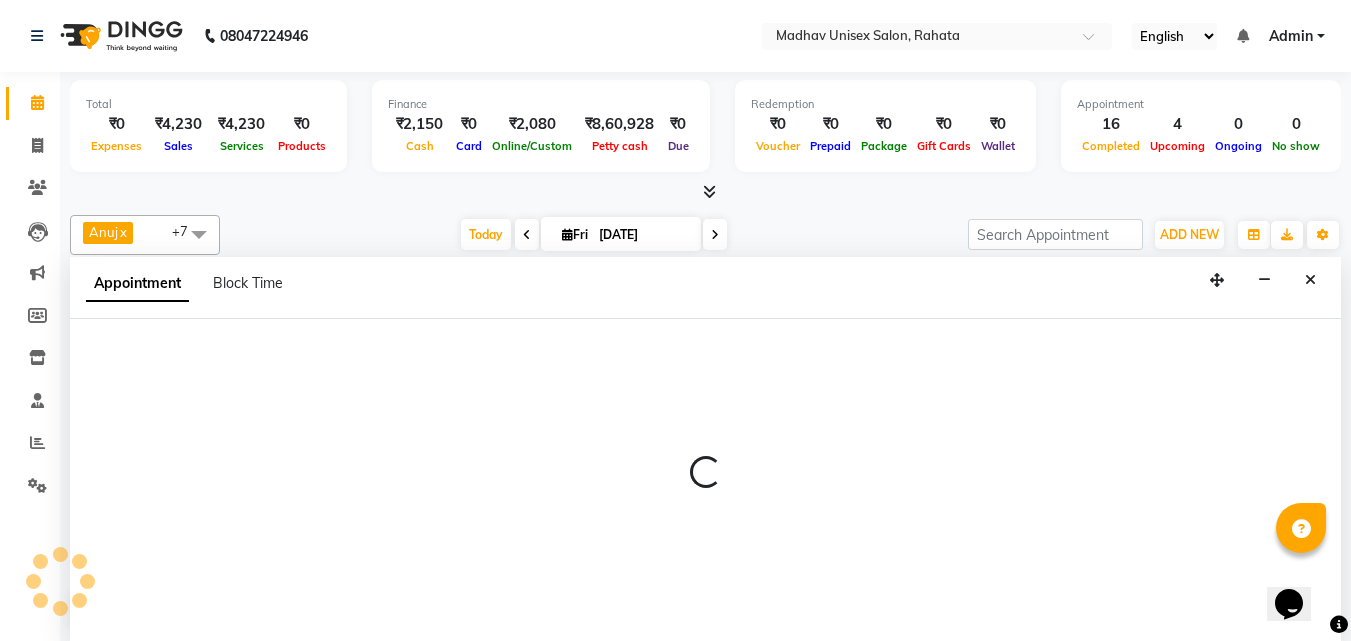 scroll, scrollTop: 1, scrollLeft: 0, axis: vertical 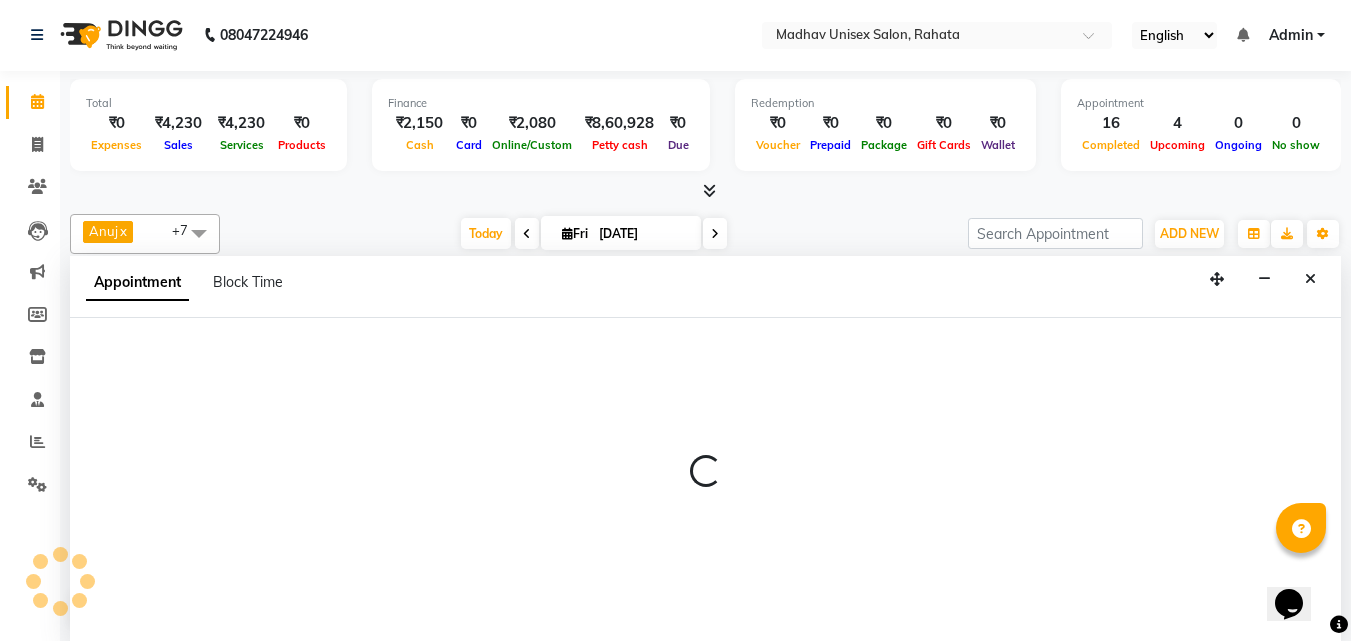 select on "14046" 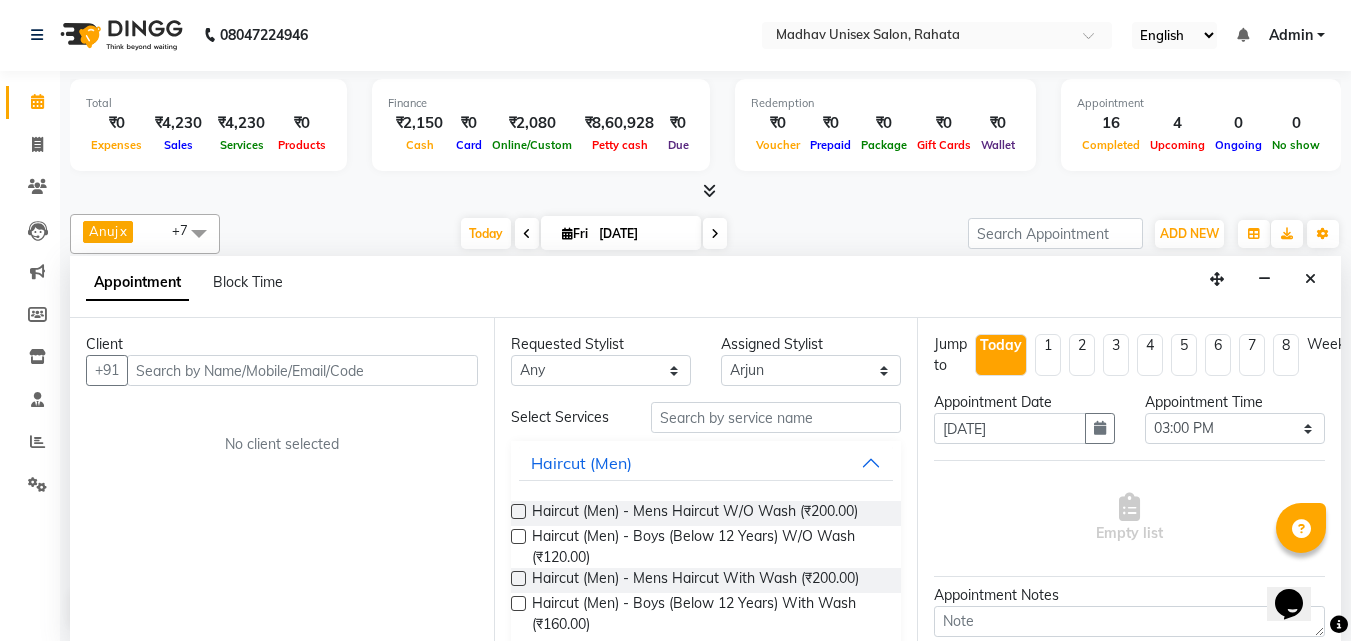 click at bounding box center (302, 370) 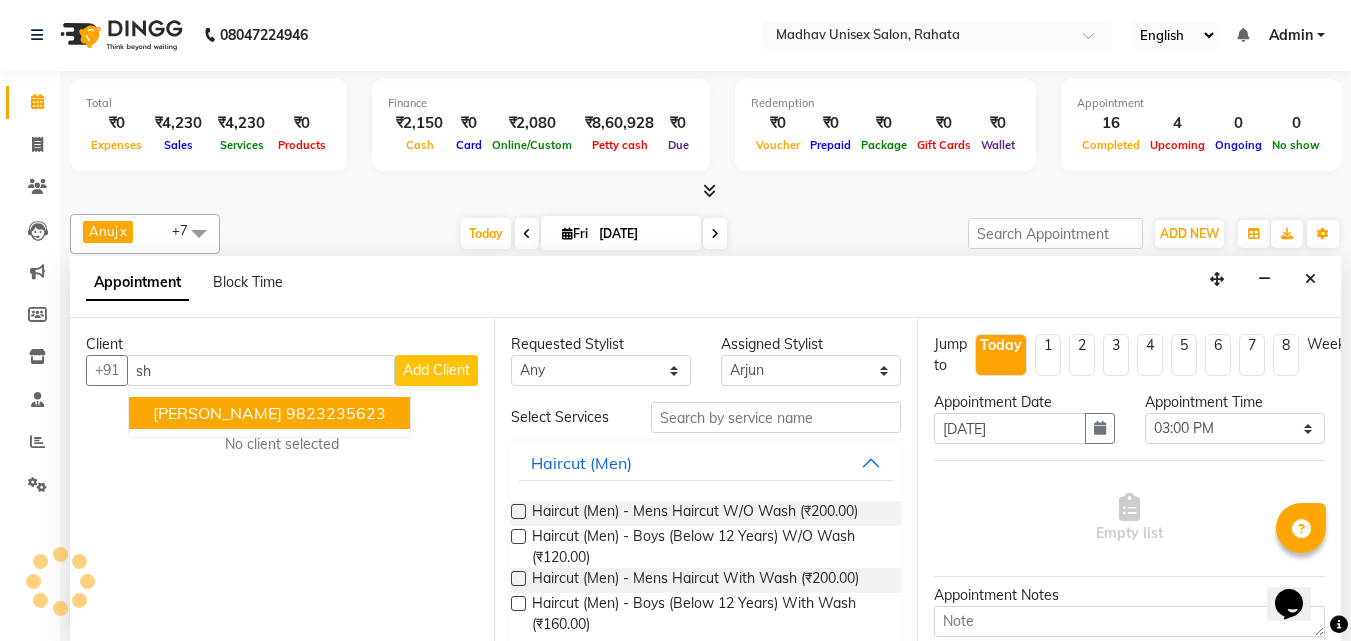 type on "s" 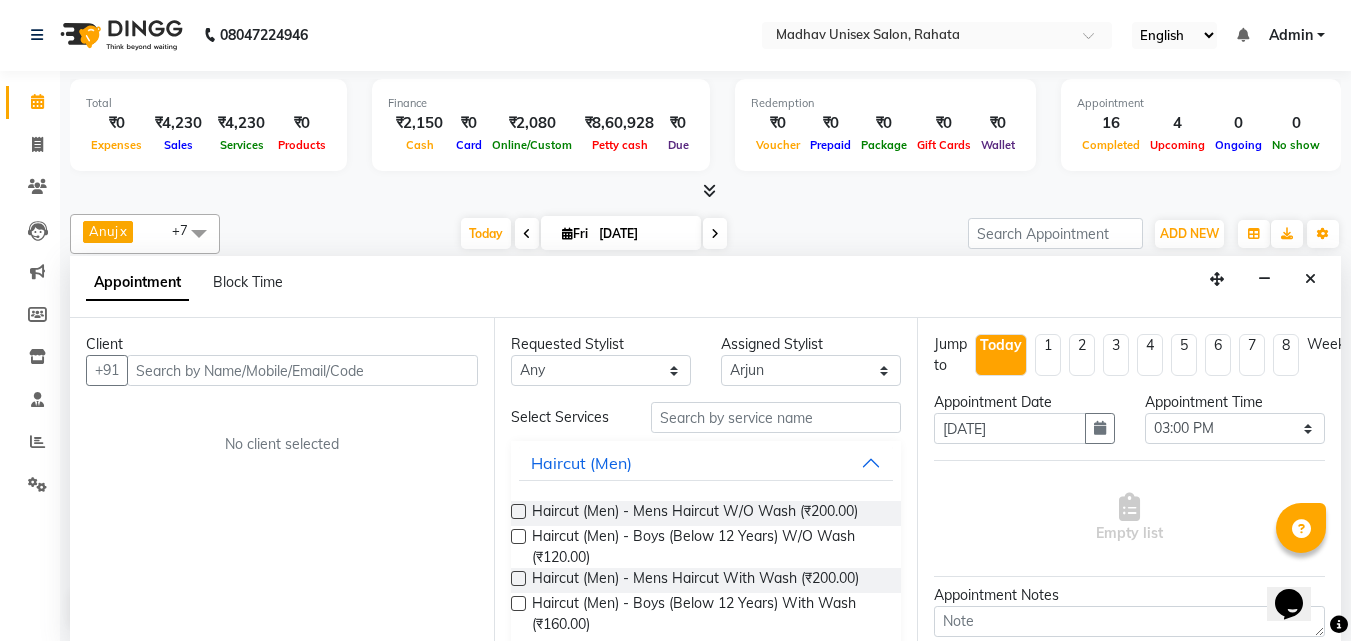 type on "n" 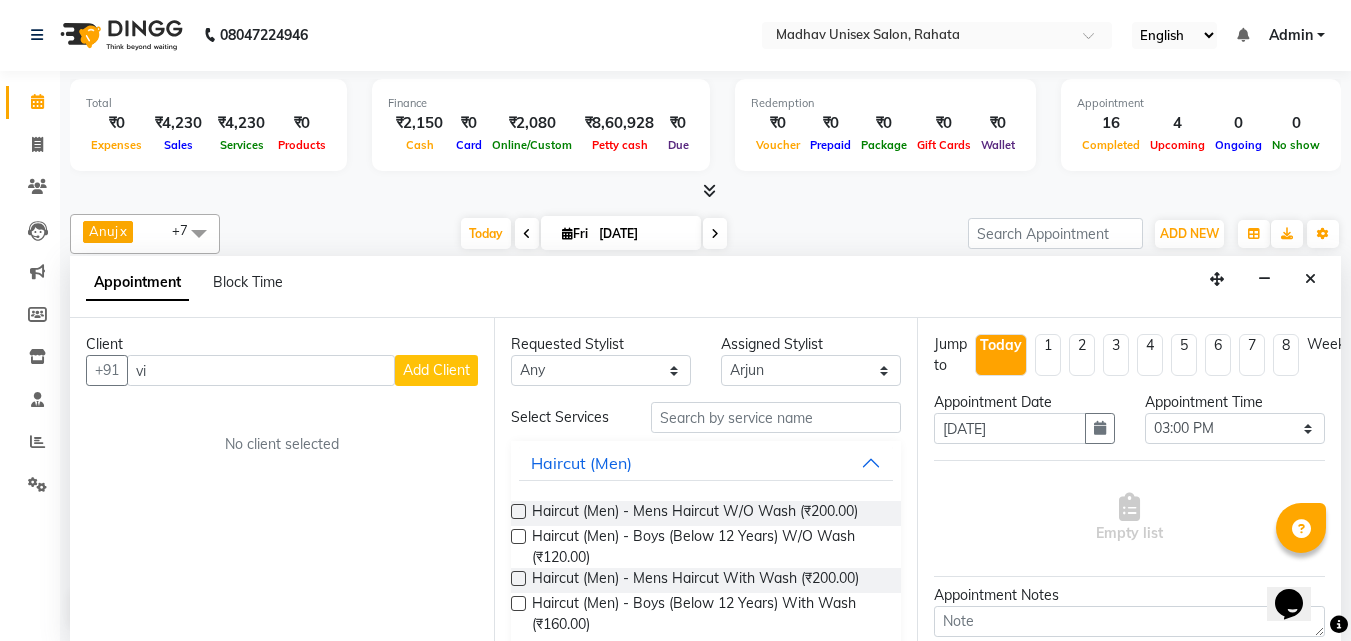 type on "v" 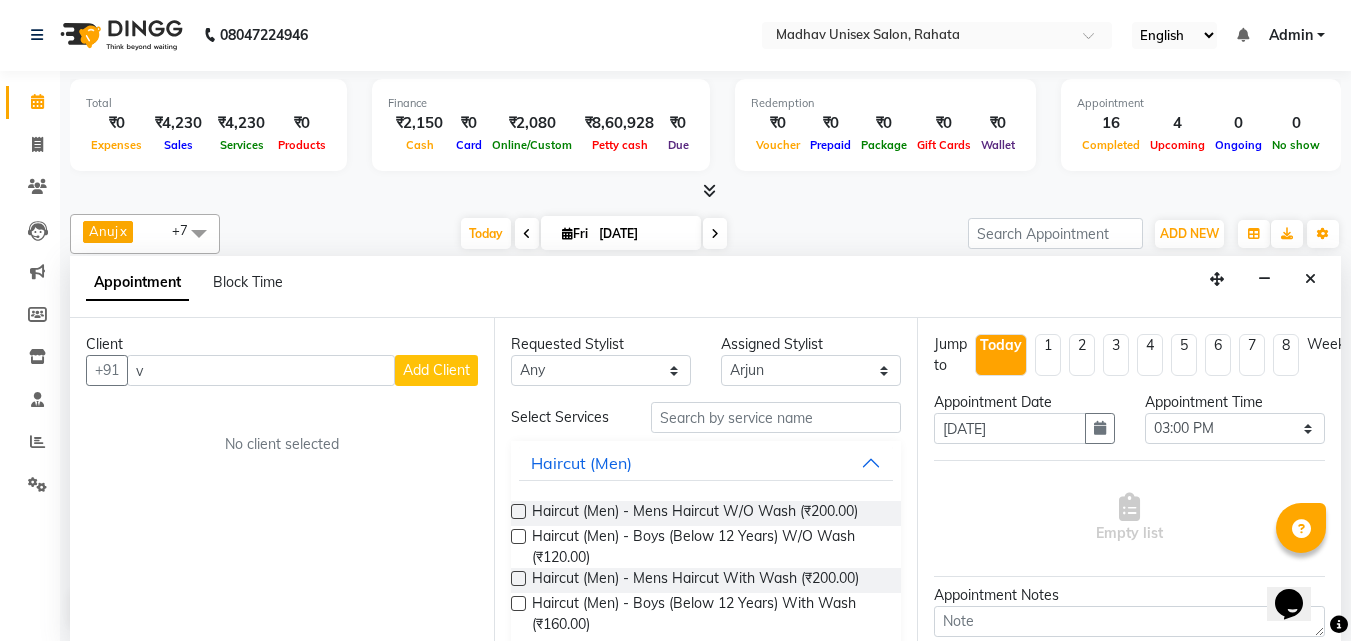 type 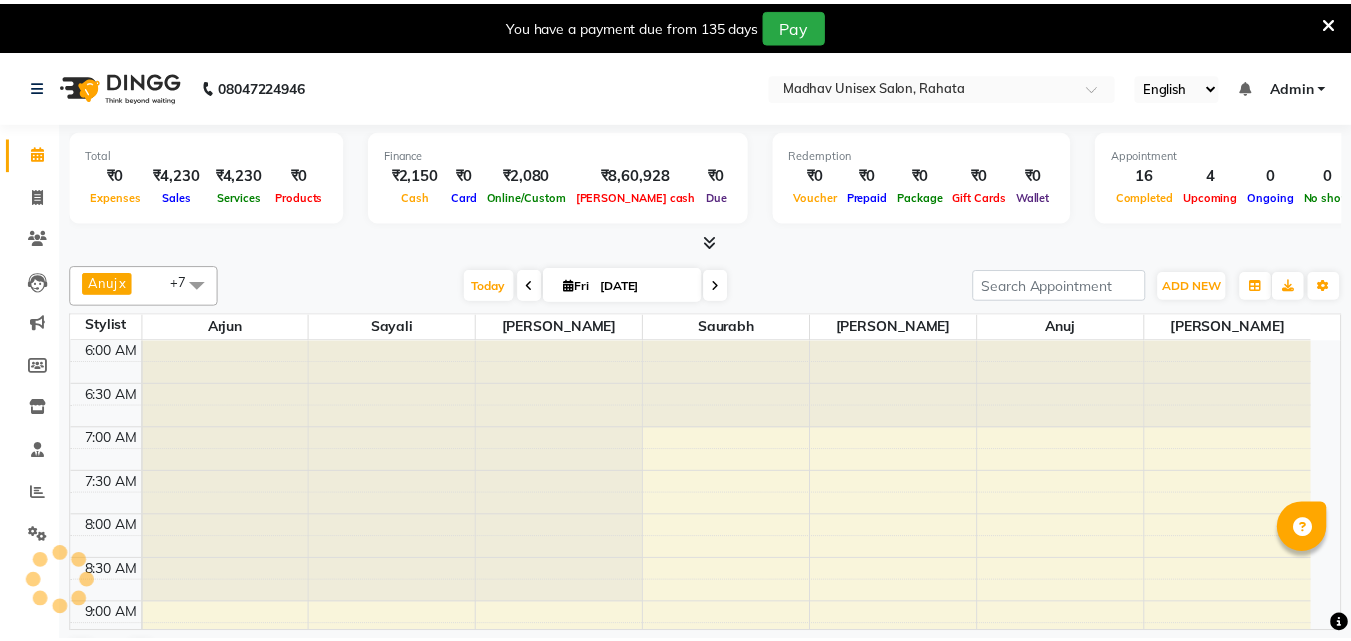 scroll, scrollTop: 0, scrollLeft: 0, axis: both 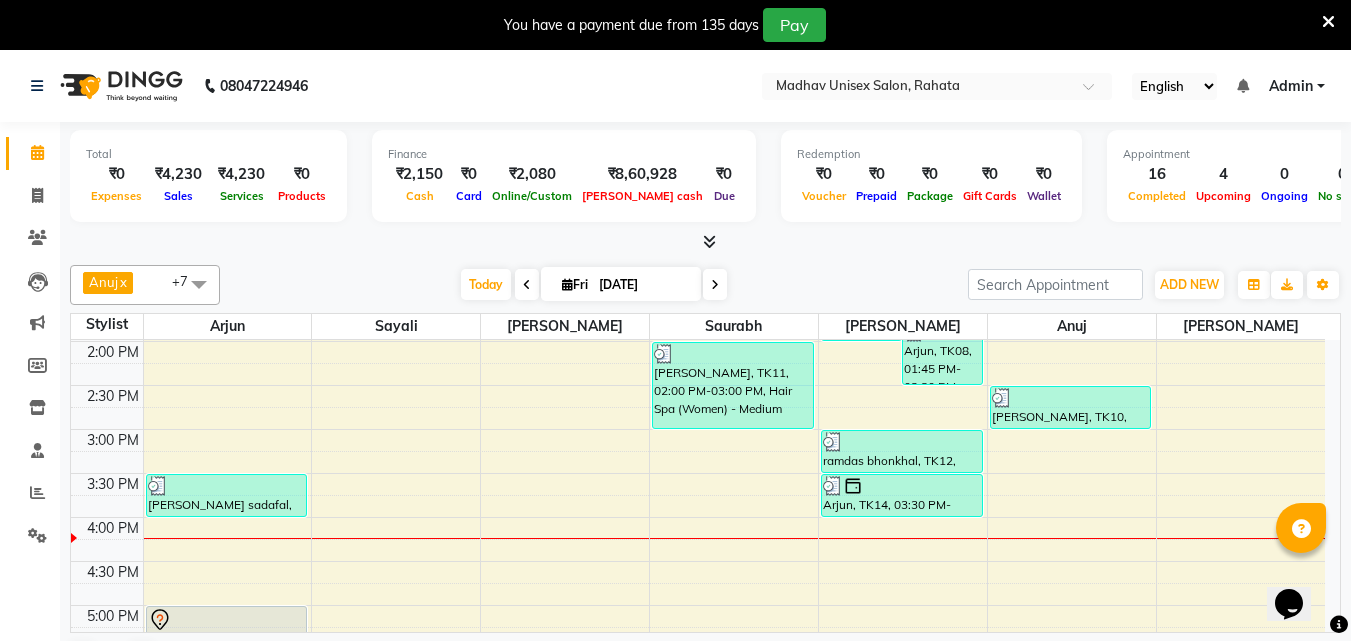 click on "6:00 AM 6:30 AM 7:00 AM 7:30 AM 8:00 AM 8:30 AM 9:00 AM 9:30 AM 10:00 AM 10:30 AM 11:00 AM 11:30 AM 12:00 PM 12:30 PM 1:00 PM 1:30 PM 2:00 PM 2:30 PM 3:00 PM 3:30 PM 4:00 PM 4:30 PM 5:00 PM 5:30 PM 6:00 PM 6:30 PM 7:00 PM 7:30 PM 8:00 PM 8:30 PM 9:00 PM 9:30 PM 10:00 PM 10:30 PM     [PERSON_NAME], TK03, 11:00 AM-11:30 AM, [PERSON_NAME] (Men)  - [PERSON_NAME] Trim     [PERSON_NAME] sadafal, TK13, 03:30 PM-04:00 PM, Haircut (Women)  - Womens Haircut Without Wash             [PERSON_NAME], TK02, 05:00 PM-05:30 PM, Haircut (Men)  - Mens Haircut W/O Wash             [PERSON_NAME], TK02, 05:30 PM-06:00 PM, Haircut (Men)  - Mens Haircut W/O Wash     Arjun, TK01, 10:00 AM-10:30 AM, Haircut (Men)  - Mens Haircut W/O Wash     Arjun, TK01, 10:30 AM-11:00 AM, [PERSON_NAME] (Men)  - [PERSON_NAME] Trim             [PERSON_NAME], TK05, 11:30 AM-12:00 PM, Haircut (Men)  - Mens Haircut With Wash             [PERSON_NAME], TK05, 12:00 PM-12:30 PM, [PERSON_NAME] (Men)  - Crafting / Shaving     [PERSON_NAME], TK11, 02:00 PM-03:00 PM, Hair Spa (Women)  - Medium" at bounding box center (698, 385) 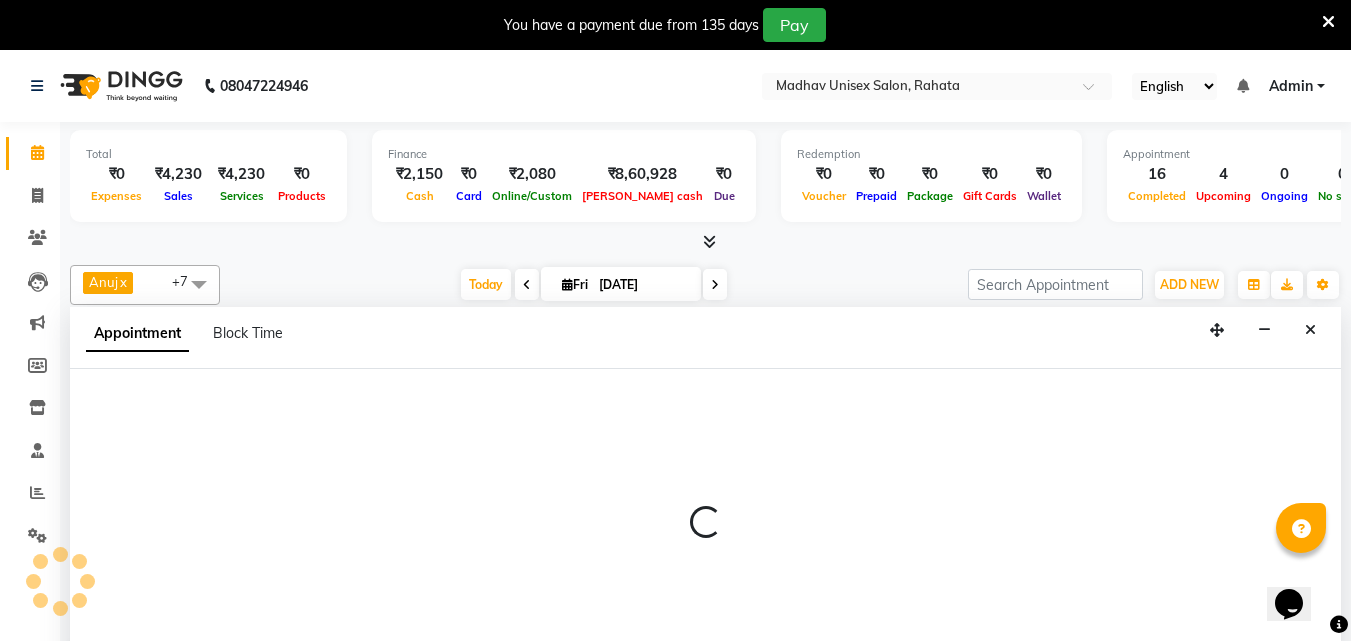 scroll, scrollTop: 51, scrollLeft: 0, axis: vertical 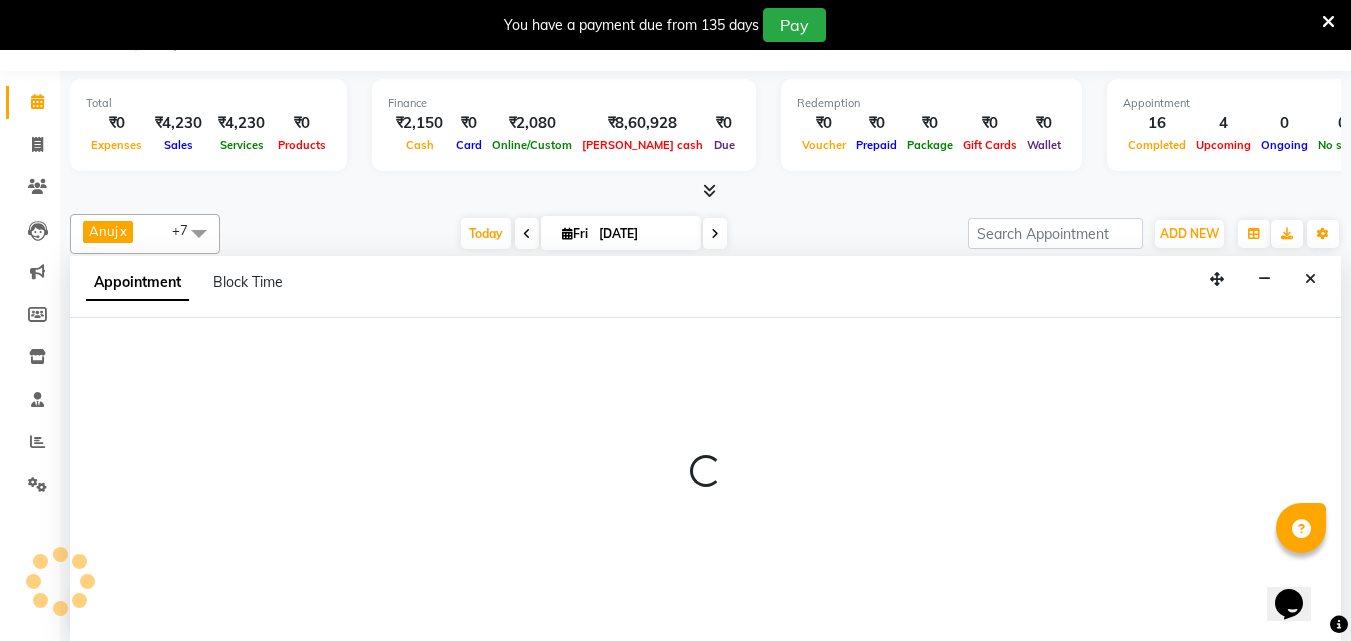select on "60298" 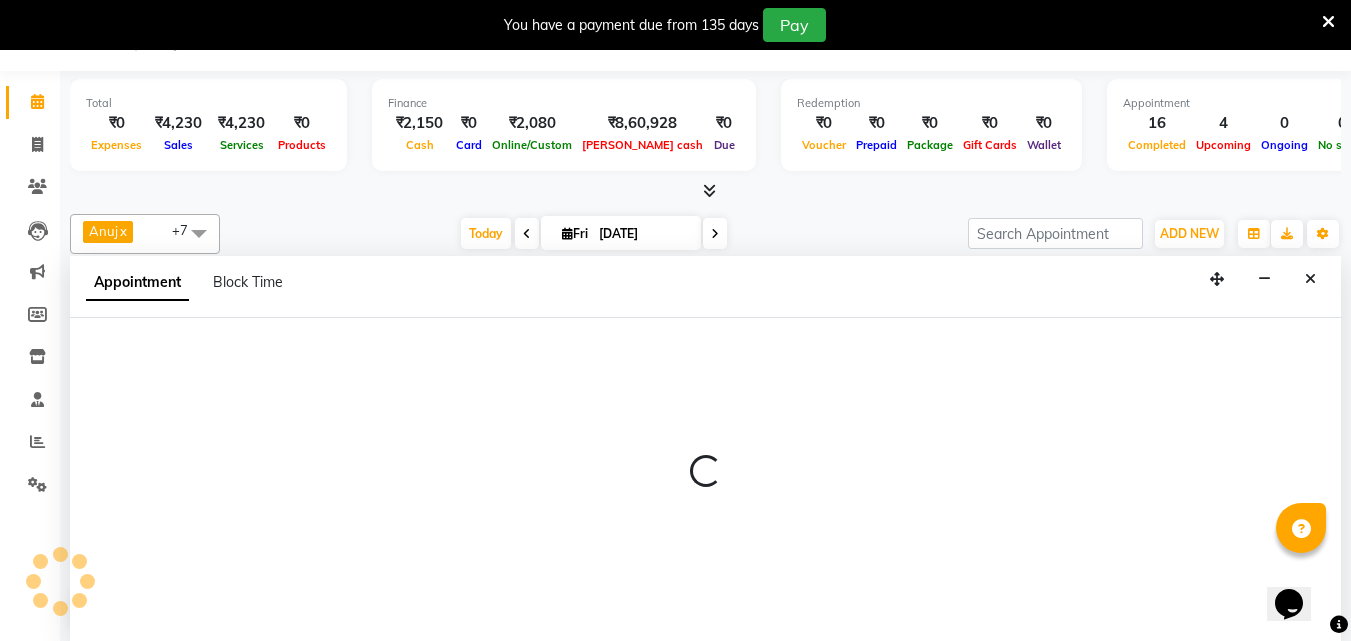 select on "945" 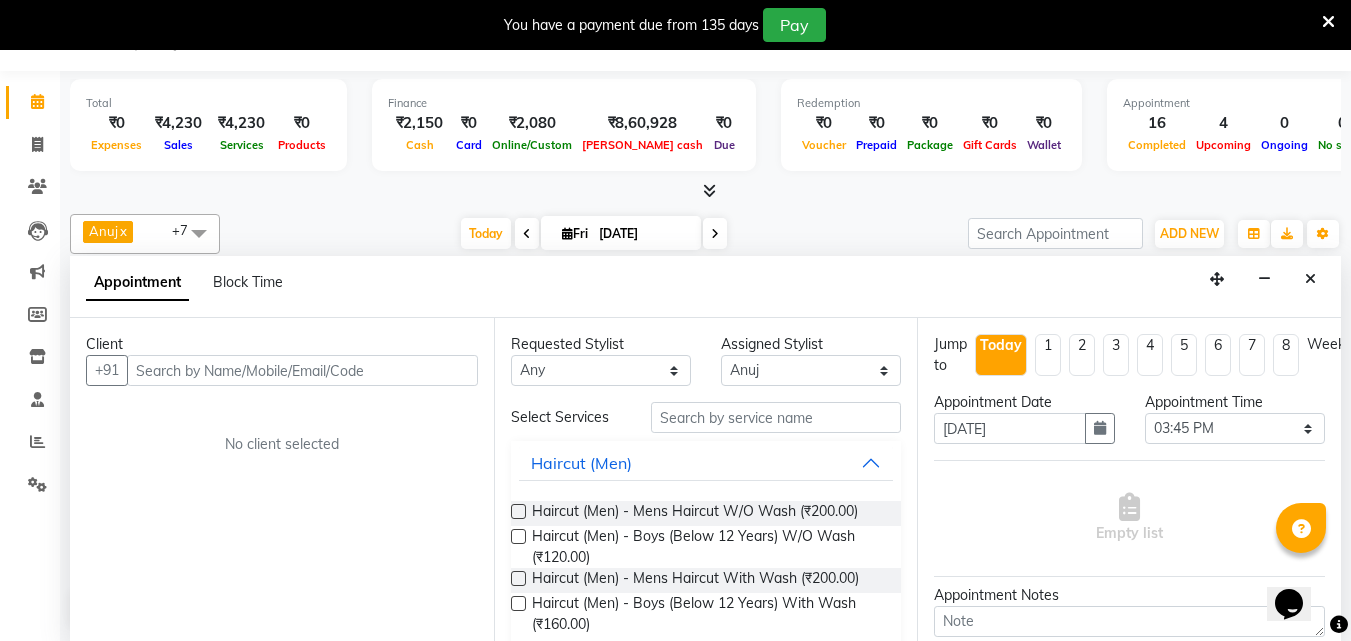 click at bounding box center [302, 370] 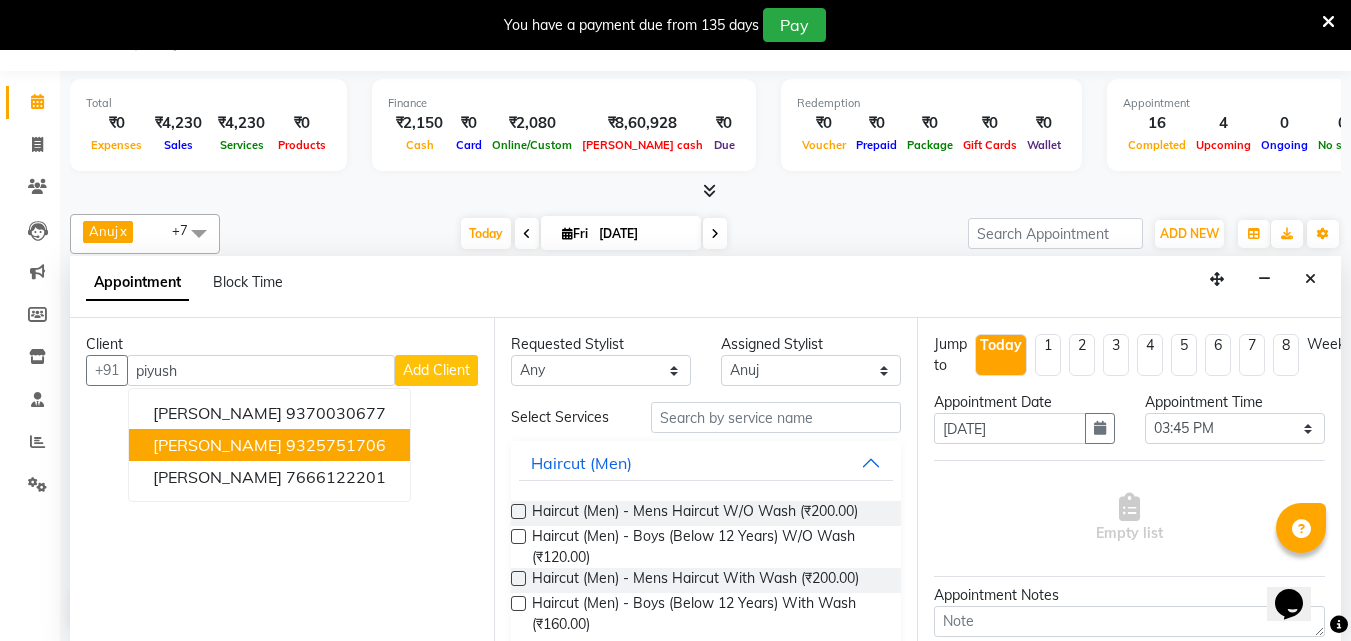 click on "[PERSON_NAME]  9325751706" at bounding box center (269, 445) 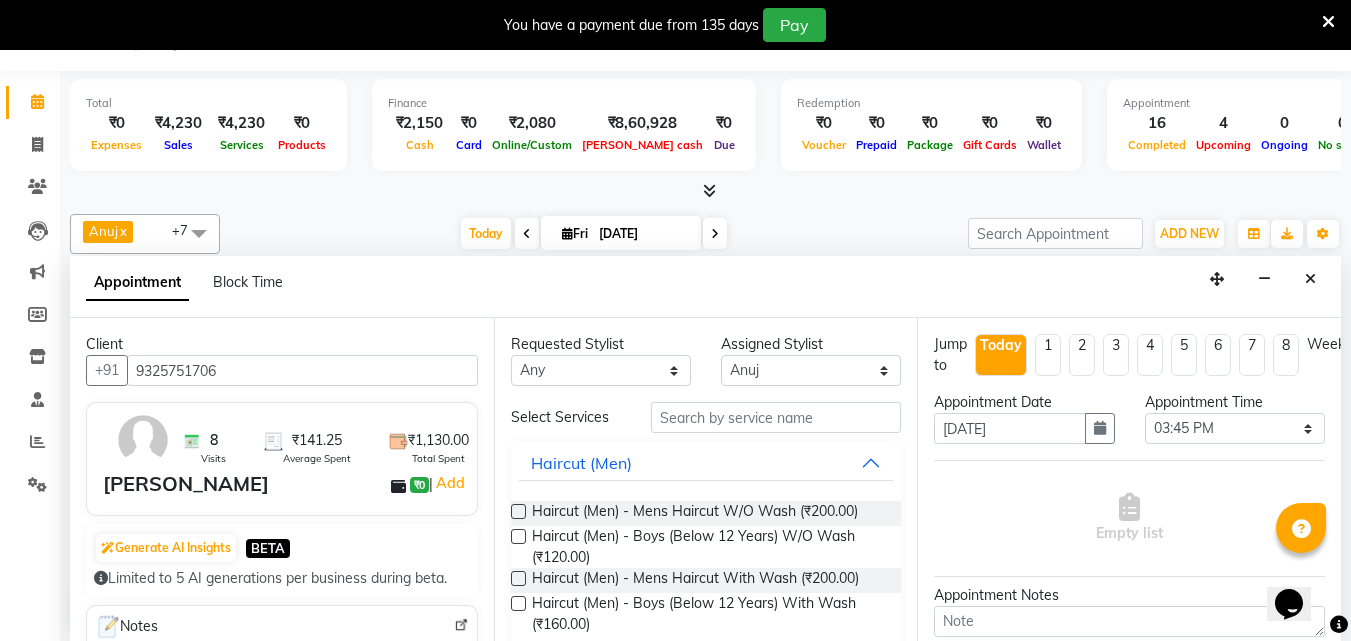 type on "9325751706" 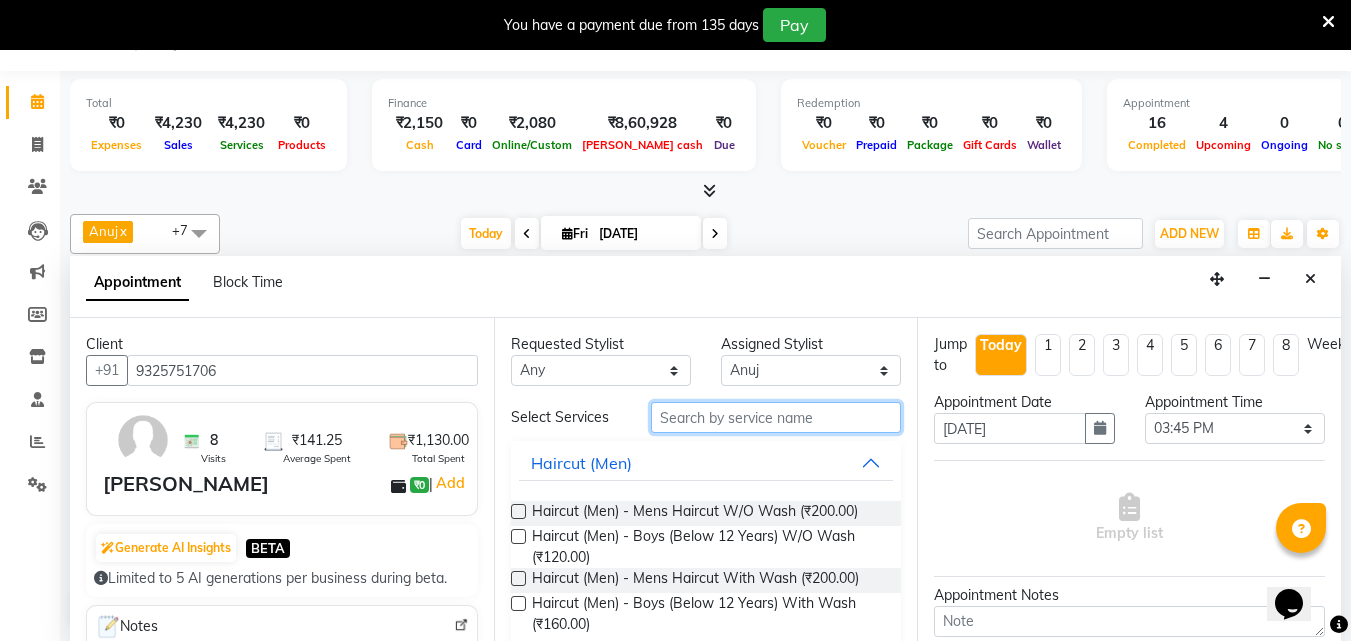 click at bounding box center [776, 417] 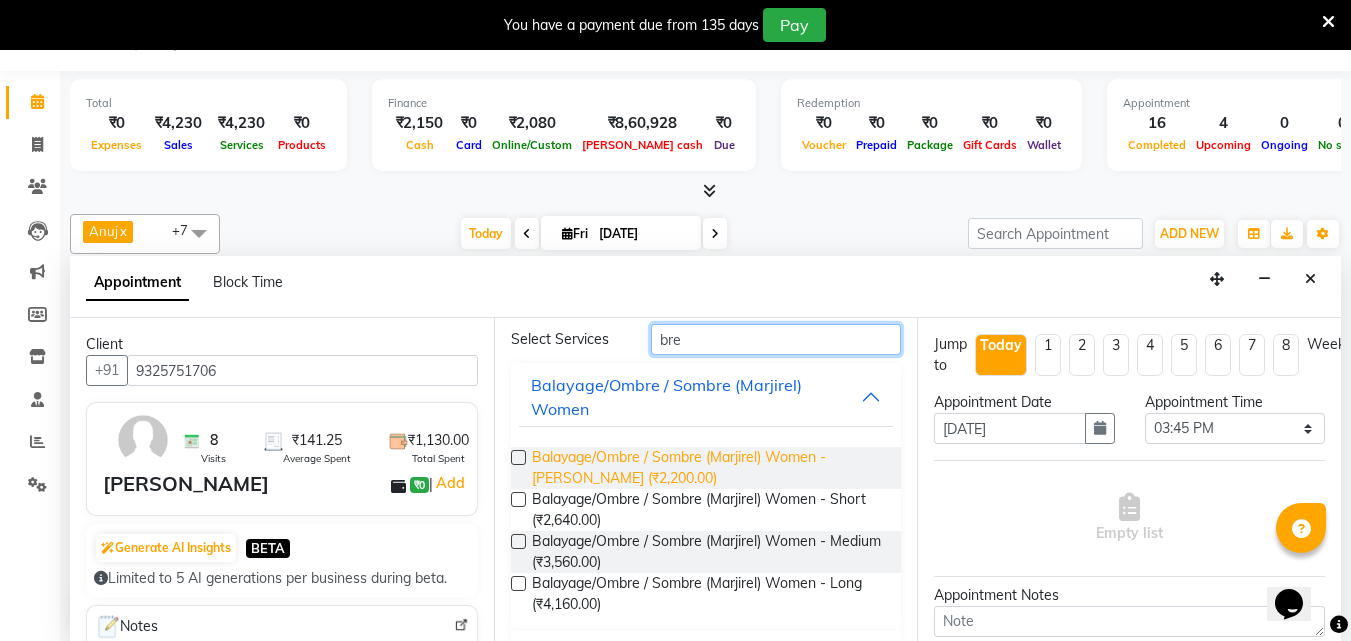 scroll, scrollTop: 77, scrollLeft: 0, axis: vertical 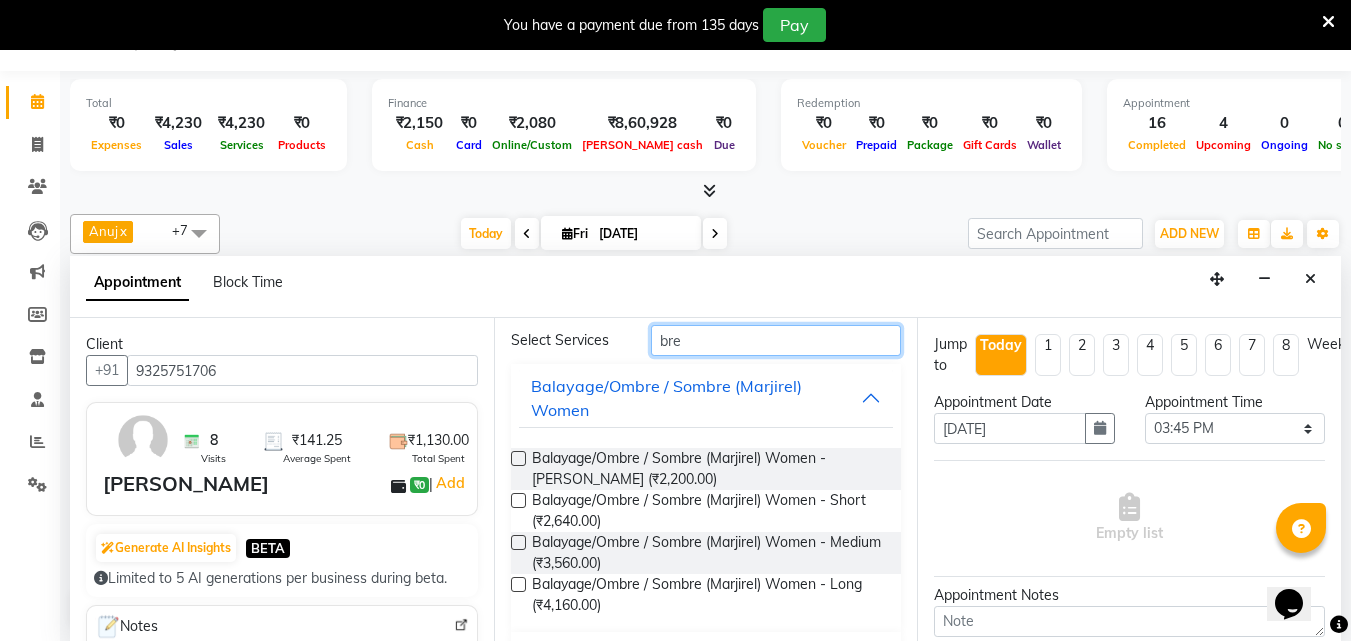 click on "bre" at bounding box center [776, 340] 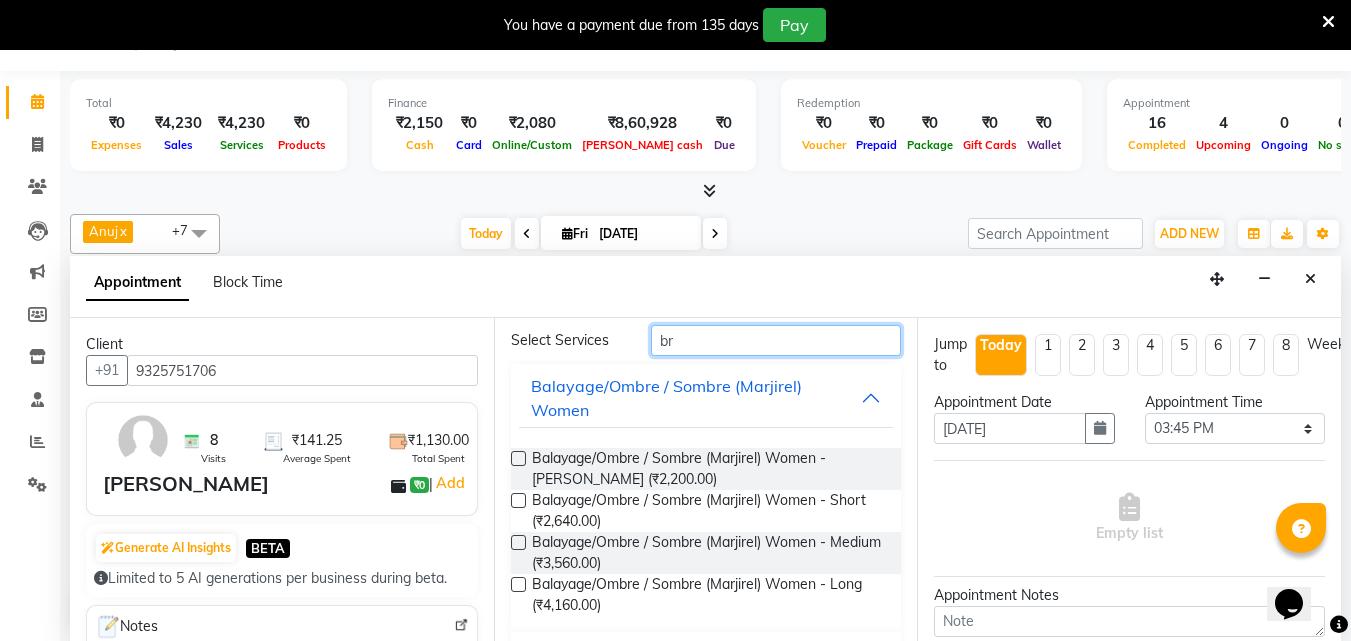 type on "b" 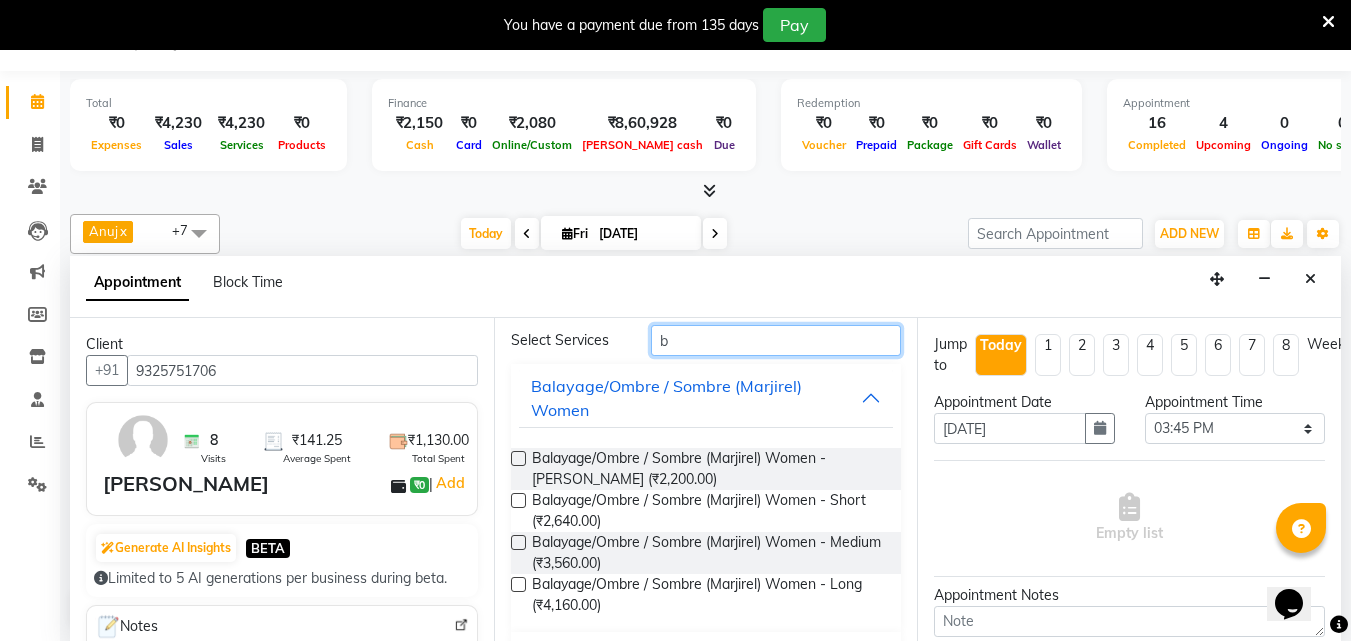 type 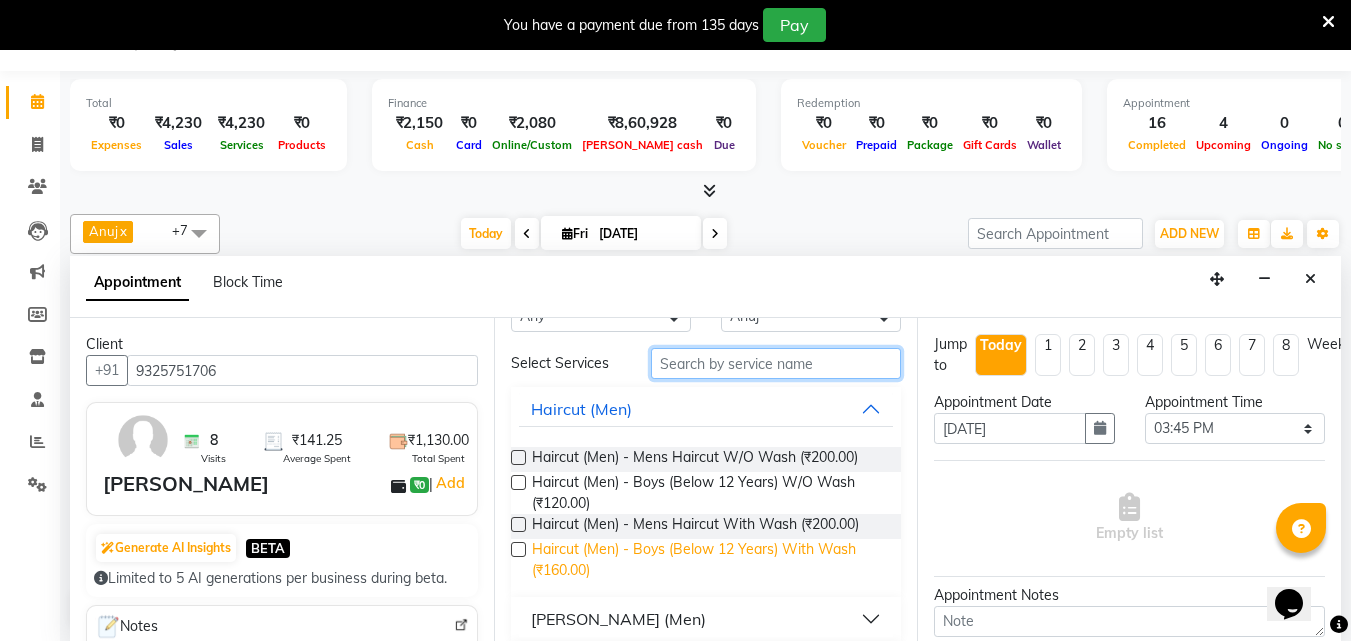 scroll, scrollTop: 0, scrollLeft: 0, axis: both 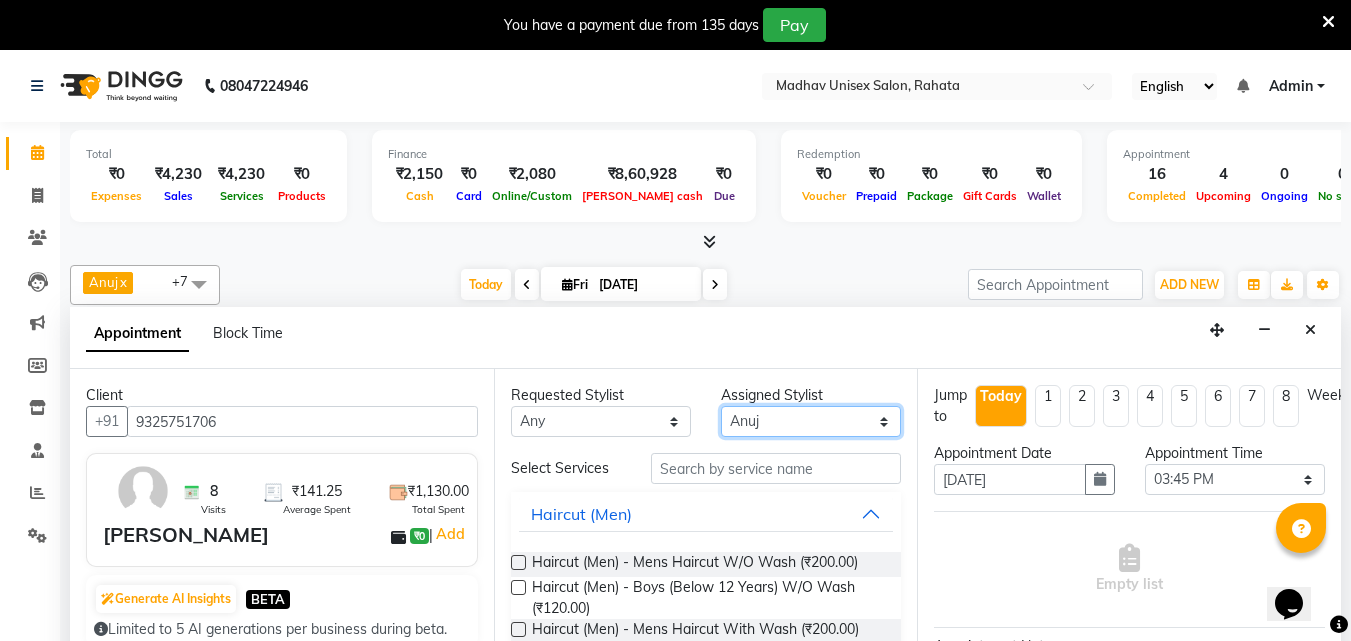 click on "Select Anuj Arjun [PERSON_NAME] [PERSON_NAME] [PERSON_NAME] saurabh [PERSON_NAME]" at bounding box center (811, 421) 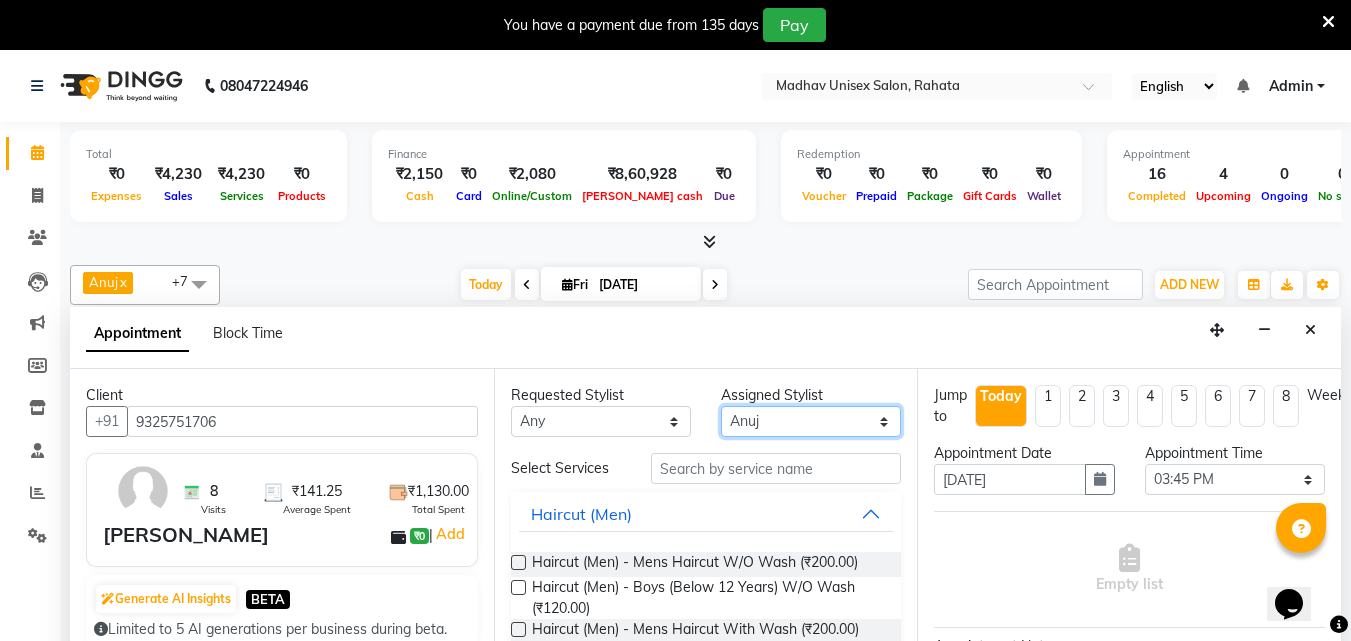select on "14048" 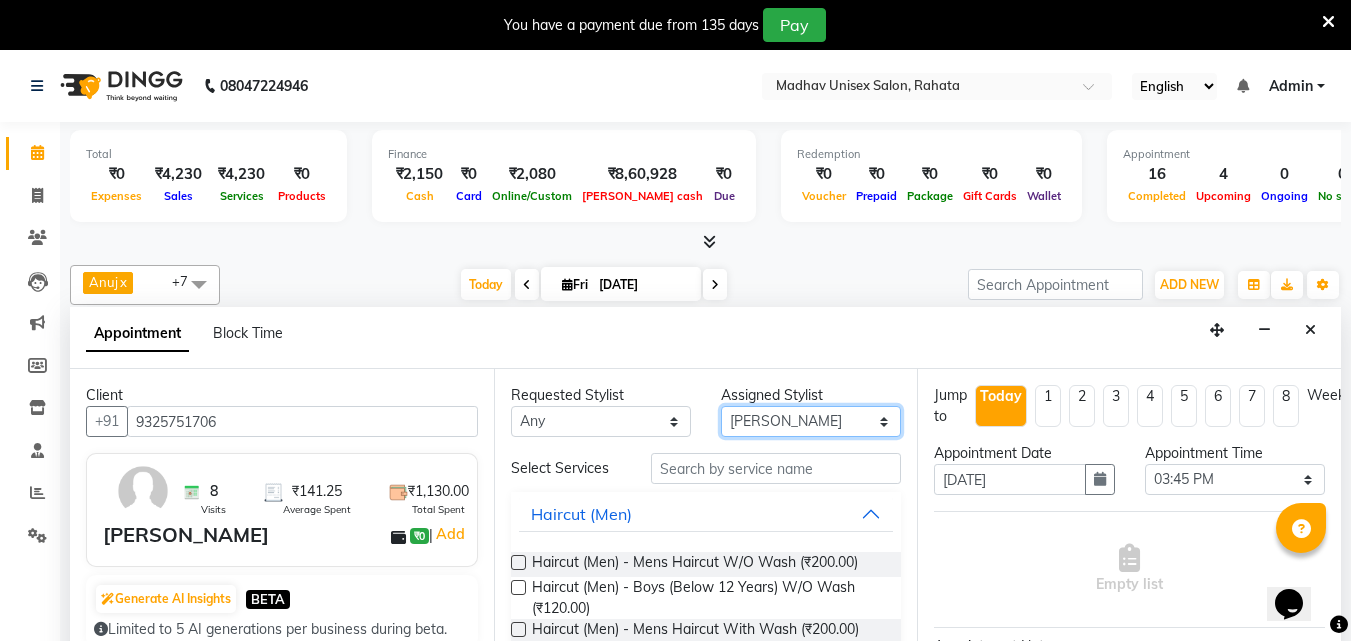 click on "Select Anuj Arjun [PERSON_NAME] [PERSON_NAME] [PERSON_NAME] saurabh [PERSON_NAME]" at bounding box center [811, 421] 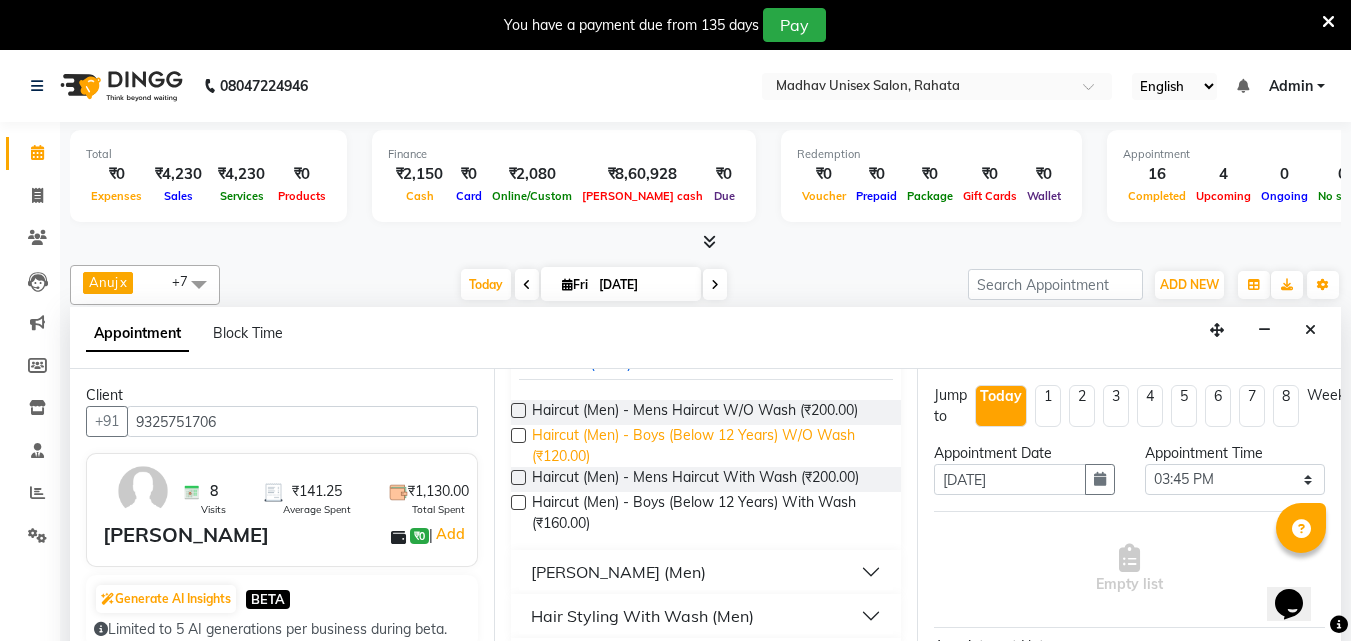 scroll, scrollTop: 153, scrollLeft: 0, axis: vertical 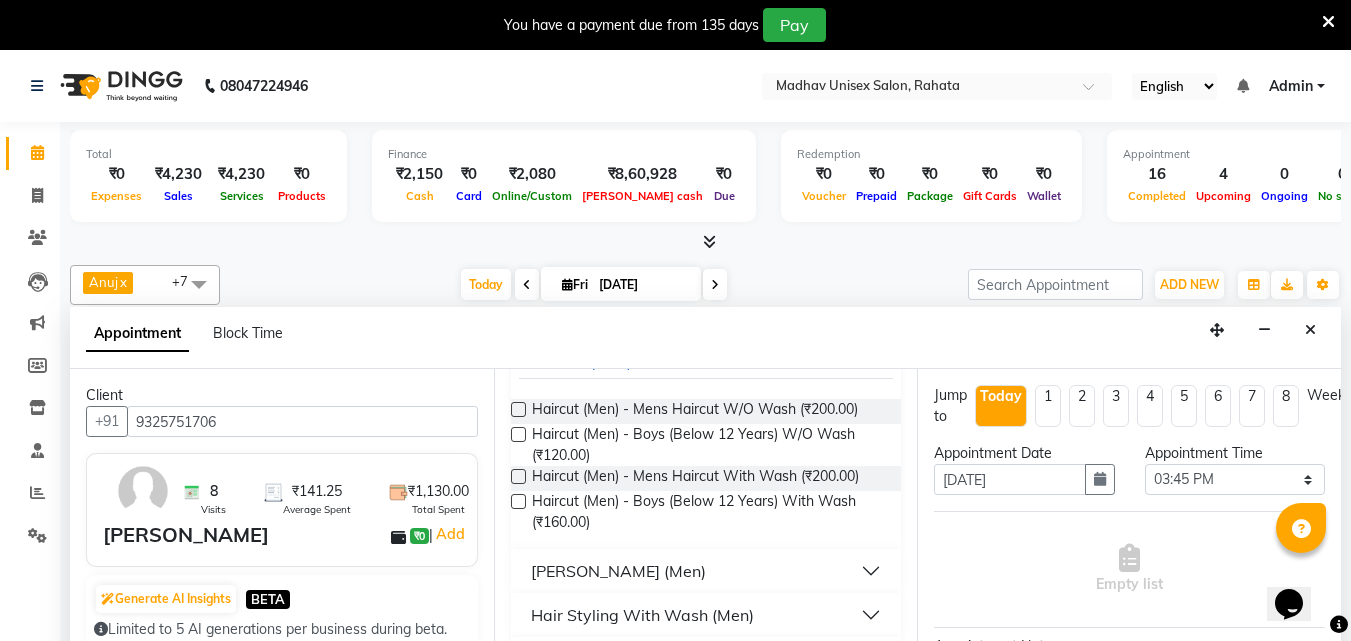 click on "[PERSON_NAME] (Men)" at bounding box center (706, 571) 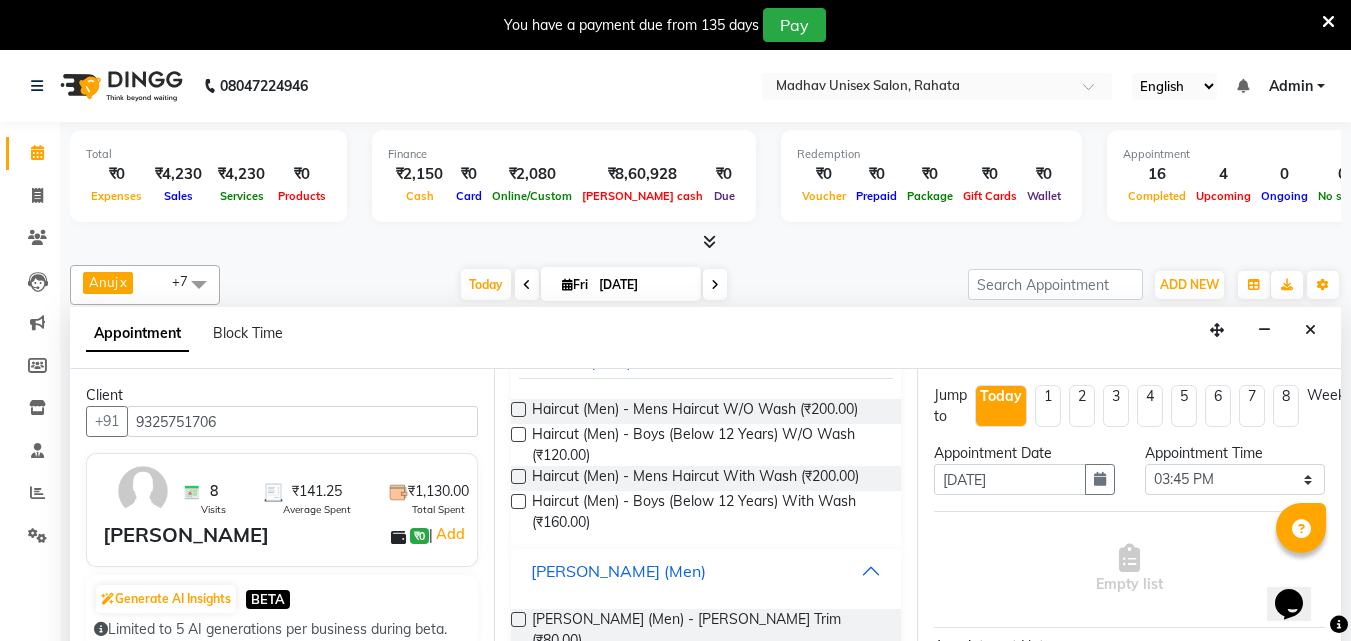 click on "[PERSON_NAME] (Men)" at bounding box center [706, 571] 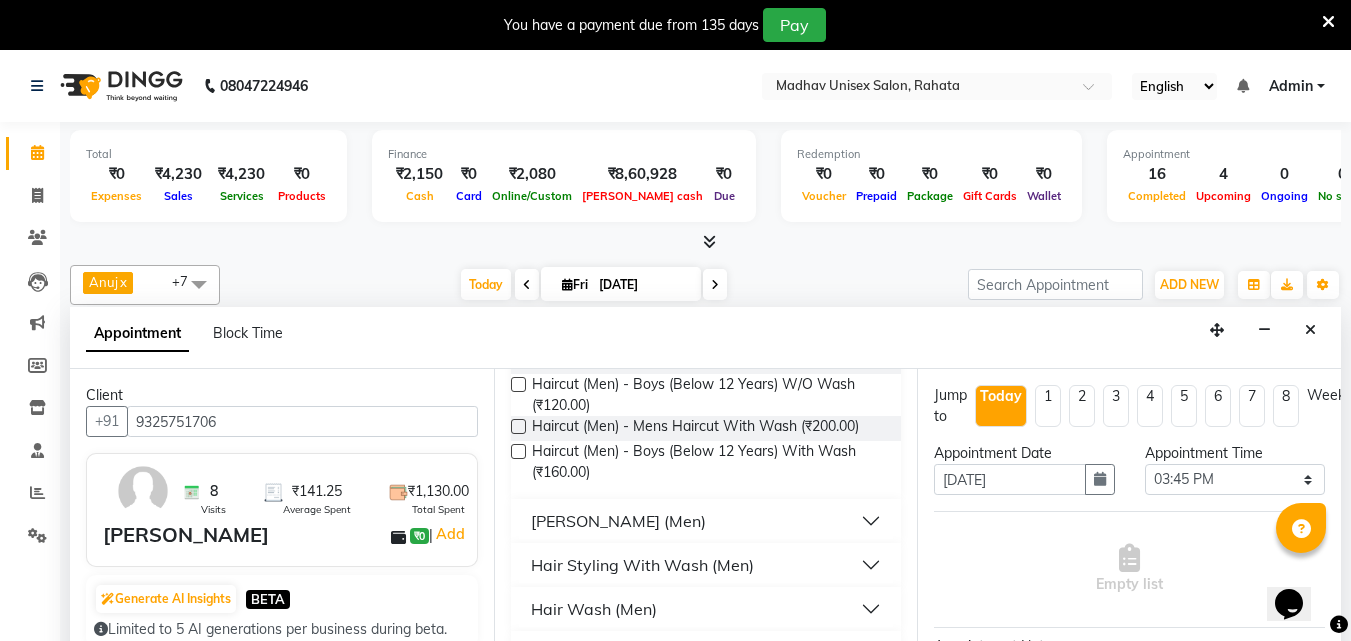 scroll, scrollTop: 204, scrollLeft: 0, axis: vertical 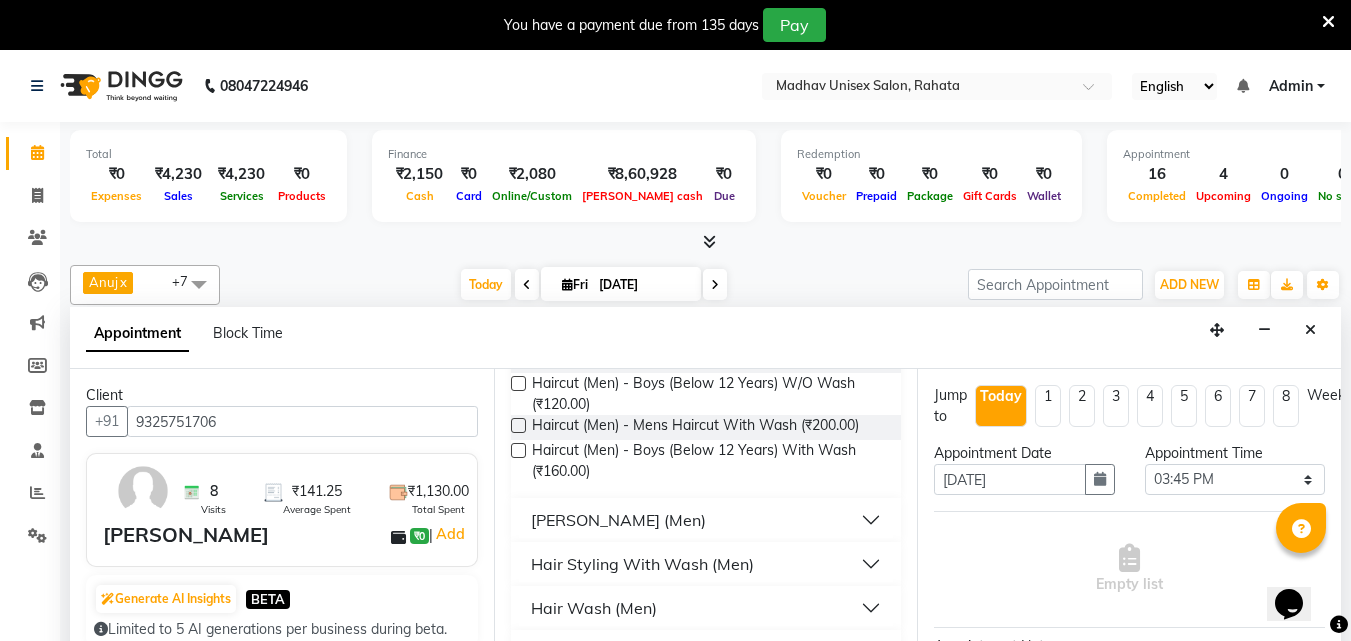click on "[PERSON_NAME] (Men)" at bounding box center [706, 520] 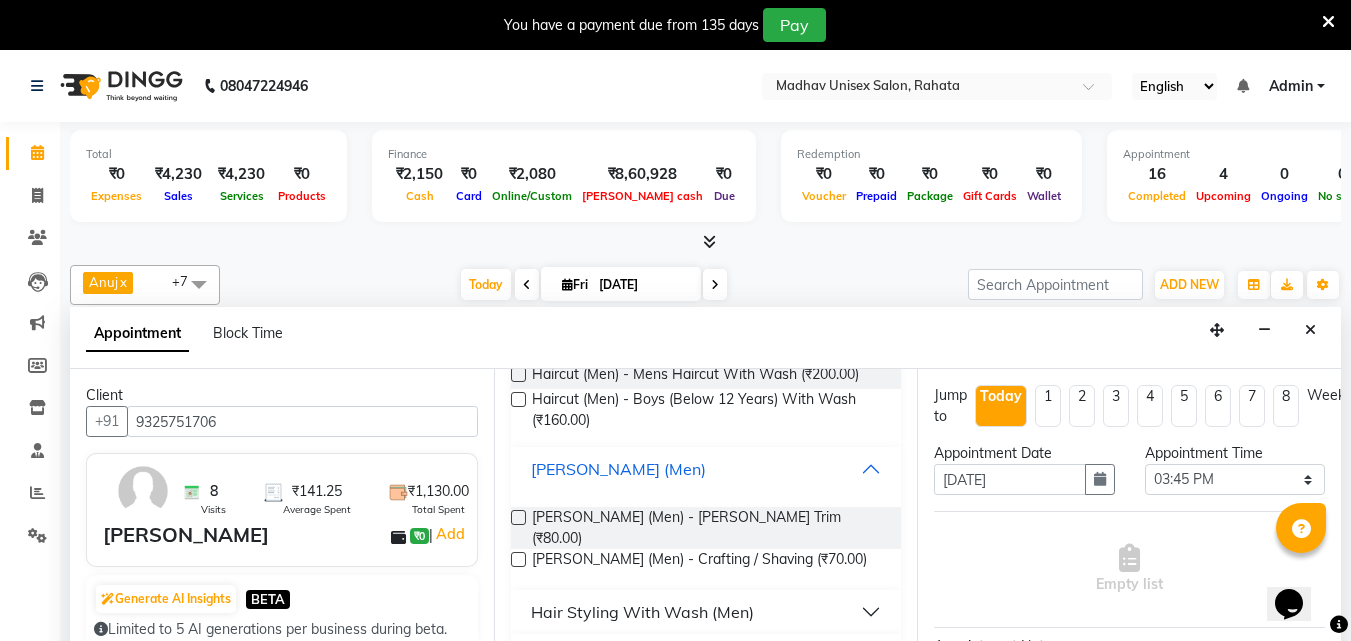scroll, scrollTop: 261, scrollLeft: 0, axis: vertical 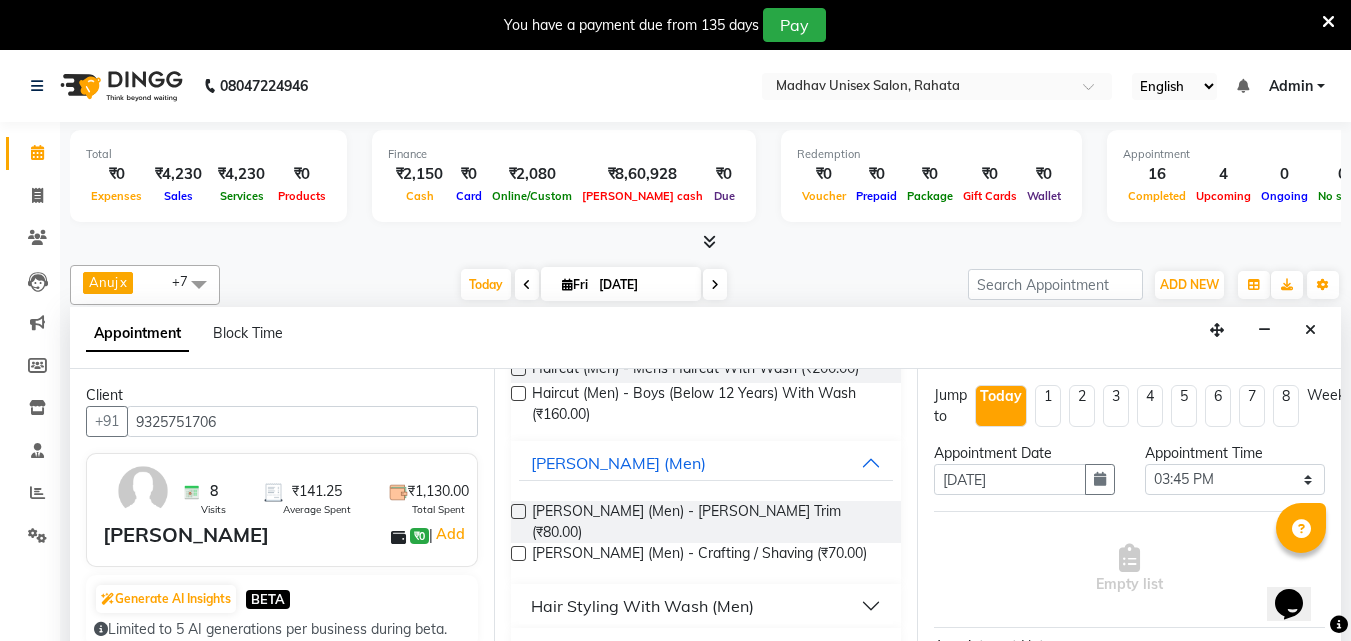 click on "[PERSON_NAME] (Men)  - [PERSON_NAME] Trim (₹80.00)" at bounding box center (706, 522) 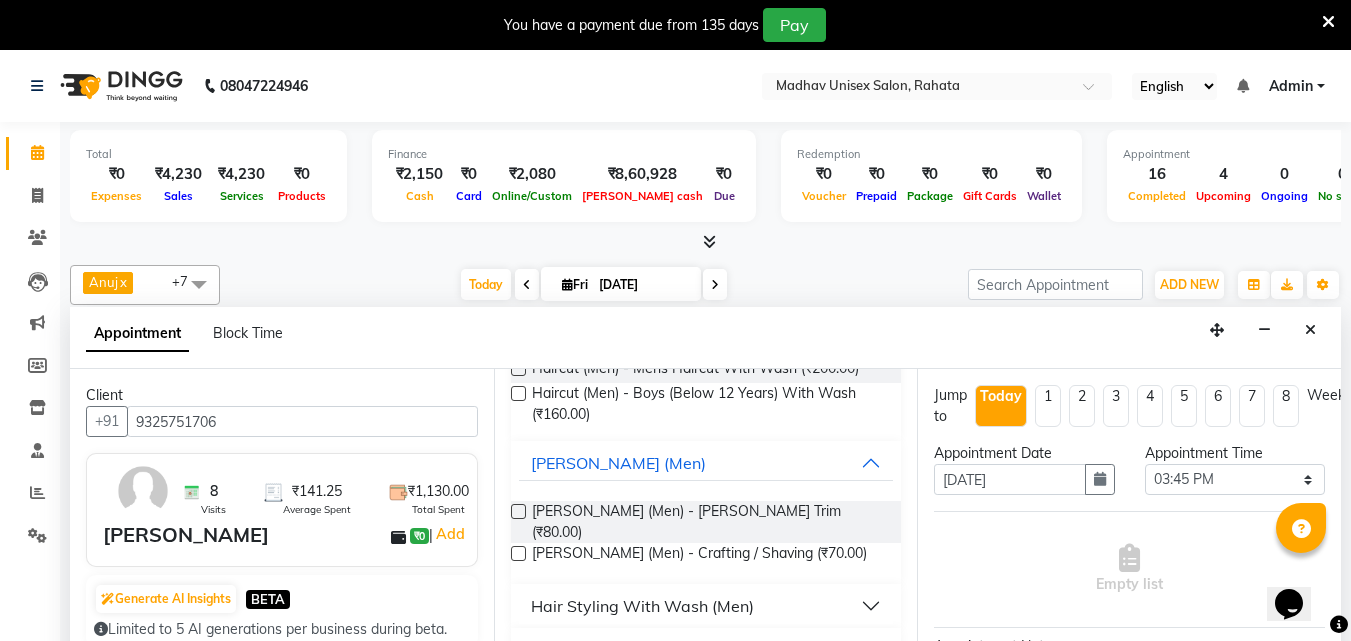 click at bounding box center (518, 511) 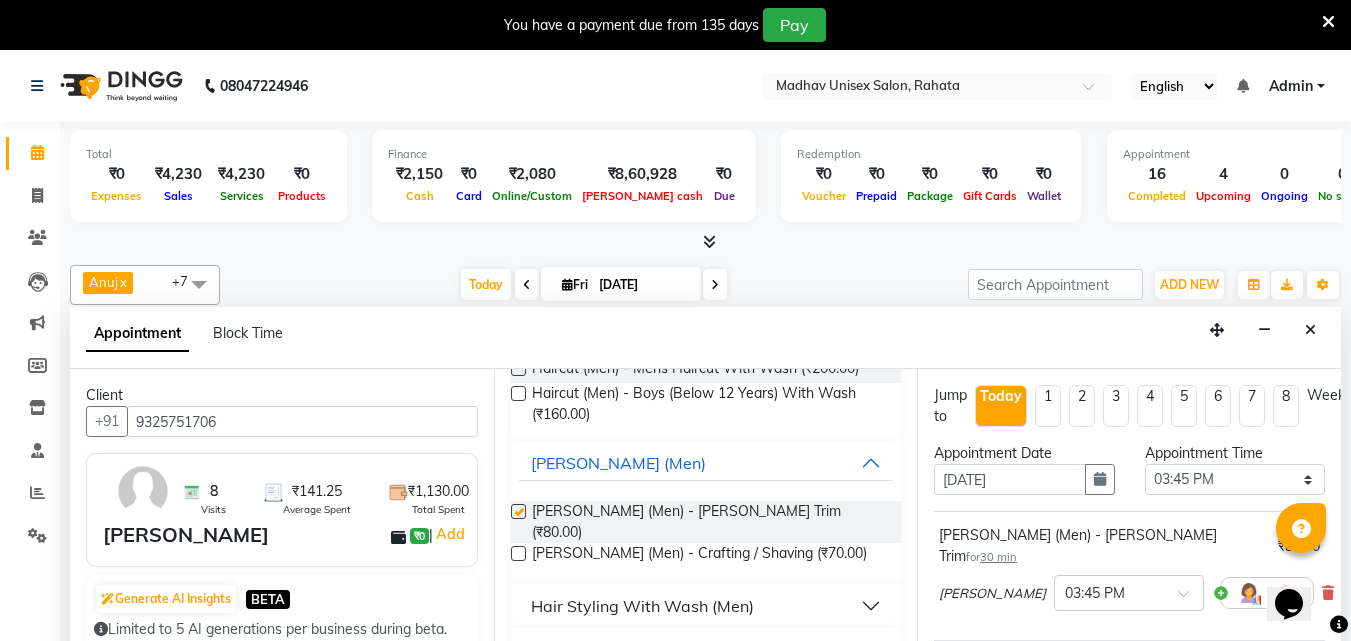 checkbox on "false" 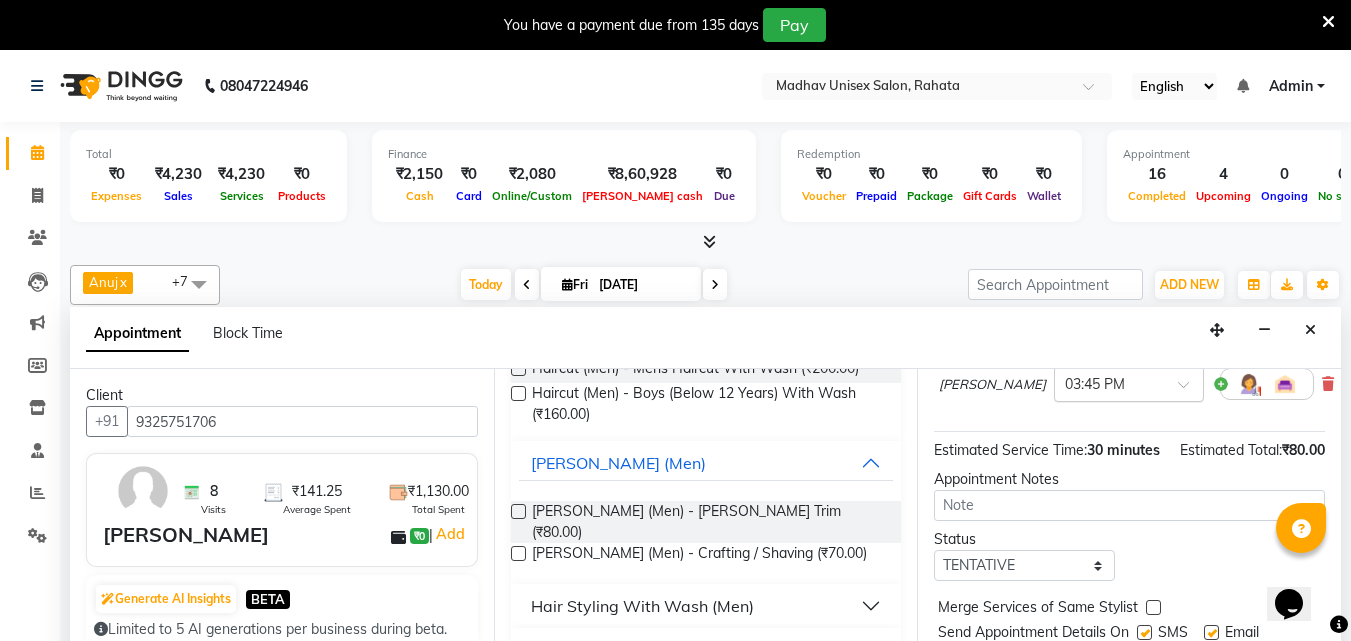 scroll, scrollTop: 239, scrollLeft: 0, axis: vertical 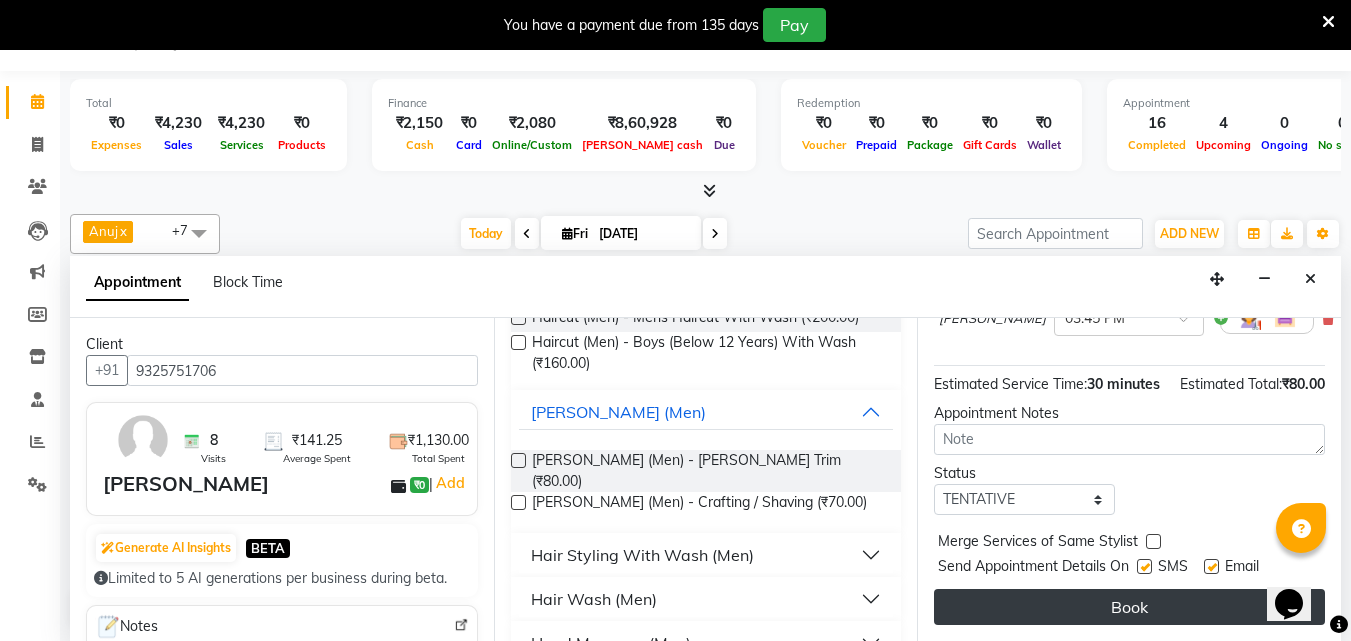 click on "Book" at bounding box center [1129, 607] 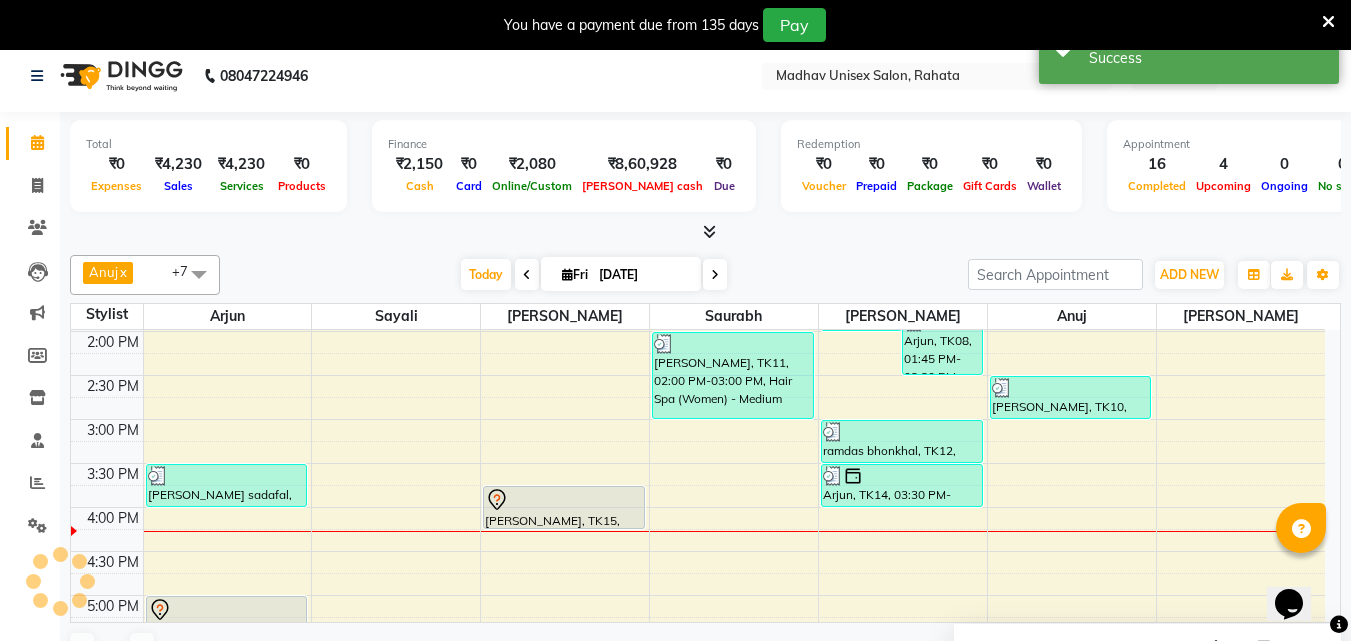 scroll, scrollTop: 0, scrollLeft: 0, axis: both 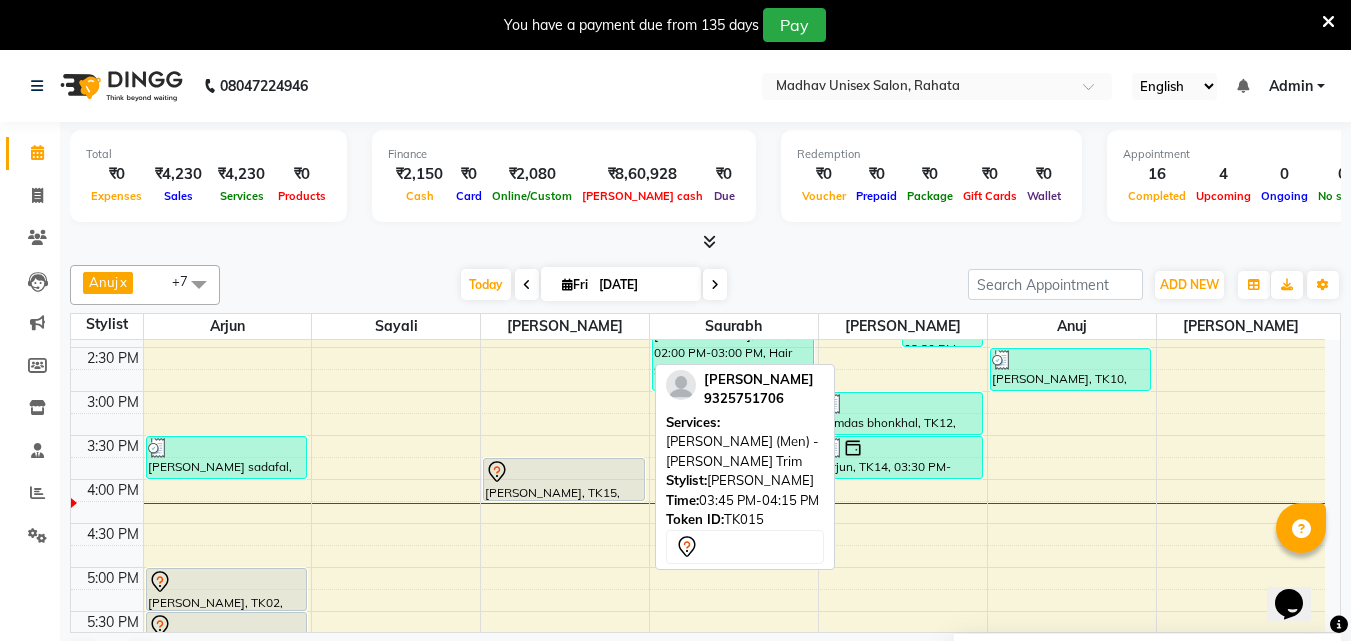 click at bounding box center (564, 472) 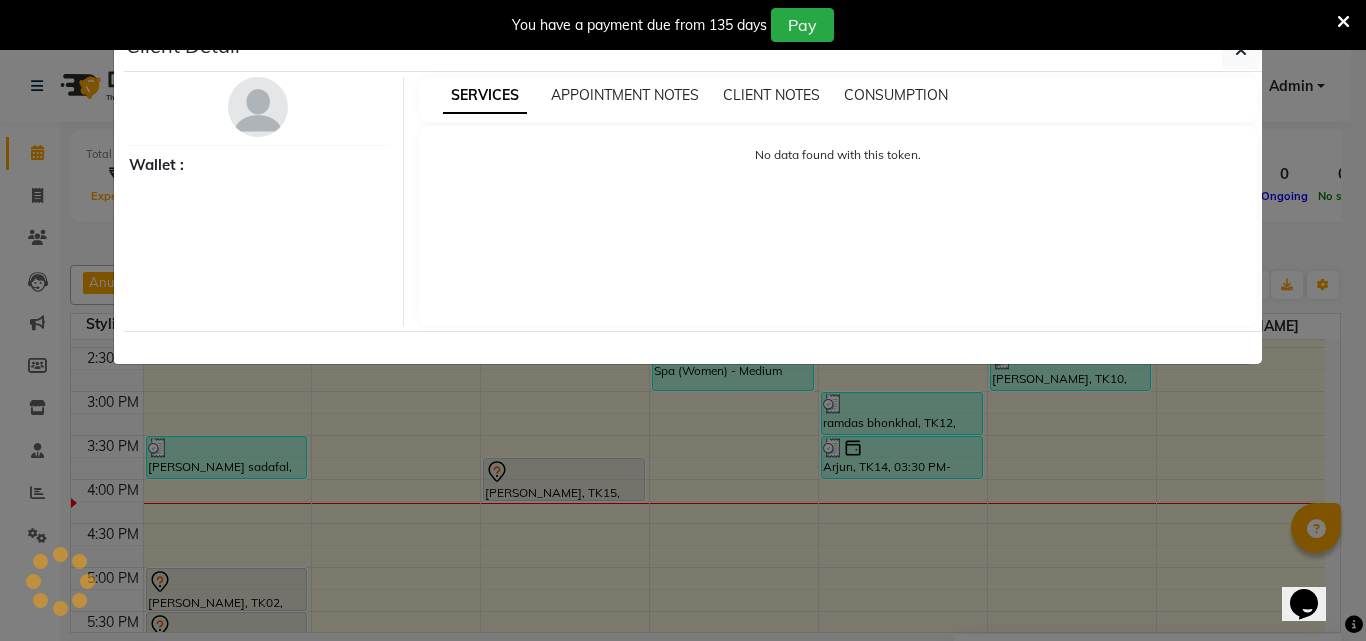 select on "7" 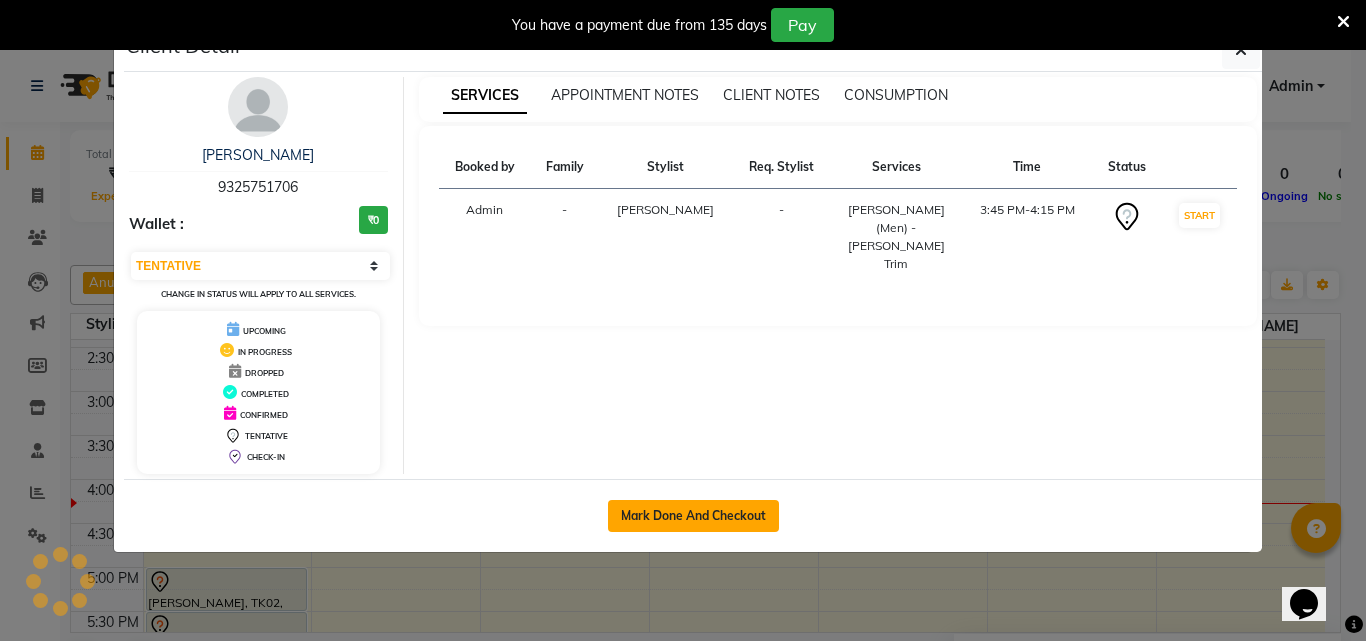 click on "Mark Done And Checkout" 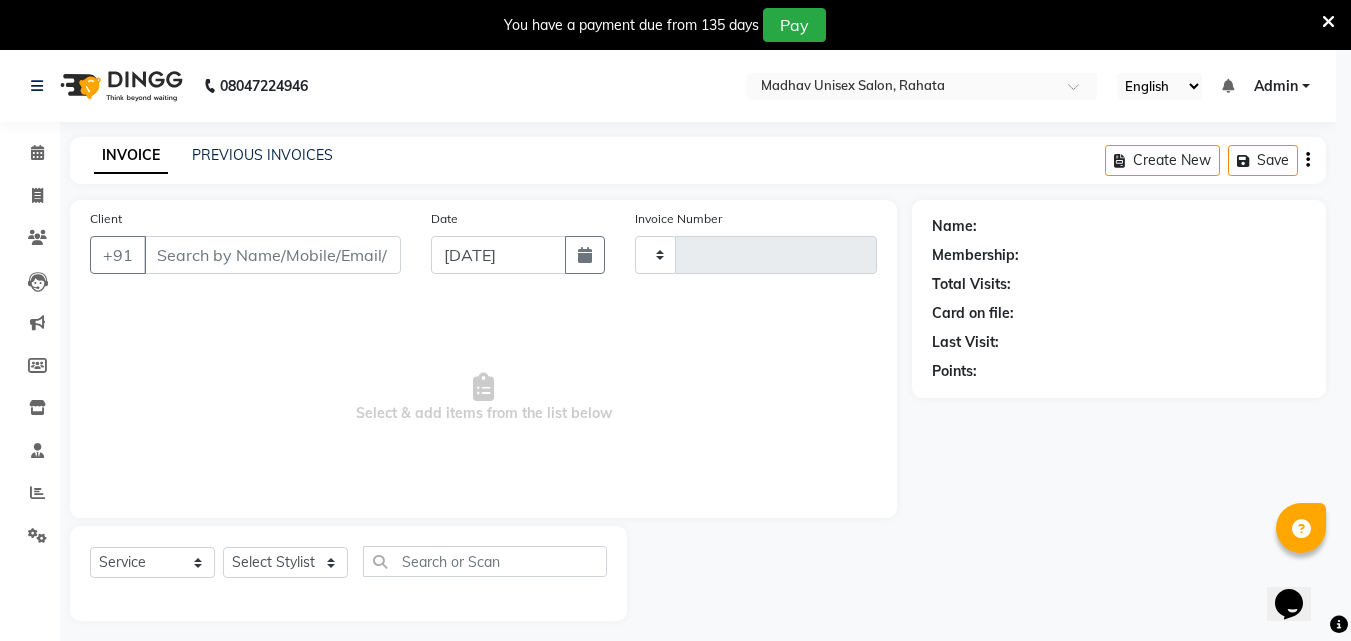 type on "1808" 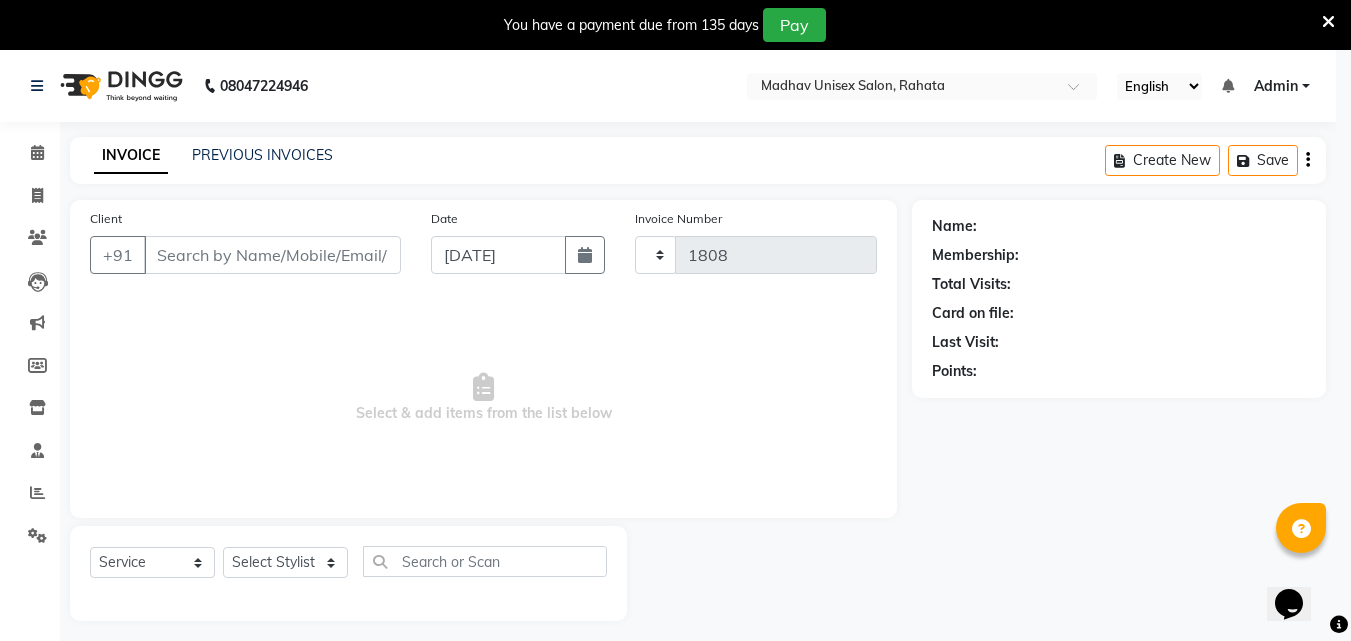 select on "870" 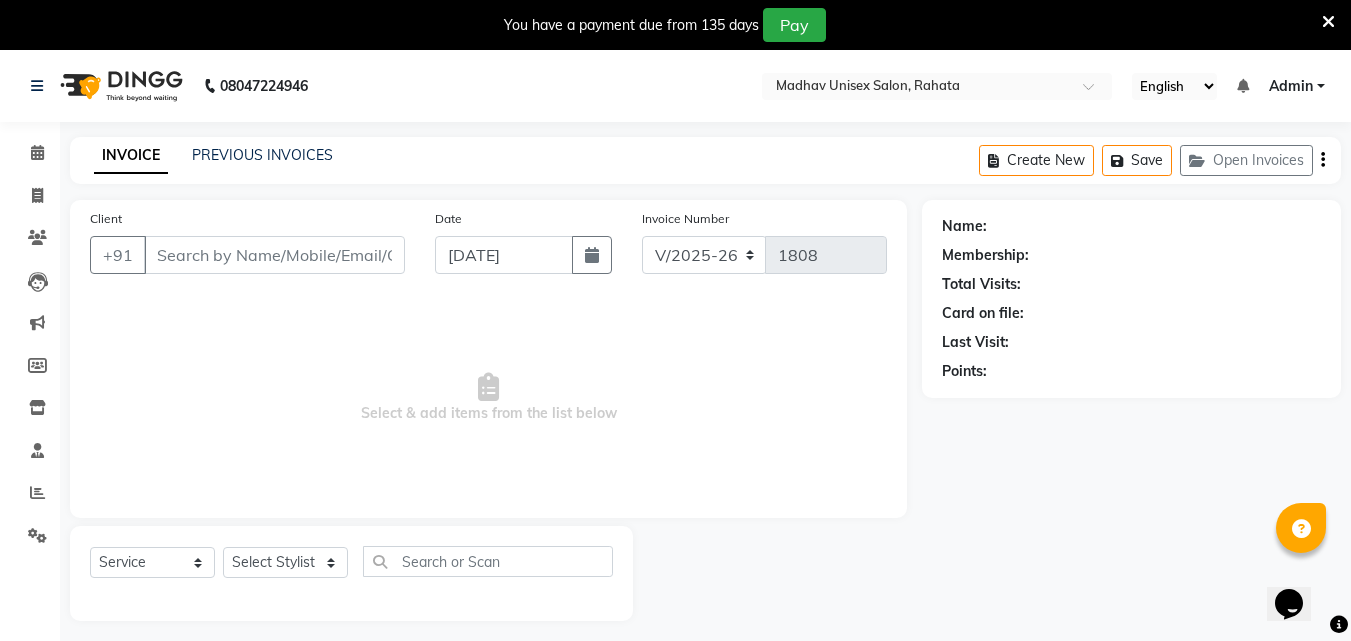type on "9325751706" 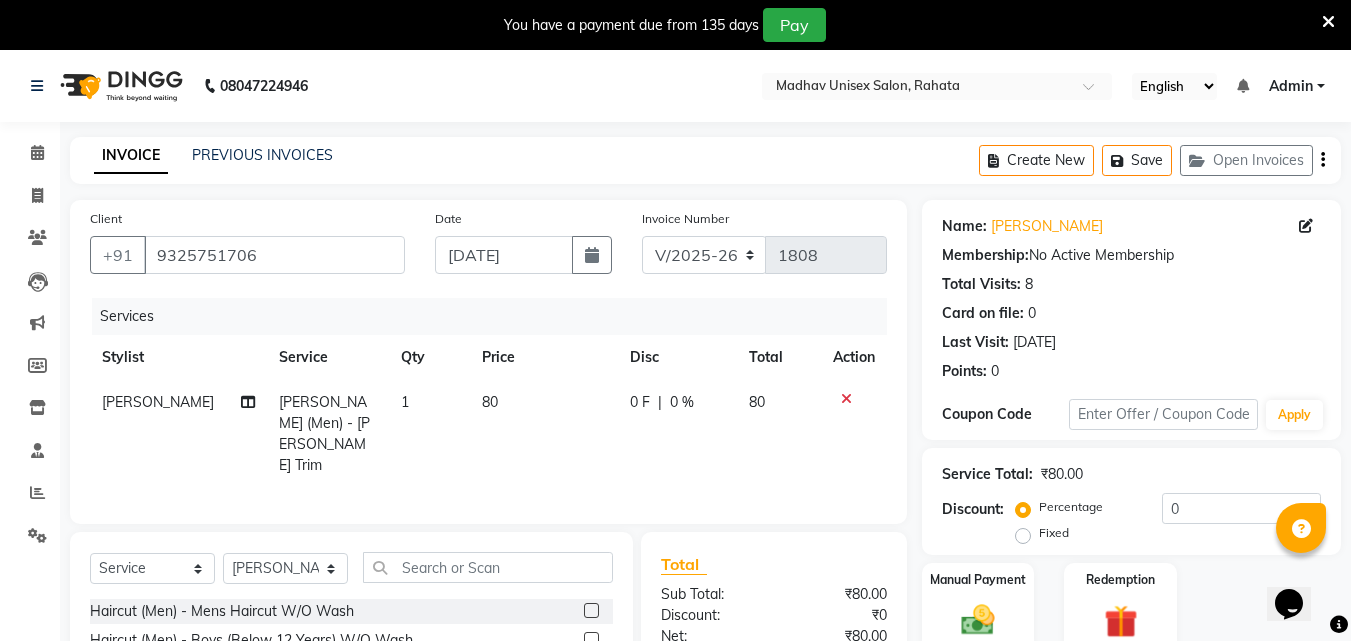 click on "80" 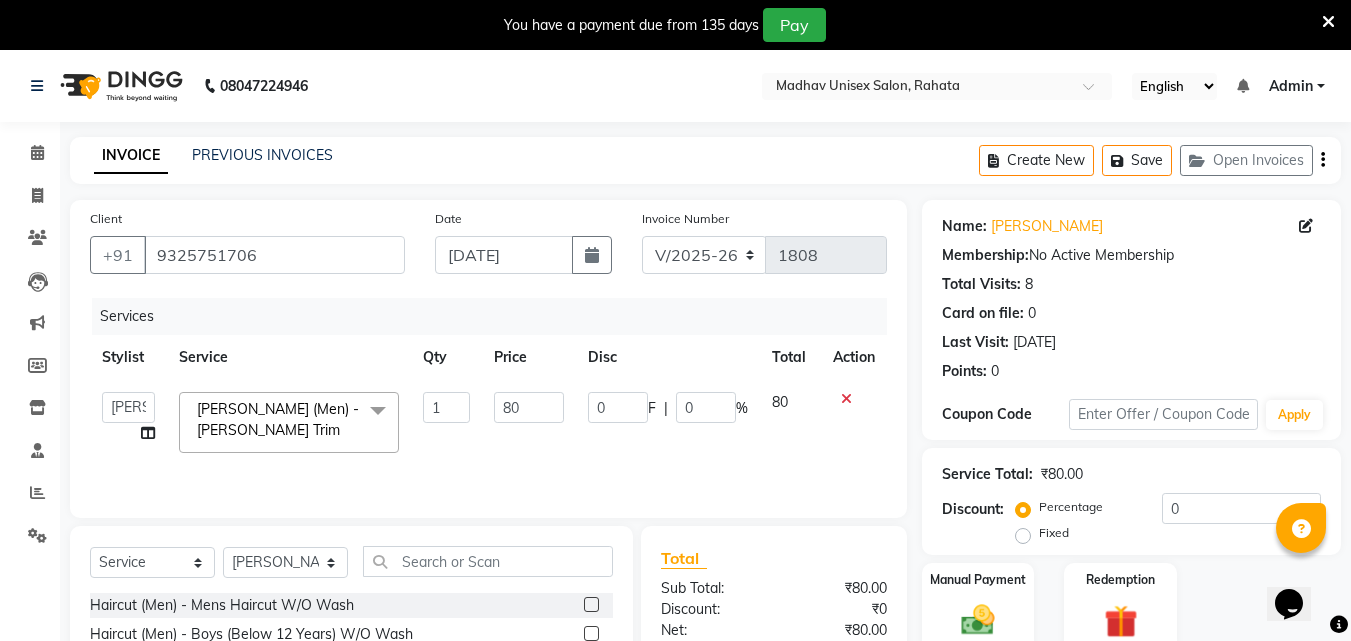 click on "80" 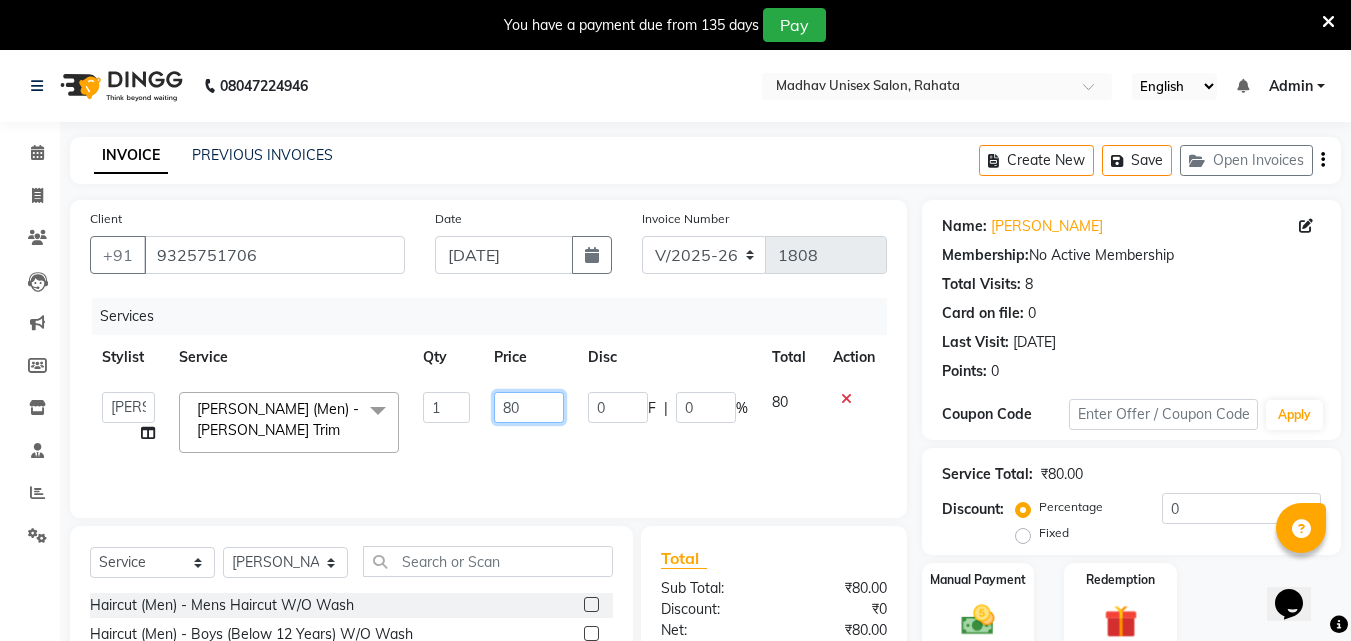 click on "80" 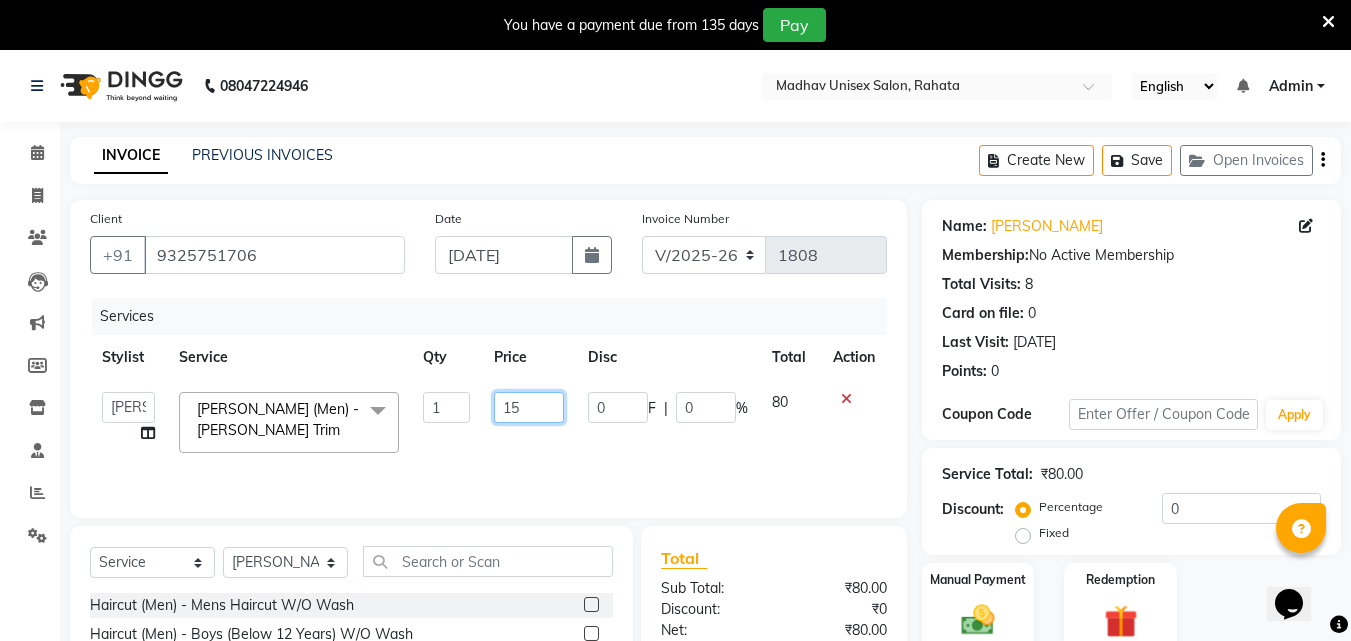 type on "150" 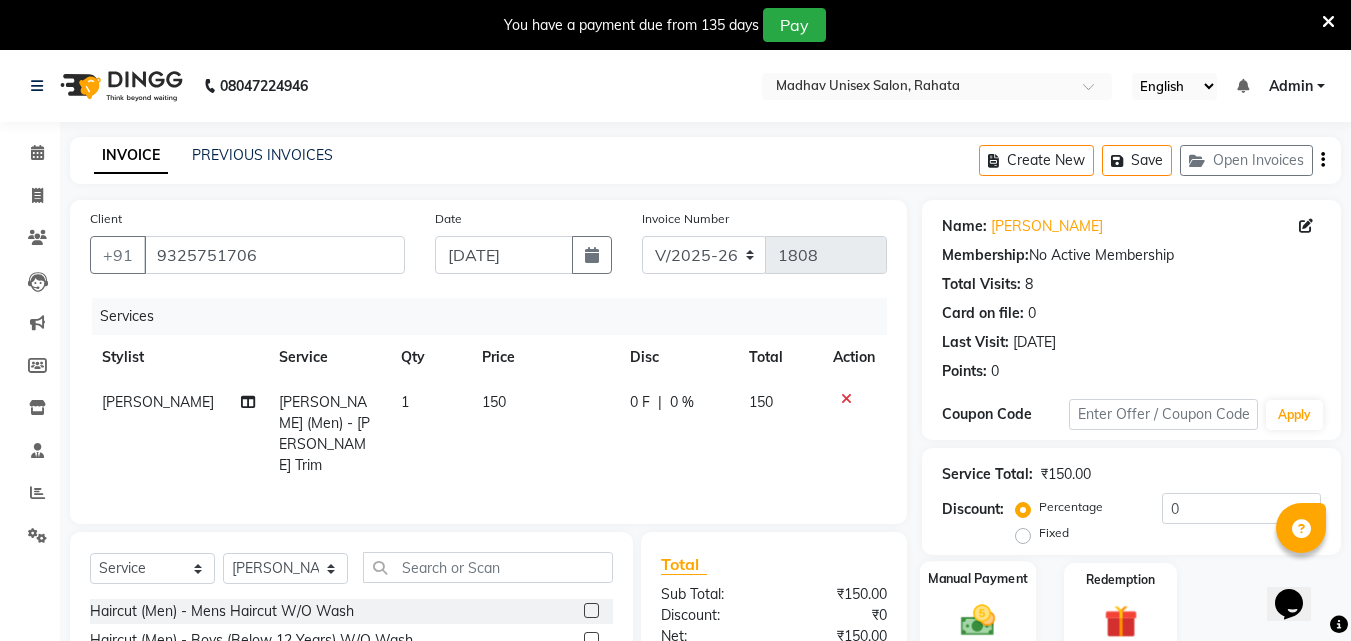 click on "Manual Payment" 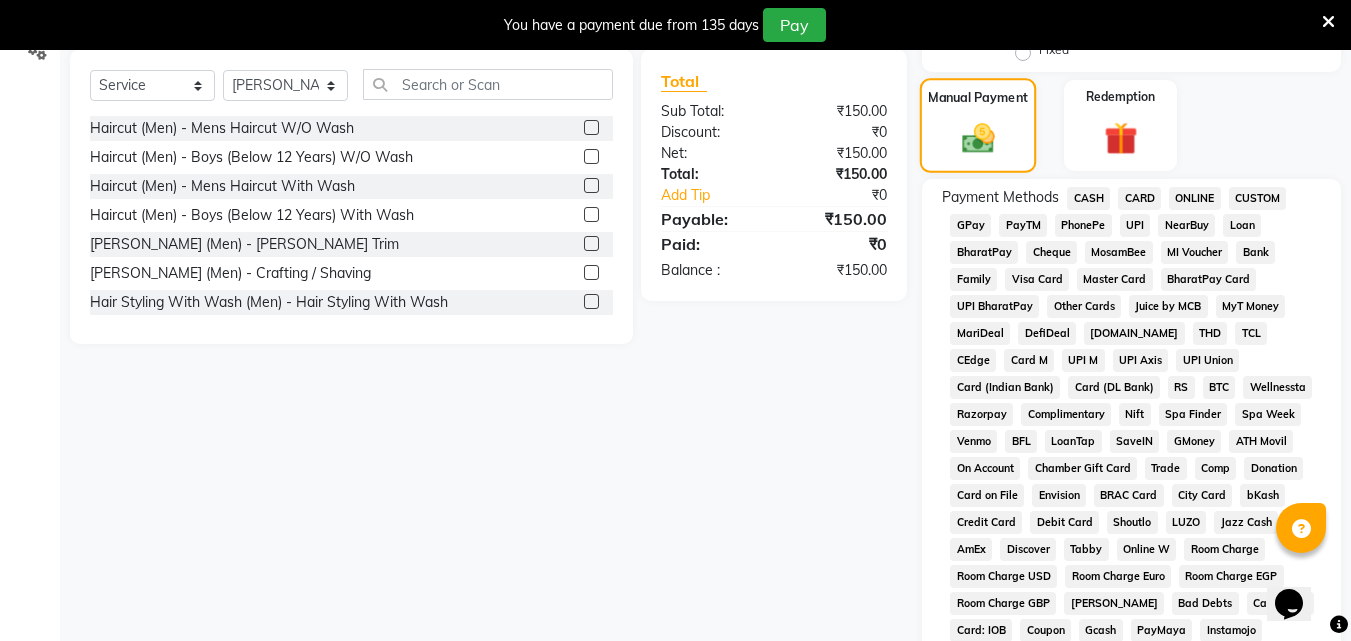 scroll, scrollTop: 482, scrollLeft: 0, axis: vertical 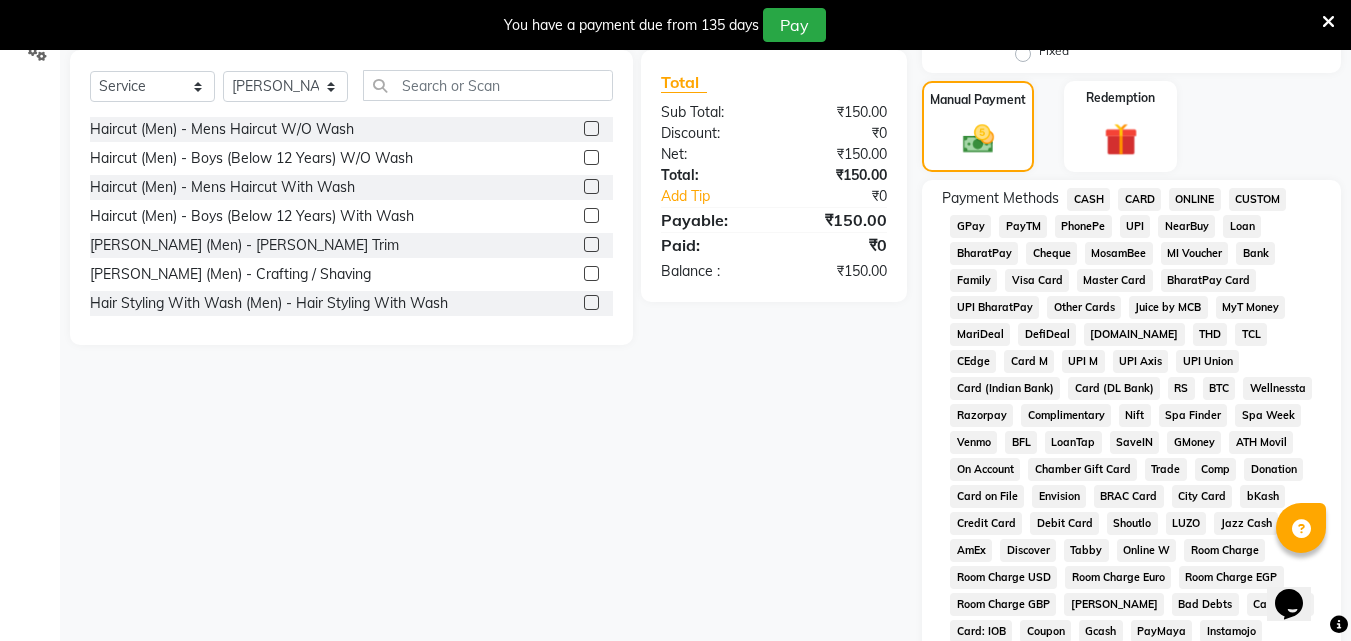 click on "CASH" 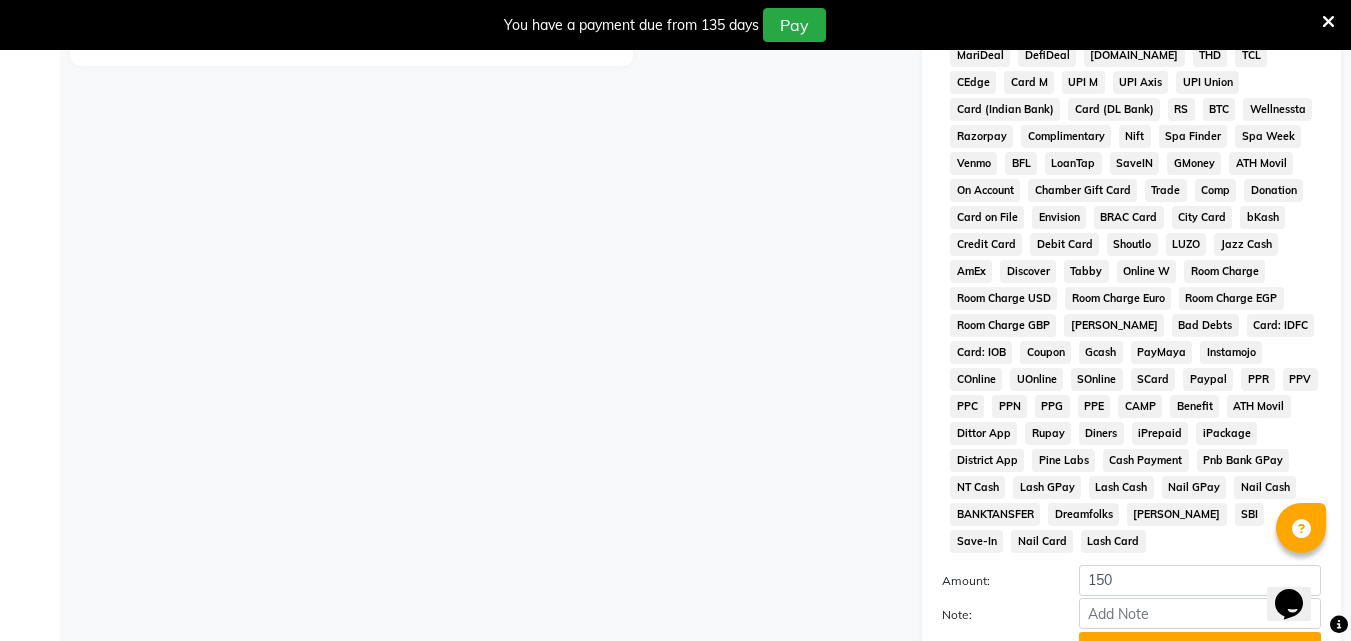 scroll, scrollTop: 911, scrollLeft: 0, axis: vertical 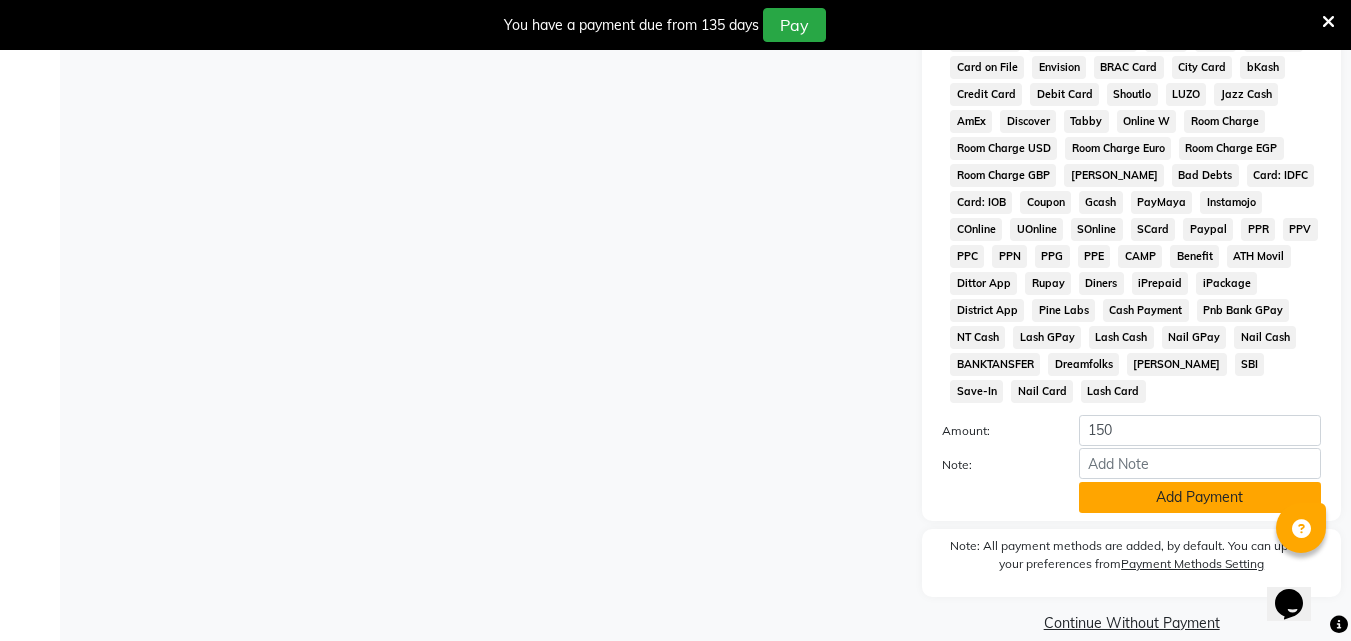 click on "Add Payment" 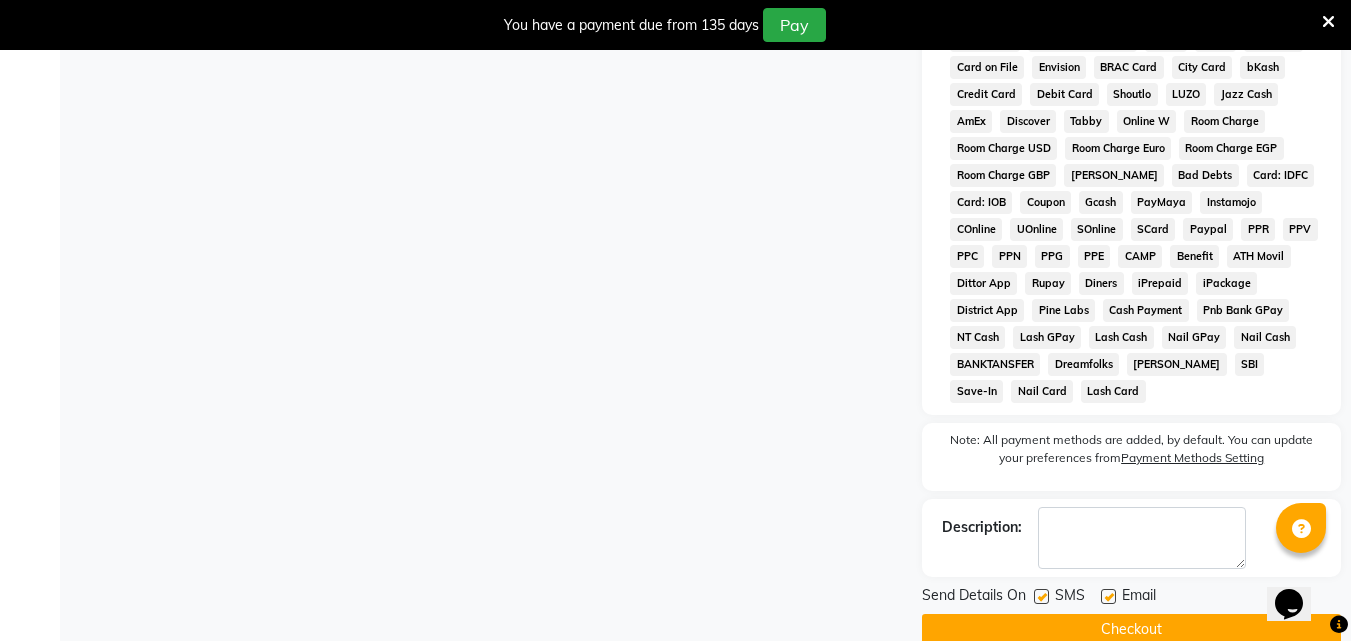click on "Checkout" 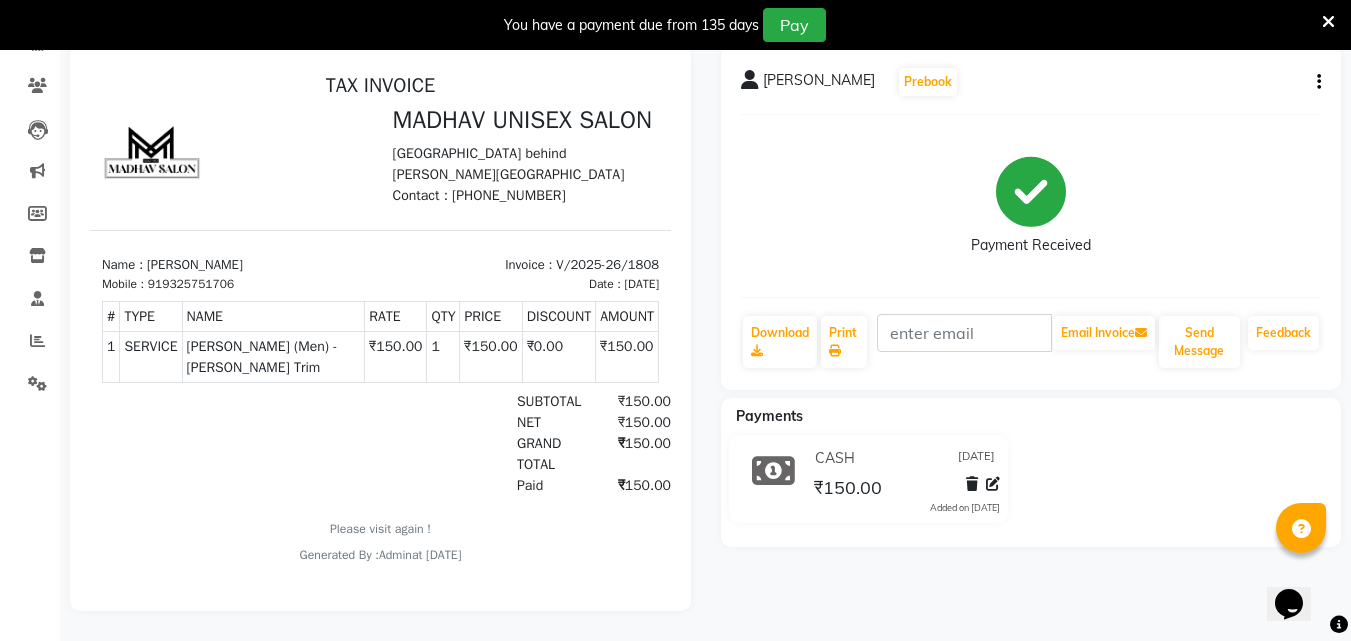 scroll, scrollTop: 0, scrollLeft: 0, axis: both 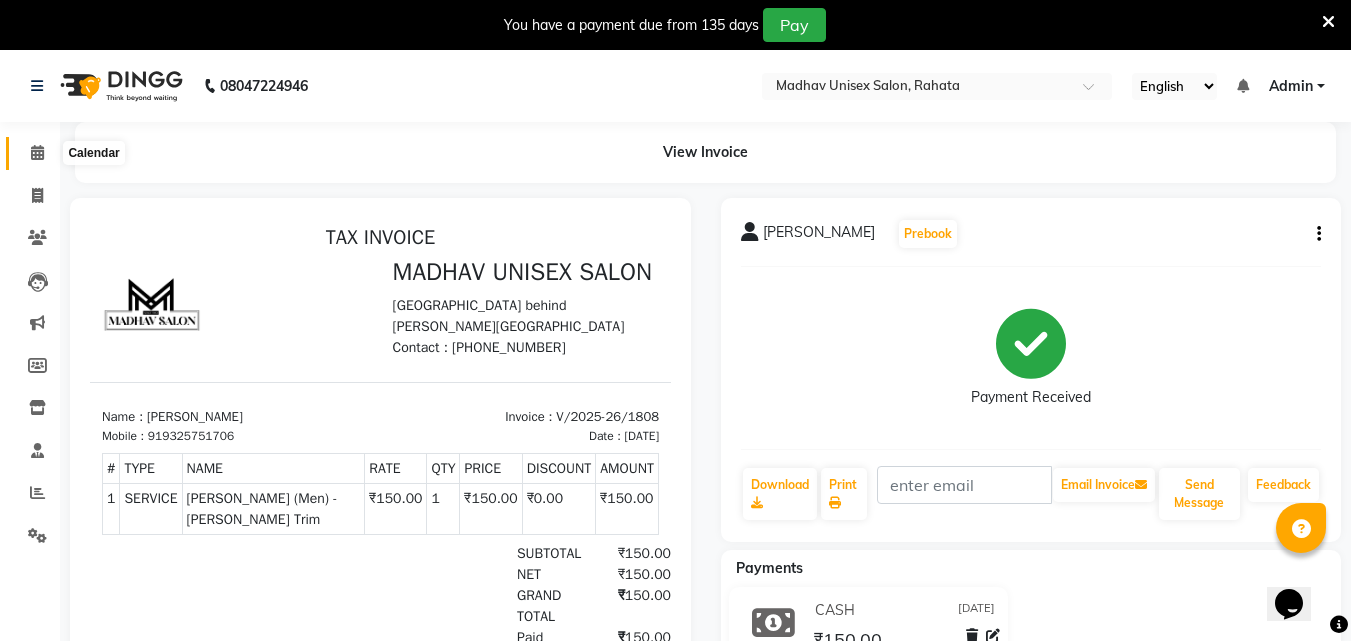 click 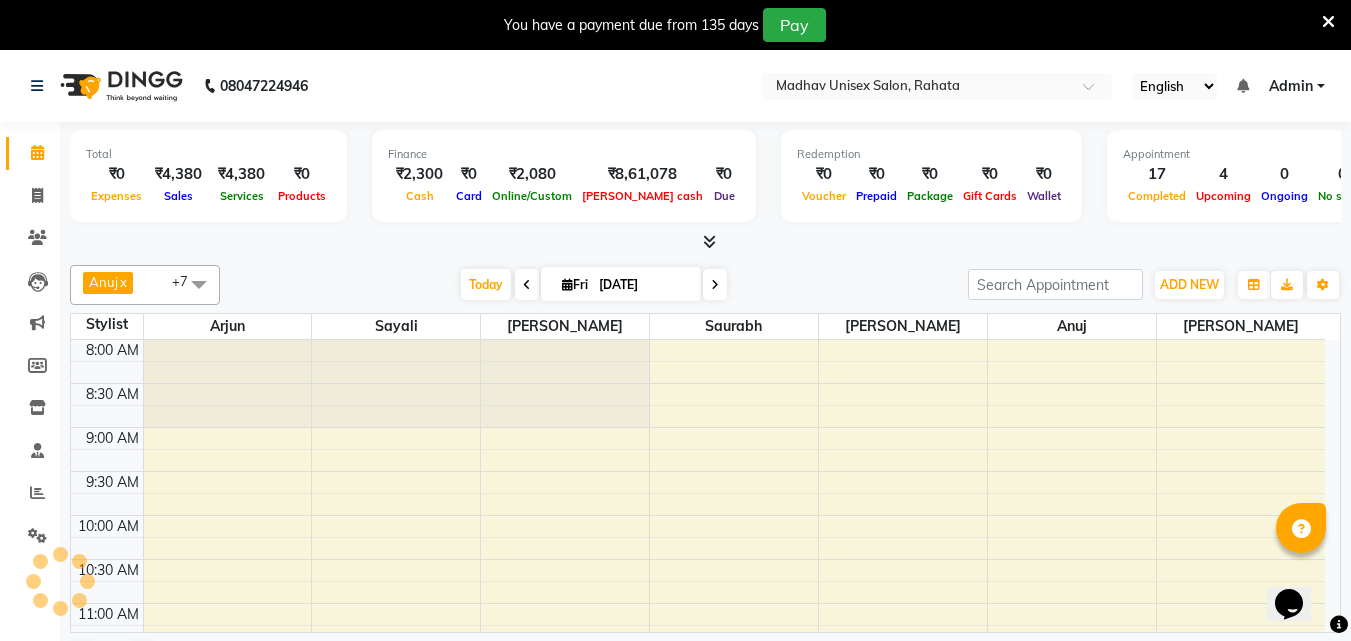 click 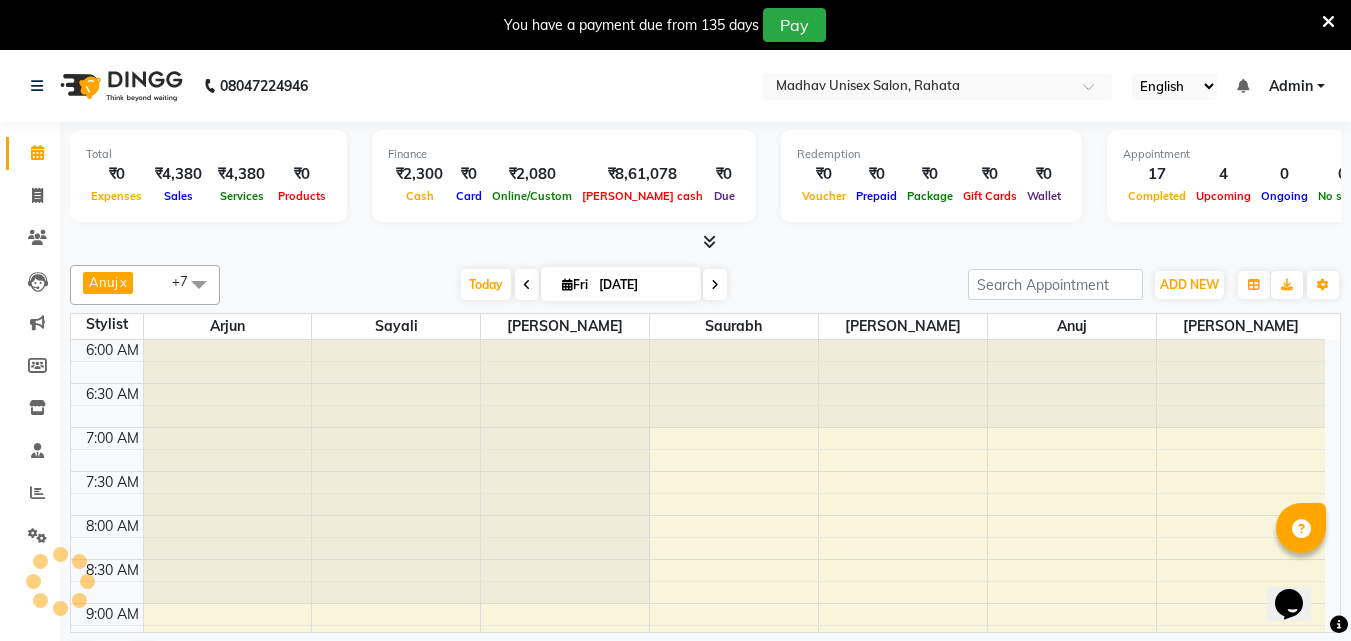click 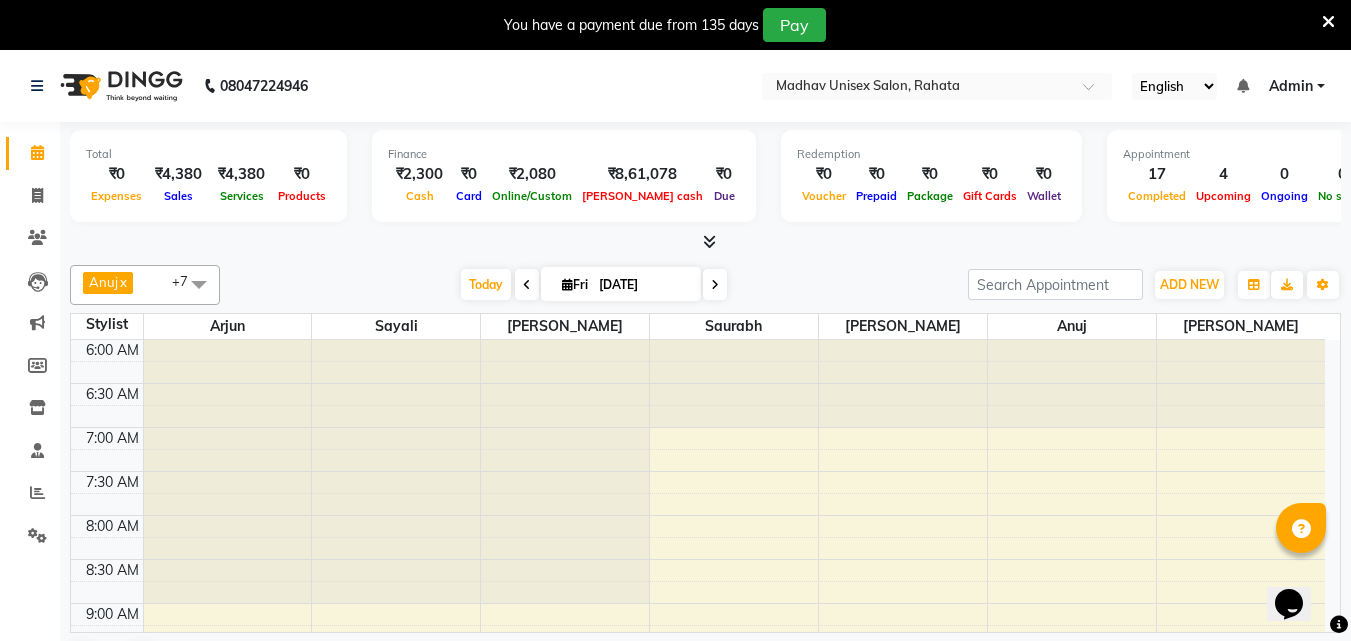 click at bounding box center [1328, 22] 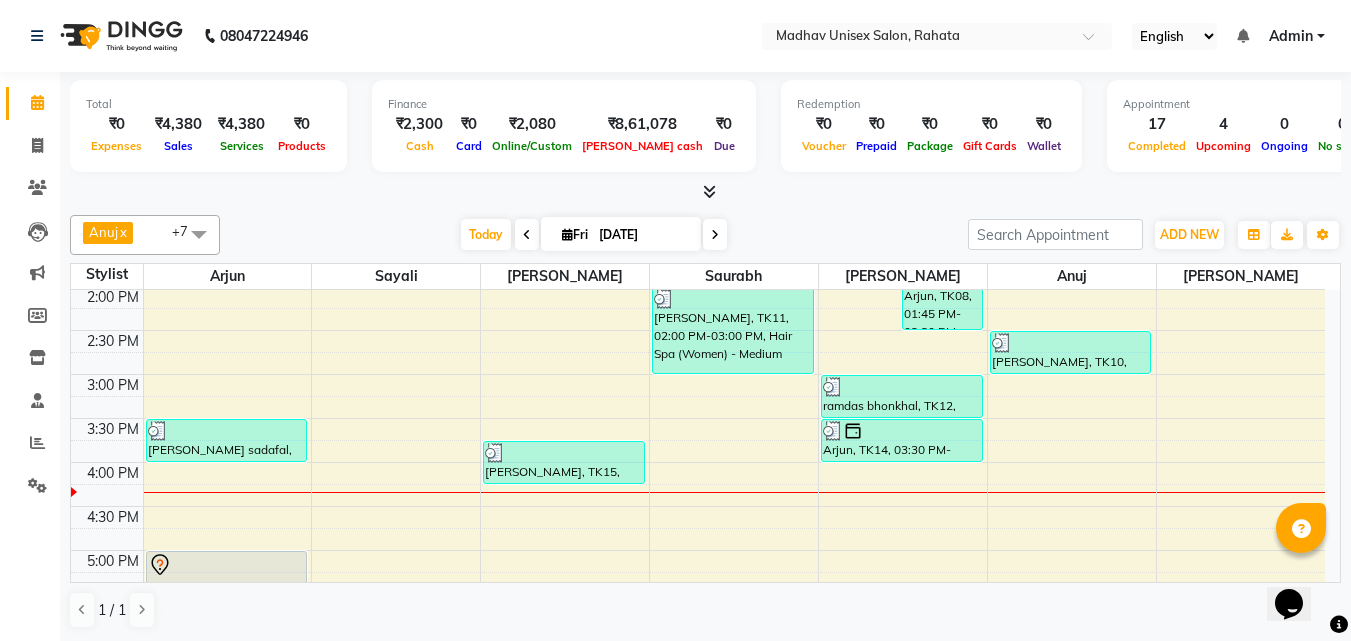 scroll, scrollTop: 701, scrollLeft: 0, axis: vertical 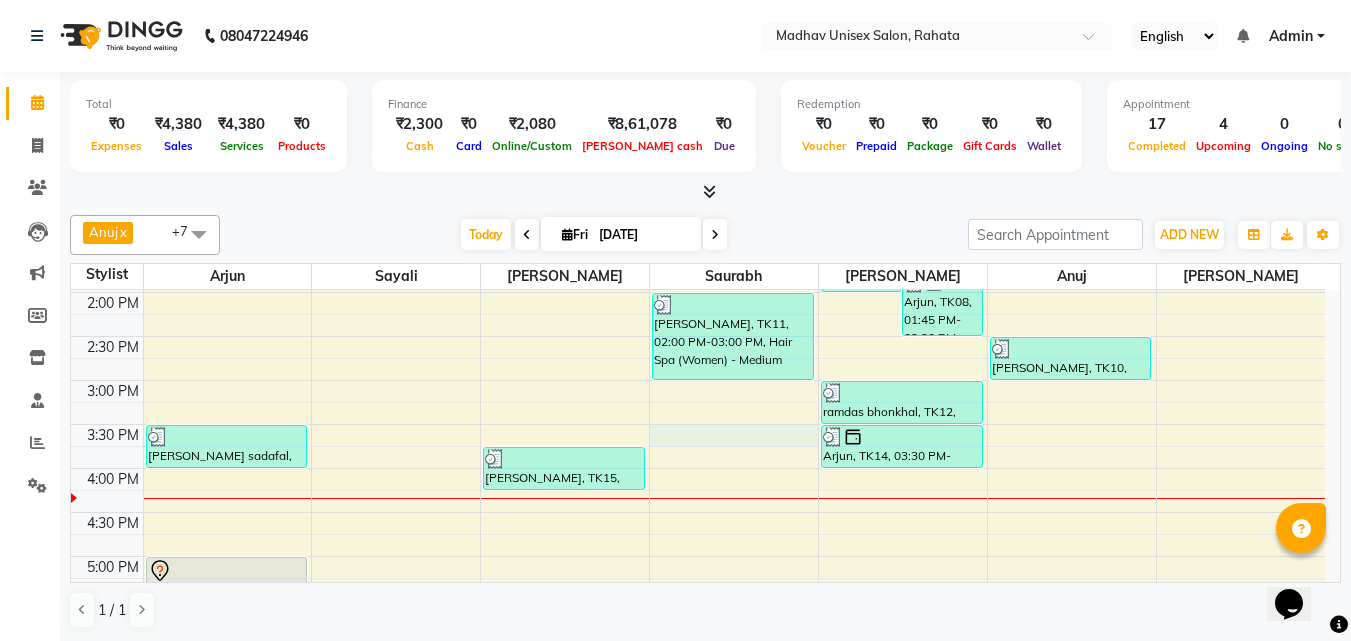 click on "6:00 AM 6:30 AM 7:00 AM 7:30 AM 8:00 AM 8:30 AM 9:00 AM 9:30 AM 10:00 AM 10:30 AM 11:00 AM 11:30 AM 12:00 PM 12:30 PM 1:00 PM 1:30 PM 2:00 PM 2:30 PM 3:00 PM 3:30 PM 4:00 PM 4:30 PM 5:00 PM 5:30 PM 6:00 PM 6:30 PM 7:00 PM 7:30 PM 8:00 PM 8:30 PM 9:00 PM 9:30 PM 10:00 PM 10:30 PM     [PERSON_NAME], TK03, 11:00 AM-11:30 AM, [PERSON_NAME] (Men)  - [PERSON_NAME] Trim     [PERSON_NAME] sadafal, TK13, 03:30 PM-04:00 PM, Haircut (Women)  - Womens Haircut Without Wash             [PERSON_NAME], TK02, 05:00 PM-05:30 PM, Haircut (Men)  - Mens Haircut W/O Wash             [PERSON_NAME], TK02, 05:30 PM-06:00 PM, Haircut (Men)  - Mens Haircut W/O Wash     Arjun, TK01, 10:00 AM-10:30 AM, Haircut (Men)  - Mens Haircut W/O Wash     Arjun, TK01, 10:30 AM-11:00 AM, [PERSON_NAME] (Men)  - [PERSON_NAME] Trim     [PERSON_NAME], TK15, 03:45 PM-04:15 PM, [PERSON_NAME] (Men)  - [PERSON_NAME] Trim             [PERSON_NAME], TK05, 11:30 AM-12:00 PM, Haircut (Men)  - Mens Haircut With Wash             [PERSON_NAME], TK05, 12:00 PM-12:30 PM, [PERSON_NAME] (Men)  - Crafting / Shaving" at bounding box center [698, 336] 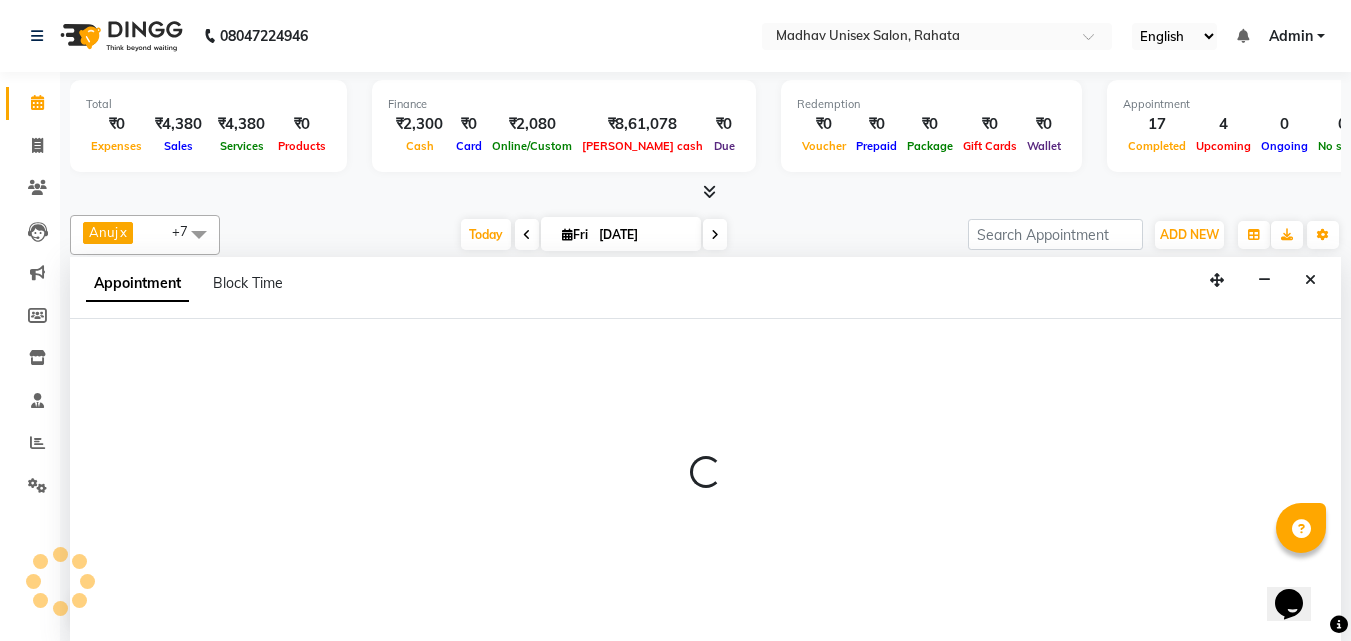 scroll, scrollTop: 1, scrollLeft: 0, axis: vertical 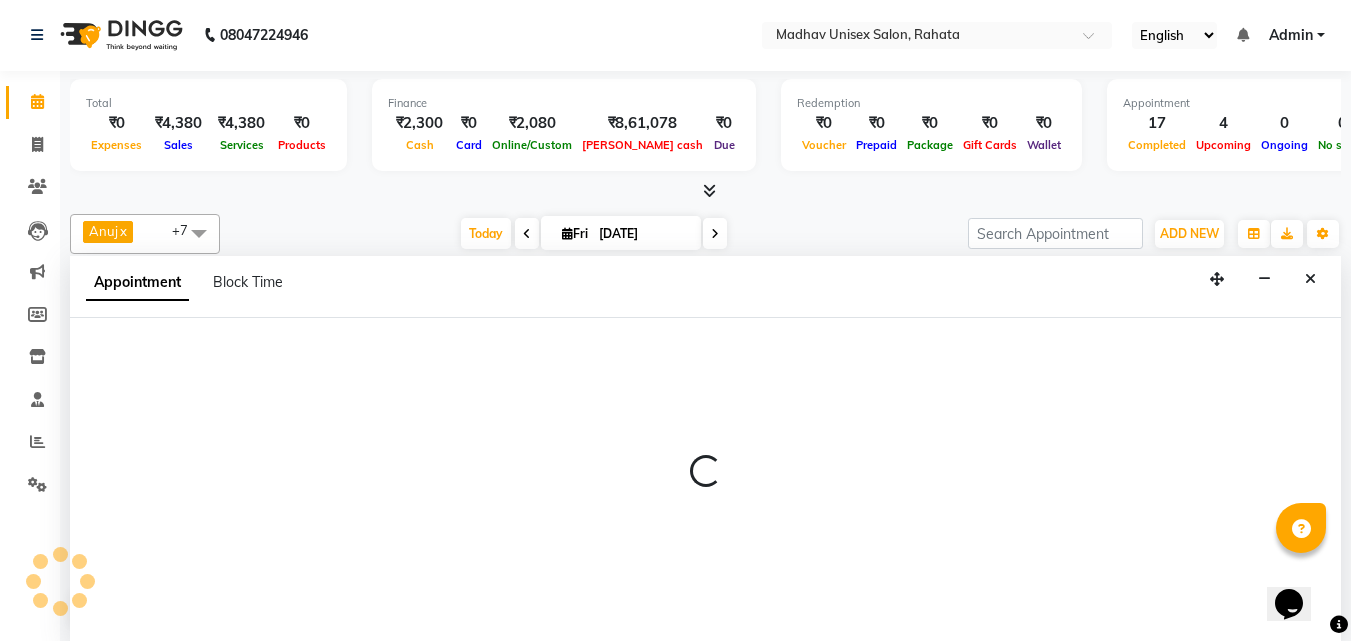 select on "31840" 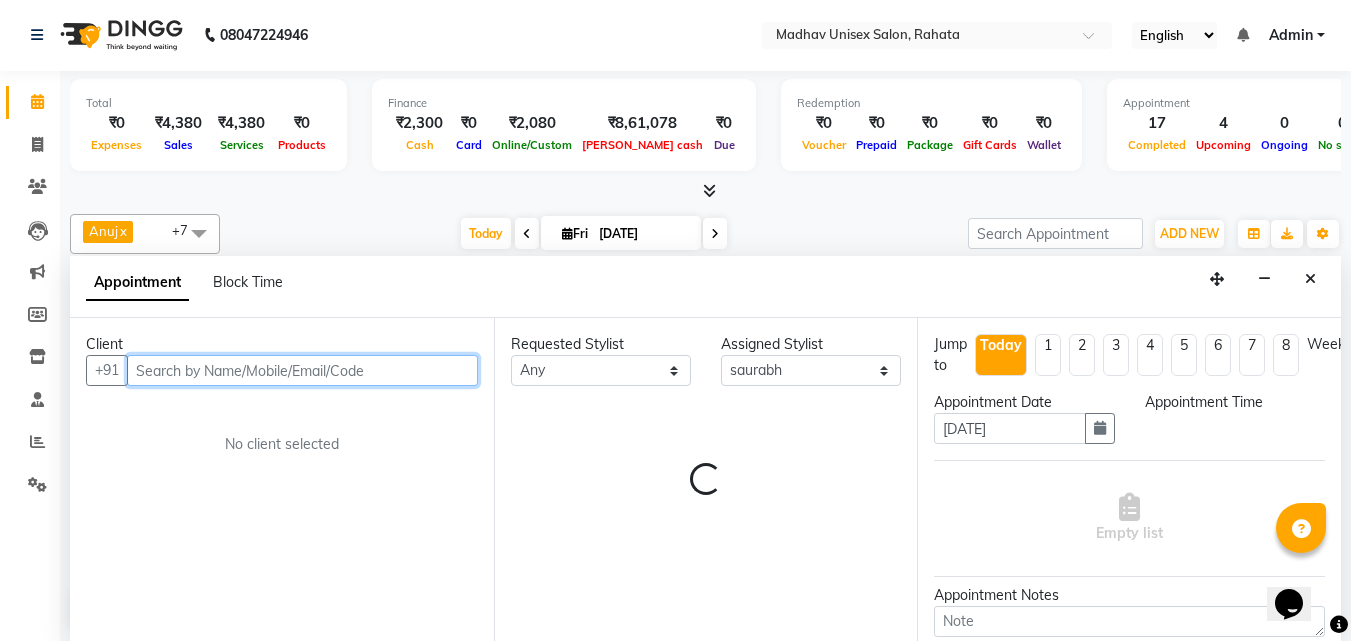 select on "930" 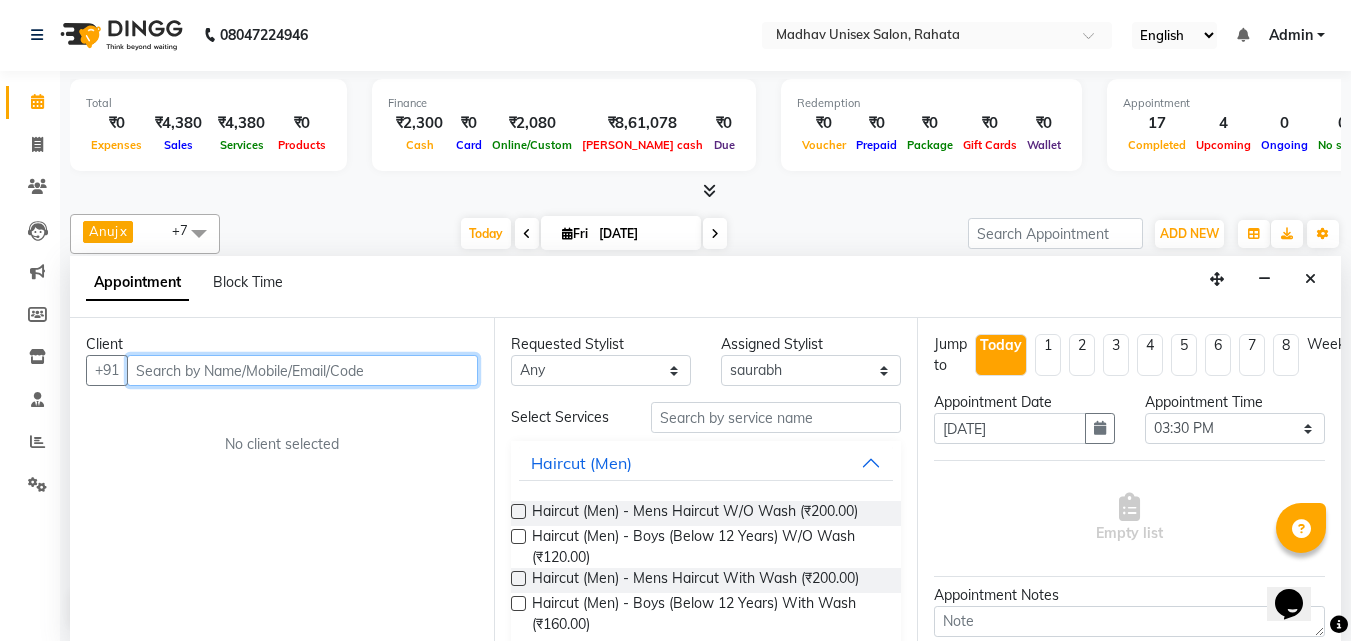 click at bounding box center [302, 370] 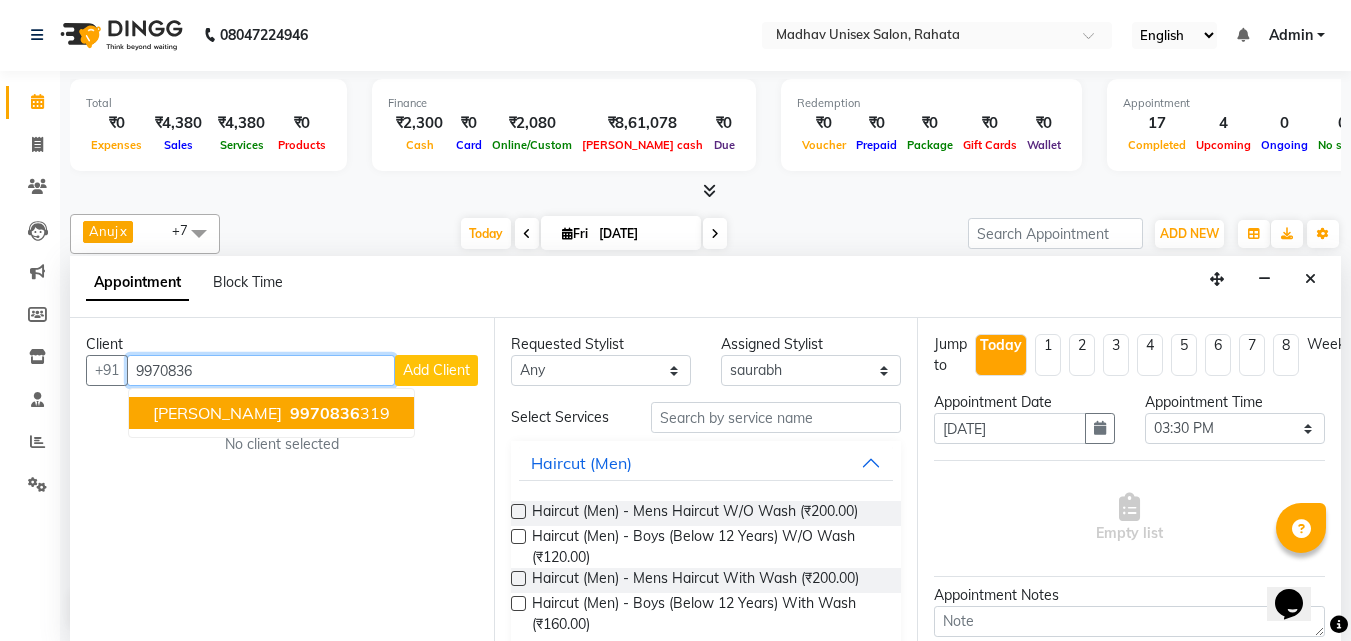 click on "9970836 319" at bounding box center (338, 413) 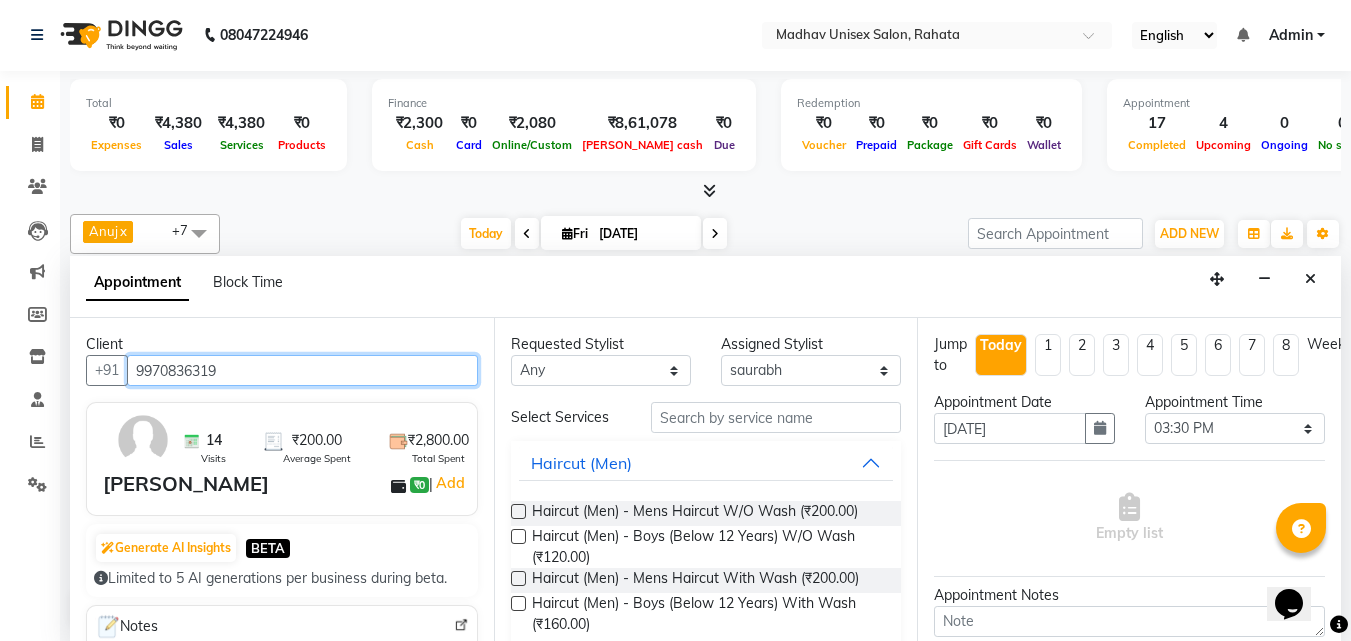 type on "9970836319" 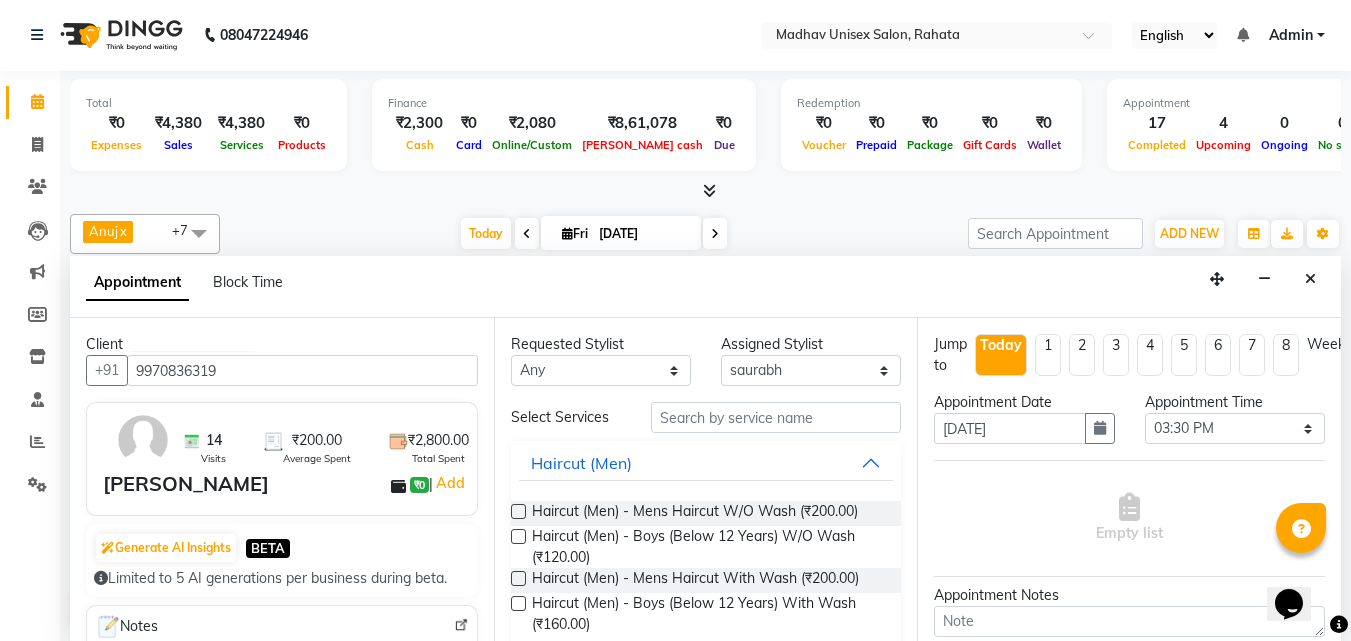 click at bounding box center [518, 578] 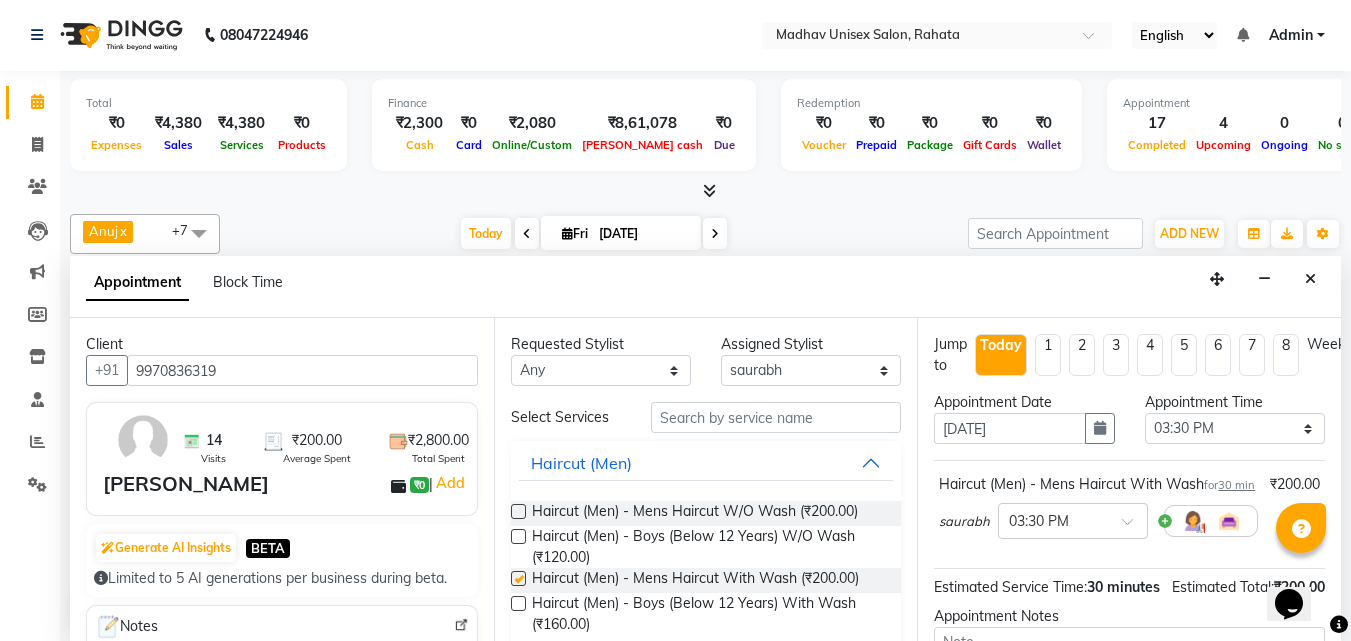 checkbox on "false" 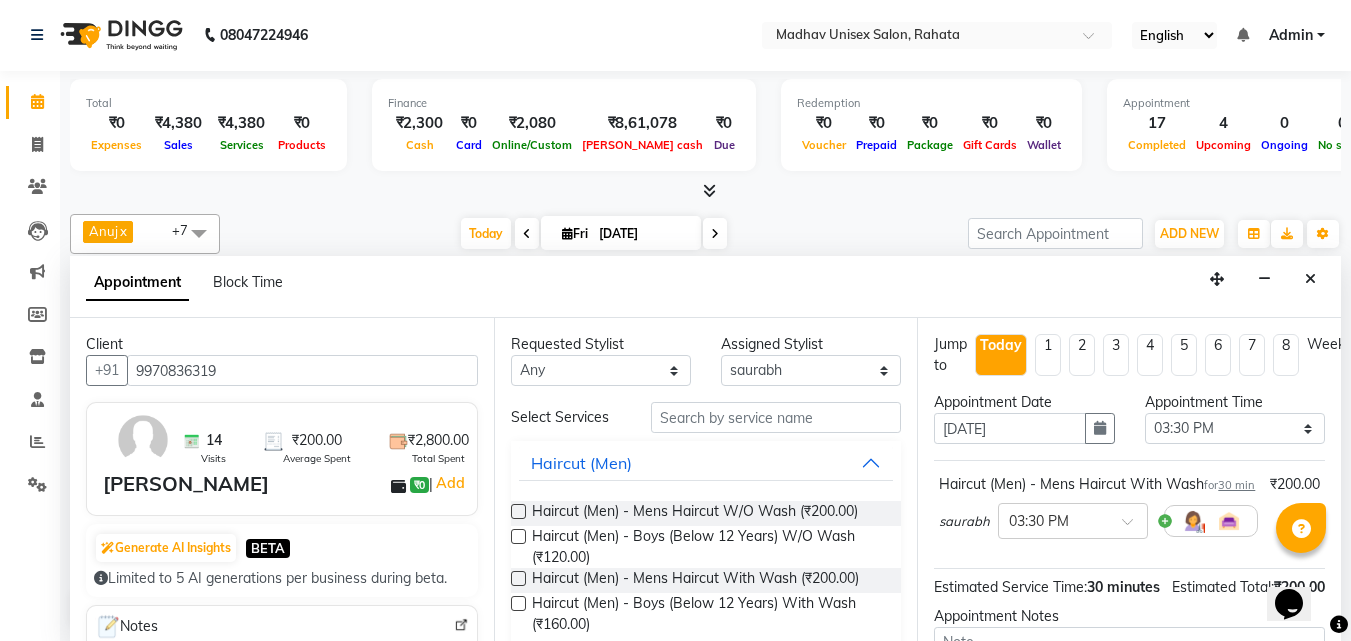 click on "Jump to [DATE] 1 2 3 4 5 6 7 8 Weeks Appointment Date [DATE] Appointment Time Select 07:00 AM 07:15 AM 07:30 AM 07:45 AM 08:00 AM 08:15 AM 08:30 AM 08:45 AM 09:00 AM 09:15 AM 09:30 AM 09:45 AM 10:00 AM 10:15 AM 10:30 AM 10:45 AM 11:00 AM 11:15 AM 11:30 AM 11:45 AM 12:00 PM 12:15 PM 12:30 PM 12:45 PM 01:00 PM 01:15 PM 01:30 PM 01:45 PM 02:00 PM 02:15 PM 02:30 PM 02:45 PM 03:00 PM 03:15 PM 03:30 PM 03:45 PM 04:00 PM 04:15 PM 04:30 PM 04:45 PM 05:00 PM 05:15 PM 05:30 PM 05:45 PM 06:00 PM 06:15 PM 06:30 PM 06:45 PM 07:00 PM 07:15 PM 07:30 PM 07:45 PM 08:00 PM 08:15 PM 08:30 PM 08:45 PM 09:00 PM 09:15 PM 09:30 PM 09:45 PM 10:00 PM Haircut (Men)  - Mens Haircut With Wash   for  30 min ₹200.00 saurabh × 03:30 PM Estimated Service Time:  30 minutes Estimated Total:  ₹200.00 Appointment Notes Status Select TENTATIVE CONFIRM CHECK-IN UPCOMING Merge Services of Same Stylist Send Appointment Details On SMS Email  Book" at bounding box center (1129, 479) 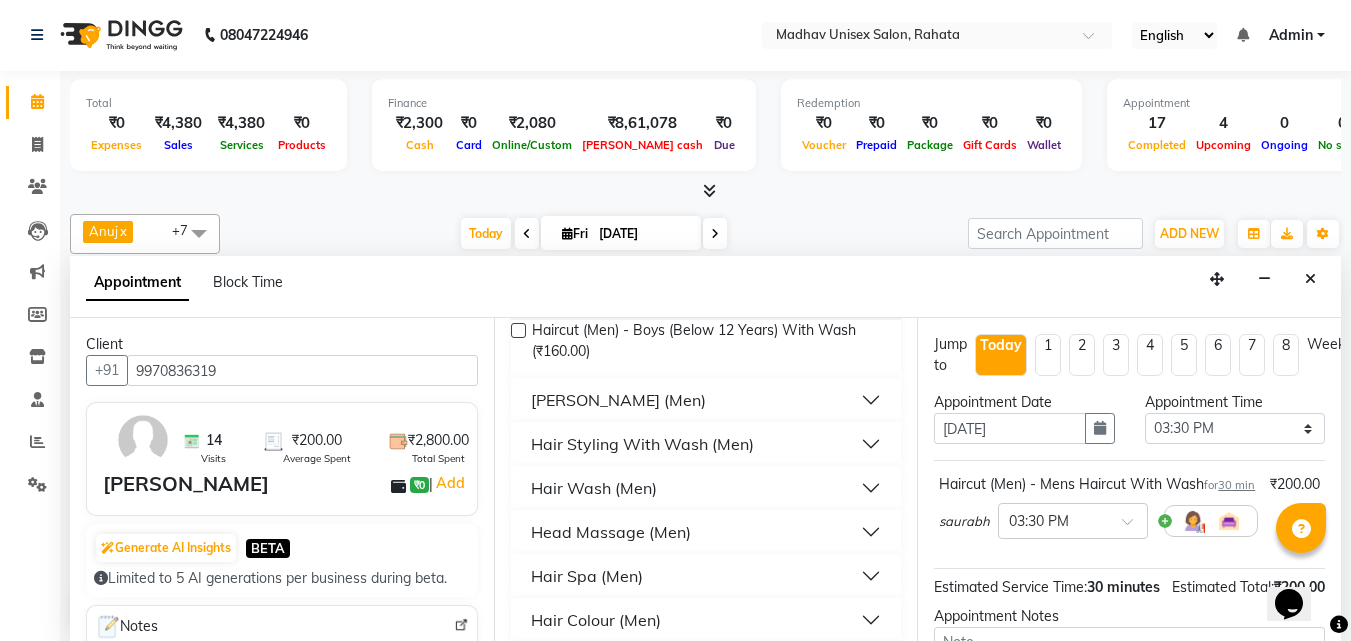 scroll, scrollTop: 282, scrollLeft: 0, axis: vertical 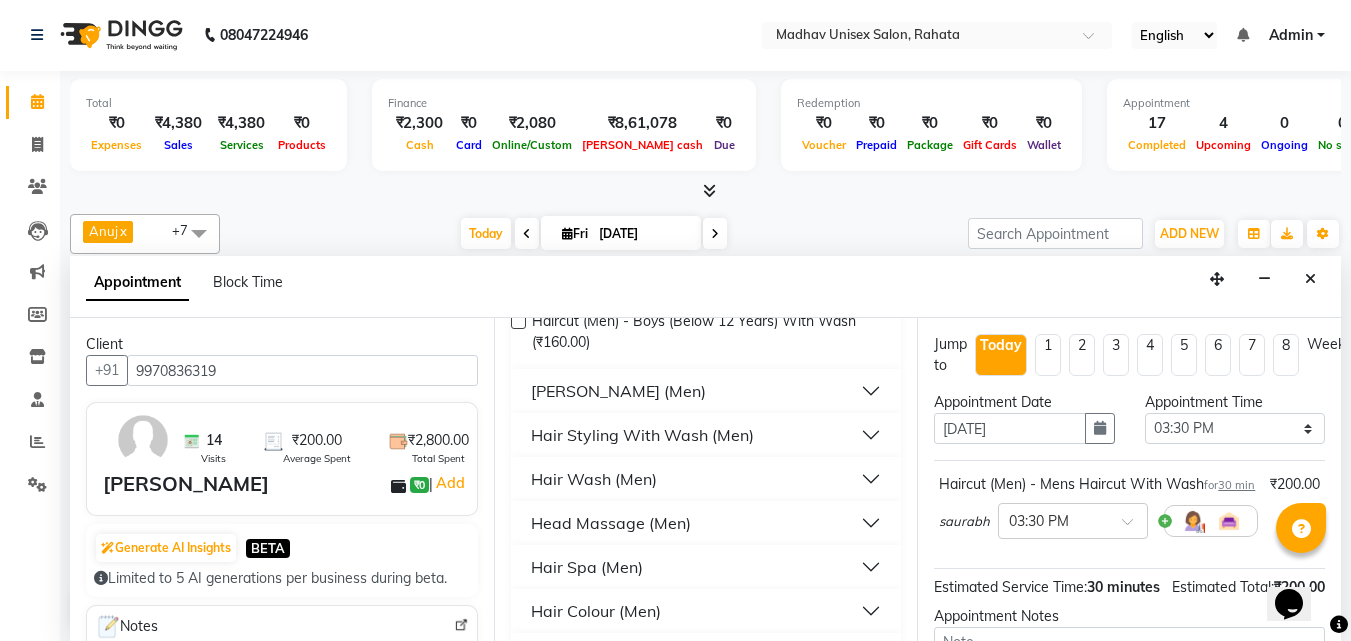 click on "[PERSON_NAME] (Men)" at bounding box center (706, 391) 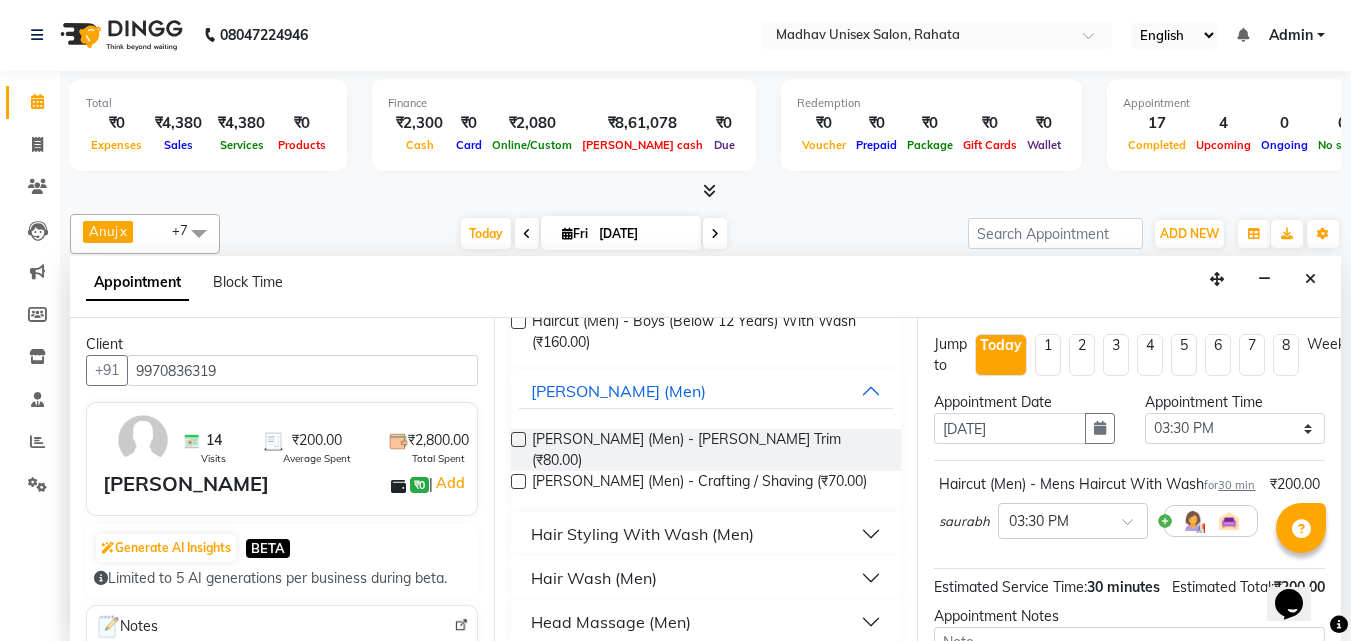 click at bounding box center (518, 481) 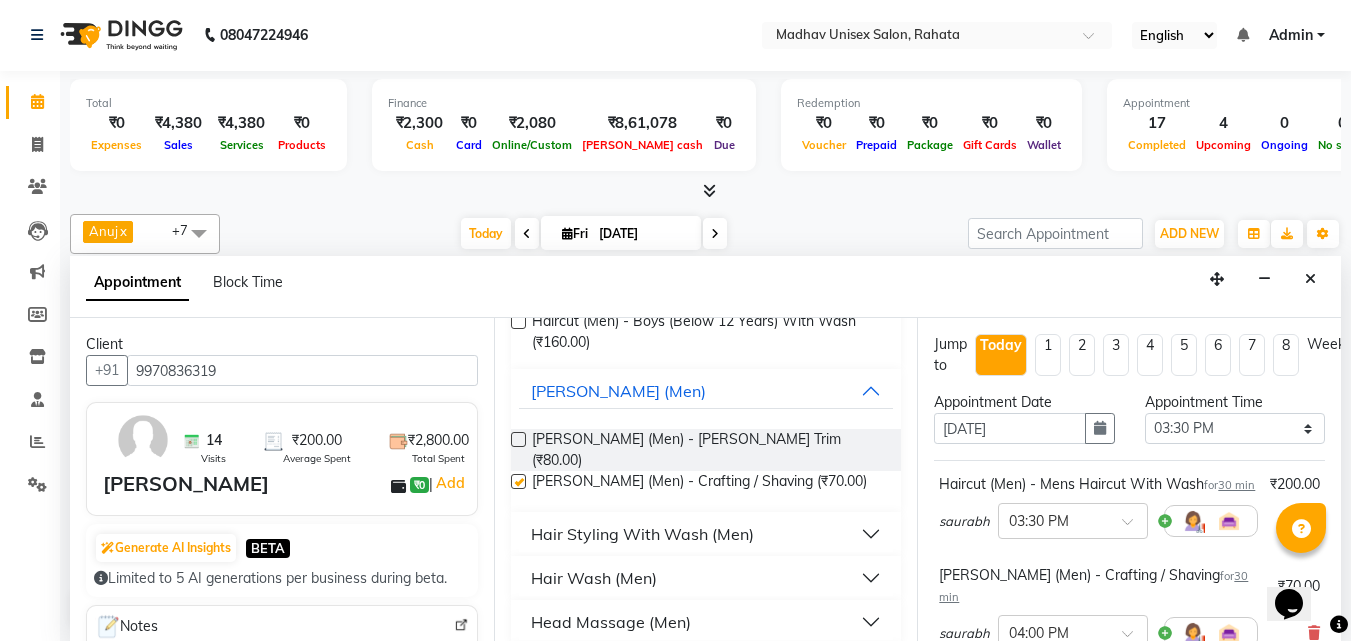 checkbox on "false" 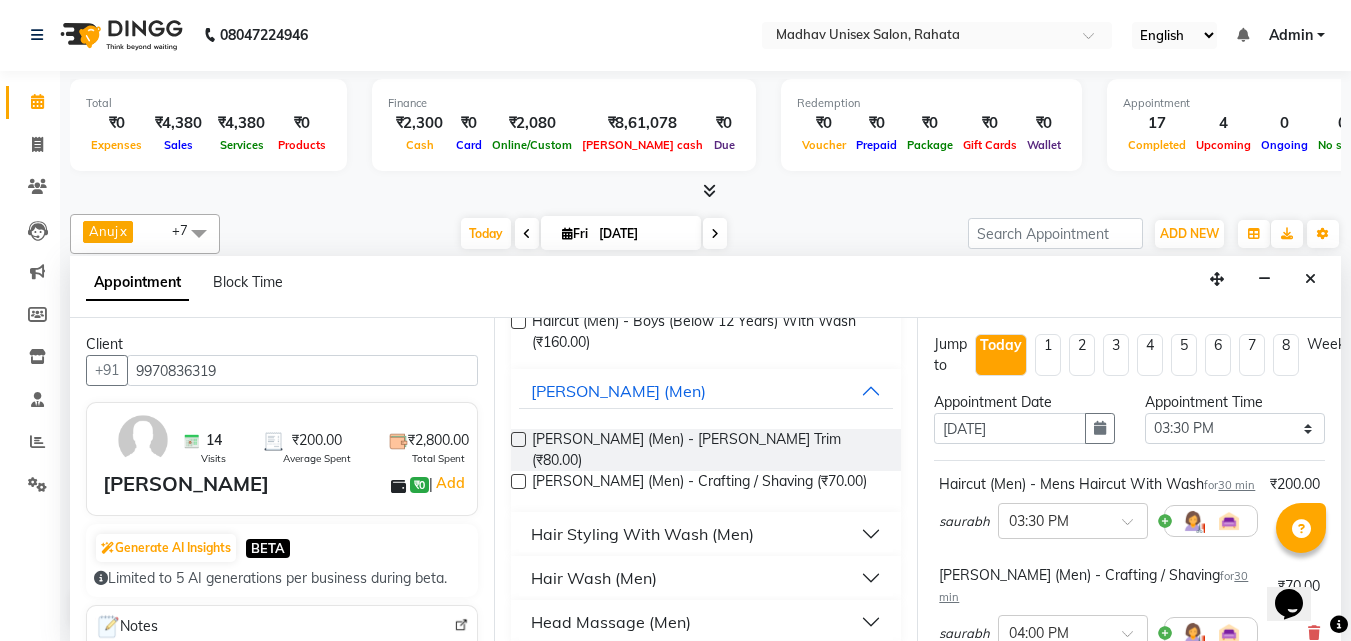 scroll, scrollTop: 330, scrollLeft: 0, axis: vertical 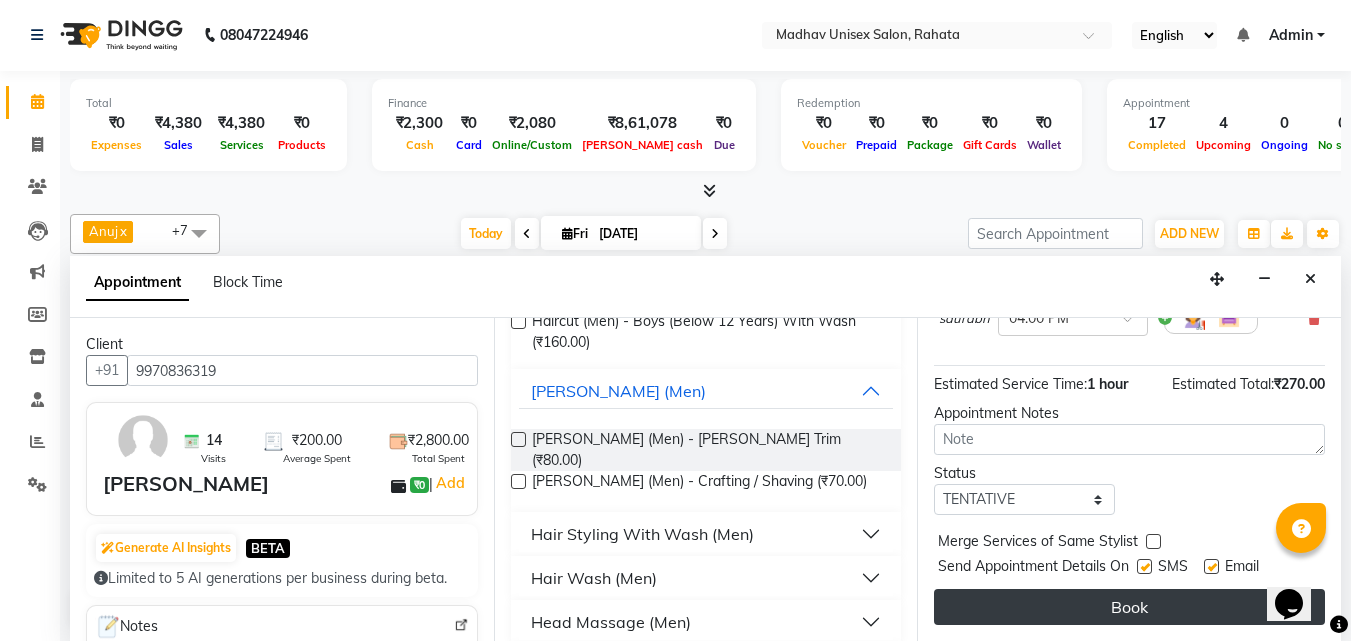 click on "Book" at bounding box center (1129, 607) 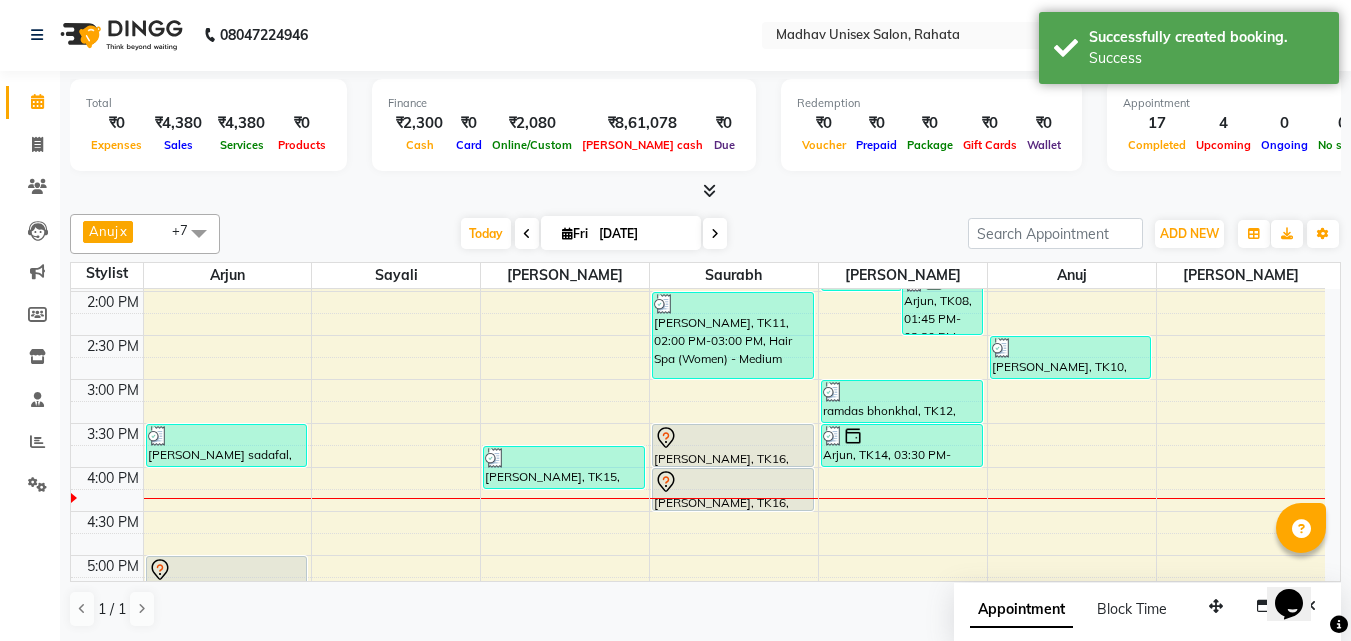 scroll, scrollTop: 0, scrollLeft: 0, axis: both 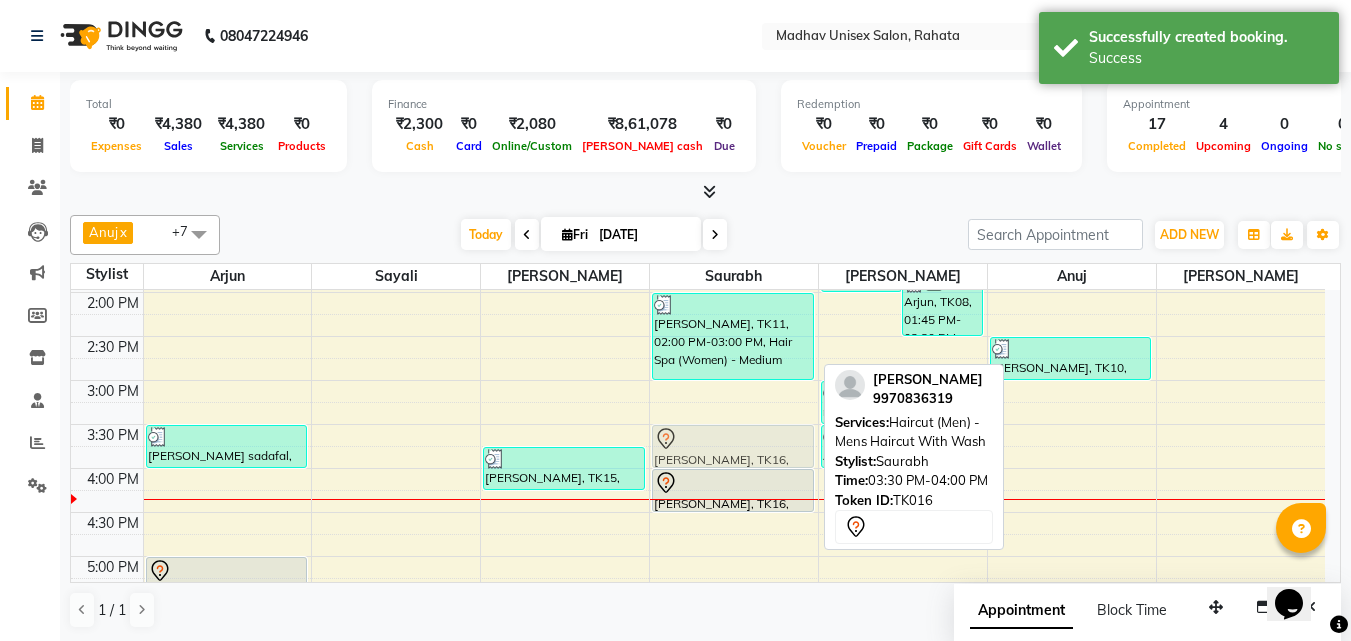 drag, startPoint x: 711, startPoint y: 435, endPoint x: 711, endPoint y: 423, distance: 12 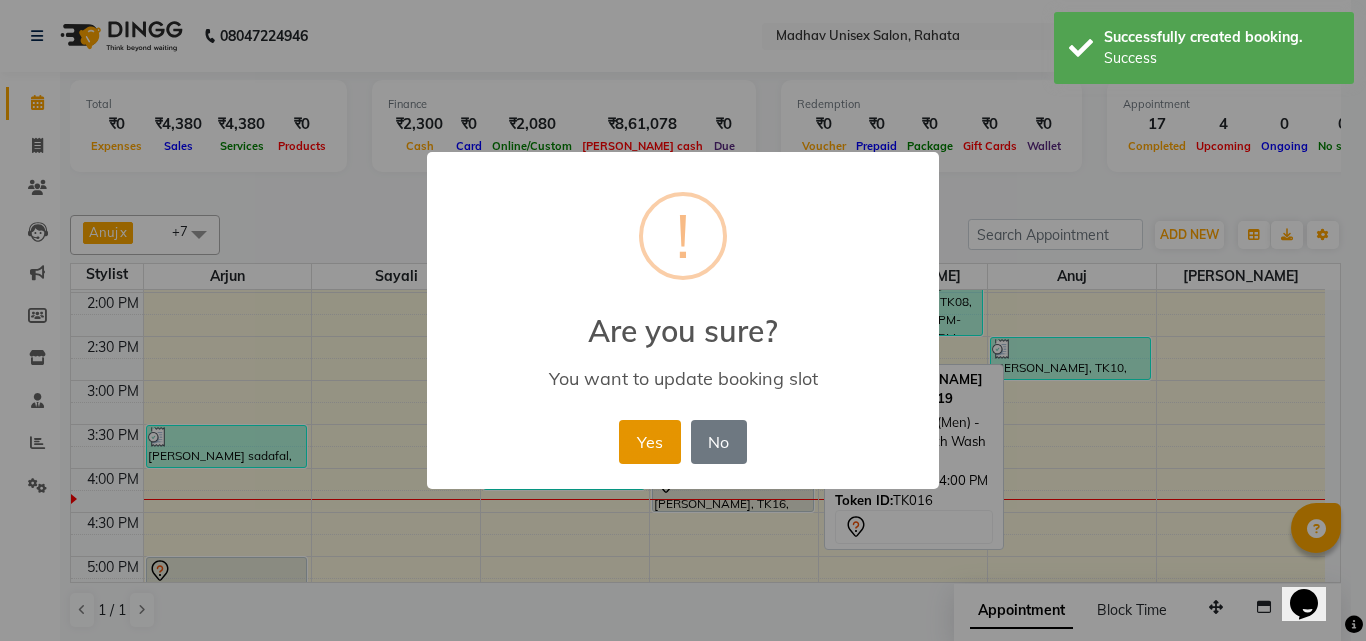 click on "Yes" at bounding box center (649, 442) 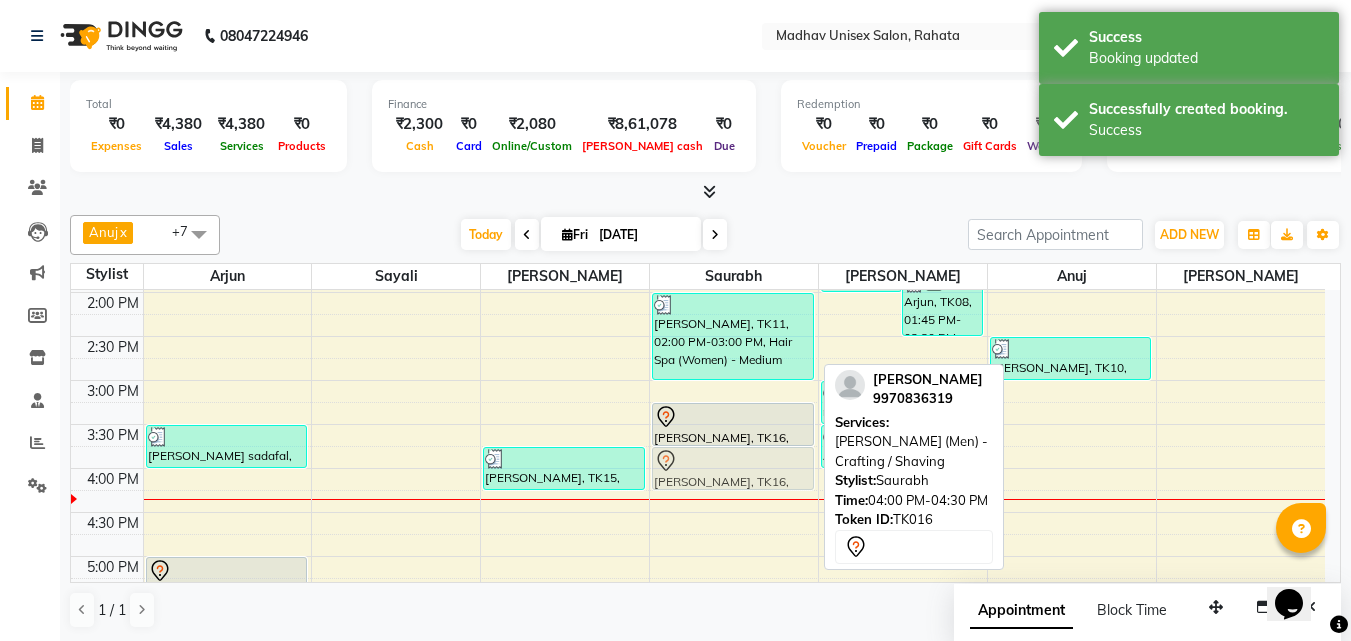 click on "[PERSON_NAME], TK05, 11:30 AM-12:00 PM, Haircut (Men)  - Mens Haircut With Wash             [PERSON_NAME], TK05, 12:00 PM-12:30 PM, [PERSON_NAME] (Men)  - Crafting / Shaving     [PERSON_NAME], TK11, 02:00 PM-03:00 PM, Hair Spa (Women)  - Medium             arya nisal, TK16, 03:15 PM-03:45 PM, Haircut (Men)  - Mens Haircut With Wash             arya nisal, TK16, 04:00 PM-04:30 PM, [PERSON_NAME] (Men)  - Crafting / Shaving             arya nisal, TK16, 04:00 PM-04:30 PM, [PERSON_NAME] (Men)  - Crafting / Shaving" at bounding box center [734, 336] 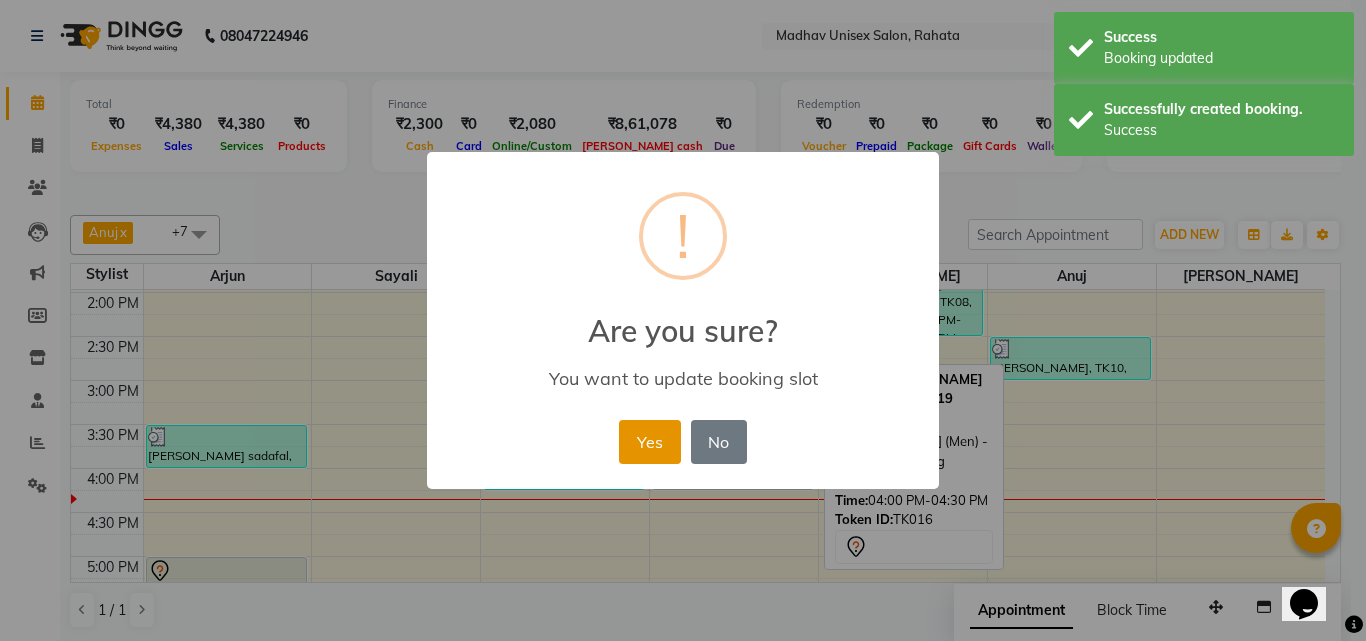 click on "Yes" at bounding box center (649, 442) 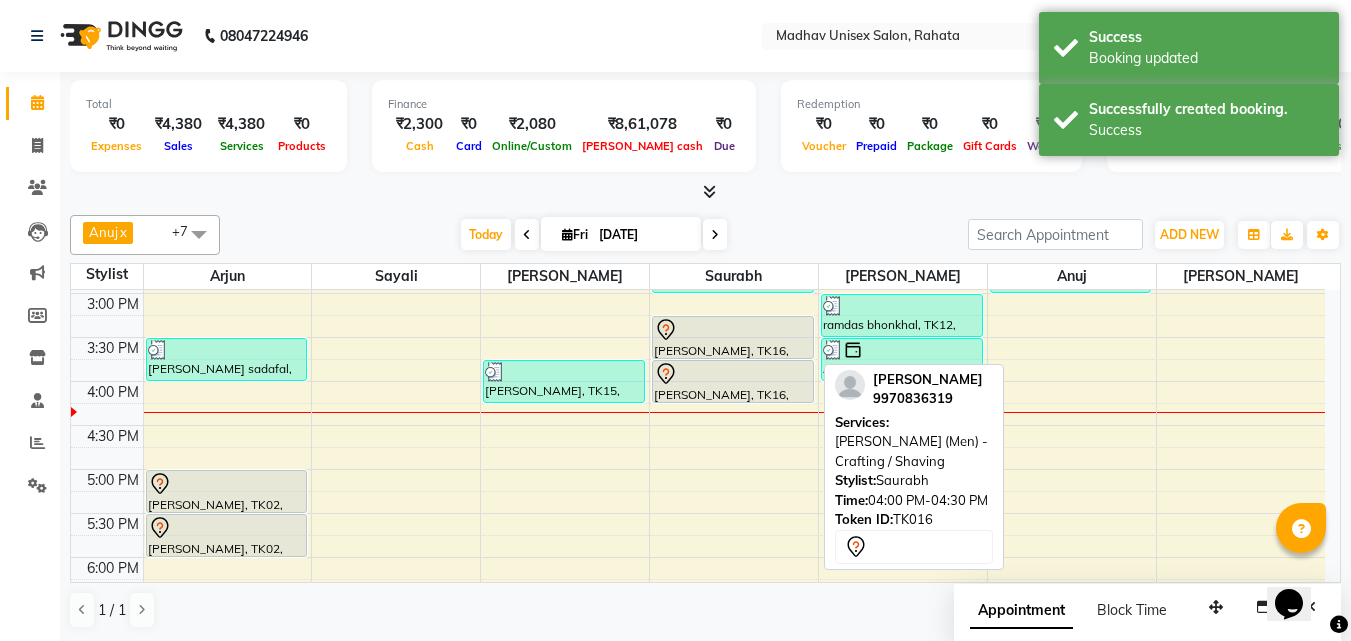 scroll, scrollTop: 794, scrollLeft: 0, axis: vertical 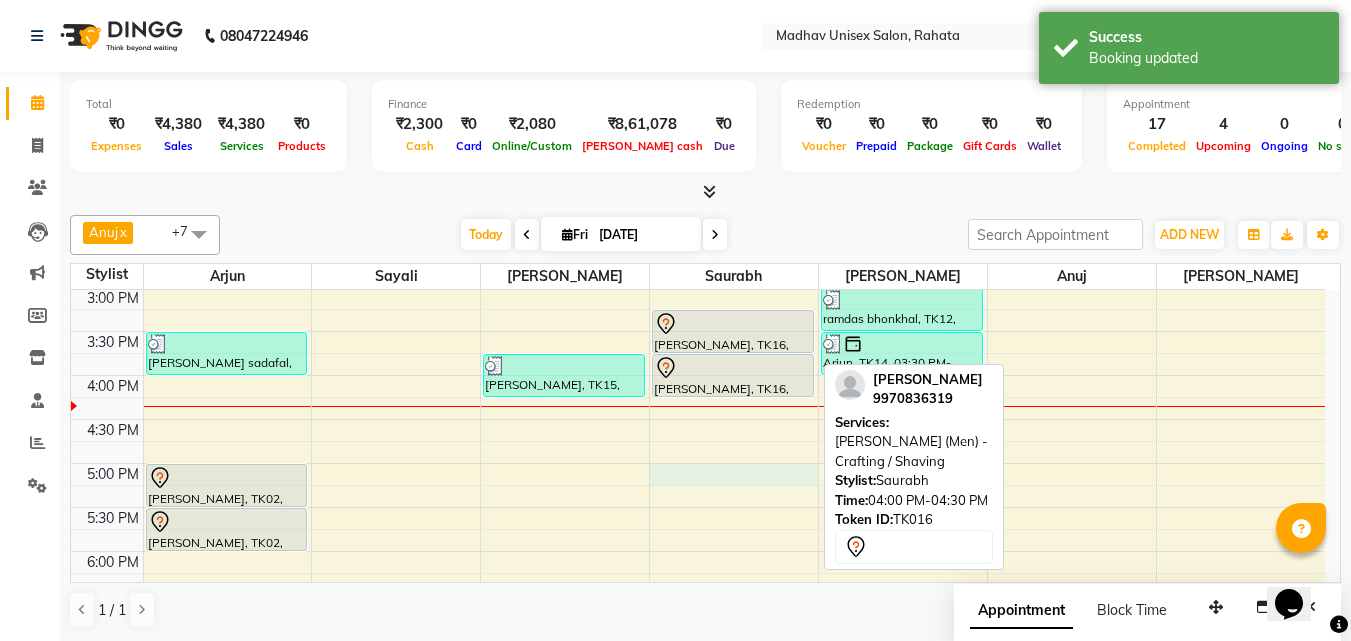 click on "6:00 AM 6:30 AM 7:00 AM 7:30 AM 8:00 AM 8:30 AM 9:00 AM 9:30 AM 10:00 AM 10:30 AM 11:00 AM 11:30 AM 12:00 PM 12:30 PM 1:00 PM 1:30 PM 2:00 PM 2:30 PM 3:00 PM 3:30 PM 4:00 PM 4:30 PM 5:00 PM 5:30 PM 6:00 PM 6:30 PM 7:00 PM 7:30 PM 8:00 PM 8:30 PM 9:00 PM 9:30 PM 10:00 PM 10:30 PM     [PERSON_NAME], TK03, 11:00 AM-11:30 AM, [PERSON_NAME] (Men)  - [PERSON_NAME] Trim     [PERSON_NAME] sadafal, TK13, 03:30 PM-04:00 PM, Haircut (Women)  - Womens Haircut Without Wash             [PERSON_NAME], TK02, 05:00 PM-05:30 PM, Haircut (Men)  - Mens Haircut W/O Wash             [PERSON_NAME], TK02, 05:30 PM-06:00 PM, Haircut (Men)  - Mens Haircut W/O Wash     Arjun, TK01, 10:00 AM-10:30 AM, Haircut (Men)  - Mens Haircut W/O Wash     Arjun, TK01, 10:30 AM-11:00 AM, [PERSON_NAME] (Men)  - [PERSON_NAME] Trim     [PERSON_NAME], TK15, 03:45 PM-04:15 PM, [PERSON_NAME] (Men)  - [PERSON_NAME] Trim             [PERSON_NAME], TK05, 11:30 AM-12:00 PM, Haircut (Men)  - Mens Haircut With Wash             [PERSON_NAME], TK05, 12:00 PM-12:30 PM, [PERSON_NAME] (Men)  - Crafting / Shaving" at bounding box center [698, 243] 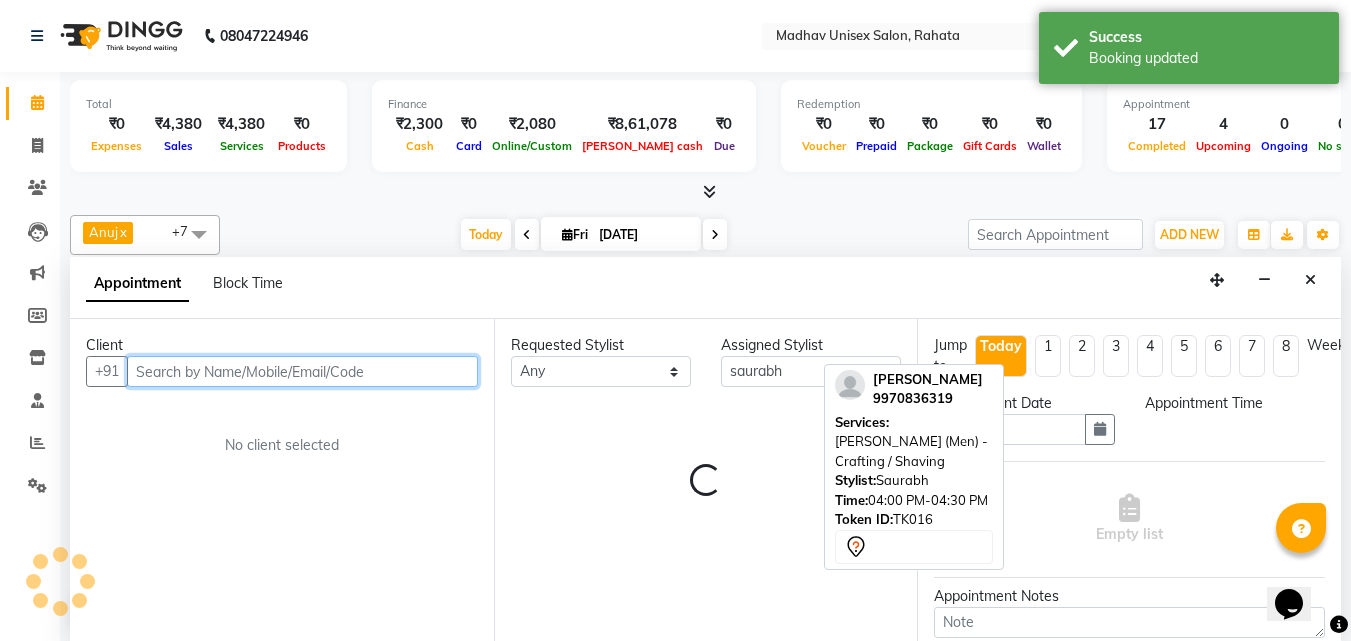 select on "1020" 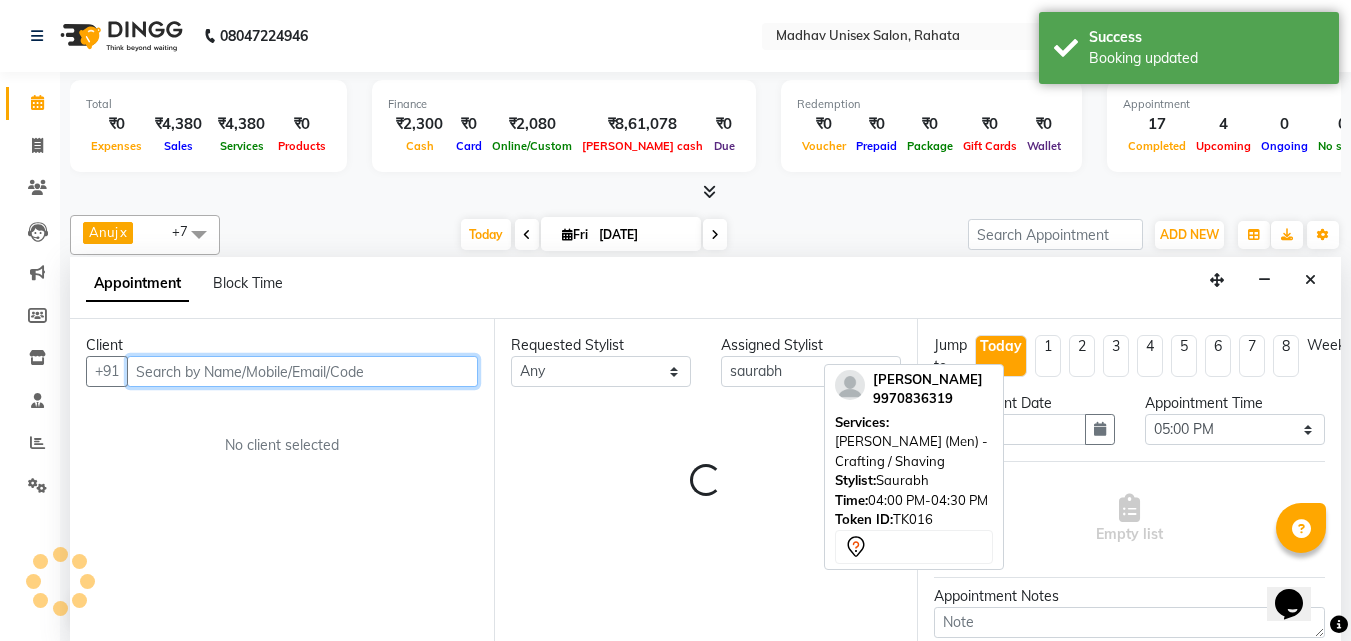 scroll, scrollTop: 1, scrollLeft: 0, axis: vertical 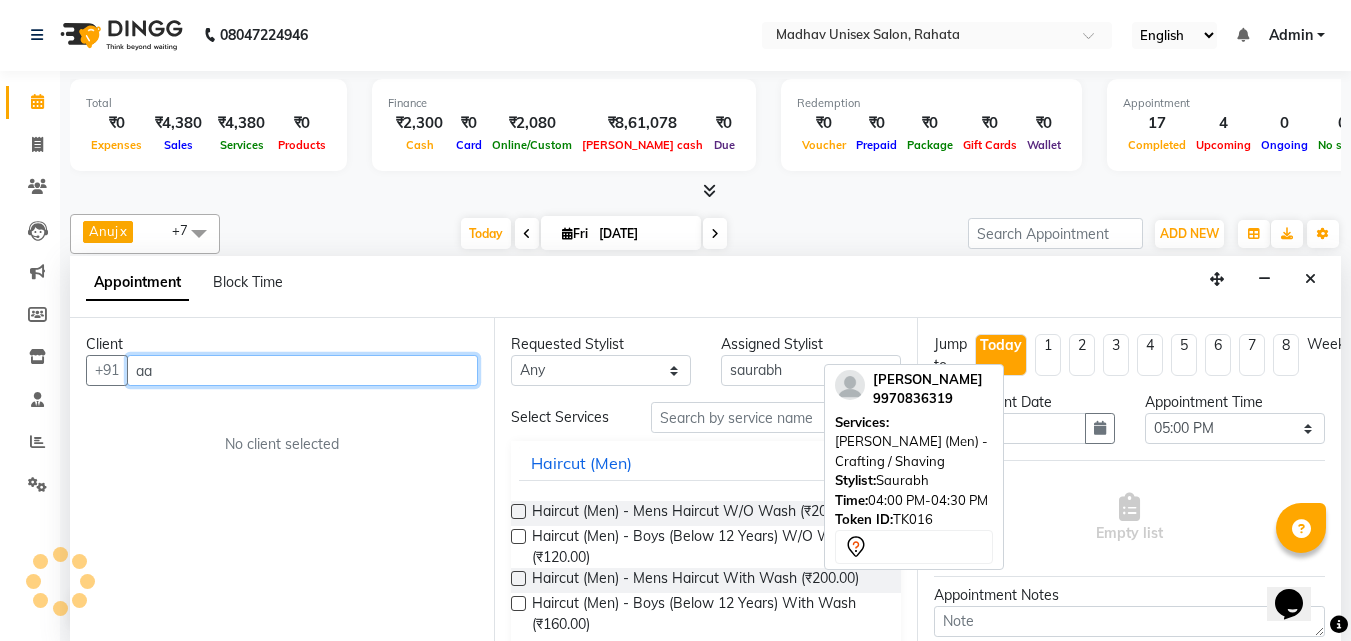 type on "a" 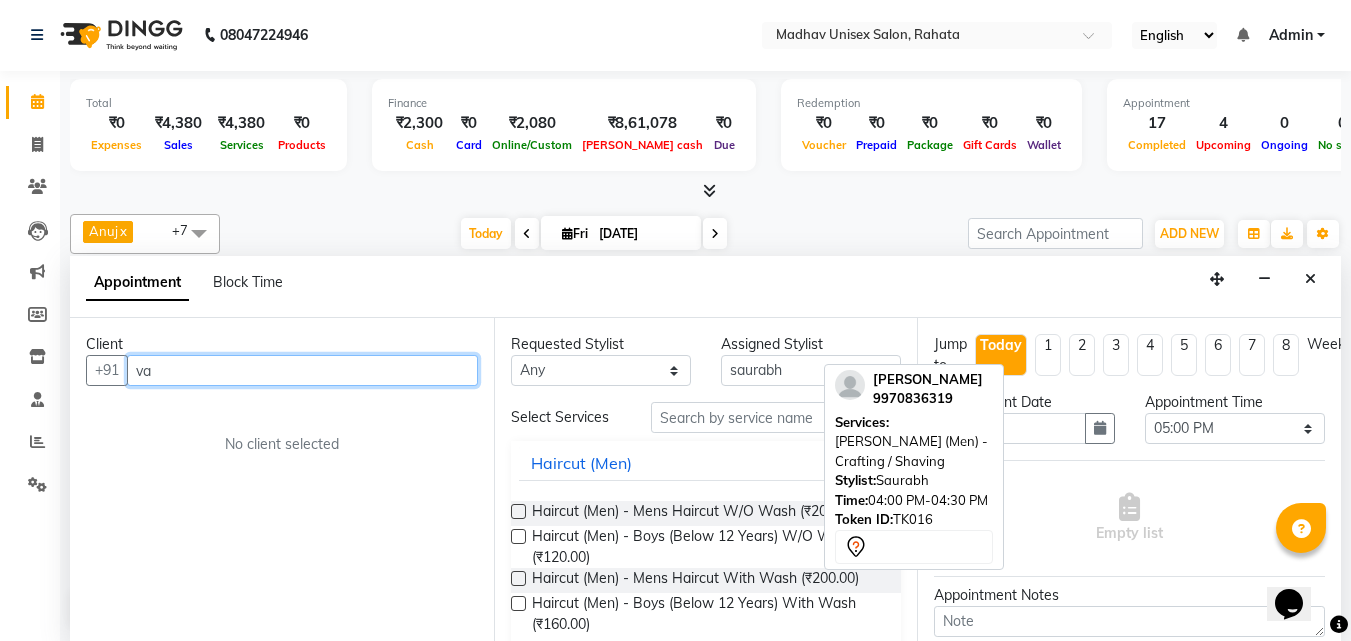 type on "v" 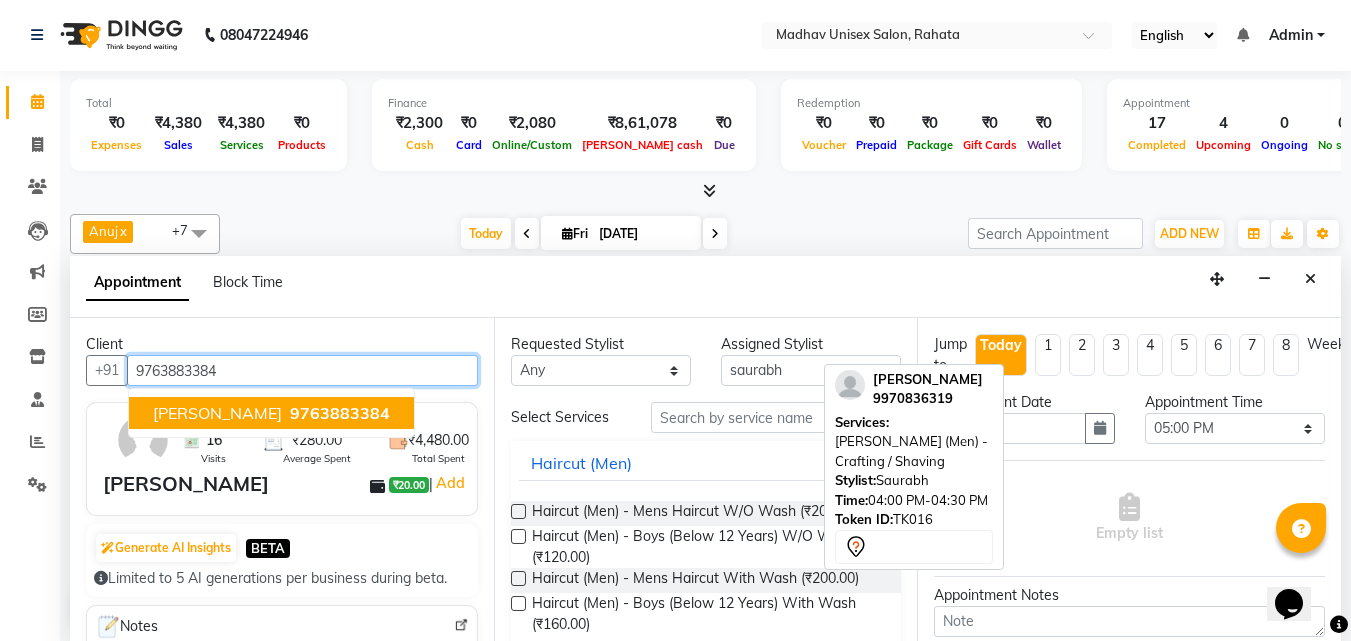 click on "[PERSON_NAME]" at bounding box center (217, 413) 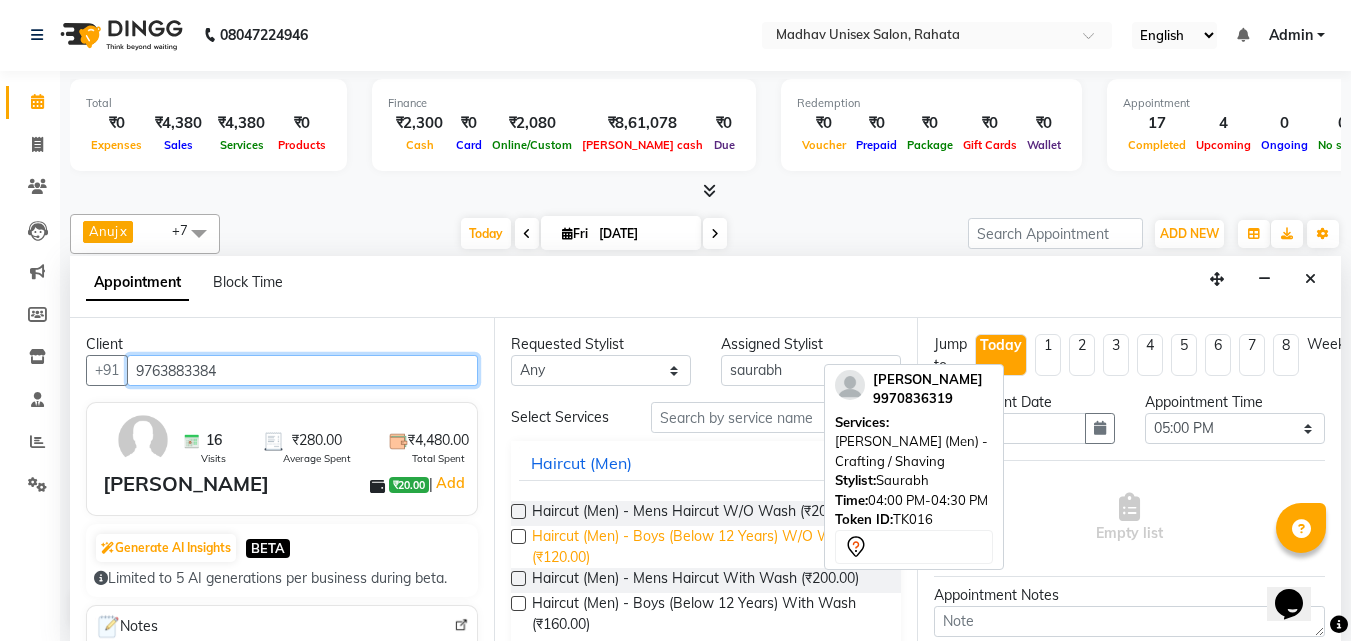 type on "9763883384" 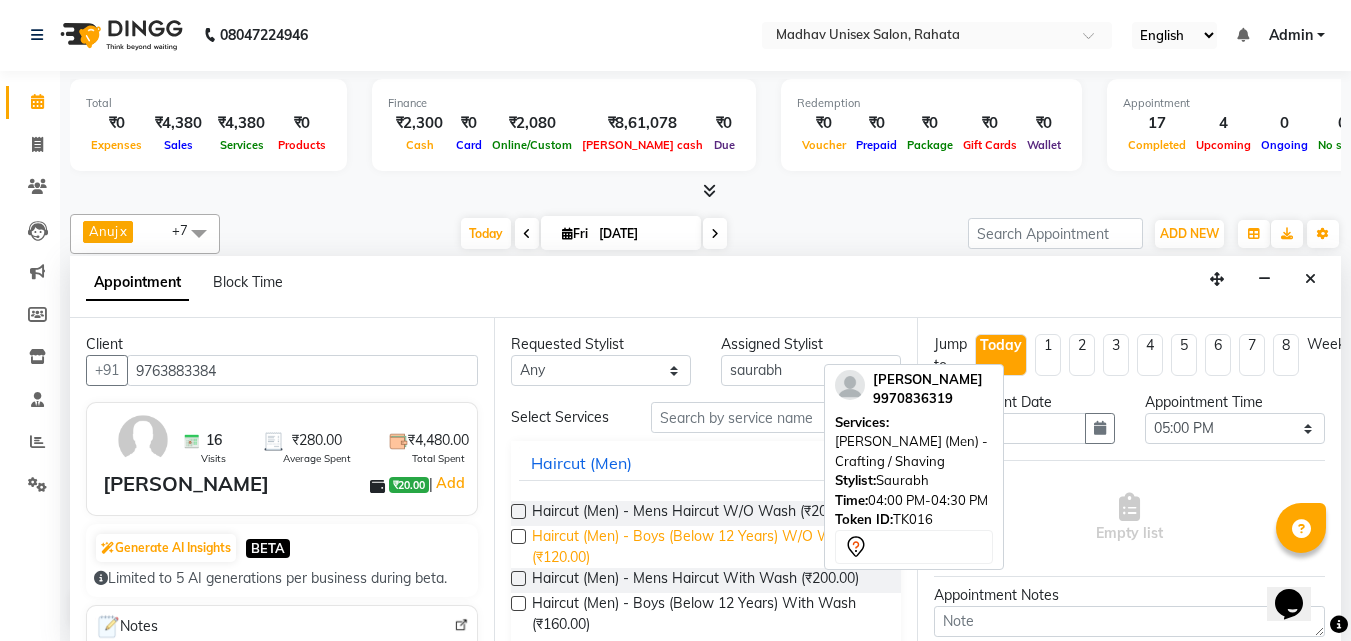 click at bounding box center [518, 578] 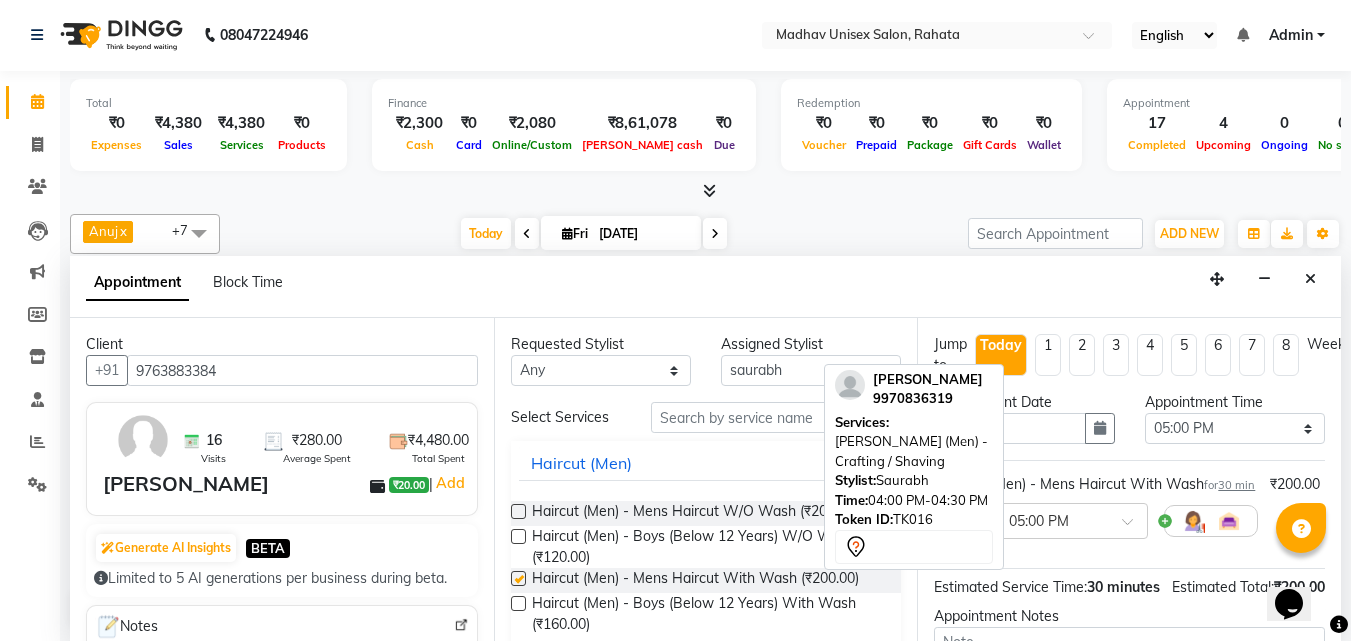 checkbox on "false" 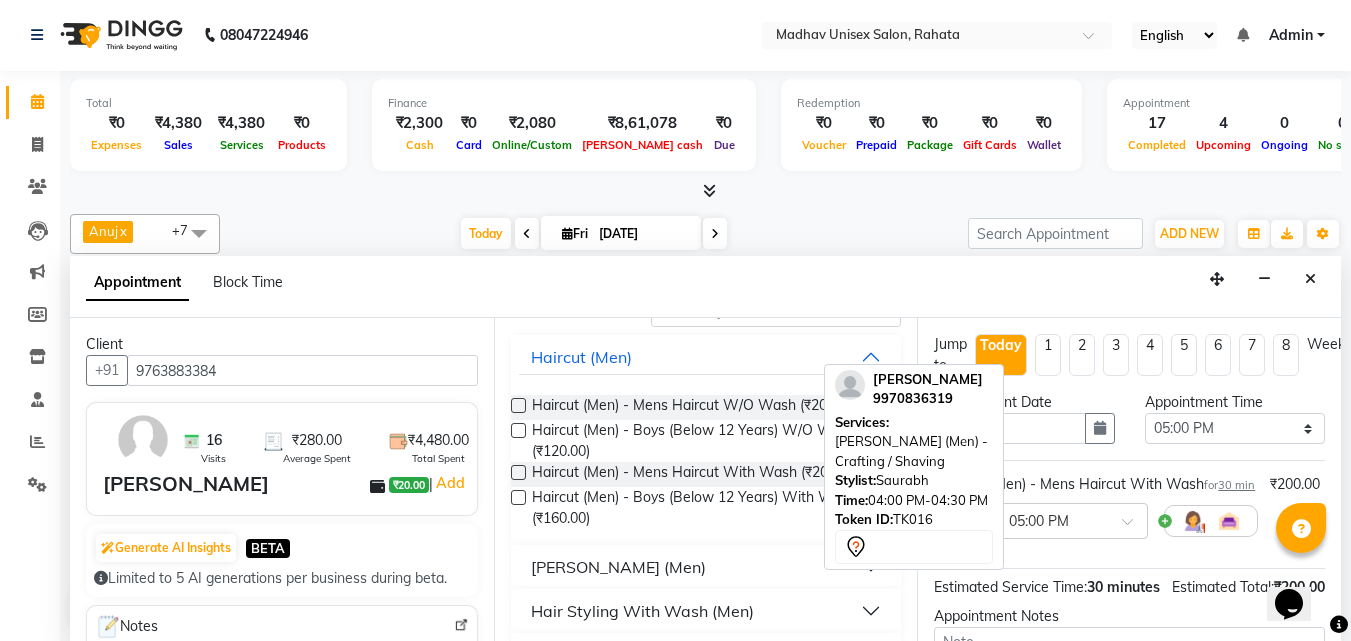 scroll, scrollTop: 117, scrollLeft: 0, axis: vertical 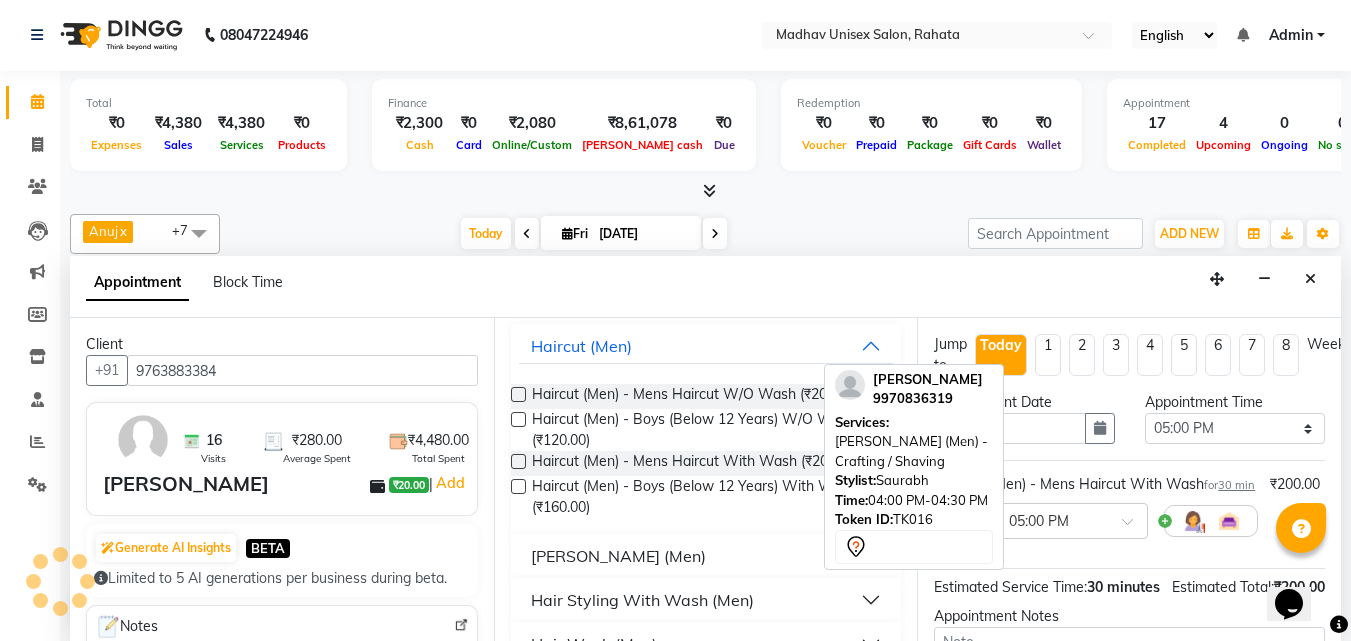 click on "[PERSON_NAME] (Men)" at bounding box center (618, 556) 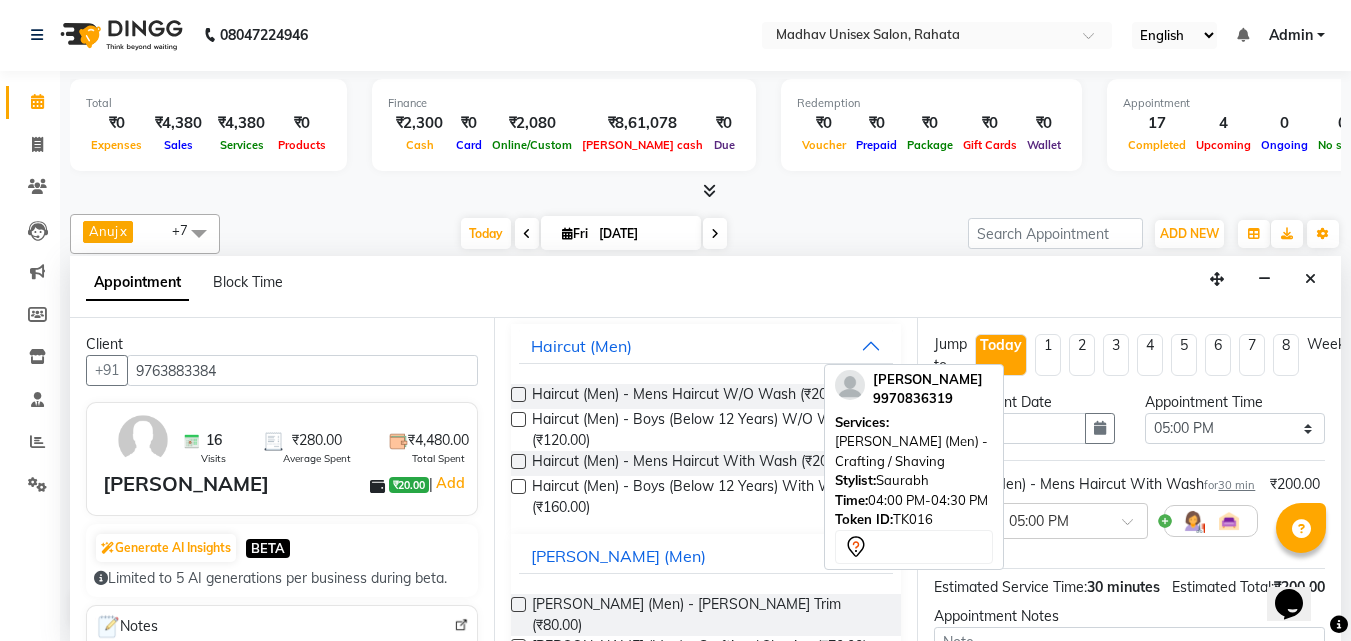 click at bounding box center [518, 646] 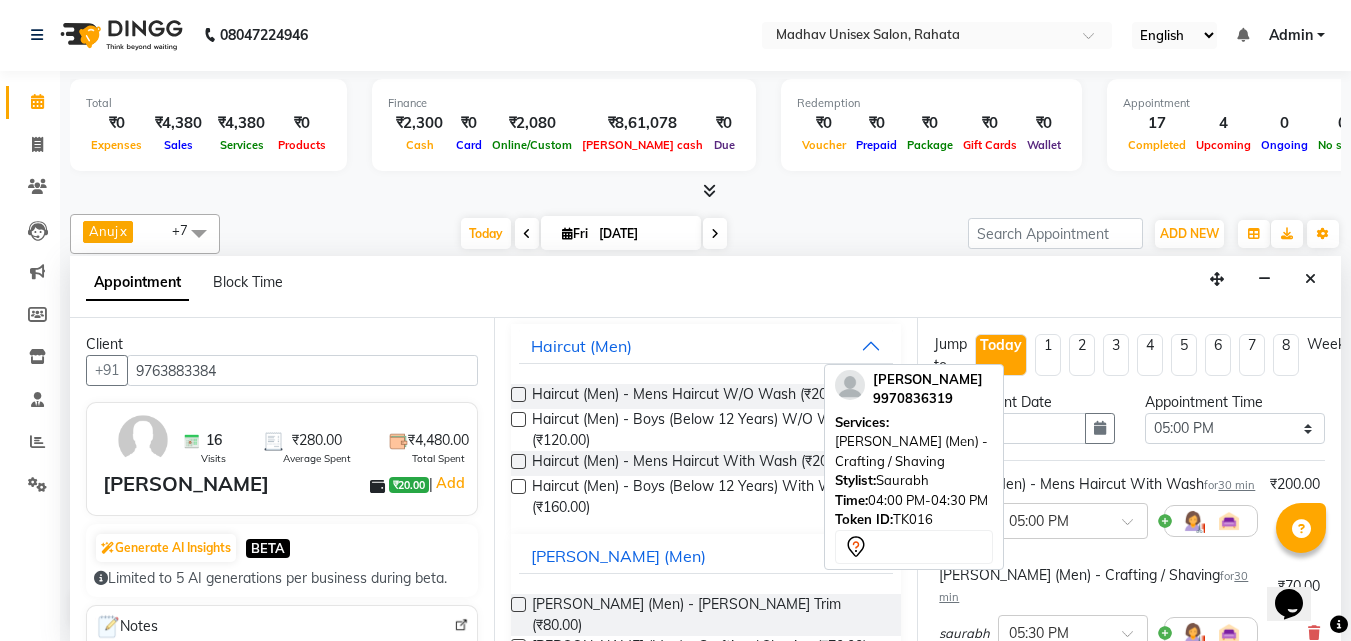 checkbox on "false" 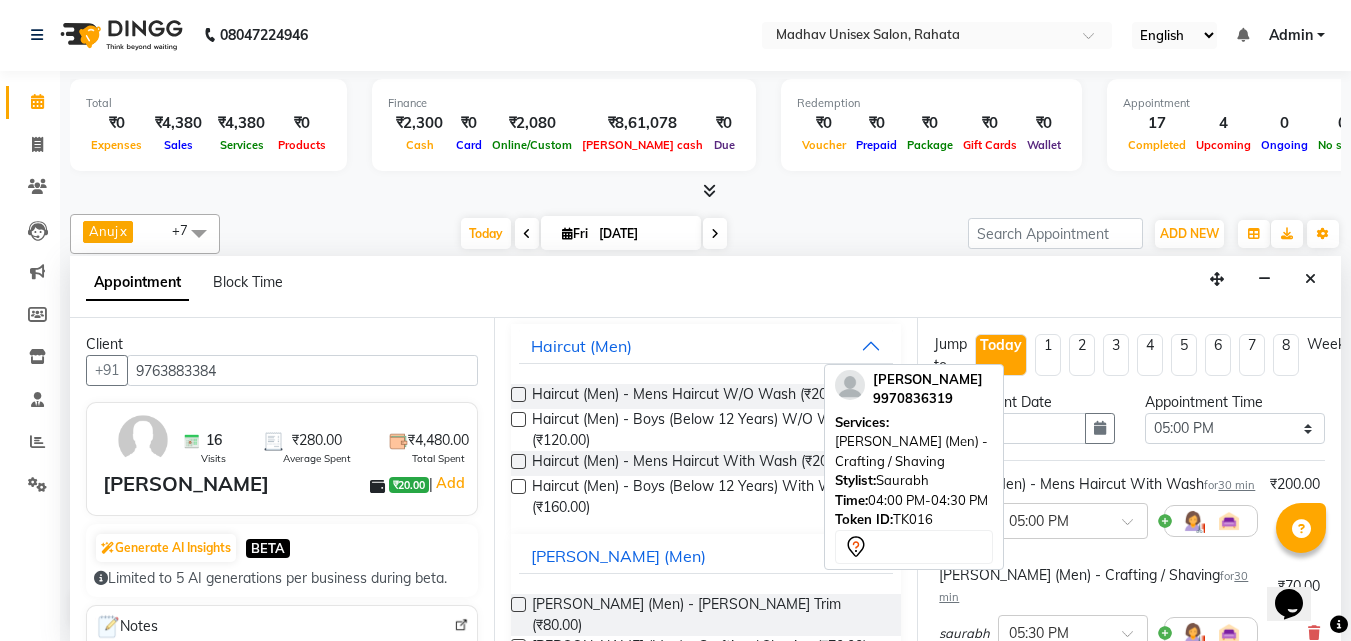 scroll, scrollTop: 330, scrollLeft: 0, axis: vertical 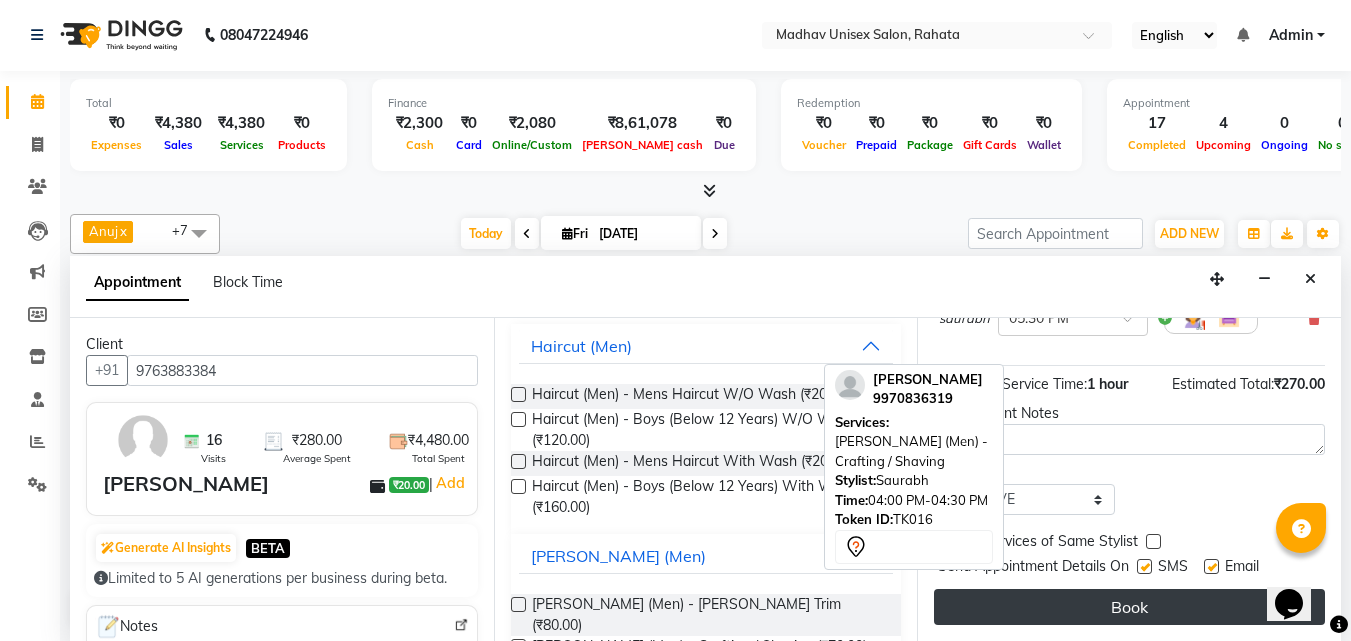 click on "Book" at bounding box center [1129, 607] 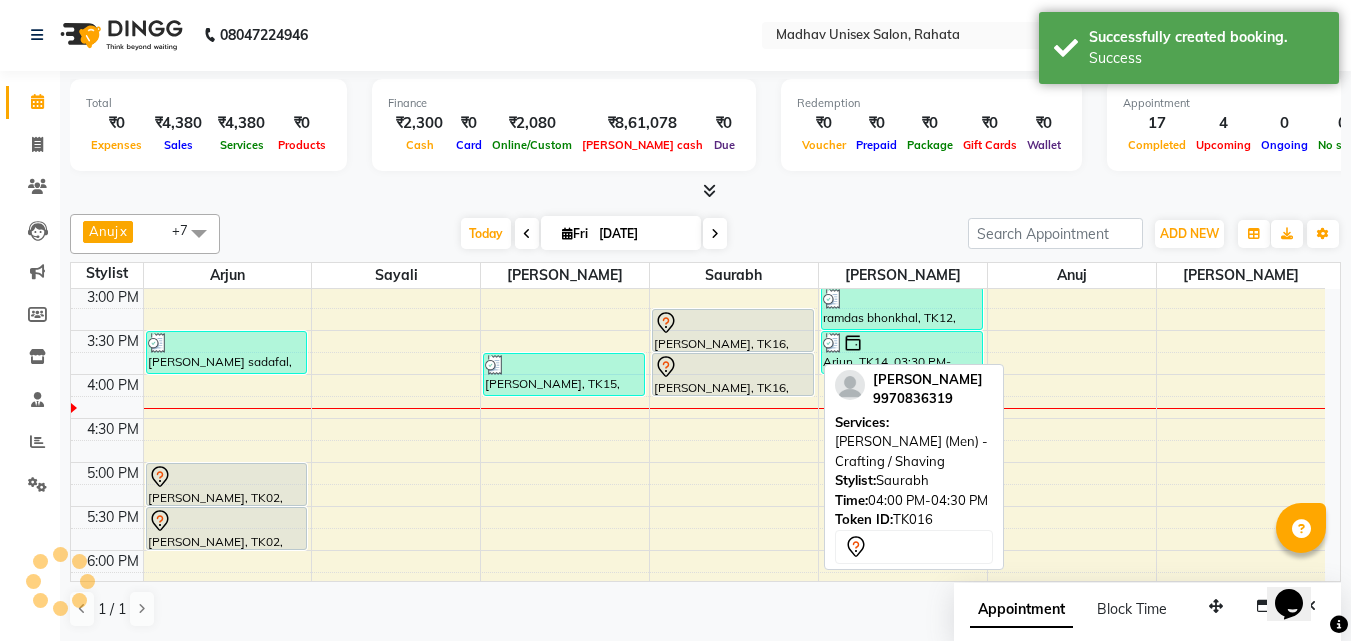 scroll, scrollTop: 0, scrollLeft: 0, axis: both 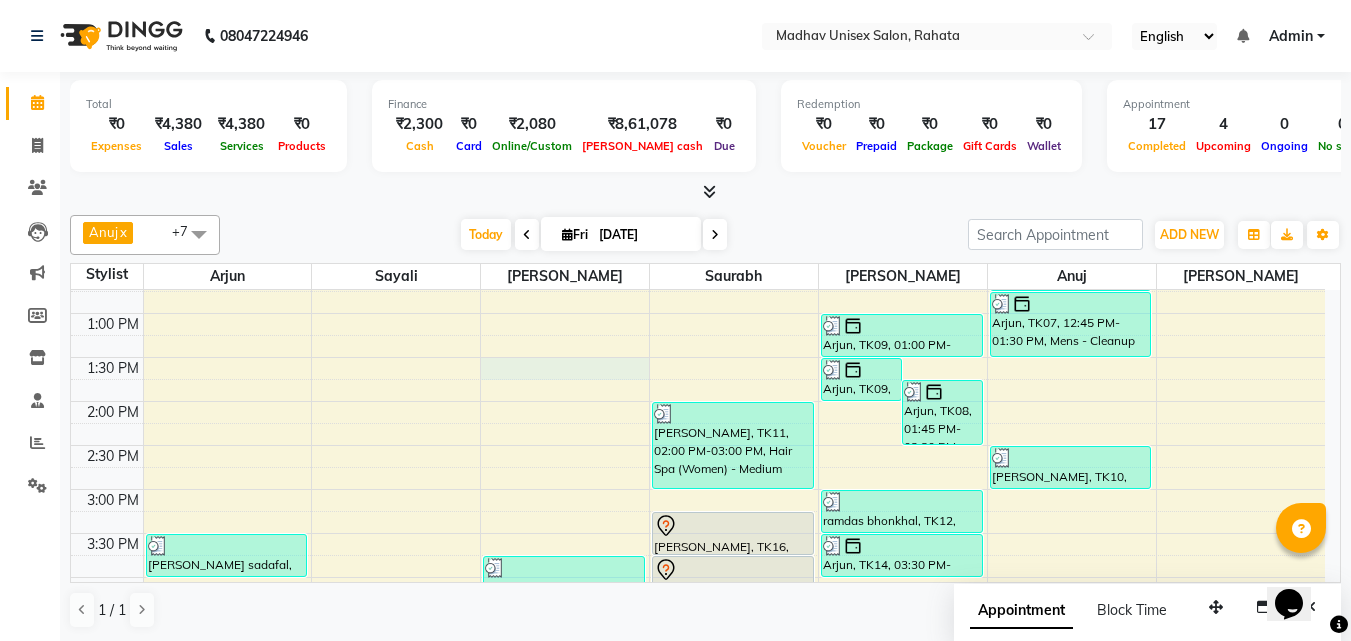 click on "6:00 AM 6:30 AM 7:00 AM 7:30 AM 8:00 AM 8:30 AM 9:00 AM 9:30 AM 10:00 AM 10:30 AM 11:00 AM 11:30 AM 12:00 PM 12:30 PM 1:00 PM 1:30 PM 2:00 PM 2:30 PM 3:00 PM 3:30 PM 4:00 PM 4:30 PM 5:00 PM 5:30 PM 6:00 PM 6:30 PM 7:00 PM 7:30 PM 8:00 PM 8:30 PM 9:00 PM 9:30 PM 10:00 PM 10:30 PM     [PERSON_NAME], TK03, 11:00 AM-11:30 AM, [PERSON_NAME] (Men)  - [PERSON_NAME] Trim     [PERSON_NAME] sadafal, TK13, 03:30 PM-04:00 PM, Haircut (Women)  - Womens Haircut Without Wash             [PERSON_NAME], TK02, 05:00 PM-05:30 PM, Haircut (Men)  - Mens Haircut W/O Wash             [PERSON_NAME], TK02, 05:30 PM-06:00 PM, Haircut (Men)  - Mens Haircut W/O Wash     Arjun, TK01, 10:00 AM-10:30 AM, Haircut (Men)  - Mens Haircut W/O Wash     Arjun, TK01, 10:30 AM-11:00 AM, [PERSON_NAME] (Men)  - [PERSON_NAME] Trim     [PERSON_NAME], TK15, 03:45 PM-04:15 PM, [PERSON_NAME] (Men)  - [PERSON_NAME] Trim             [PERSON_NAME], TK05, 11:30 AM-12:00 PM, Haircut (Men)  - Mens Haircut With Wash             [PERSON_NAME], TK05, 12:00 PM-12:30 PM, [PERSON_NAME] (Men)  - Crafting / Shaving" at bounding box center [698, 445] 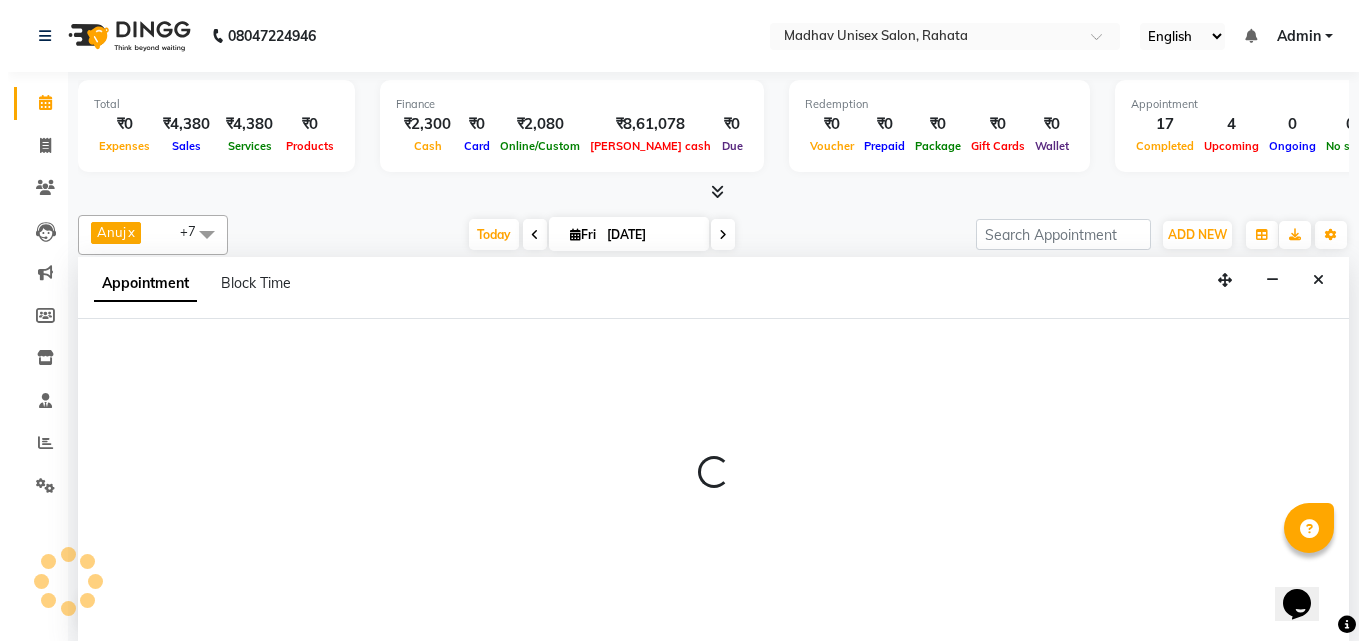 scroll, scrollTop: 1, scrollLeft: 0, axis: vertical 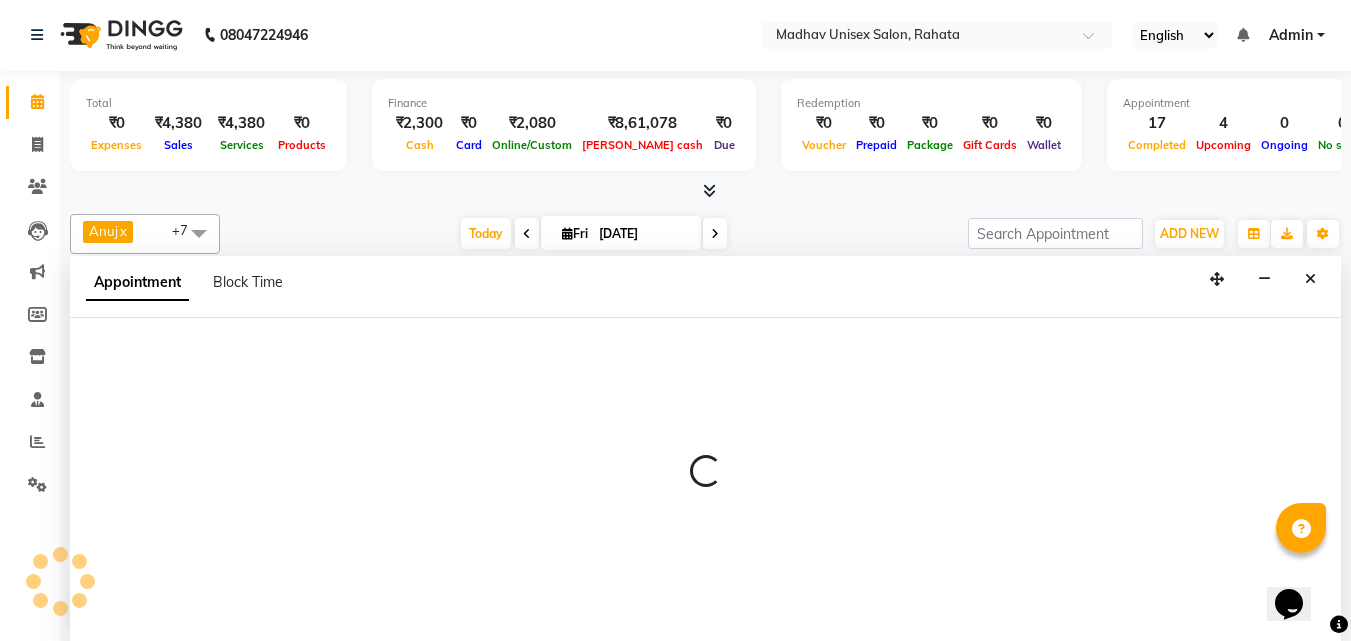 select on "14048" 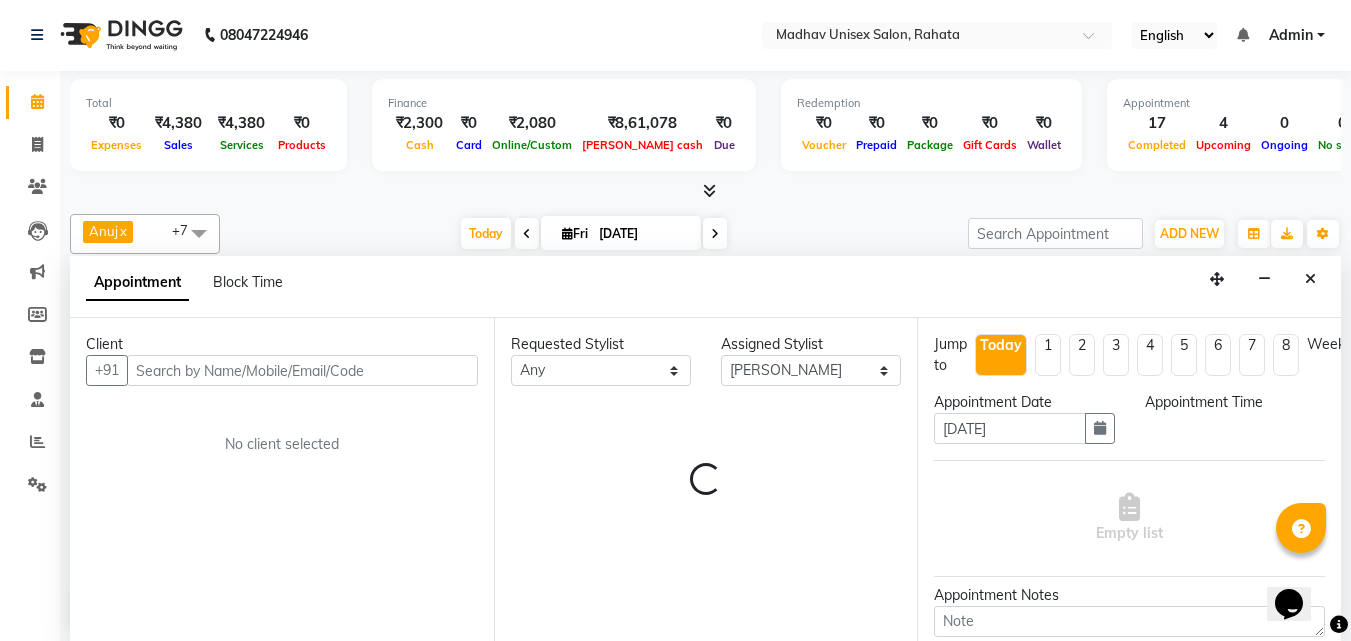 select on "810" 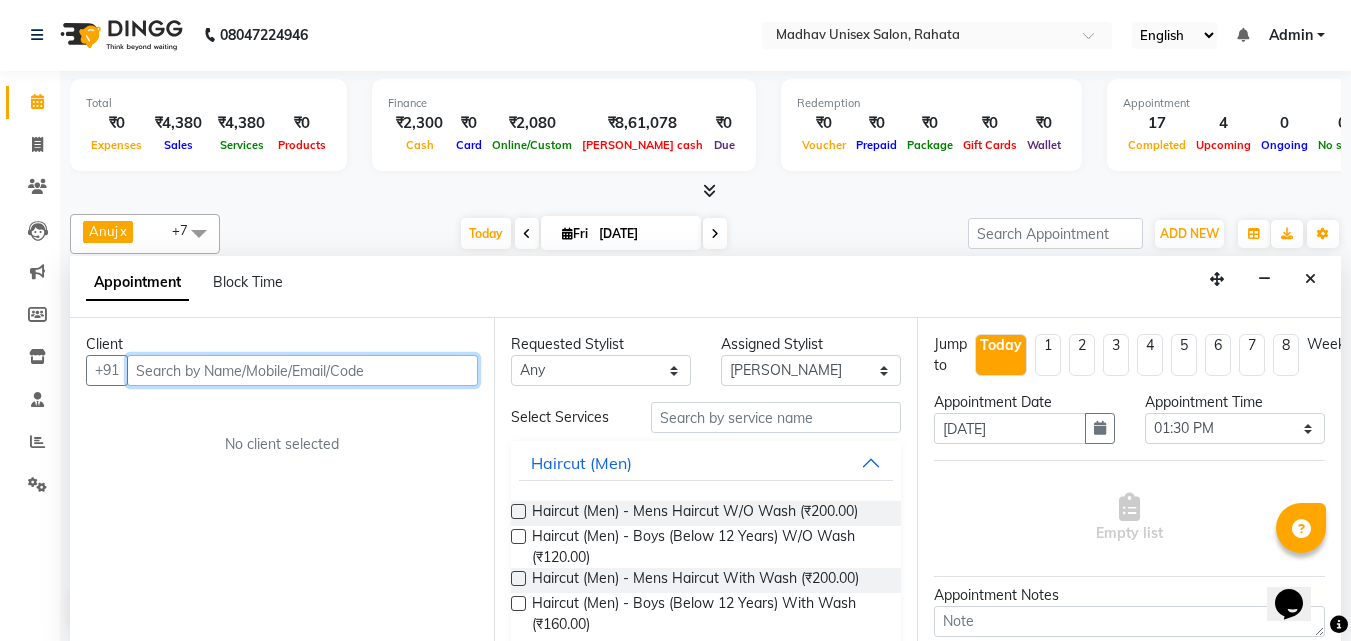 click at bounding box center [302, 370] 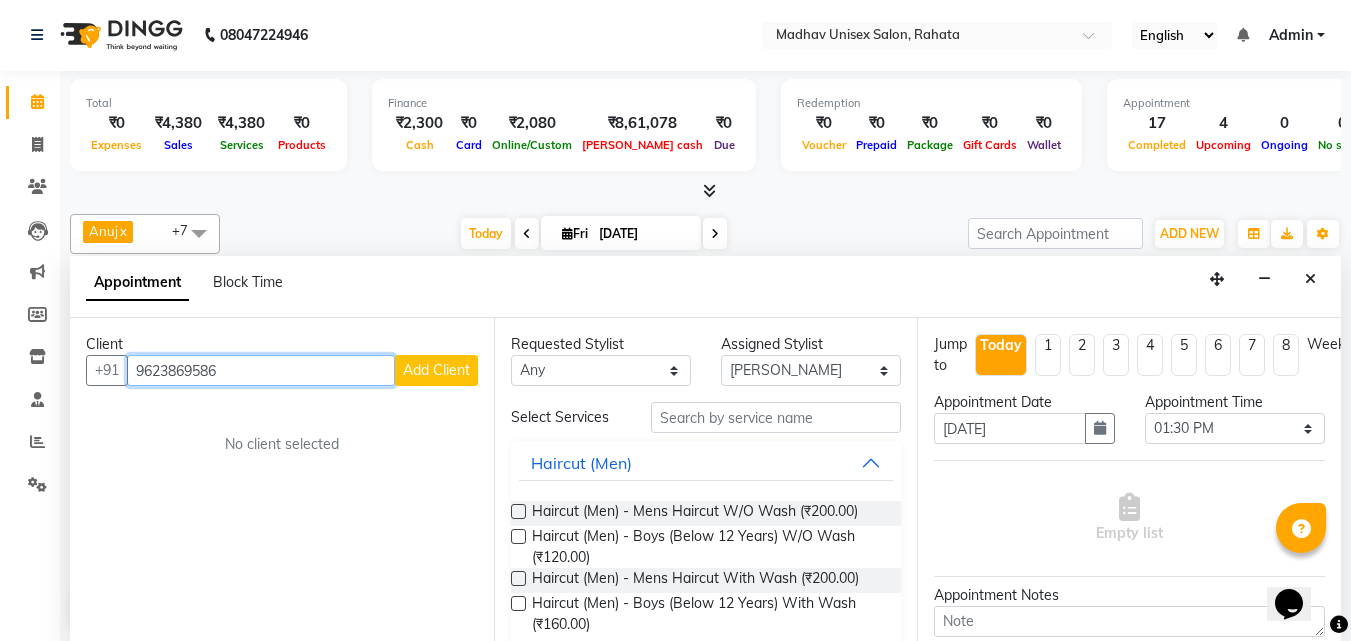 type on "9623869586" 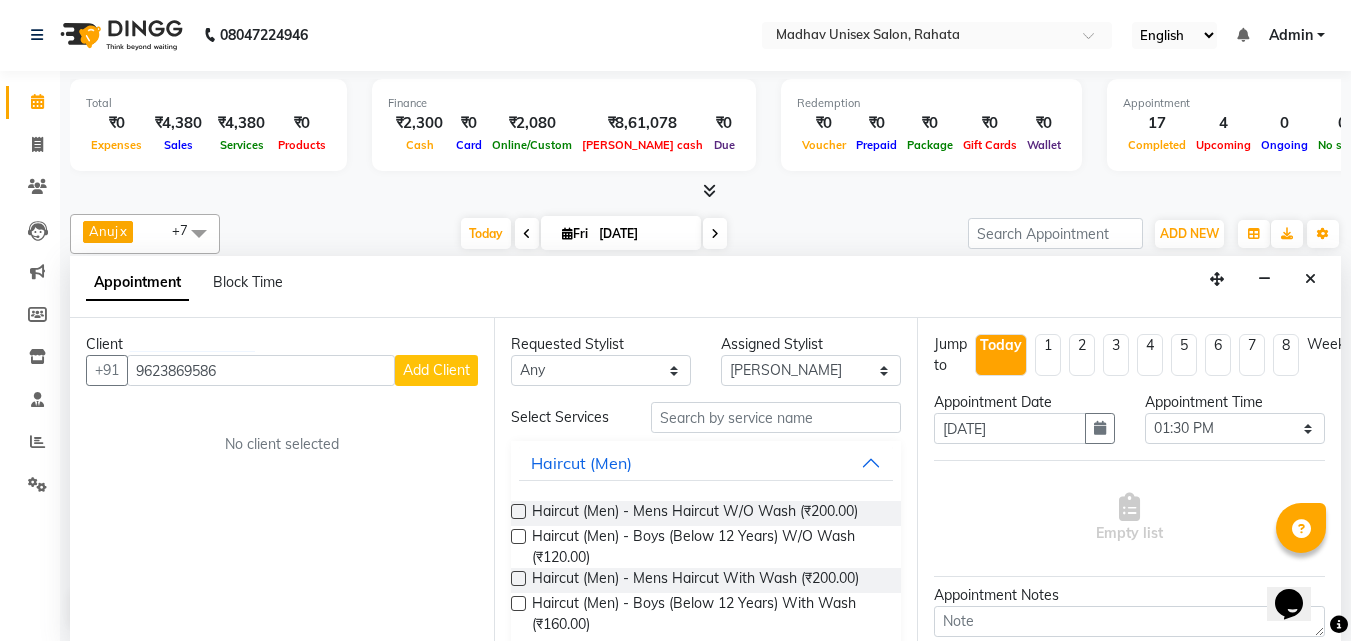 click on "Add Client" at bounding box center [436, 370] 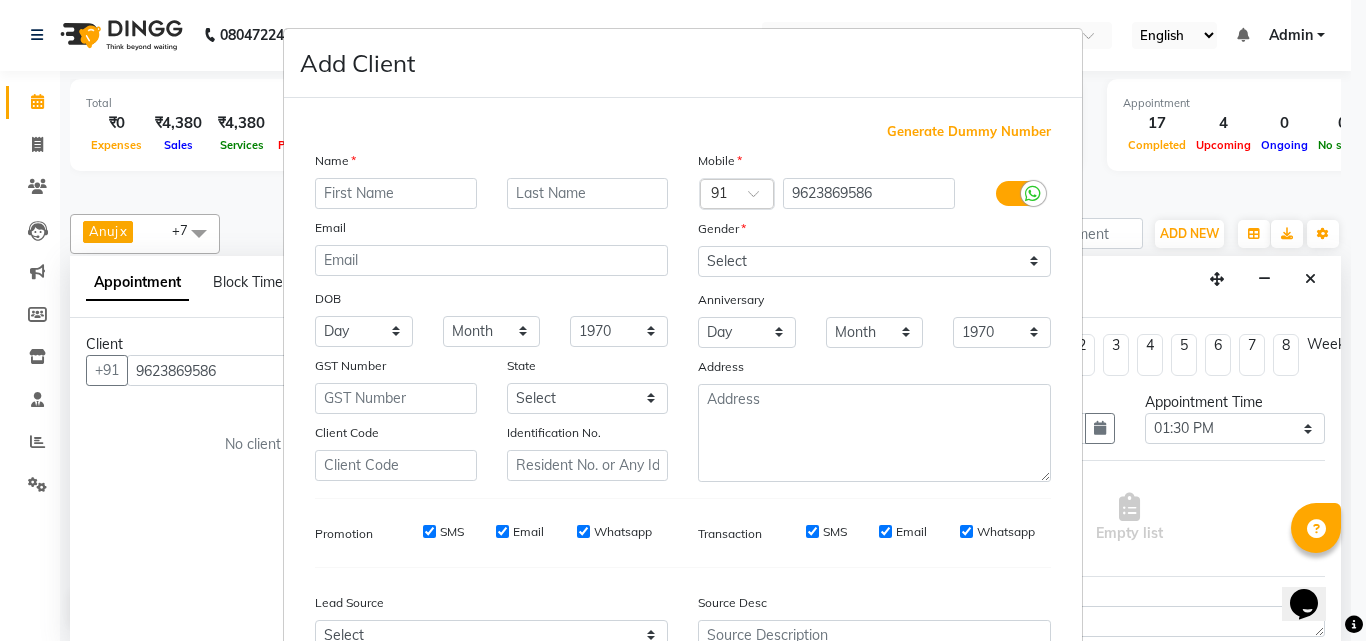 click at bounding box center (396, 193) 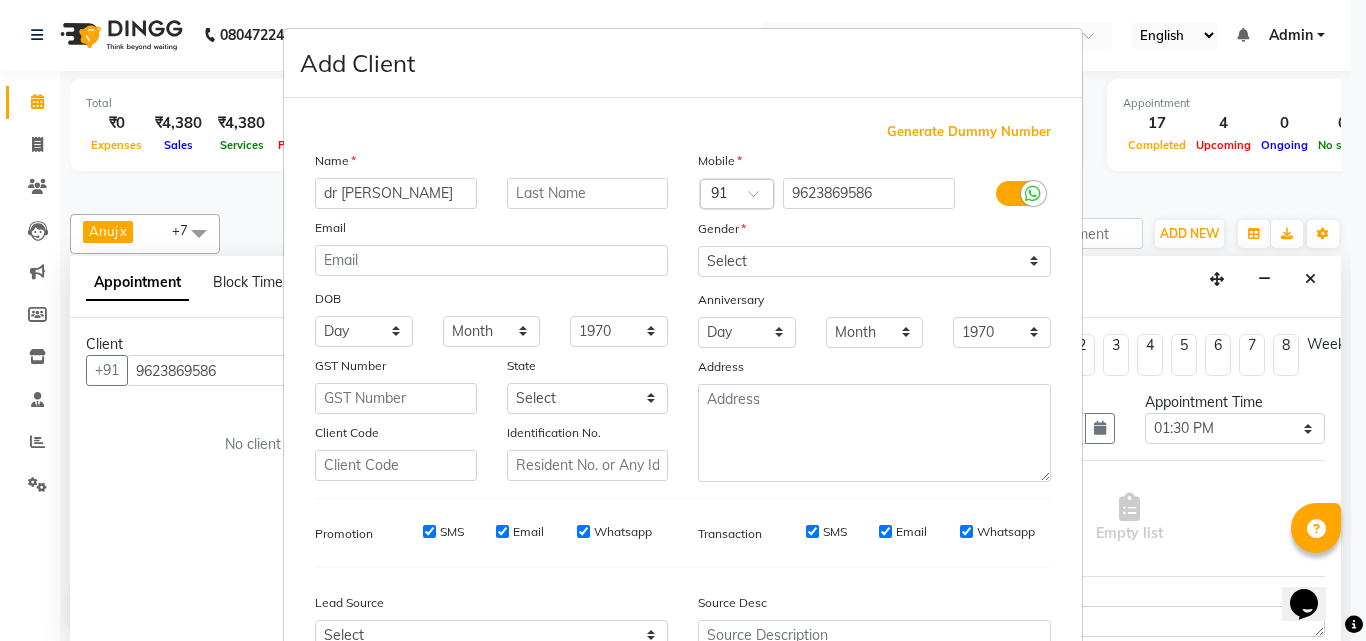 type on "dr [PERSON_NAME]" 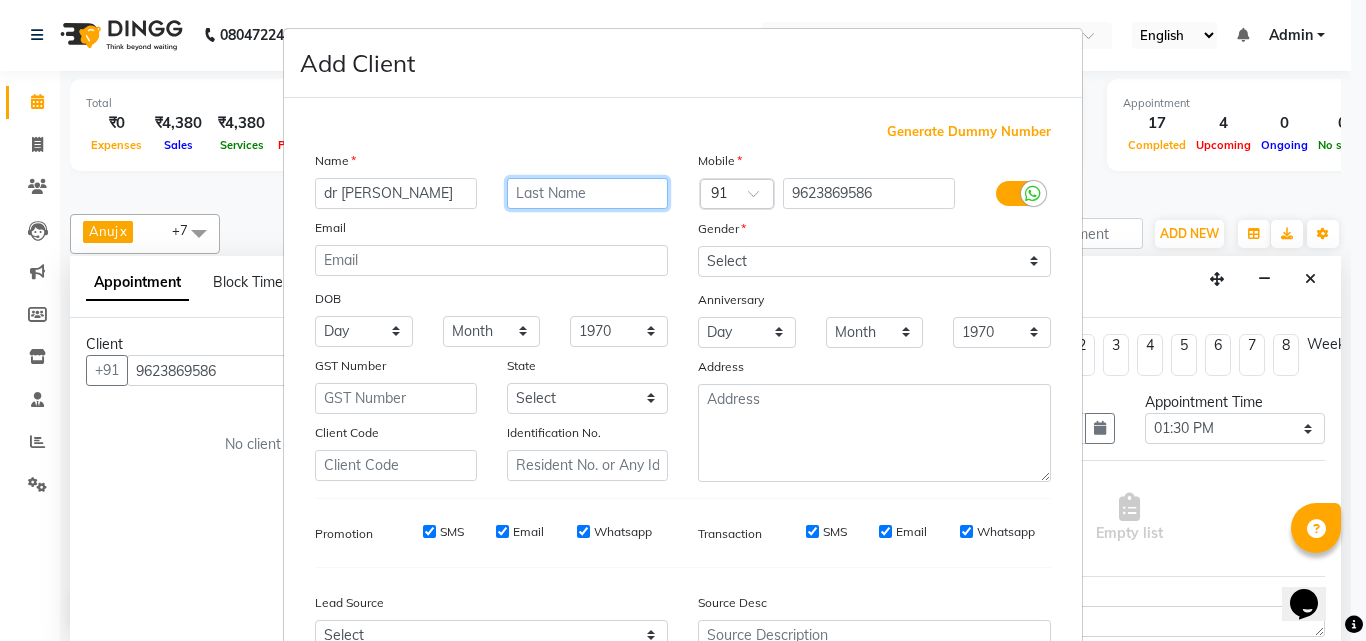 click at bounding box center (588, 193) 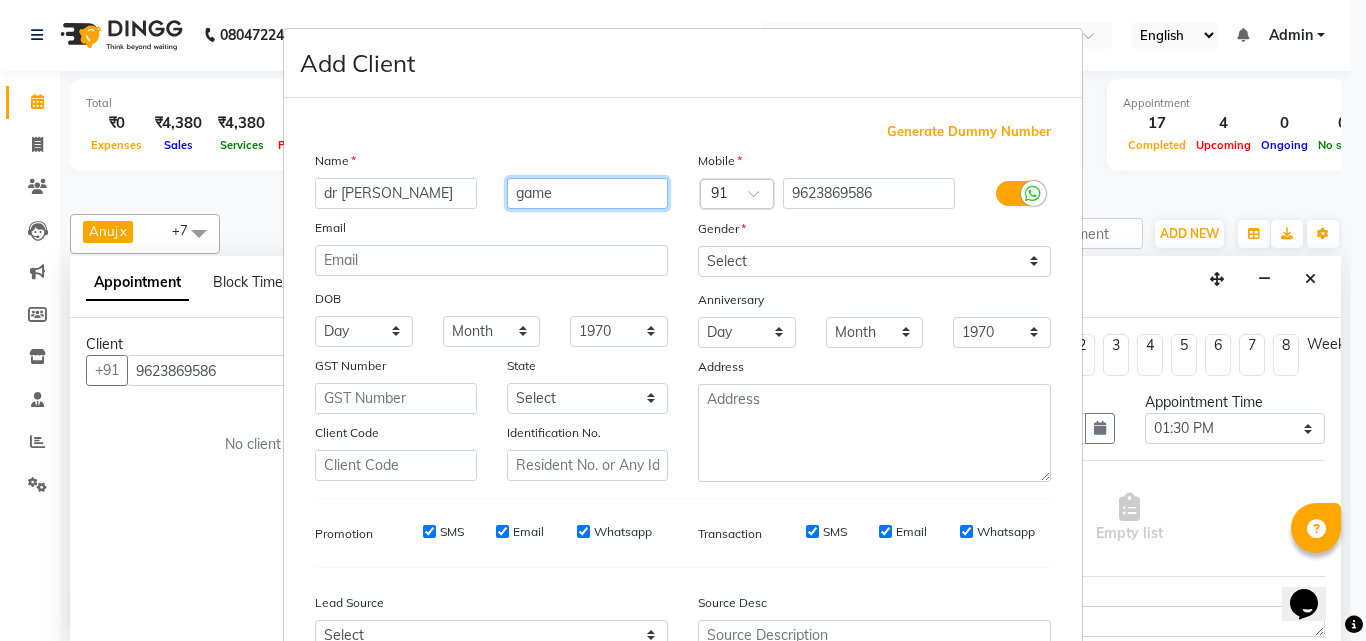 type on "game" 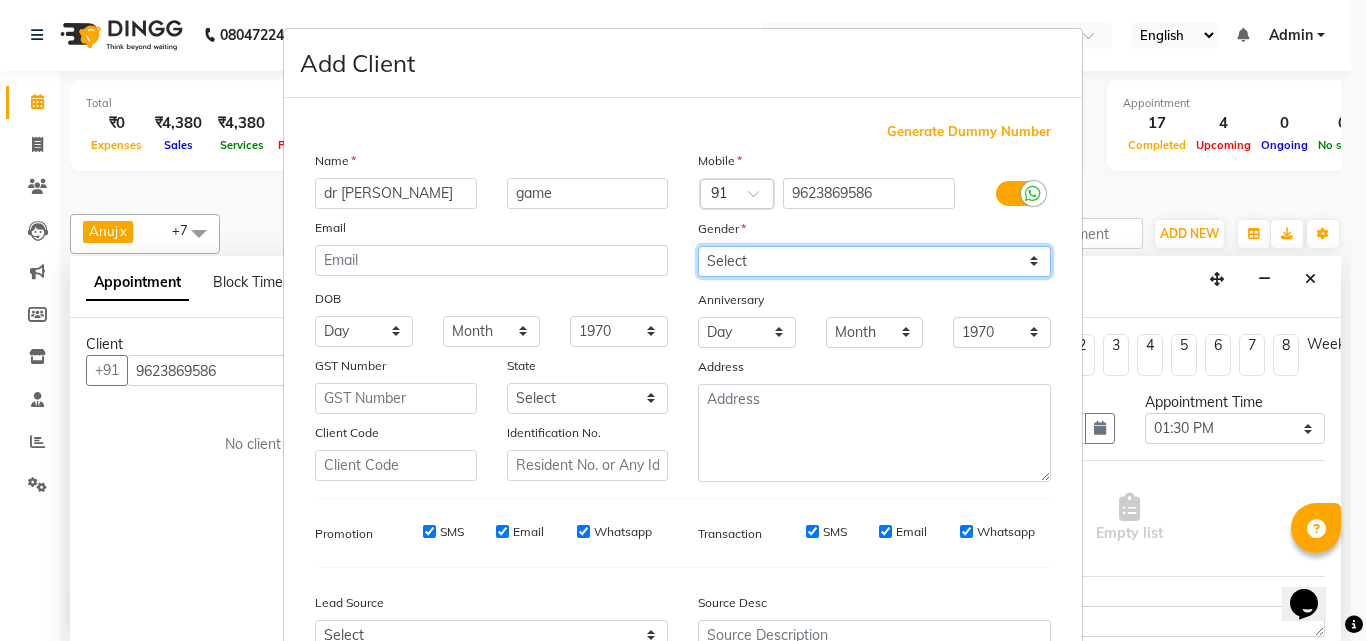click on "Select [DEMOGRAPHIC_DATA] [DEMOGRAPHIC_DATA] Other Prefer Not To Say" at bounding box center (874, 261) 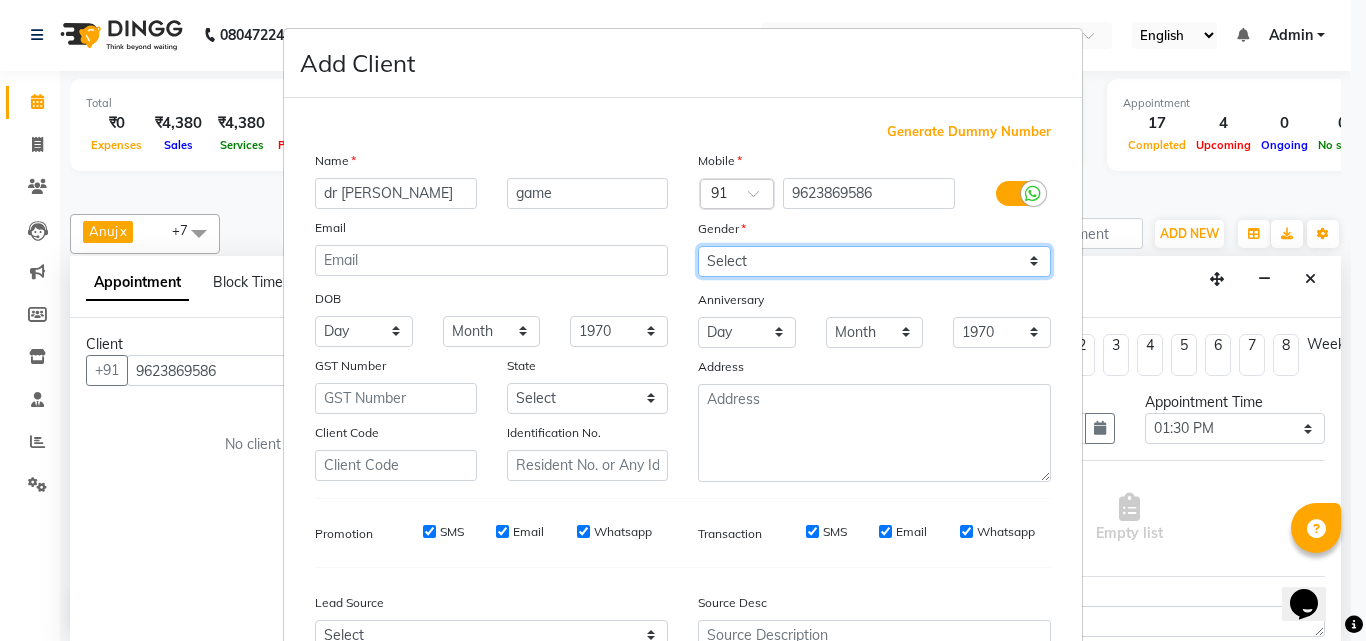 select on "[DEMOGRAPHIC_DATA]" 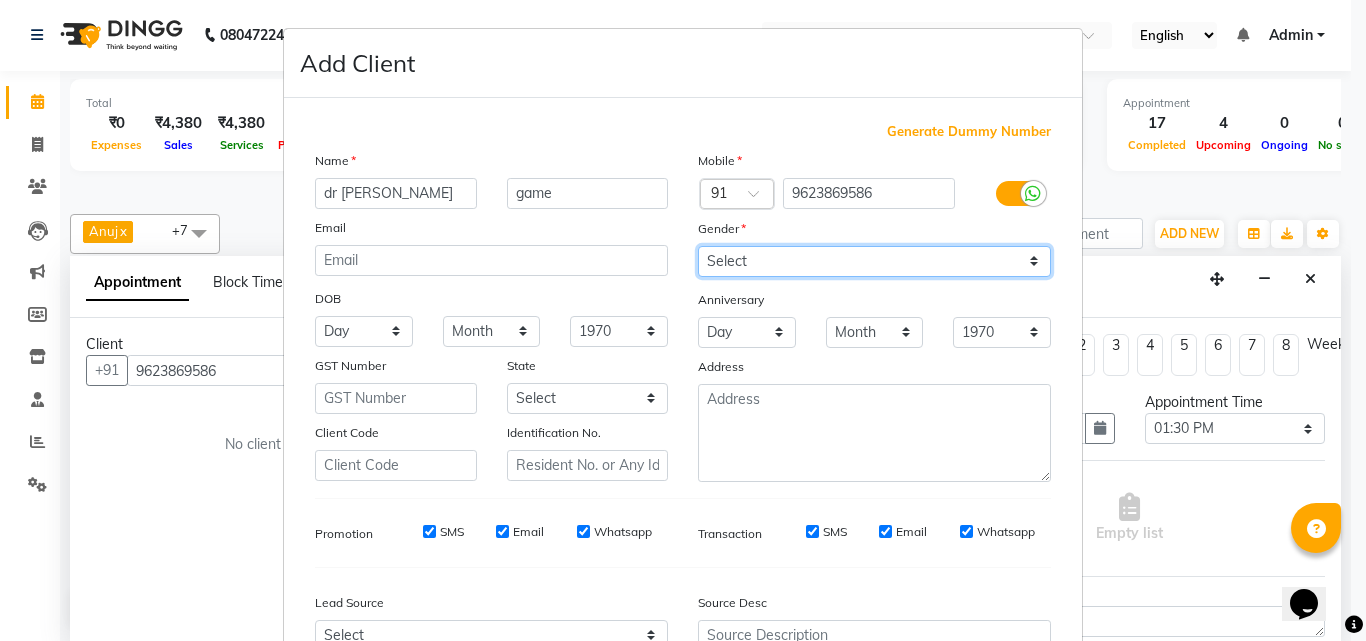 click on "Select [DEMOGRAPHIC_DATA] [DEMOGRAPHIC_DATA] Other Prefer Not To Say" at bounding box center (874, 261) 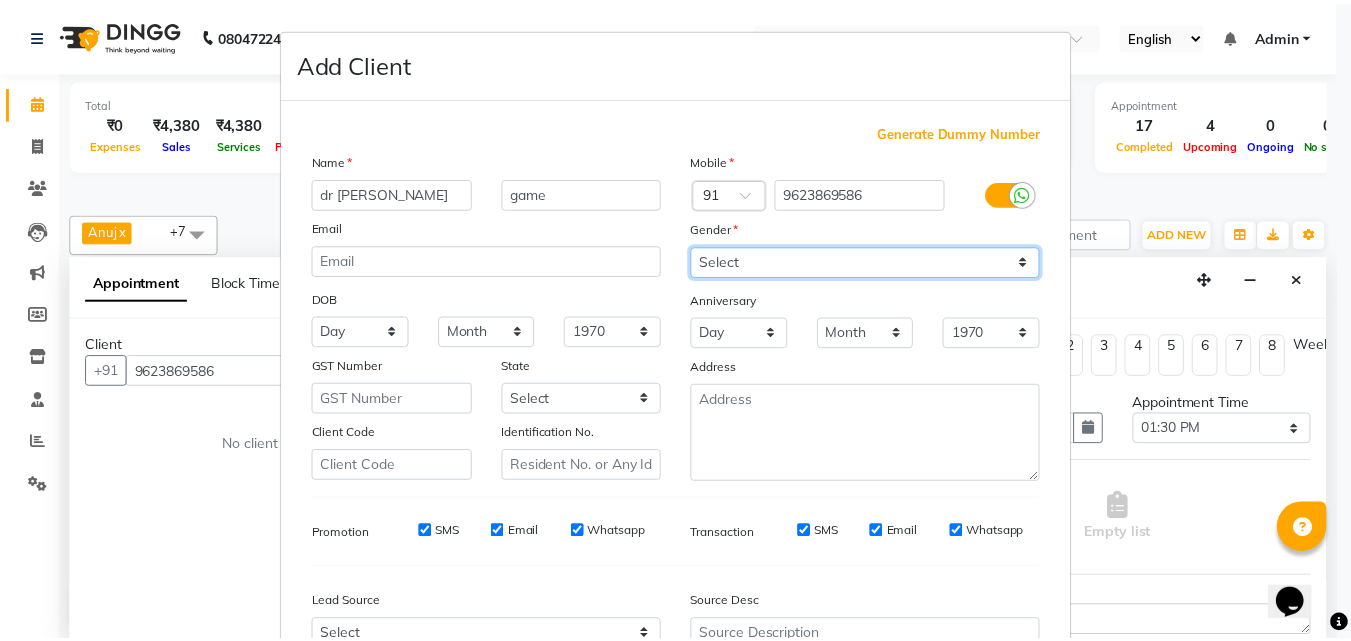 scroll, scrollTop: 208, scrollLeft: 0, axis: vertical 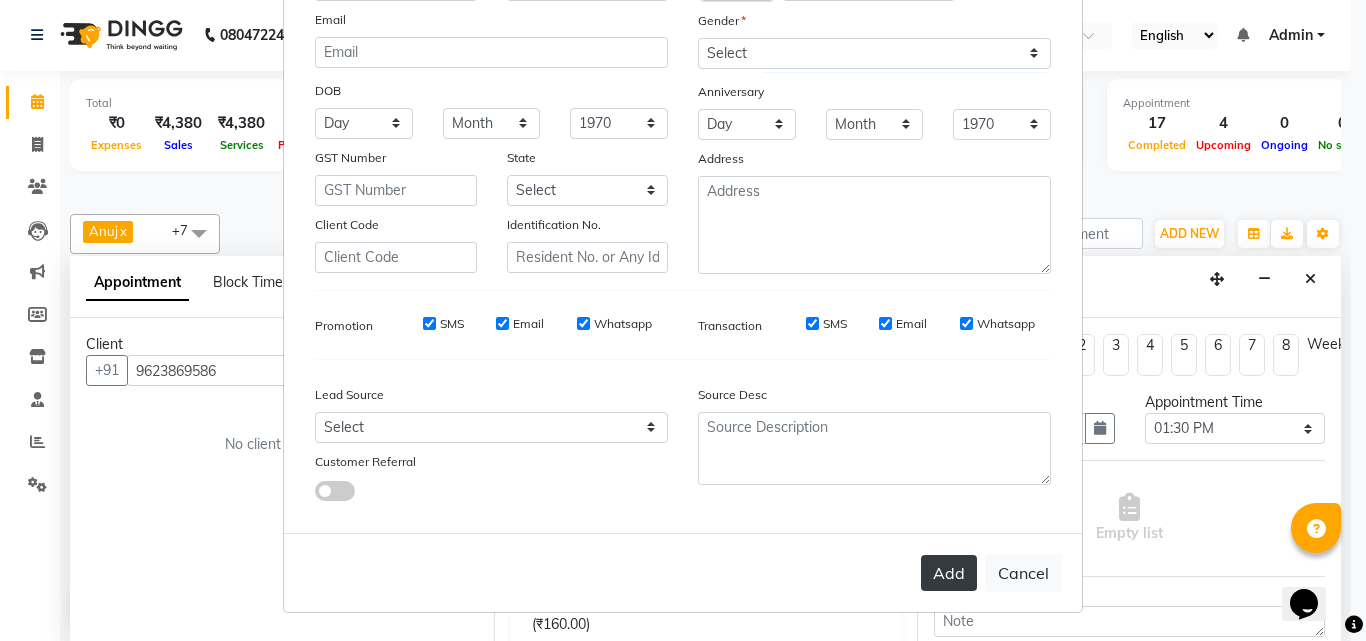 click on "Add" at bounding box center (949, 573) 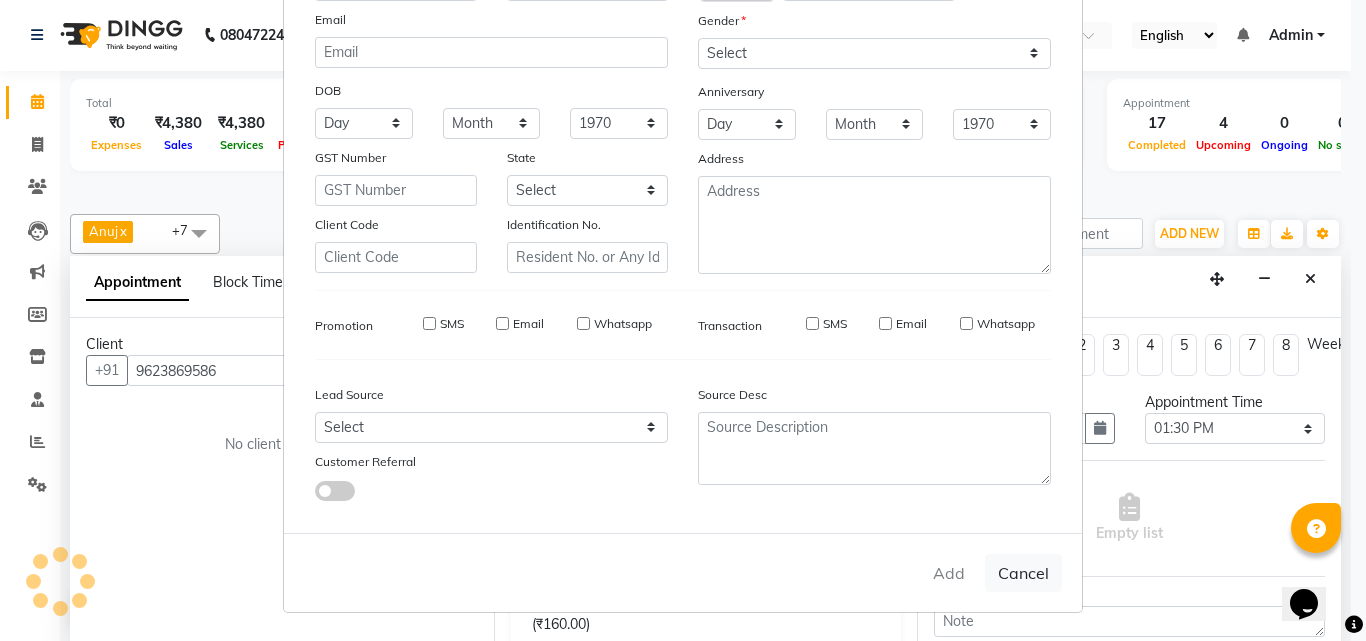 type 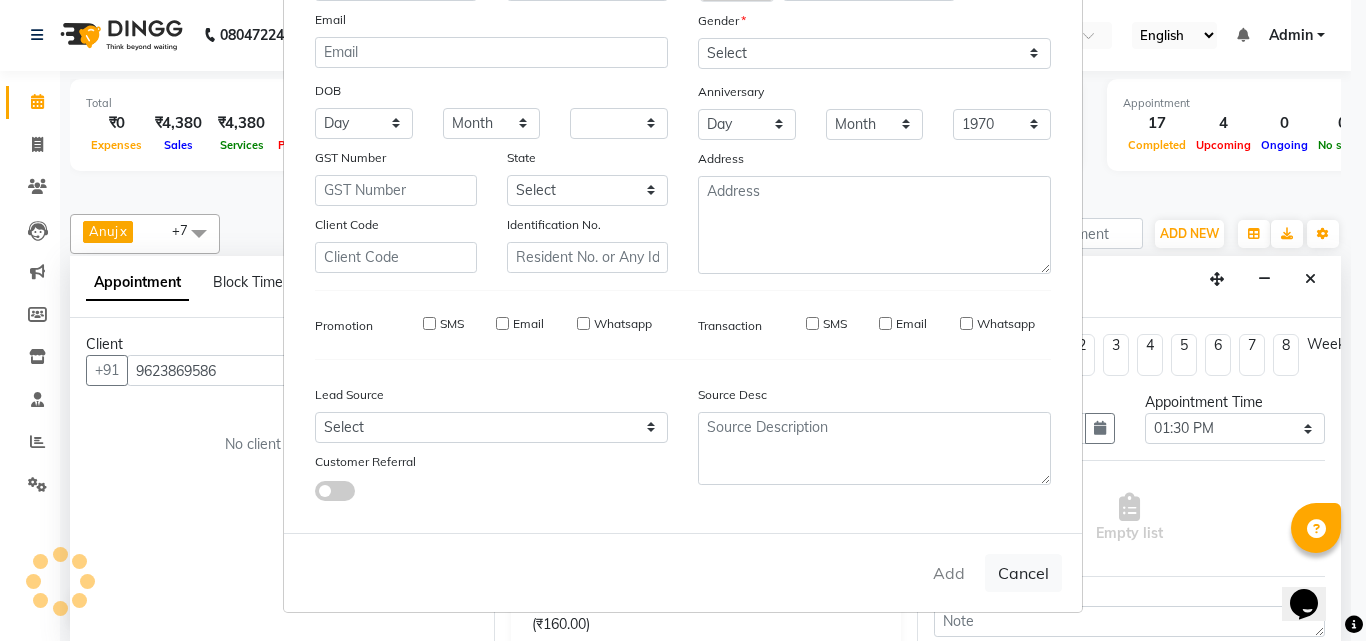 select 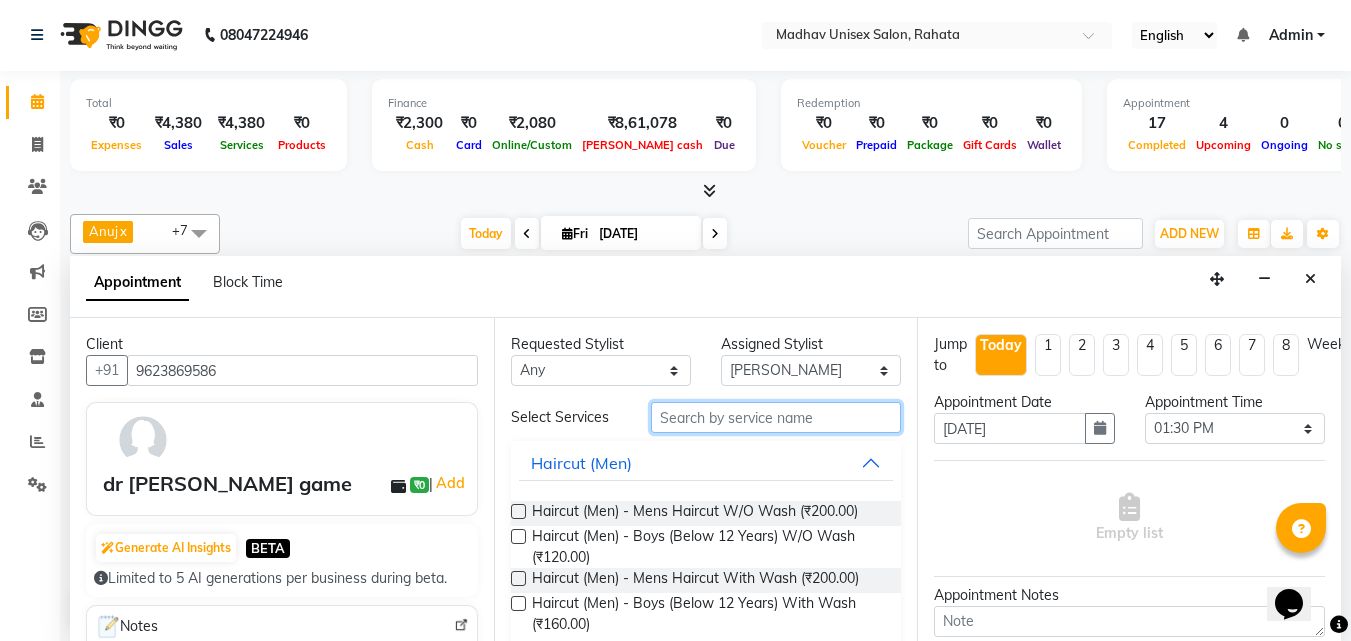 click at bounding box center [776, 417] 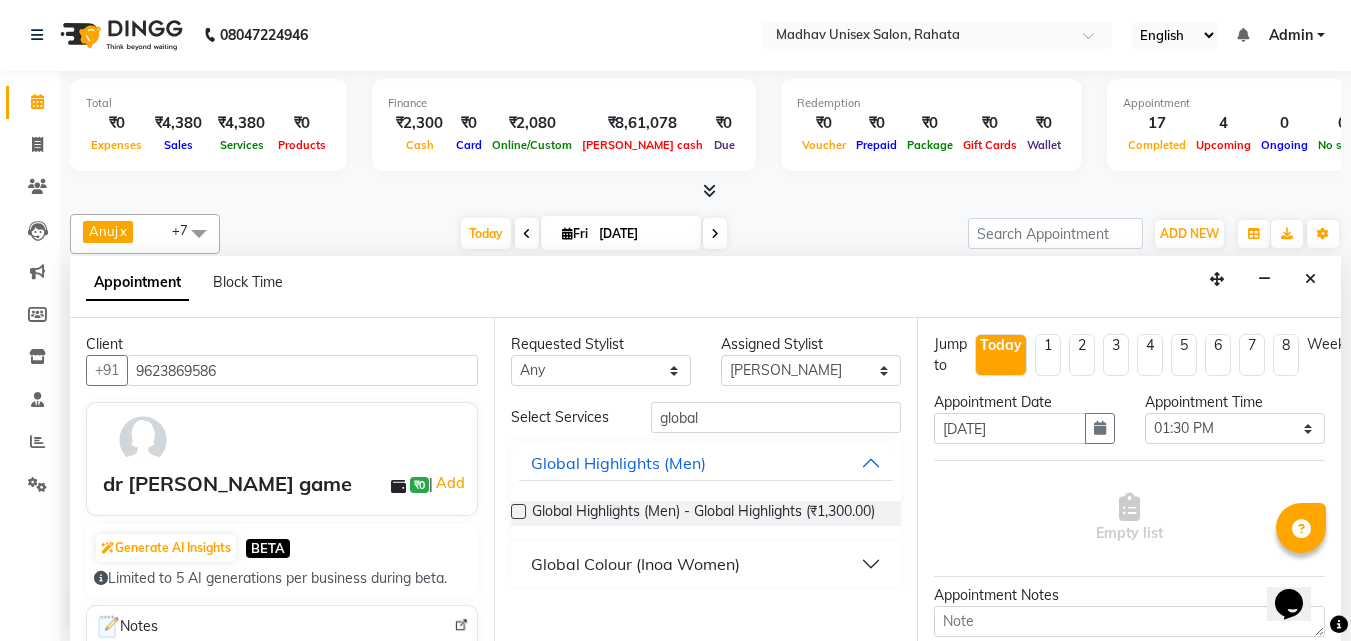 click on "Global Colour (Inoa Women)" at bounding box center [635, 564] 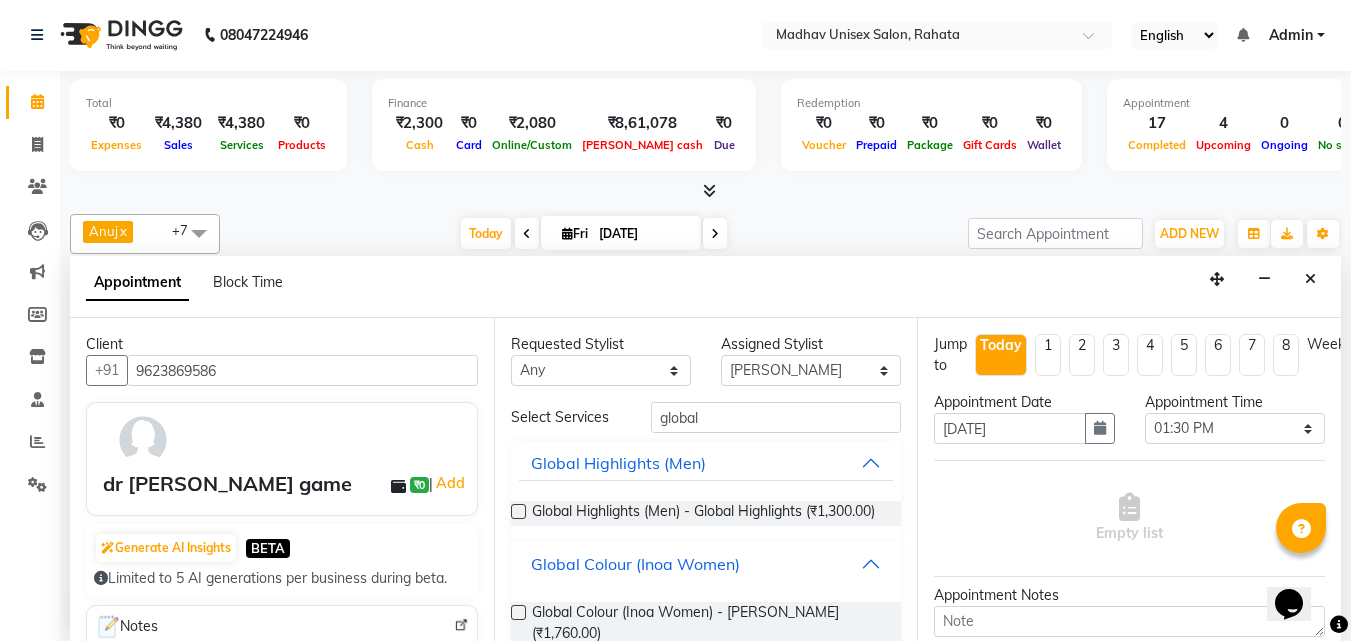 scroll, scrollTop: 110, scrollLeft: 0, axis: vertical 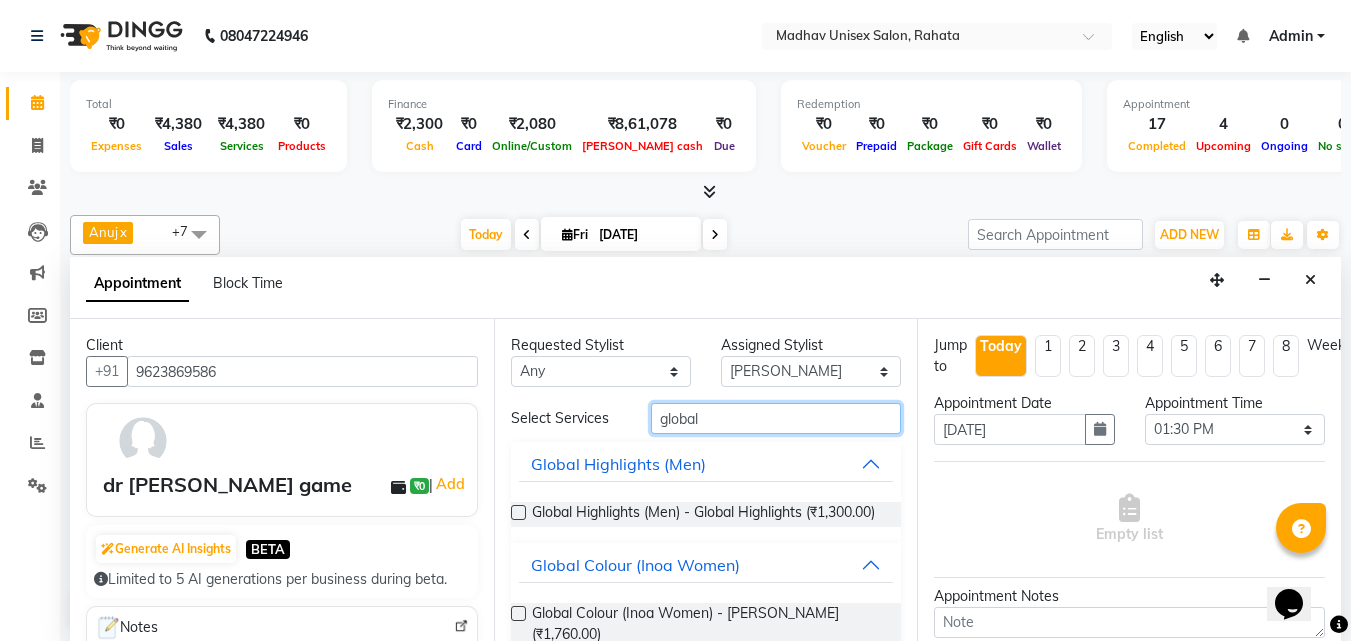 click on "global" at bounding box center (776, 418) 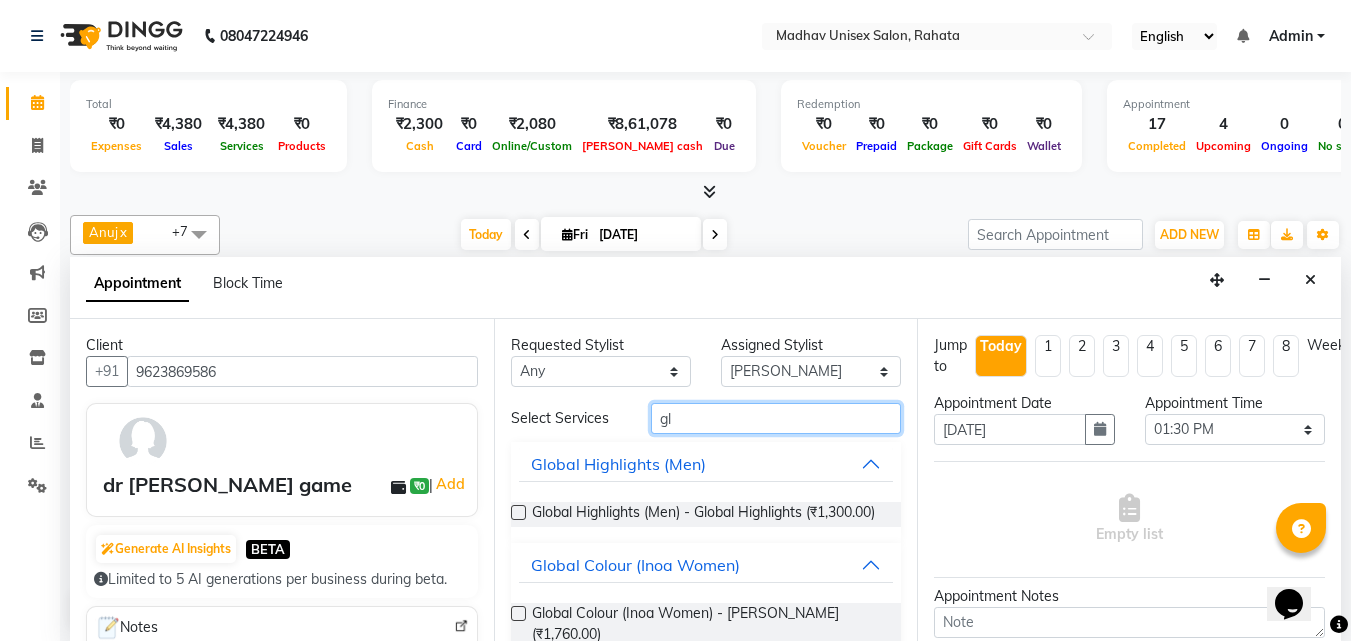 type on "g" 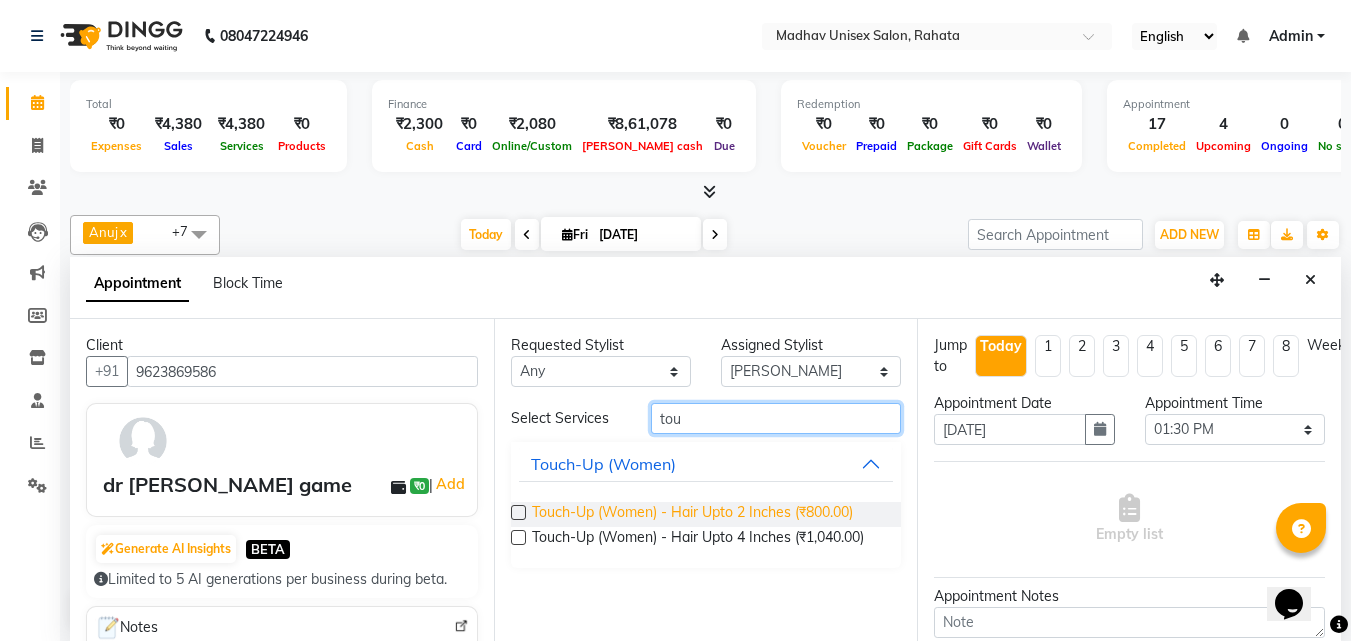 type on "tou" 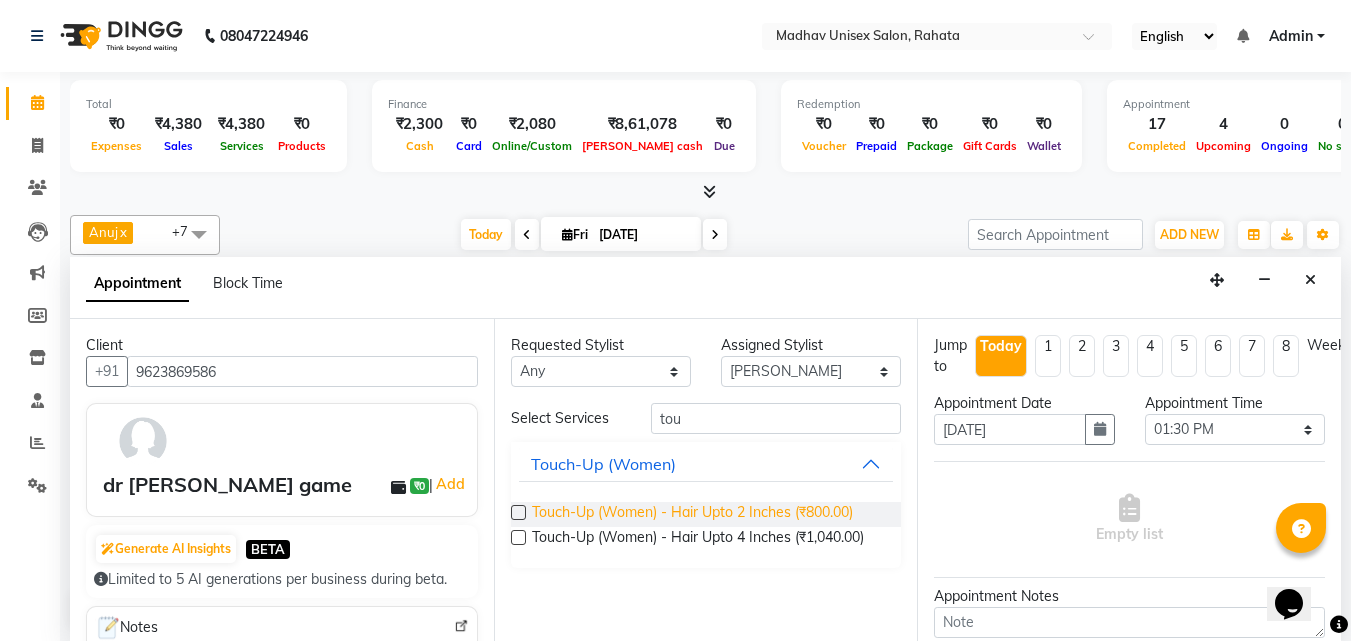 click on "Touch-Up  (Women)  - Hair Upto 2 Inches (₹800.00)" at bounding box center [692, 514] 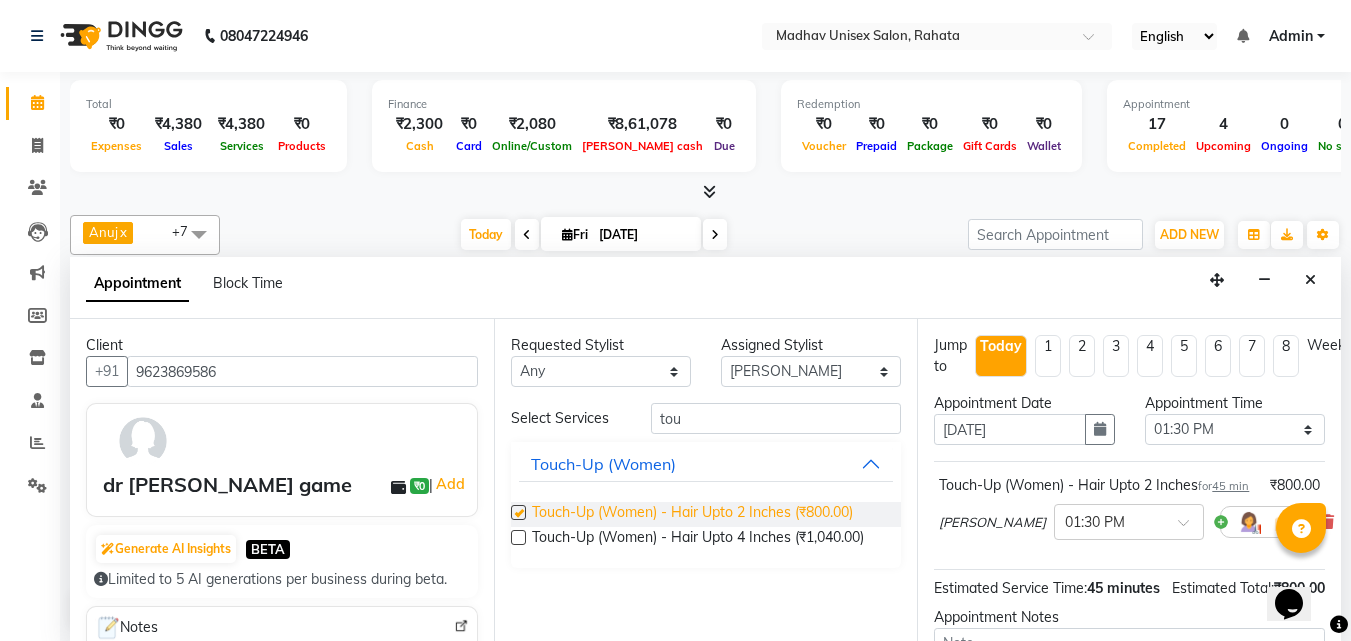 checkbox on "false" 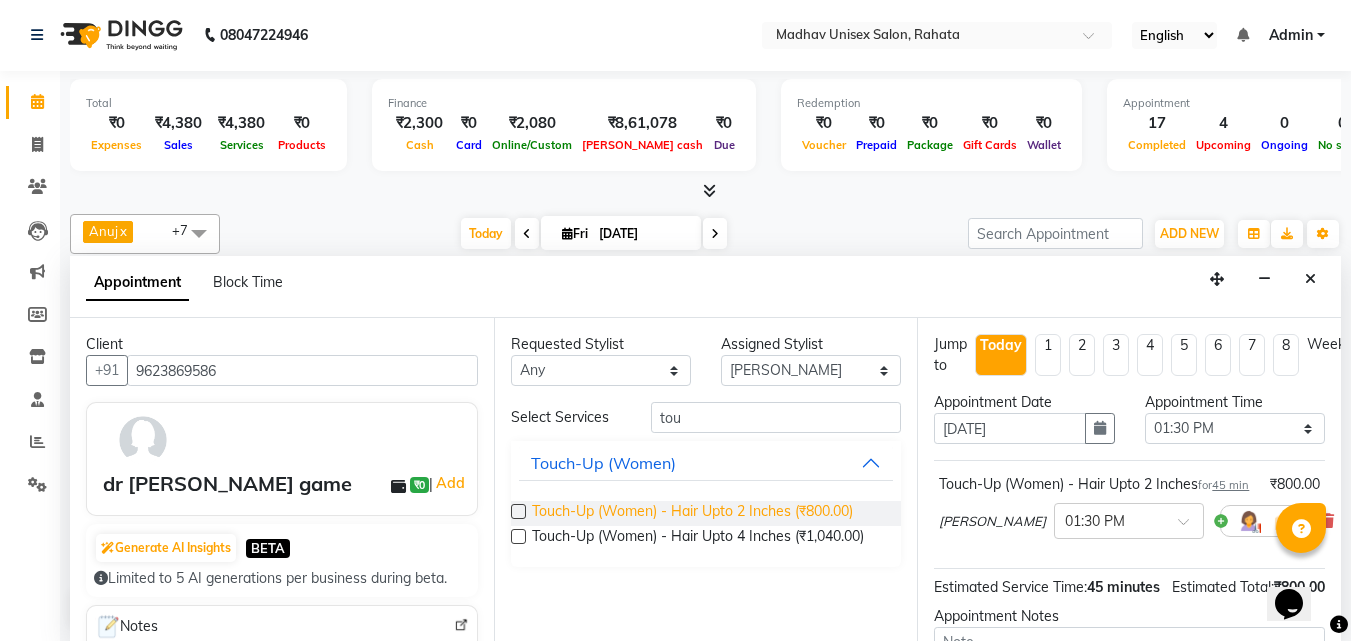 scroll, scrollTop: 0, scrollLeft: 0, axis: both 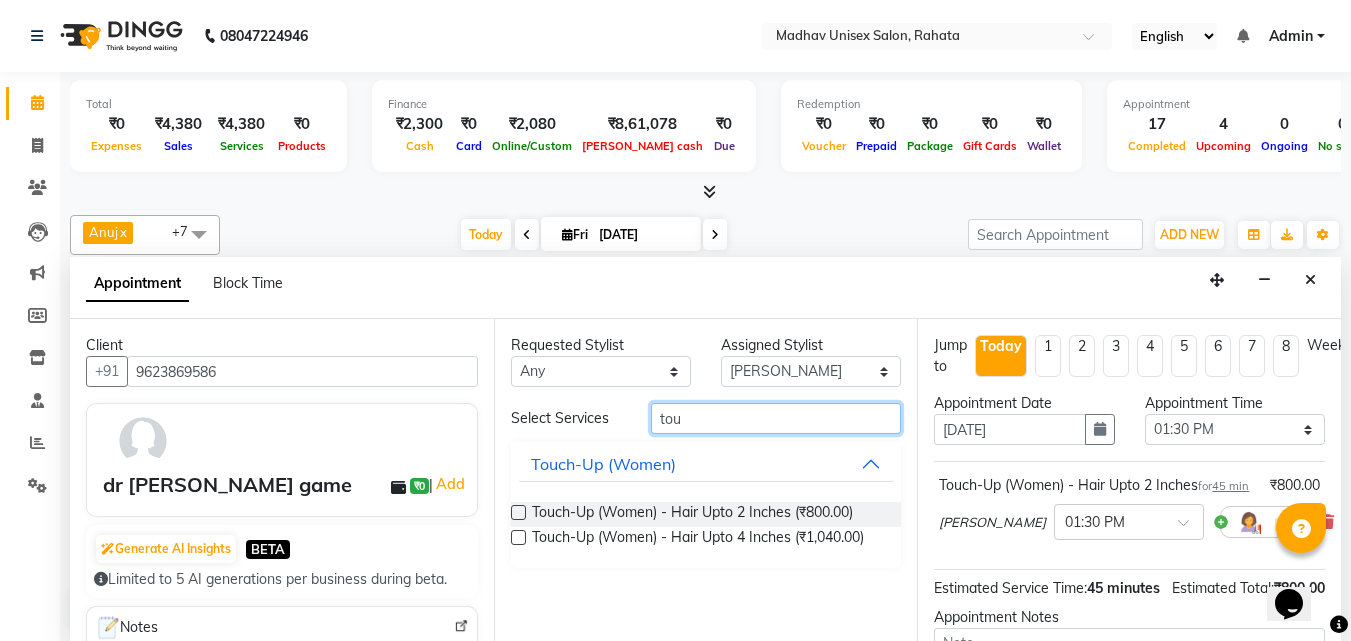 click on "tou" at bounding box center (776, 418) 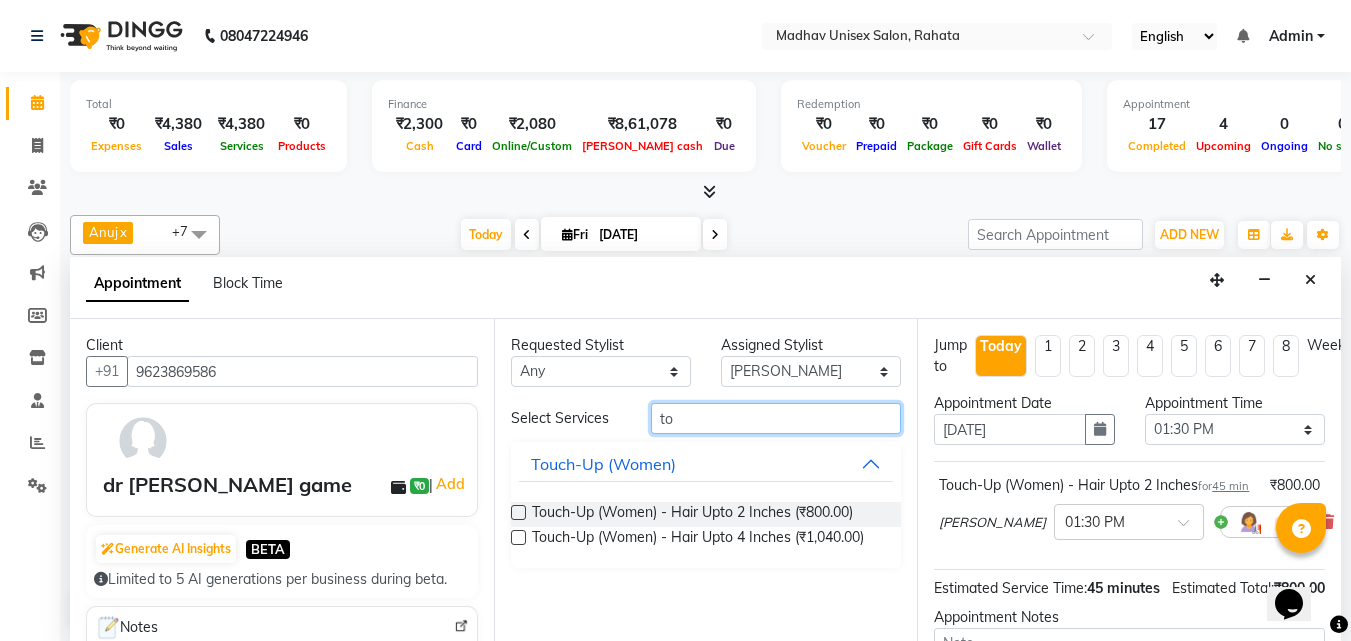 type on "t" 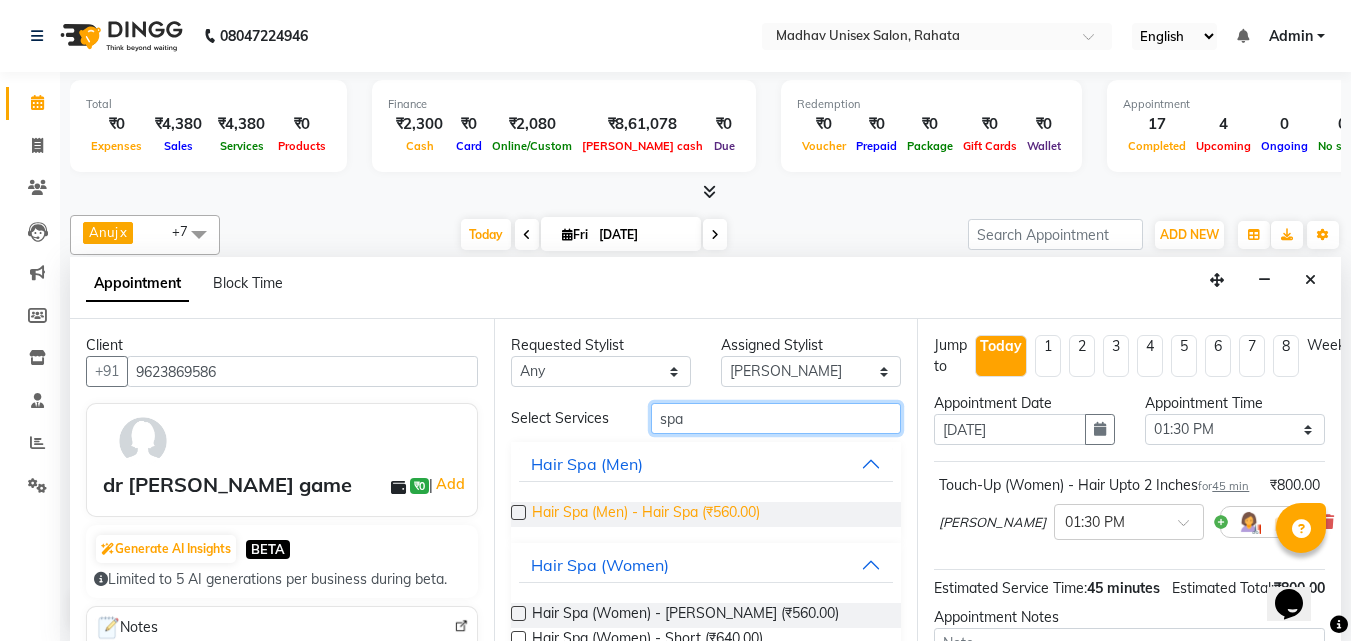 scroll, scrollTop: 93, scrollLeft: 0, axis: vertical 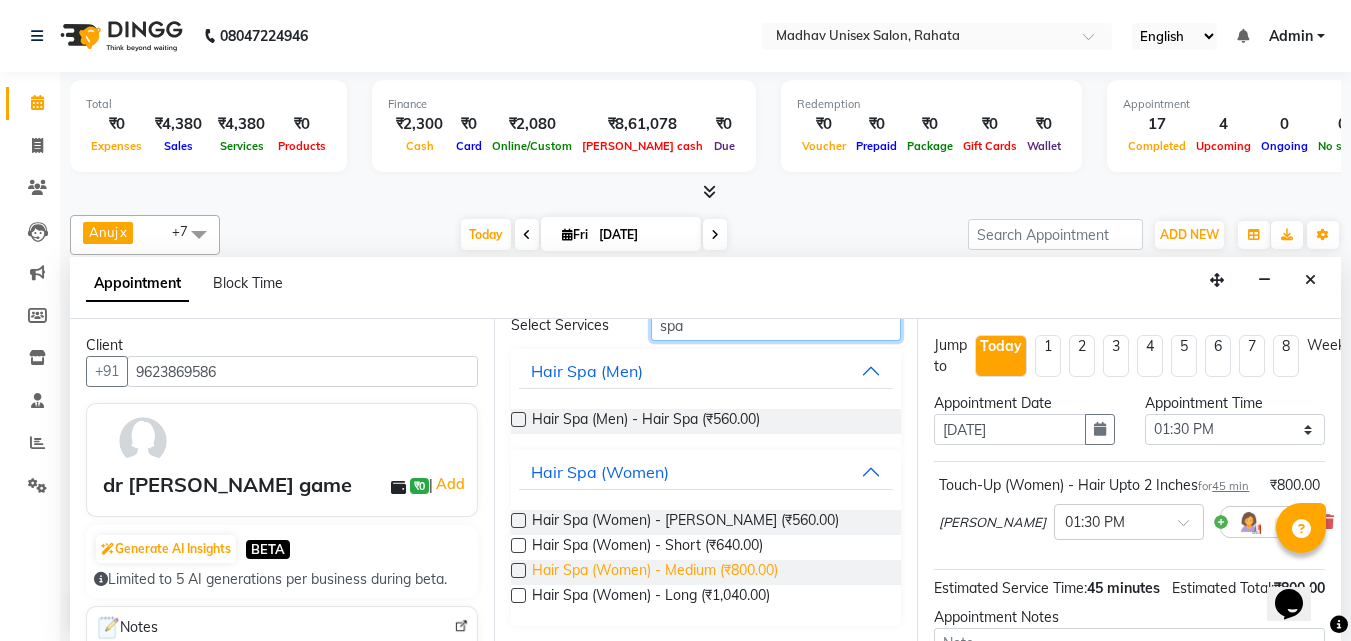 type on "spa" 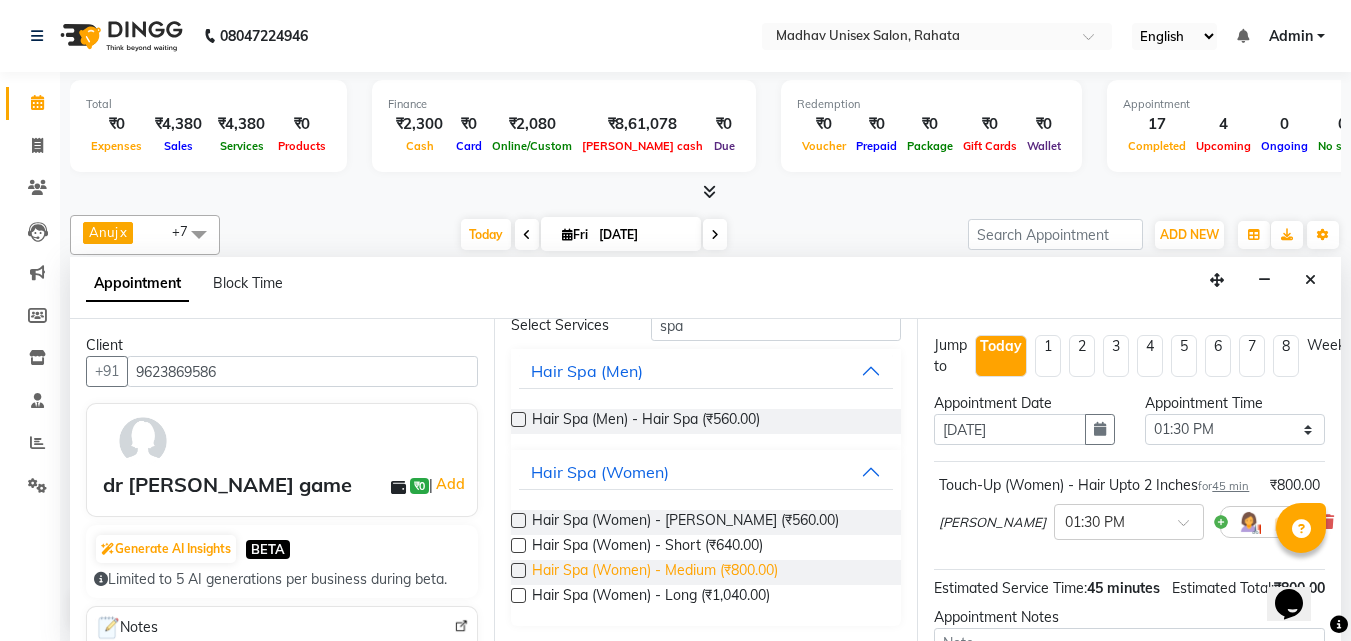 click on "Hair Spa (Women)  - Medium (₹800.00)" at bounding box center (655, 572) 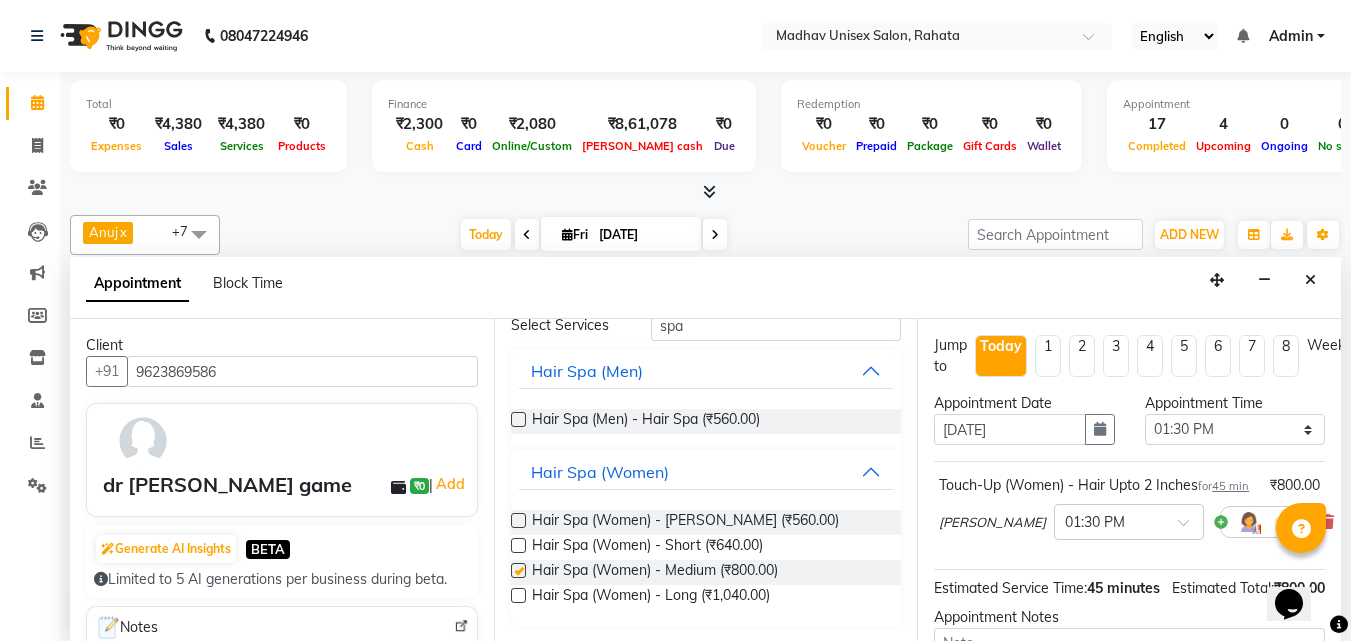 checkbox on "false" 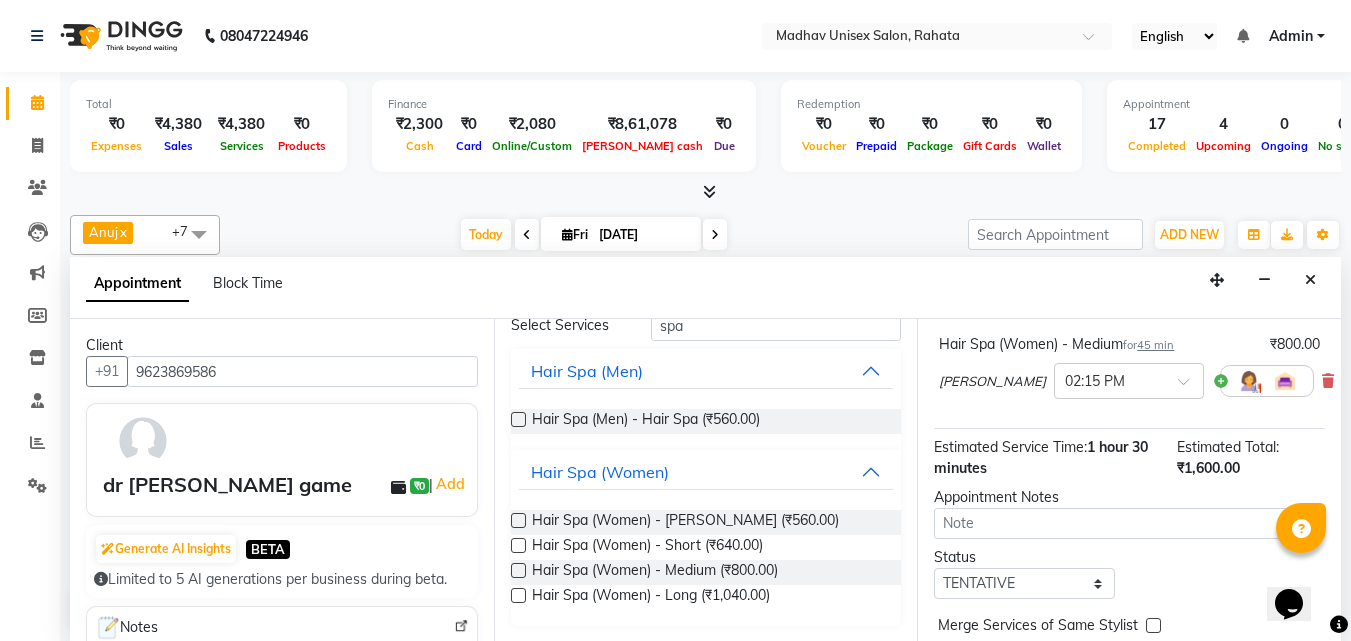 scroll, scrollTop: 351, scrollLeft: 0, axis: vertical 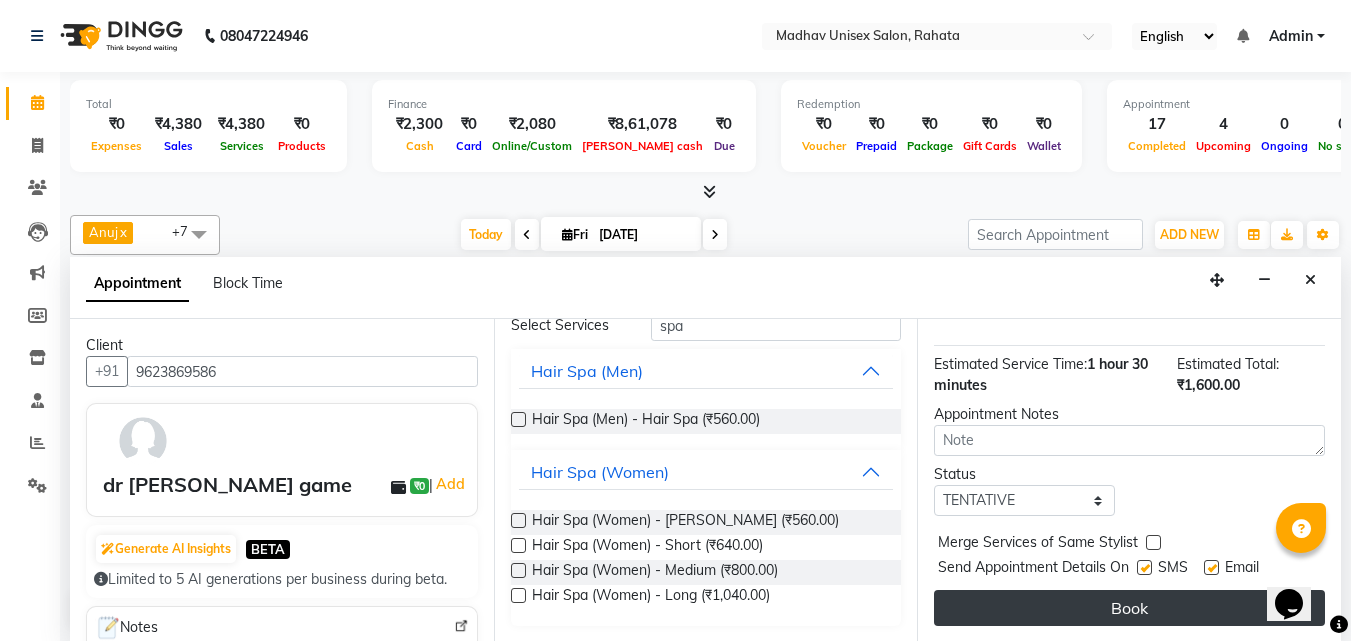 click on "Book" at bounding box center (1129, 608) 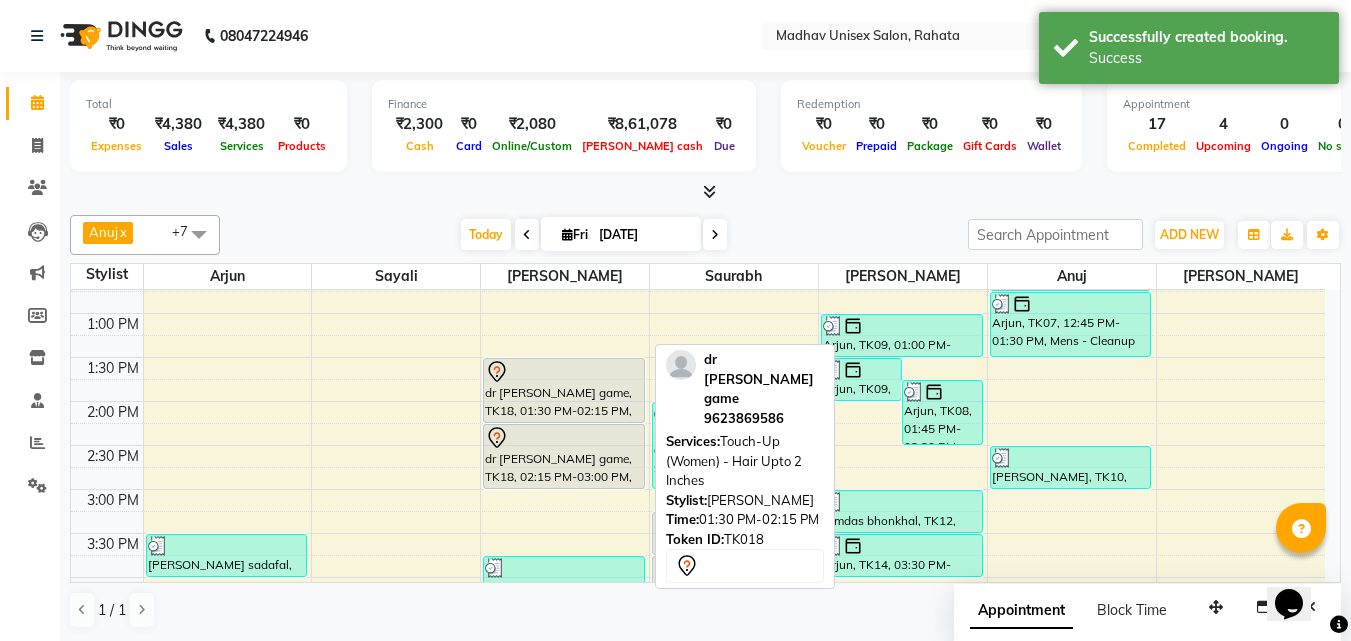 click on "dr [PERSON_NAME] game, TK18, 01:30 PM-02:15 PM, Touch-Up  (Women)  - Hair Upto 2 Inches" at bounding box center (564, 390) 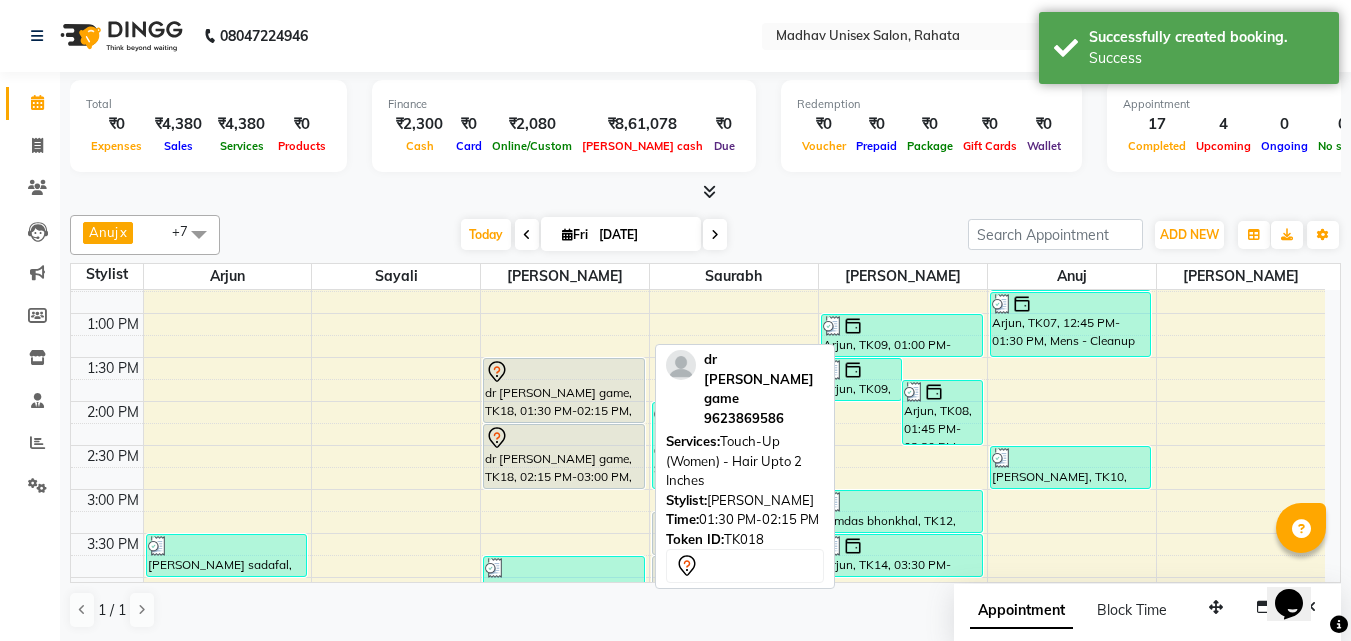 click on "dr [PERSON_NAME] game, TK18, 01:30 PM-02:15 PM, Touch-Up  (Women)  - Hair Upto 2 Inches" at bounding box center (564, 390) 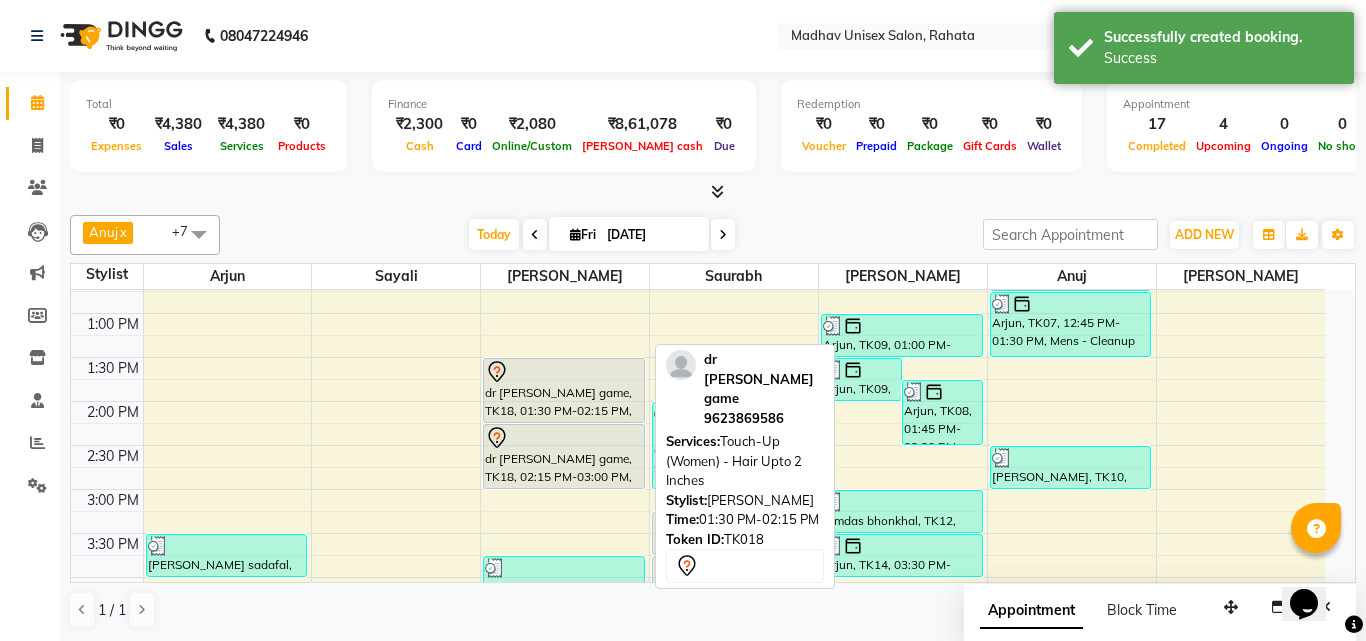 select on "7" 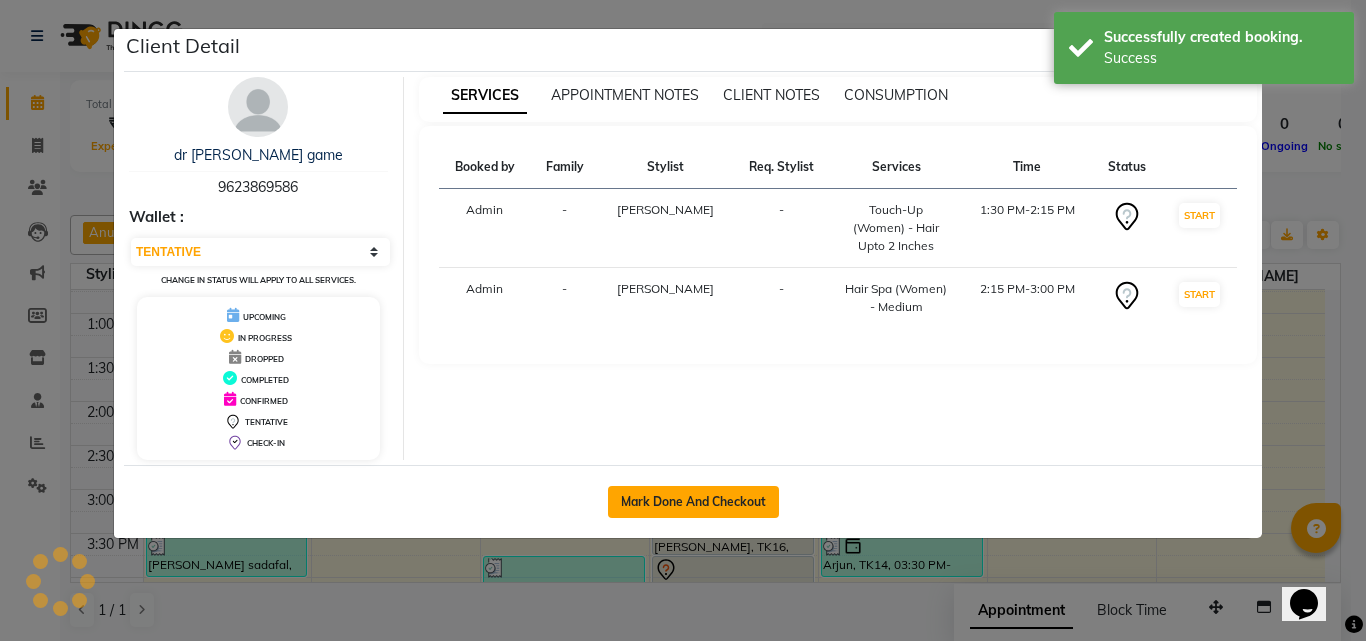 click on "Mark Done And Checkout" 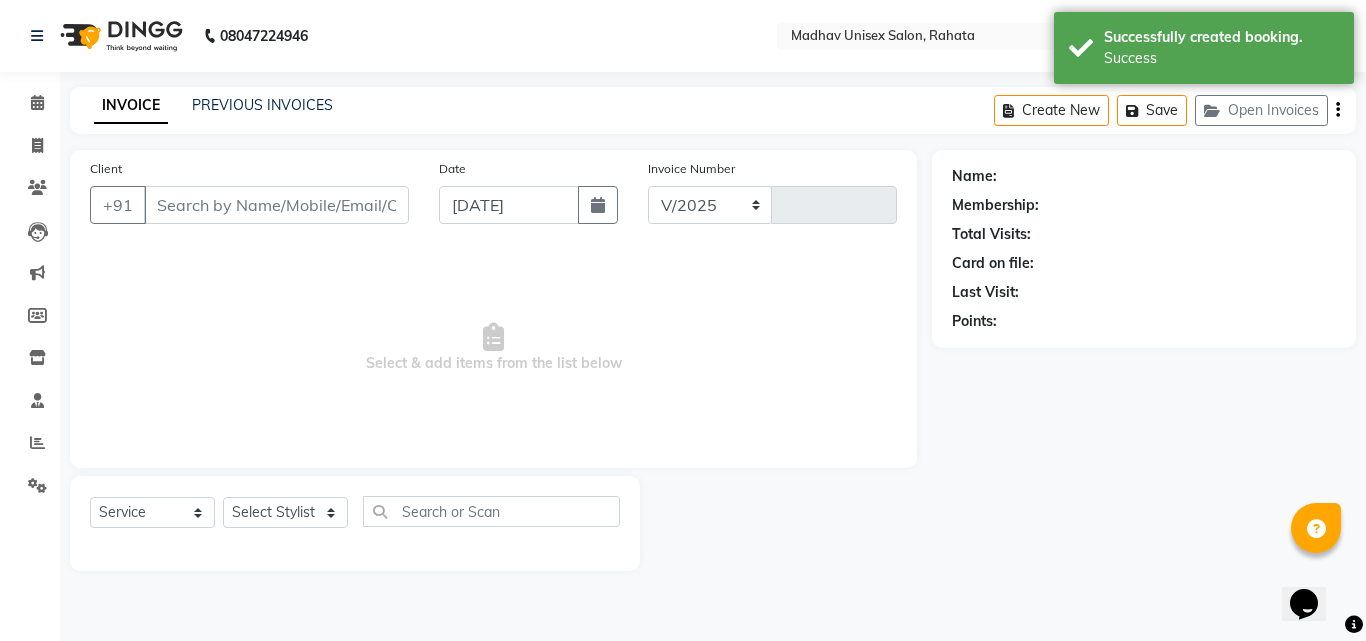 select on "870" 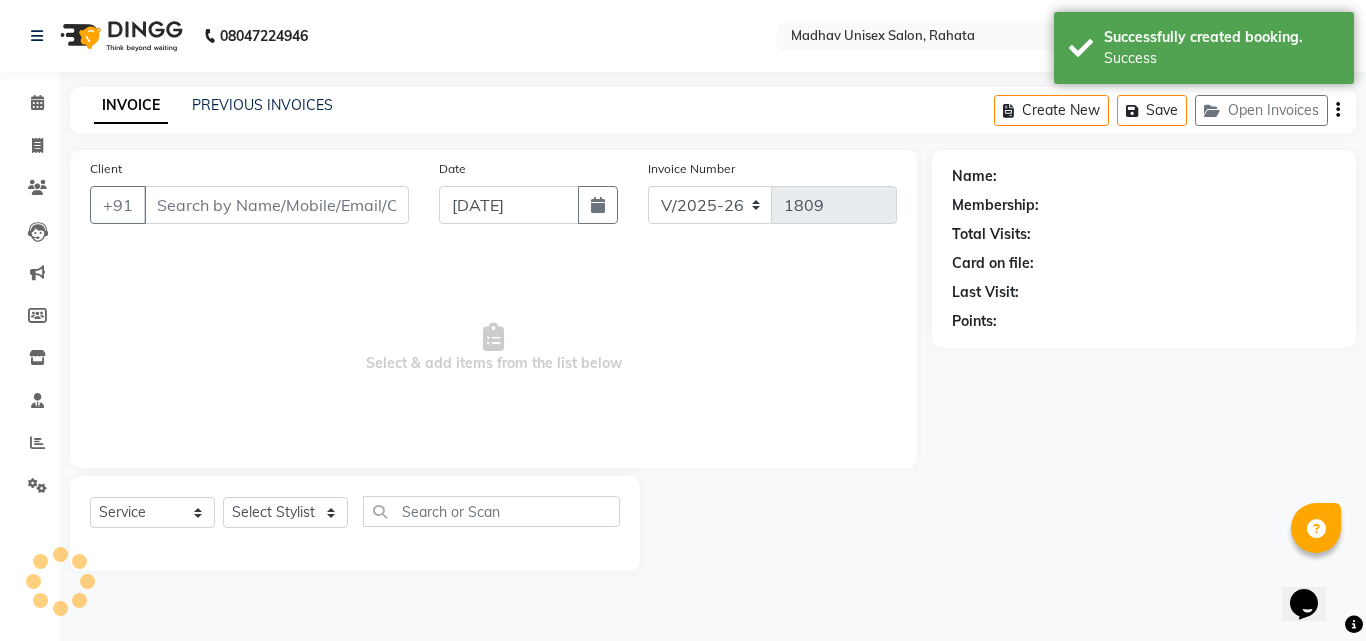 type on "9623869586" 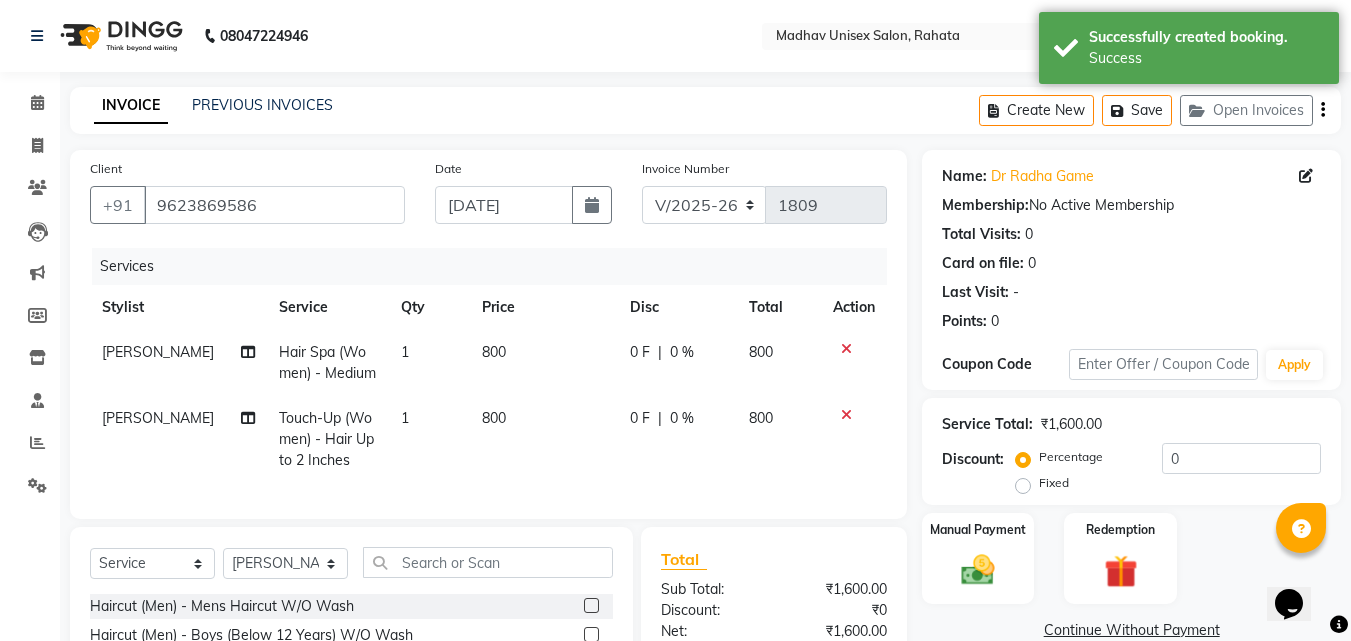click on "800" 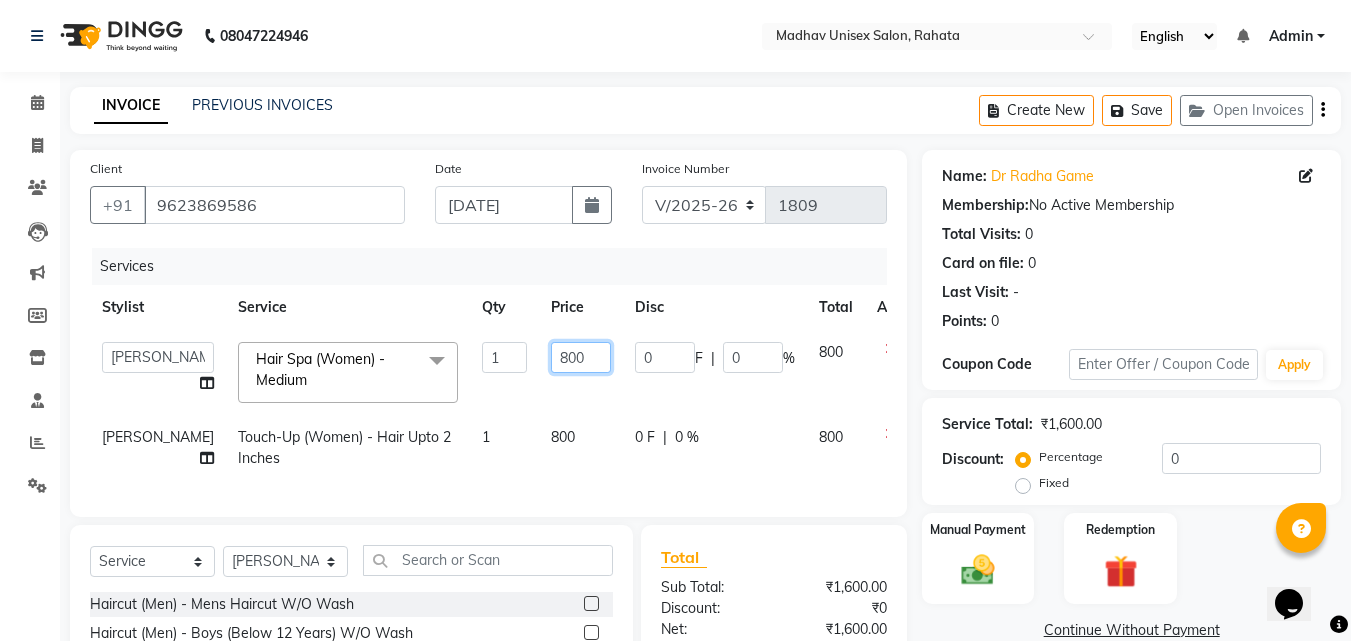 click on "800" 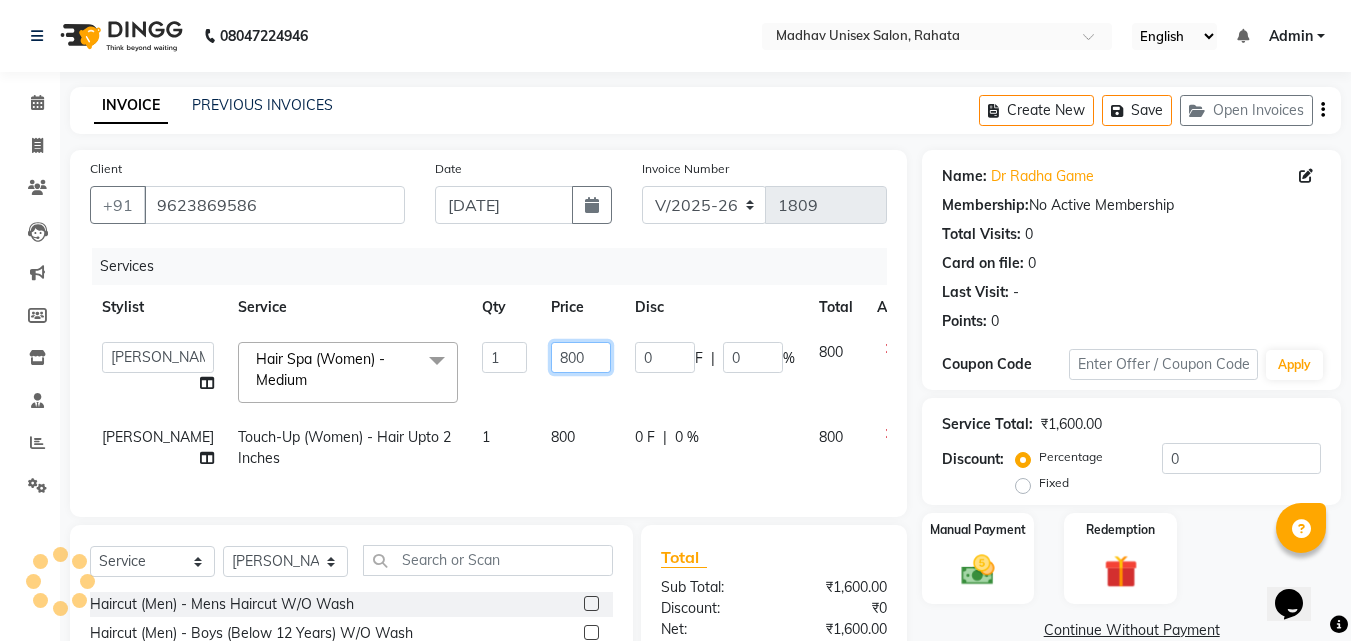 click on "800" 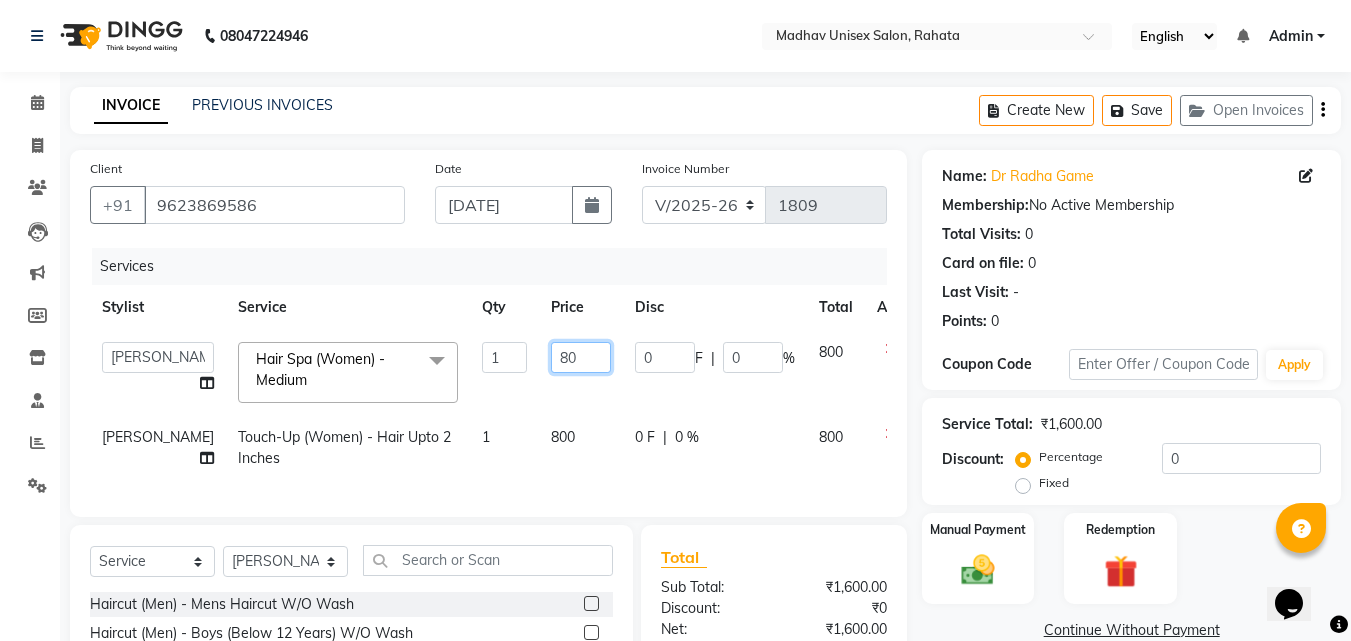 type on "850" 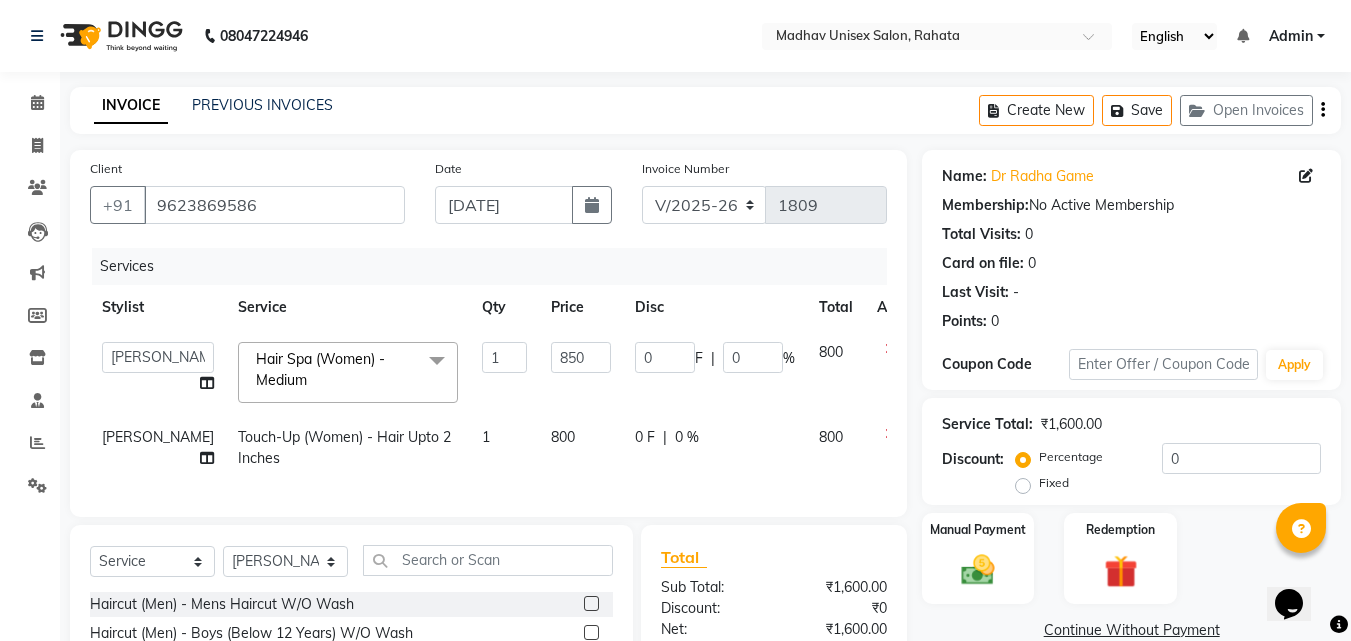 click on "850" 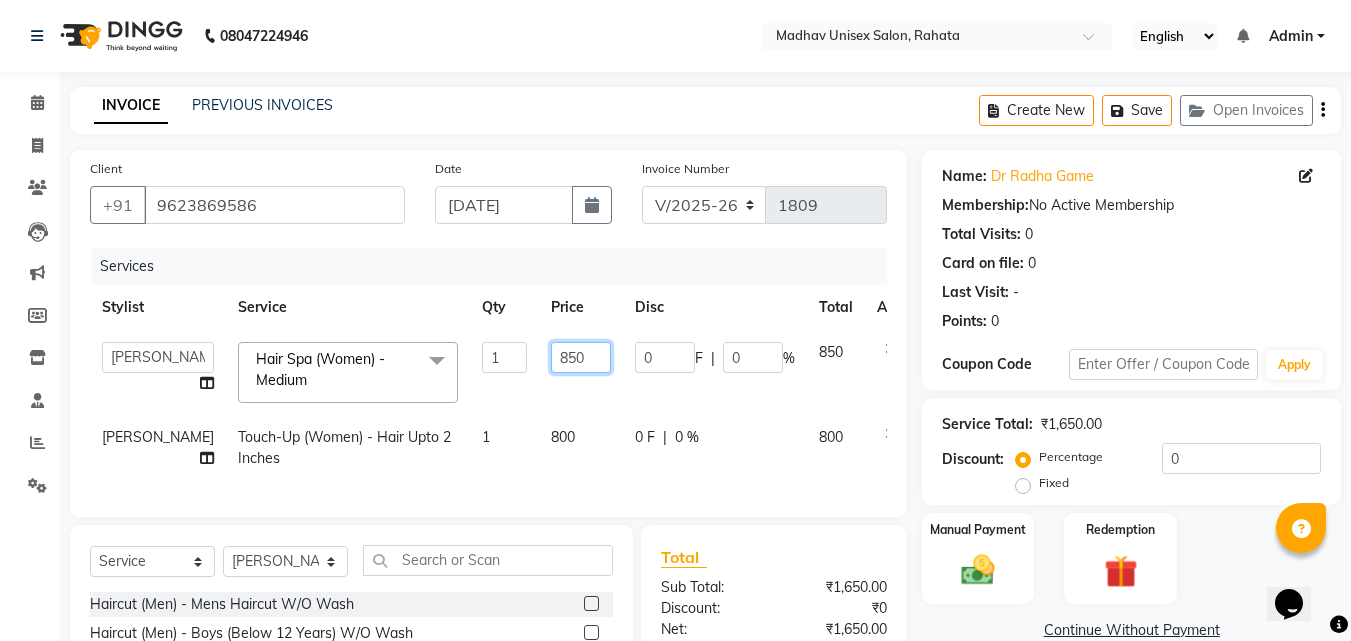 click on "850" 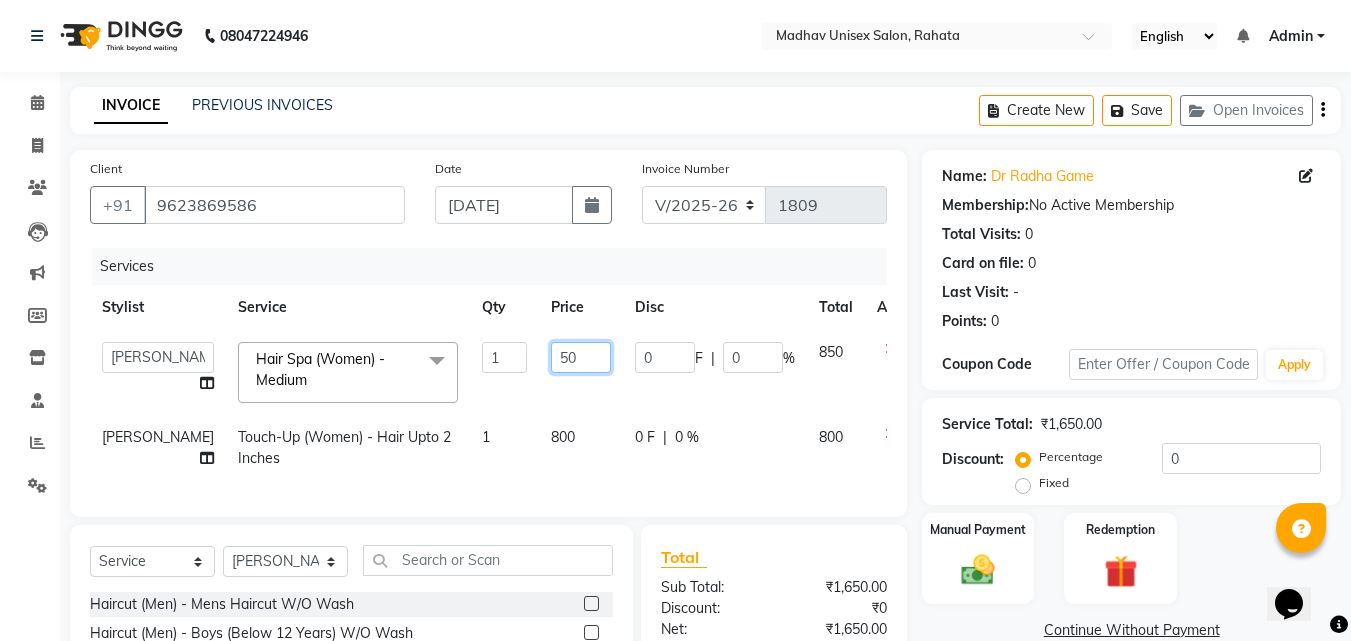 type on "750" 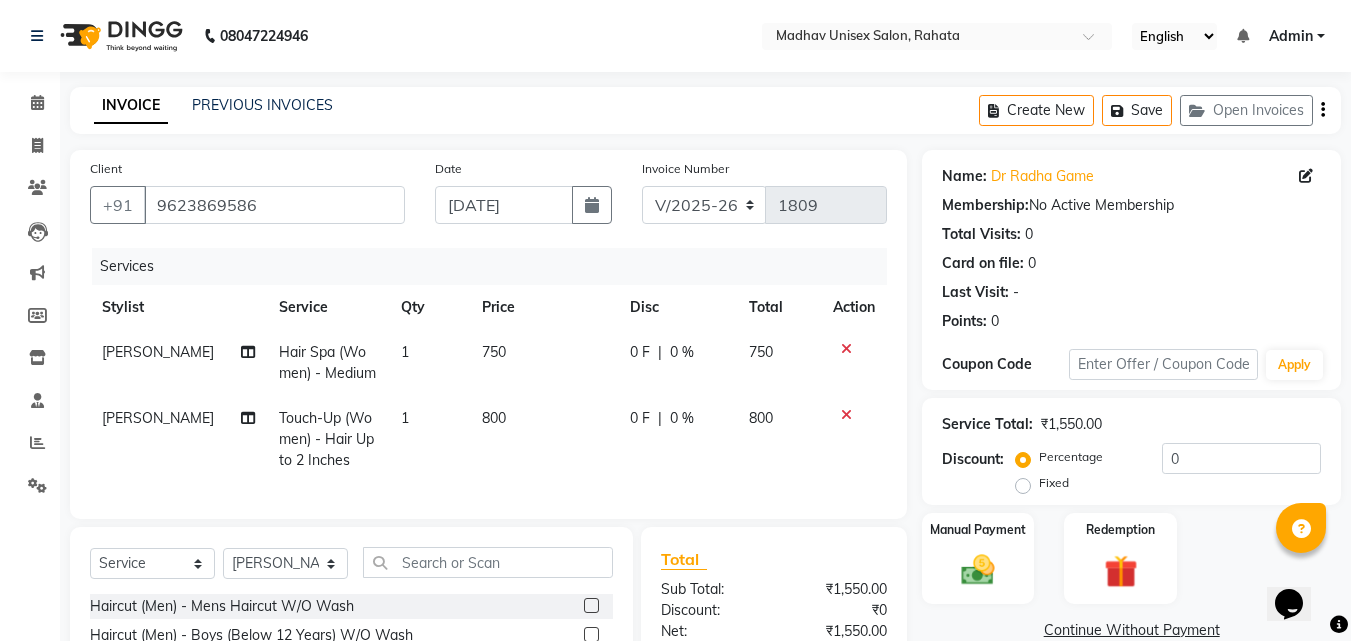 click on "0 F | 0 %" 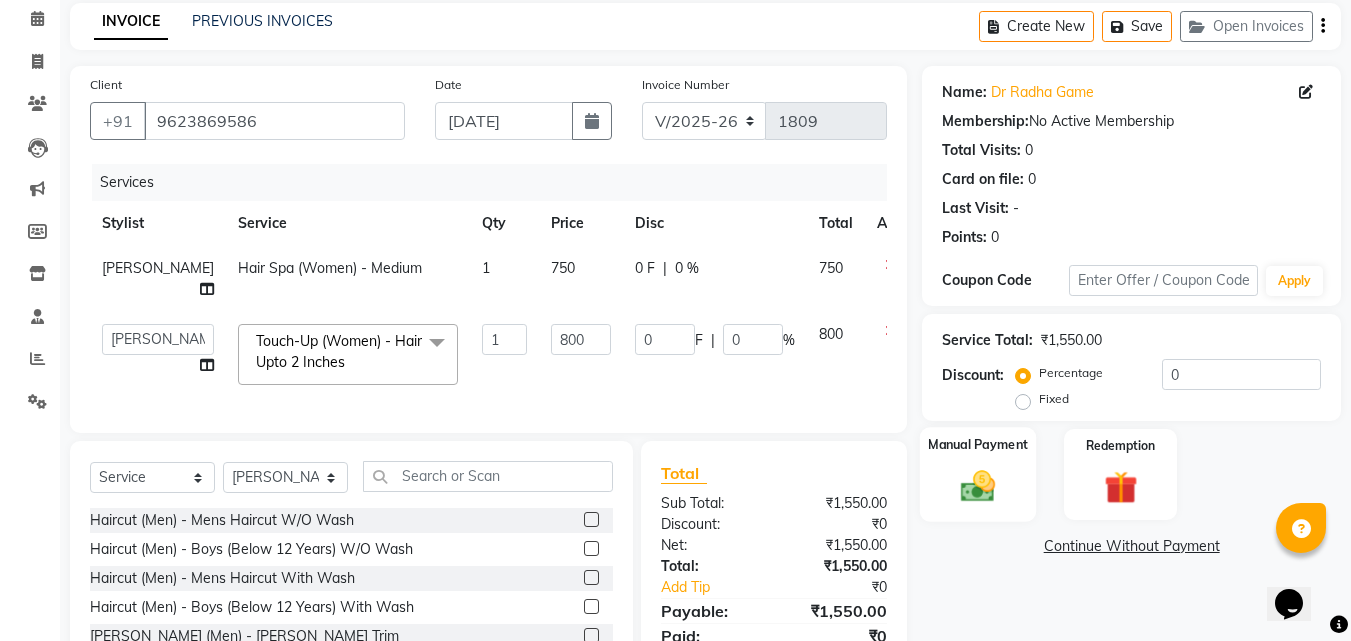 click on "Manual Payment" 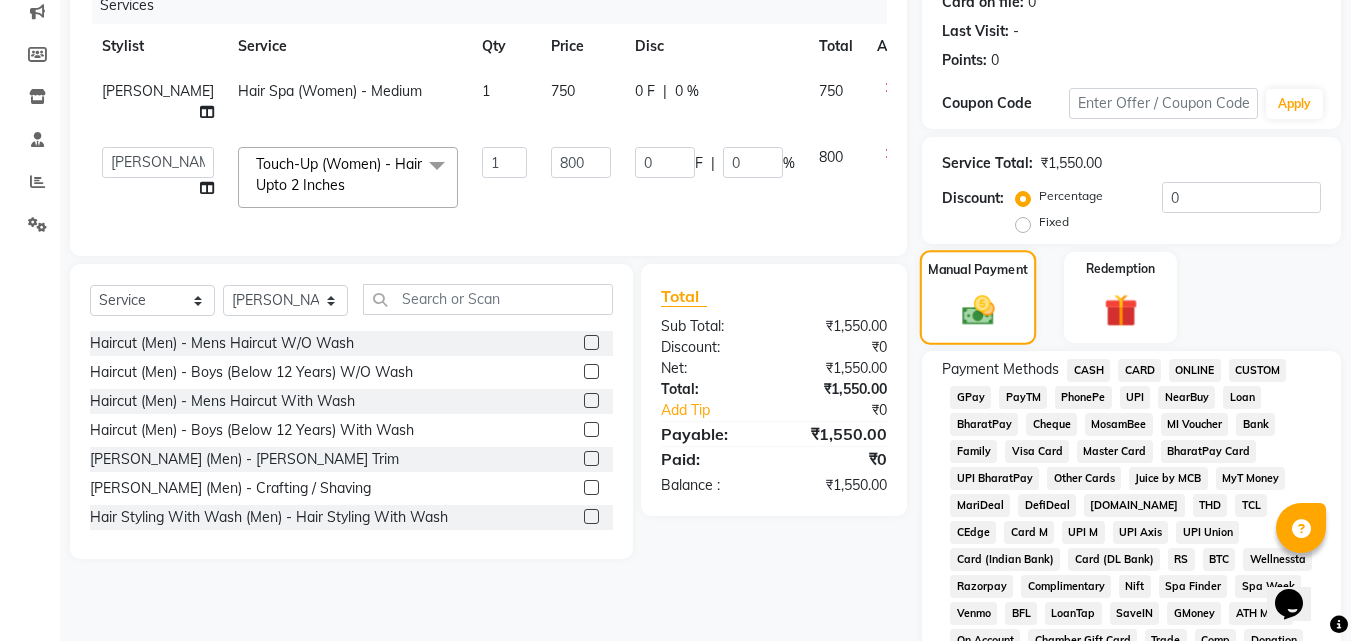 scroll, scrollTop: 322, scrollLeft: 0, axis: vertical 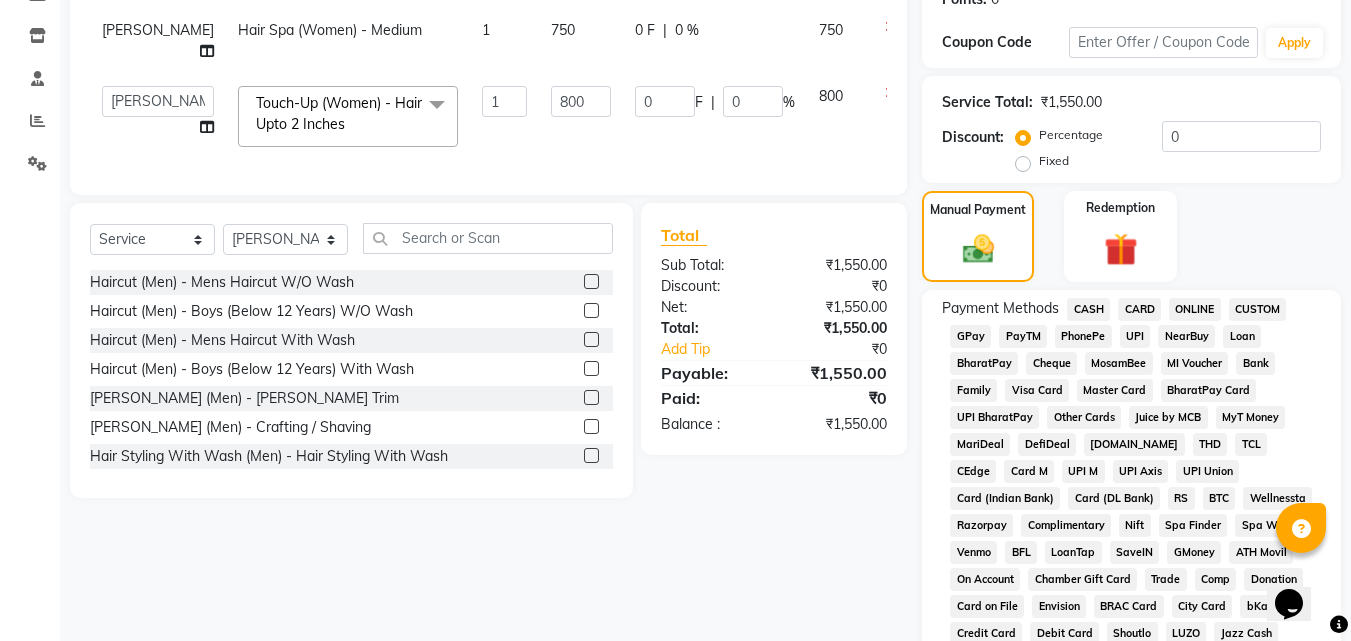 click on "CASH" 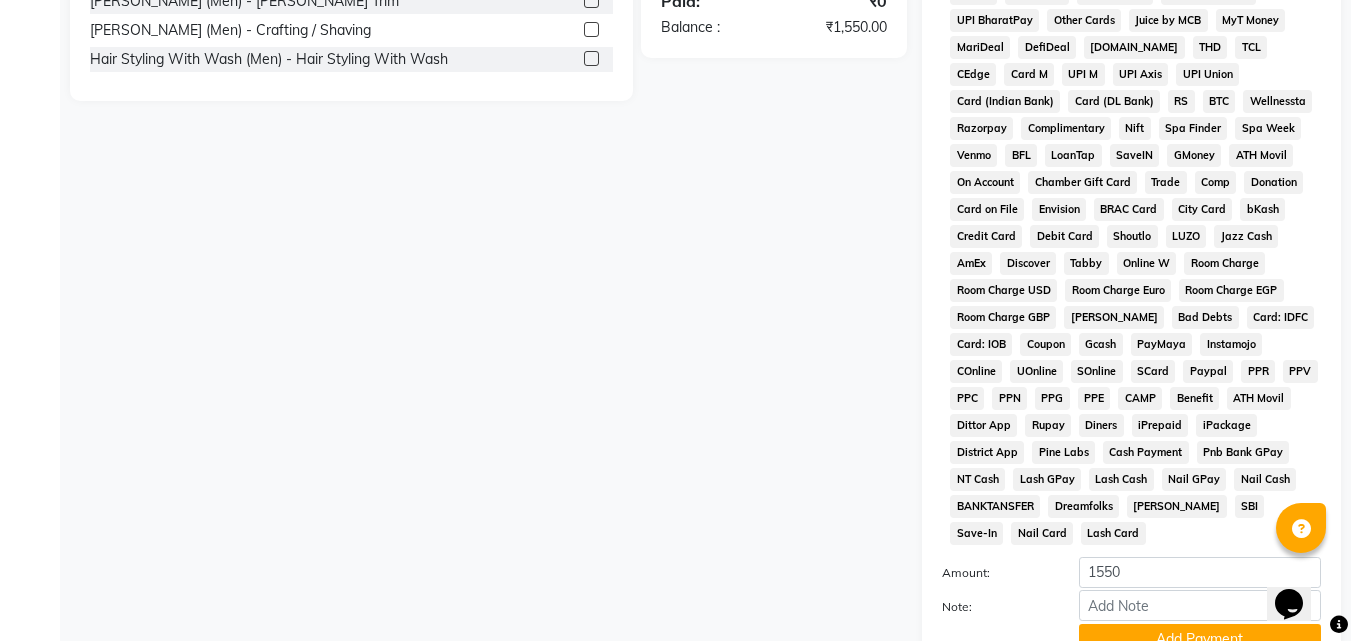 scroll, scrollTop: 861, scrollLeft: 0, axis: vertical 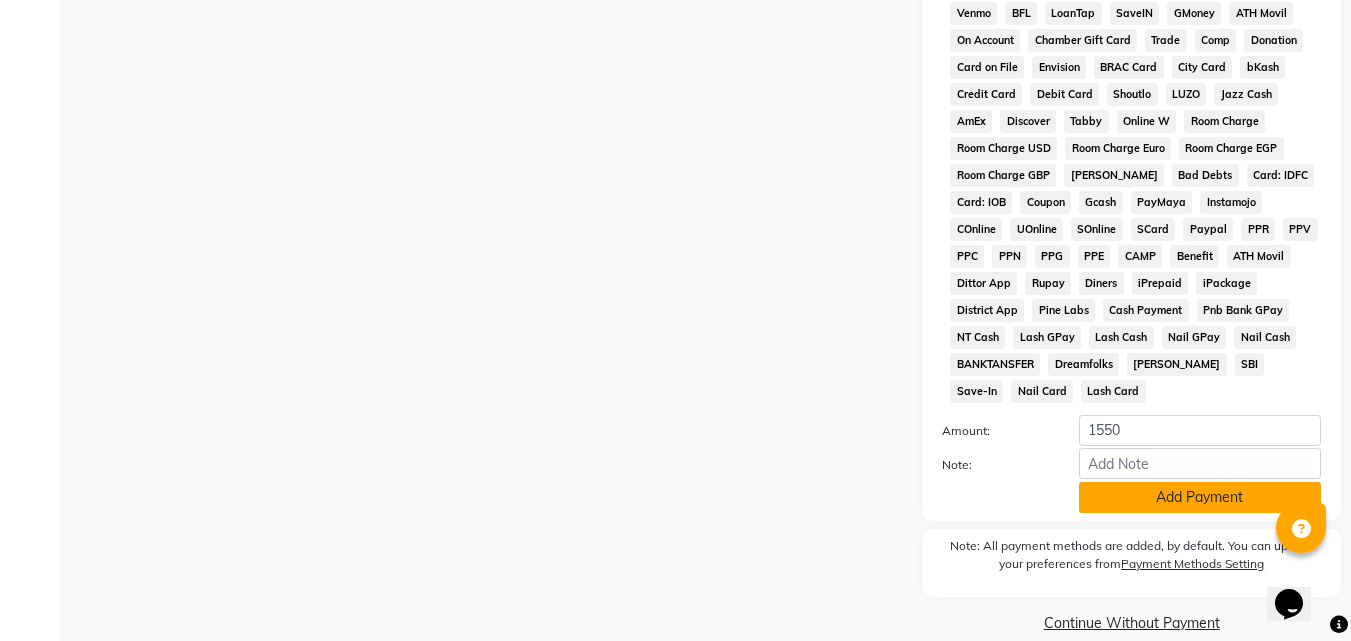 click on "Add Payment" 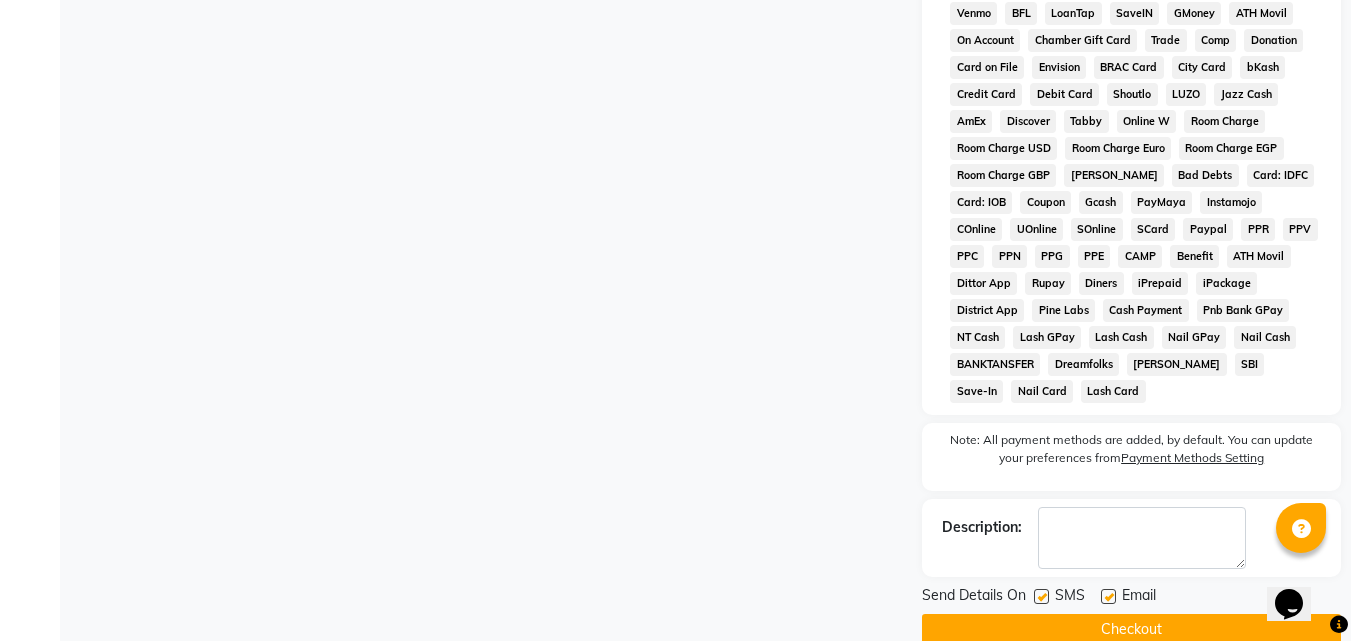 scroll, scrollTop: 868, scrollLeft: 0, axis: vertical 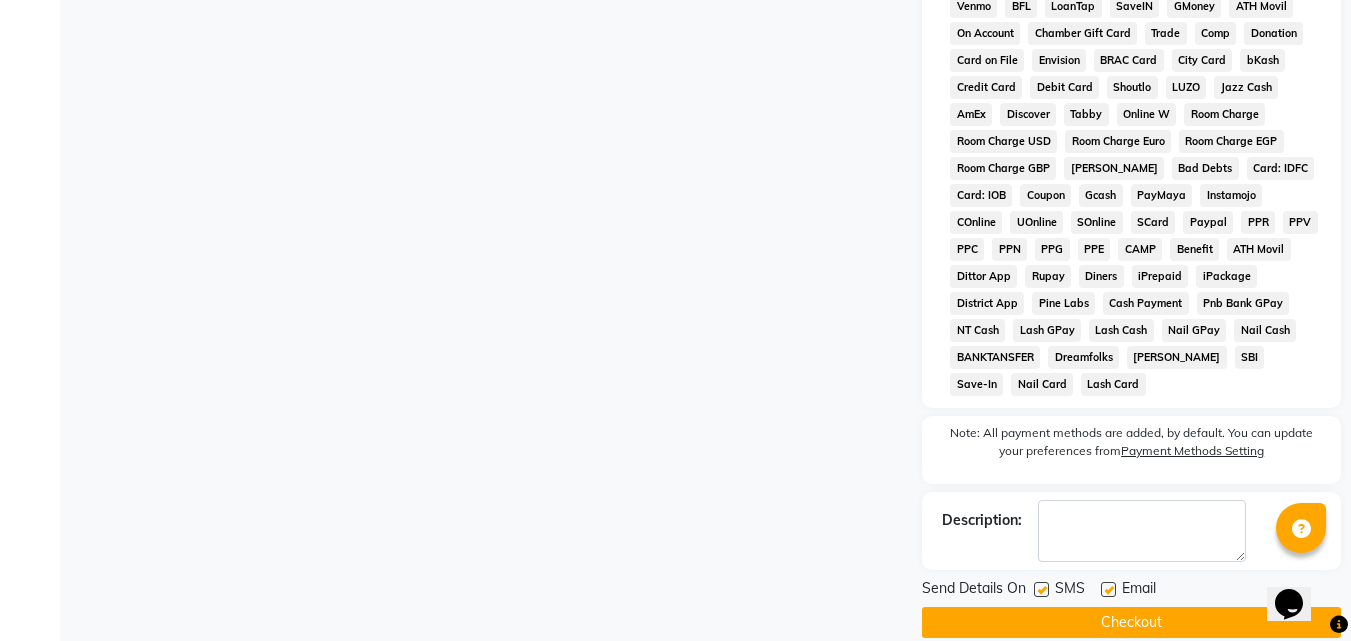 click on "Checkout" 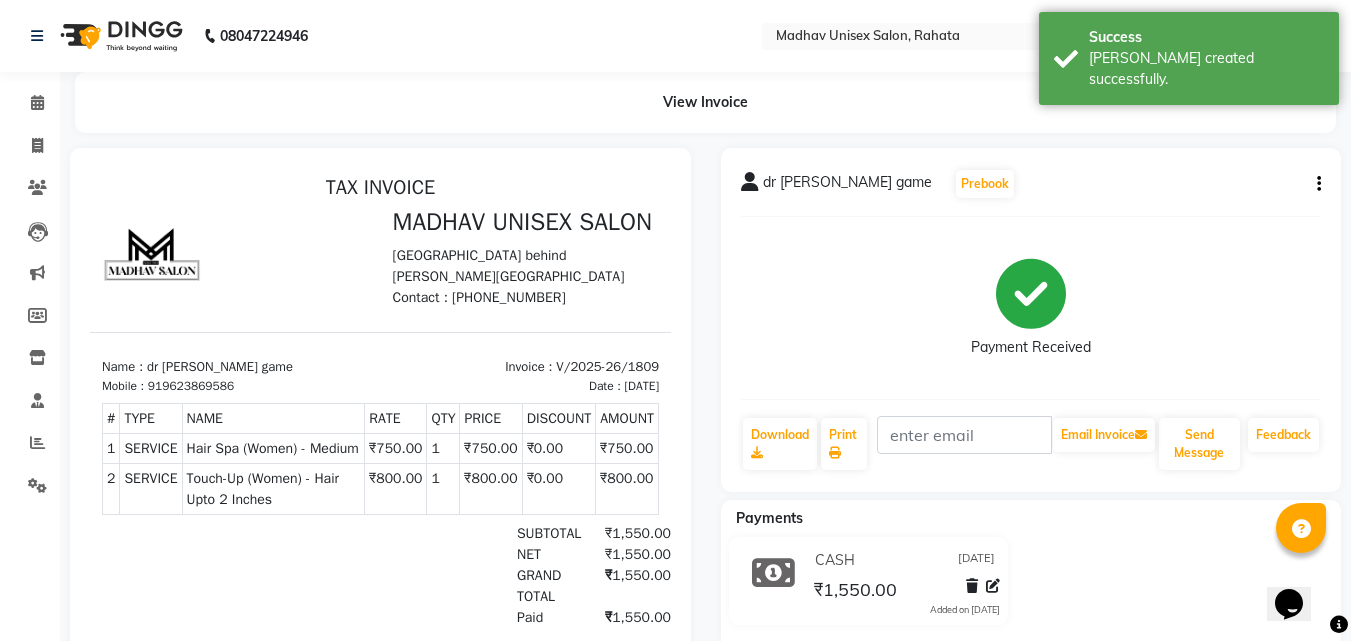 scroll, scrollTop: 0, scrollLeft: 0, axis: both 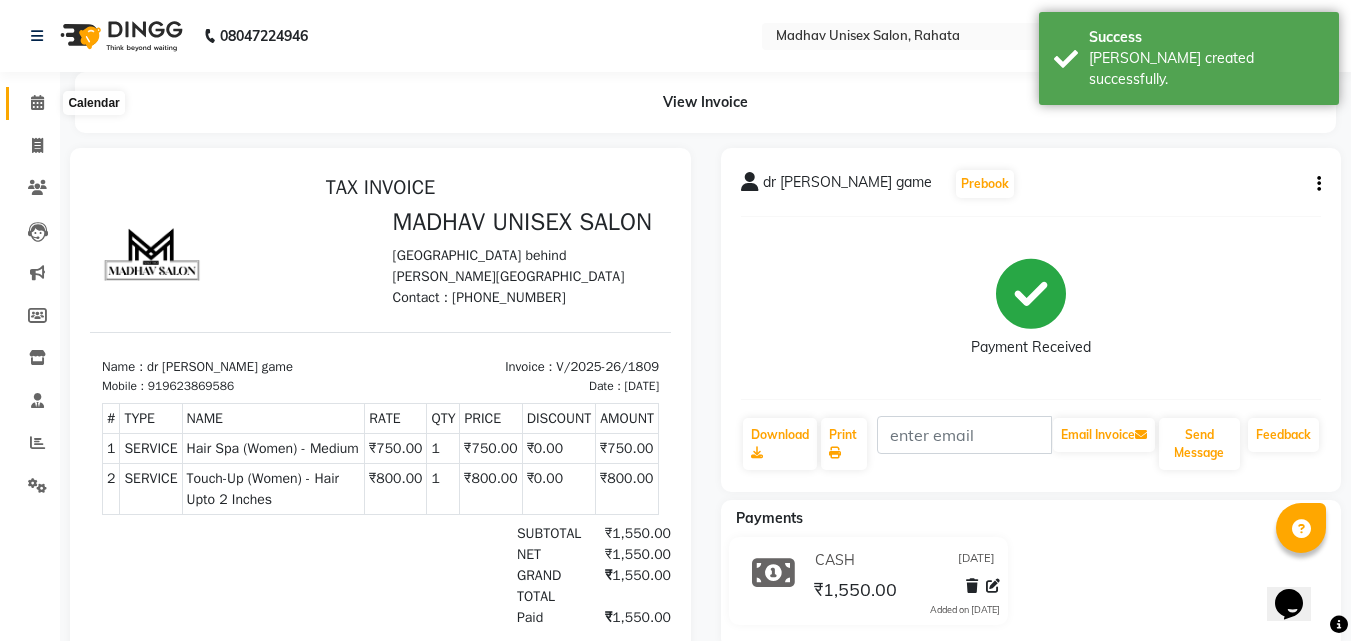 click 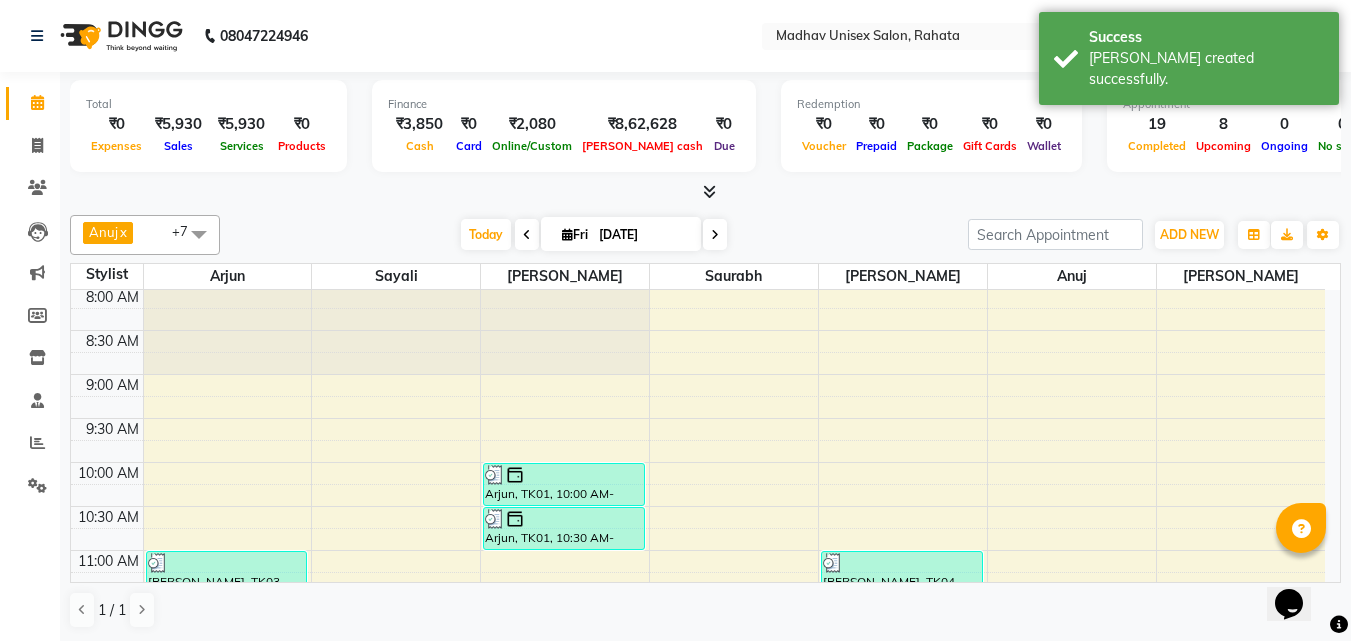 scroll, scrollTop: 177, scrollLeft: 0, axis: vertical 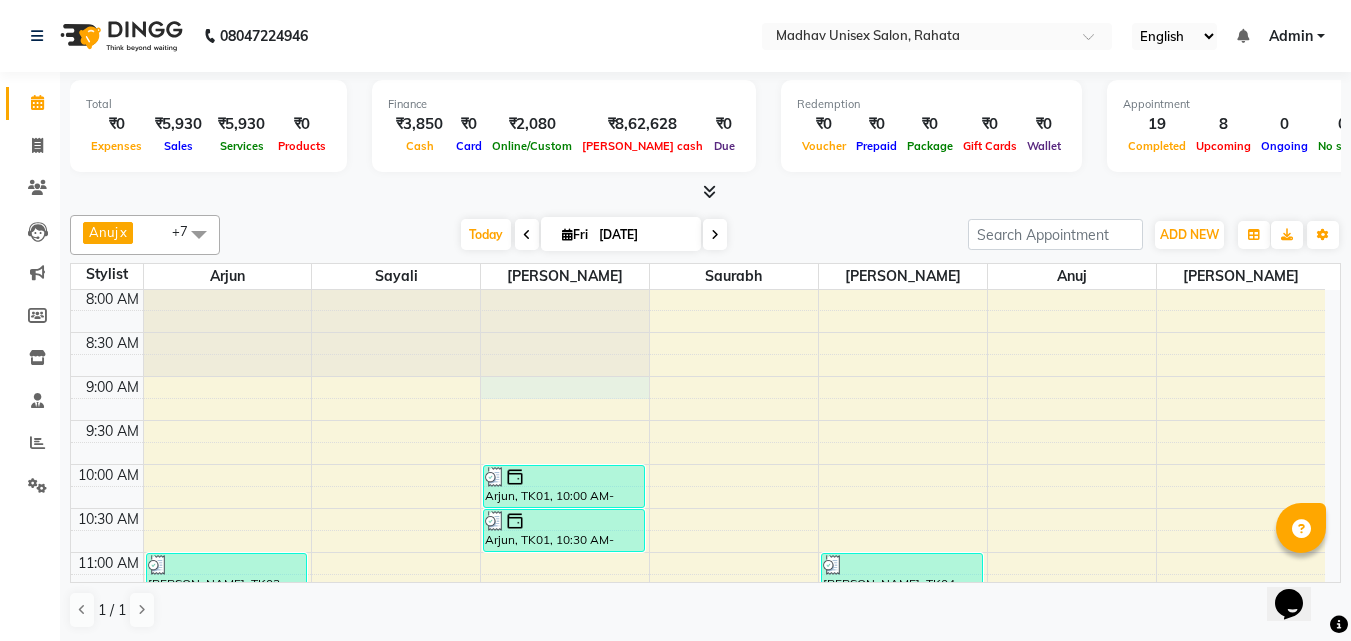 click on "6:00 AM 6:30 AM 7:00 AM 7:30 AM 8:00 AM 8:30 AM 9:00 AM 9:30 AM 10:00 AM 10:30 AM 11:00 AM 11:30 AM 12:00 PM 12:30 PM 1:00 PM 1:30 PM 2:00 PM 2:30 PM 3:00 PM 3:30 PM 4:00 PM 4:30 PM 5:00 PM 5:30 PM 6:00 PM 6:30 PM 7:00 PM 7:30 PM 8:00 PM 8:30 PM 9:00 PM 9:30 PM 10:00 PM 10:30 PM     [PERSON_NAME], TK03, 11:00 AM-11:30 AM, [PERSON_NAME] (Men)  - [PERSON_NAME] Trim     [PERSON_NAME] sadafal, TK13, 03:30 PM-04:00 PM, Haircut (Women)  - Womens Haircut Without Wash             [PERSON_NAME], TK02, 05:00 PM-05:30 PM, Haircut (Men)  - Mens Haircut W/O Wash             [PERSON_NAME], TK02, 05:30 PM-06:00 PM, Haircut (Men)  - Mens Haircut W/O Wash     Arjun, TK01, 10:00 AM-10:30 AM, Haircut (Men)  - Mens Haircut W/O Wash     Arjun, TK01, 10:30 AM-11:00 AM, [PERSON_NAME] (Men)  - [PERSON_NAME] Trim     dr [PERSON_NAME] game, TK18, 01:30 PM-02:15 PM, Touch-Up  (Women)  - Hair Upto 2 Inches     dr [PERSON_NAME] game, TK18, 02:15 PM-03:00 PM, Hair Spa (Women)  - Medium     [PERSON_NAME], TK15, 03:45 PM-04:15 PM, [PERSON_NAME] (Men)  - [PERSON_NAME] Trim" at bounding box center [698, 860] 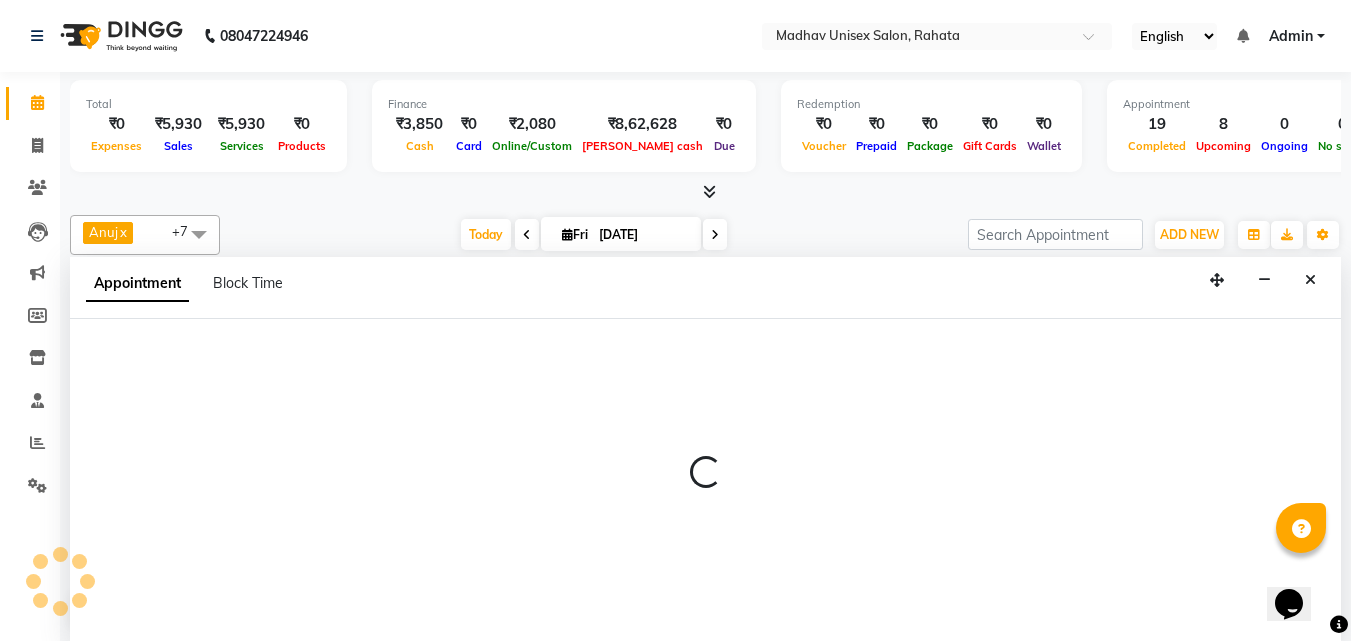 scroll, scrollTop: 1, scrollLeft: 0, axis: vertical 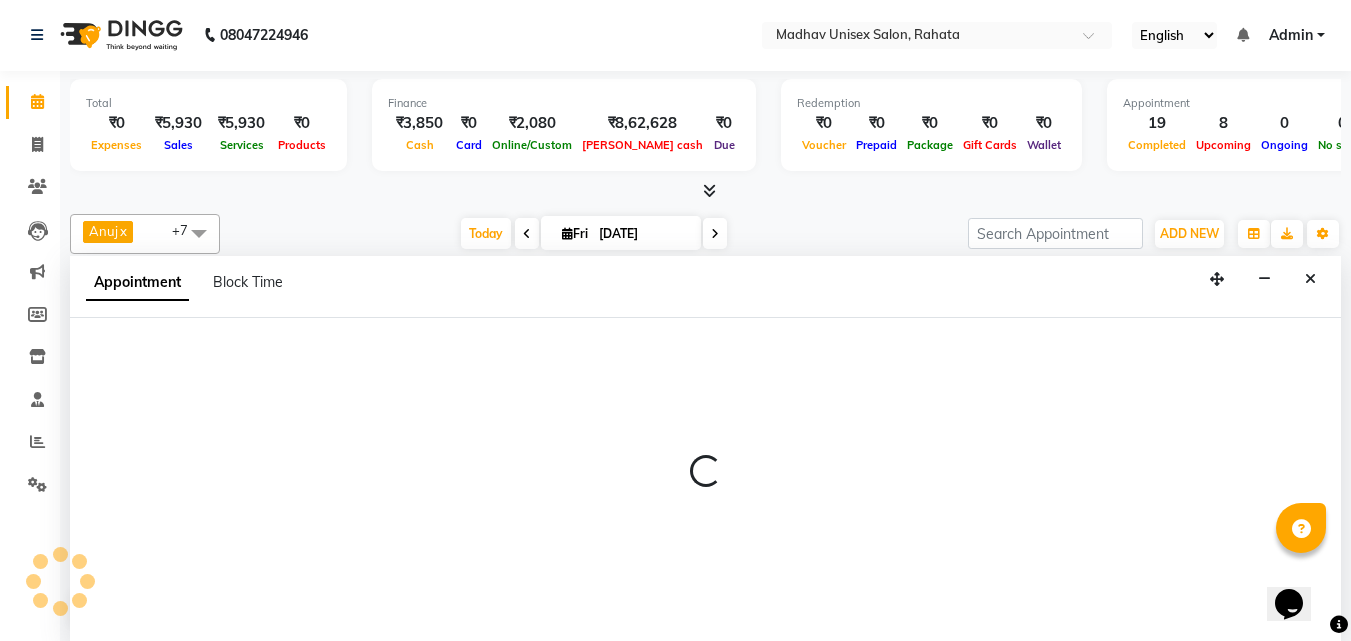 select on "14048" 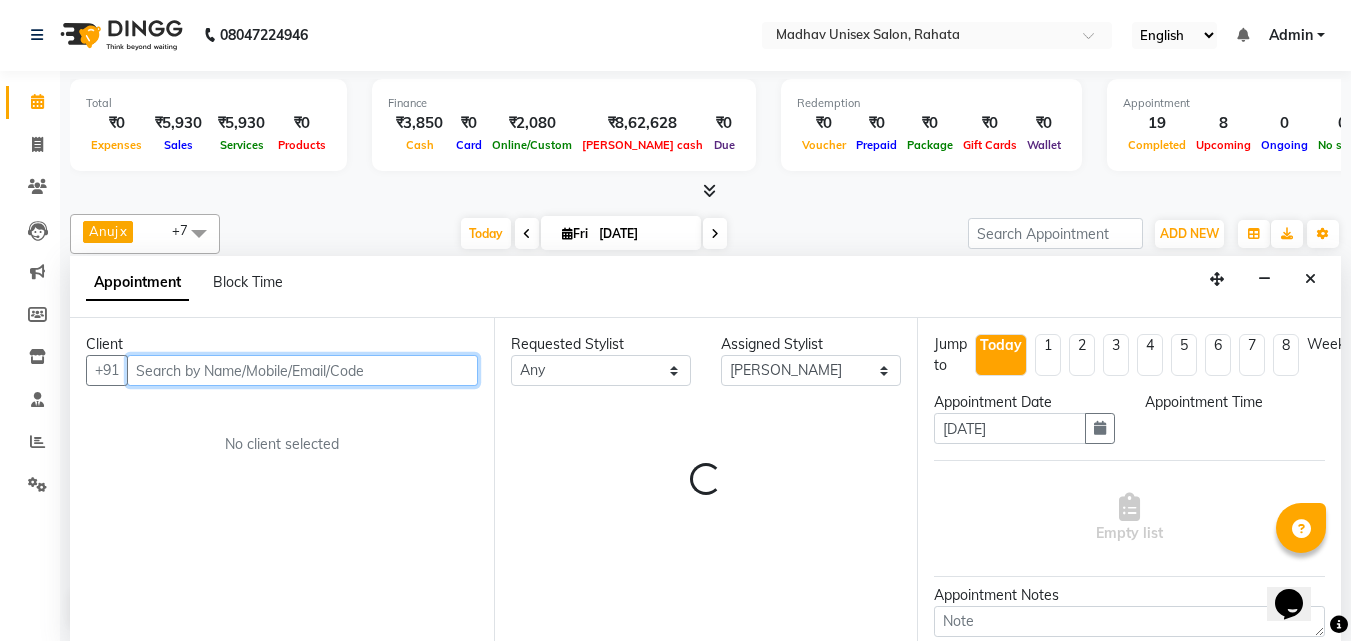 select on "540" 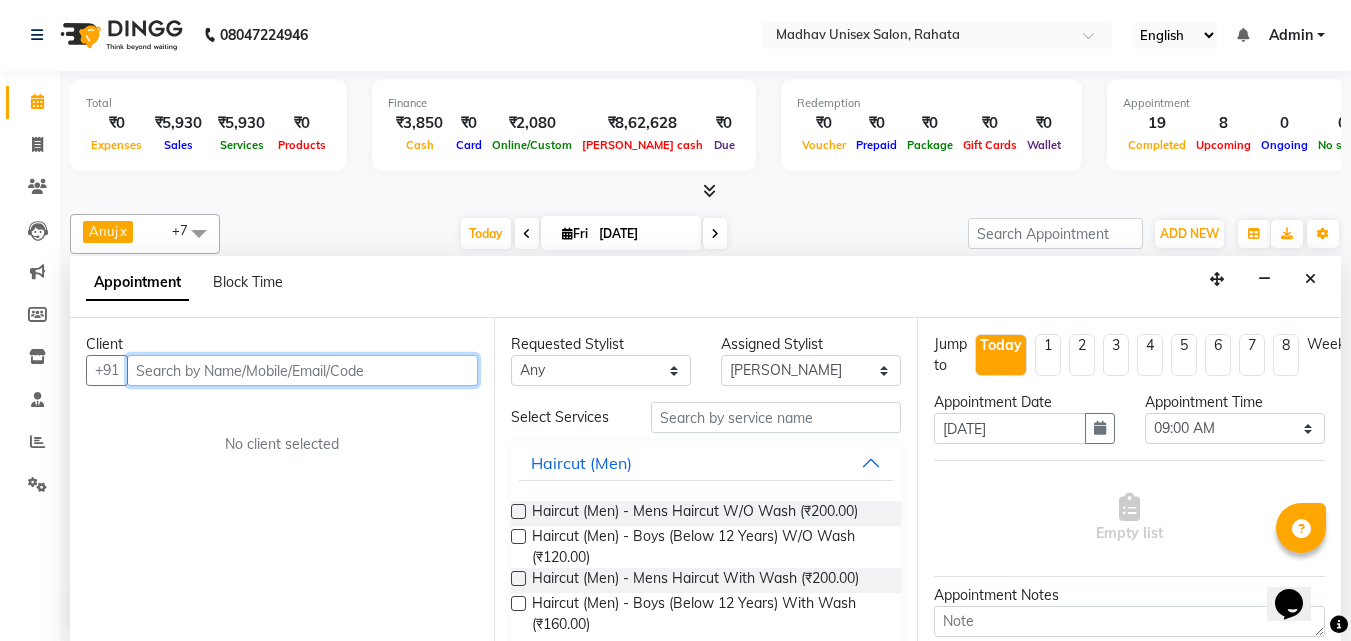 click at bounding box center [302, 370] 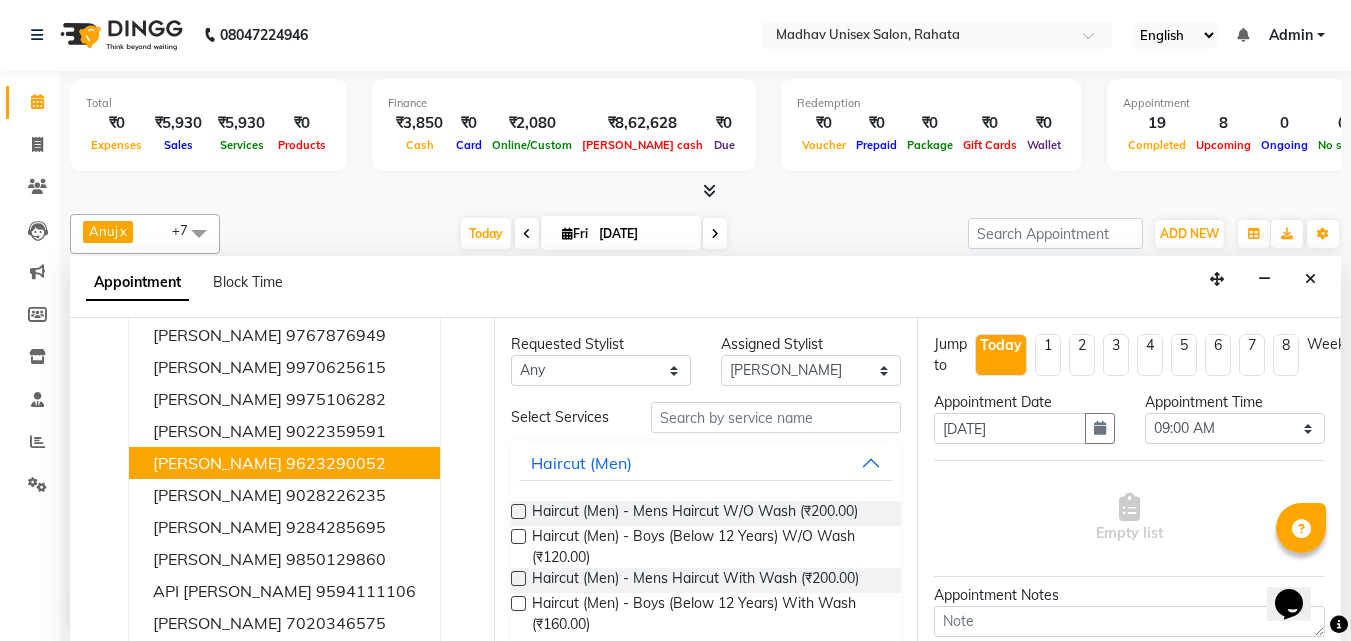 scroll, scrollTop: 85, scrollLeft: 0, axis: vertical 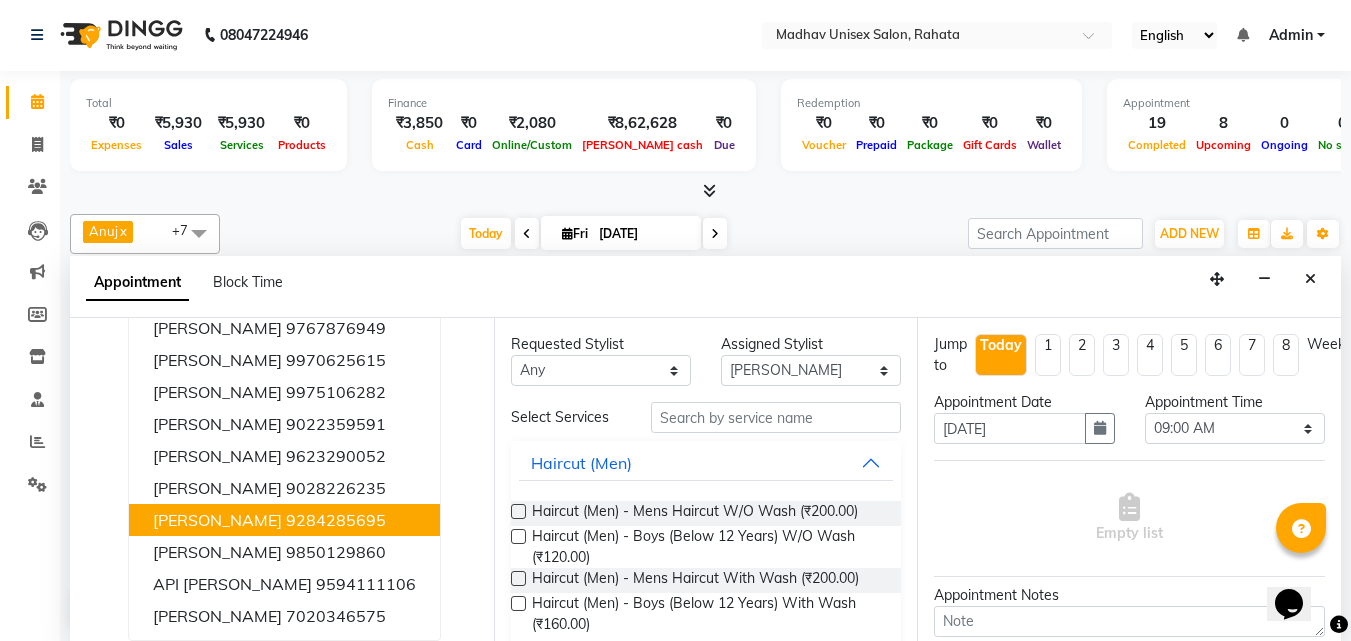 click on "[PERSON_NAME]  9284285695" at bounding box center (284, 520) 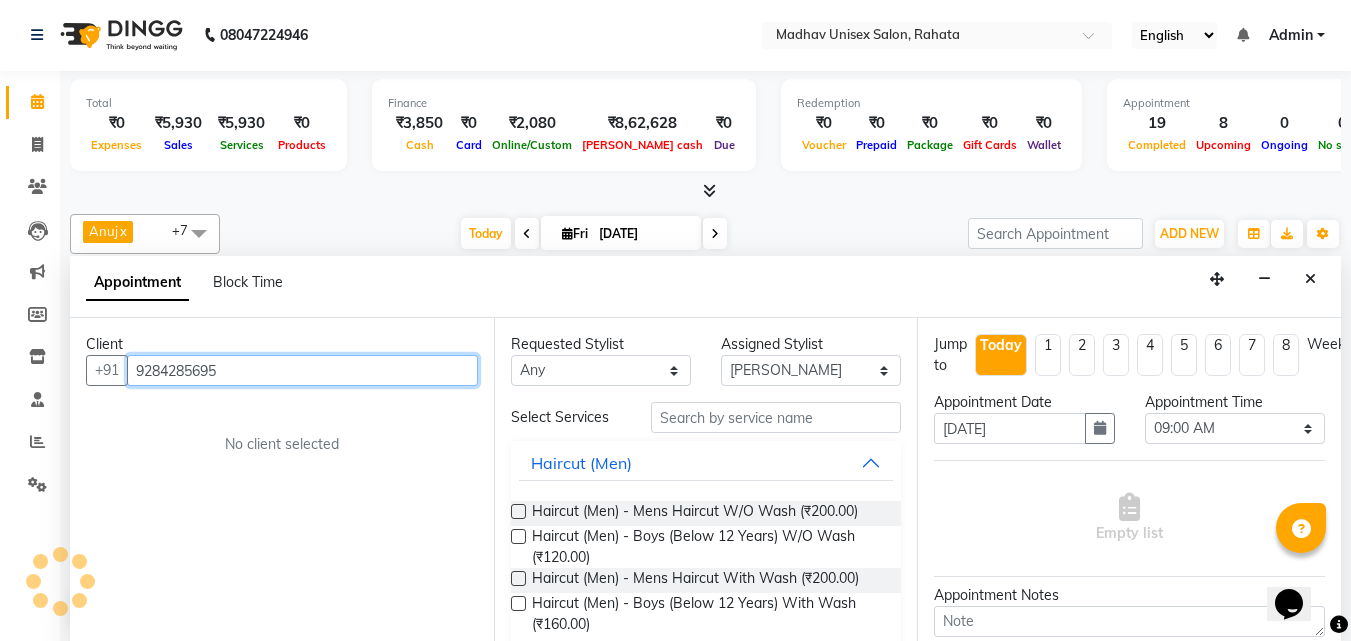 scroll, scrollTop: 0, scrollLeft: 0, axis: both 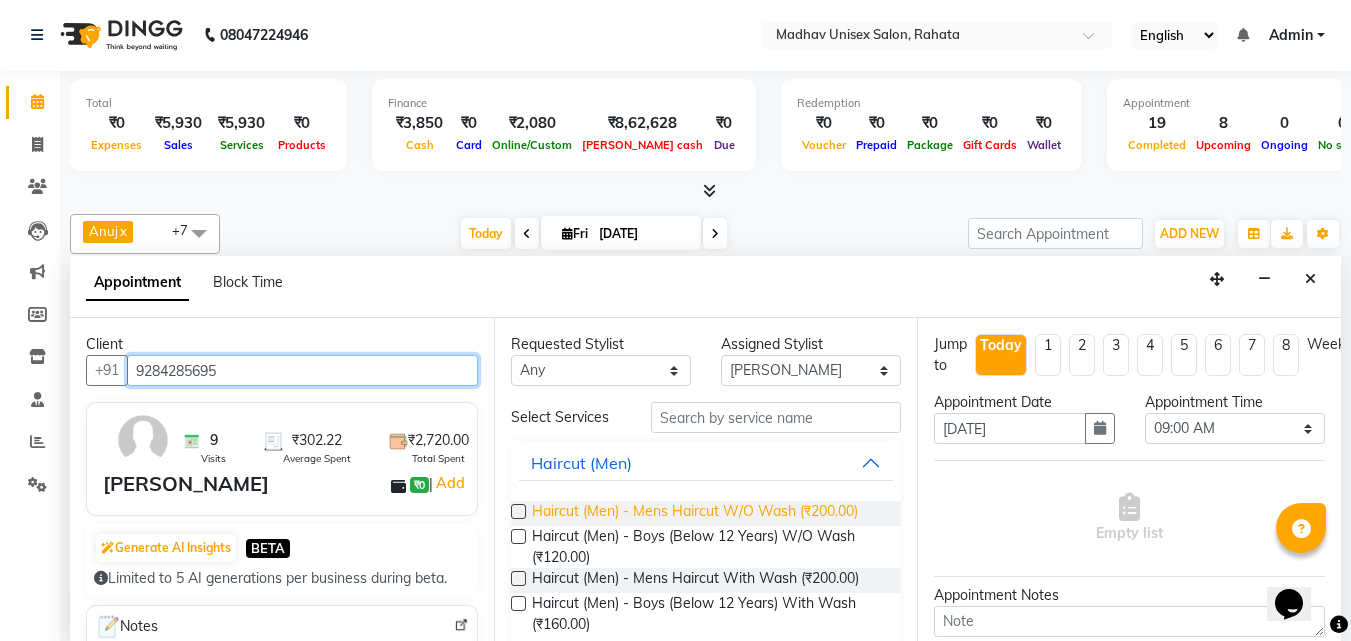 type on "9284285695" 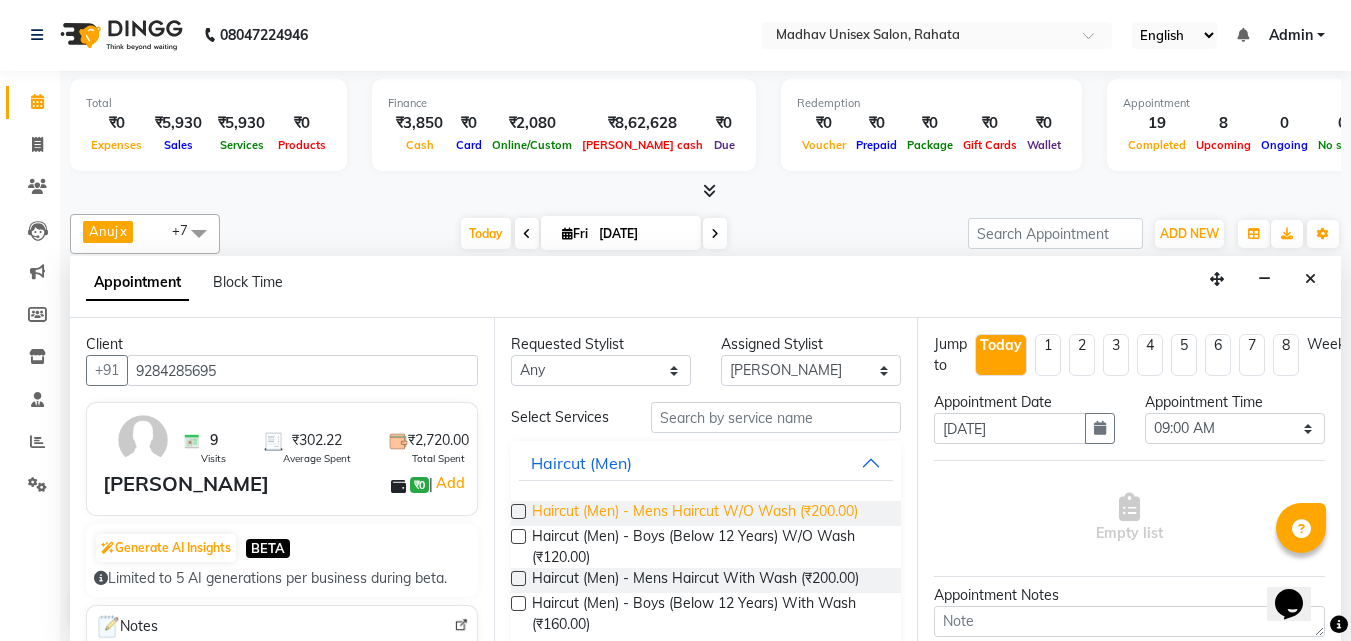 click on "Haircut (Men)  - Mens Haircut W/O Wash (₹200.00)" at bounding box center [695, 513] 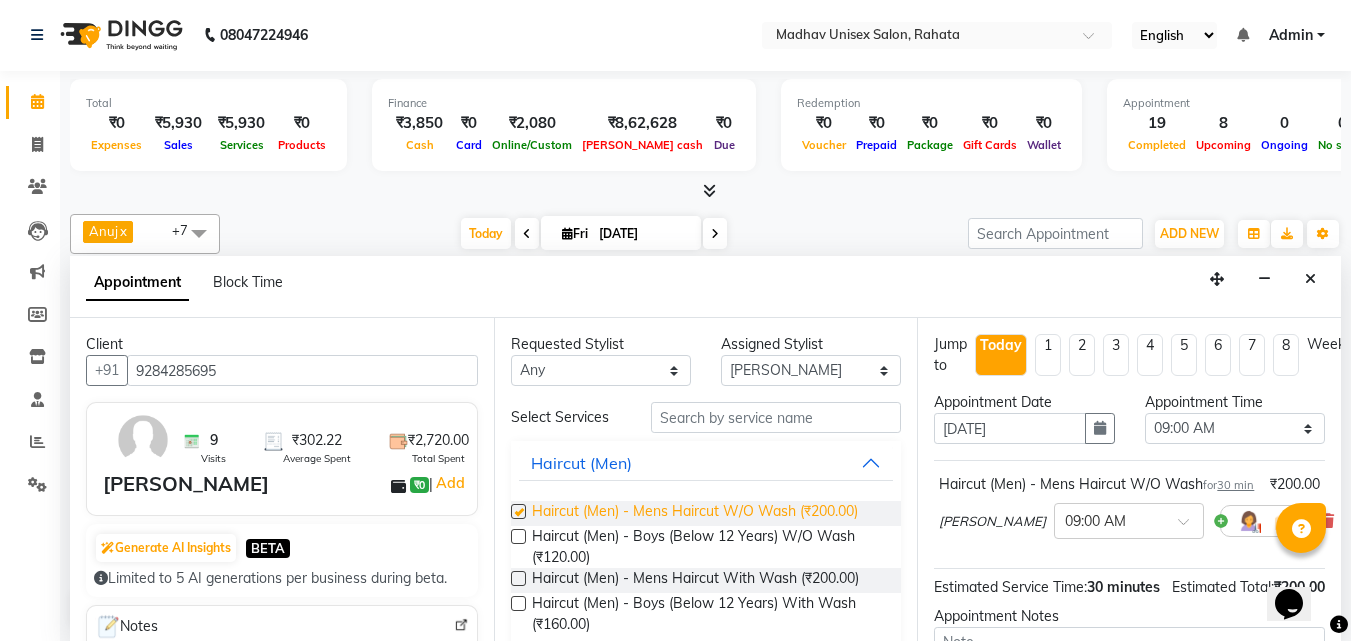 checkbox on "false" 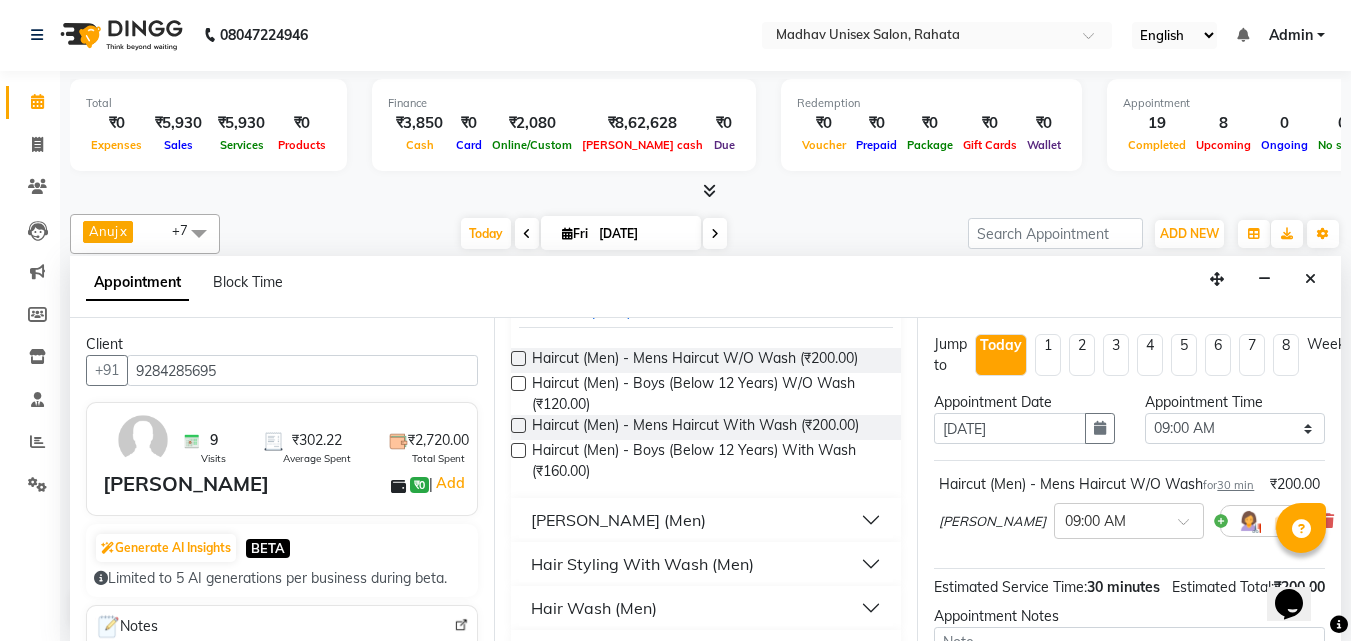 scroll, scrollTop: 154, scrollLeft: 0, axis: vertical 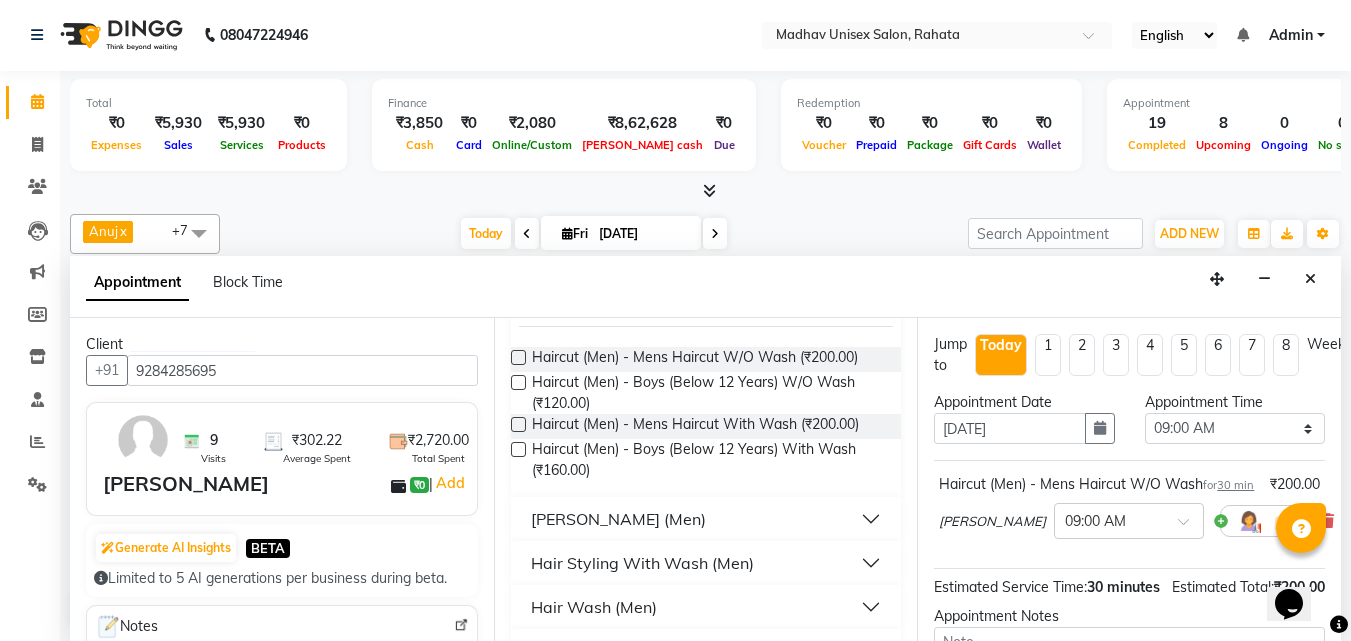 click on "Hair Styling With Wash (Men)" at bounding box center [706, 563] 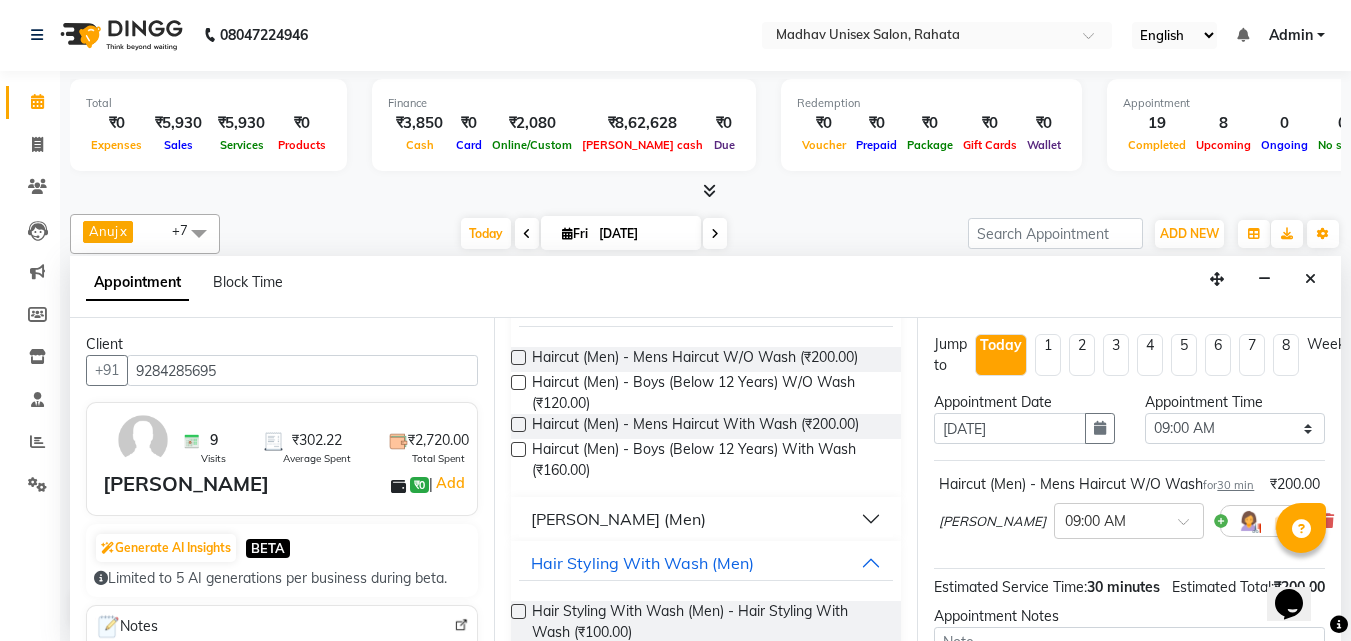 click on "[PERSON_NAME] (Men)" at bounding box center [618, 519] 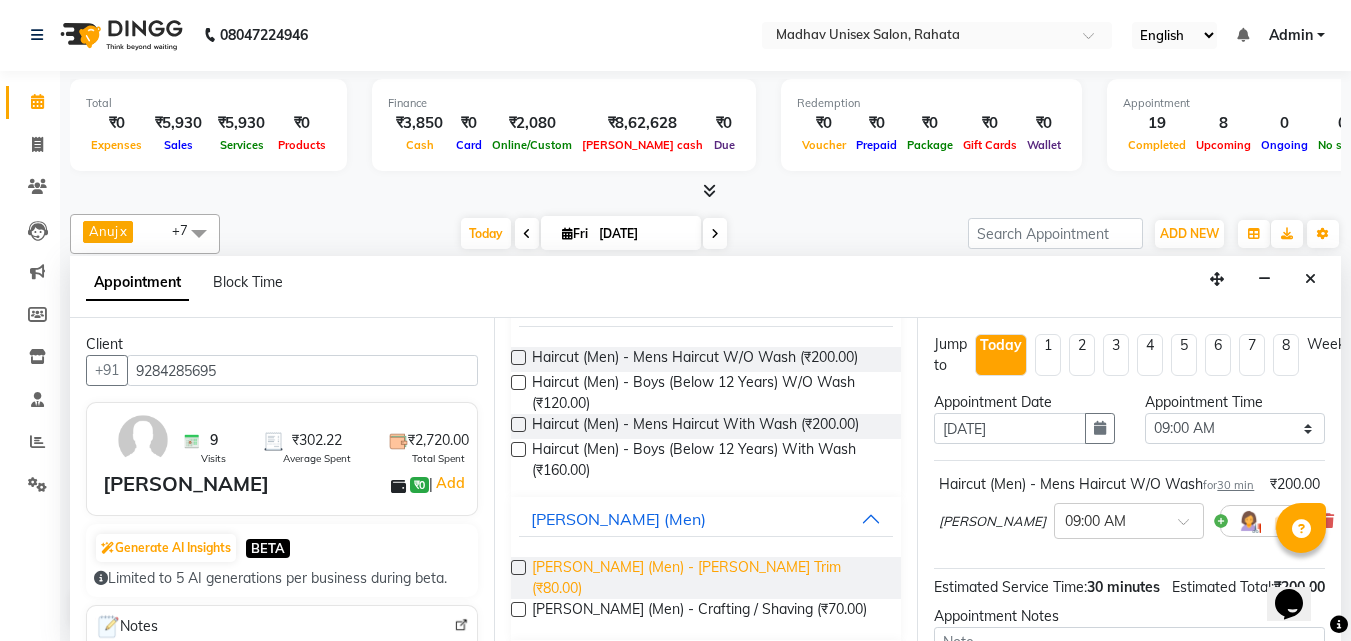 click on "[PERSON_NAME] (Men)  - [PERSON_NAME] Trim (₹80.00)" at bounding box center (709, 578) 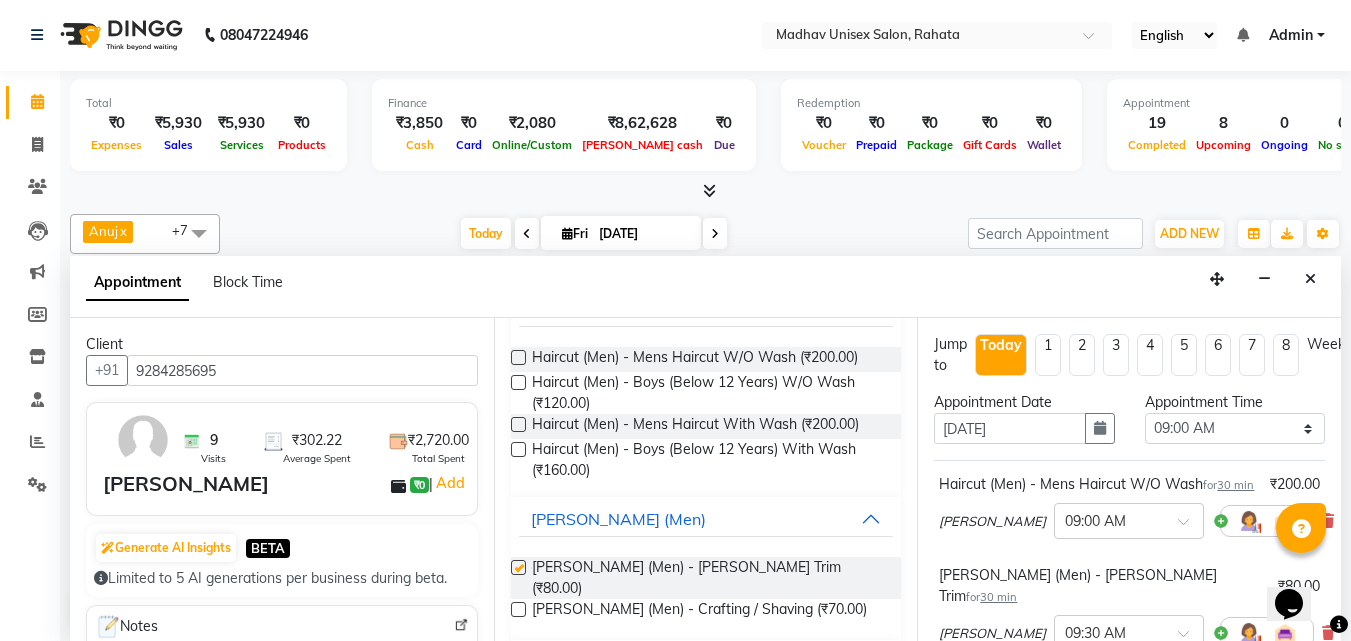 checkbox on "false" 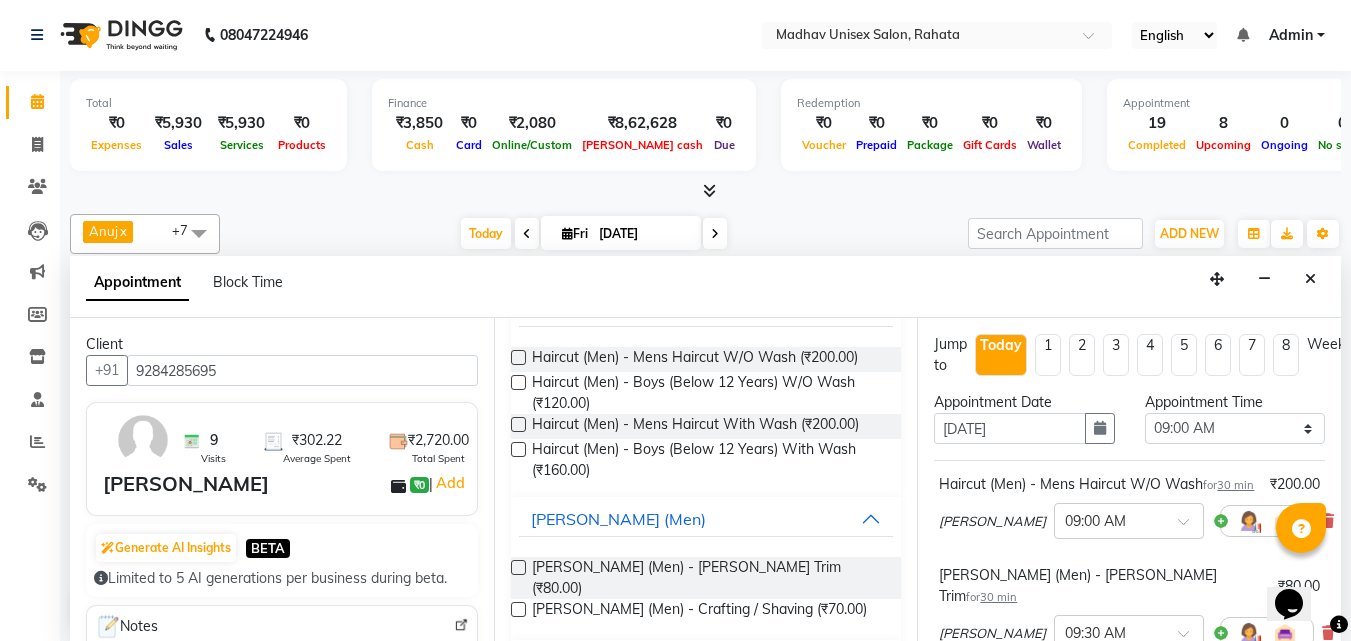 scroll, scrollTop: 330, scrollLeft: 0, axis: vertical 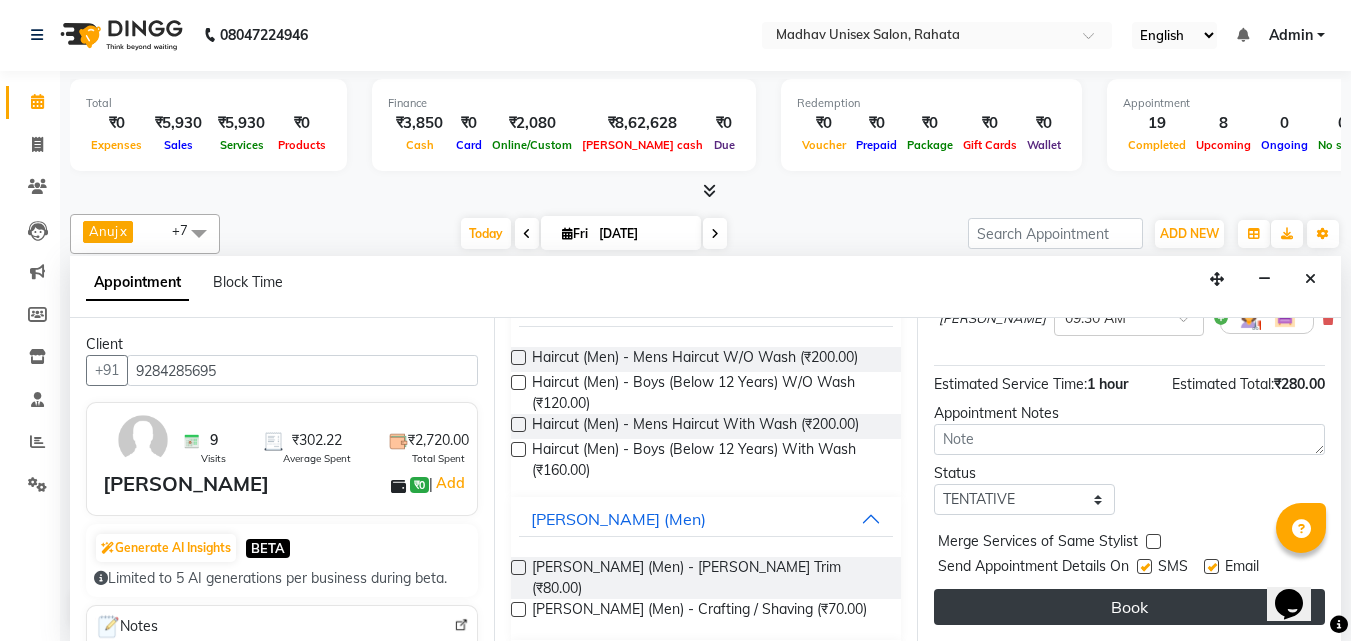 click on "Book" at bounding box center [1129, 607] 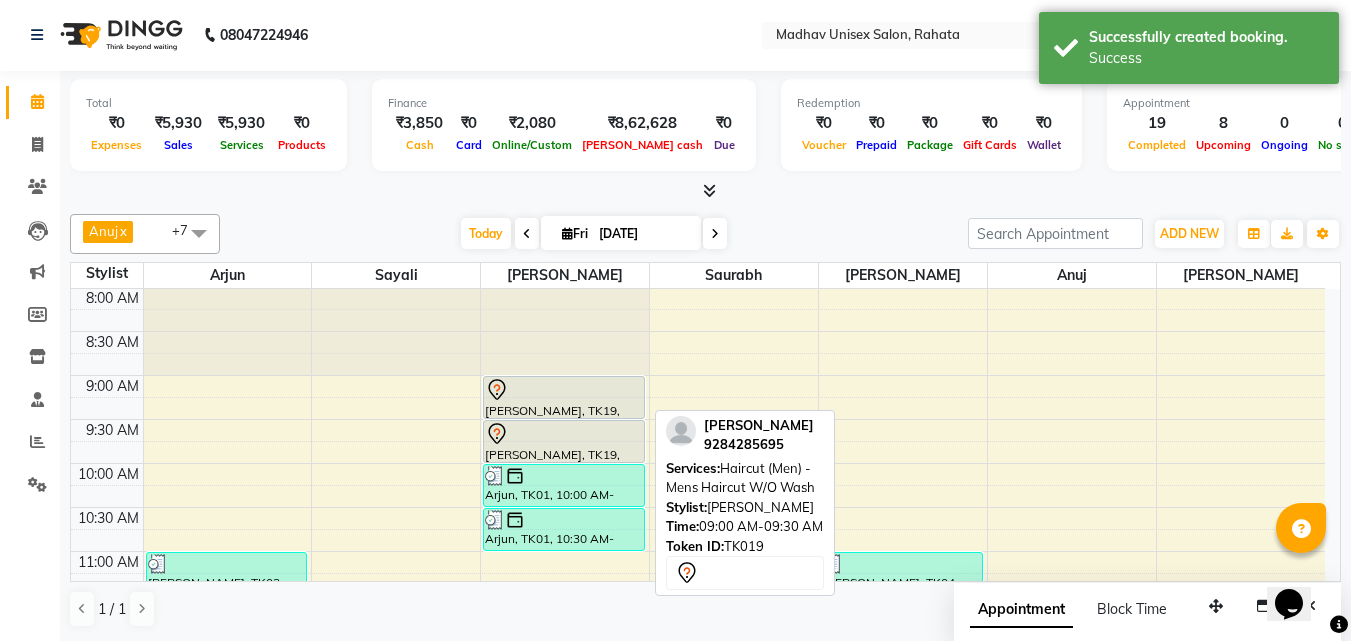 scroll, scrollTop: 0, scrollLeft: 0, axis: both 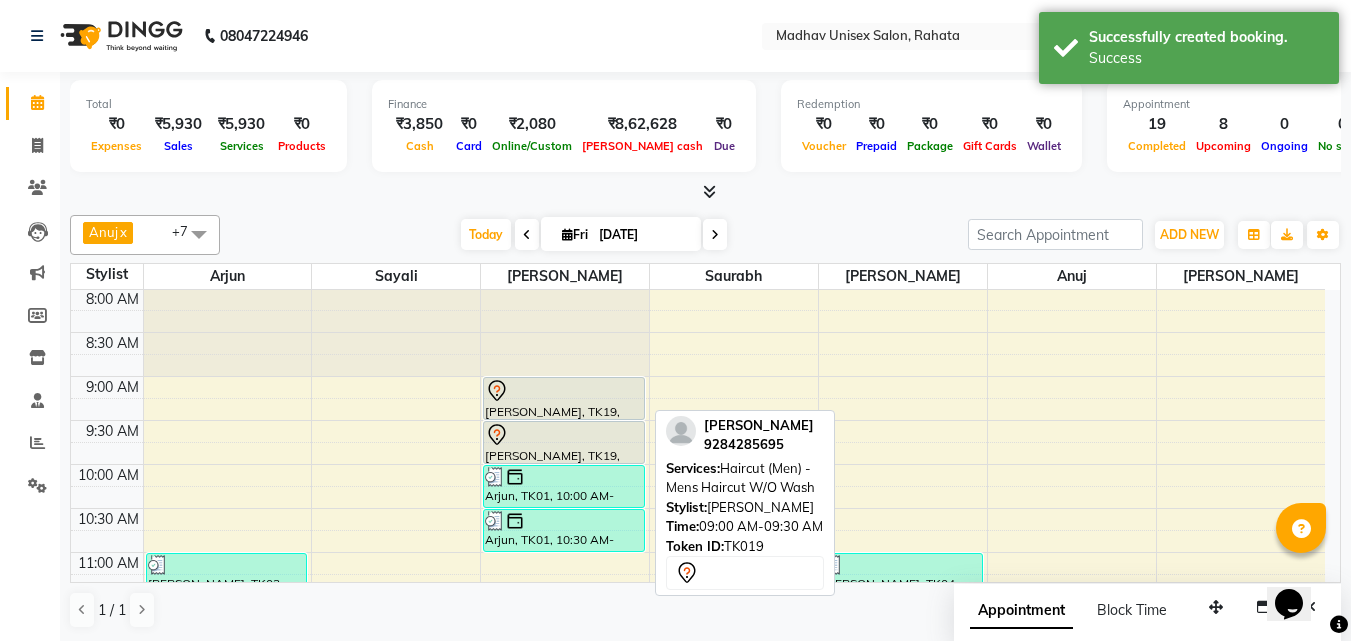 click at bounding box center [0, 0] 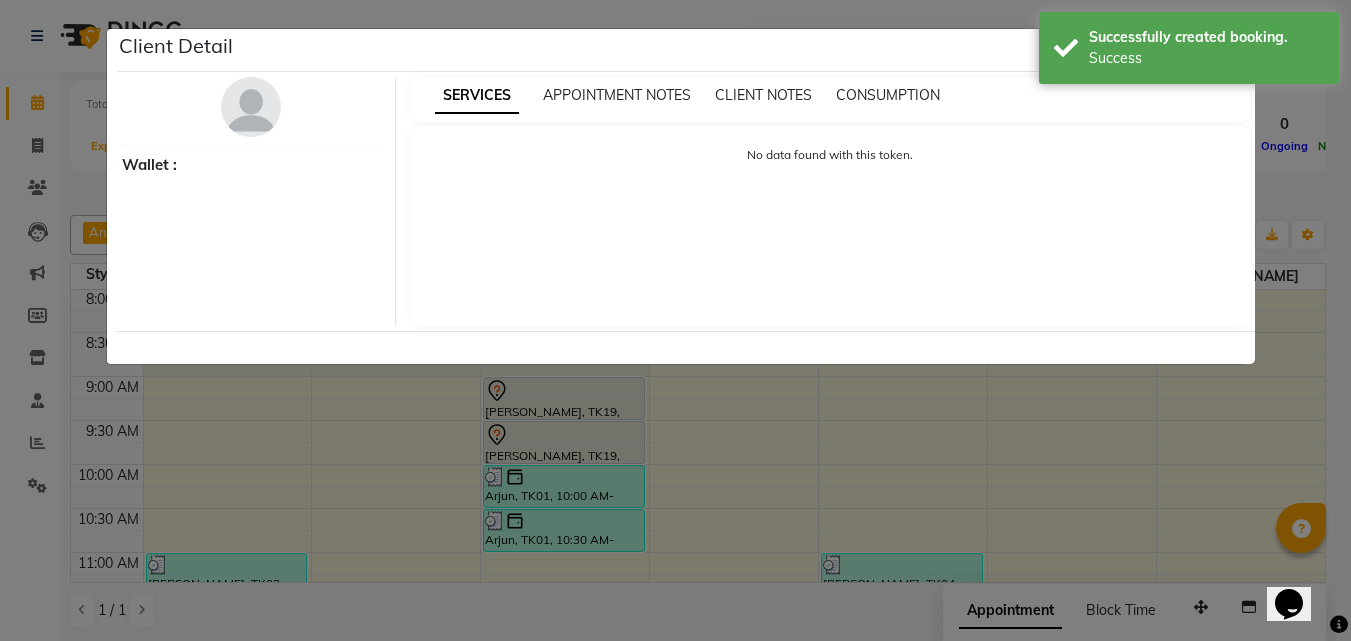 click on "Client Detail     Wallet : SERVICES APPOINTMENT NOTES CLIENT NOTES CONSUMPTION No data found with this token." 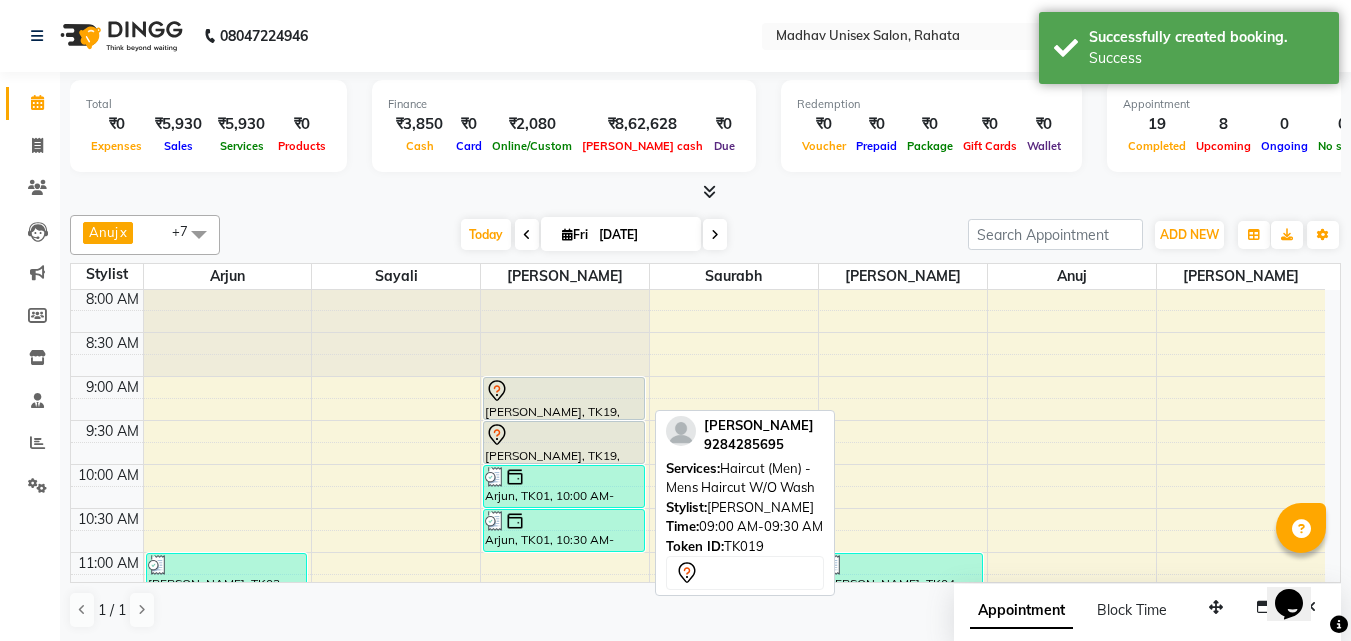 click at bounding box center (564, 419) 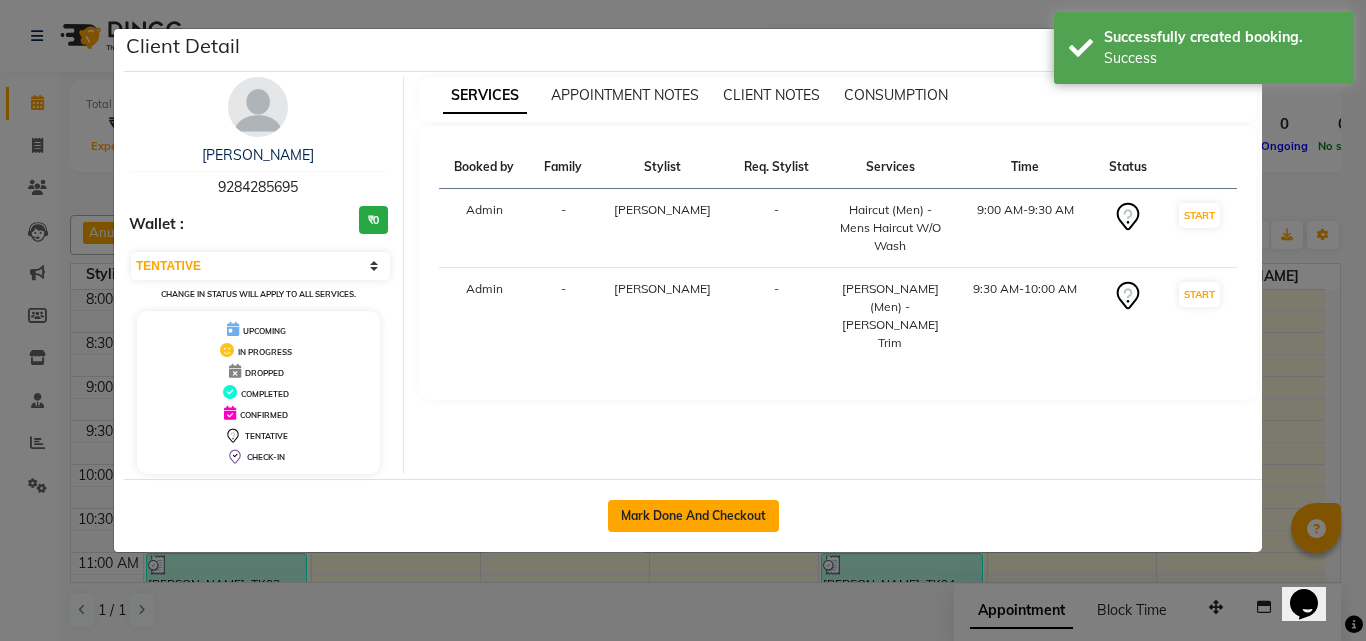 click on "Mark Done And Checkout" 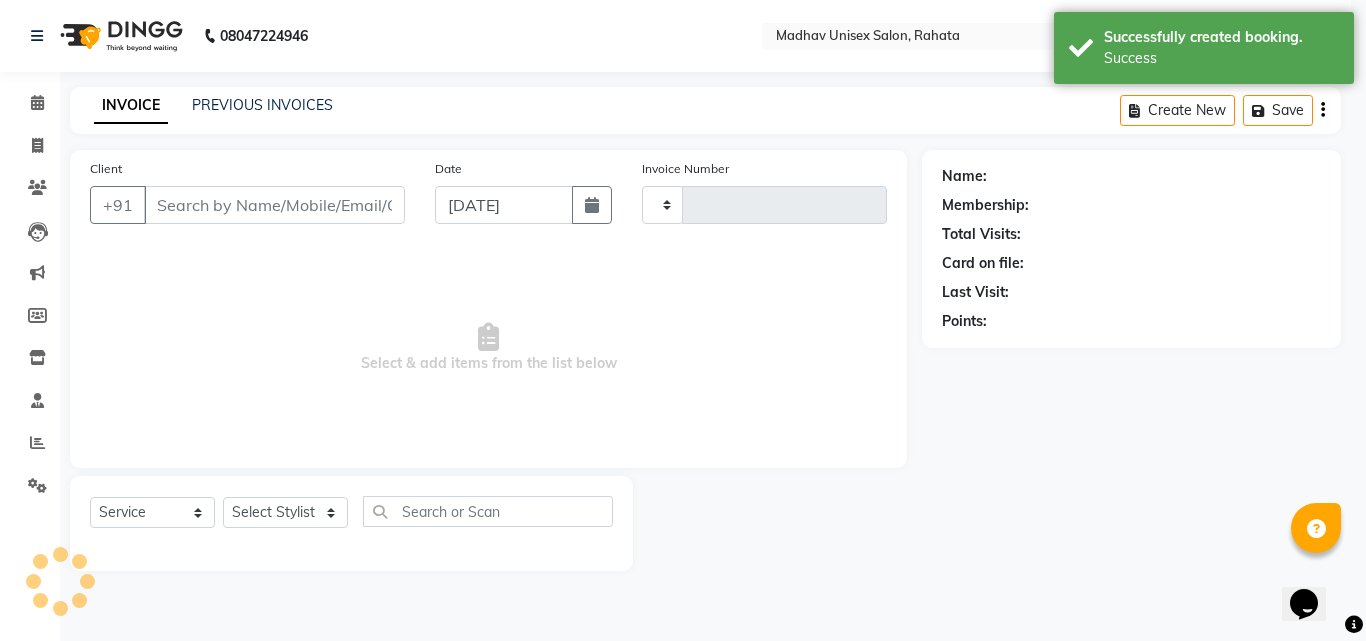 type on "1810" 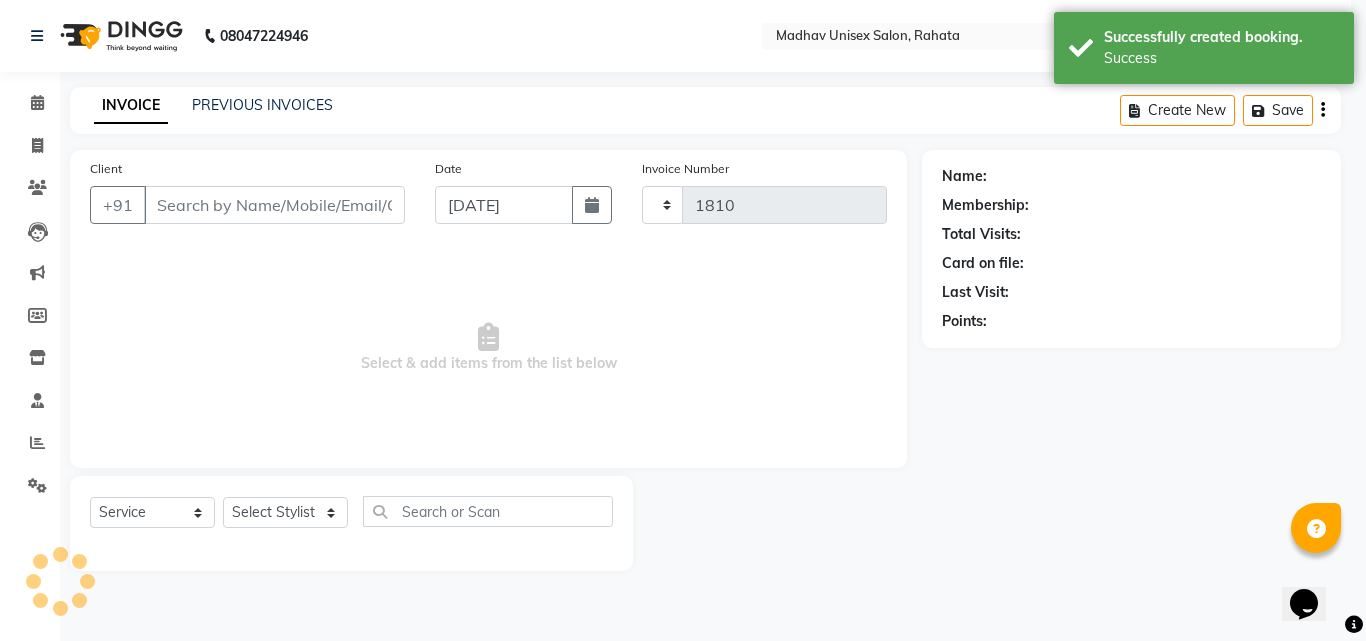 select on "870" 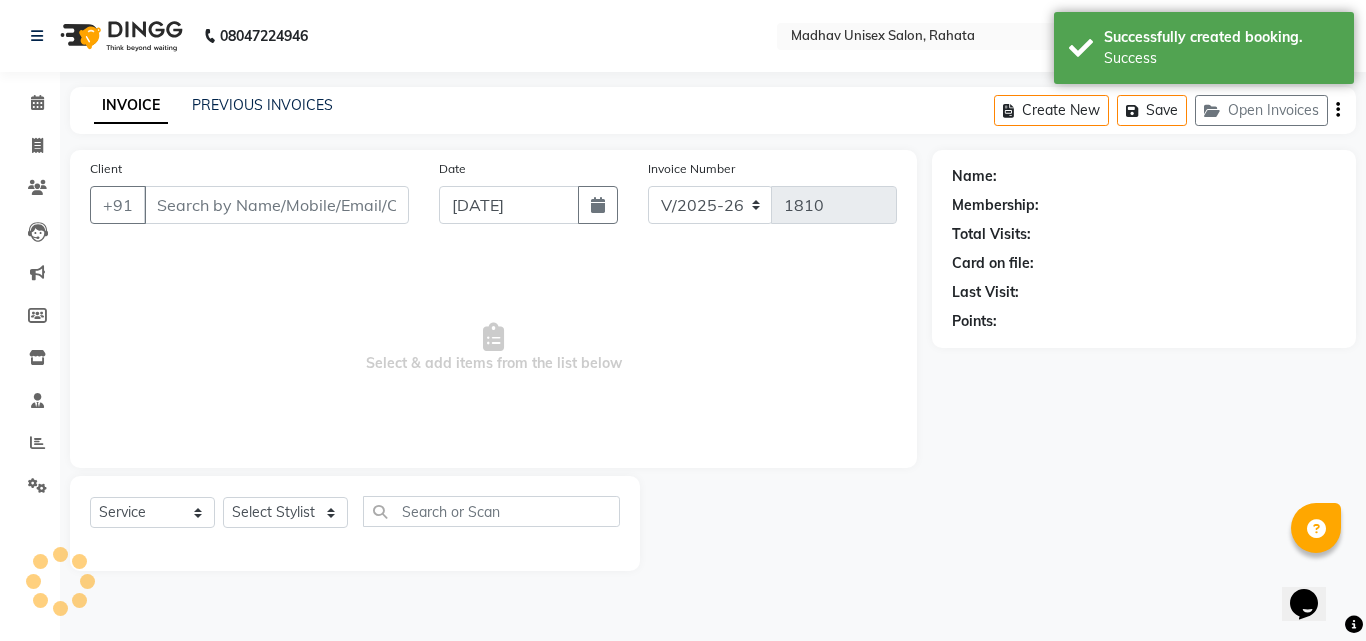 type on "9284285695" 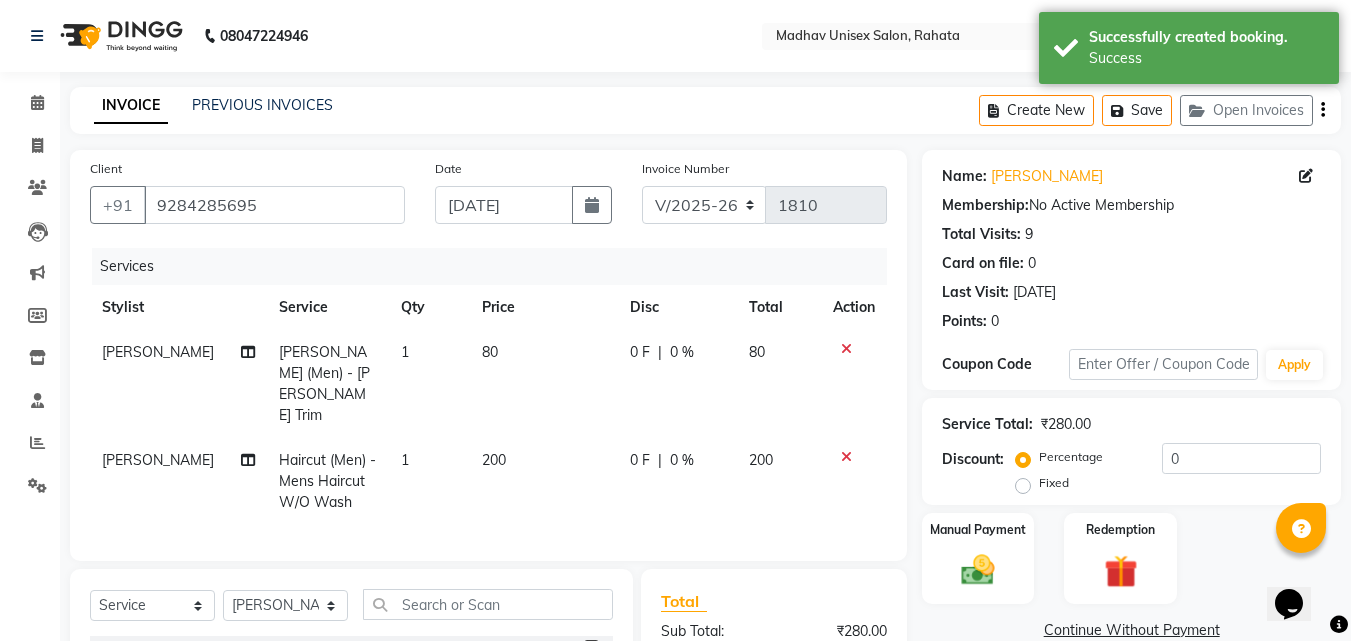 click on "80" 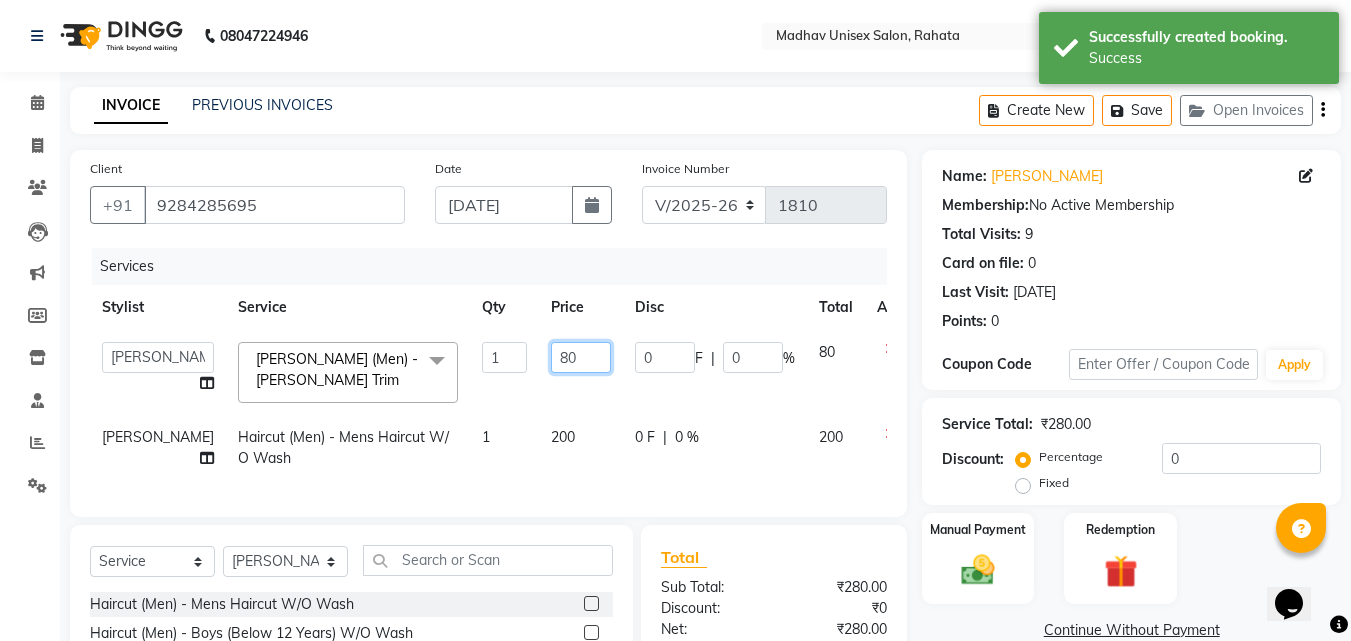 click on "80" 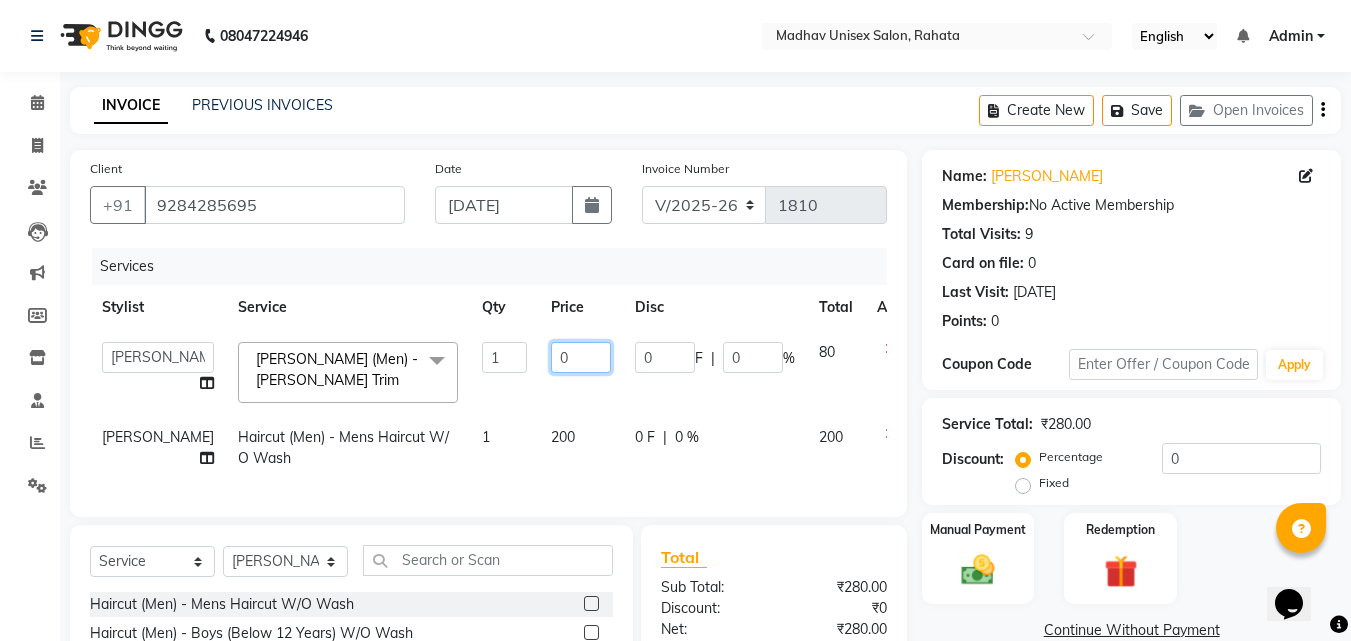 type on "50" 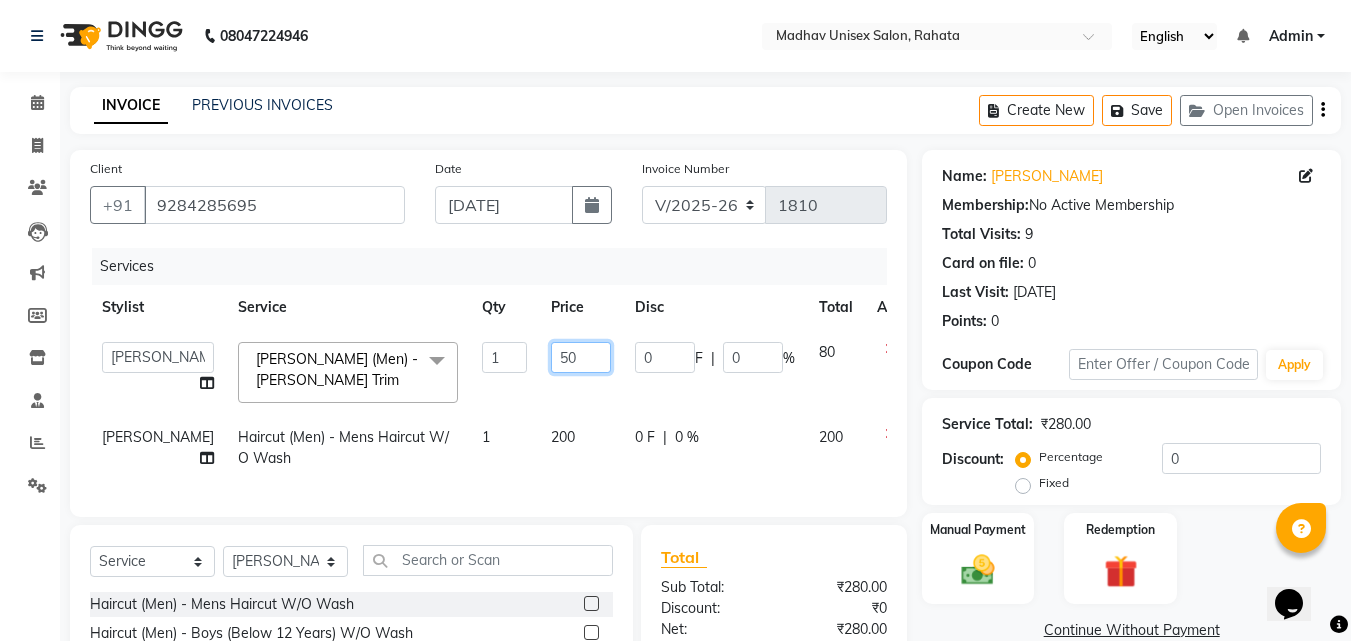 click on "50" 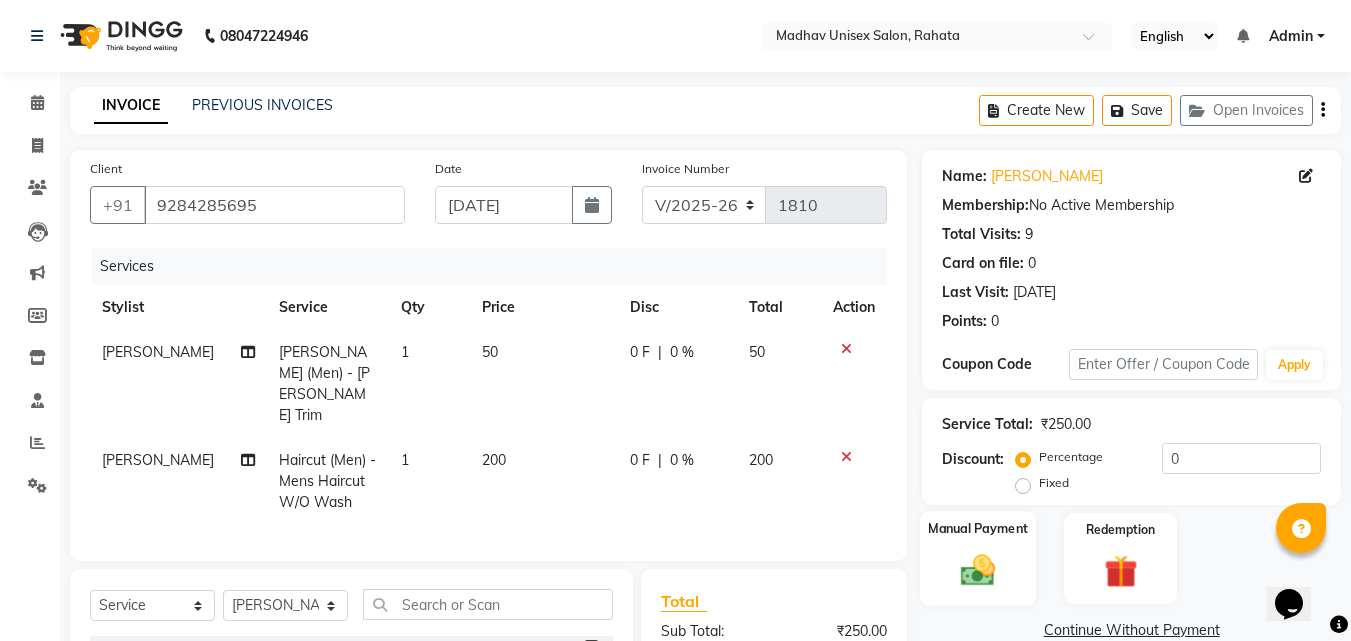 click 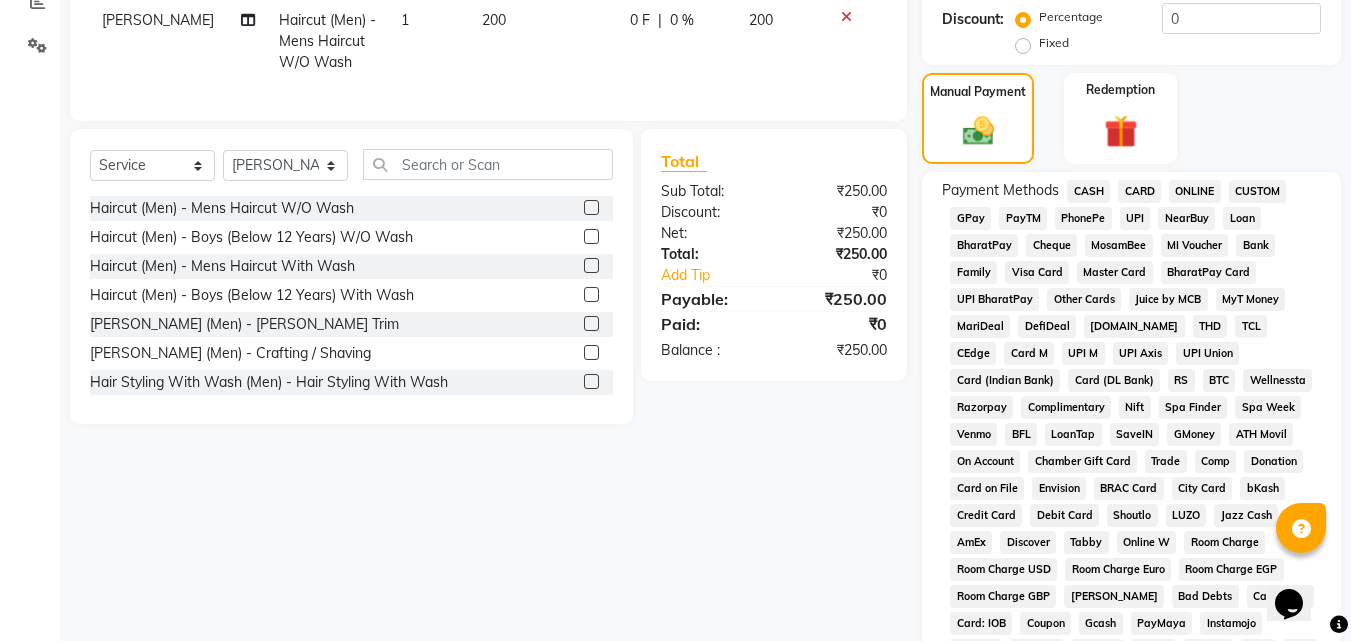 scroll, scrollTop: 441, scrollLeft: 0, axis: vertical 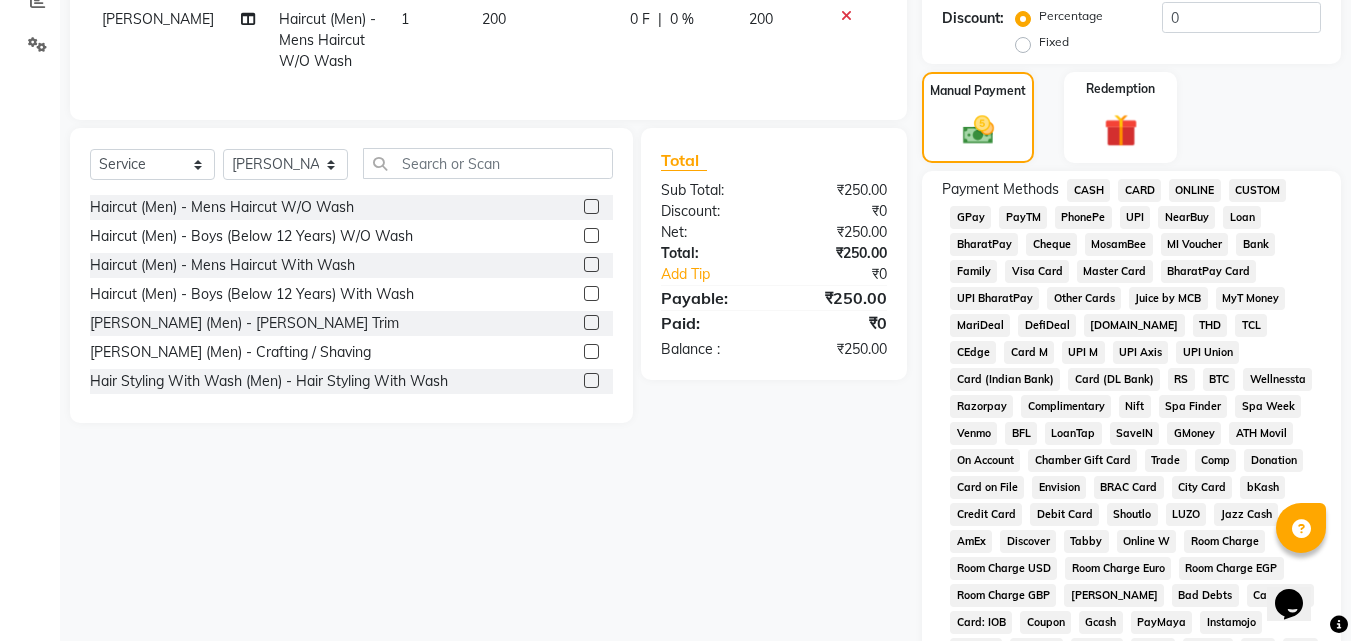 click on "PhonePe" 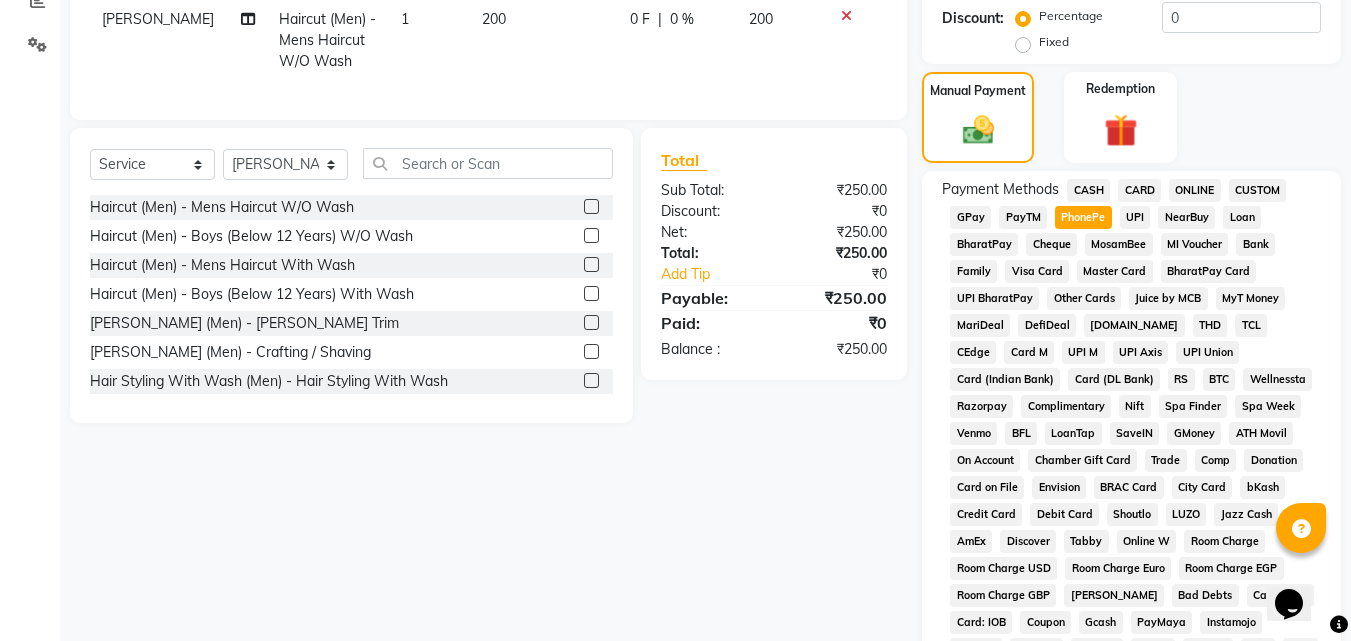 scroll, scrollTop: 861, scrollLeft: 0, axis: vertical 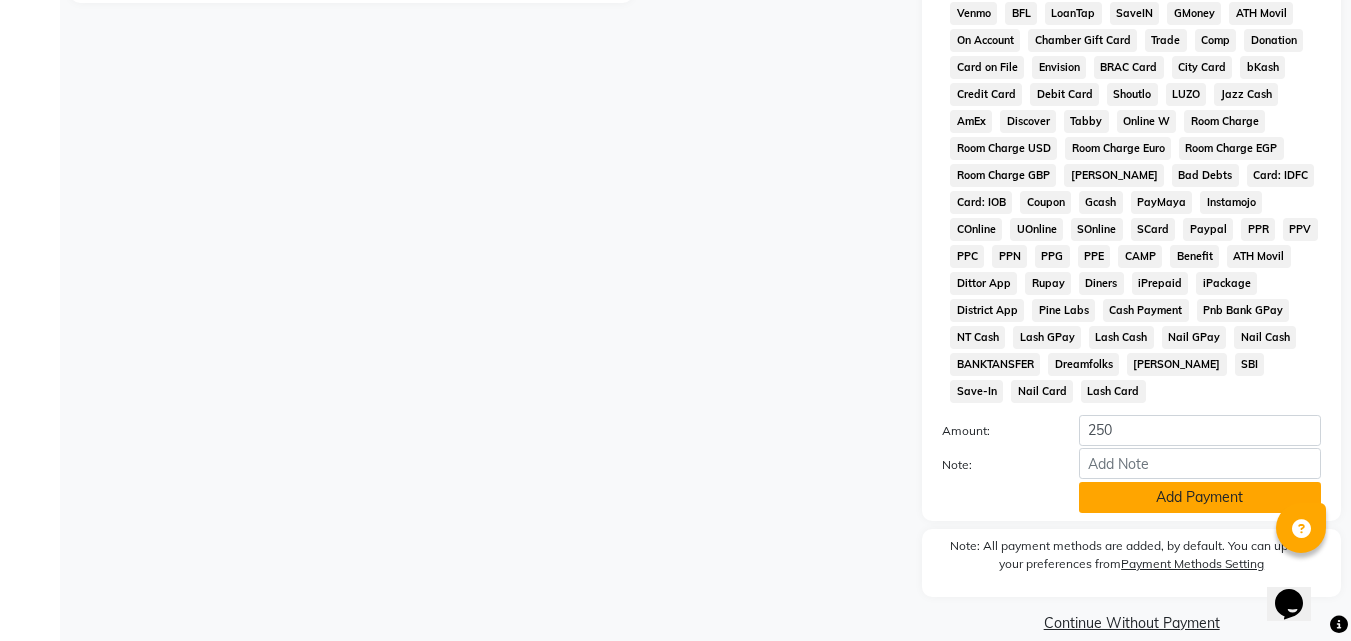 click on "Add Payment" 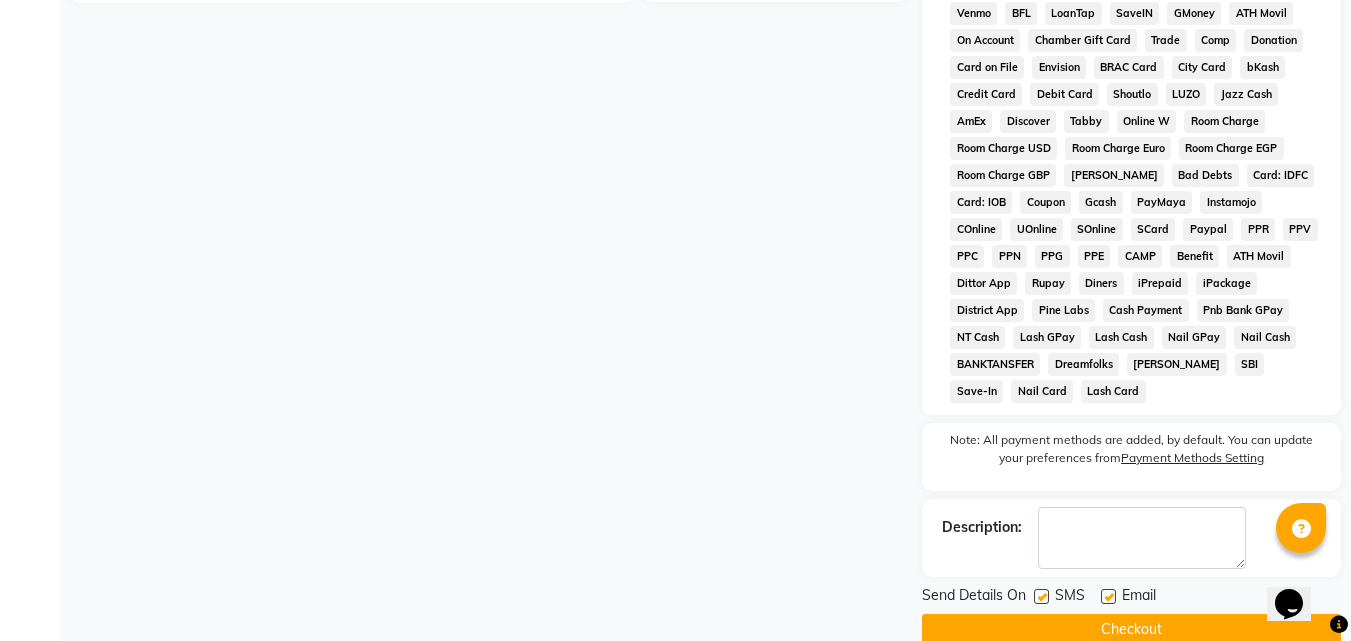 scroll, scrollTop: 868, scrollLeft: 0, axis: vertical 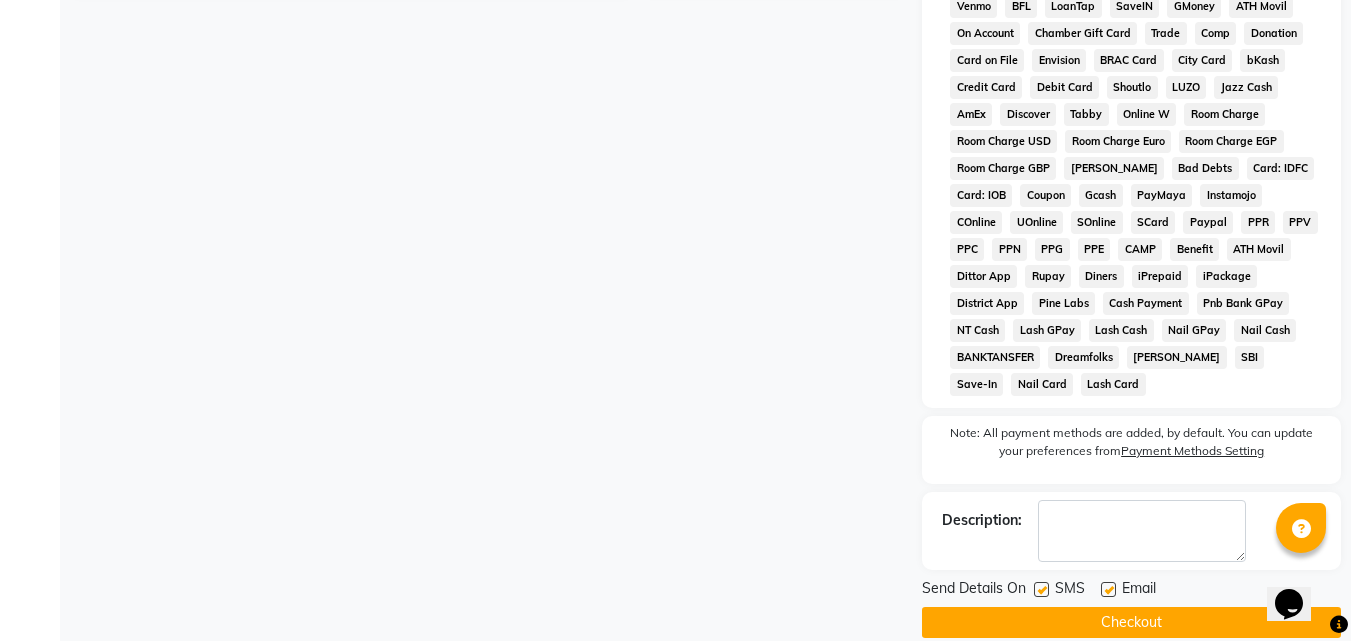 click on "Checkout" 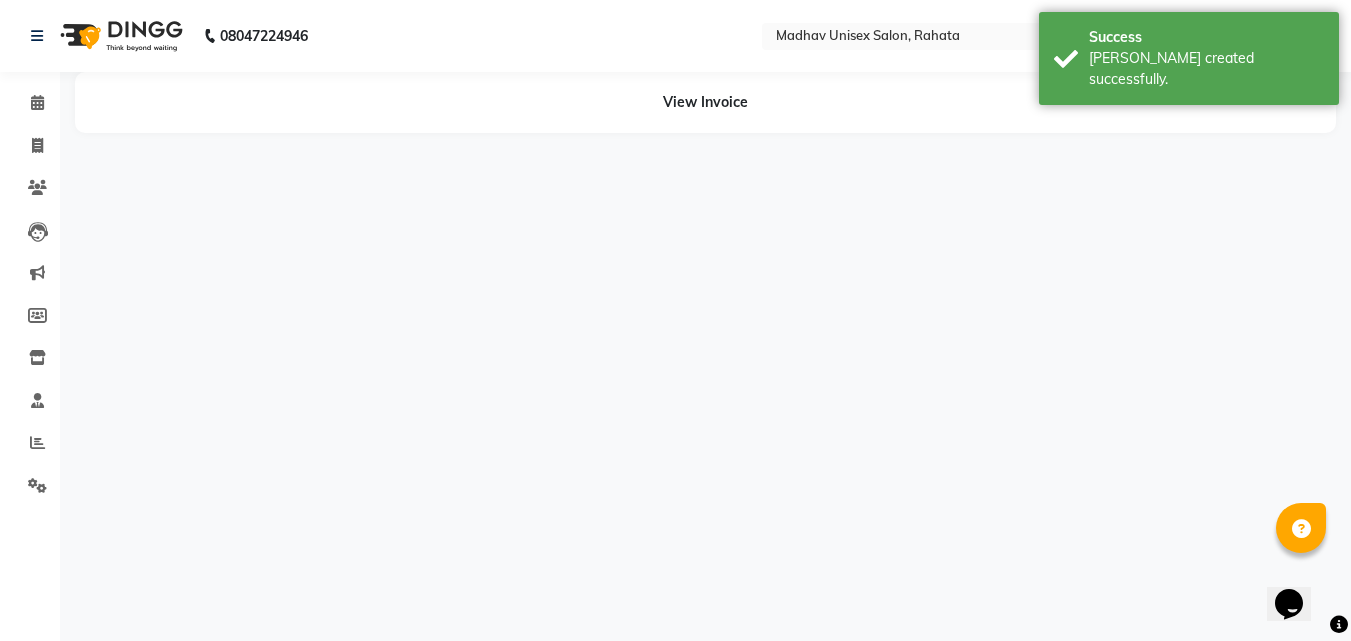 scroll, scrollTop: 0, scrollLeft: 0, axis: both 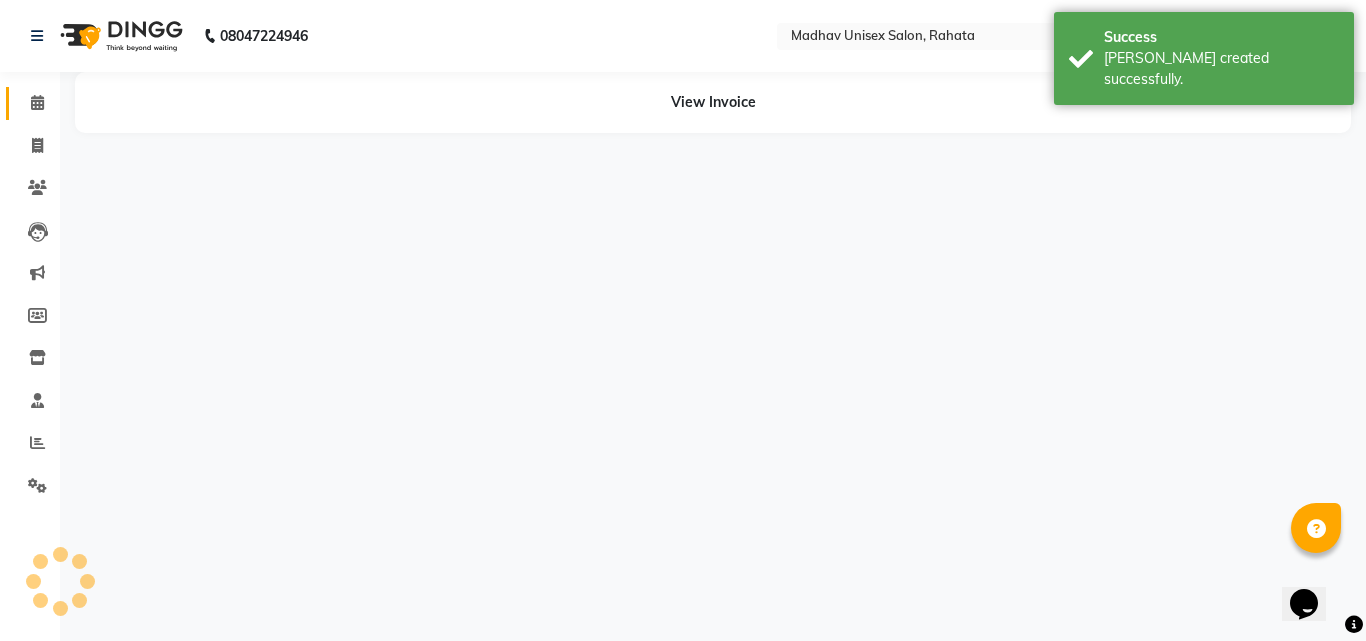 click 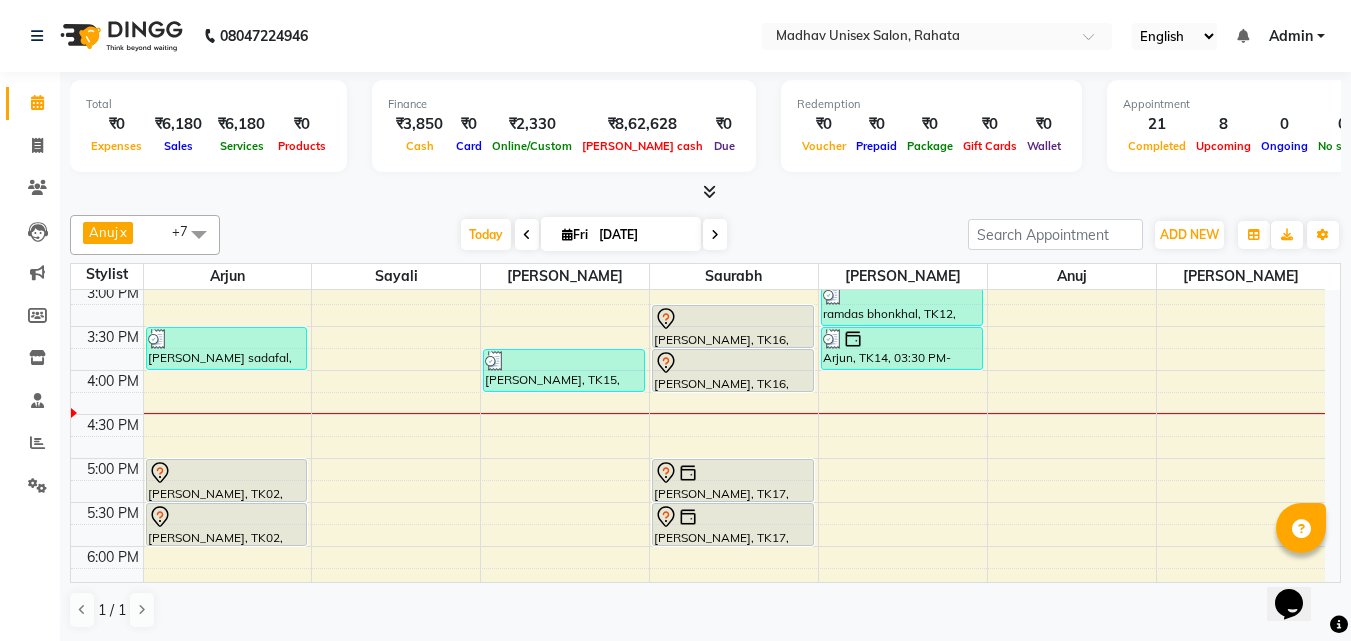 scroll, scrollTop: 803, scrollLeft: 0, axis: vertical 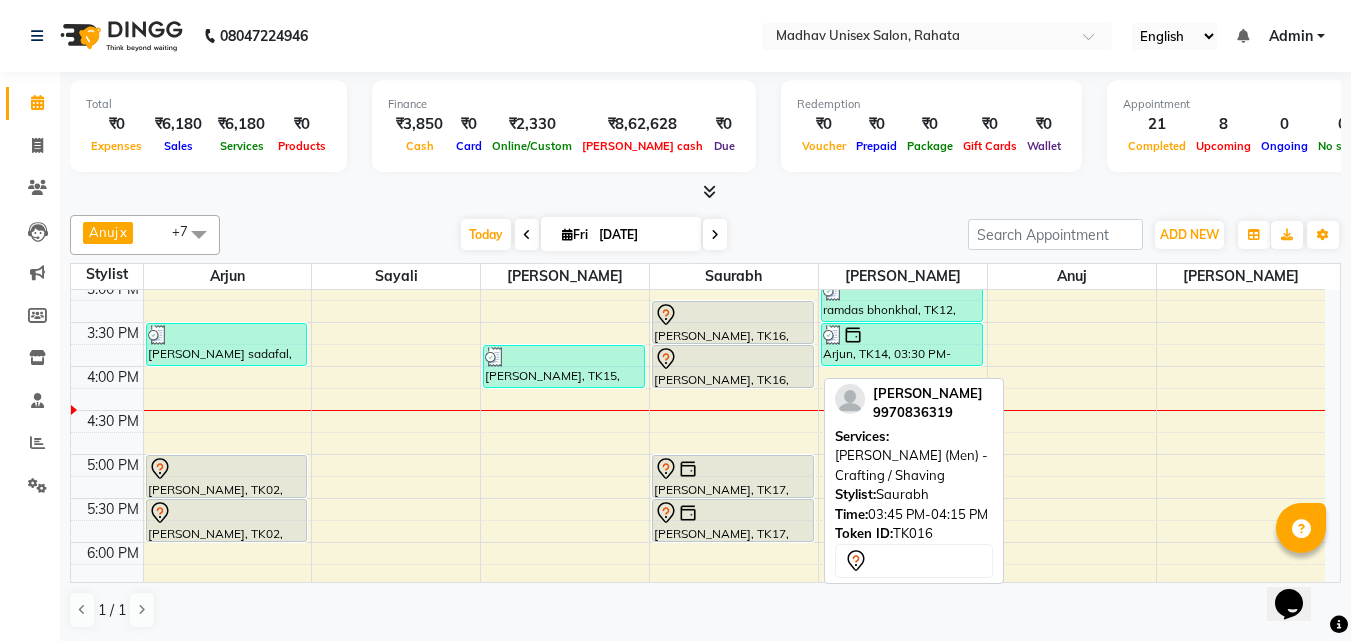 click at bounding box center (733, 359) 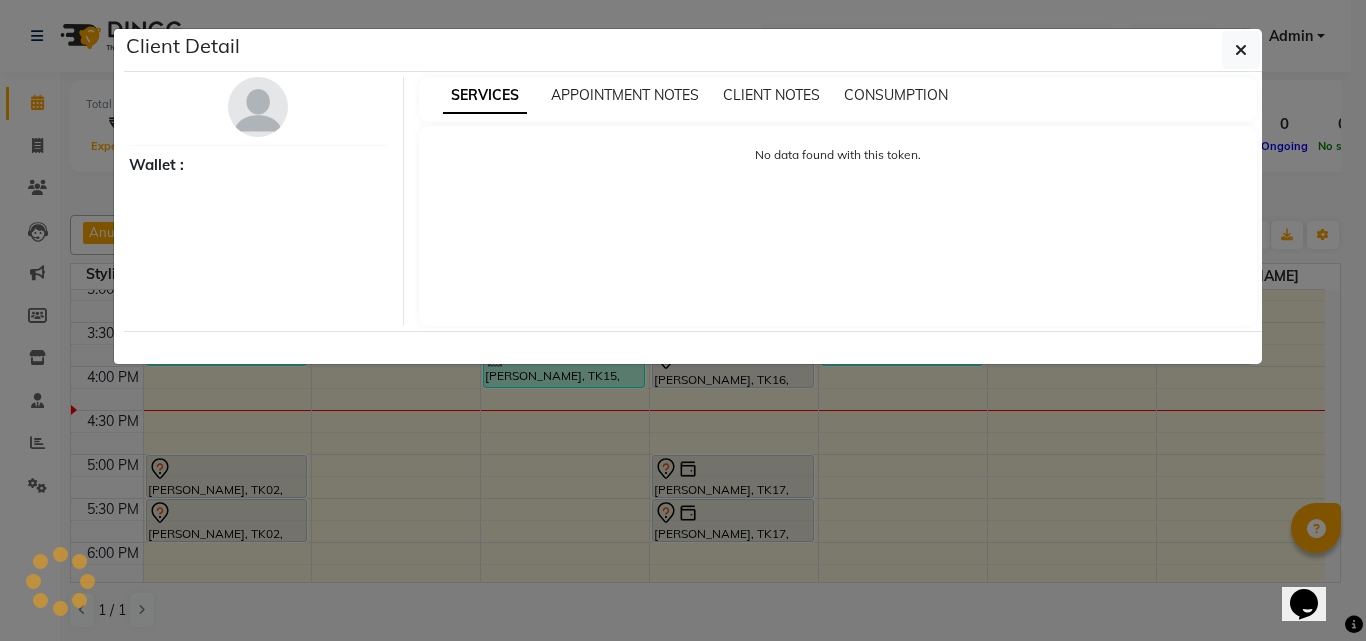 select on "7" 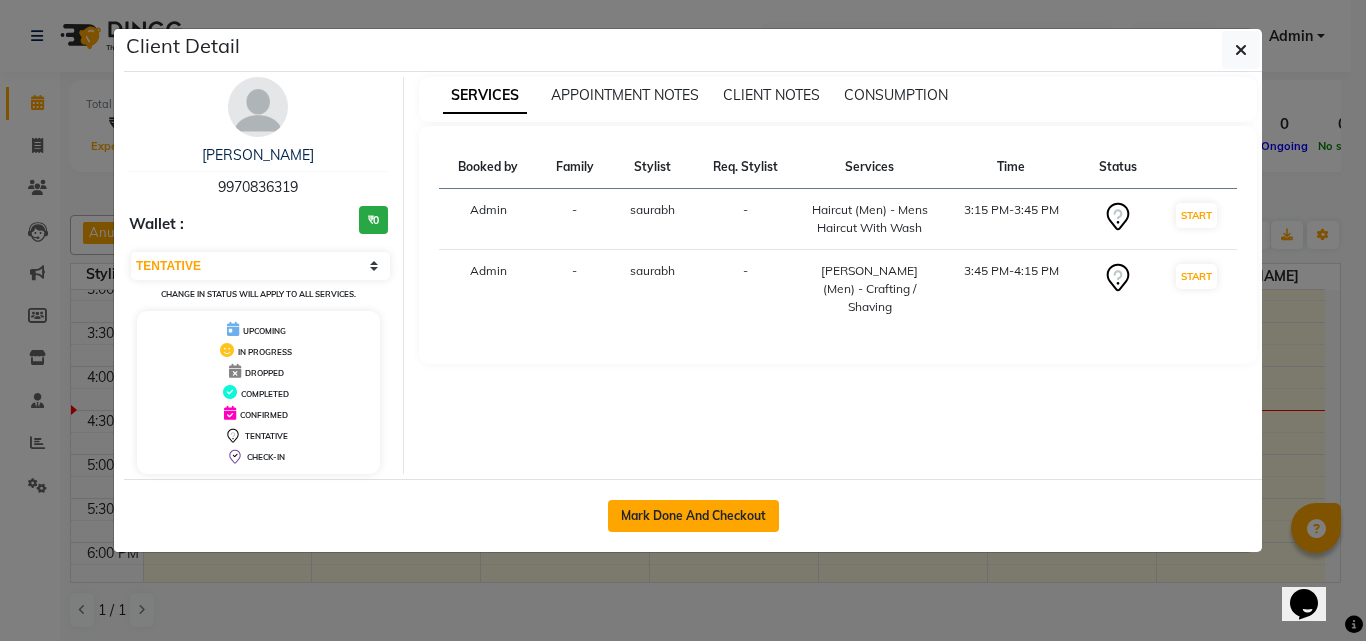 click on "Mark Done And Checkout" 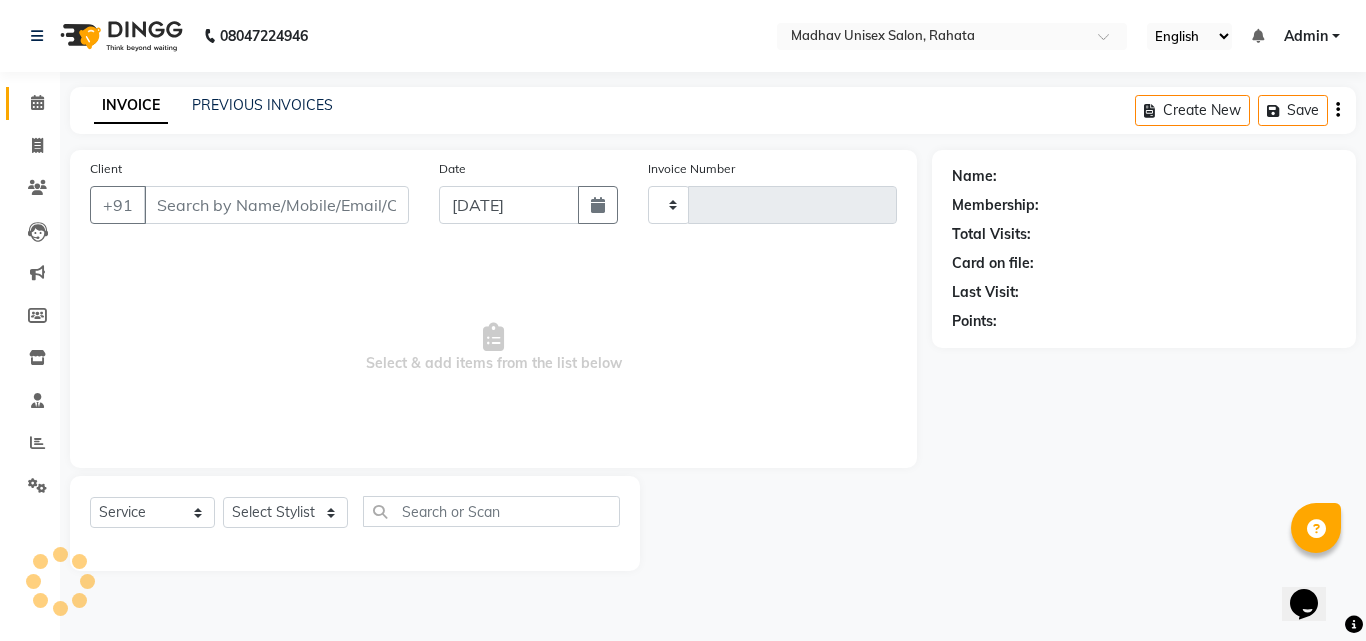 type on "1811" 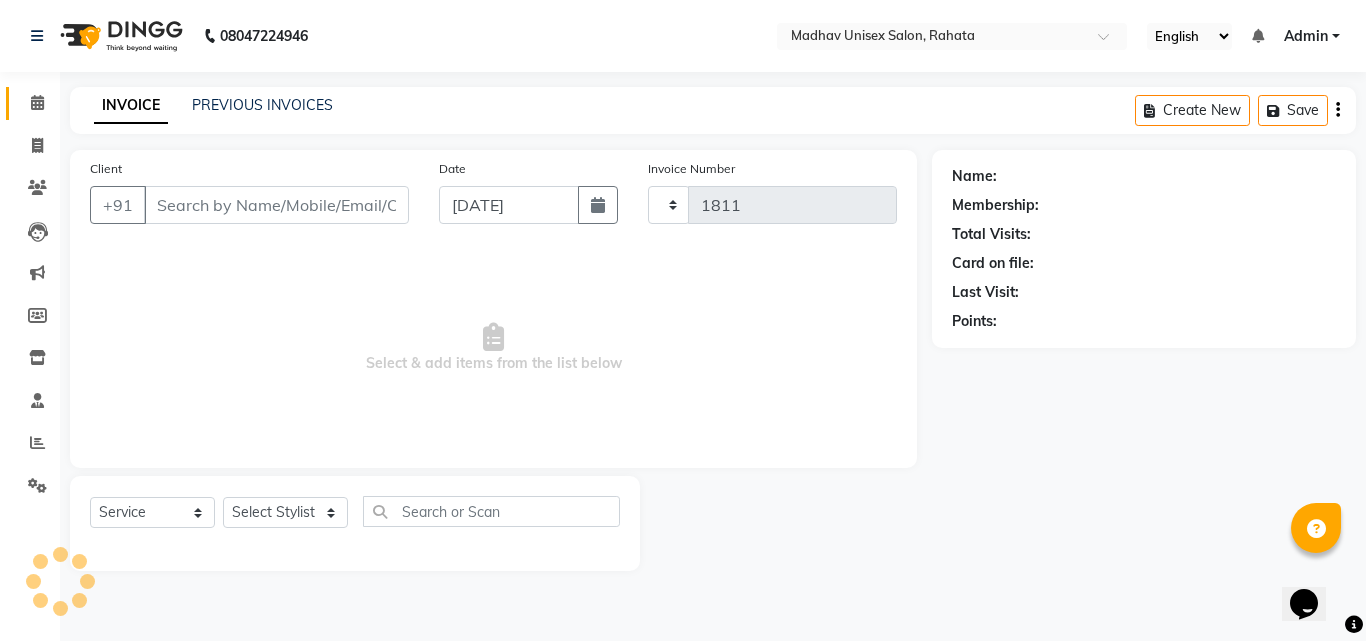 select on "870" 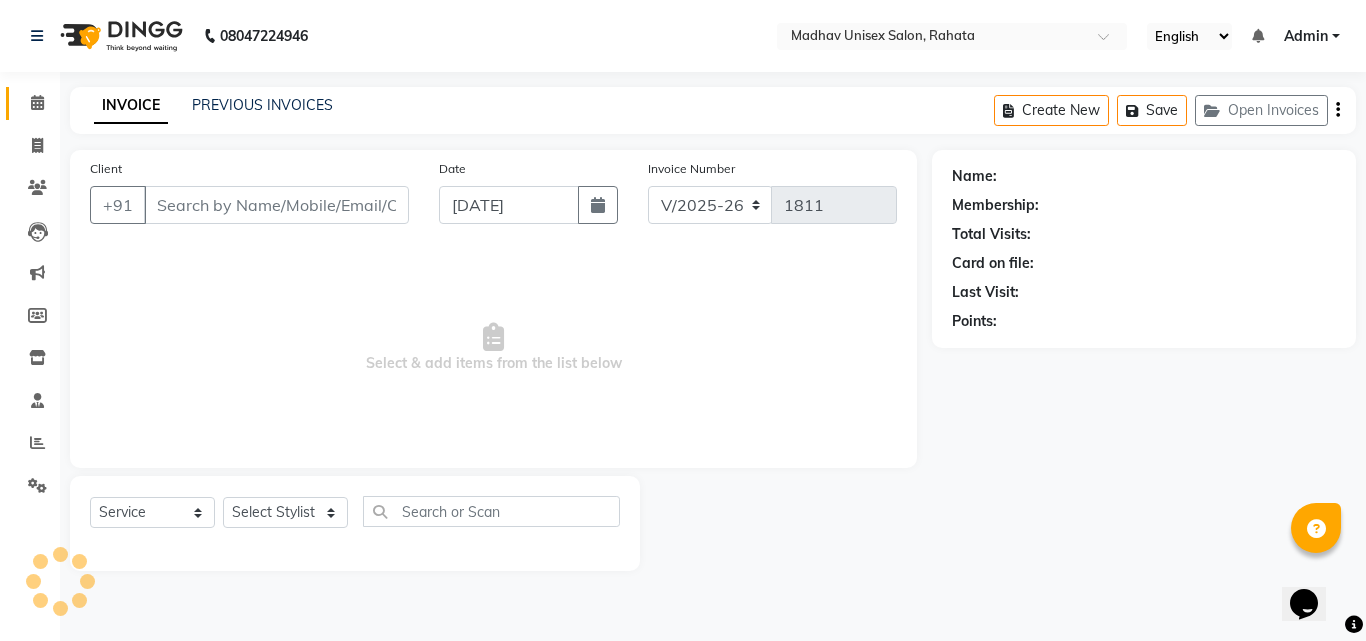 type on "9970836319" 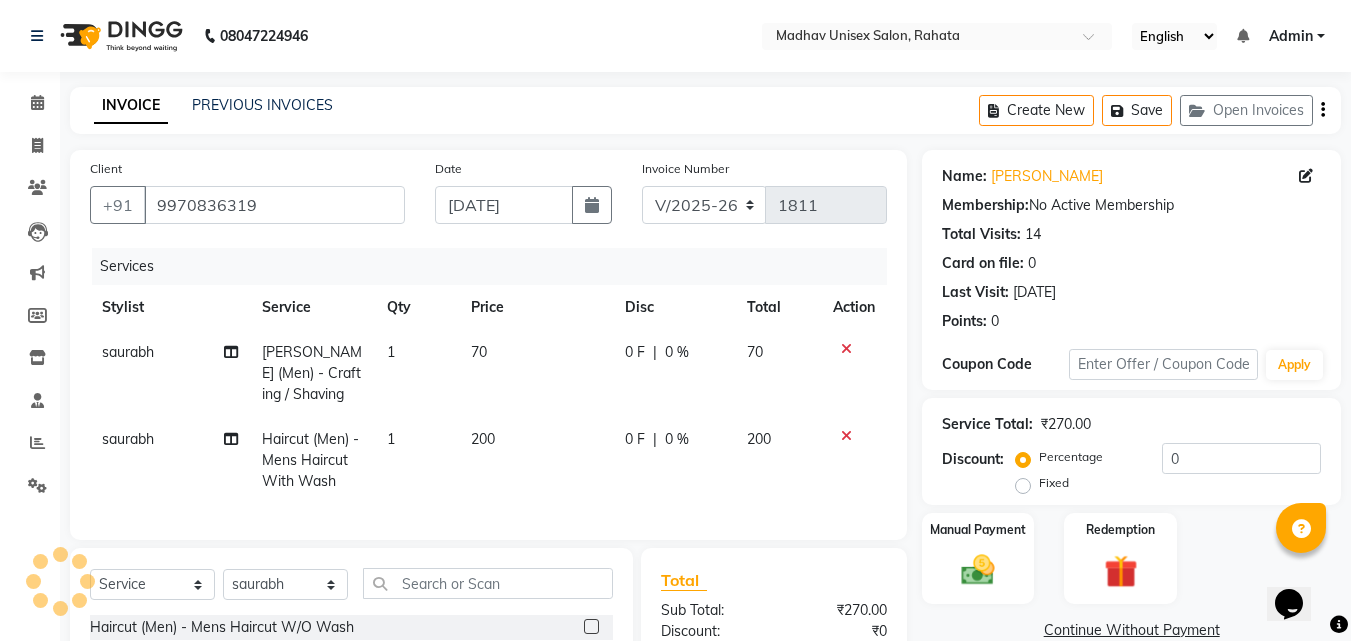 click on "70" 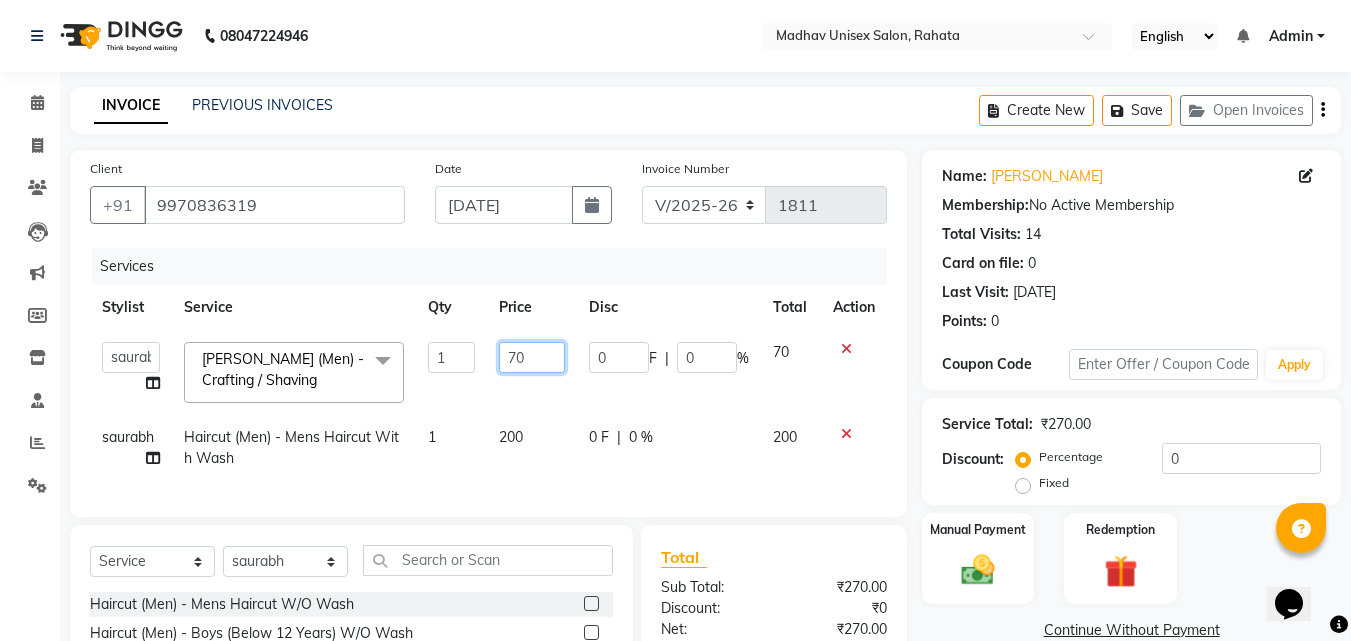 click on "70" 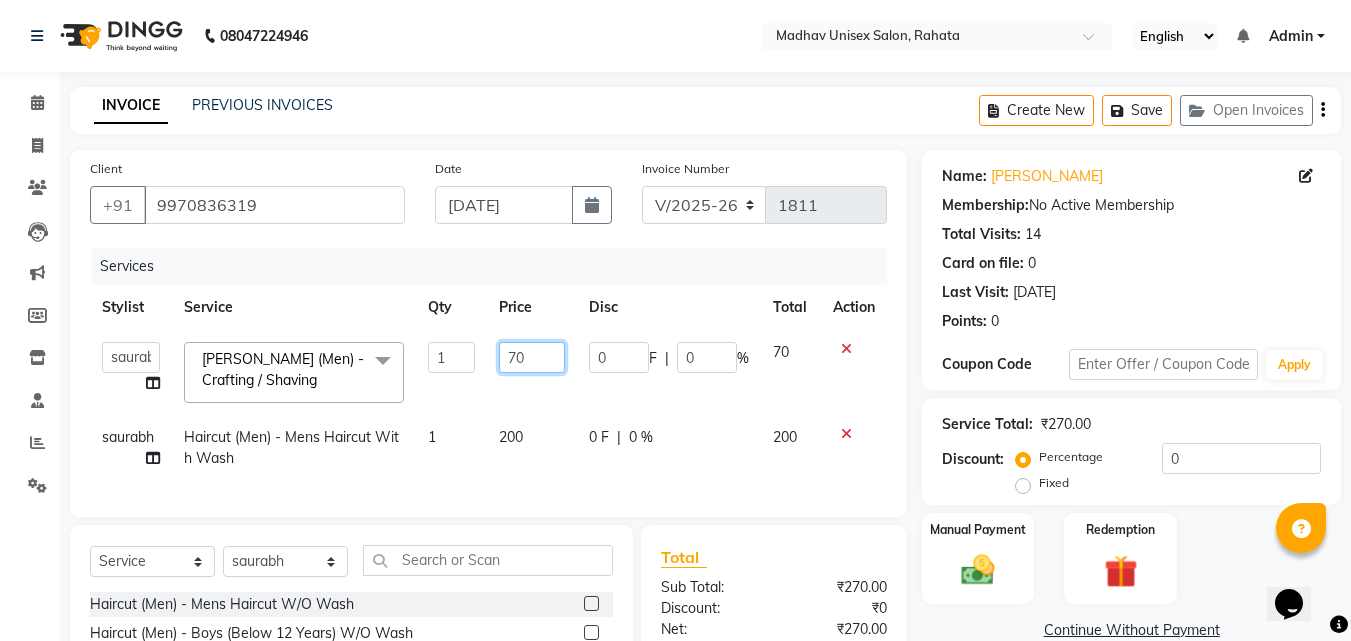 type on "7" 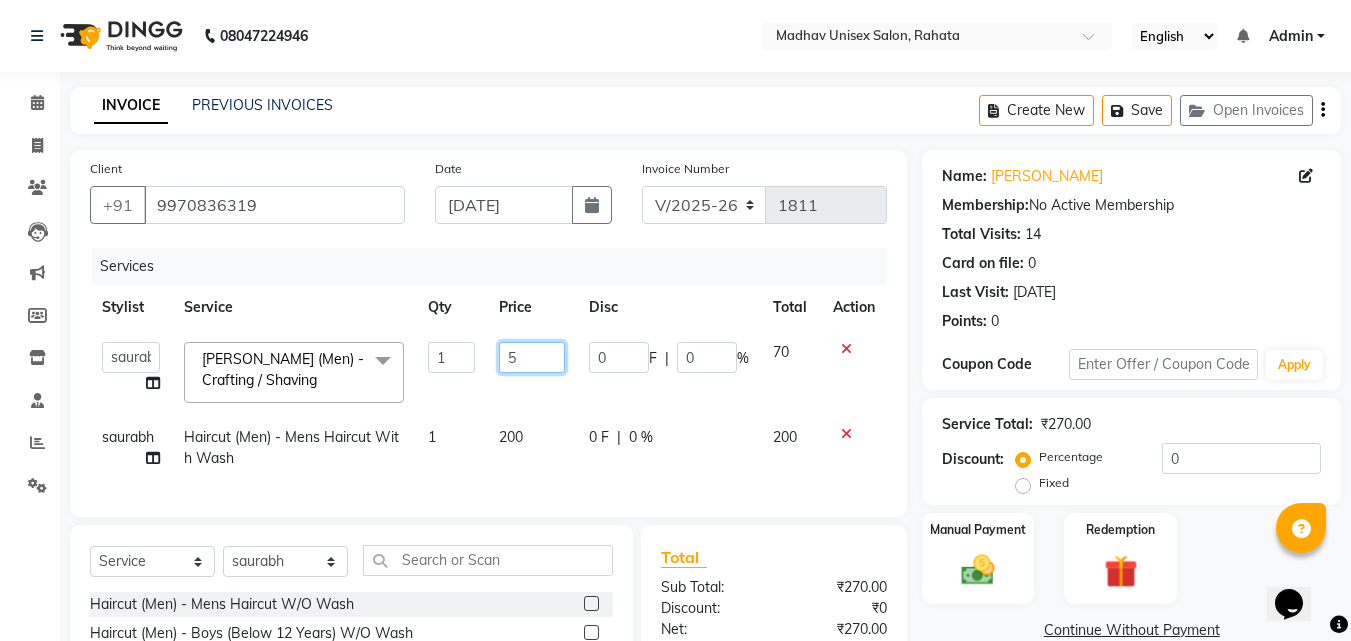 type on "50" 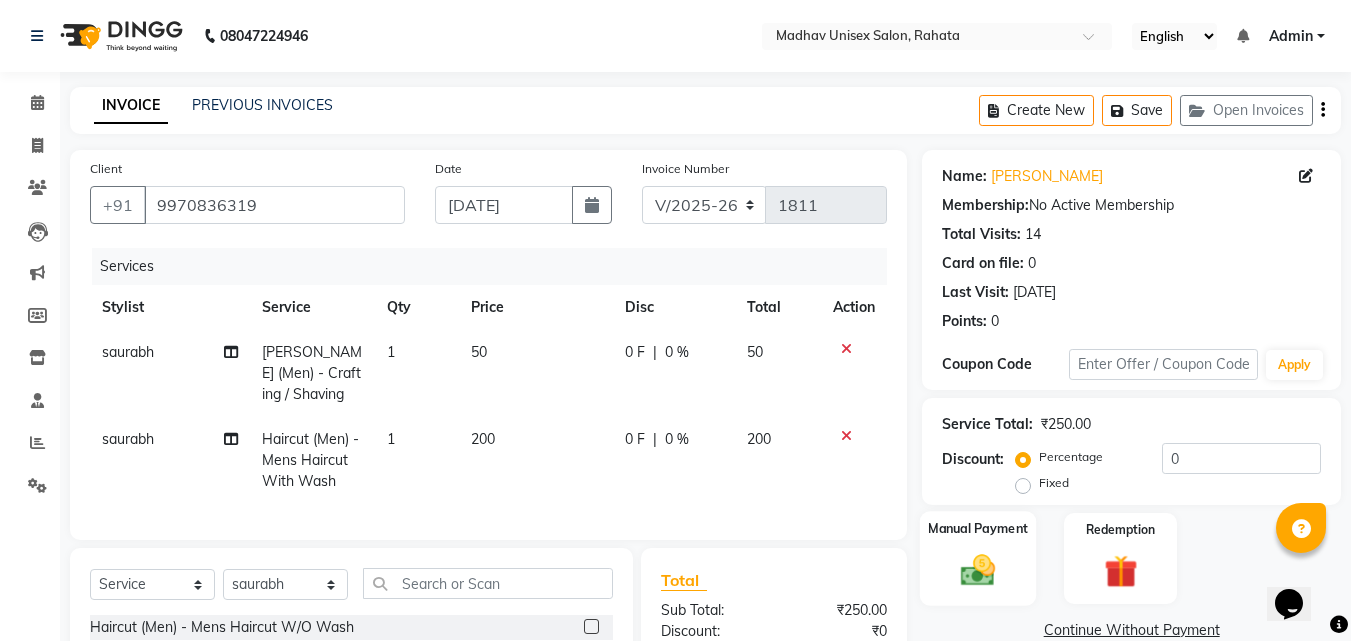 click on "Manual Payment" 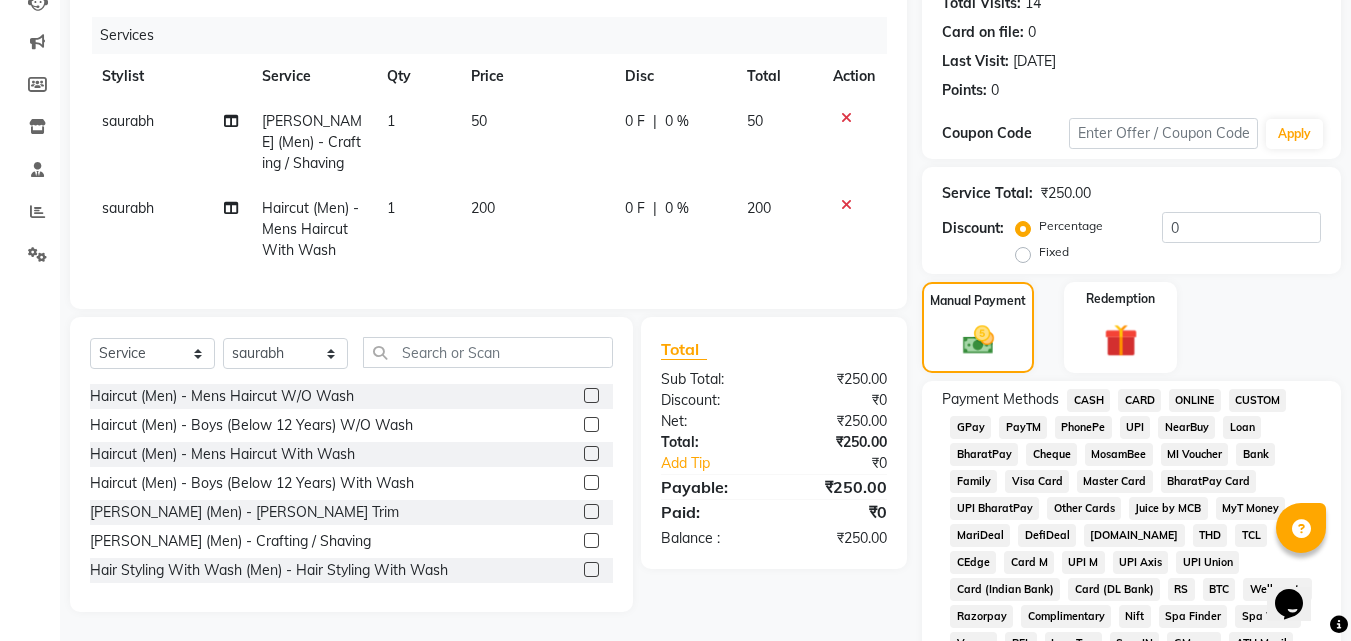 scroll, scrollTop: 238, scrollLeft: 0, axis: vertical 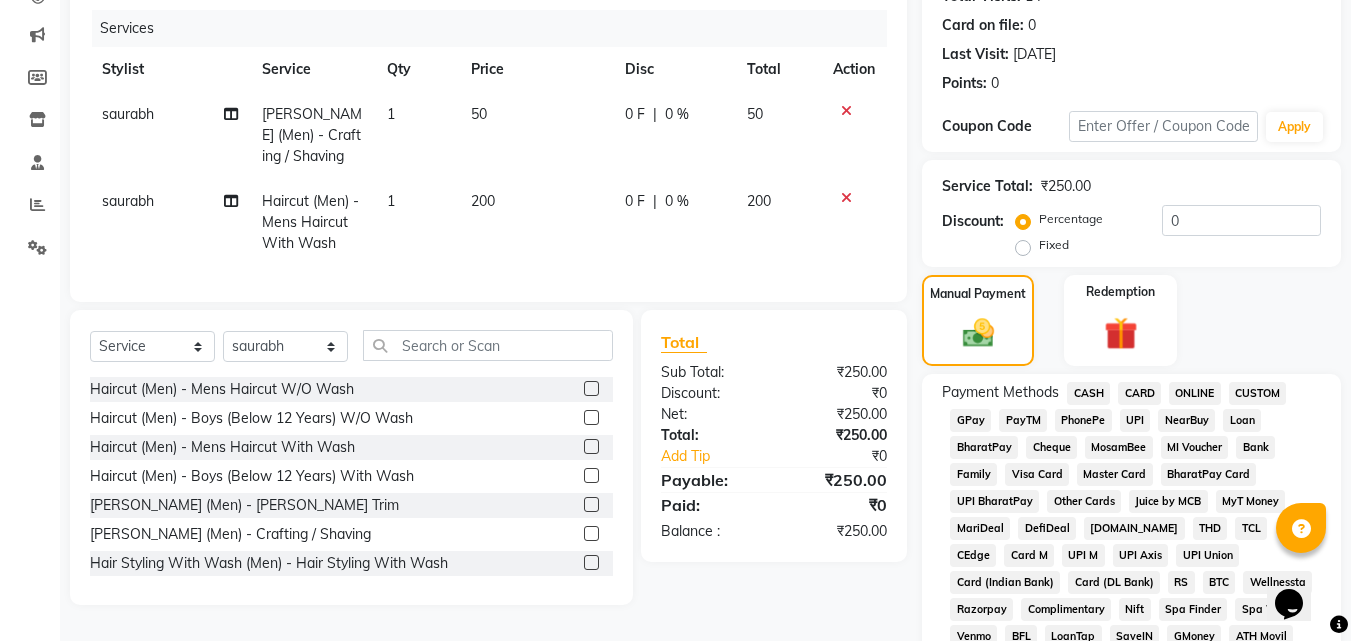 click on "PhonePe" 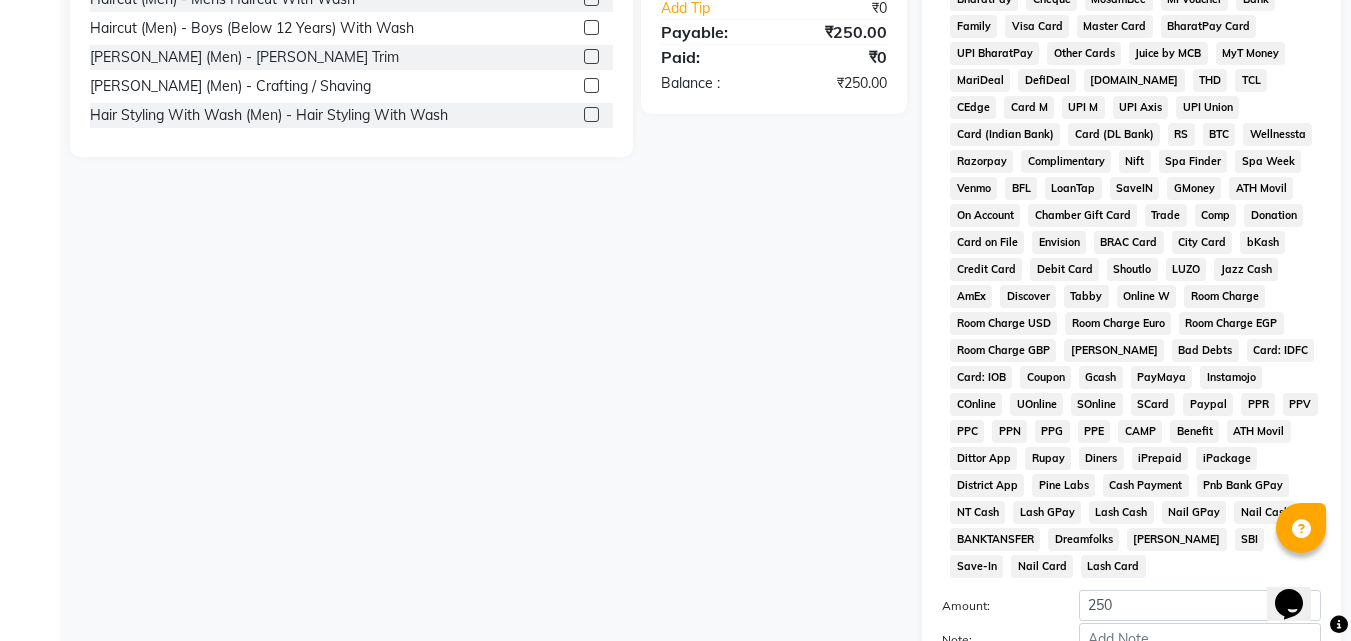 scroll, scrollTop: 861, scrollLeft: 0, axis: vertical 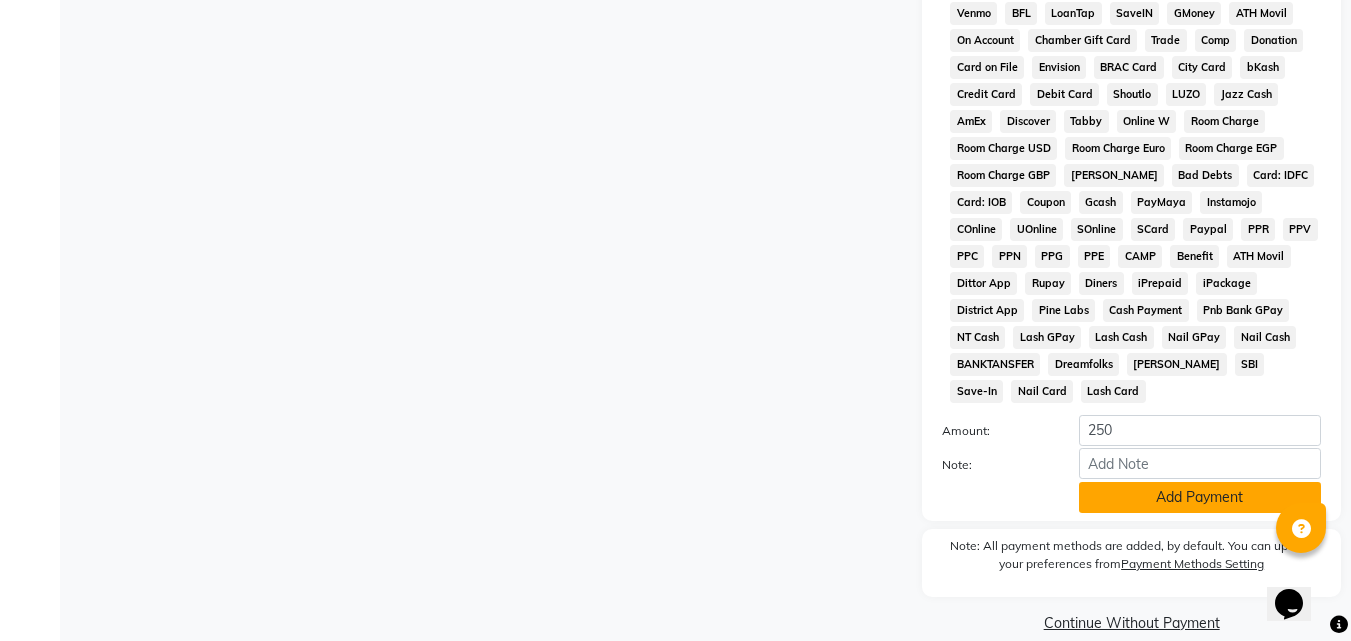 click on "Add Payment" 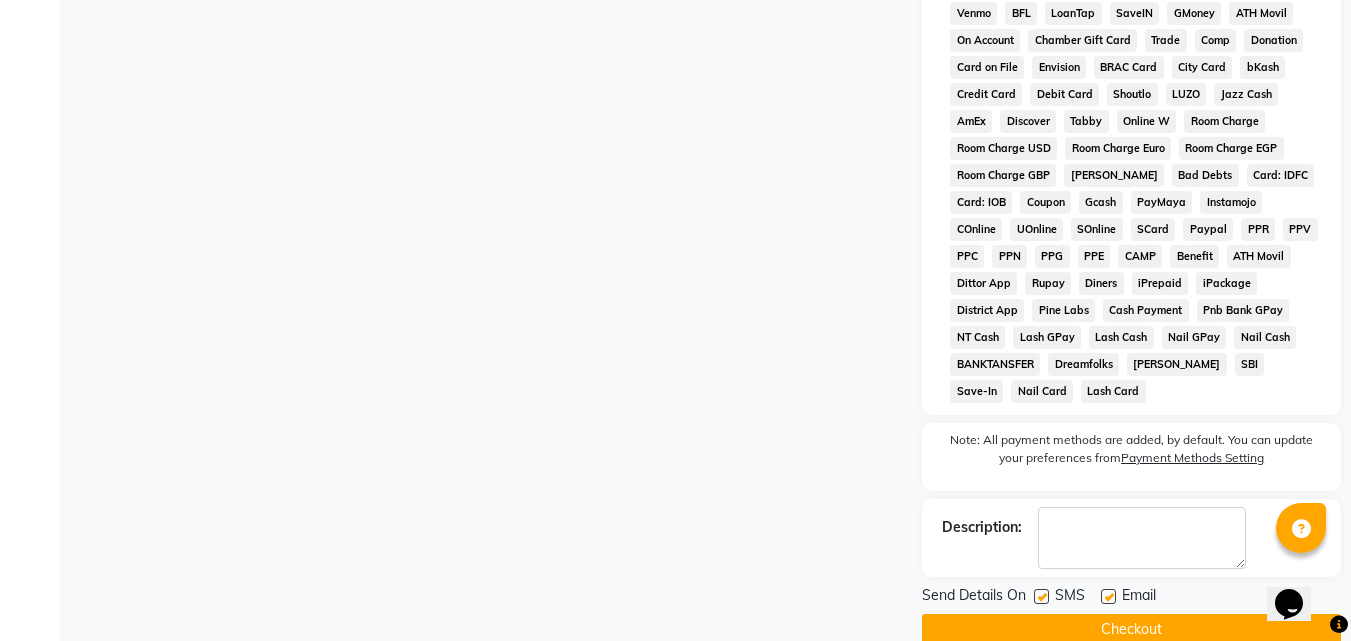 scroll, scrollTop: 868, scrollLeft: 0, axis: vertical 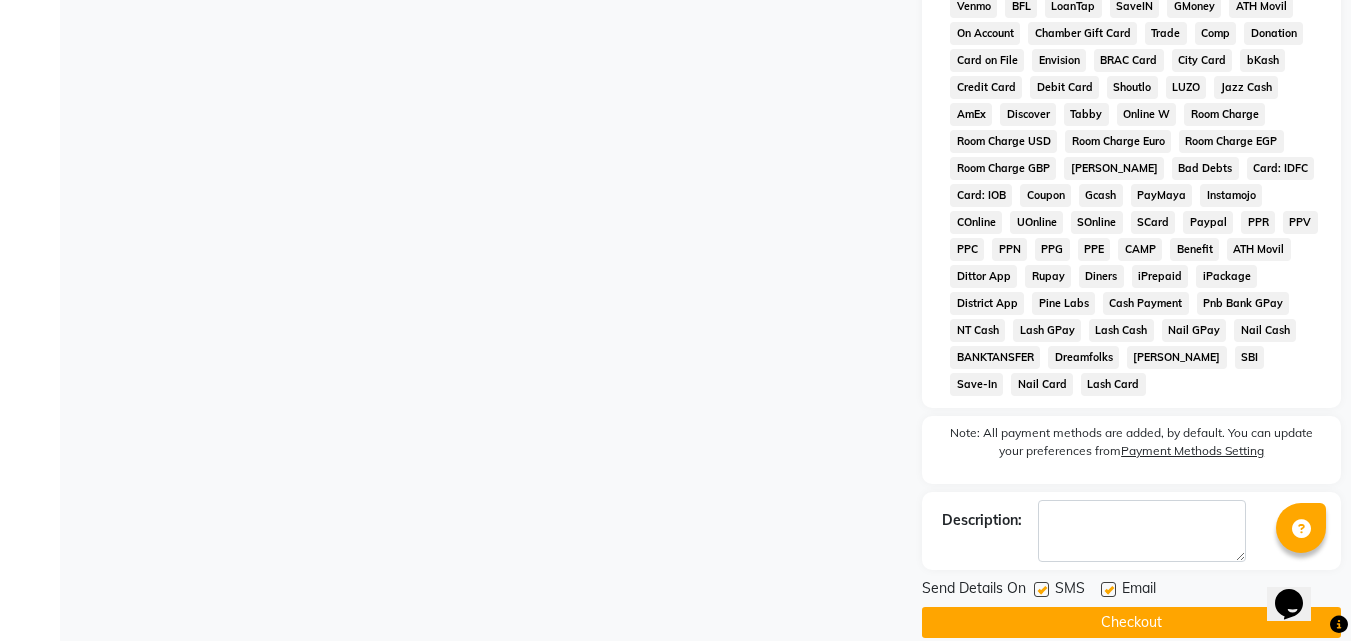 click on "Checkout" 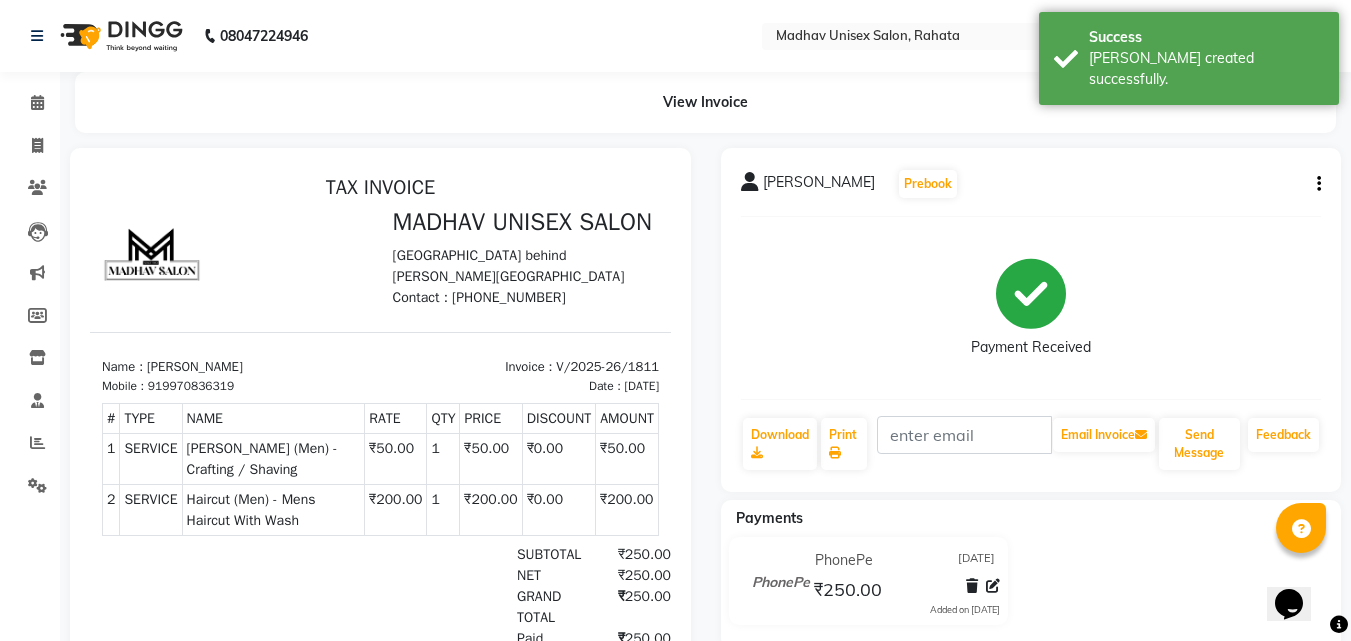 scroll, scrollTop: 0, scrollLeft: 0, axis: both 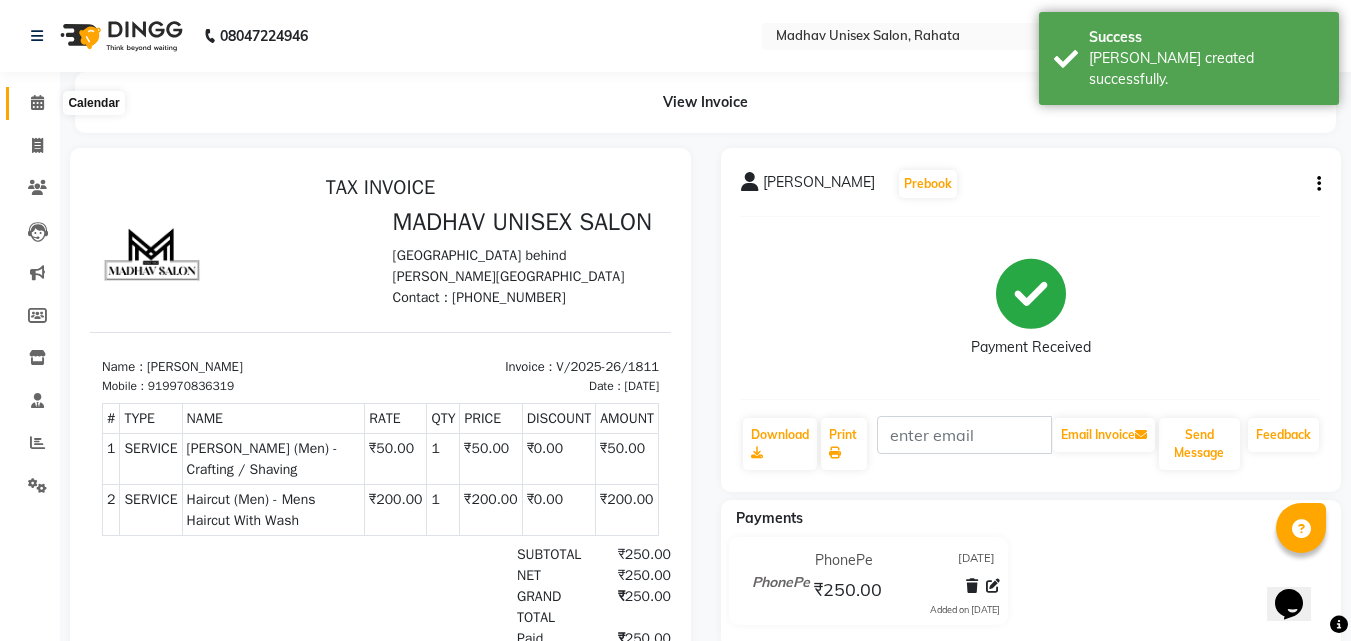 click 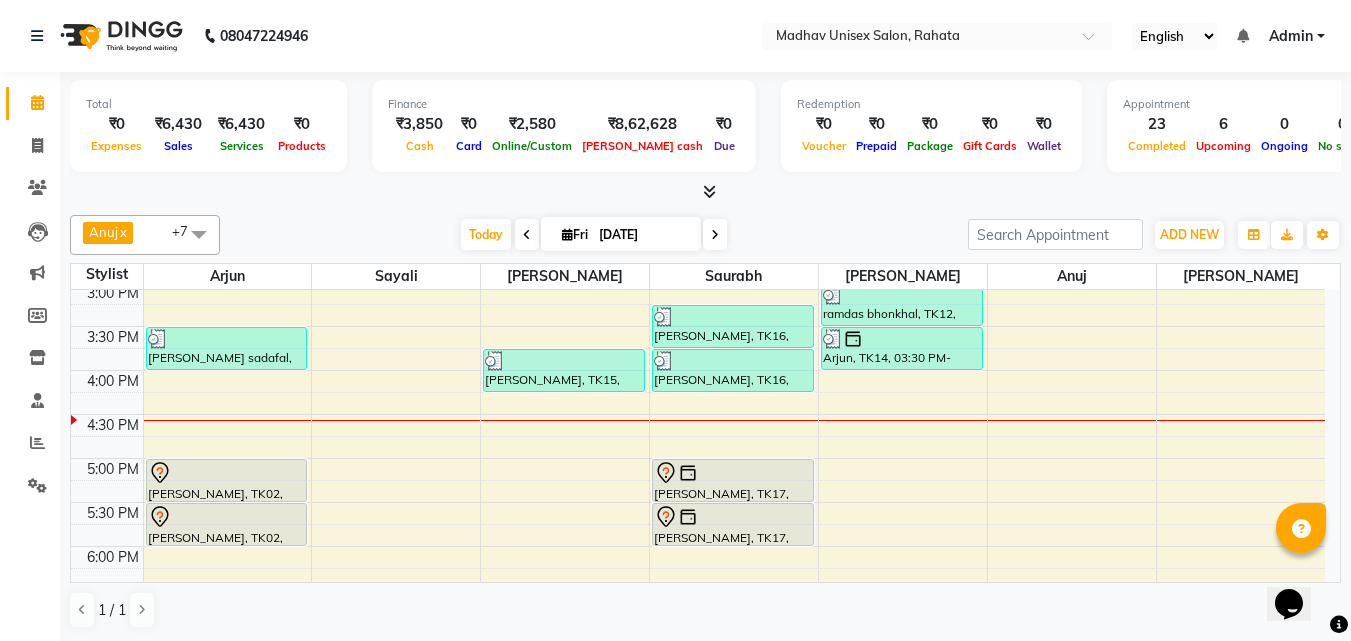 scroll, scrollTop: 798, scrollLeft: 0, axis: vertical 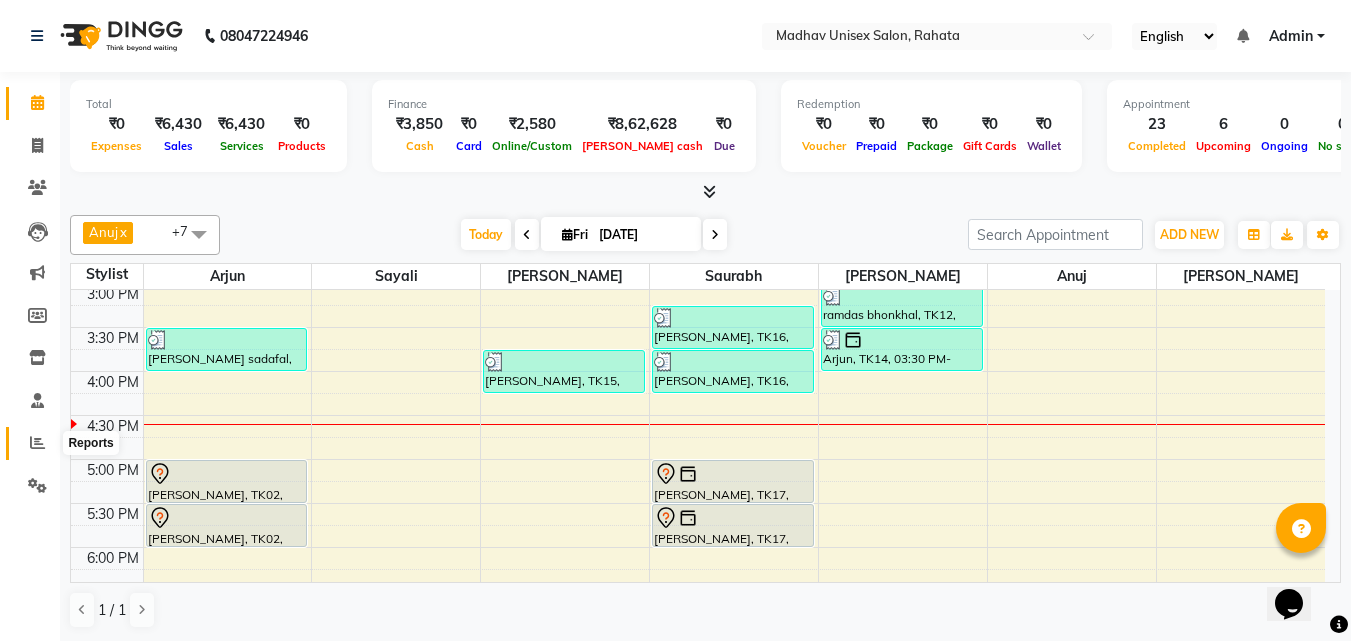 click 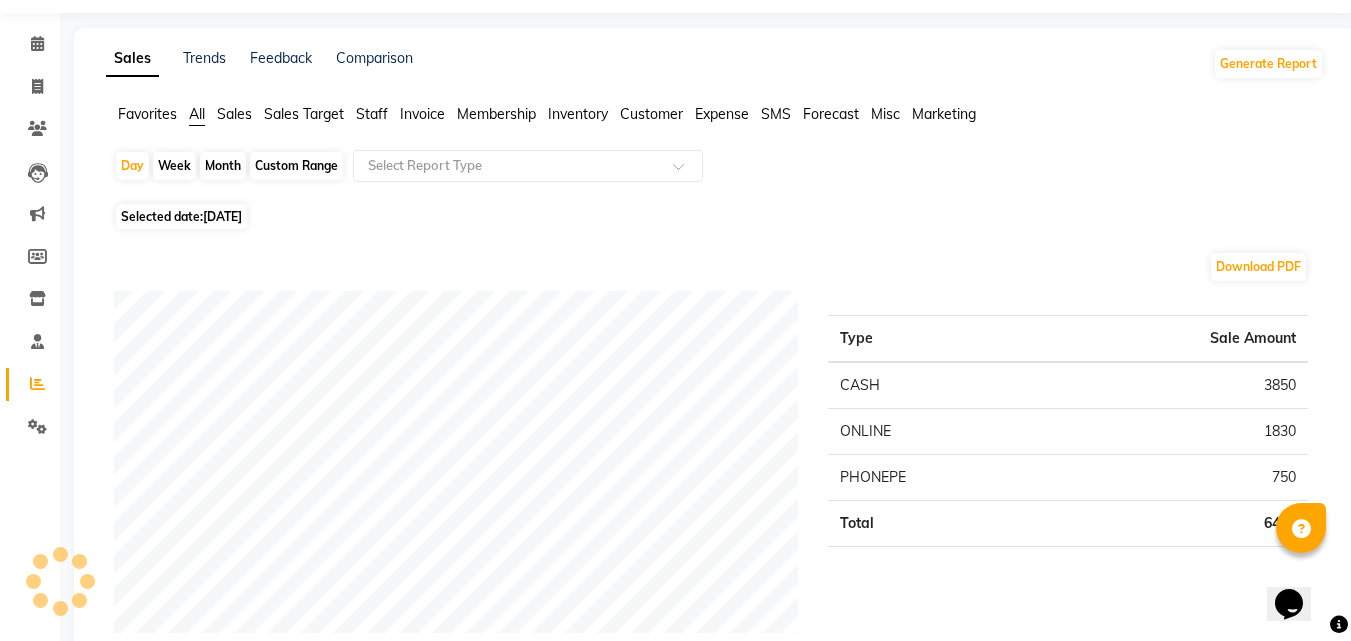 scroll, scrollTop: 38, scrollLeft: 0, axis: vertical 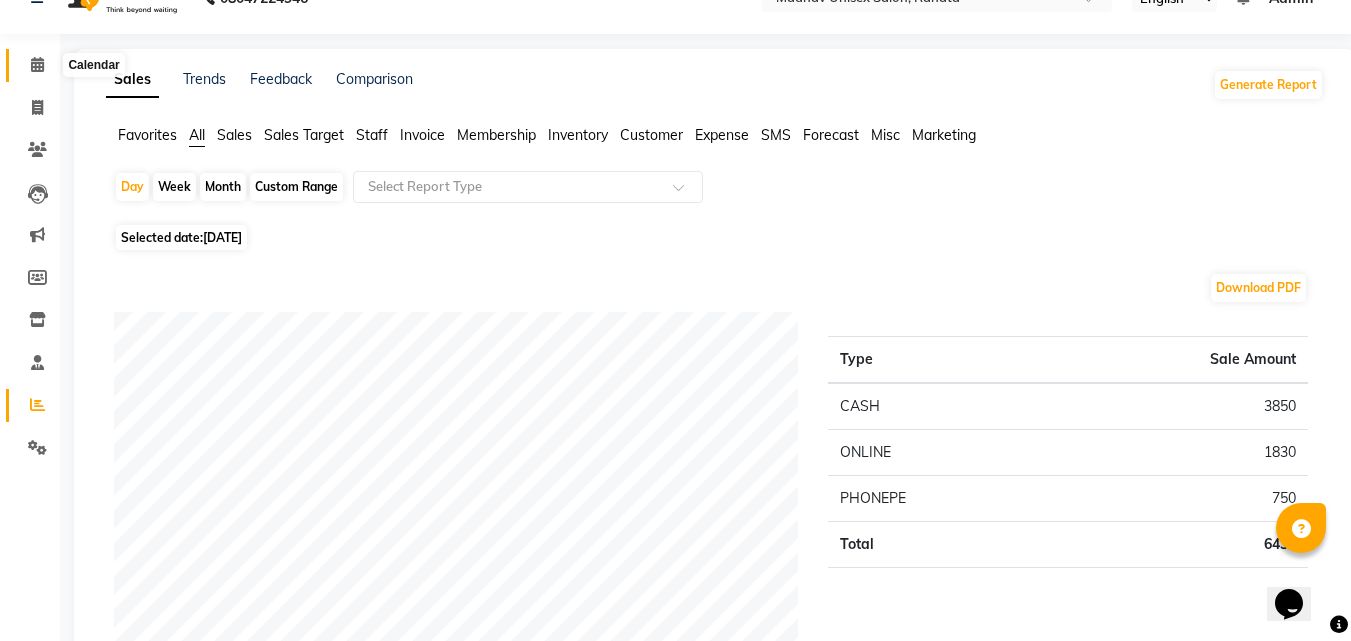 click 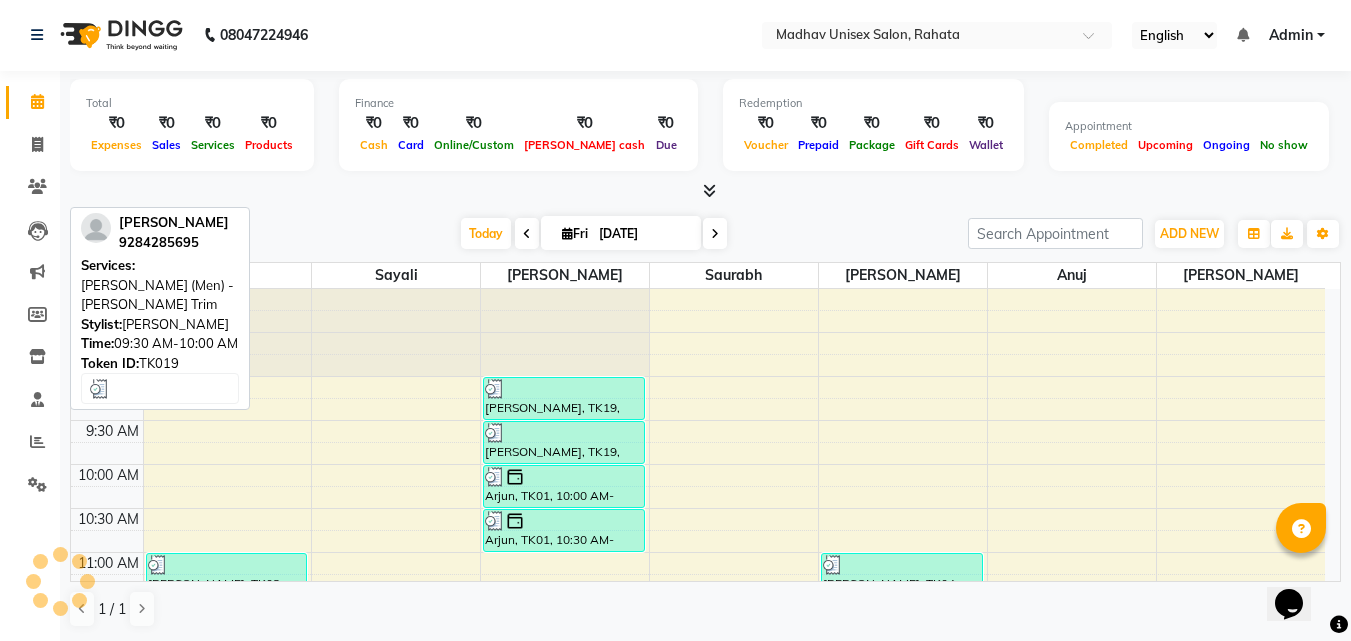 scroll, scrollTop: 0, scrollLeft: 0, axis: both 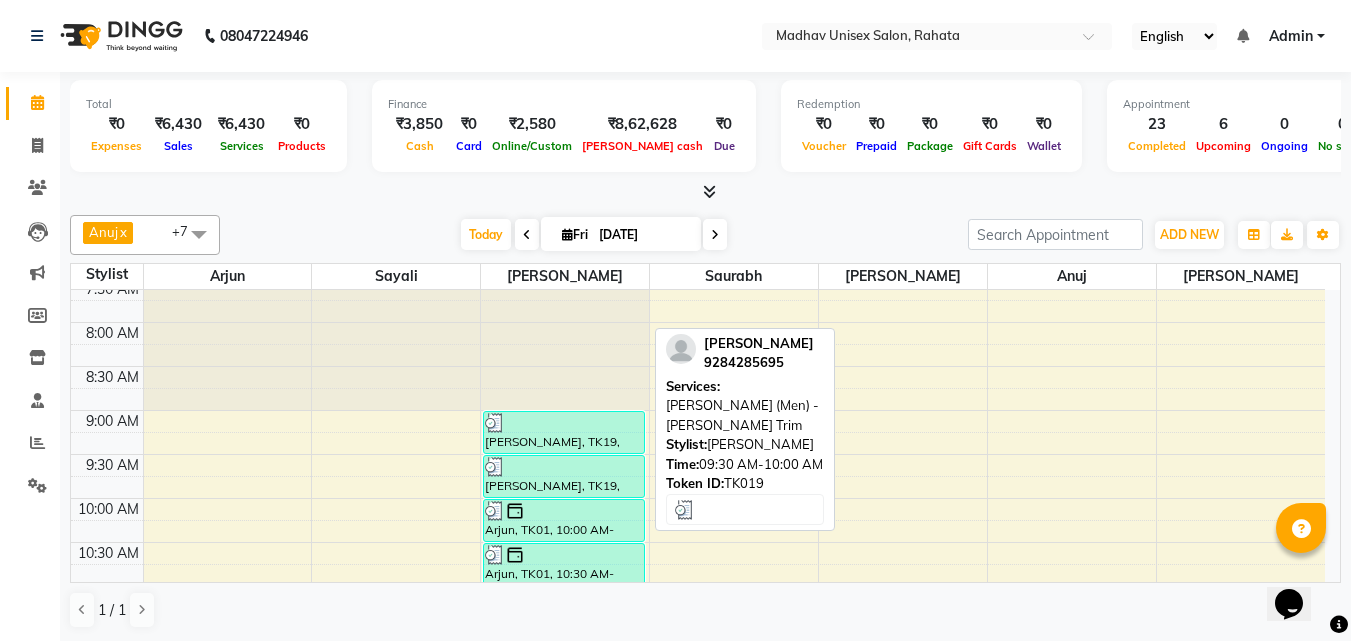click at bounding box center (564, 467) 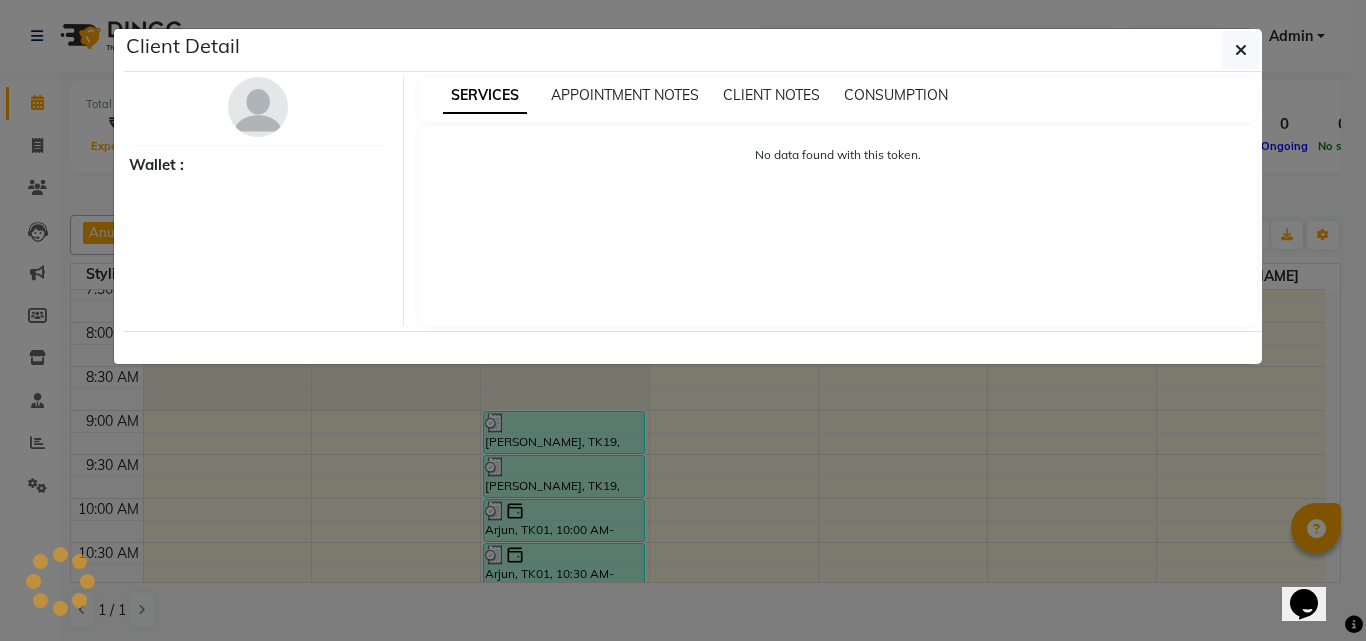 select on "3" 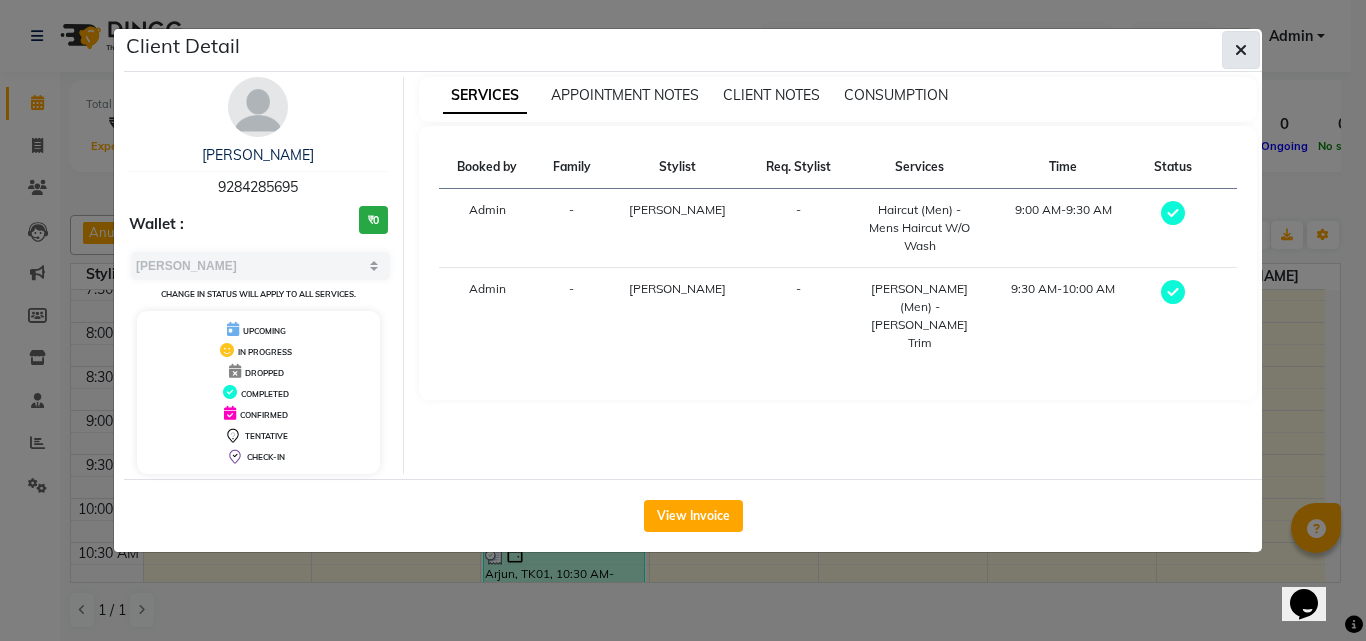 click 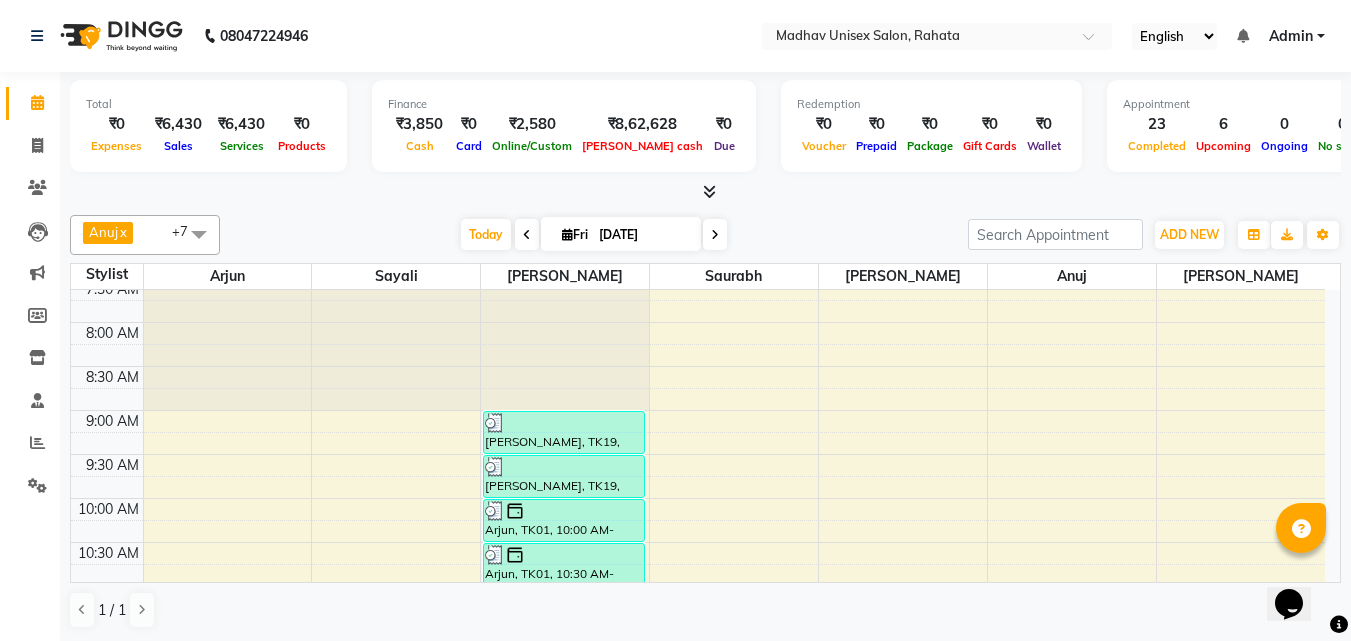click on "6:00 AM 6:30 AM 7:00 AM 7:30 AM 8:00 AM 8:30 AM 9:00 AM 9:30 AM 10:00 AM 10:30 AM 11:00 AM 11:30 AM 12:00 PM 12:30 PM 1:00 PM 1:30 PM 2:00 PM 2:30 PM 3:00 PM 3:30 PM 4:00 PM 4:30 PM 5:00 PM 5:30 PM 6:00 PM 6:30 PM 7:00 PM 7:30 PM 8:00 PM 8:30 PM 9:00 PM 9:30 PM 10:00 PM 10:30 PM     [PERSON_NAME], TK03, 11:00 AM-11:30 AM, [PERSON_NAME] (Men)  - [PERSON_NAME] Trim     [PERSON_NAME] sadafal, TK13, 03:30 PM-04:00 PM, Haircut (Women)  - Womens Haircut Without Wash             [PERSON_NAME], TK02, 05:00 PM-05:30 PM, Haircut (Men)  - Mens Haircut W/O Wash             [PERSON_NAME], TK02, 05:30 PM-06:00 PM, Haircut (Men)  - Mens Haircut W/O Wash     MAHESH TRIBHON, TK19, 09:00 AM-09:30 AM, Haircut (Men)  - Mens Haircut W/O Wash     MAHESH TRIBHON, TK19, 09:30 AM-10:00 AM, [PERSON_NAME] (Men)  - [PERSON_NAME] Trim     Arjun, TK01, 10:00 AM-10:30 AM, Haircut (Men)  - Mens Haircut W/O Wash     Arjun, TK01, 10:30 AM-11:00 AM, [PERSON_NAME] (Men)  - [PERSON_NAME] Trim     dr [PERSON_NAME] game, TK18, 01:30 PM-02:15 PM, Touch-Up  (Women)  - Hair Upto 2 Inches" at bounding box center [698, 894] 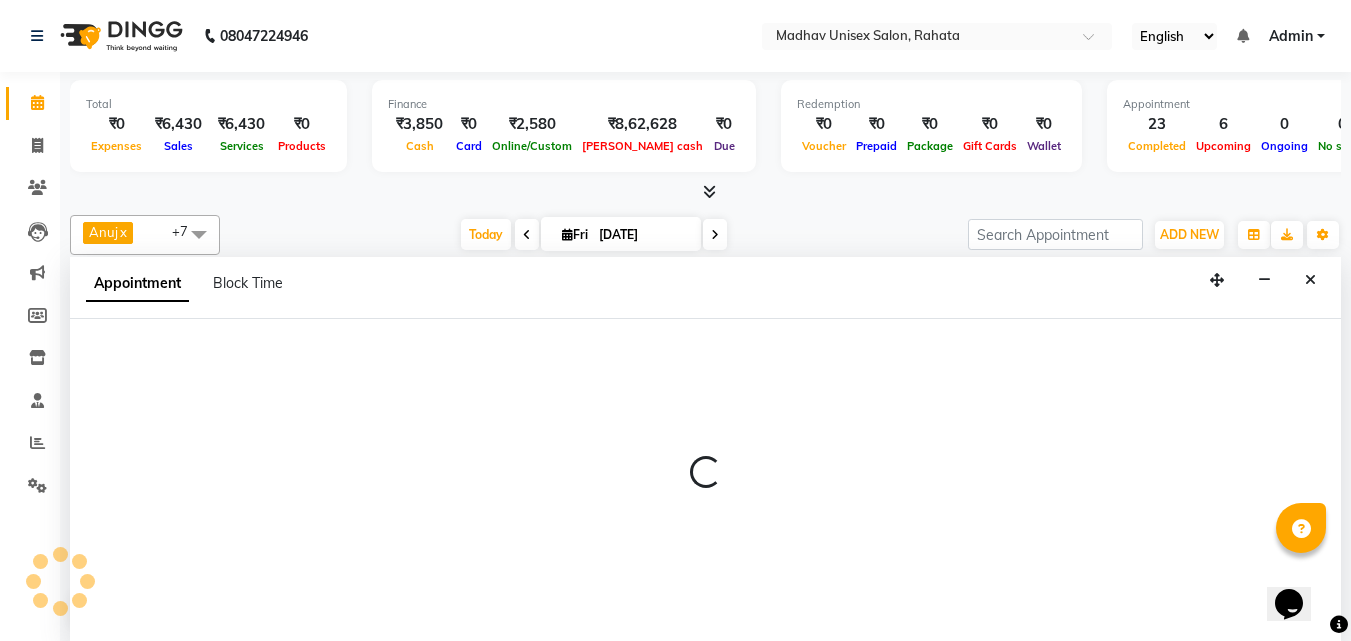 click at bounding box center [705, 480] 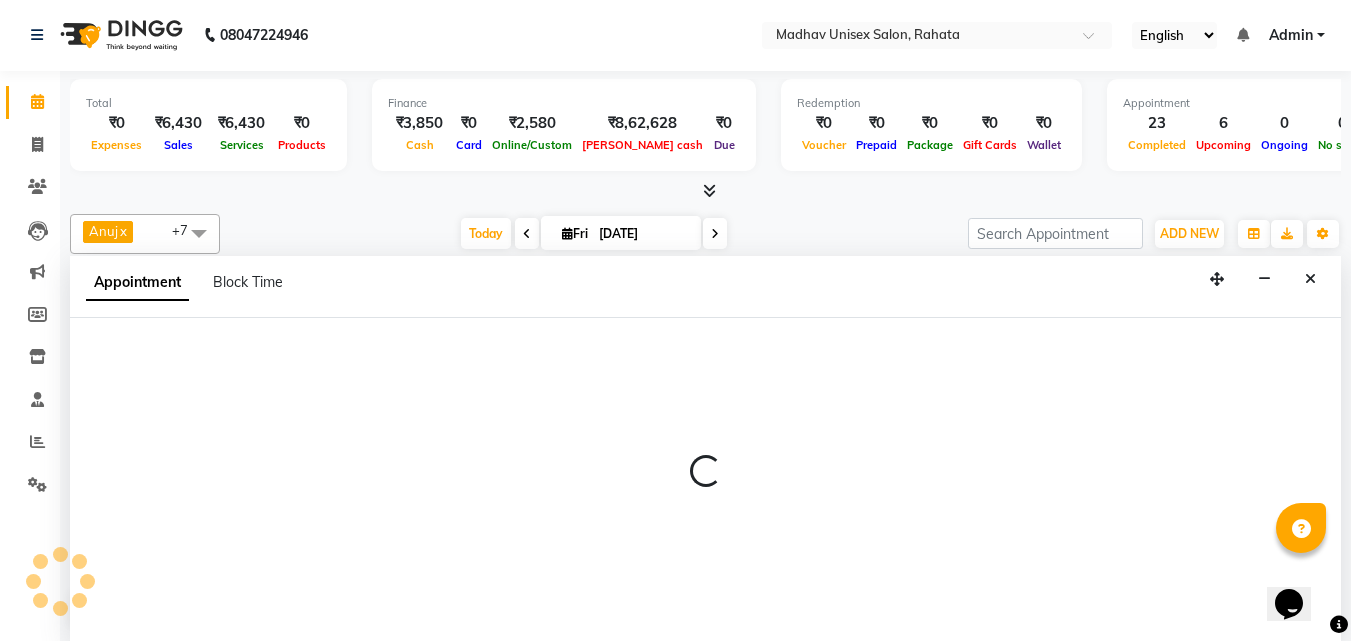 select on "36945" 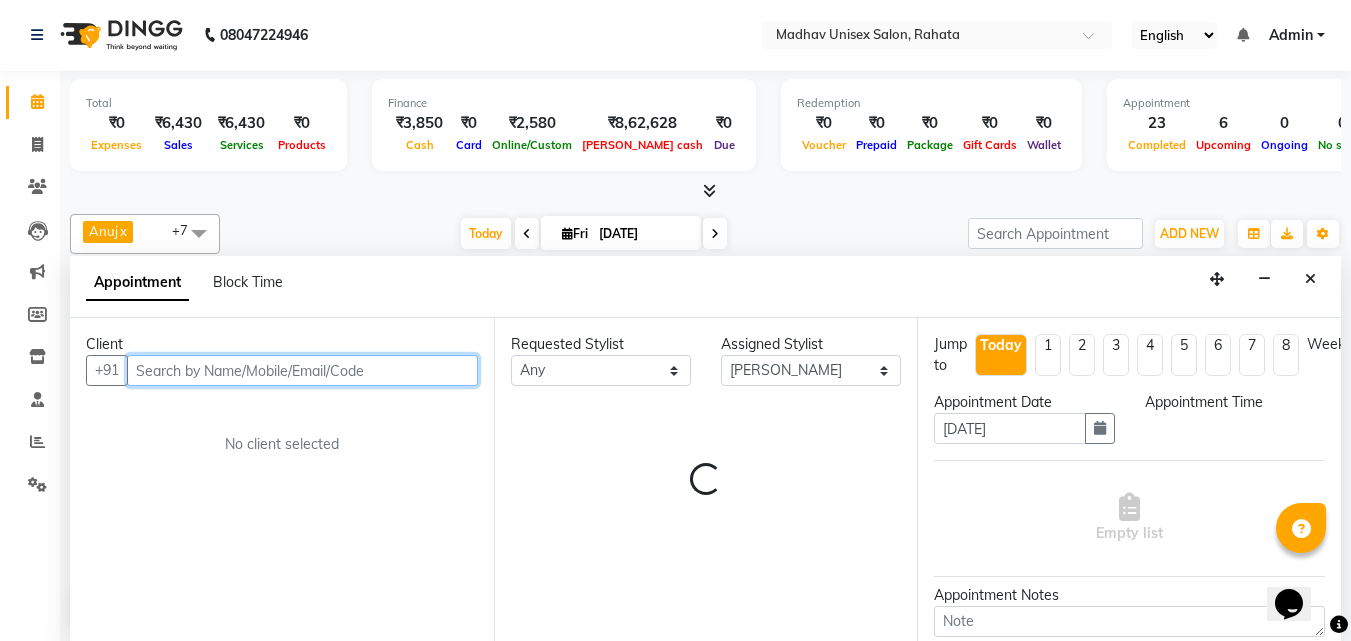 select on "600" 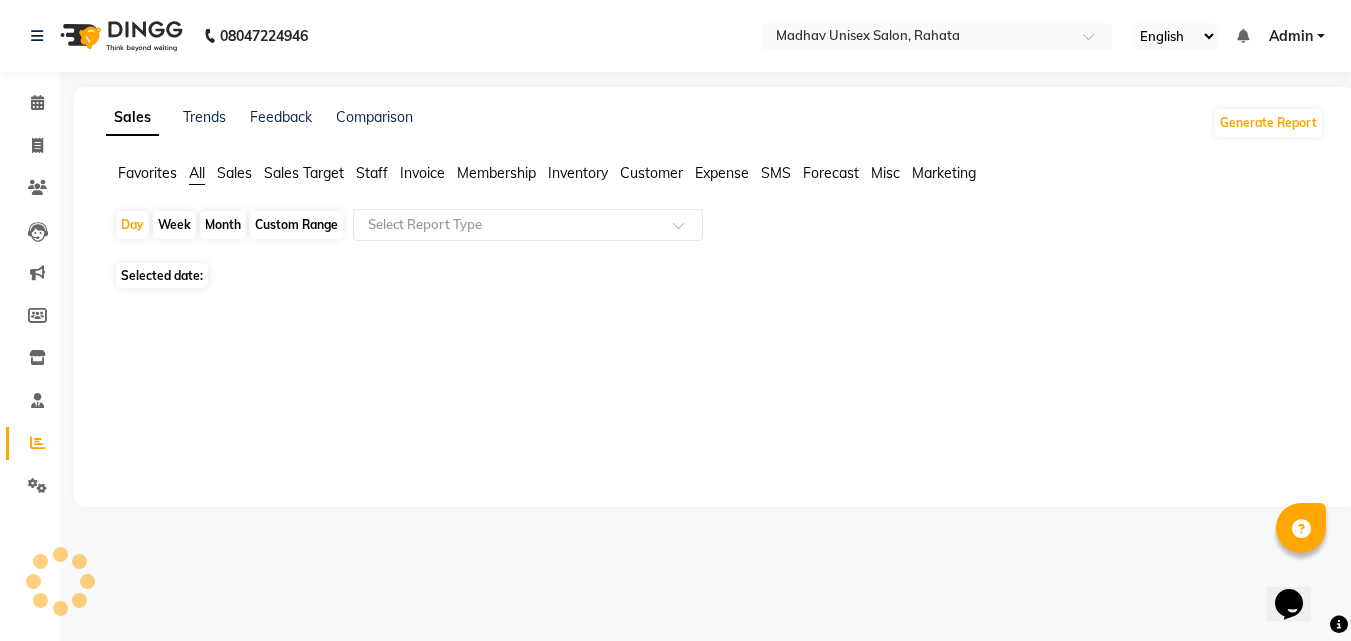 scroll, scrollTop: 0, scrollLeft: 0, axis: both 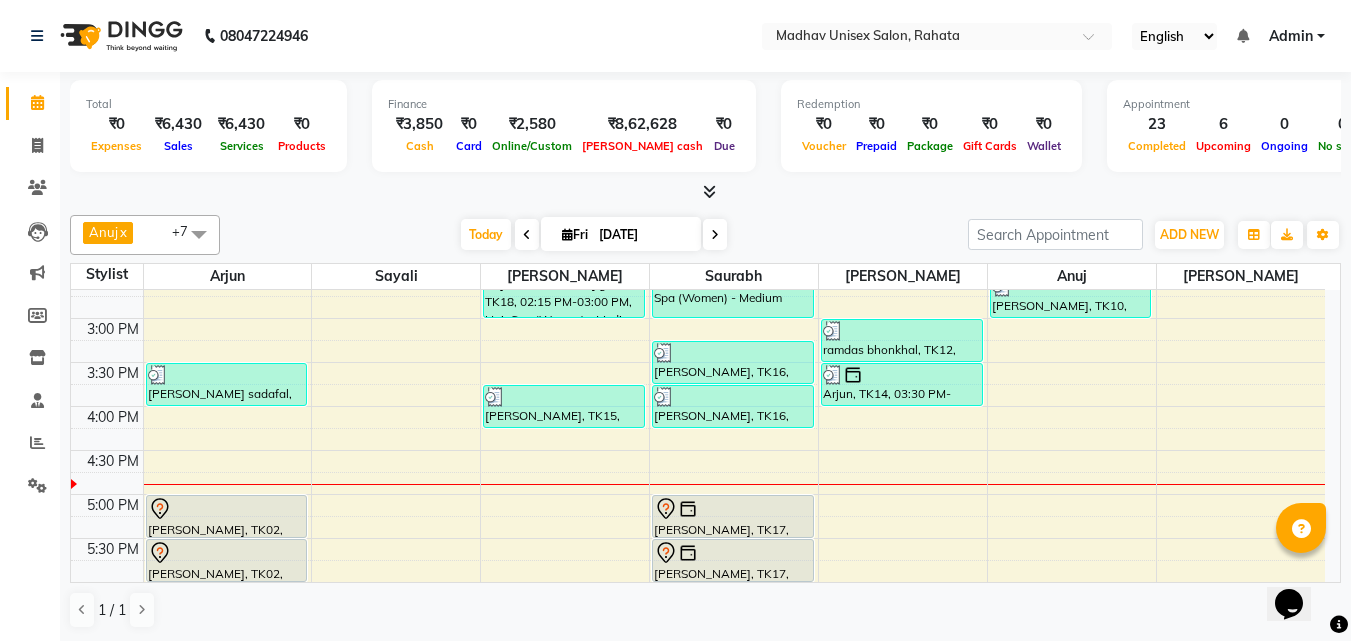click on "6:00 AM 6:30 AM 7:00 AM 7:30 AM 8:00 AM 8:30 AM 9:00 AM 9:30 AM 10:00 AM 10:30 AM 11:00 AM 11:30 AM 12:00 PM 12:30 PM 1:00 PM 1:30 PM 2:00 PM 2:30 PM 3:00 PM 3:30 PM 4:00 PM 4:30 PM 5:00 PM 5:30 PM 6:00 PM 6:30 PM 7:00 PM 7:30 PM 8:00 PM 8:30 PM 9:00 PM 9:30 PM 10:00 PM 10:30 PM     [PERSON_NAME], TK03, 11:00 AM-11:30 AM, [PERSON_NAME] (Men)  - [PERSON_NAME] Trim     [PERSON_NAME] sadafal, TK13, 03:30 PM-04:00 PM, Haircut (Women)  - Womens Haircut Without Wash             [PERSON_NAME], TK02, 05:00 PM-05:30 PM, Haircut (Men)  - Mens Haircut W/O Wash             [PERSON_NAME], TK02, 05:30 PM-06:00 PM, Haircut (Men)  - Mens Haircut W/O Wash     MAHESH TRIBHON, TK19, 09:00 AM-09:30 AM, Haircut (Men)  - Mens Haircut W/O Wash     MAHESH TRIBHON, TK19, 09:30 AM-10:00 AM, [PERSON_NAME] (Men)  - [PERSON_NAME] Trim     Arjun, TK01, 10:00 AM-10:30 AM, Haircut (Men)  - Mens Haircut W/O Wash     Arjun, TK01, 10:30 AM-11:00 AM, [PERSON_NAME] (Men)  - [PERSON_NAME] Trim     dr [PERSON_NAME] game, TK18, 01:30 PM-02:15 PM, Touch-Up  (Women)  - Hair Upto 2 Inches" at bounding box center [698, 274] 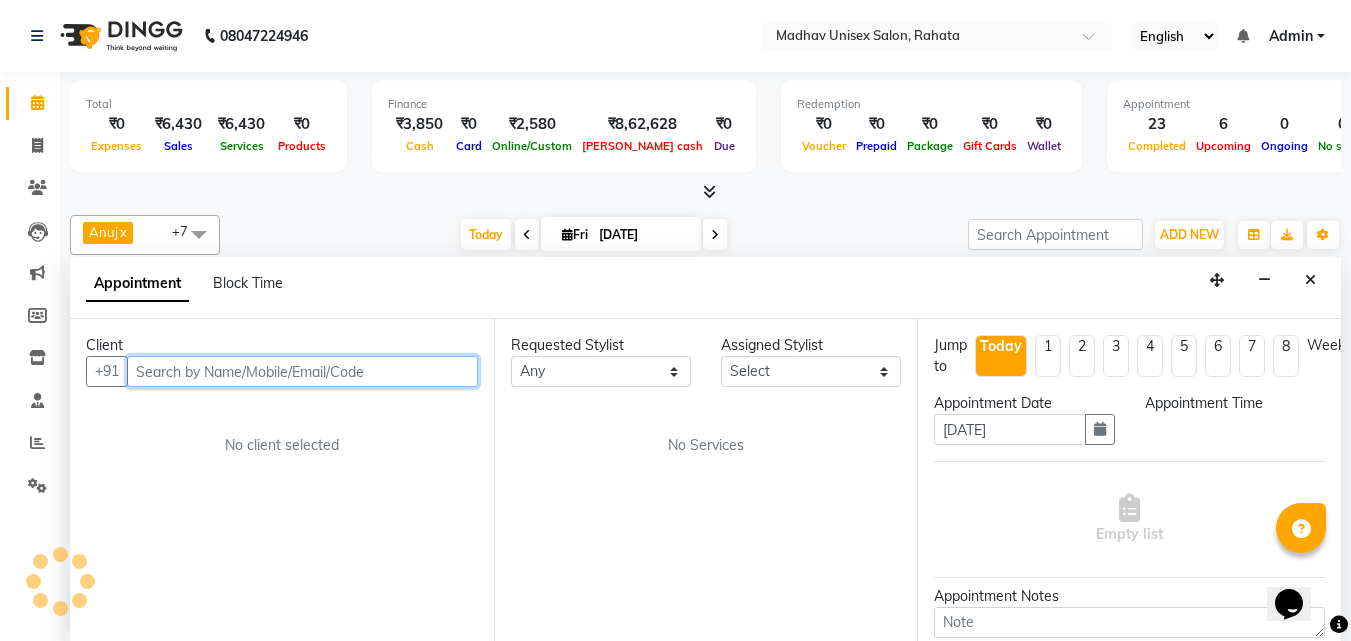 scroll, scrollTop: 1, scrollLeft: 0, axis: vertical 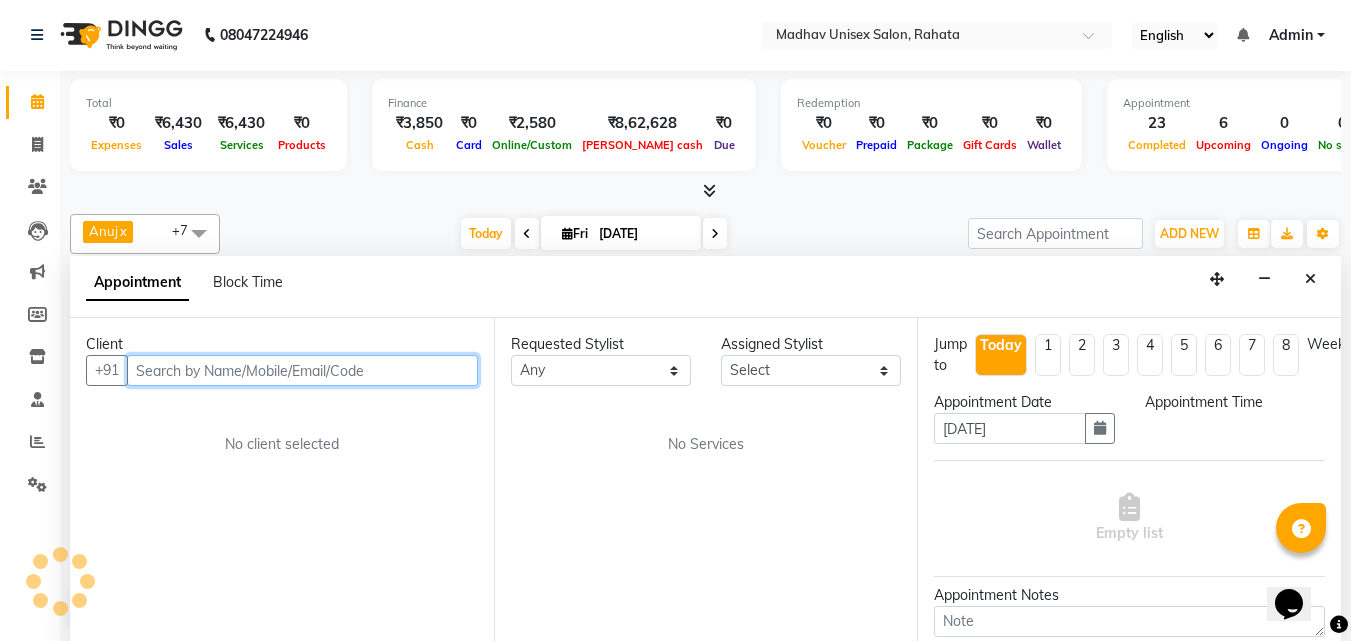 select on "960" 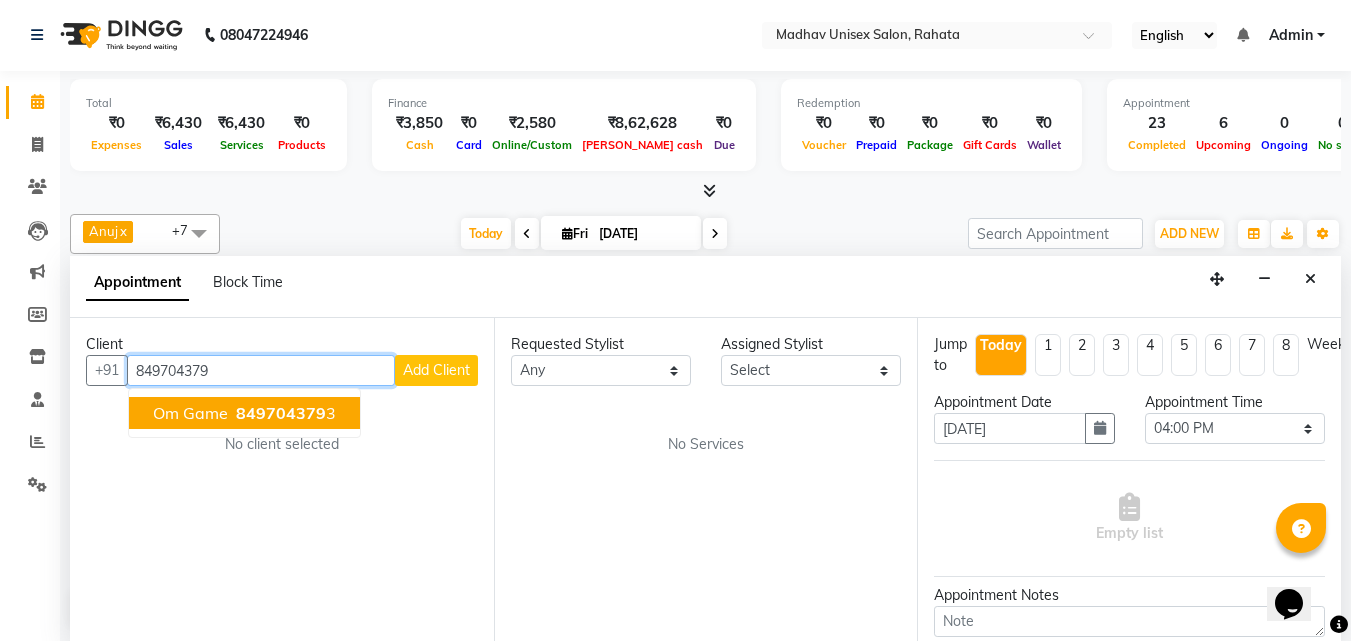 click on "om game   849704379 3" at bounding box center (244, 413) 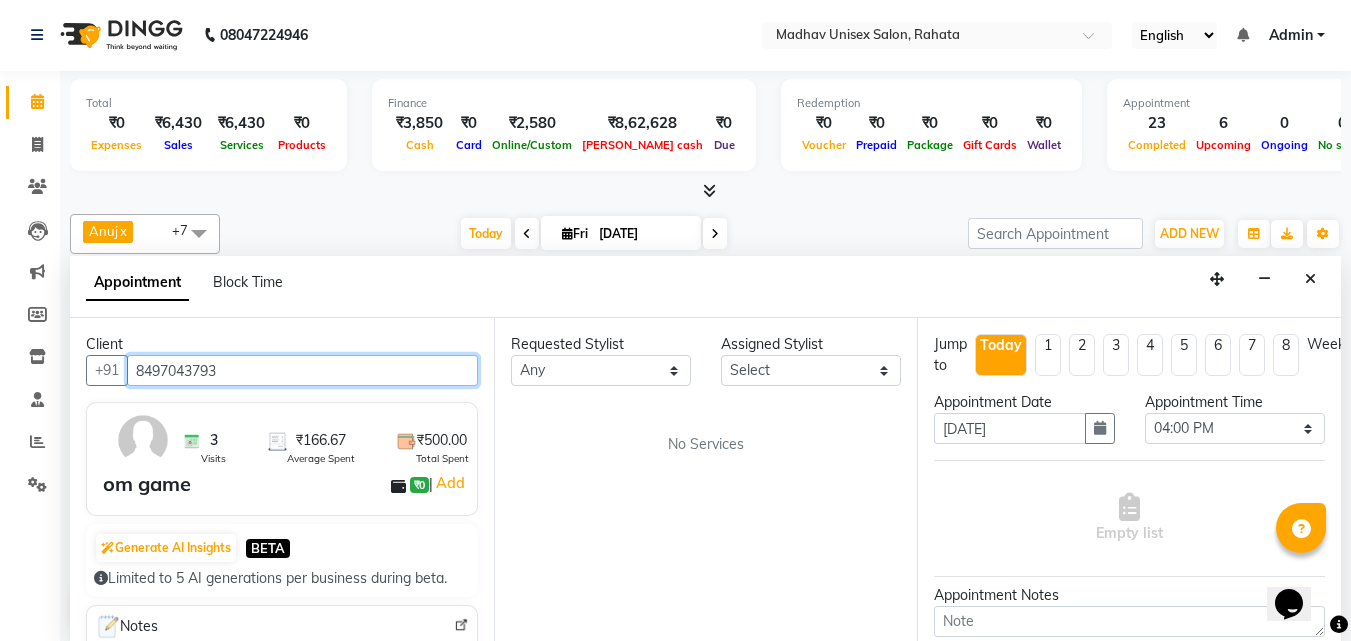 type on "8497043793" 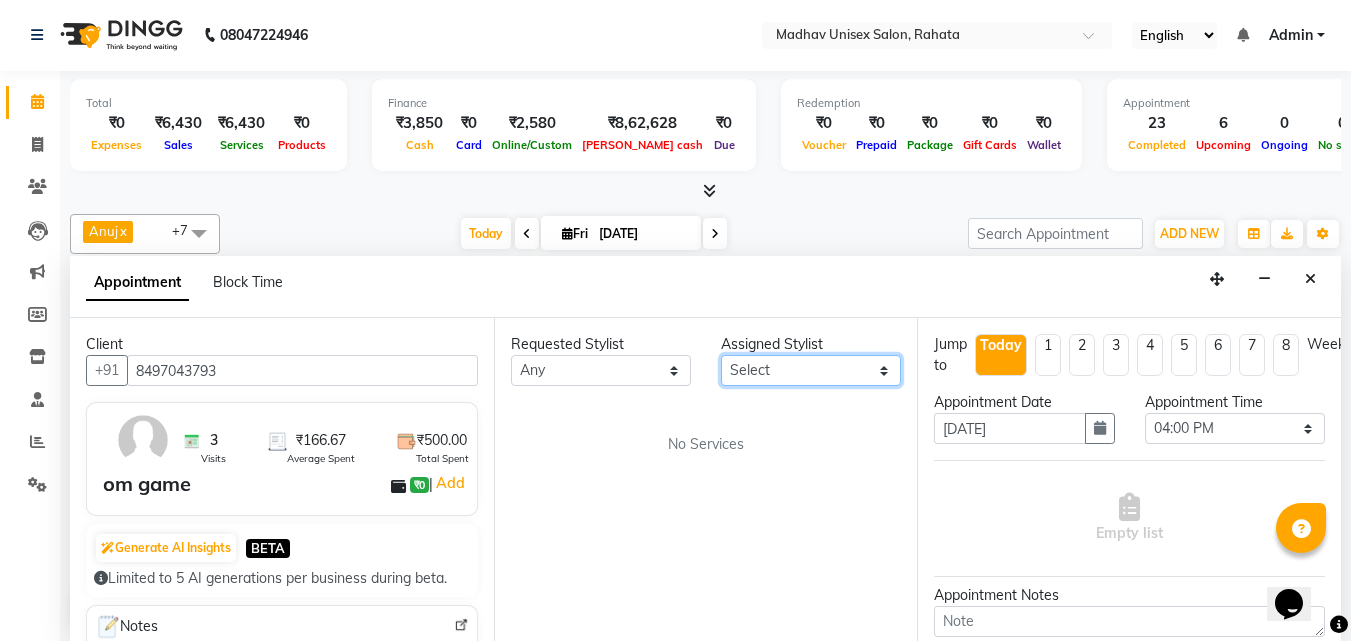 click on "Select" at bounding box center (811, 370) 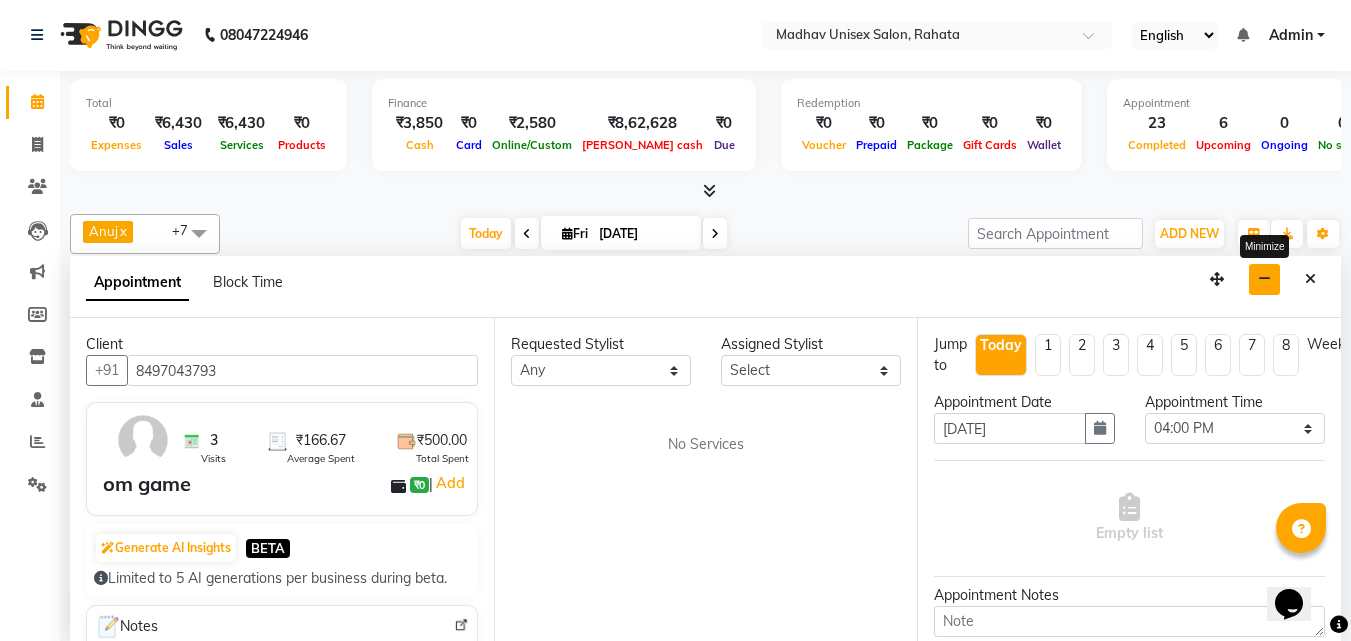 click at bounding box center (1264, 279) 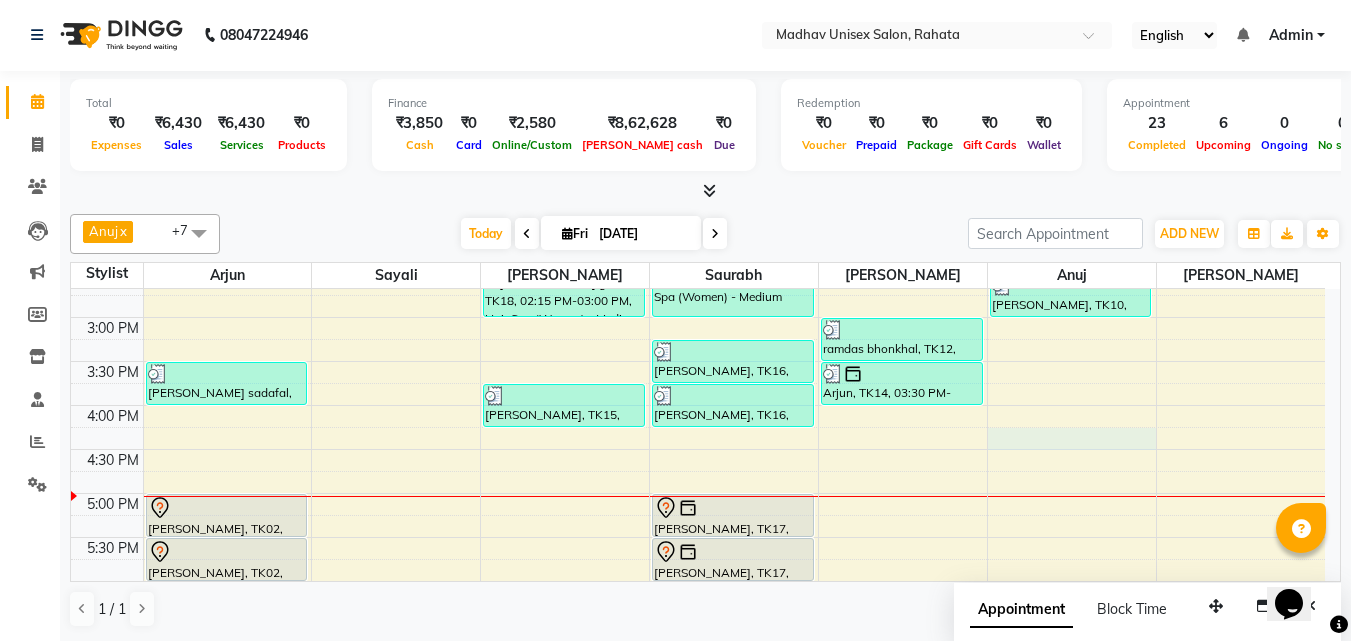 click on "6:00 AM 6:30 AM 7:00 AM 7:30 AM 8:00 AM 8:30 AM 9:00 AM 9:30 AM 10:00 AM 10:30 AM 11:00 AM 11:30 AM 12:00 PM 12:30 PM 1:00 PM 1:30 PM 2:00 PM 2:30 PM 3:00 PM 3:30 PM 4:00 PM 4:30 PM 5:00 PM 5:30 PM 6:00 PM 6:30 PM 7:00 PM 7:30 PM 8:00 PM 8:30 PM 9:00 PM 9:30 PM 10:00 PM 10:30 PM     [PERSON_NAME], TK03, 11:00 AM-11:30 AM, [PERSON_NAME] (Men)  - [PERSON_NAME] Trim     [PERSON_NAME] sadafal, TK13, 03:30 PM-04:00 PM, Haircut (Women)  - Womens Haircut Without Wash             [PERSON_NAME], TK02, 05:00 PM-05:30 PM, Haircut (Men)  - Mens Haircut W/O Wash             [PERSON_NAME], TK02, 05:30 PM-06:00 PM, Haircut (Men)  - Mens Haircut W/O Wash     MAHESH TRIBHON, TK19, 09:00 AM-09:30 AM, Haircut (Men)  - Mens Haircut W/O Wash     MAHESH TRIBHON, TK19, 09:30 AM-10:00 AM, [PERSON_NAME] (Men)  - [PERSON_NAME] Trim     Arjun, TK01, 10:00 AM-10:30 AM, Haircut (Men)  - Mens Haircut W/O Wash     Arjun, TK01, 10:30 AM-11:00 AM, [PERSON_NAME] (Men)  - [PERSON_NAME] Trim     dr [PERSON_NAME] game, TK18, 01:30 PM-02:15 PM, Touch-Up  (Women)  - Hair Upto 2 Inches" at bounding box center [698, 273] 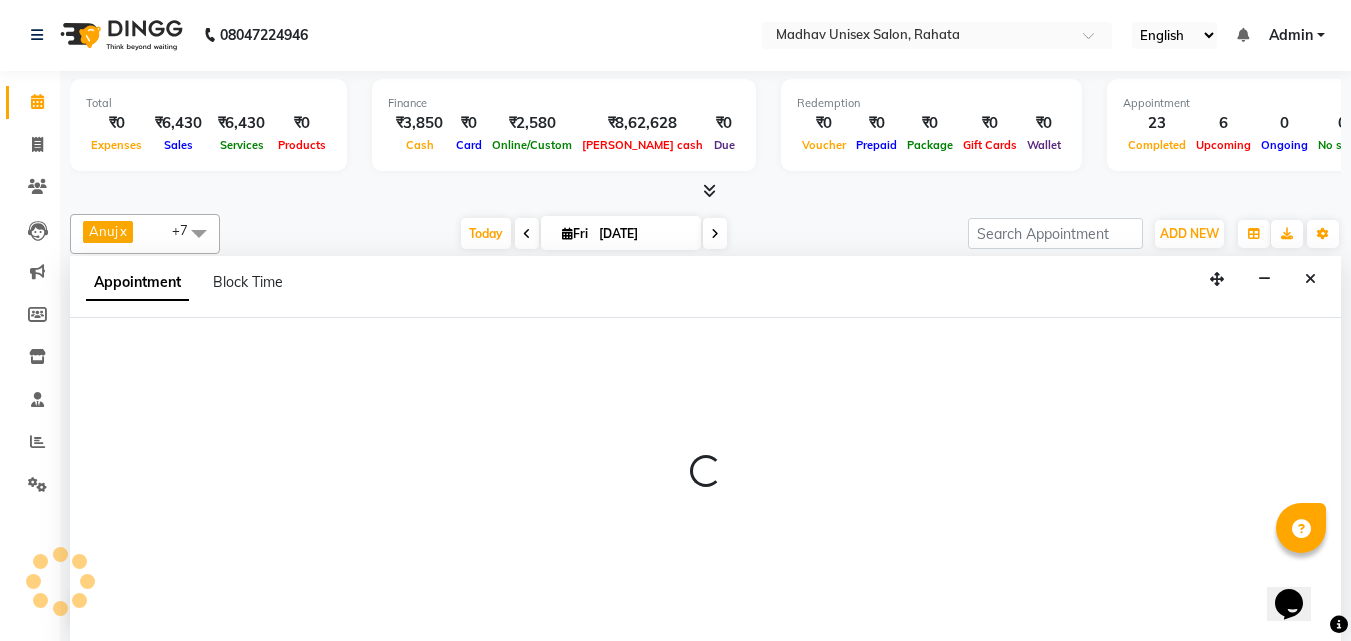 select on "60298" 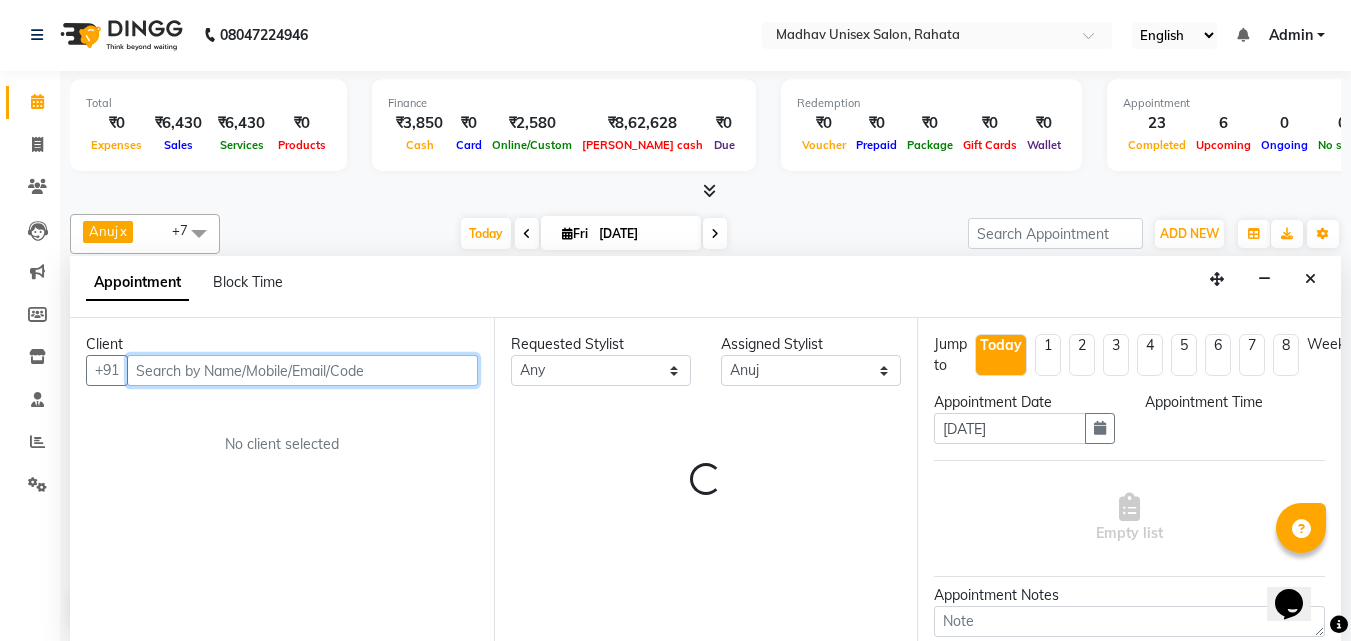 select on "975" 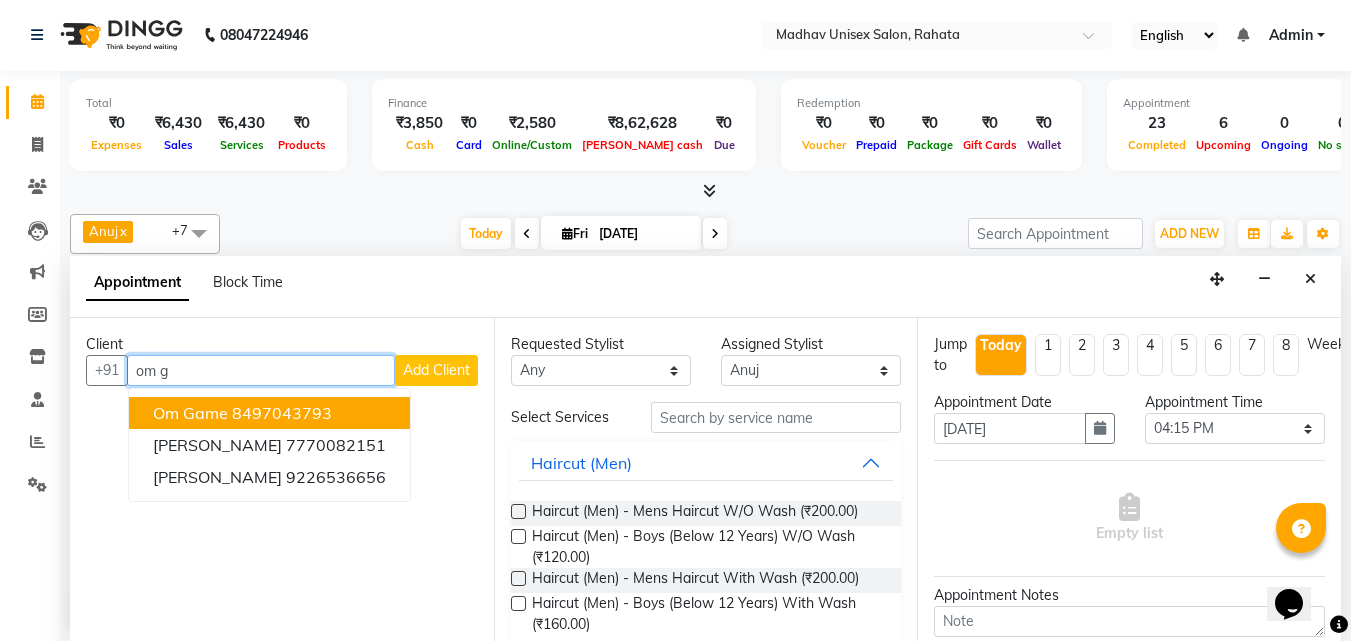 click on "8497043793" at bounding box center [282, 413] 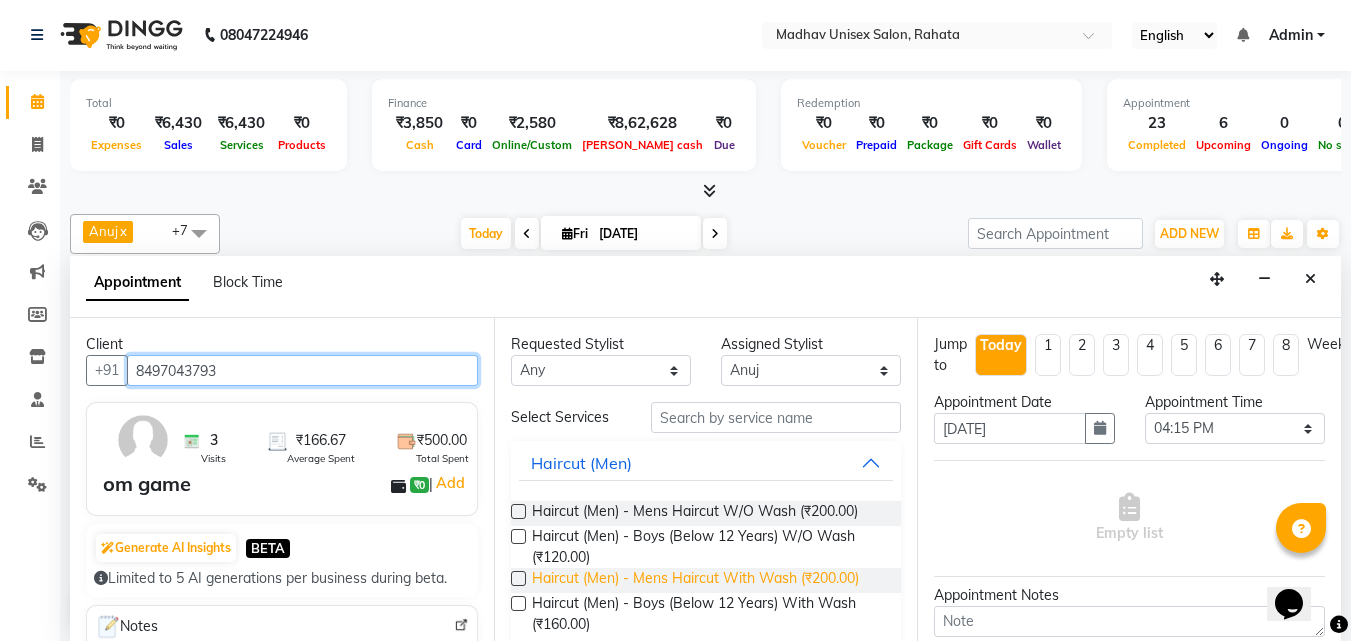 type on "8497043793" 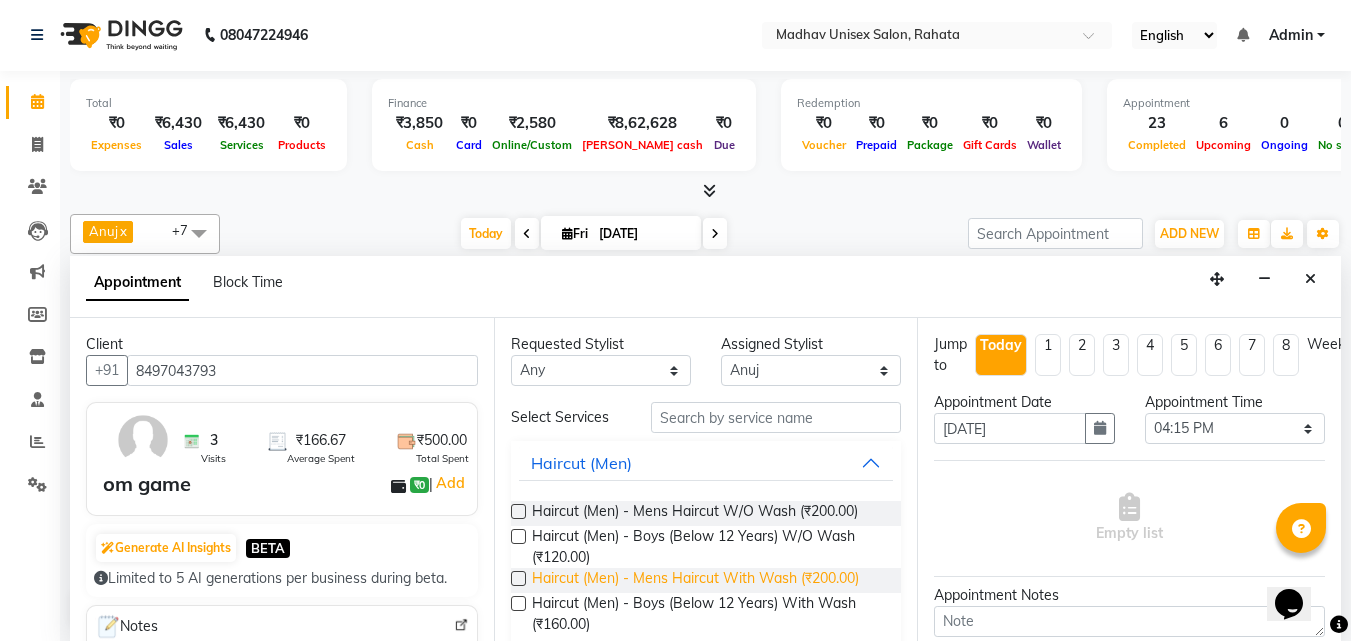 click on "Haircut (Men)  - Mens Haircut With Wash (₹200.00)" at bounding box center (695, 580) 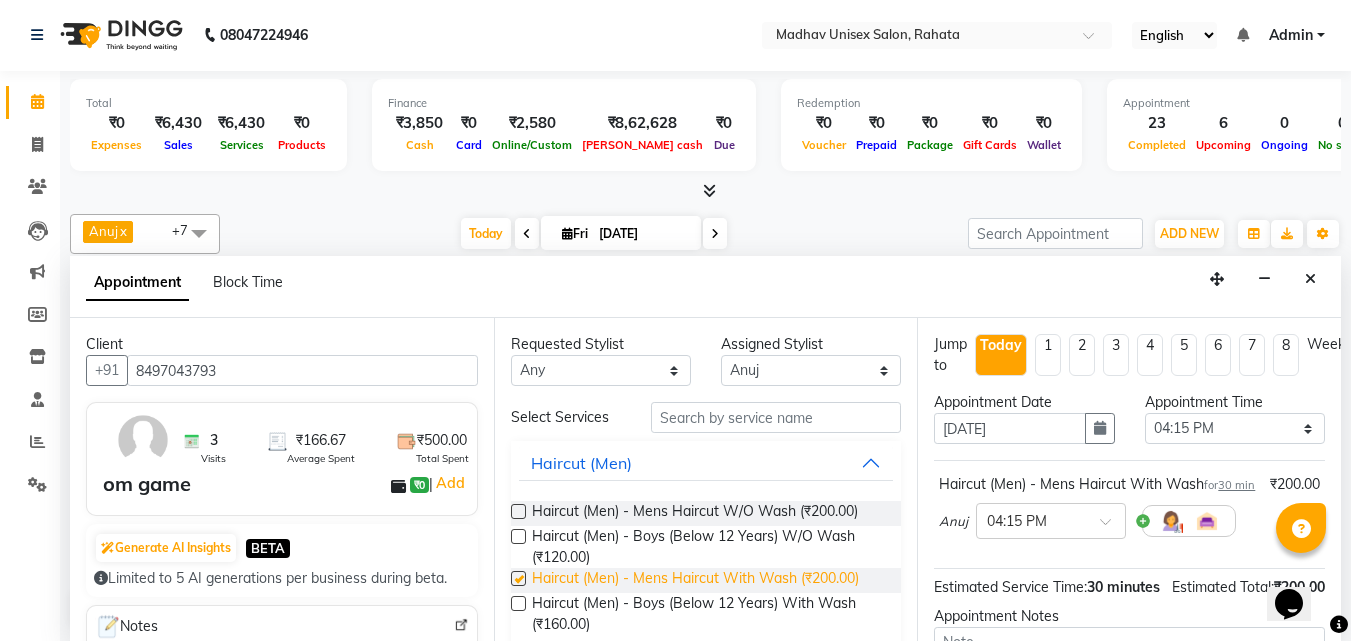 checkbox on "false" 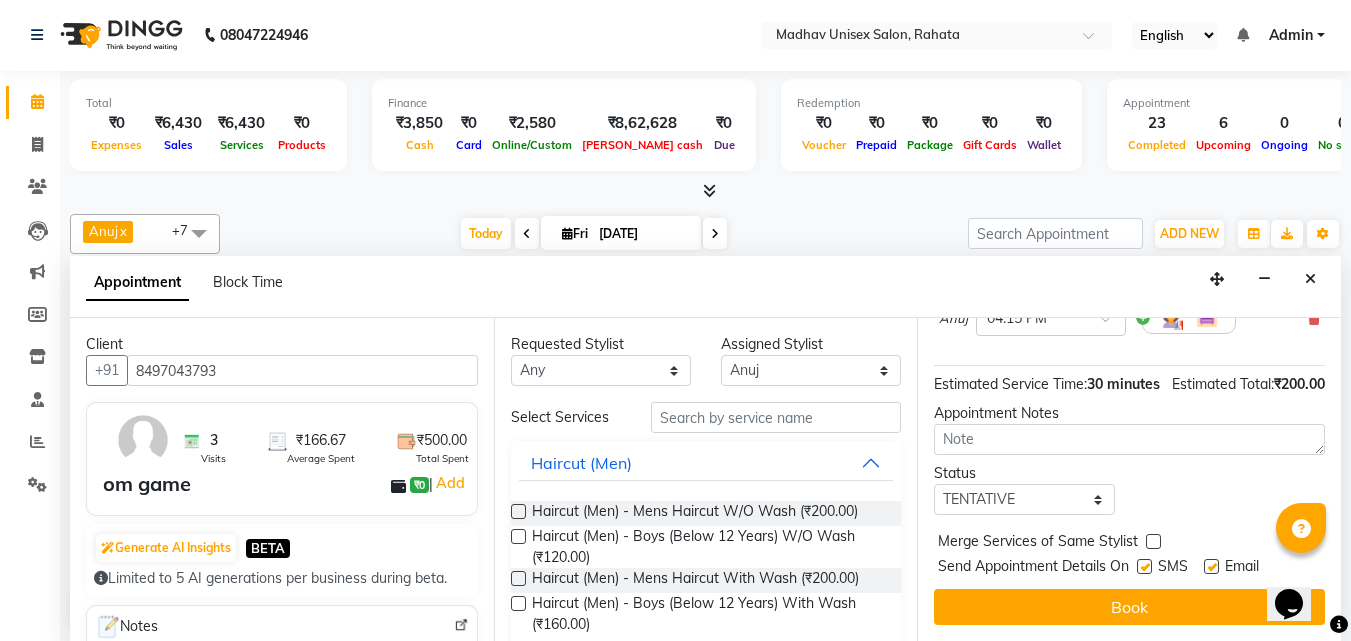 scroll, scrollTop: 260, scrollLeft: 0, axis: vertical 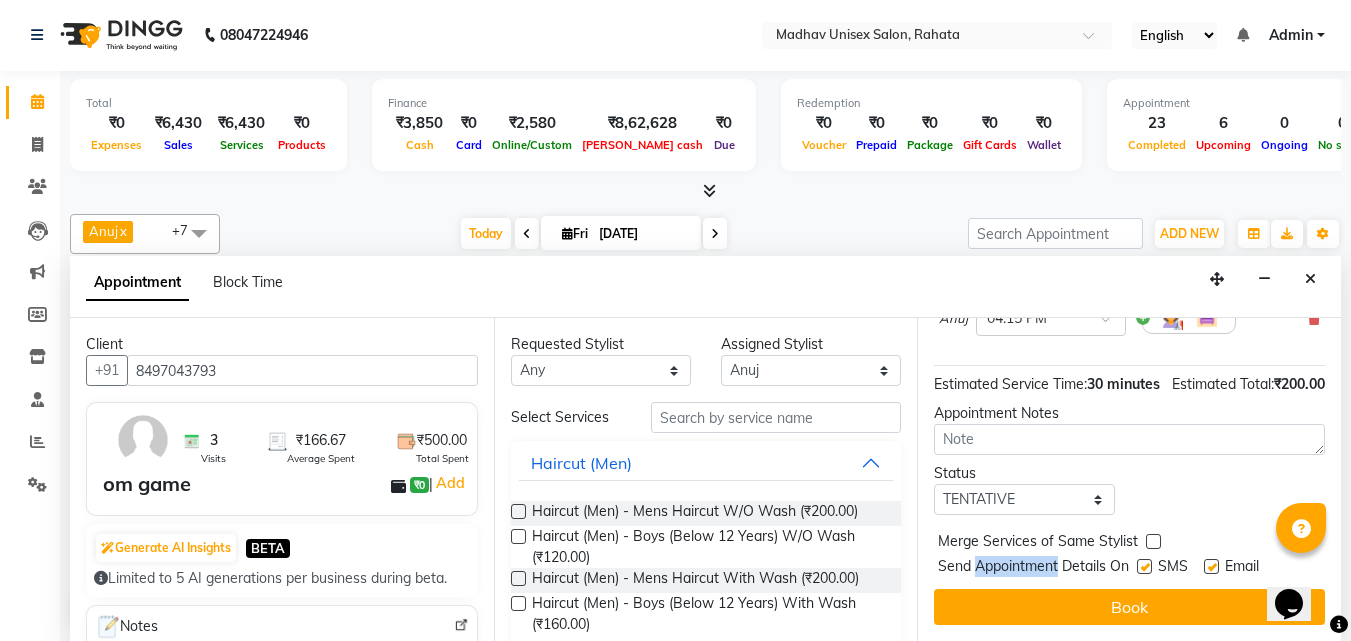 click on "Send Appointment Details On" at bounding box center (1033, 568) 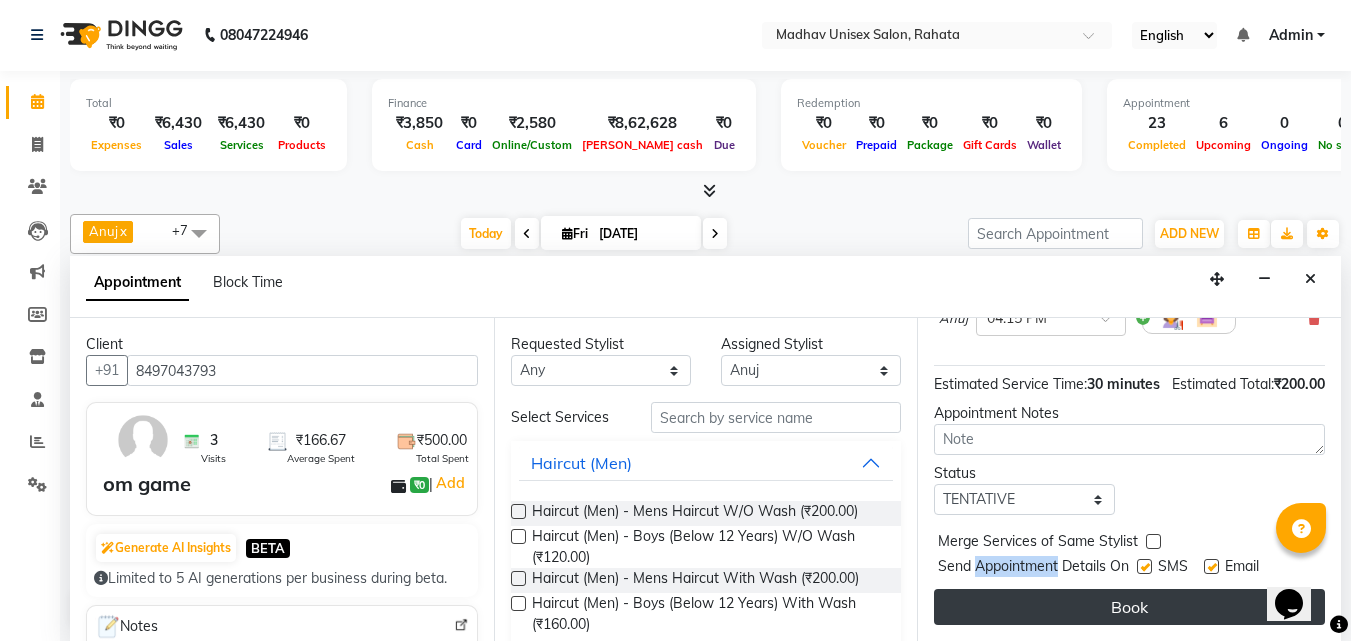 click on "Book" at bounding box center (1129, 607) 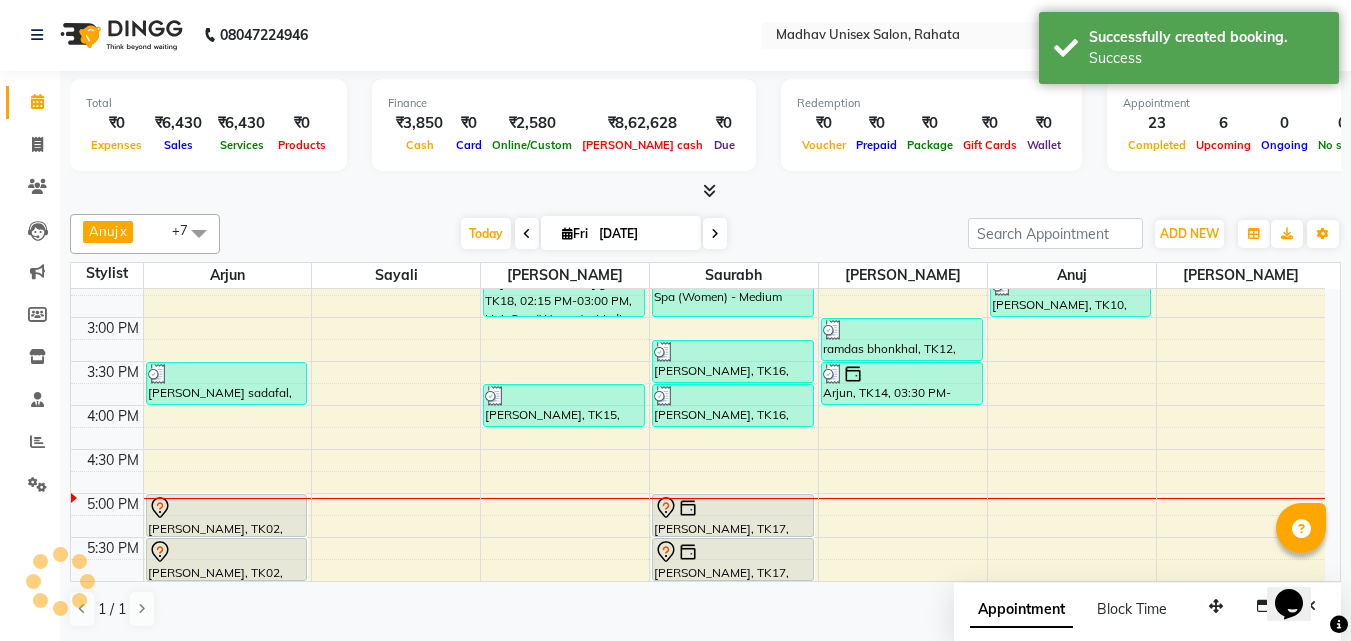 scroll, scrollTop: 0, scrollLeft: 0, axis: both 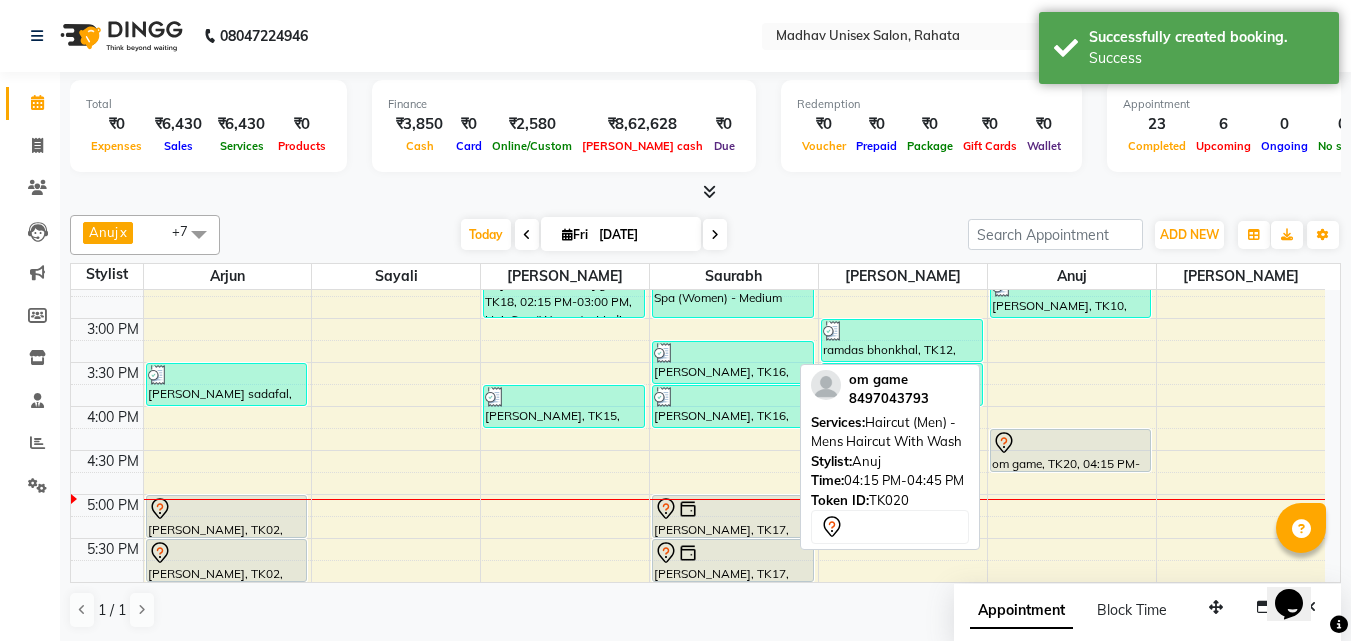 click at bounding box center (1071, 443) 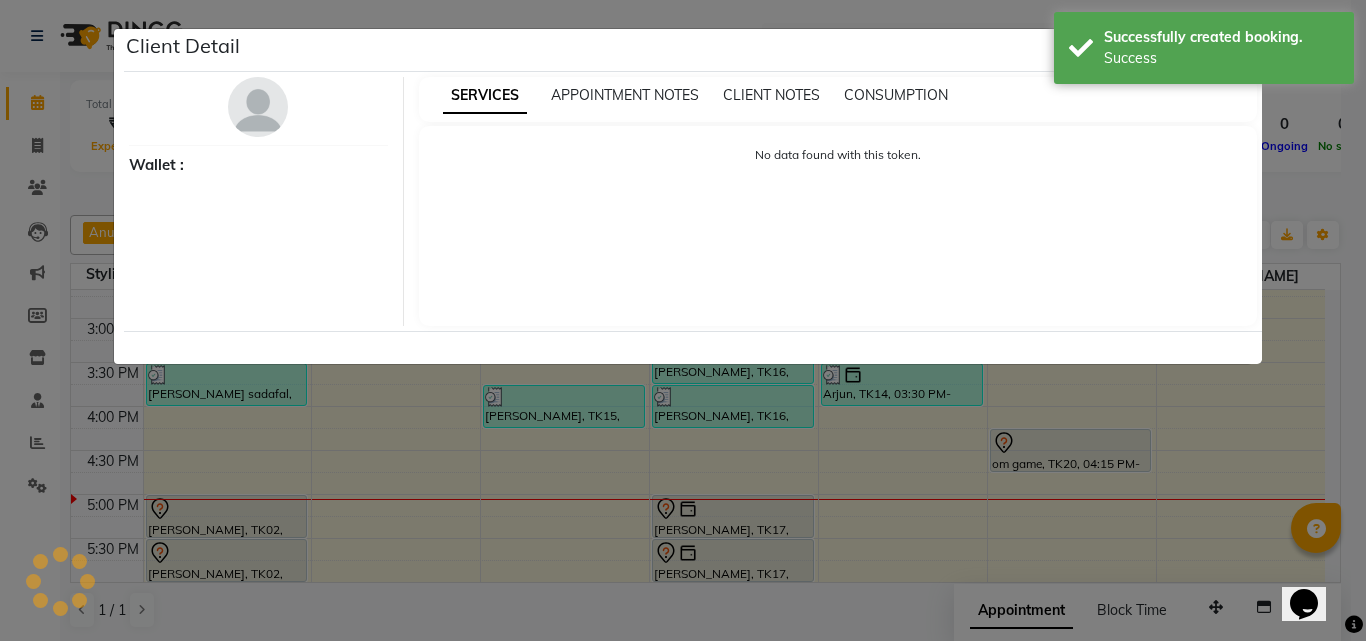 select on "7" 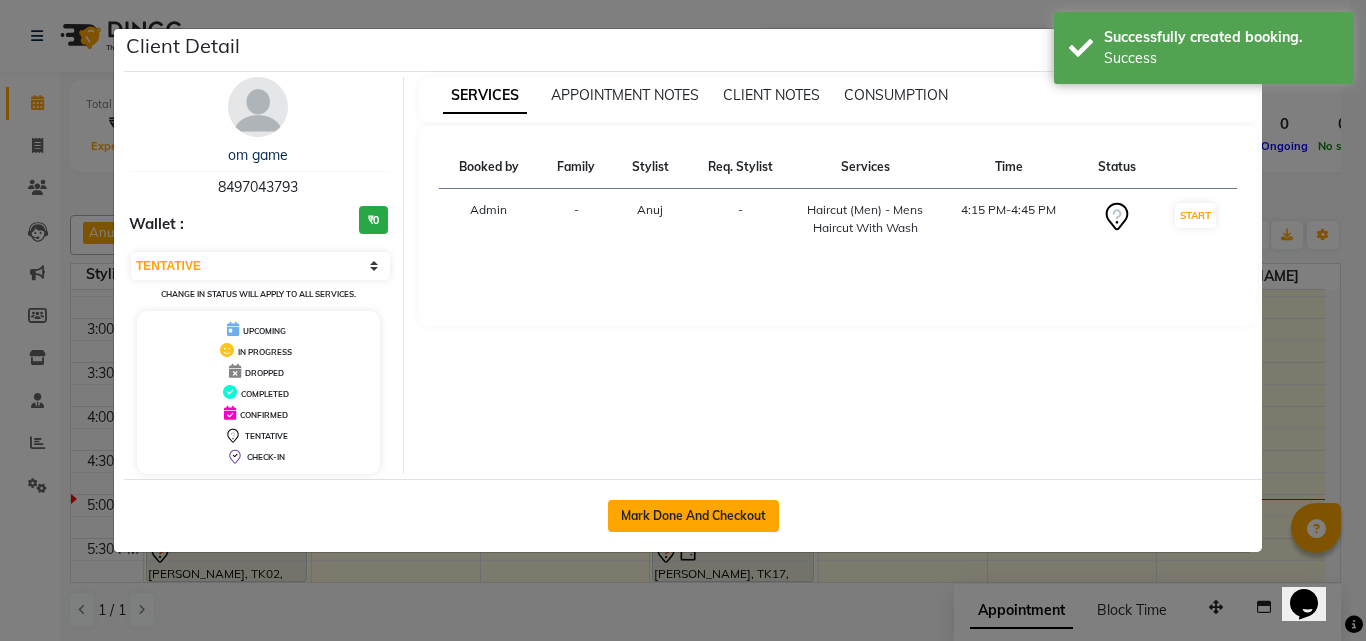click on "Mark Done And Checkout" 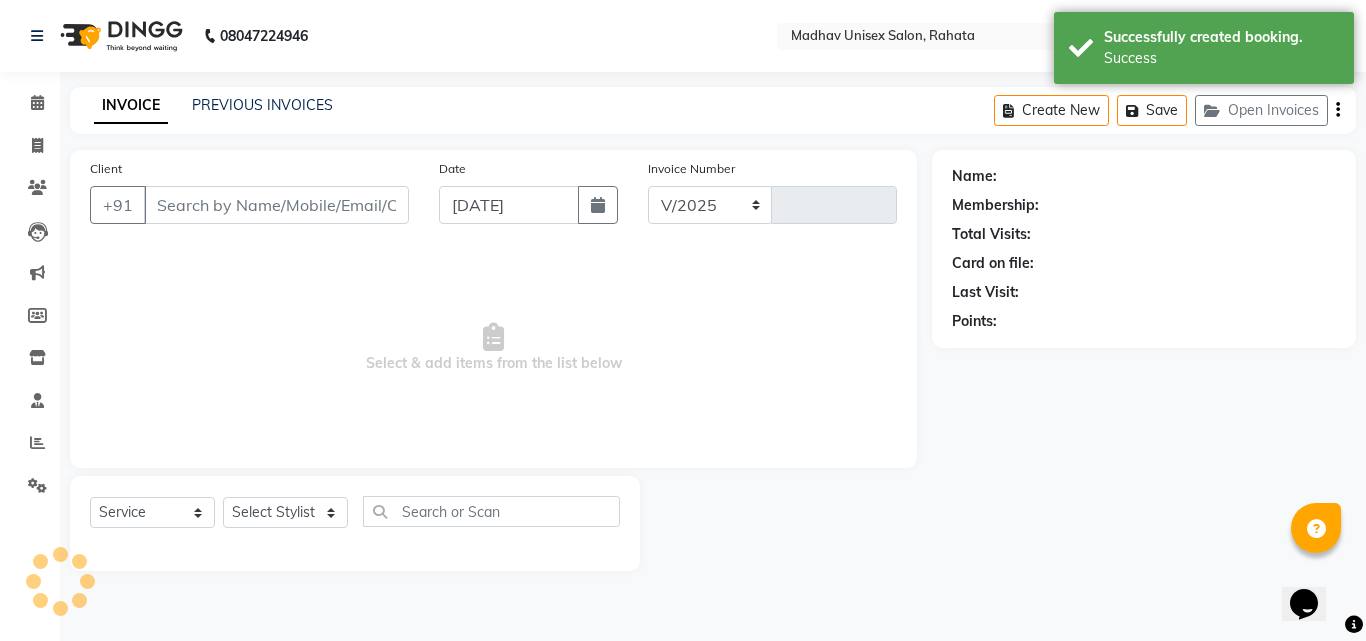 select on "870" 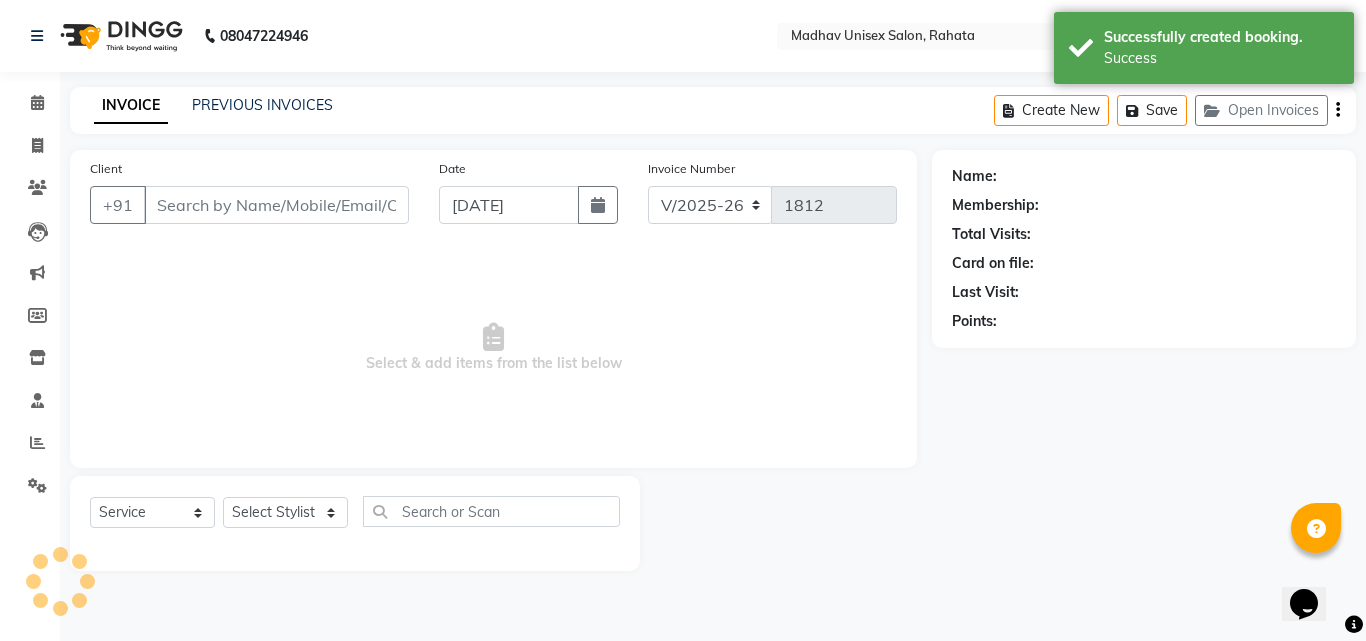 type on "8497043793" 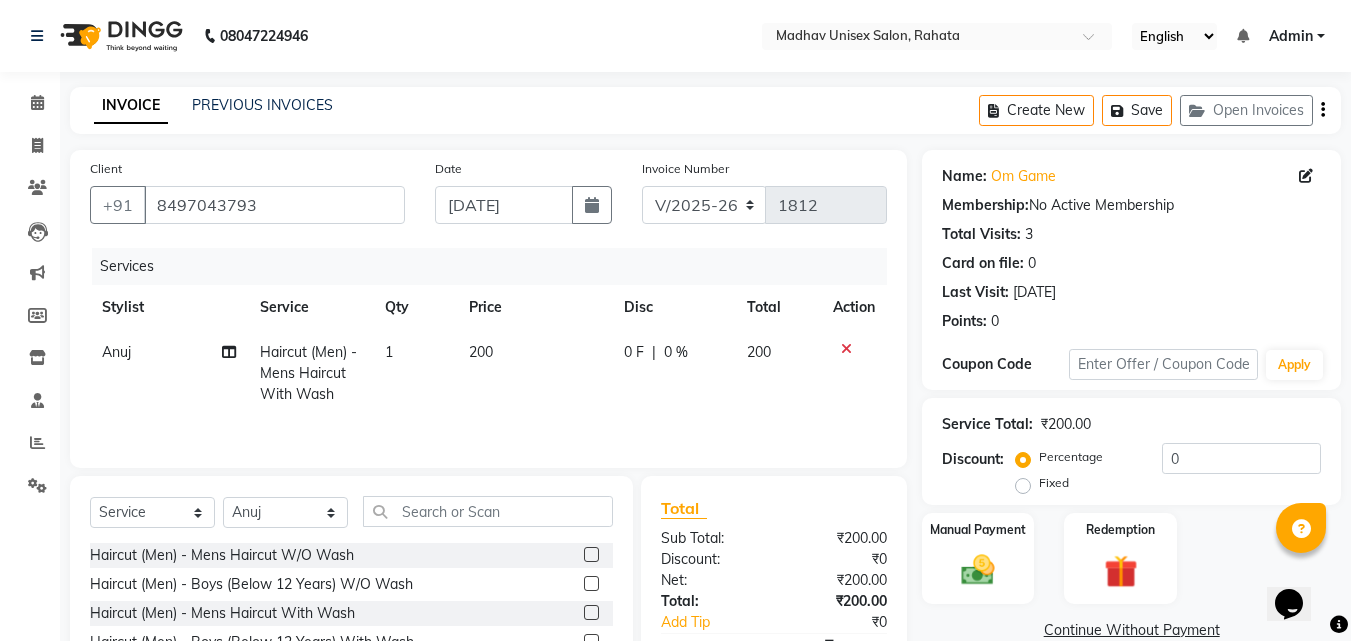 click on "200" 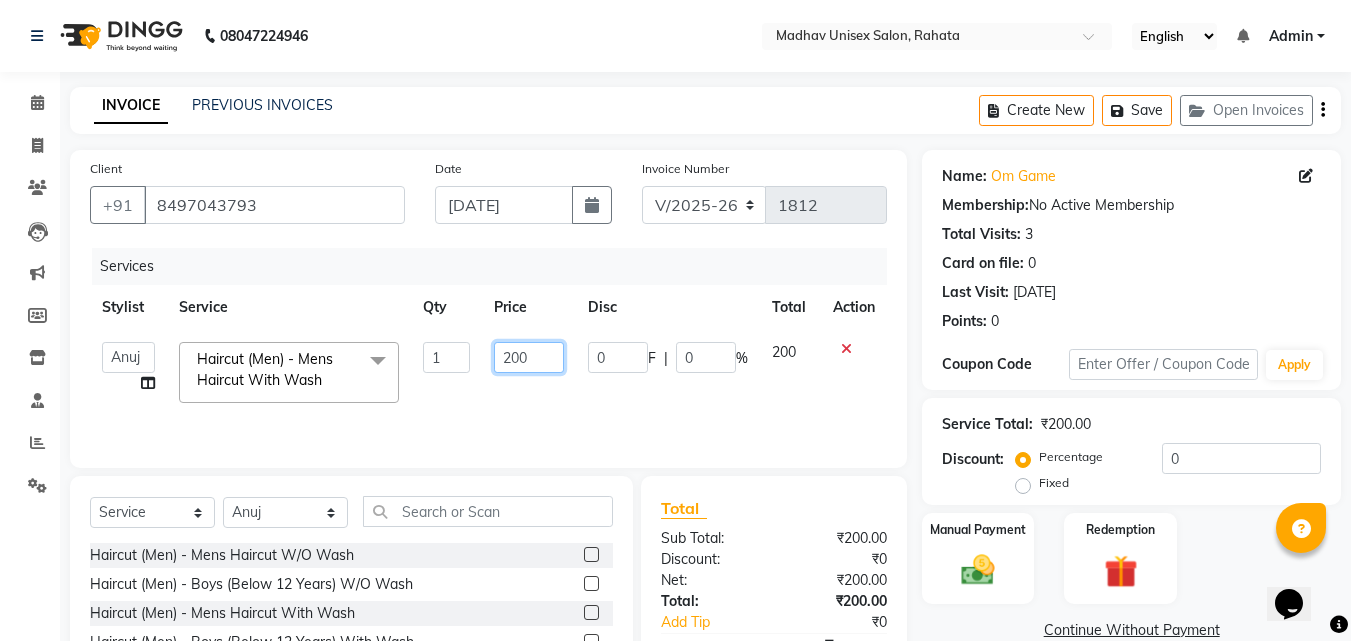 drag, startPoint x: 507, startPoint y: 349, endPoint x: 551, endPoint y: 353, distance: 44.181442 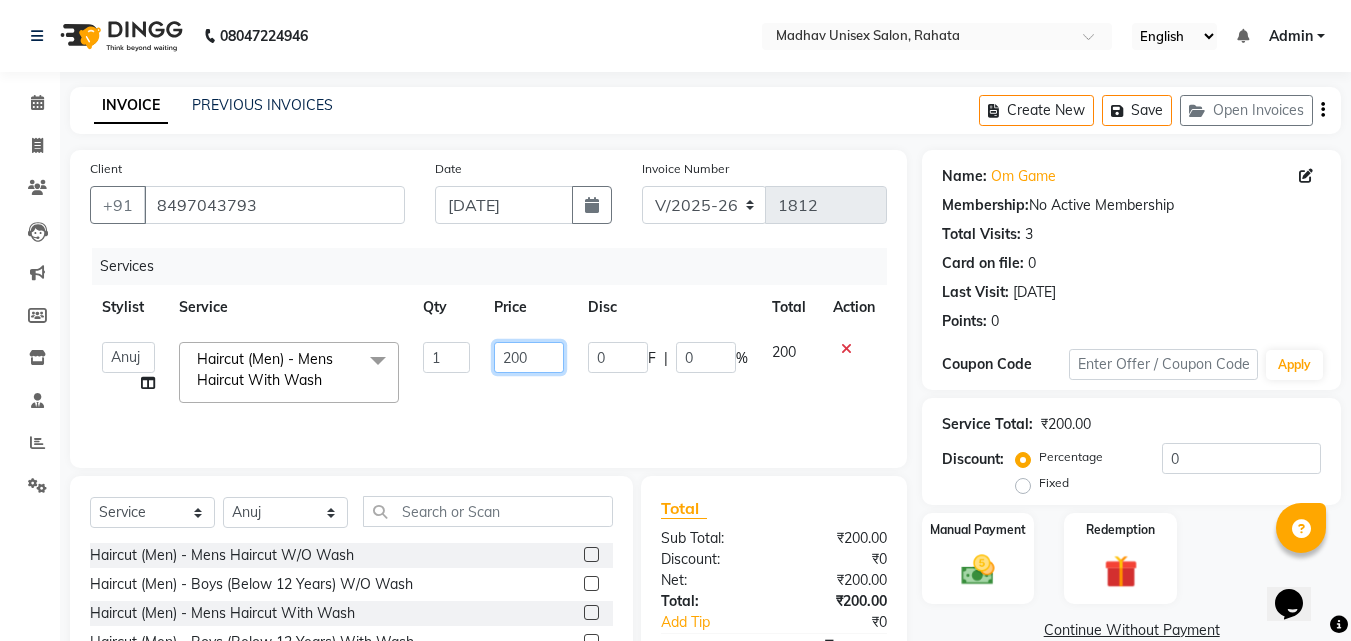 click on "200" 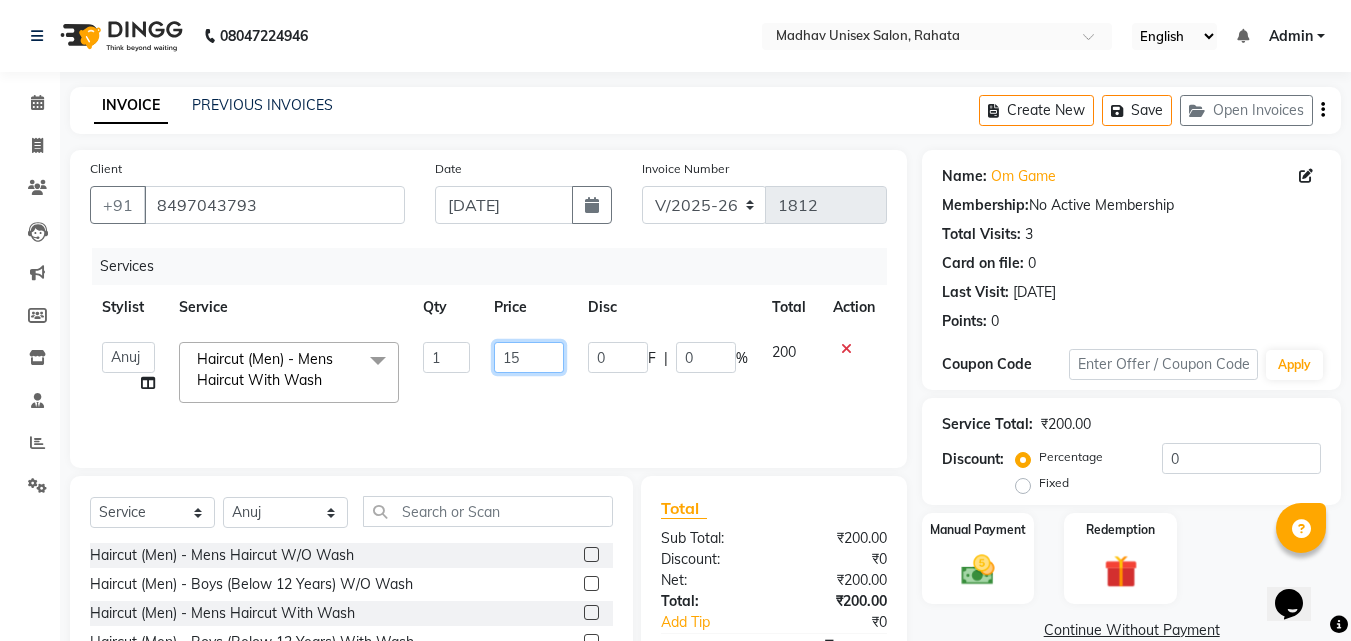 type on "150" 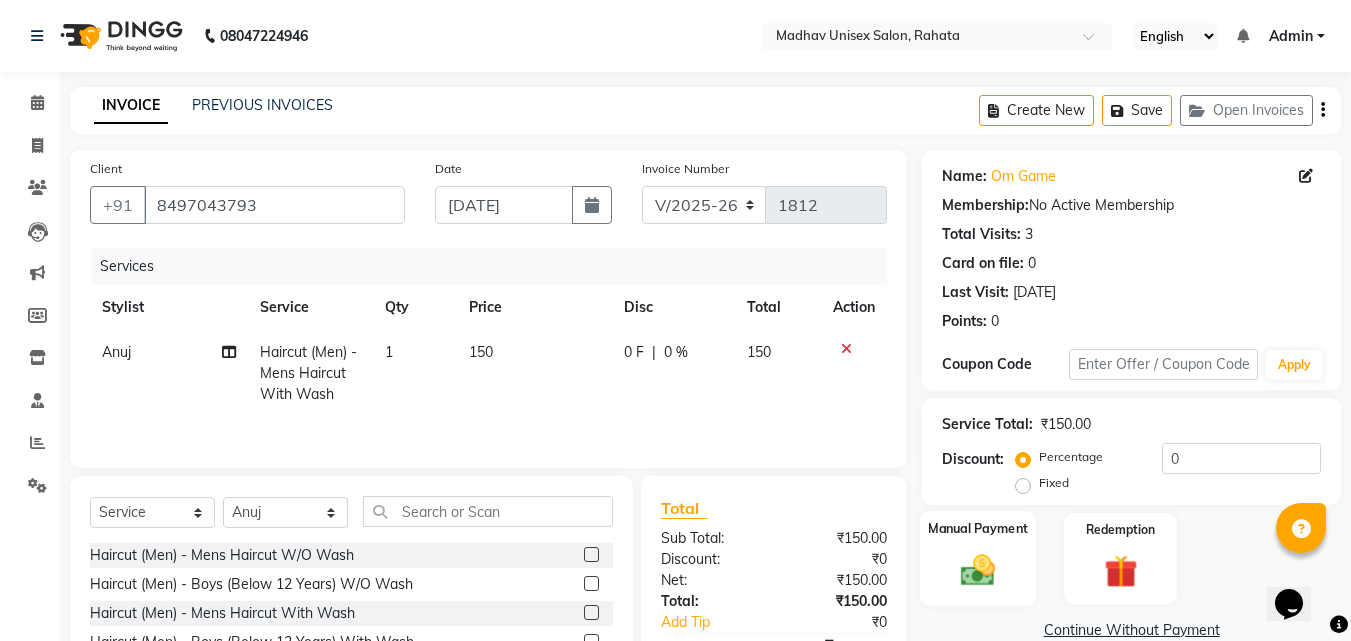 click 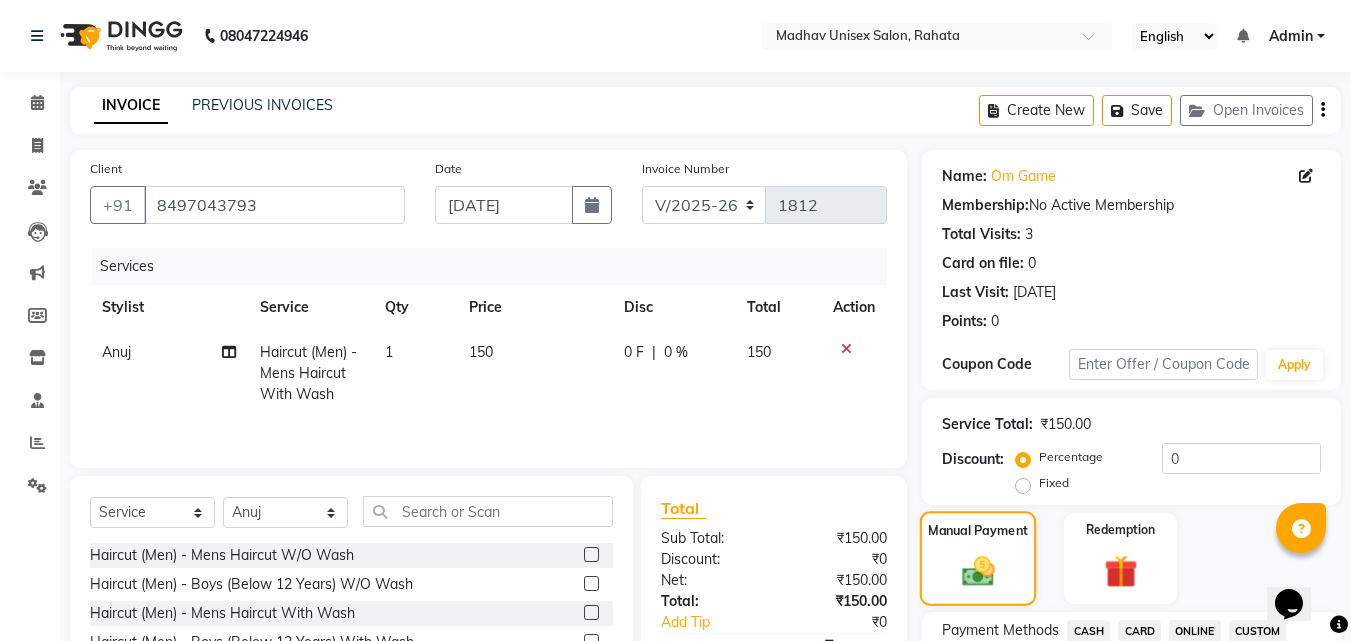 scroll, scrollTop: 118, scrollLeft: 0, axis: vertical 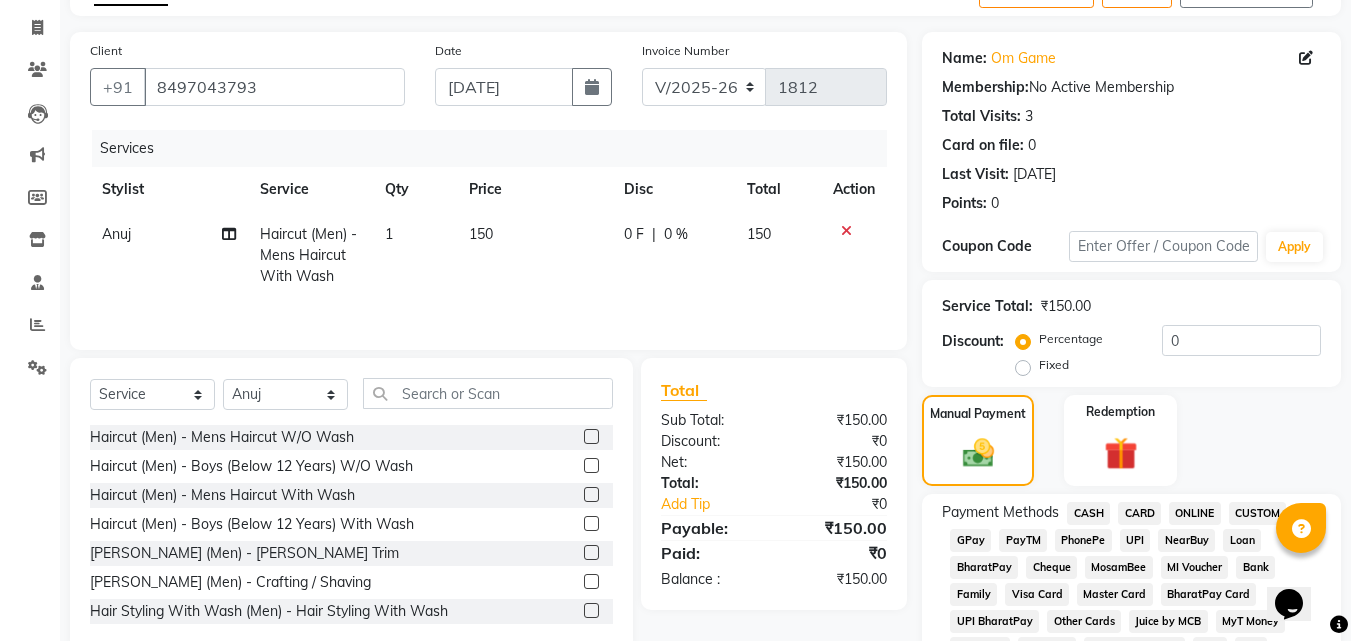 click on "ONLINE" 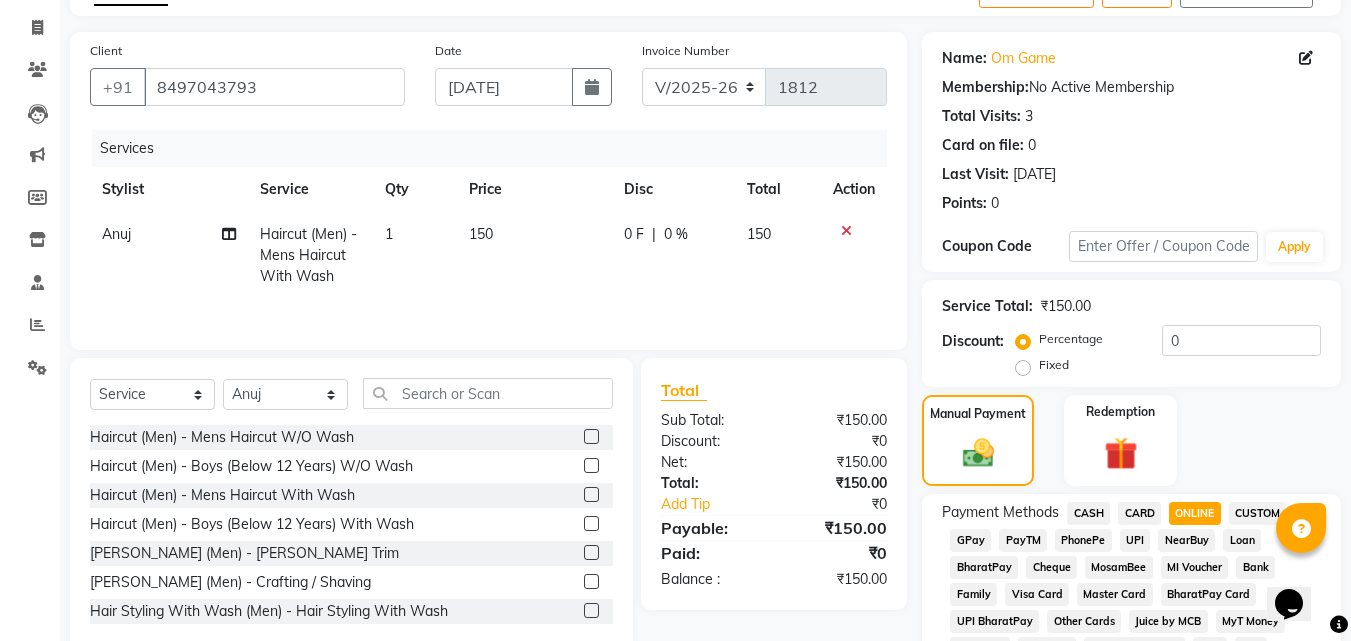 scroll, scrollTop: 861, scrollLeft: 0, axis: vertical 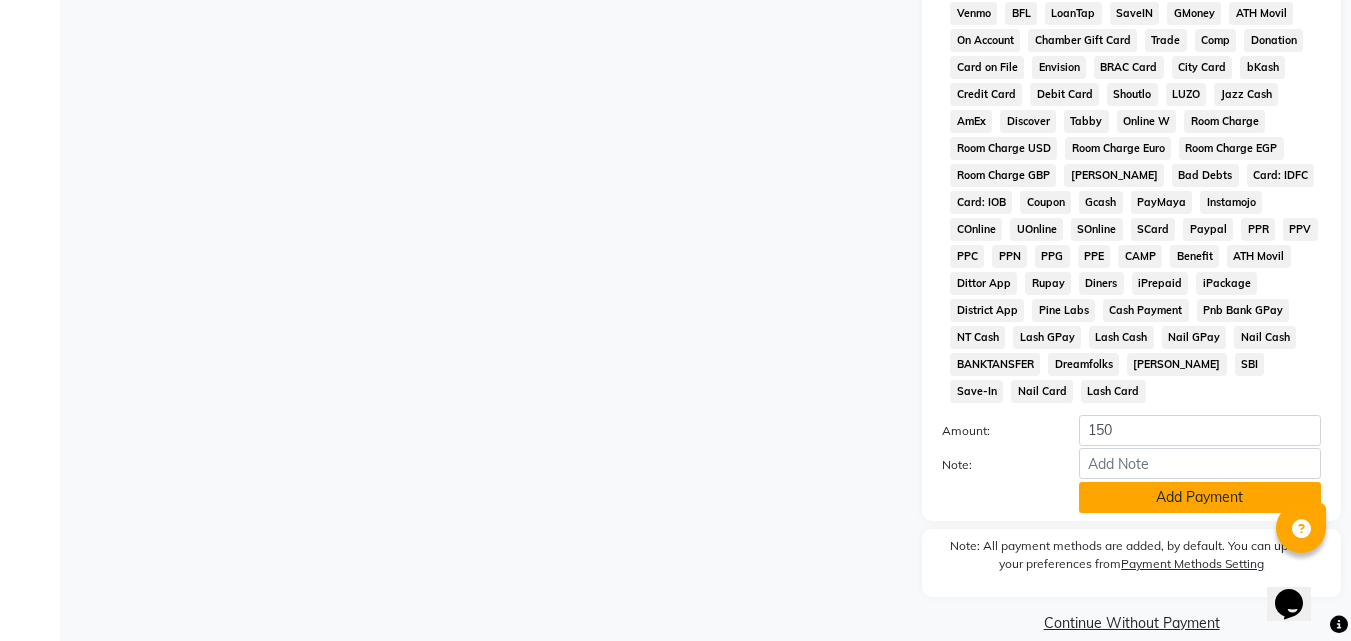 click on "Add Payment" 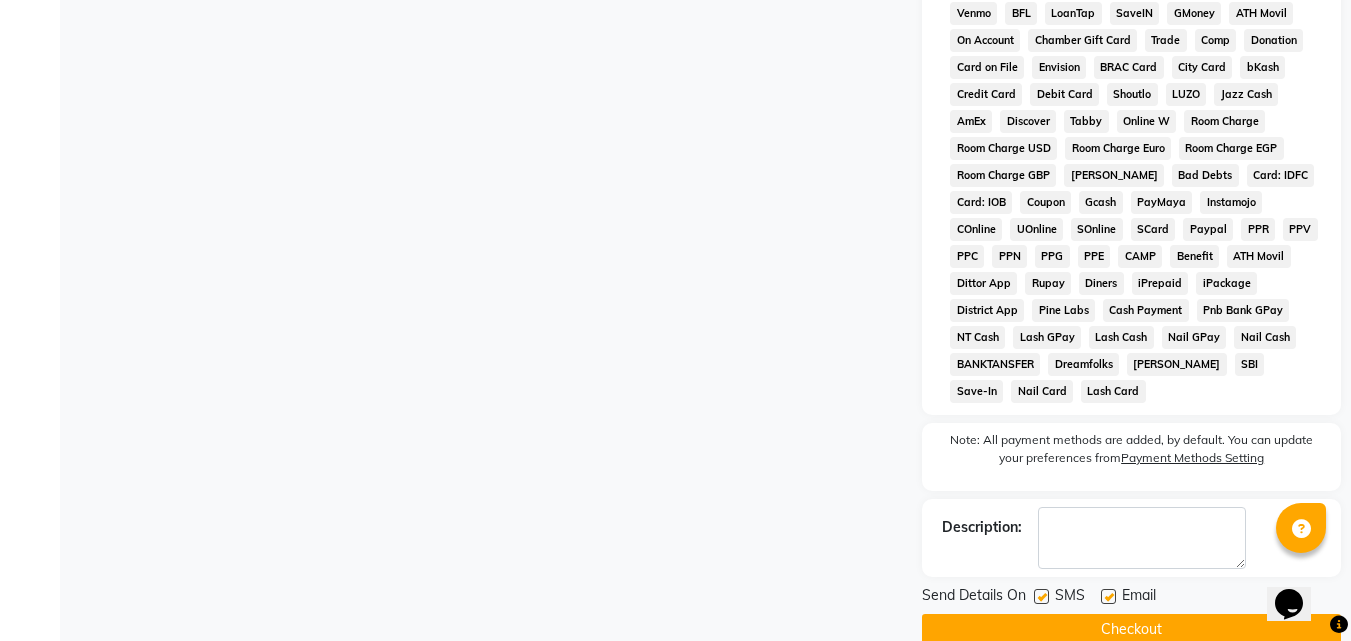 click on "Checkout" 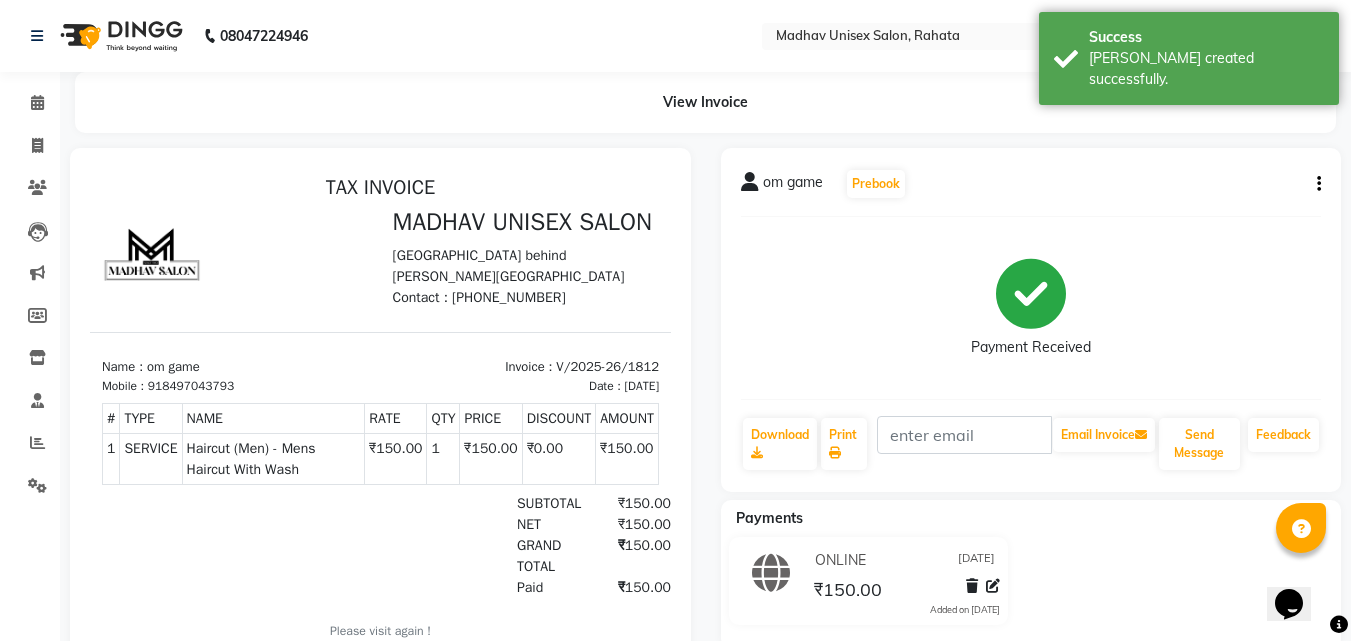 scroll, scrollTop: 0, scrollLeft: 0, axis: both 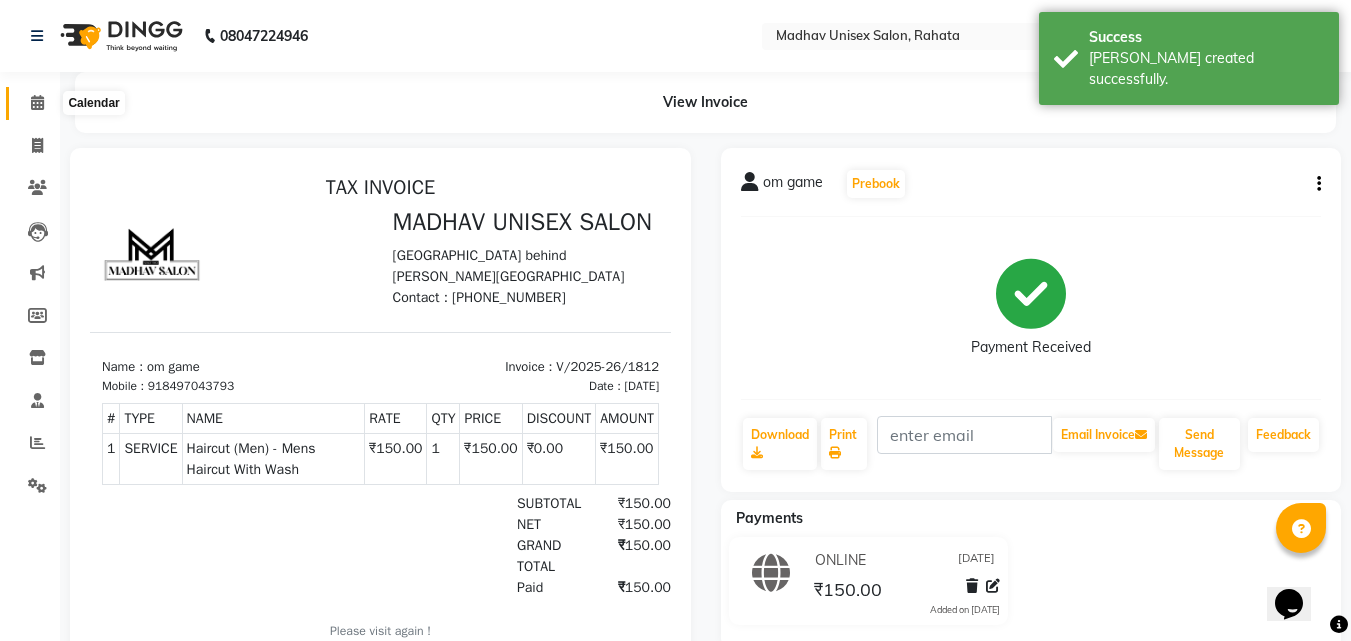click 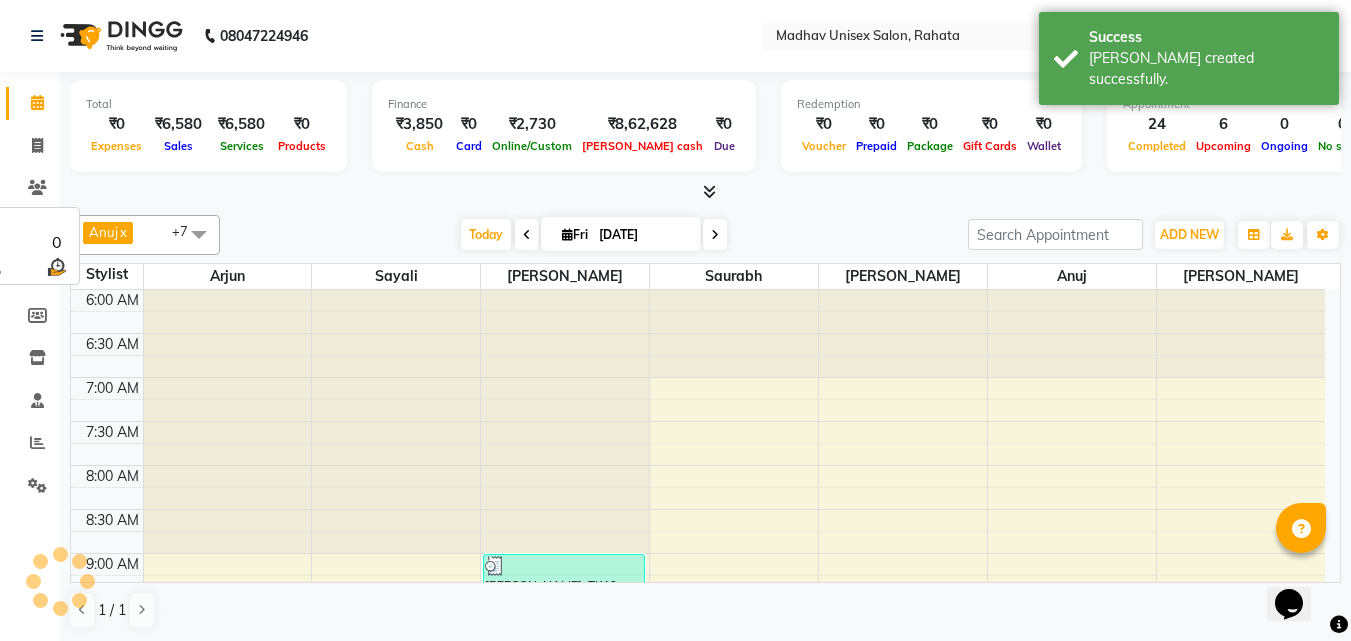 scroll, scrollTop: 0, scrollLeft: 0, axis: both 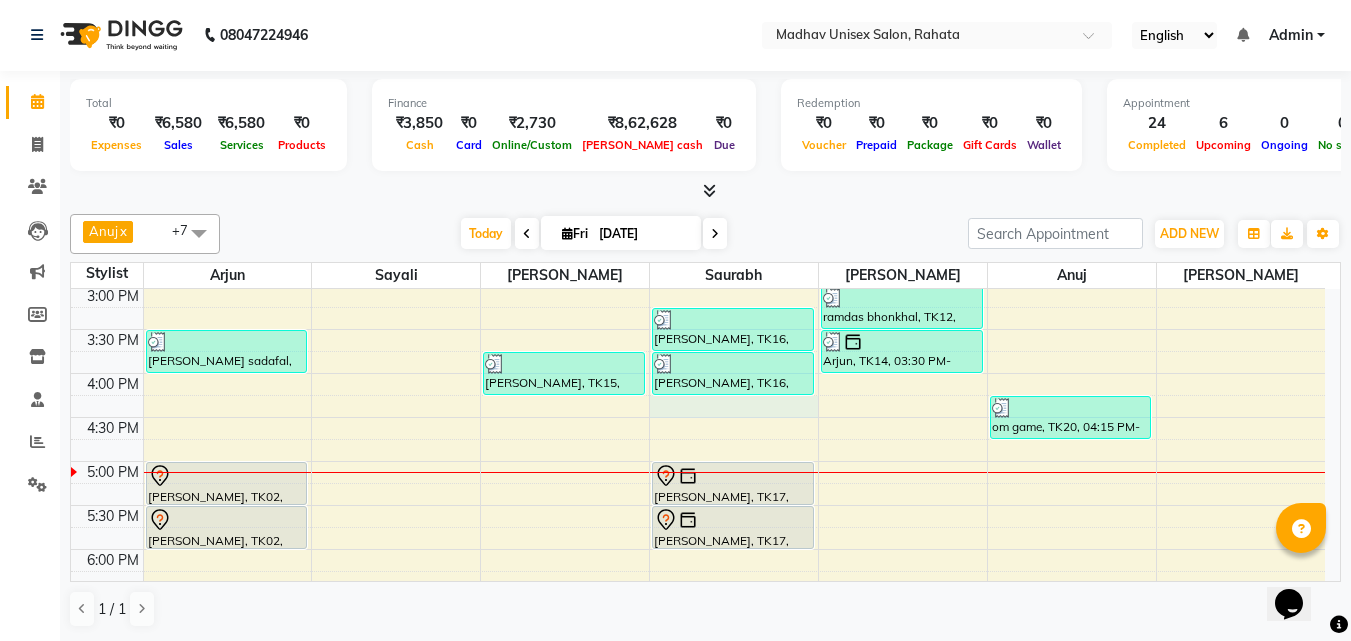 click on "6:00 AM 6:30 AM 7:00 AM 7:30 AM 8:00 AM 8:30 AM 9:00 AM 9:30 AM 10:00 AM 10:30 AM 11:00 AM 11:30 AM 12:00 PM 12:30 PM 1:00 PM 1:30 PM 2:00 PM 2:30 PM 3:00 PM 3:30 PM 4:00 PM 4:30 PM 5:00 PM 5:30 PM 6:00 PM 6:30 PM 7:00 PM 7:30 PM 8:00 PM 8:30 PM 9:00 PM 9:30 PM 10:00 PM 10:30 PM     [PERSON_NAME], TK03, 11:00 AM-11:30 AM, [PERSON_NAME] (Men)  - [PERSON_NAME] Trim     [PERSON_NAME] sadafal, TK13, 03:30 PM-04:00 PM, Haircut (Women)  - Womens Haircut Without Wash             [PERSON_NAME], TK02, 05:00 PM-05:30 PM, Haircut (Men)  - Mens Haircut W/O Wash             [PERSON_NAME], TK02, 05:30 PM-06:00 PM, Haircut (Men)  - Mens Haircut W/O Wash     MAHESH TRIBHON, TK19, 09:00 AM-09:30 AM, Haircut (Men)  - Mens Haircut W/O Wash     MAHESH TRIBHON, TK19, 09:30 AM-10:00 AM, [PERSON_NAME] (Men)  - [PERSON_NAME] Trim     Arjun, TK01, 10:00 AM-10:30 AM, Haircut (Men)  - Mens Haircut W/O Wash     Arjun, TK01, 10:30 AM-11:00 AM, [PERSON_NAME] (Men)  - [PERSON_NAME] Trim     dr [PERSON_NAME] game, TK18, 01:30 PM-02:15 PM, Touch-Up  (Women)  - Hair Upto 2 Inches" at bounding box center (698, 241) 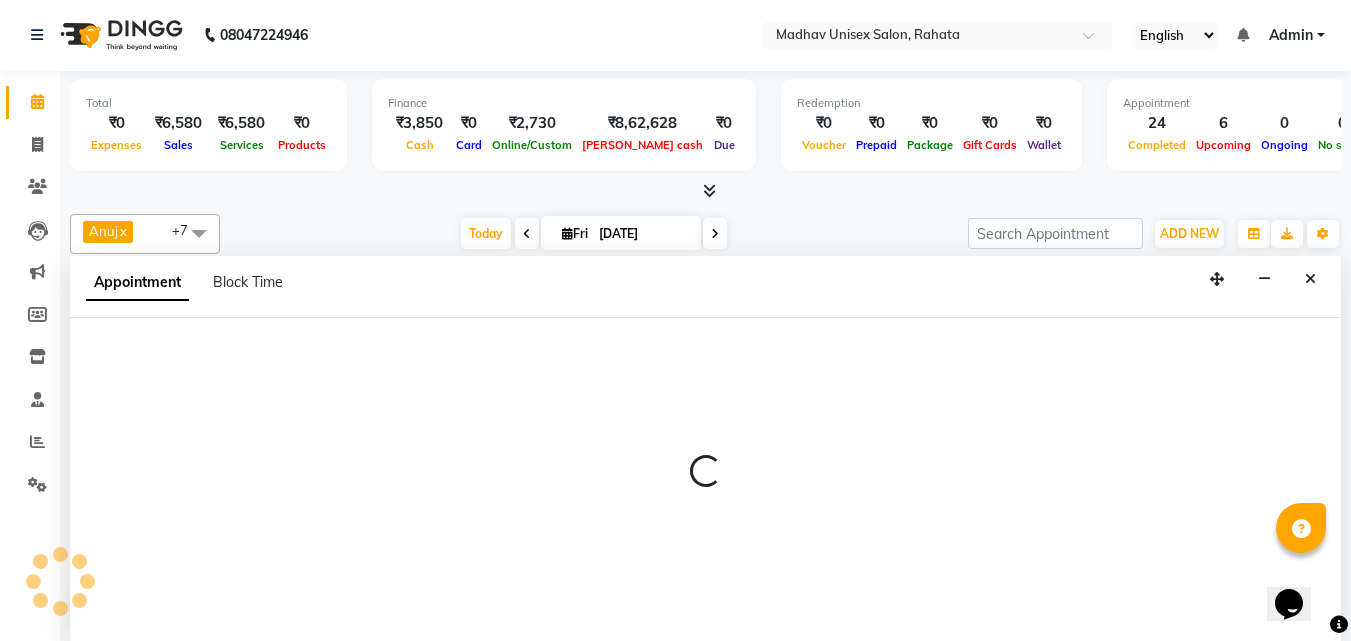 select on "31840" 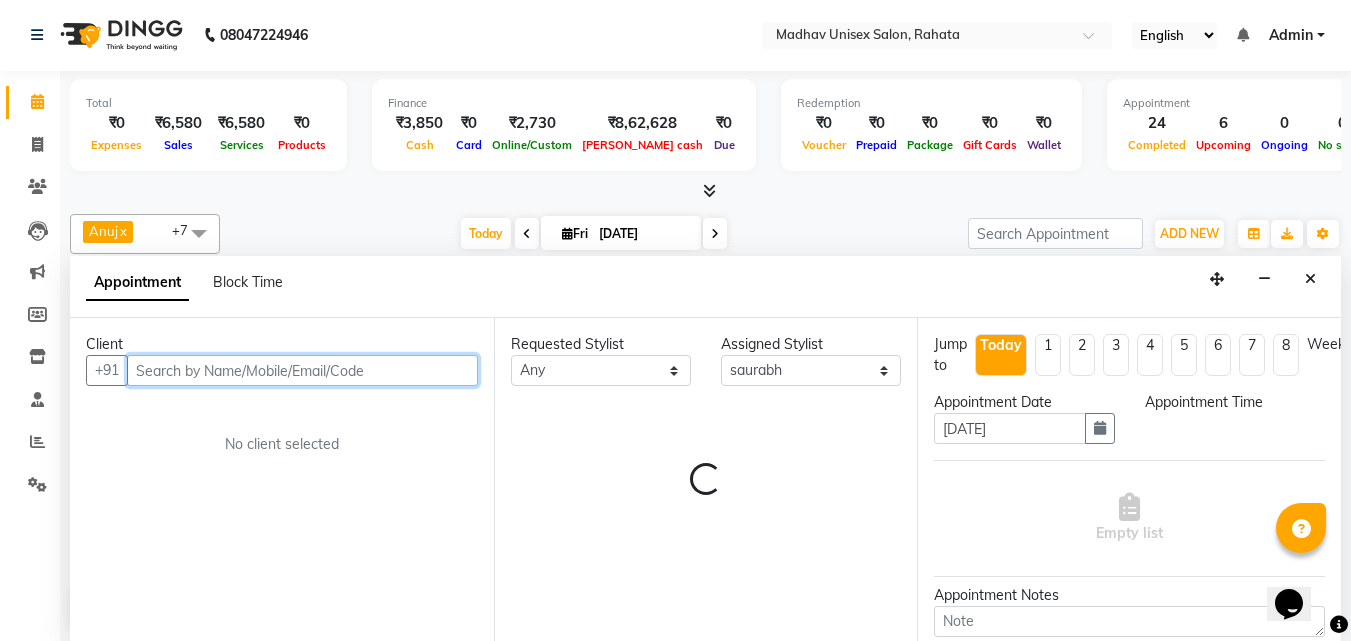 select on "975" 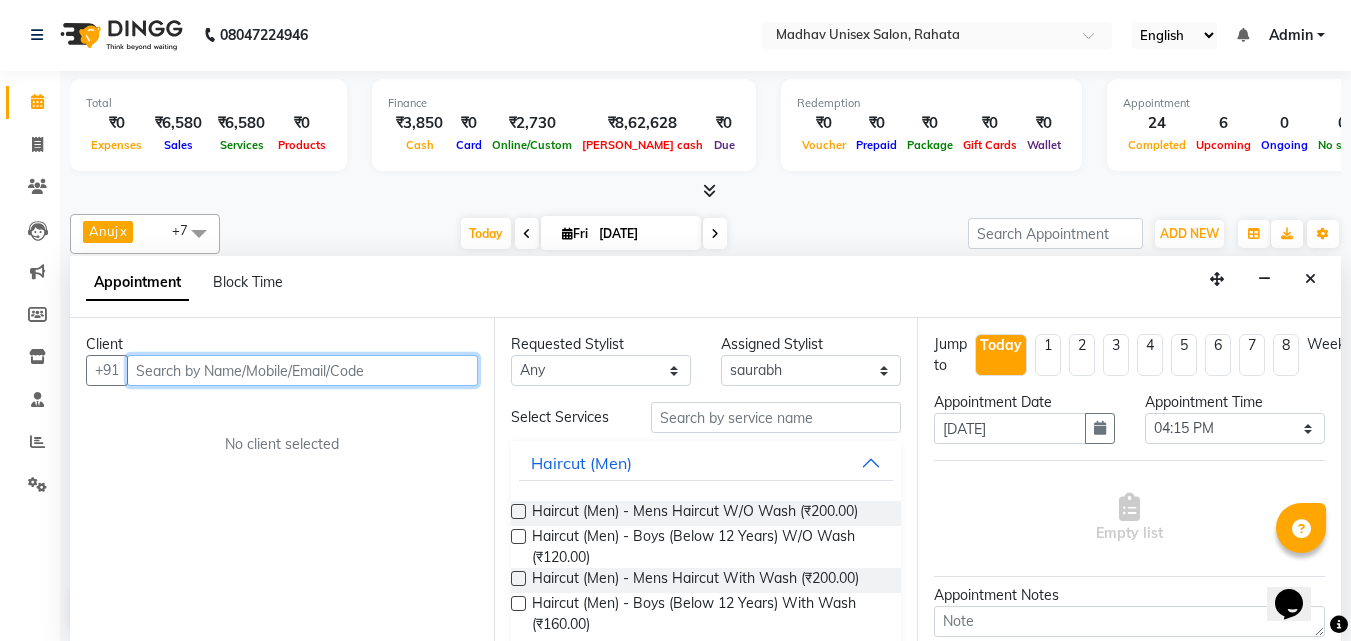 click at bounding box center [302, 370] 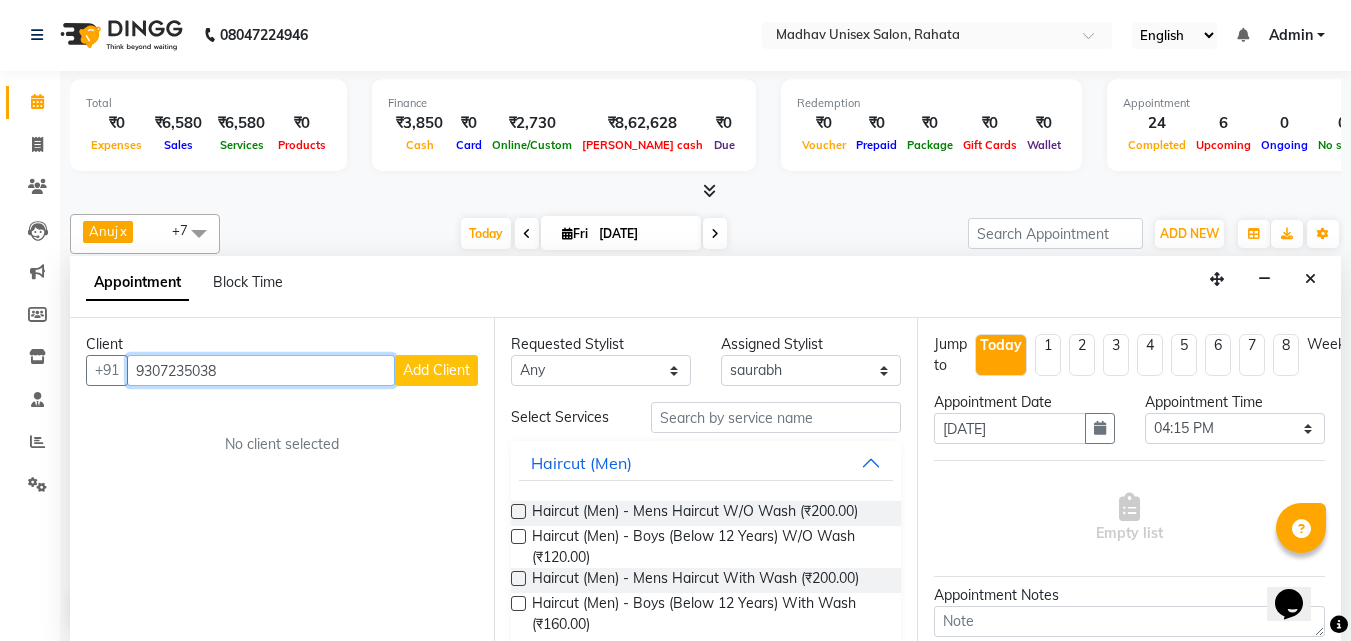 type on "9307235038" 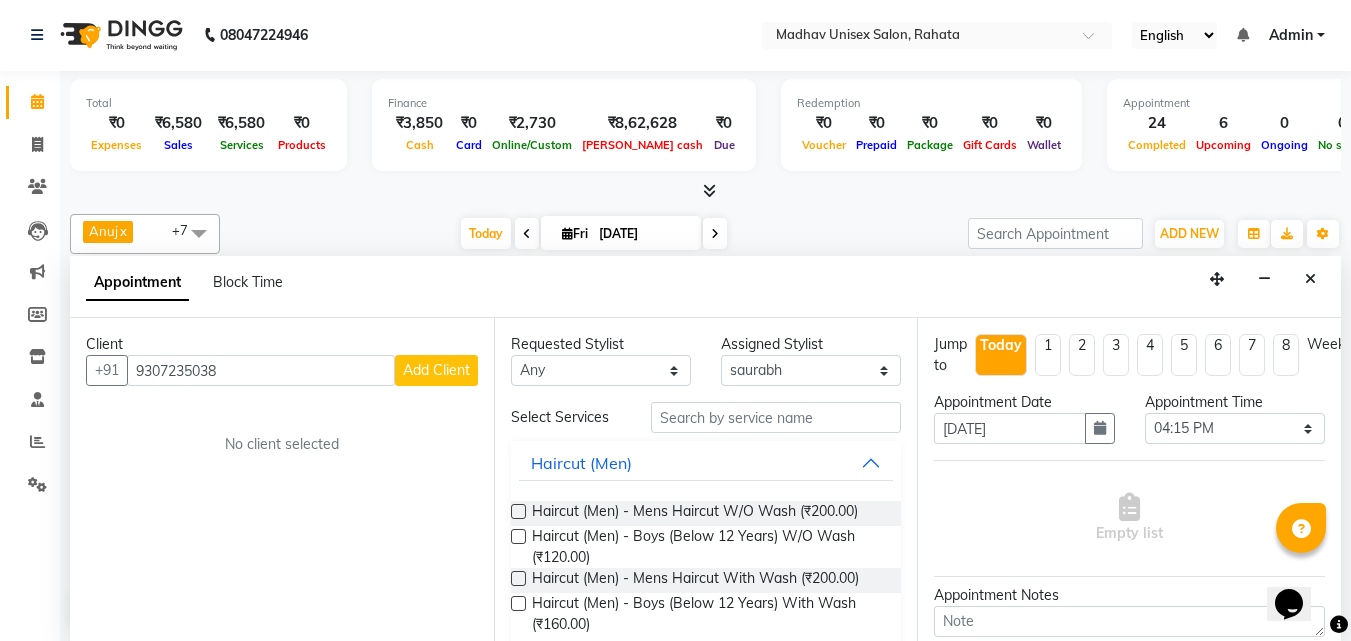 click on "Add Client" at bounding box center [436, 370] 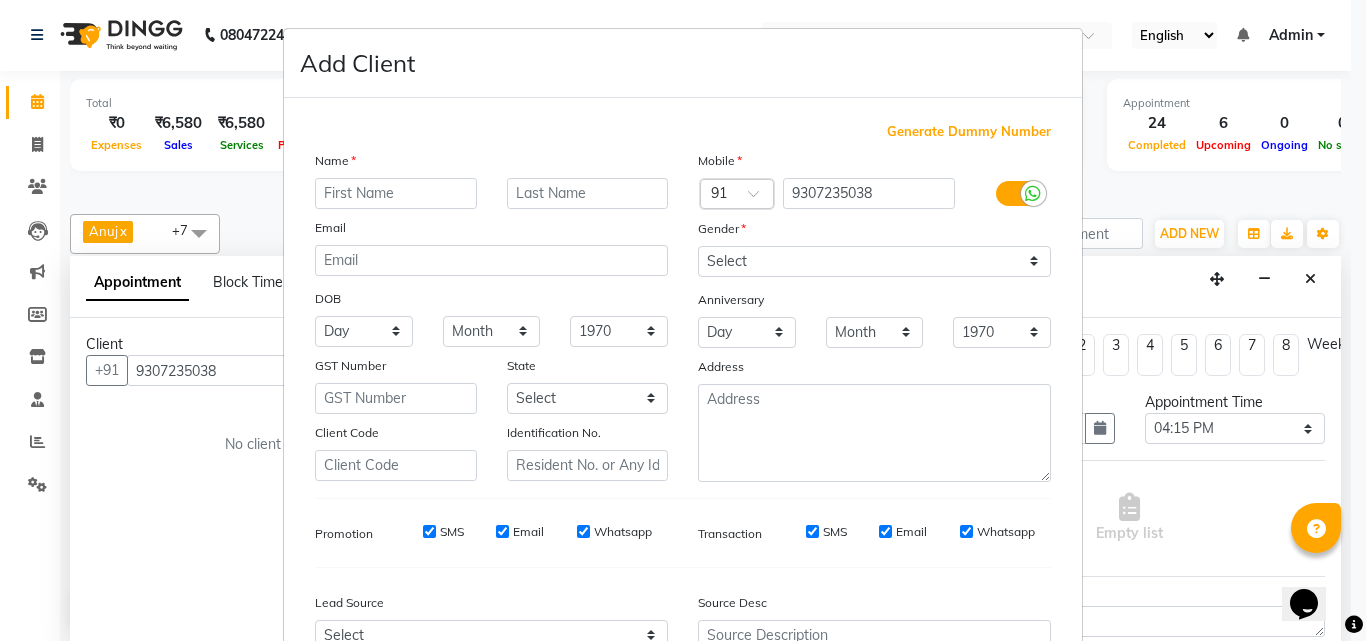 click at bounding box center [396, 193] 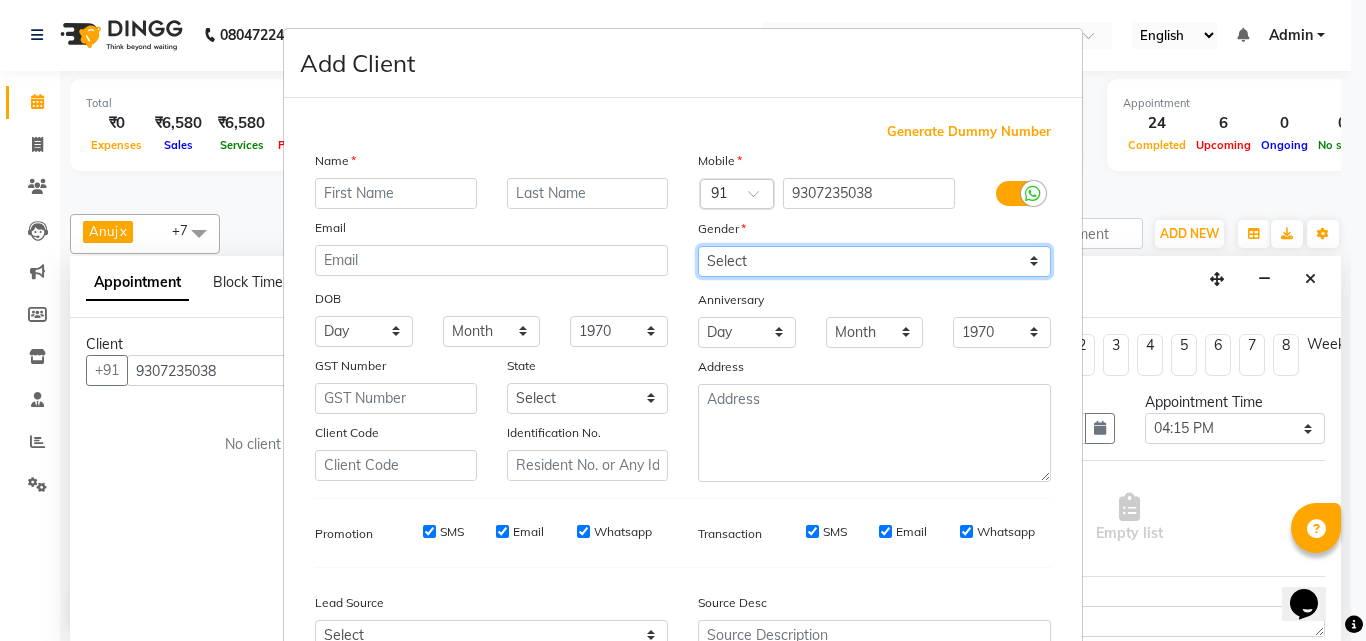 click on "Select [DEMOGRAPHIC_DATA] [DEMOGRAPHIC_DATA] Other Prefer Not To Say" at bounding box center (874, 261) 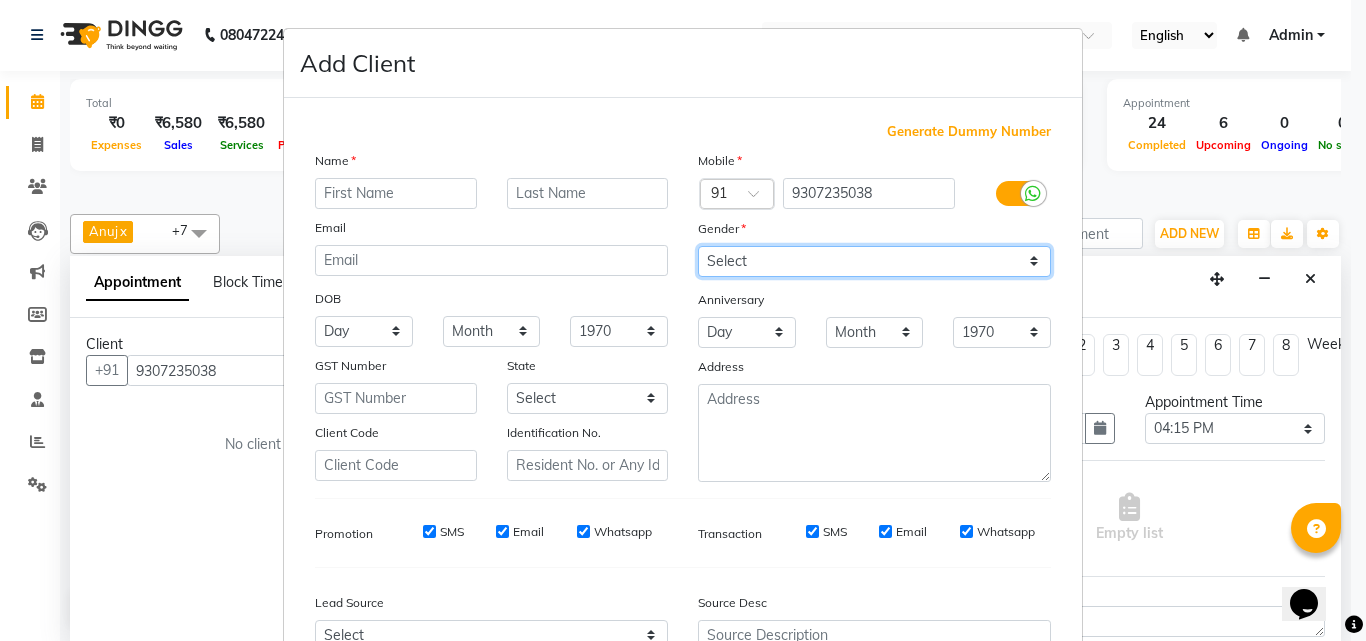 select on "[DEMOGRAPHIC_DATA]" 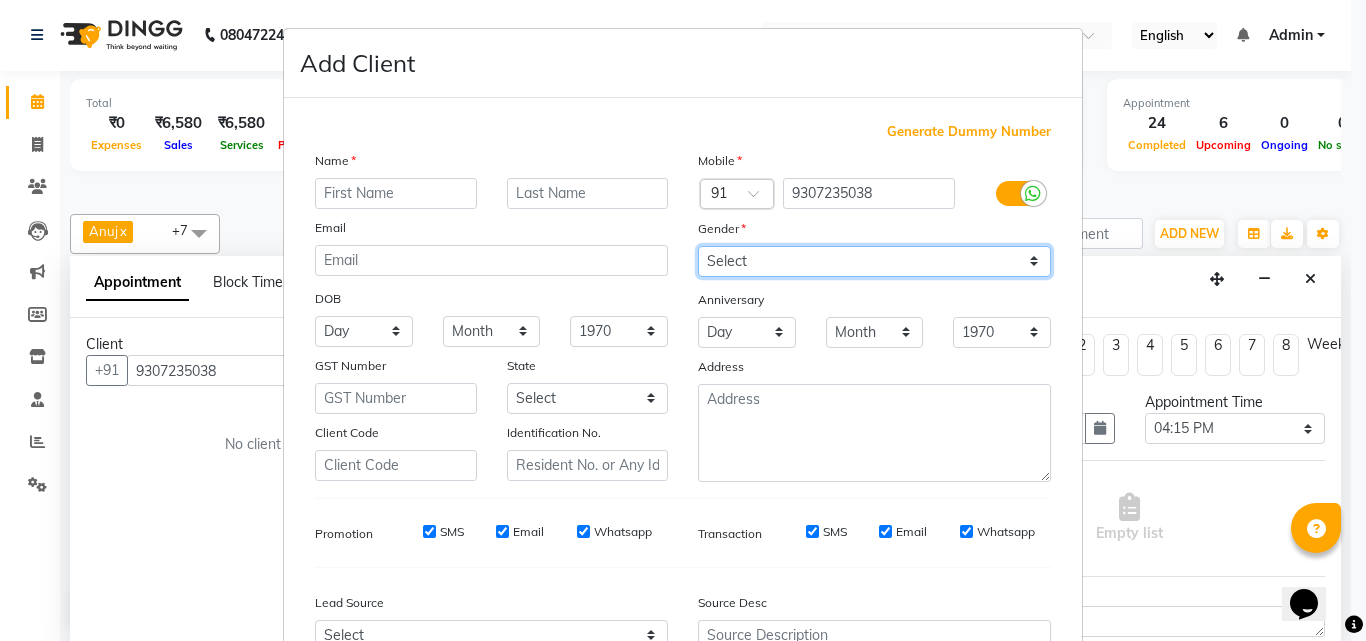 click on "Select [DEMOGRAPHIC_DATA] [DEMOGRAPHIC_DATA] Other Prefer Not To Say" at bounding box center [874, 261] 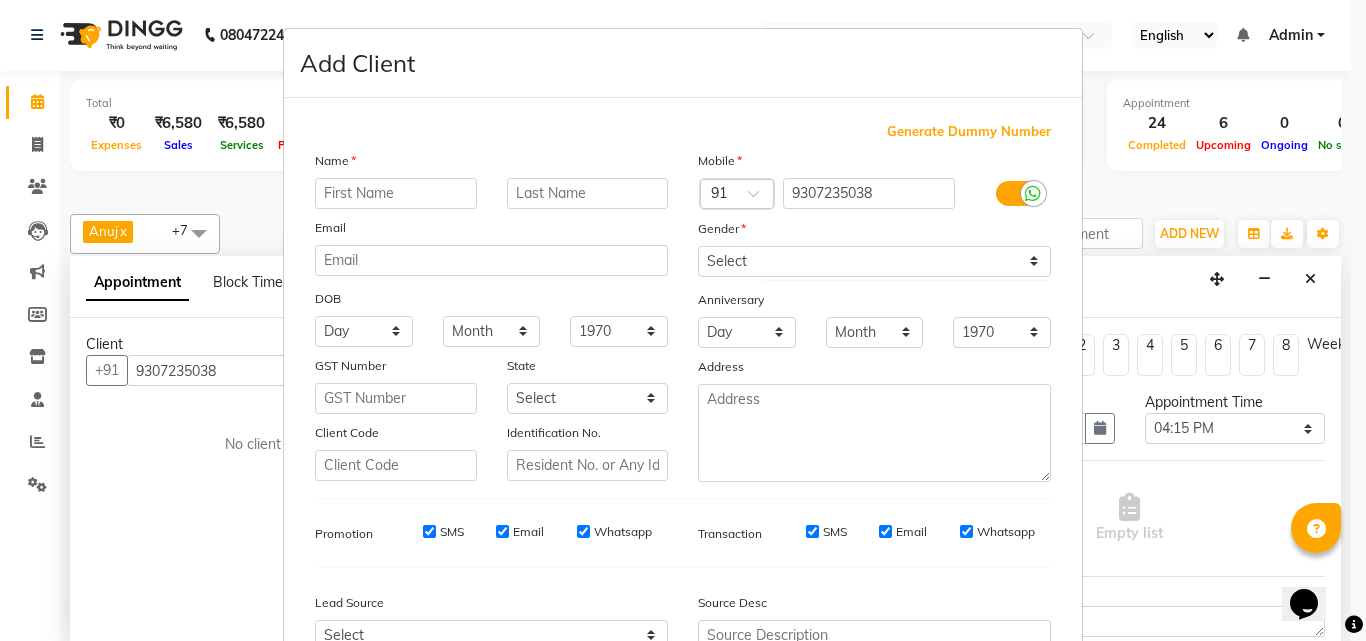 scroll, scrollTop: 208, scrollLeft: 0, axis: vertical 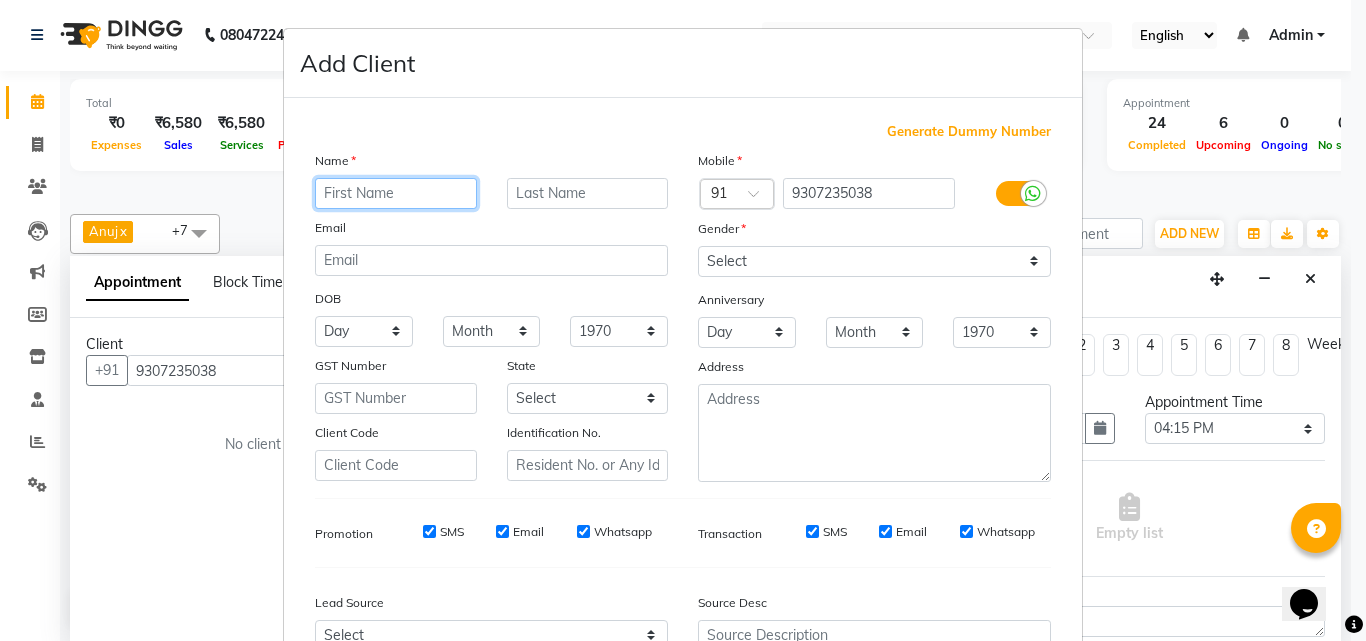 click at bounding box center [396, 193] 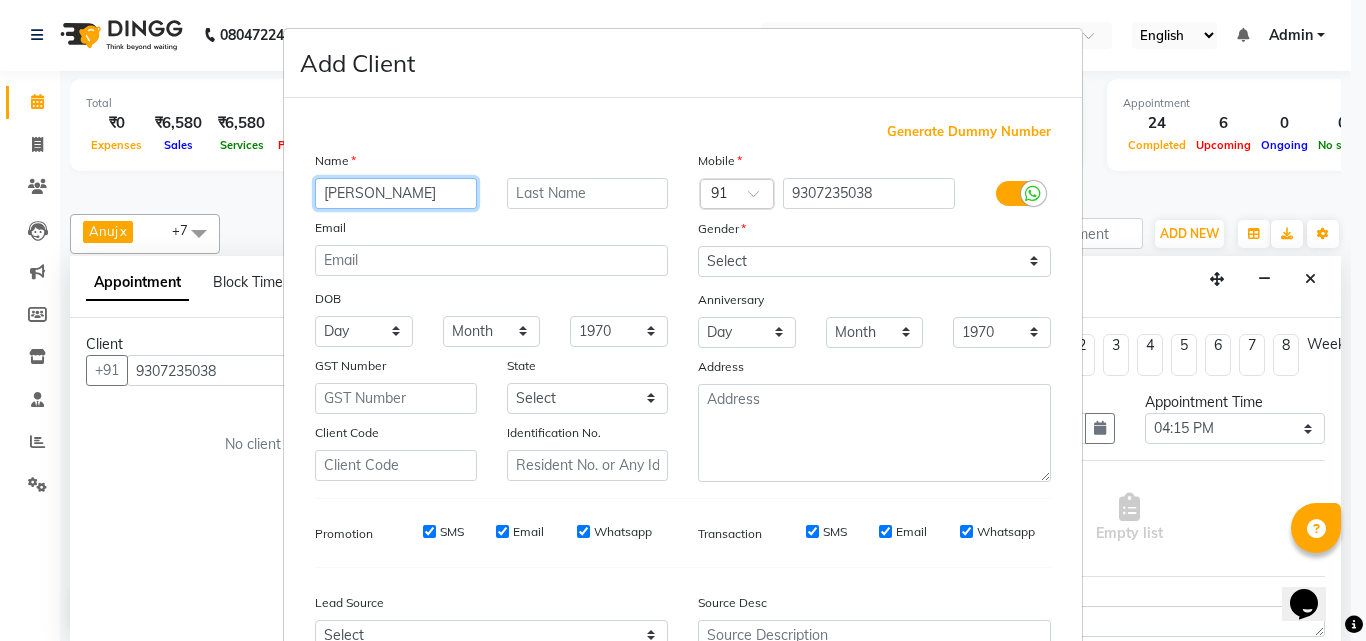 type on "[PERSON_NAME]" 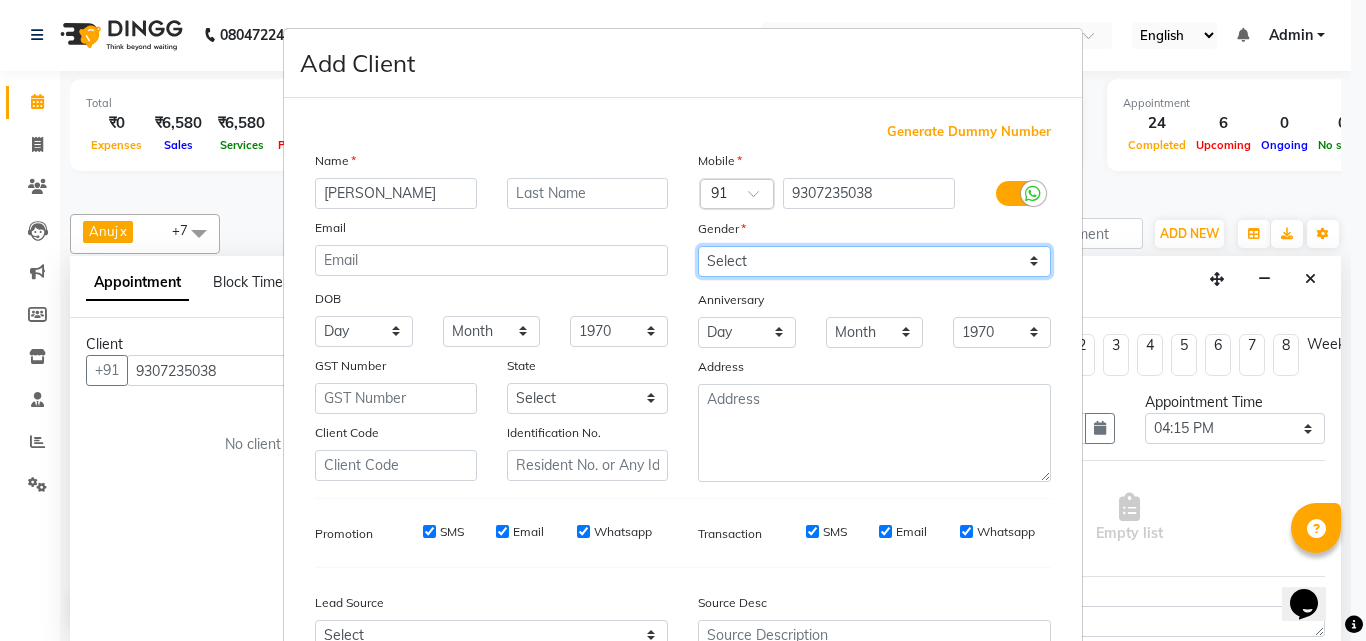 click on "Select [DEMOGRAPHIC_DATA] [DEMOGRAPHIC_DATA] Other Prefer Not To Say" at bounding box center [874, 261] 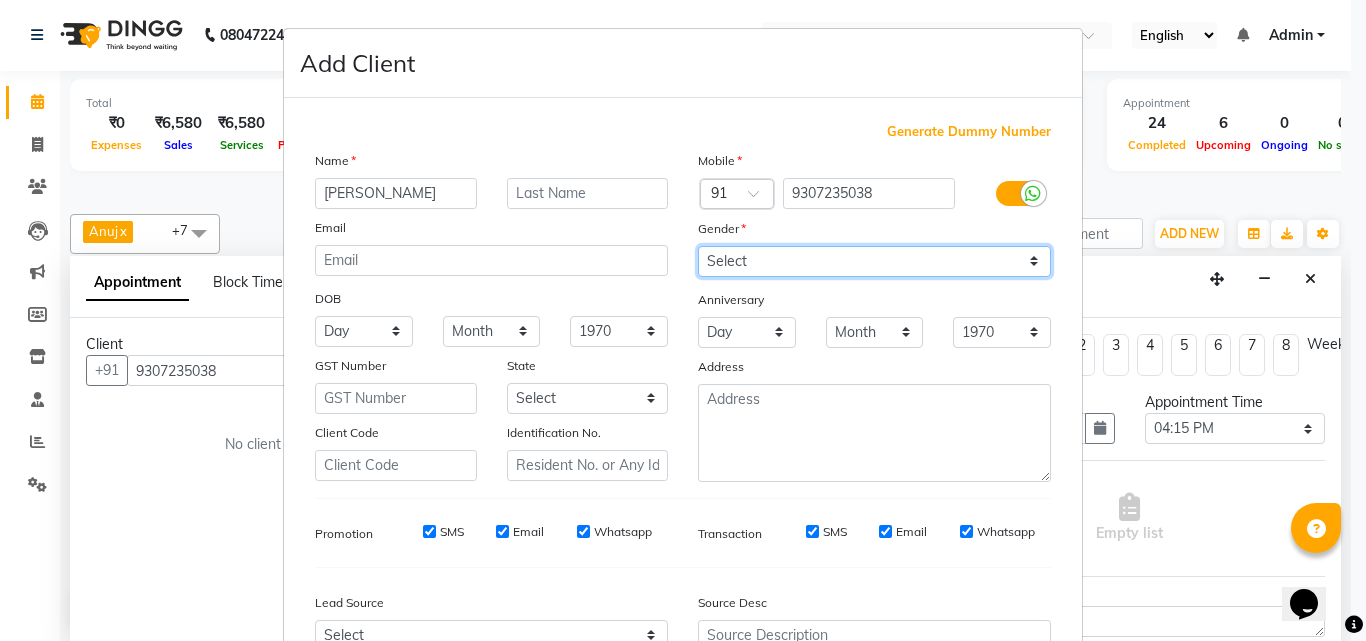 click on "Select [DEMOGRAPHIC_DATA] [DEMOGRAPHIC_DATA] Other Prefer Not To Say" at bounding box center (874, 261) 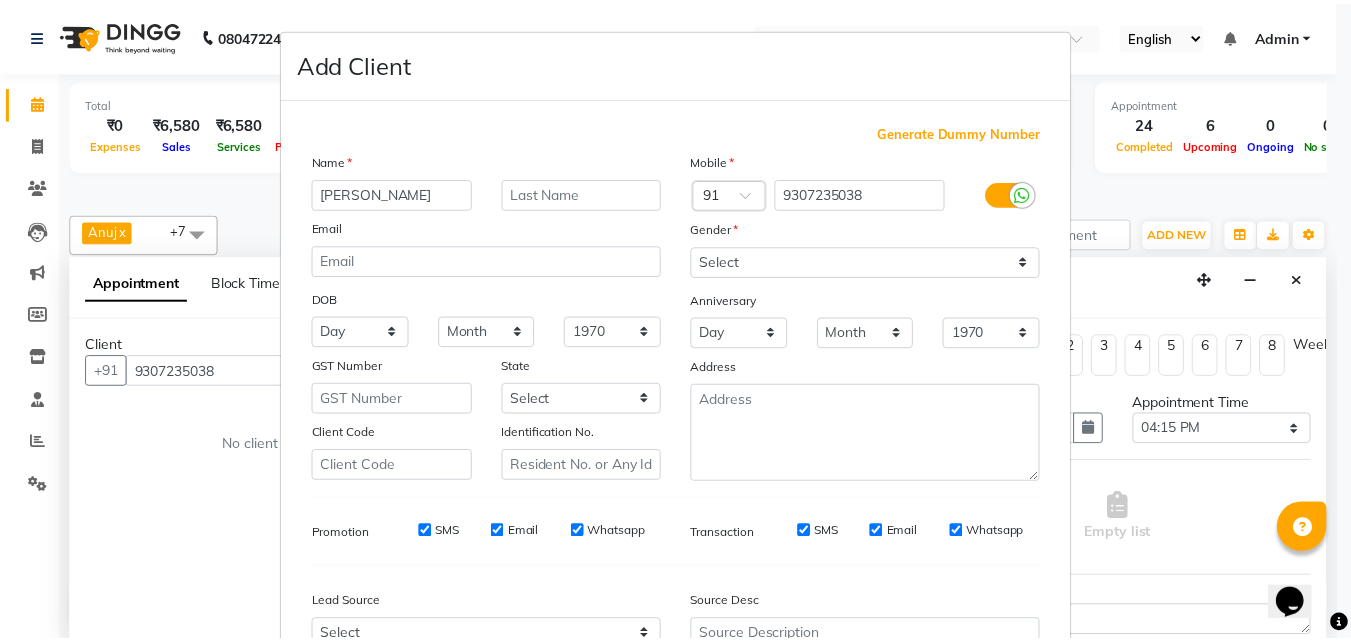 scroll, scrollTop: 208, scrollLeft: 0, axis: vertical 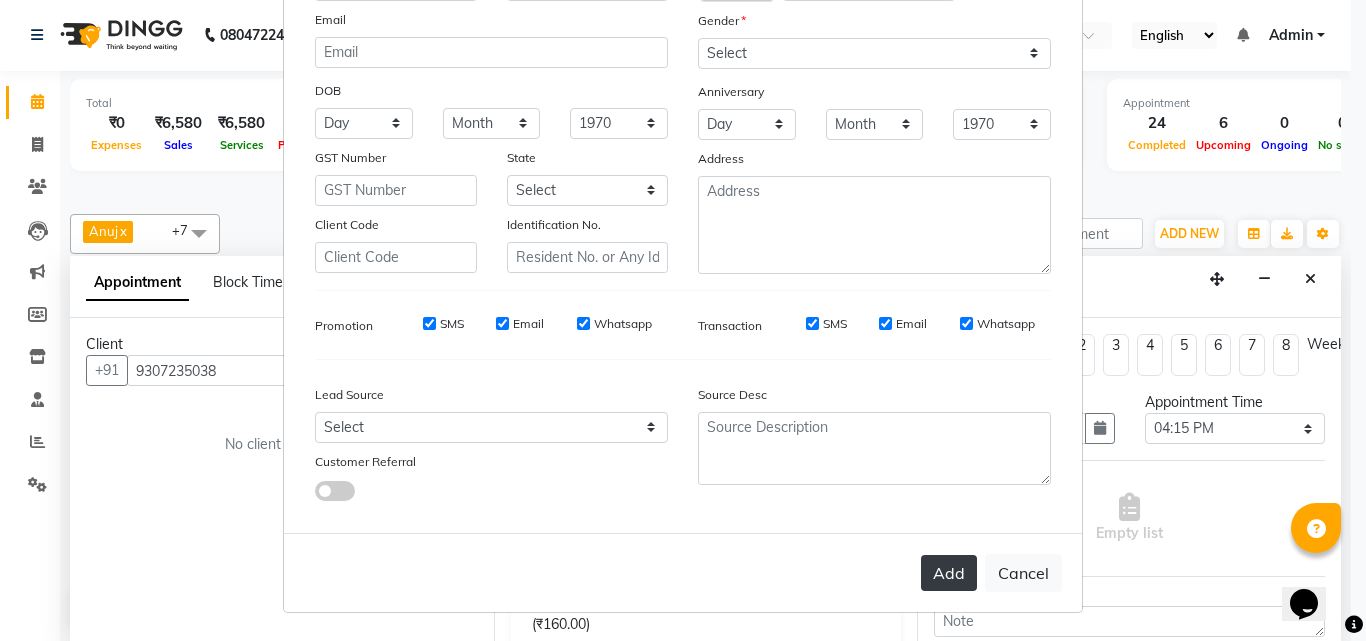 click on "Add" at bounding box center [949, 573] 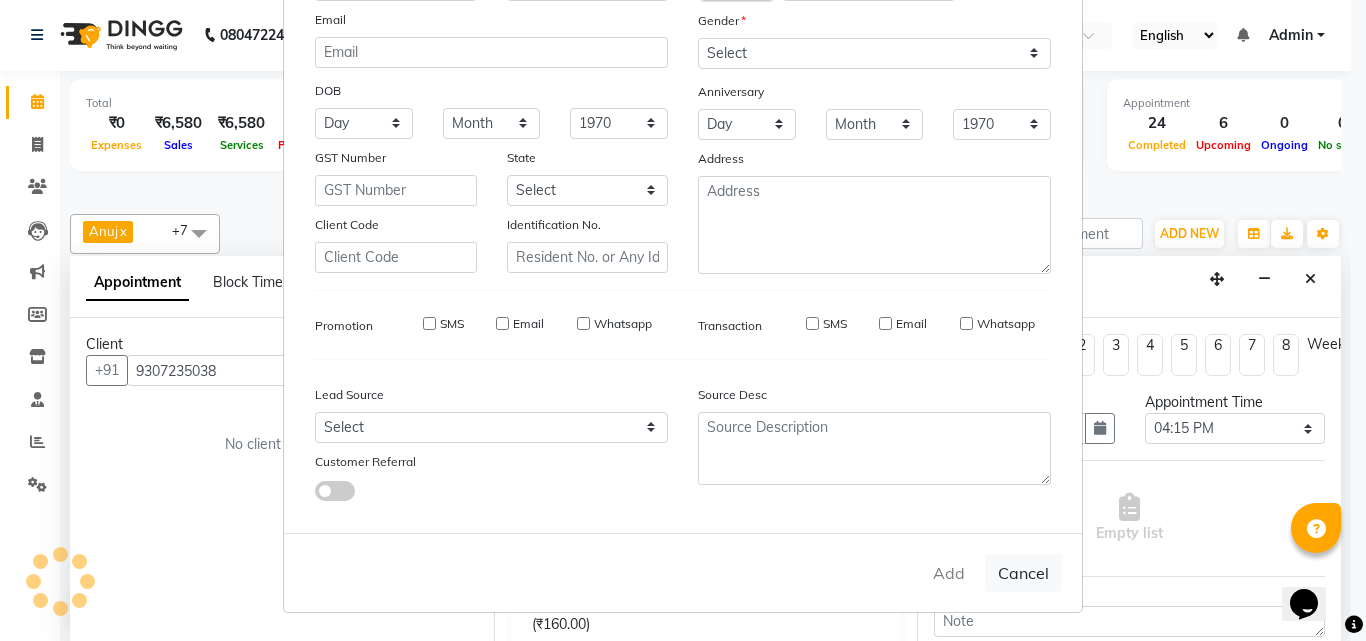 type 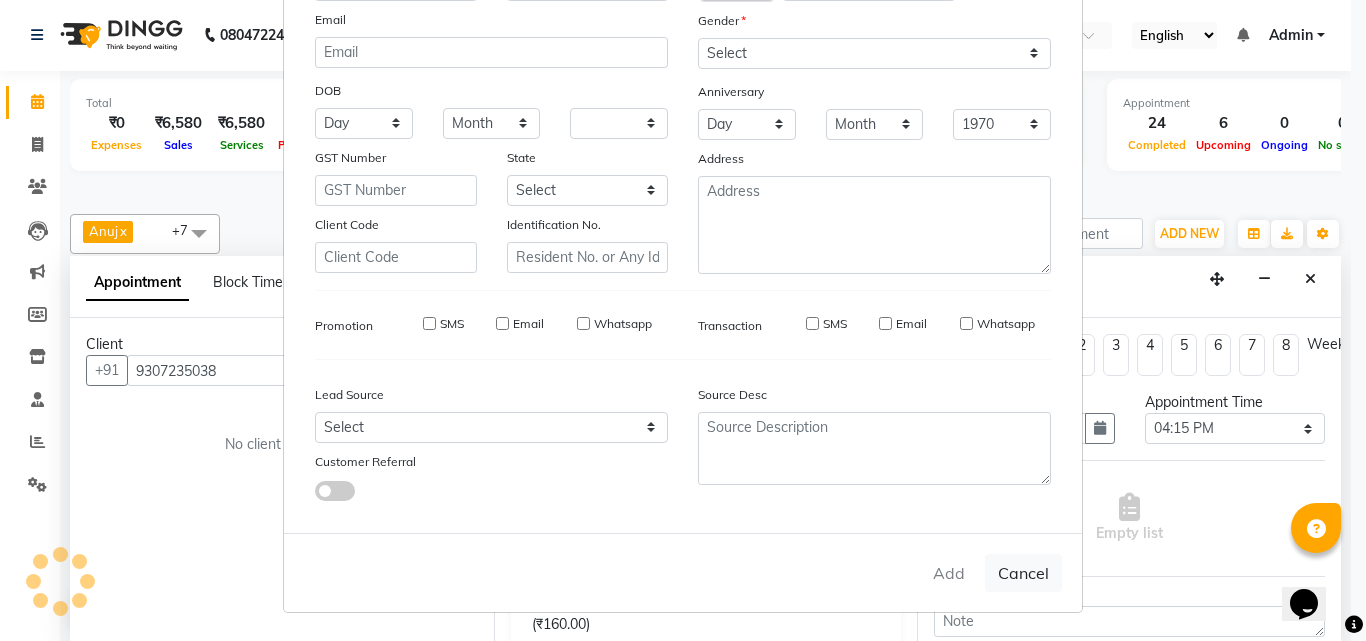 select 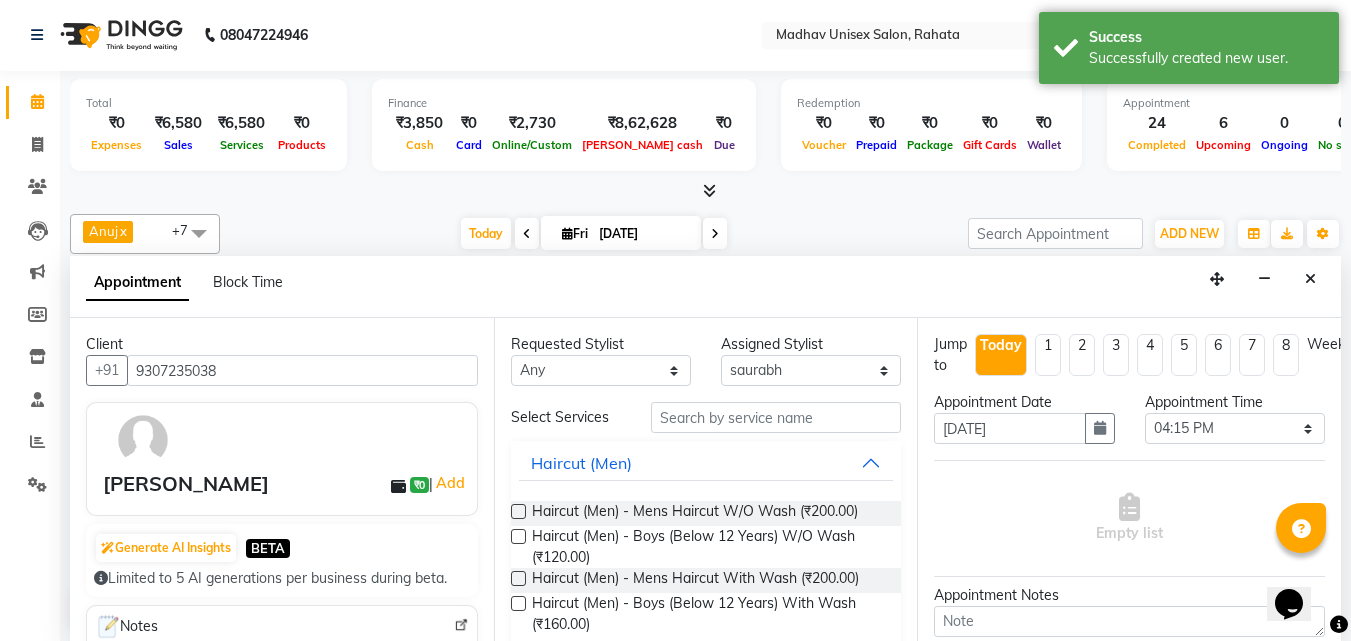 click at bounding box center [518, 578] 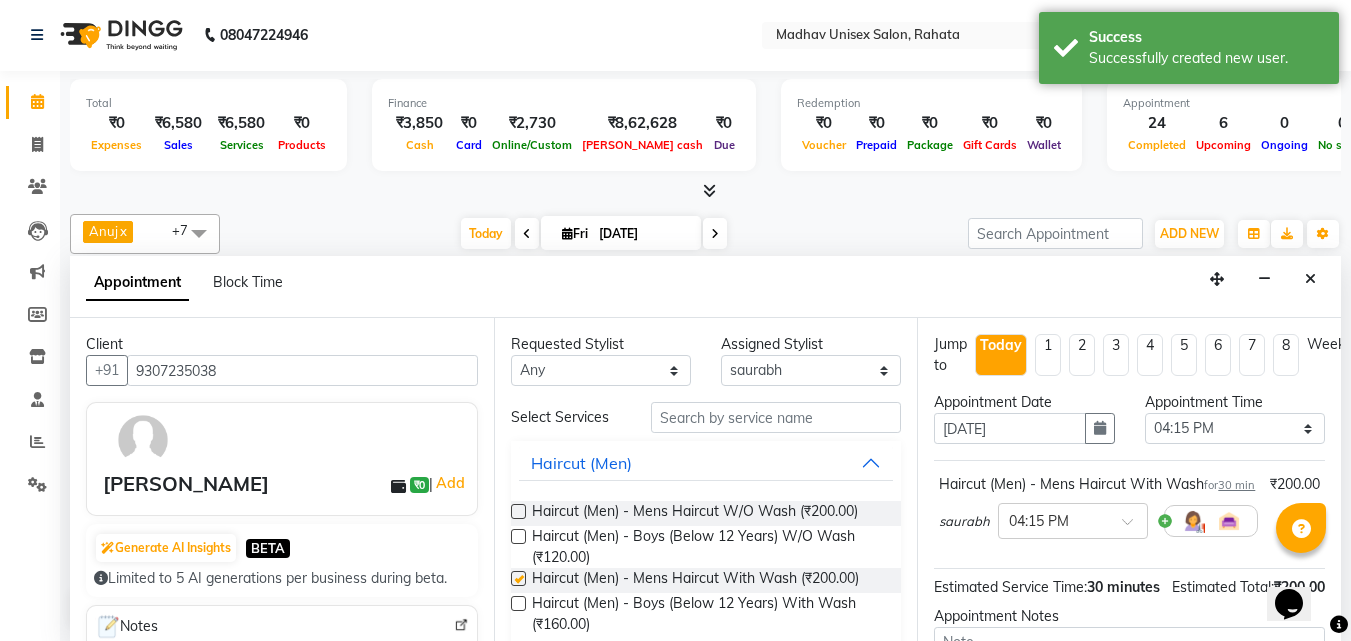 checkbox on "false" 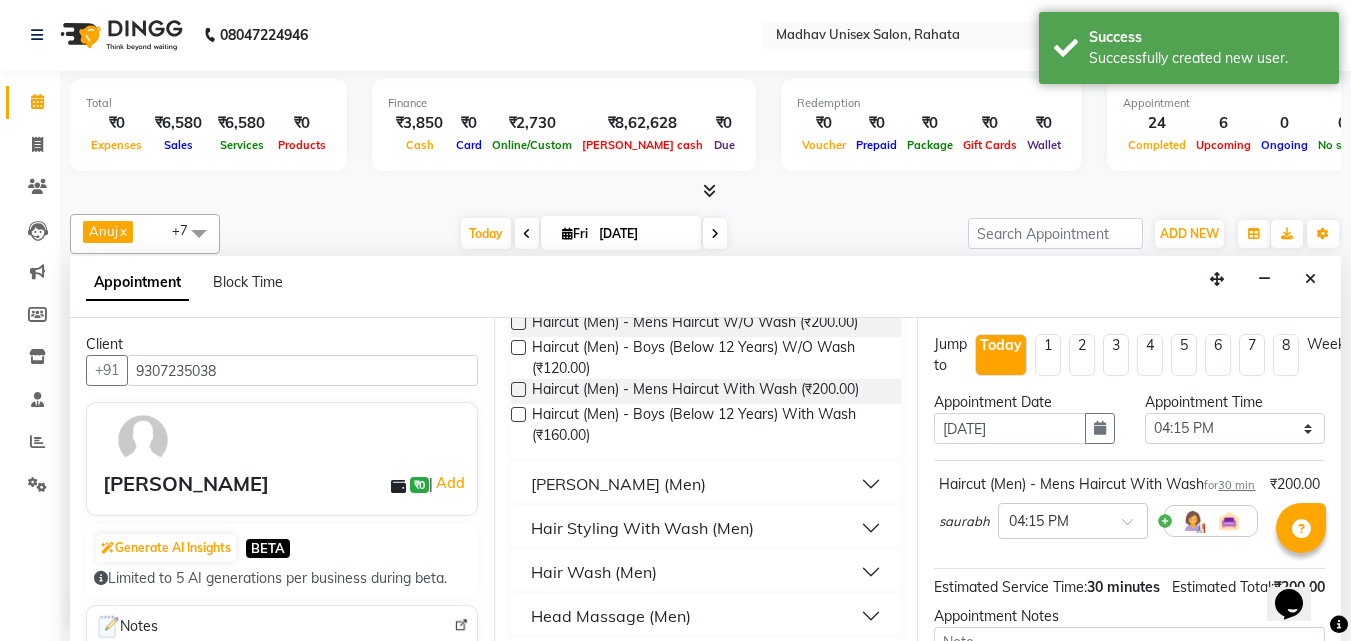 scroll, scrollTop: 282, scrollLeft: 0, axis: vertical 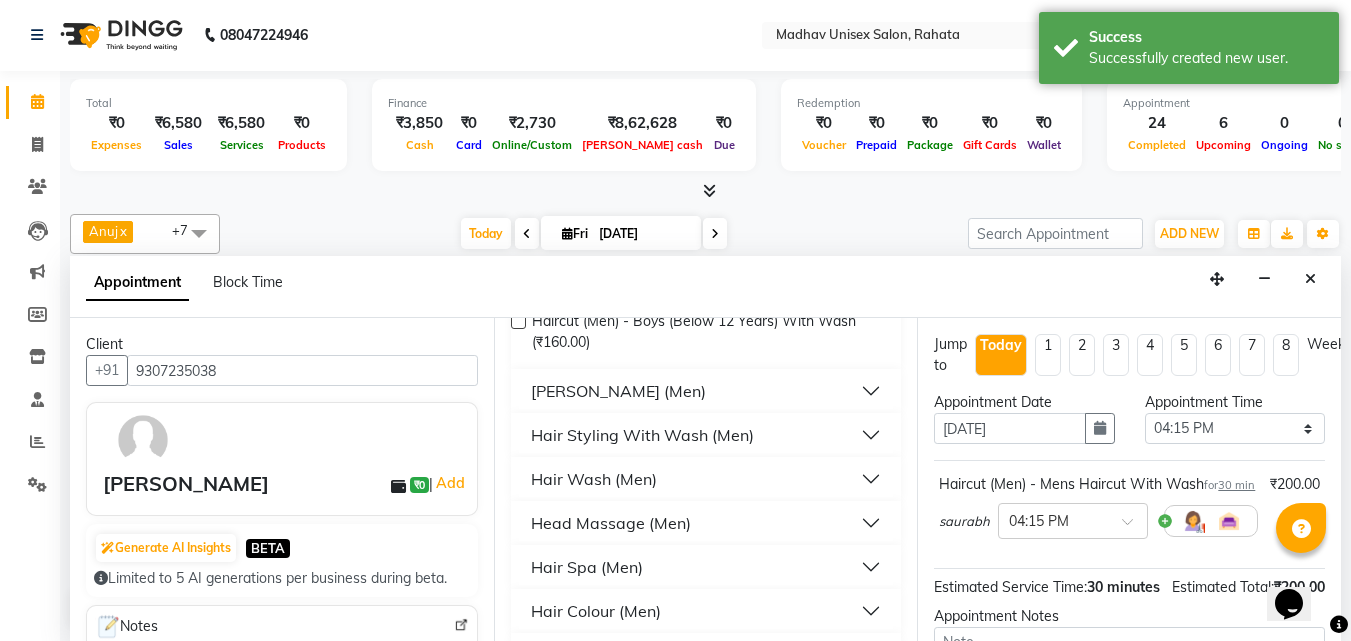 click on "[PERSON_NAME] (Men)" at bounding box center (706, 391) 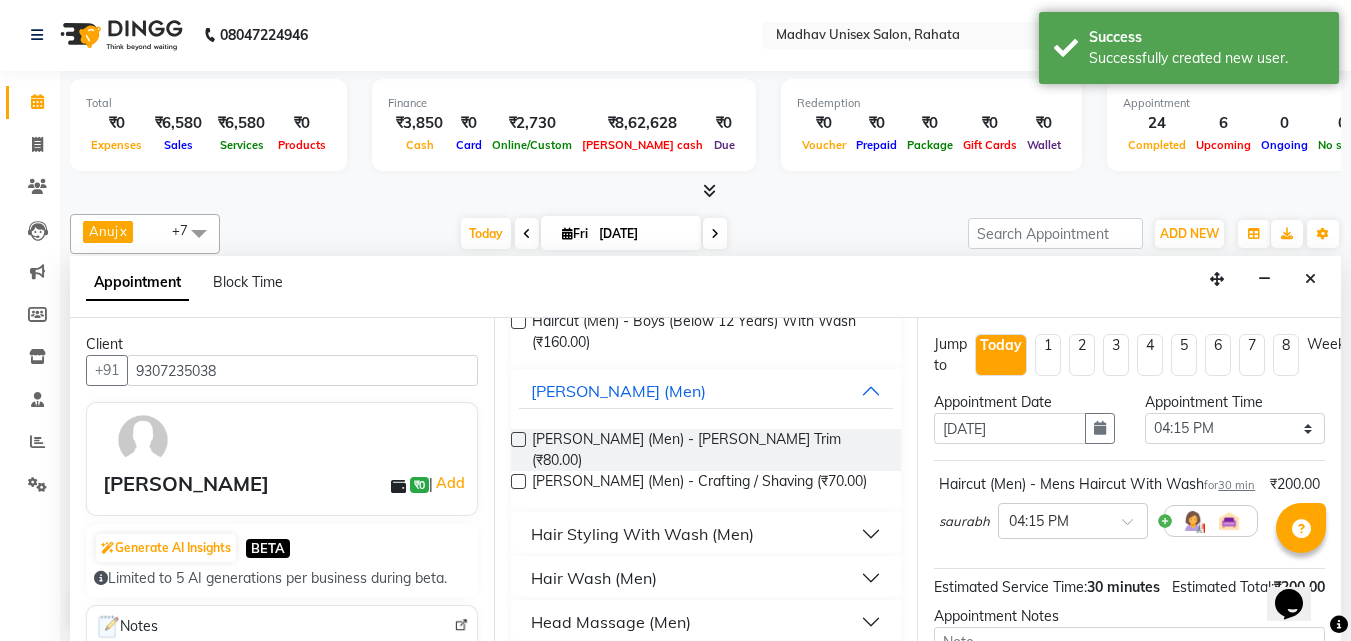 click at bounding box center (518, 481) 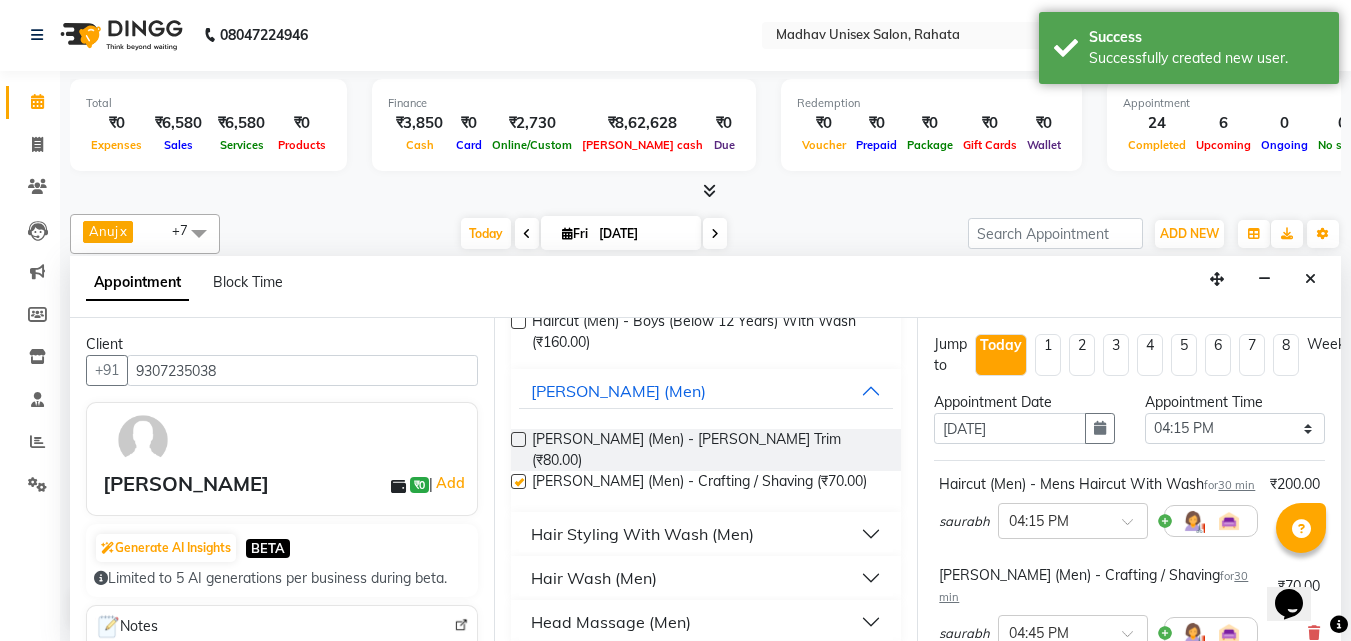 checkbox on "false" 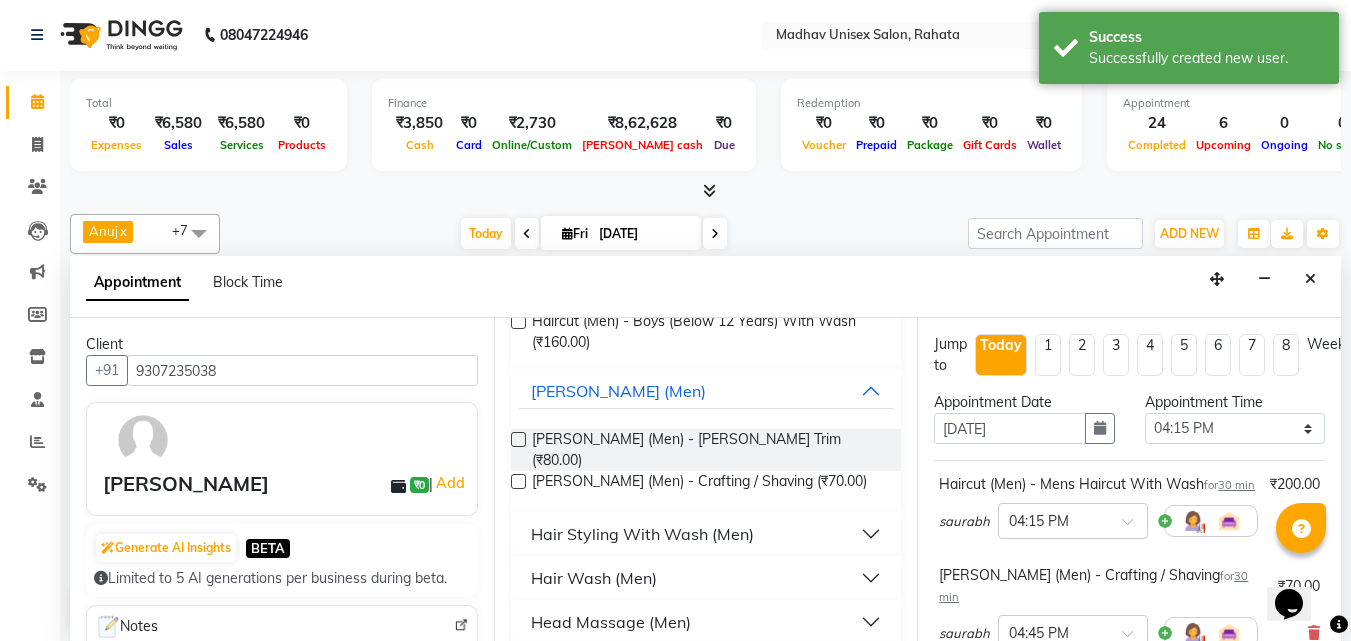 scroll, scrollTop: 330, scrollLeft: 0, axis: vertical 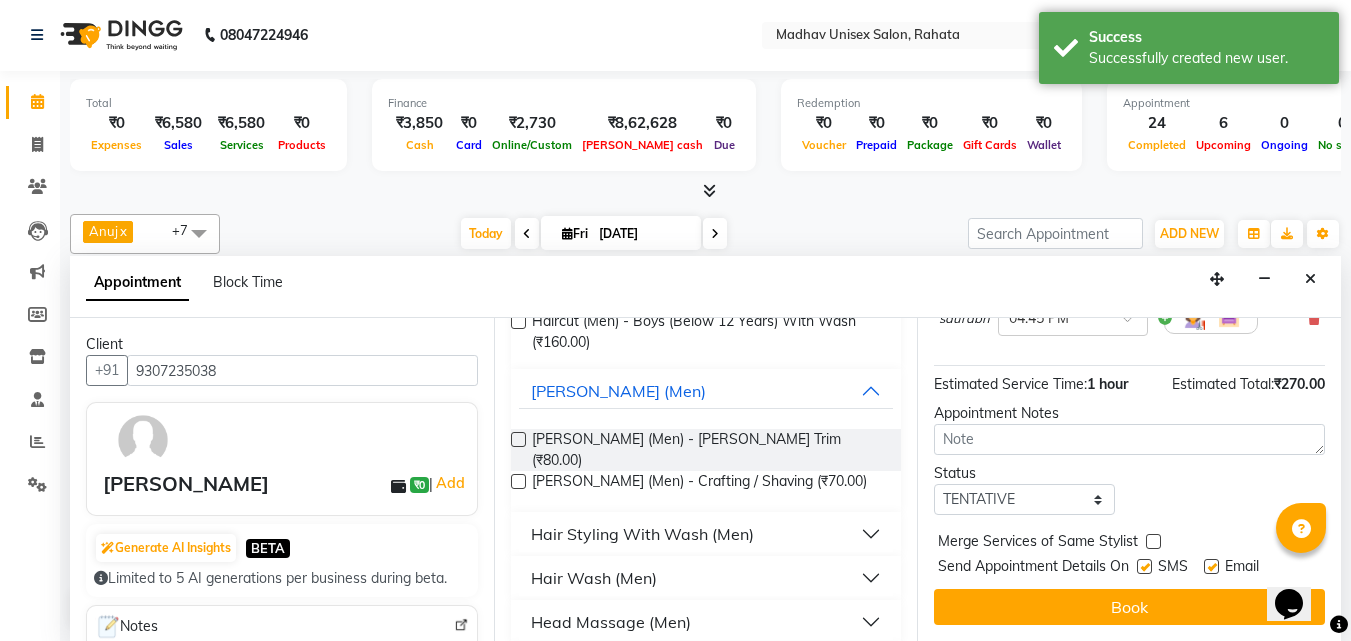 click on "Jump to [DATE] 1 2 3 4 5 6 7 8 Weeks Appointment Date [DATE] Appointment Time Select 07:00 AM 07:15 AM 07:30 AM 07:45 AM 08:00 AM 08:15 AM 08:30 AM 08:45 AM 09:00 AM 09:15 AM 09:30 AM 09:45 AM 10:00 AM 10:15 AM 10:30 AM 10:45 AM 11:00 AM 11:15 AM 11:30 AM 11:45 AM 12:00 PM 12:15 PM 12:30 PM 12:45 PM 01:00 PM 01:15 PM 01:30 PM 01:45 PM 02:00 PM 02:15 PM 02:30 PM 02:45 PM 03:00 PM 03:15 PM 03:30 PM 03:45 PM 04:00 PM 04:15 PM 04:30 PM 04:45 PM 05:00 PM 05:15 PM 05:30 PM 05:45 PM 06:00 PM 06:15 PM 06:30 PM 06:45 PM 07:00 PM 07:15 PM 07:30 PM 07:45 PM 08:00 PM 08:15 PM 08:30 PM 08:45 PM 09:00 PM 09:15 PM 09:30 PM 09:45 PM 10:00 PM Haircut (Men)  - Mens Haircut With Wash   for  30 min ₹200.00 saurabh × 04:15 PM [PERSON_NAME] (Men)  - Crafting / Shaving   for  30 min ₹70.00 saurabh × 04:45 PM Estimated Service Time:  1 hour Estimated Total:  ₹270.00 Appointment Notes Status Select TENTATIVE CONFIRM CHECK-IN UPCOMING Merge Services of Same Stylist Send Appointment Details On SMS Email  Book" at bounding box center (1129, 479) 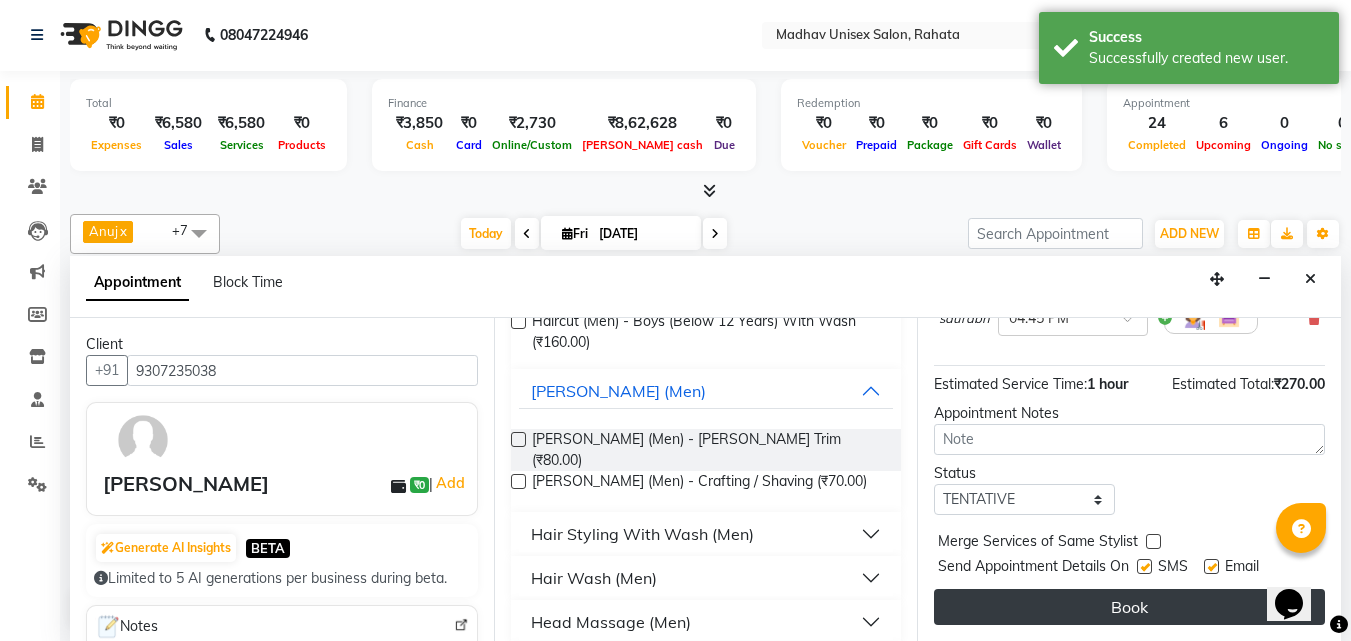click on "Book" at bounding box center [1129, 607] 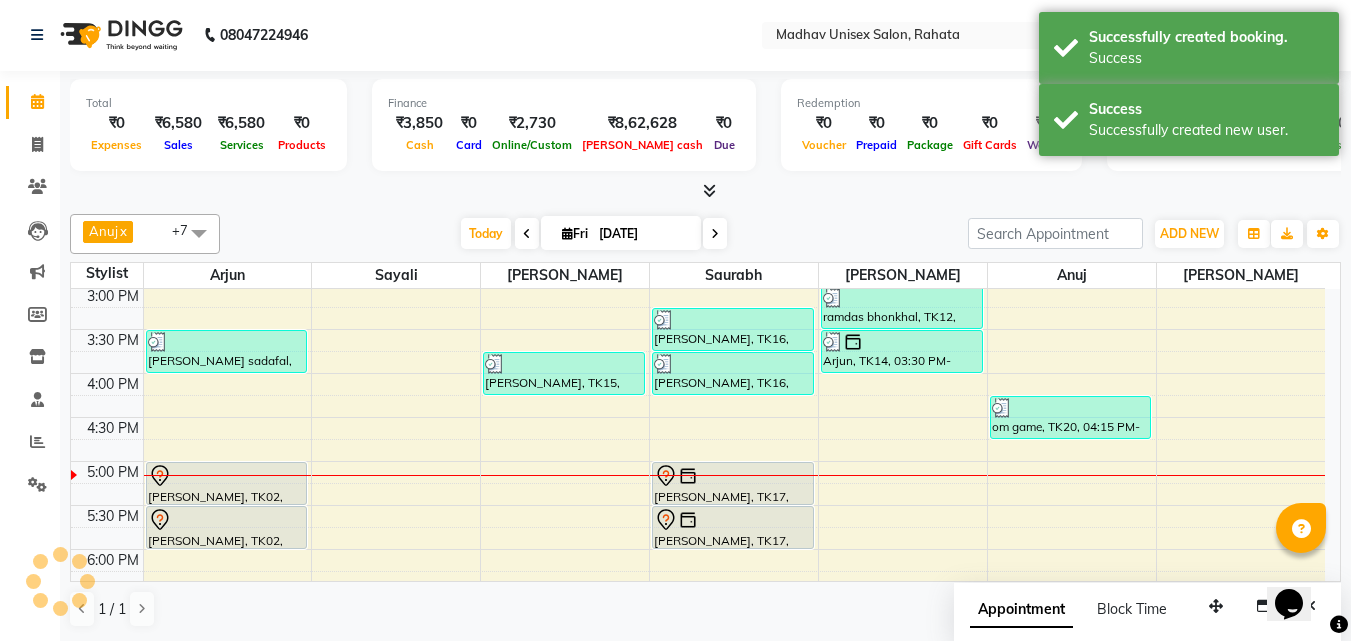 scroll, scrollTop: 0, scrollLeft: 0, axis: both 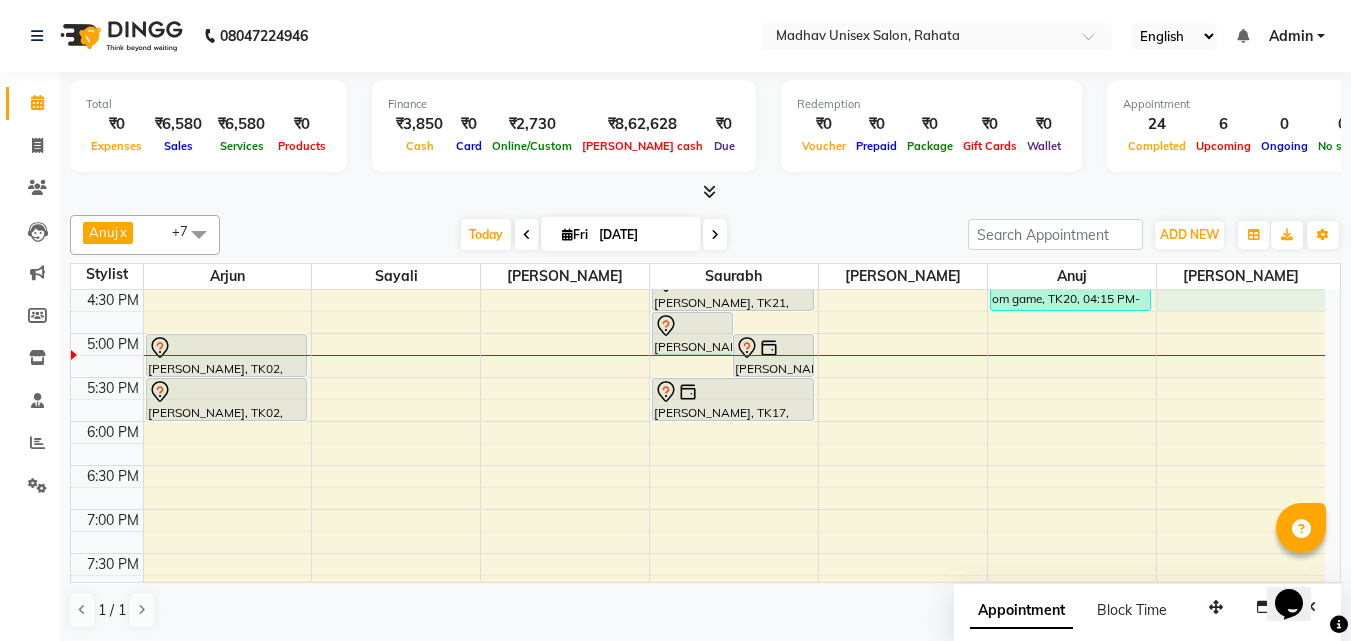 click on "6:00 AM 6:30 AM 7:00 AM 7:30 AM 8:00 AM 8:30 AM 9:00 AM 9:30 AM 10:00 AM 10:30 AM 11:00 AM 11:30 AM 12:00 PM 12:30 PM 1:00 PM 1:30 PM 2:00 PM 2:30 PM 3:00 PM 3:30 PM 4:00 PM 4:30 PM 5:00 PM 5:30 PM 6:00 PM 6:30 PM 7:00 PM 7:30 PM 8:00 PM 8:30 PM 9:00 PM 9:30 PM 10:00 PM 10:30 PM     [PERSON_NAME], TK03, 11:00 AM-11:30 AM, [PERSON_NAME] (Men)  - [PERSON_NAME] Trim     [PERSON_NAME] sadafal, TK13, 03:30 PM-04:00 PM, Haircut (Women)  - Womens Haircut Without Wash             [PERSON_NAME], TK02, 05:00 PM-05:30 PM, Haircut (Men)  - Mens Haircut W/O Wash             [PERSON_NAME], TK02, 05:30 PM-06:00 PM, Haircut (Men)  - Mens Haircut W/O Wash     MAHESH TRIBHON, TK19, 09:00 AM-09:30 AM, Haircut (Men)  - Mens Haircut W/O Wash     MAHESH TRIBHON, TK19, 09:30 AM-10:00 AM, [PERSON_NAME] (Men)  - [PERSON_NAME] Trim     Arjun, TK01, 10:00 AM-10:30 AM, Haircut (Men)  - Mens Haircut W/O Wash     Arjun, TK01, 10:30 AM-11:00 AM, [PERSON_NAME] (Men)  - [PERSON_NAME] Trim     dr [PERSON_NAME] game, TK18, 01:30 PM-02:15 PM, Touch-Up  (Women)  - Hair Upto 2 Inches" at bounding box center [698, 113] 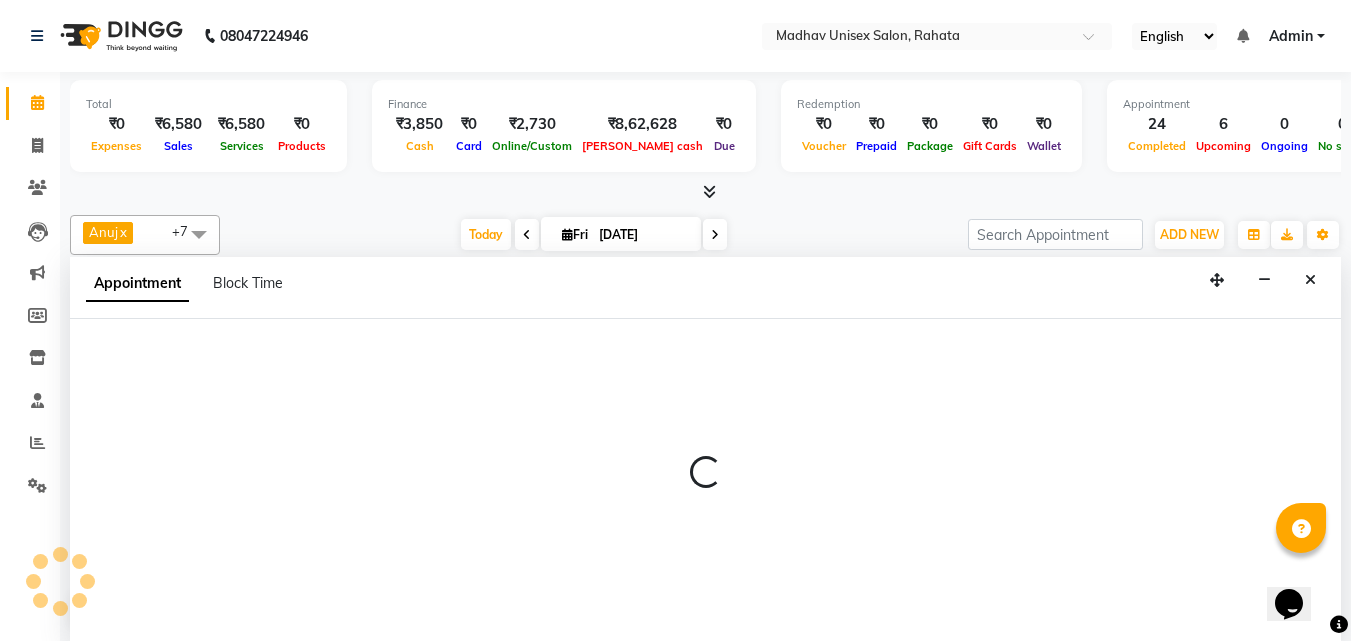 scroll, scrollTop: 1, scrollLeft: 0, axis: vertical 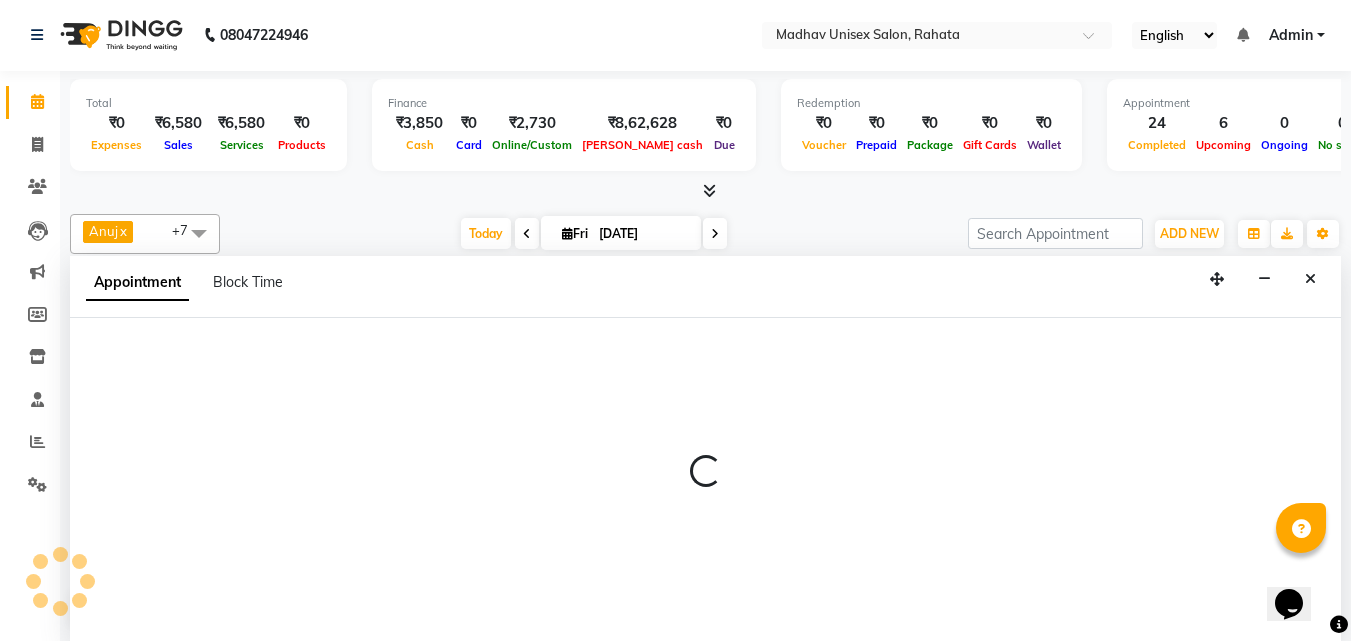select on "82393" 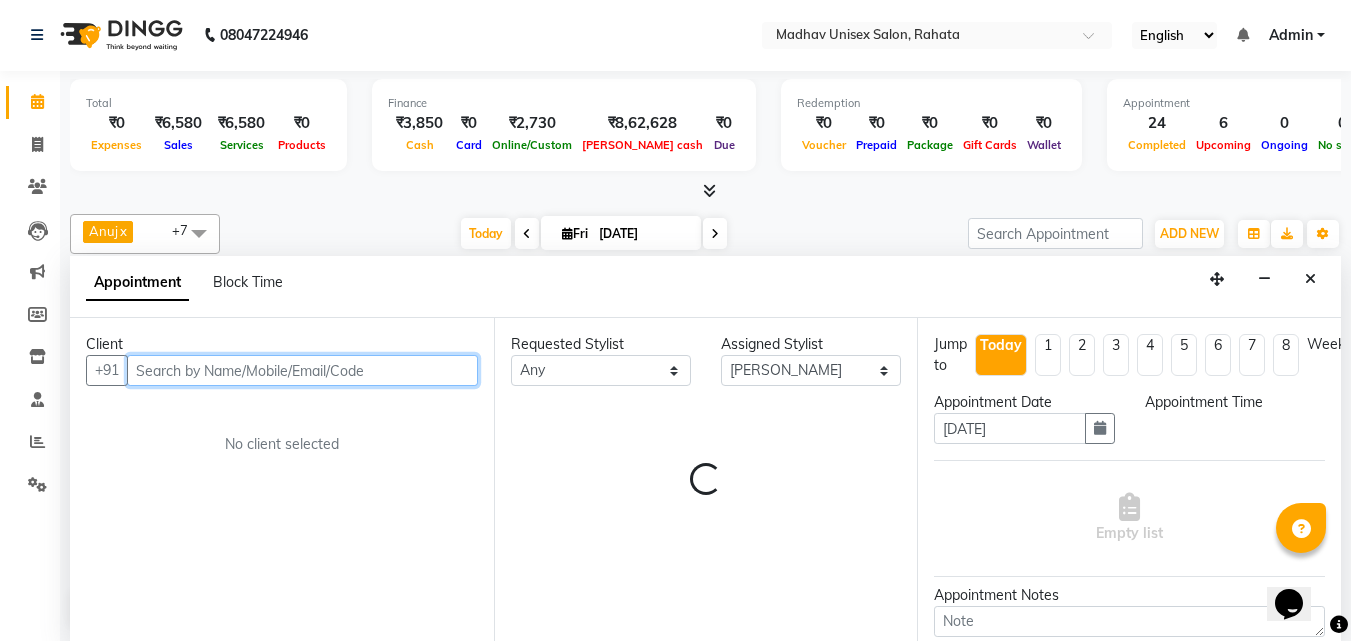 select on "990" 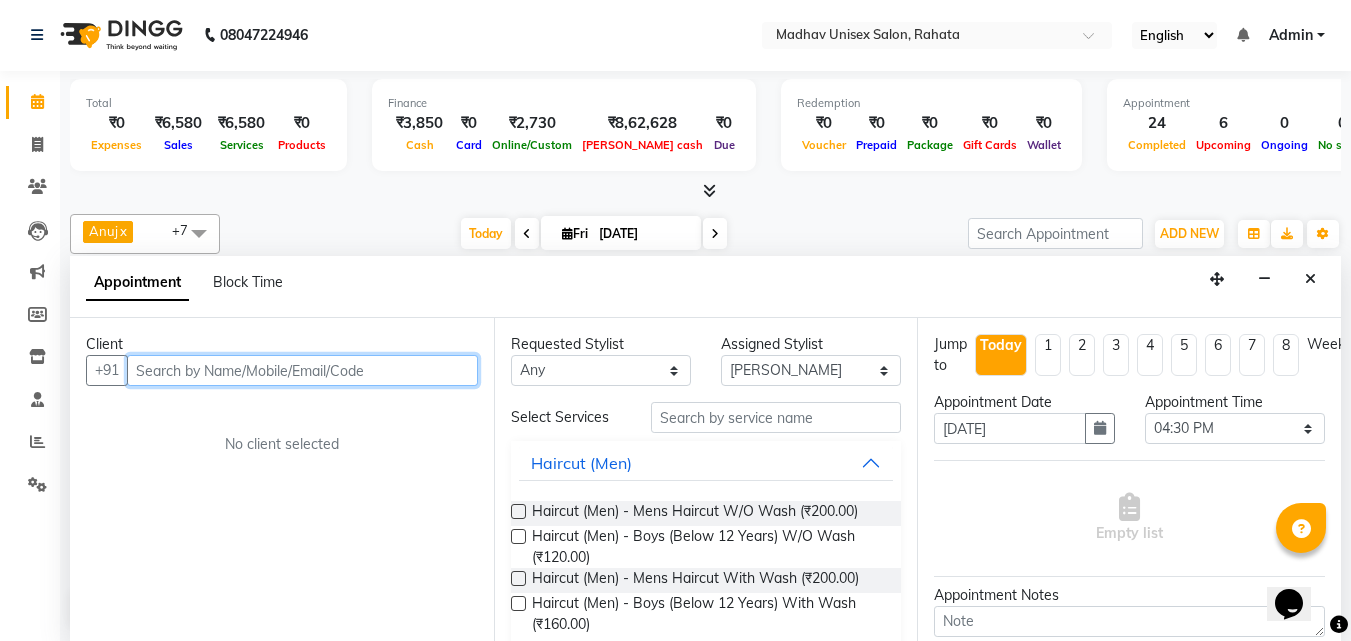 click at bounding box center (302, 370) 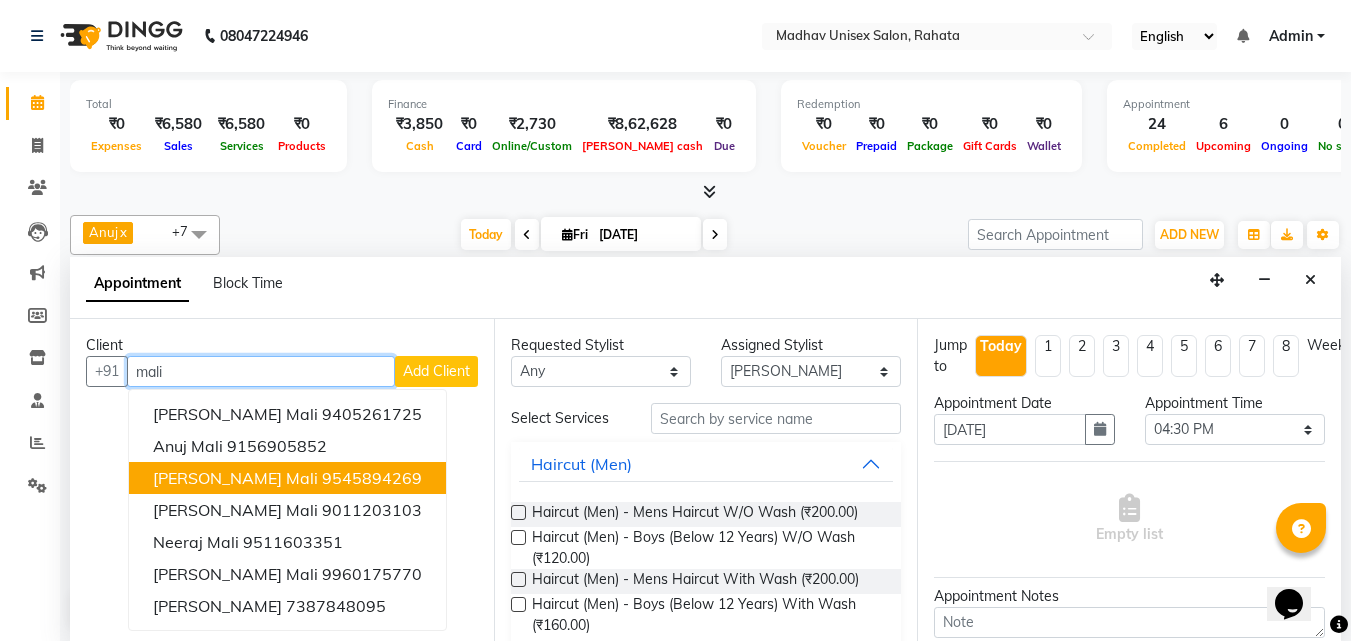 scroll, scrollTop: 1, scrollLeft: 0, axis: vertical 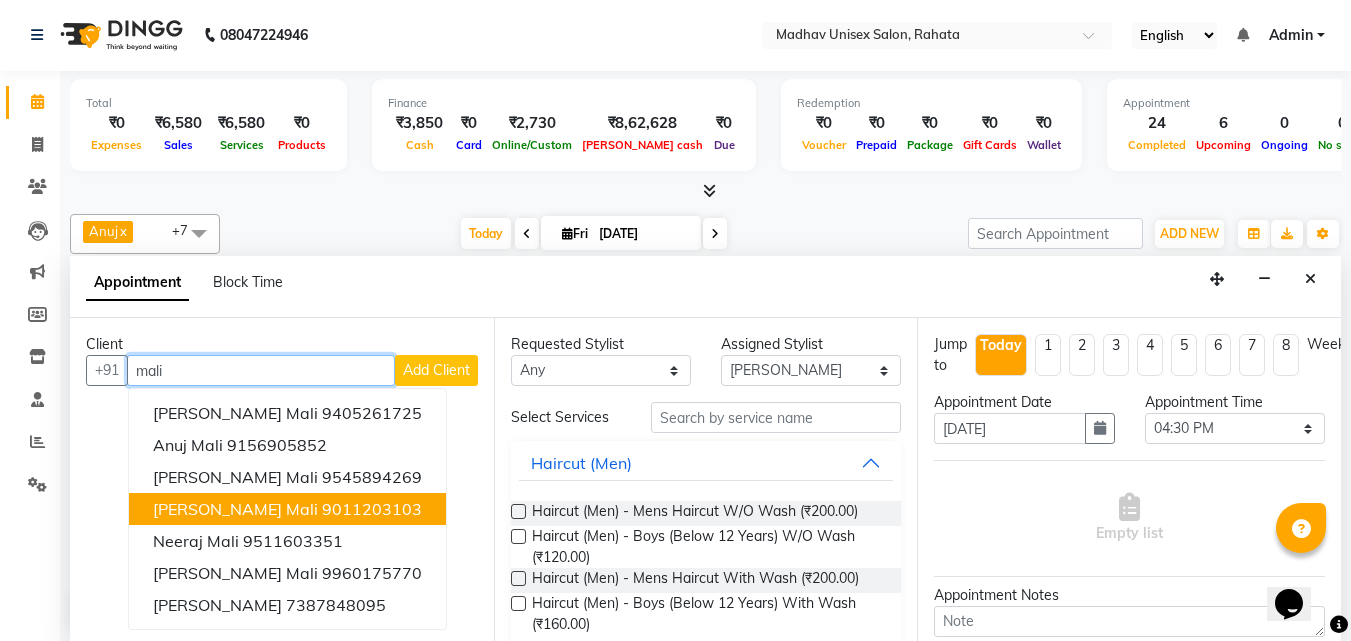 click on "[PERSON_NAME] mali" at bounding box center (235, 509) 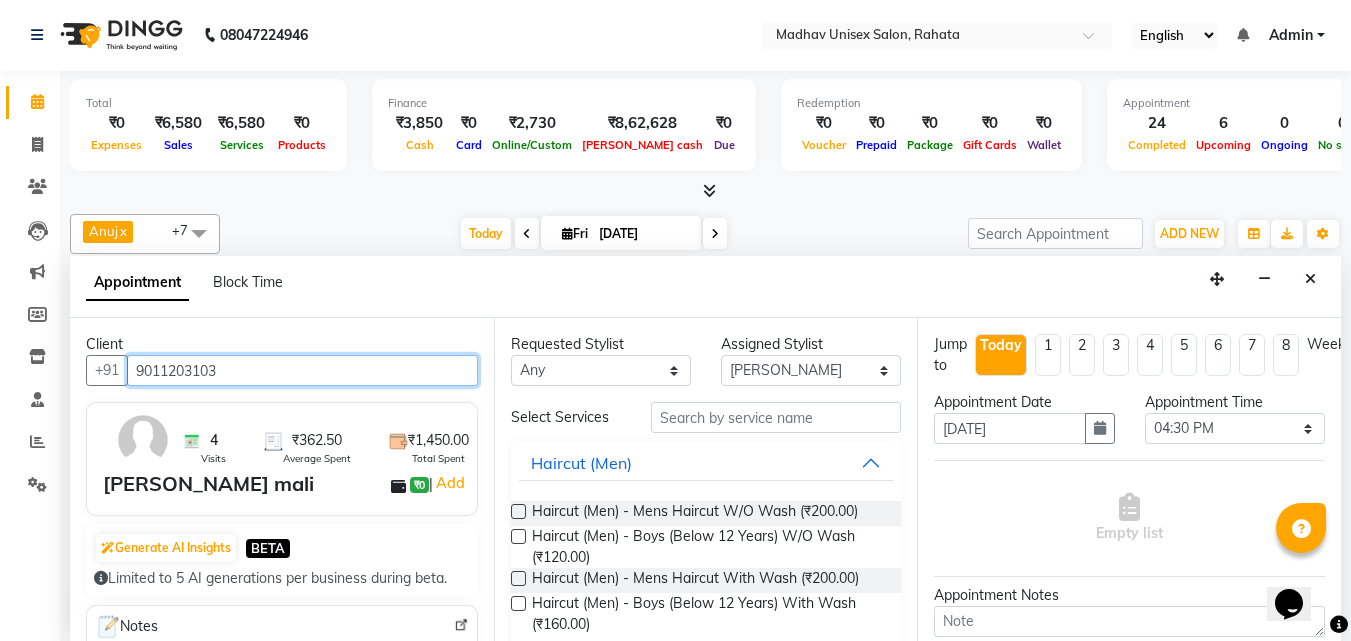 type on "9011203103" 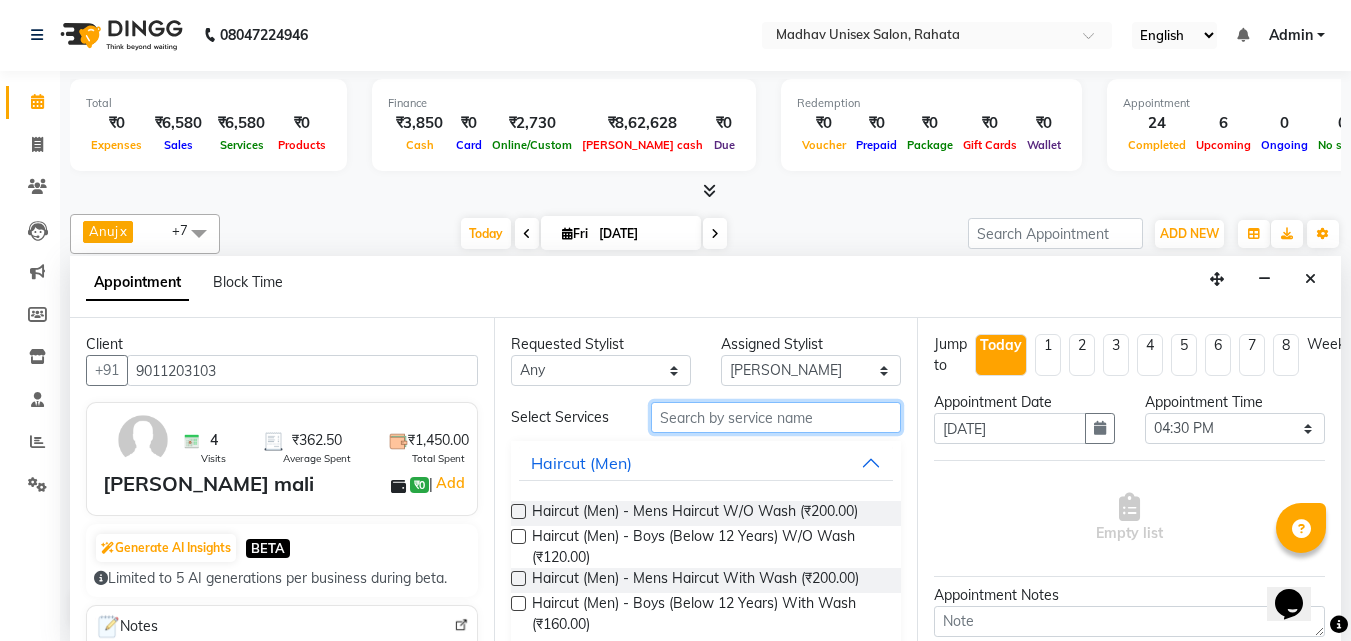click at bounding box center (776, 417) 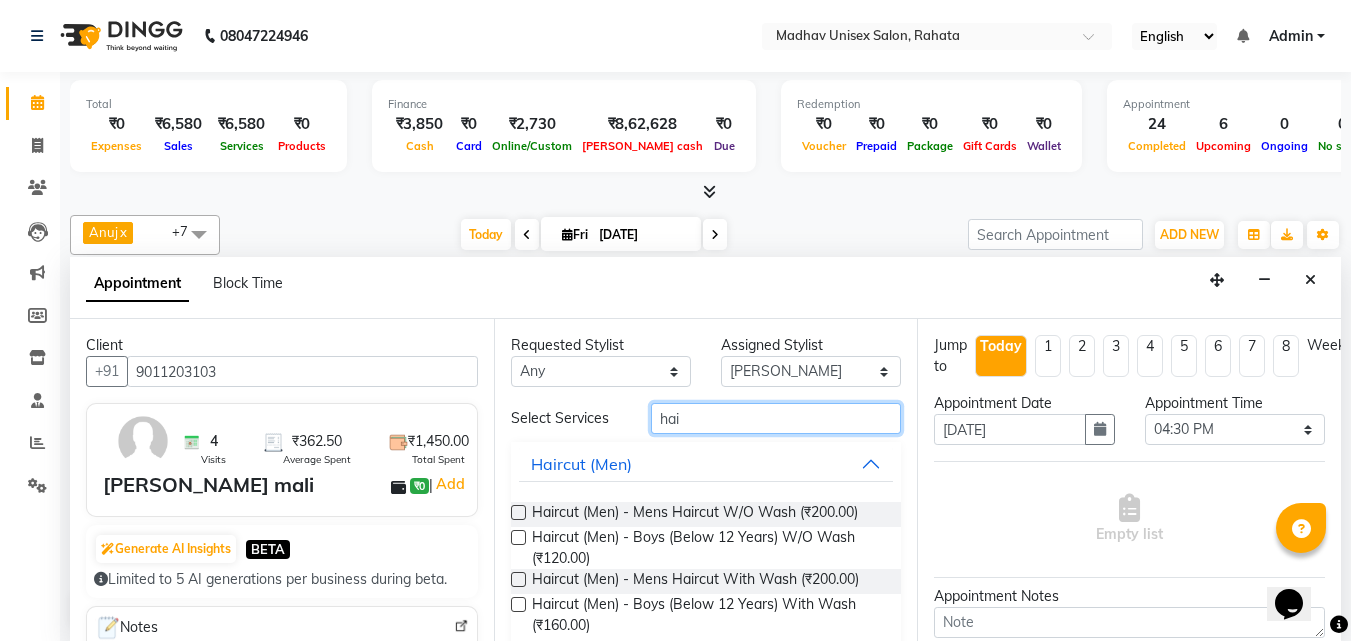 scroll, scrollTop: 1, scrollLeft: 0, axis: vertical 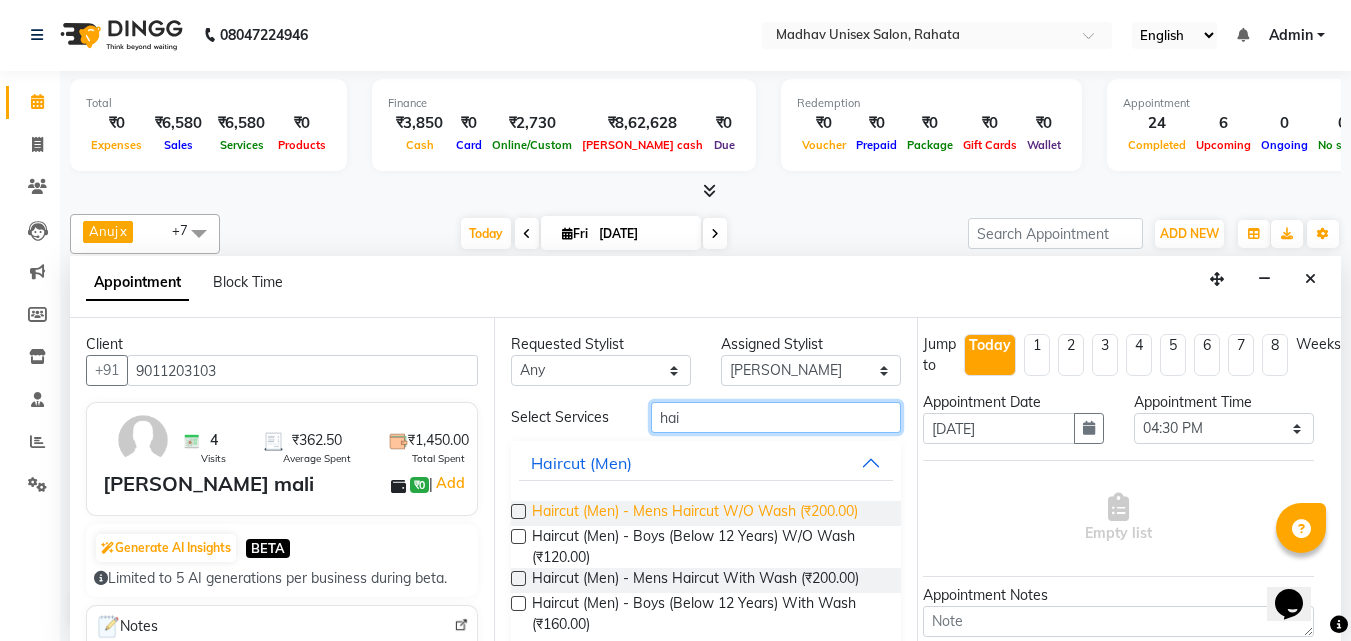 type on "hai" 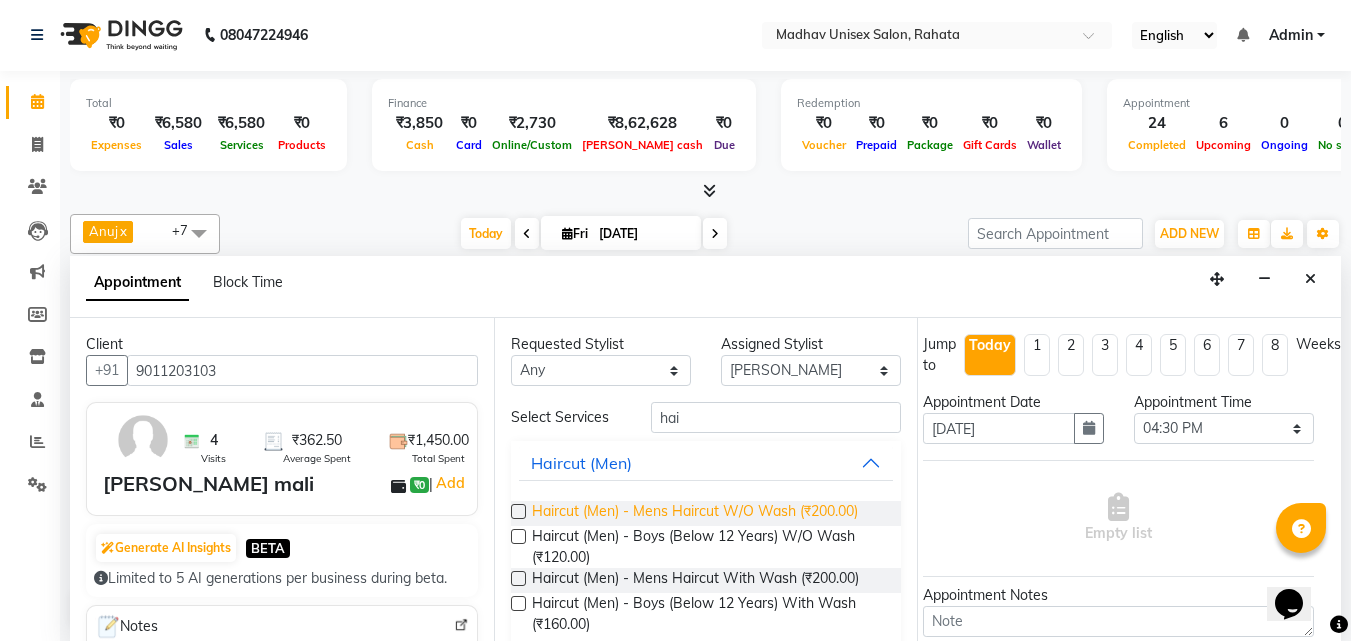 click on "Haircut (Men)  - Mens Haircut W/O Wash (₹200.00)" at bounding box center [695, 513] 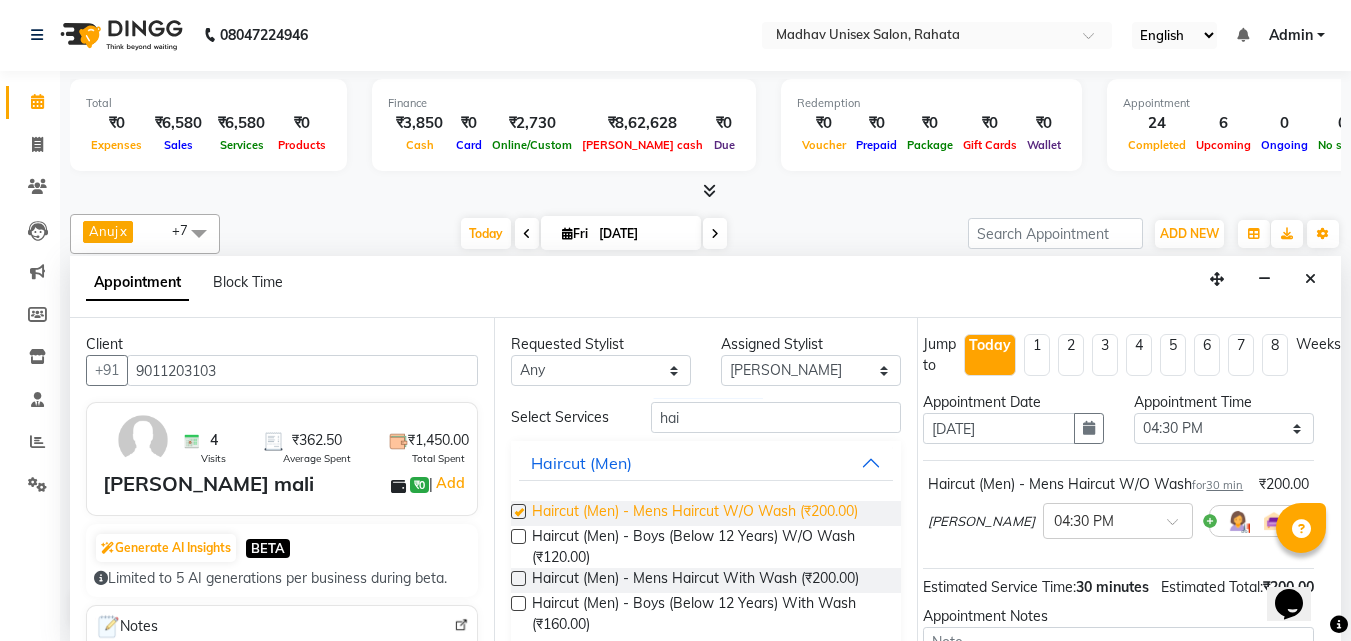 checkbox on "false" 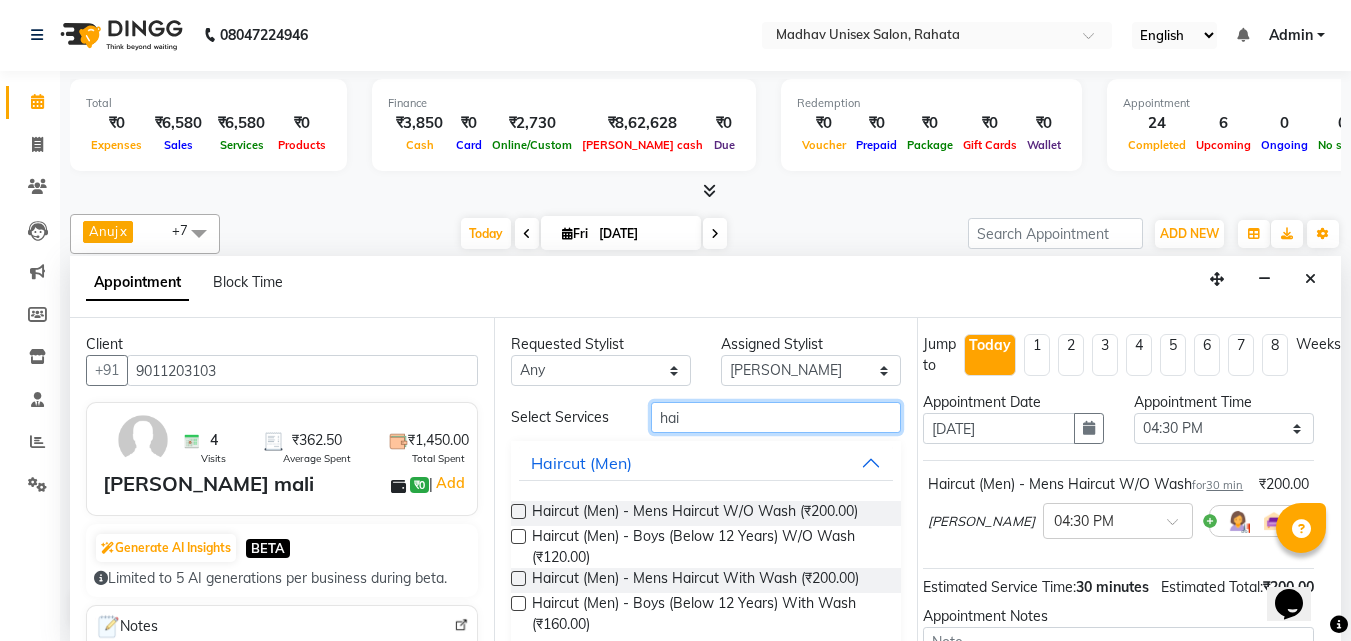 click on "hai" at bounding box center (776, 417) 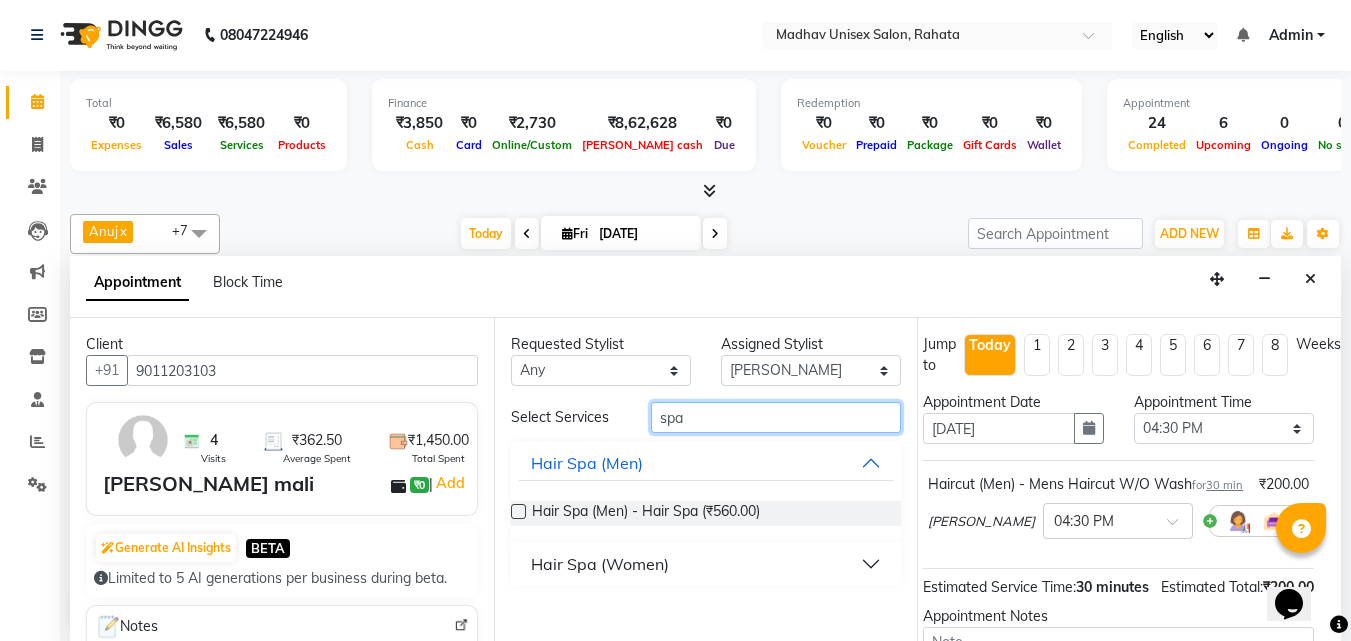type on "spa" 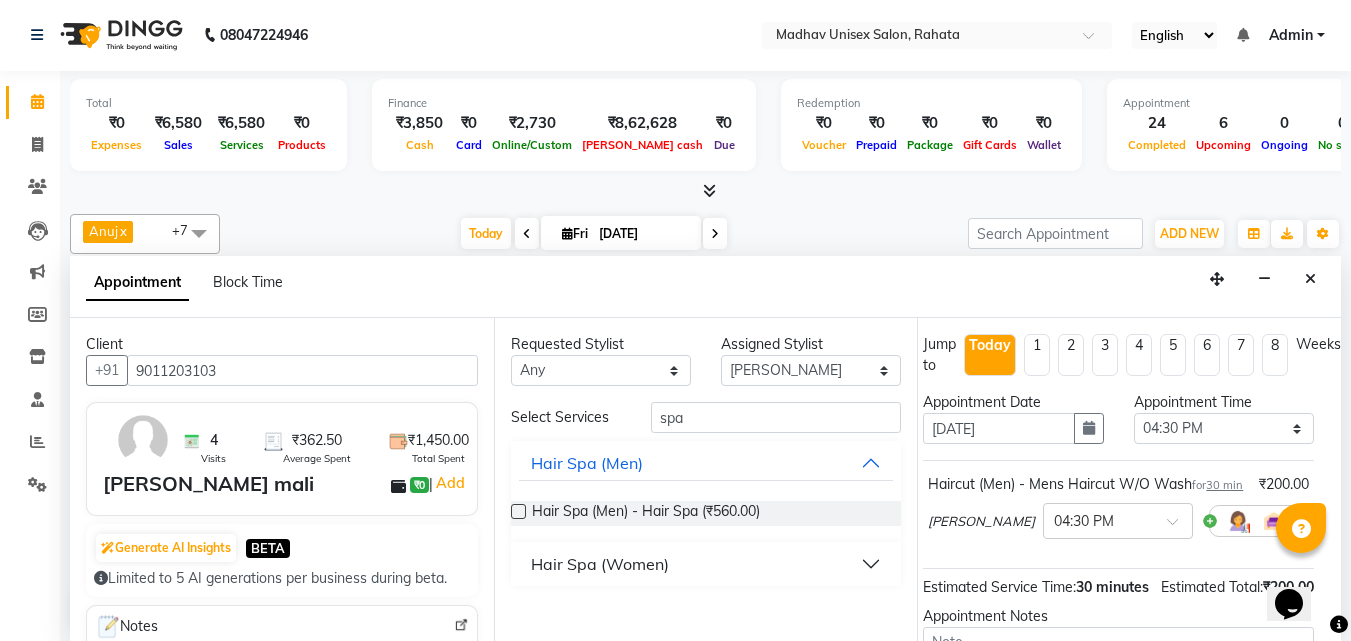 click on "Hair Spa (Women)" at bounding box center (600, 564) 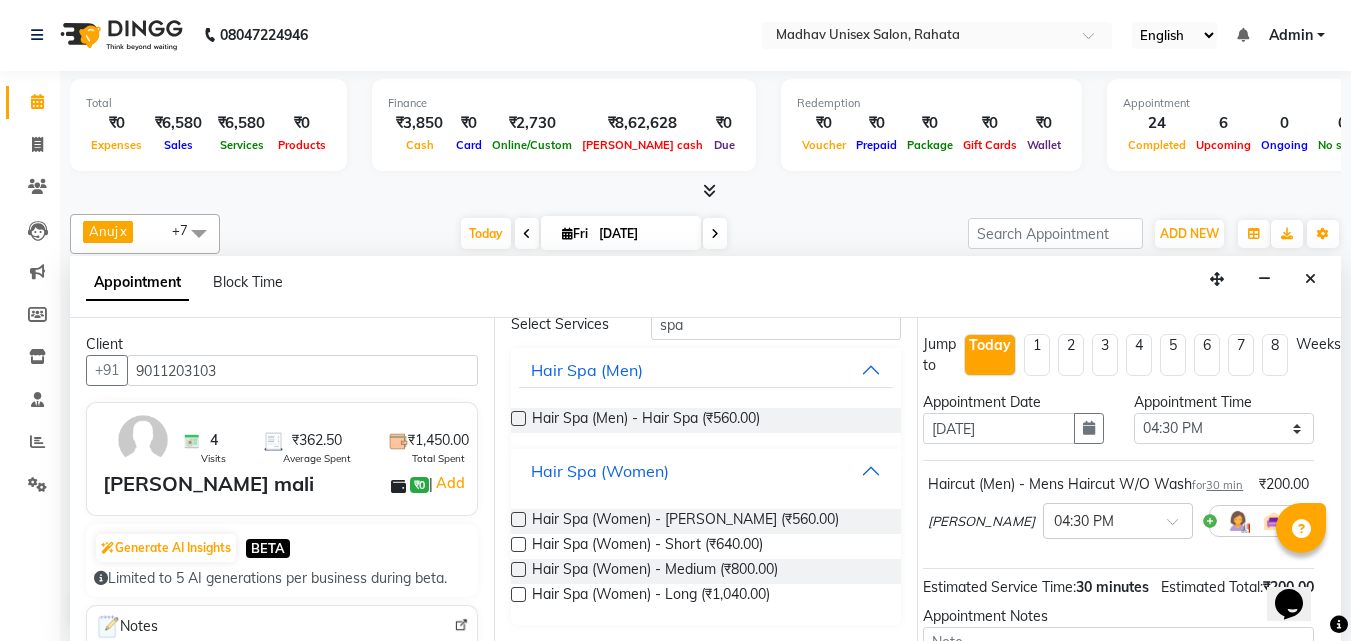 scroll, scrollTop: 82, scrollLeft: 0, axis: vertical 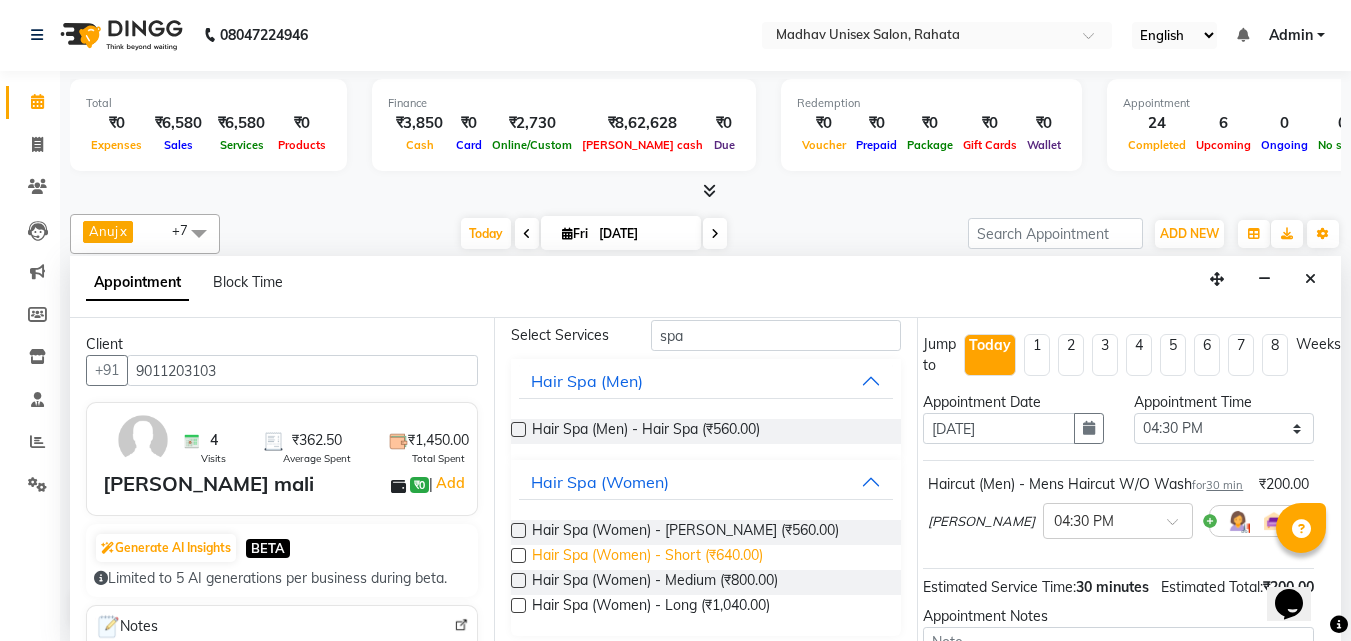 click on "Hair Spa (Women)  - Short (₹640.00)" at bounding box center (647, 557) 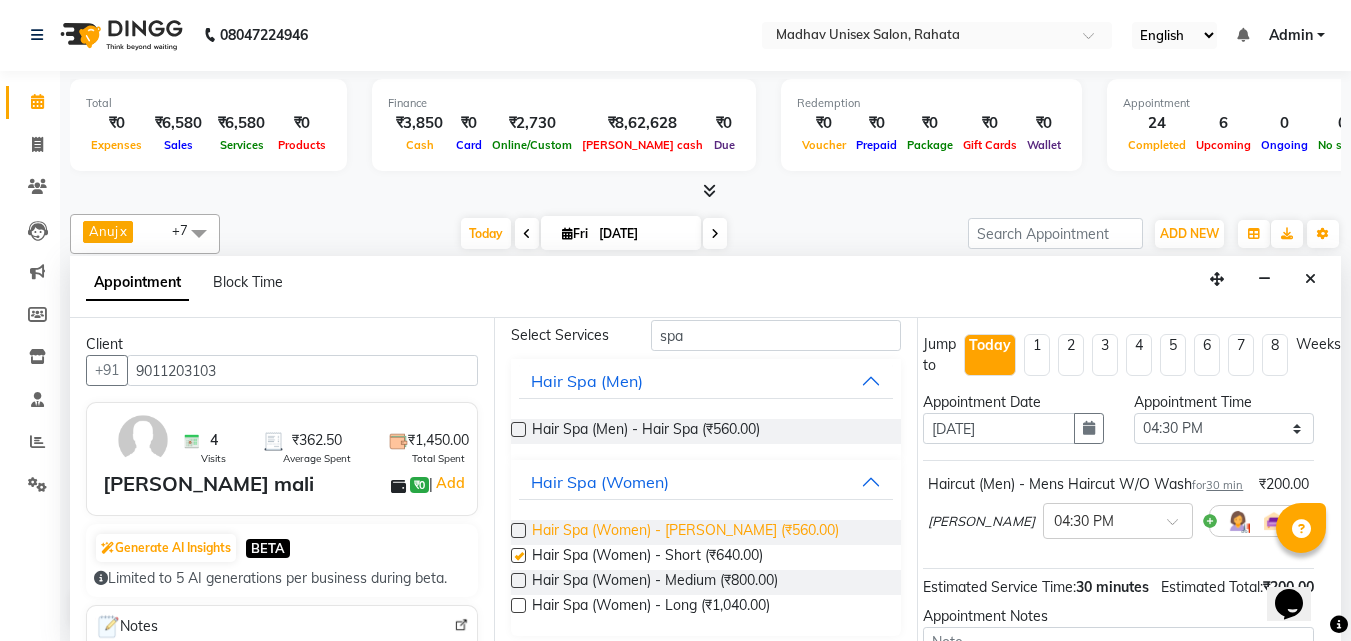 checkbox on "false" 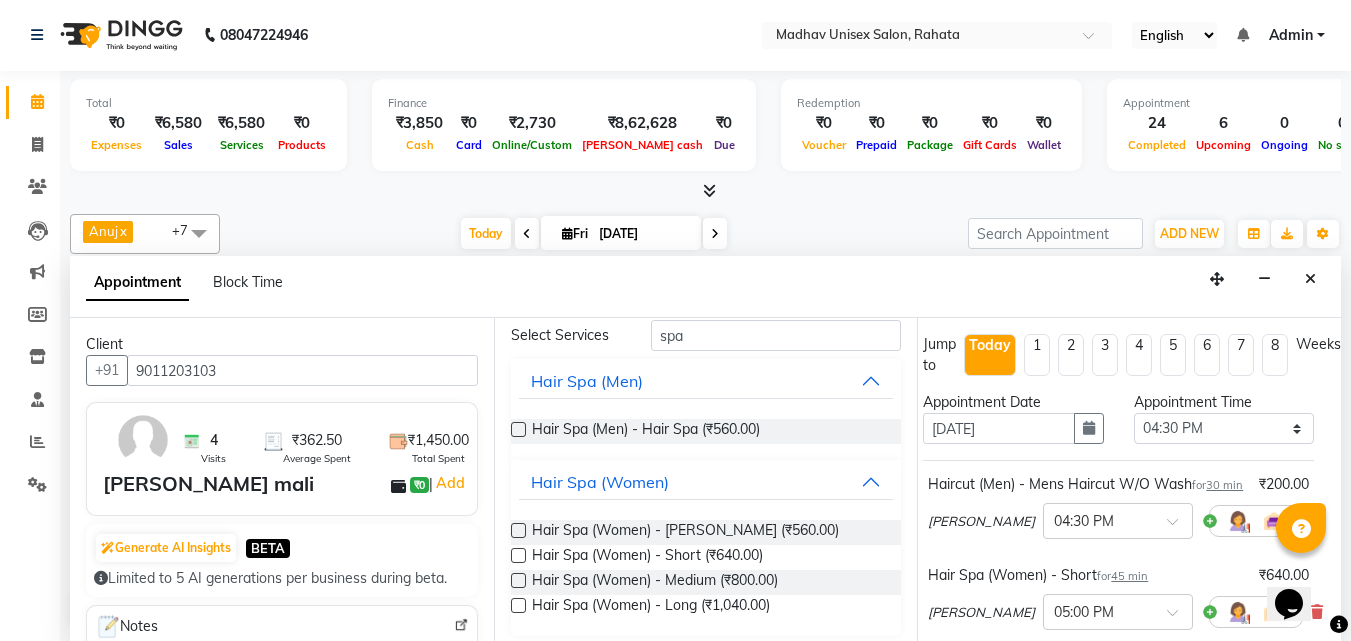 scroll, scrollTop: 351, scrollLeft: 27, axis: both 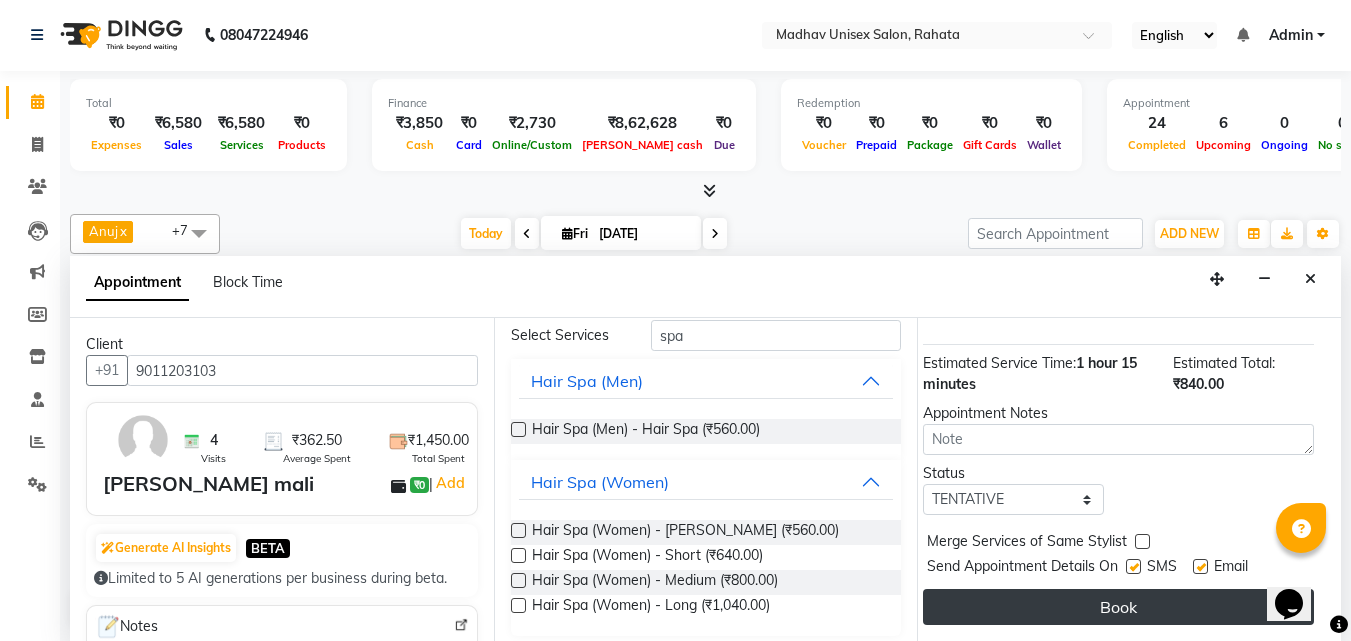 click on "Book" at bounding box center (1118, 607) 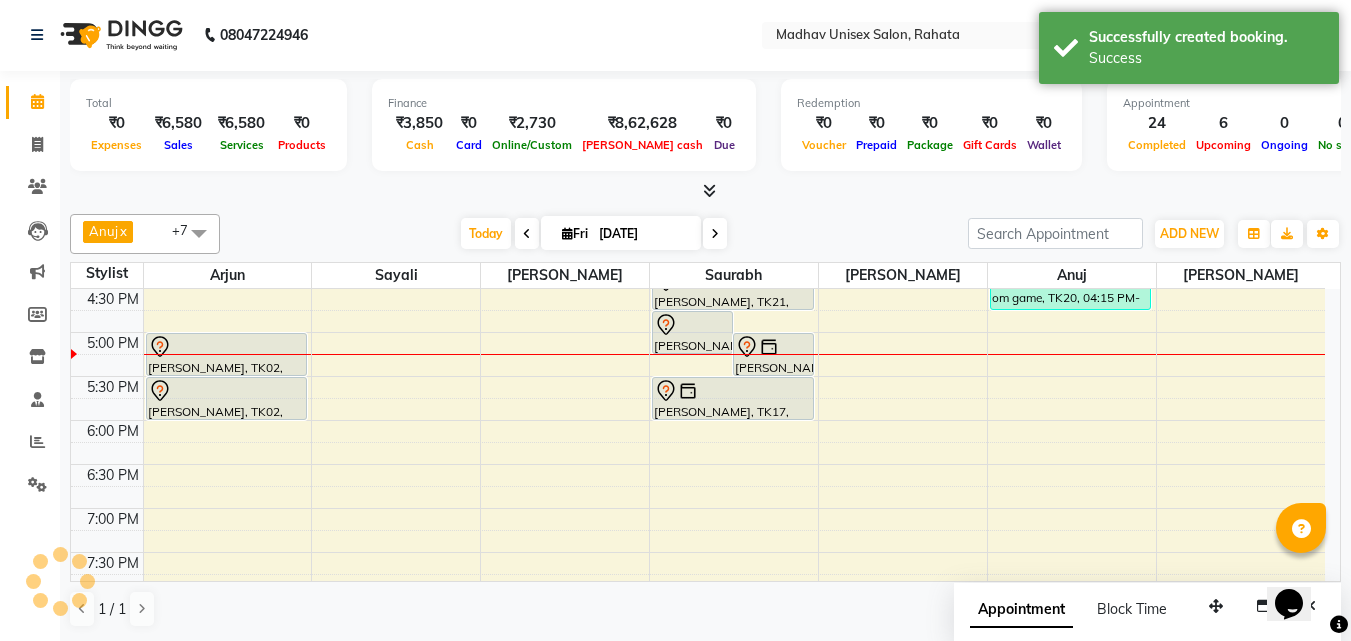 scroll, scrollTop: 0, scrollLeft: 0, axis: both 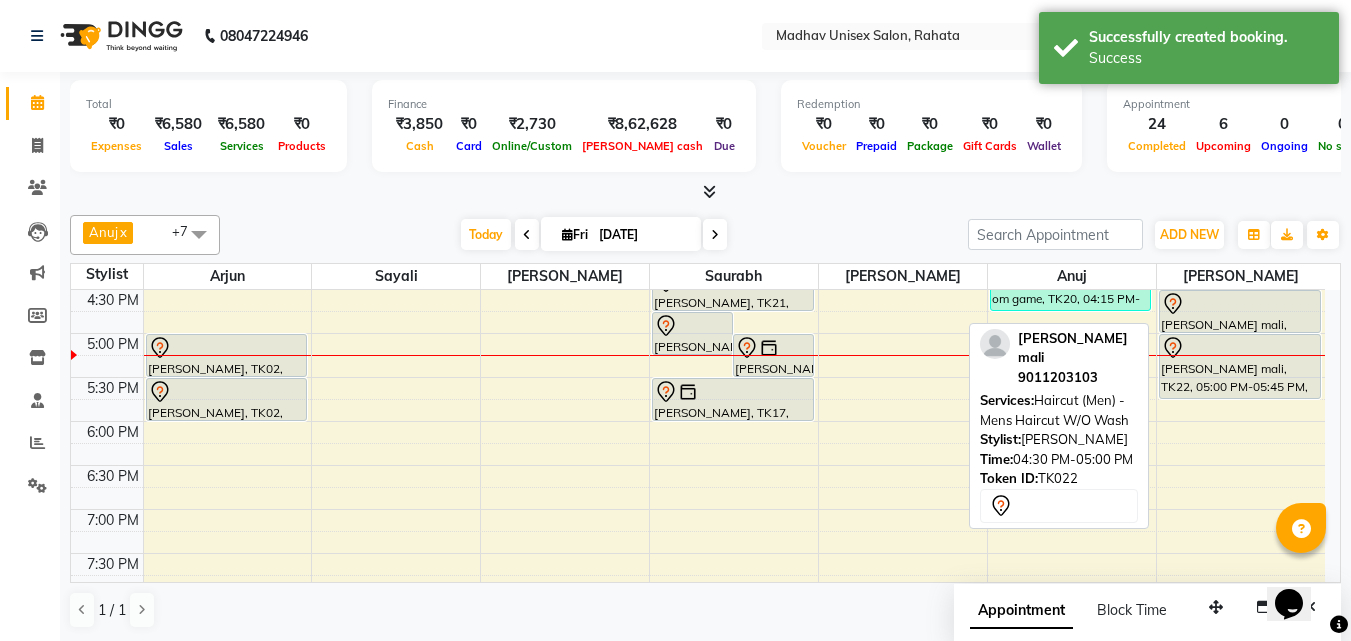 click on "[PERSON_NAME] mali, TK22, 04:30 PM-05:00 PM, Haircut (Men)  - Mens Haircut W/O Wash" at bounding box center (1240, 311) 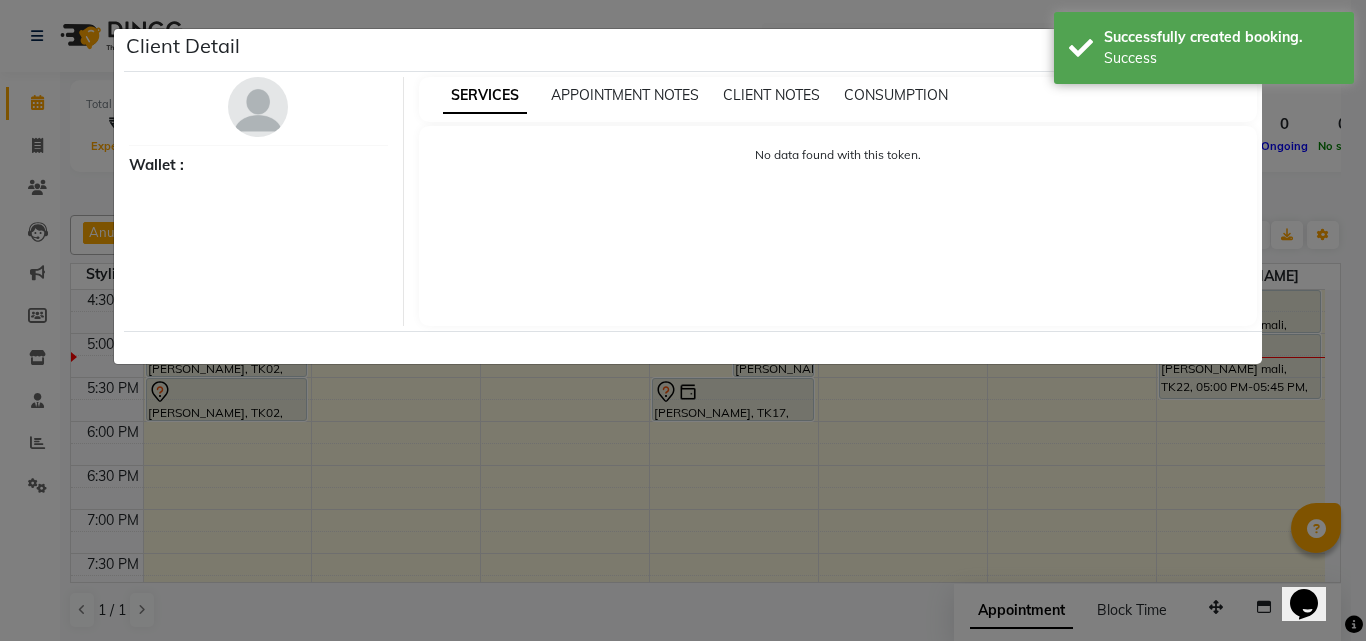 select on "7" 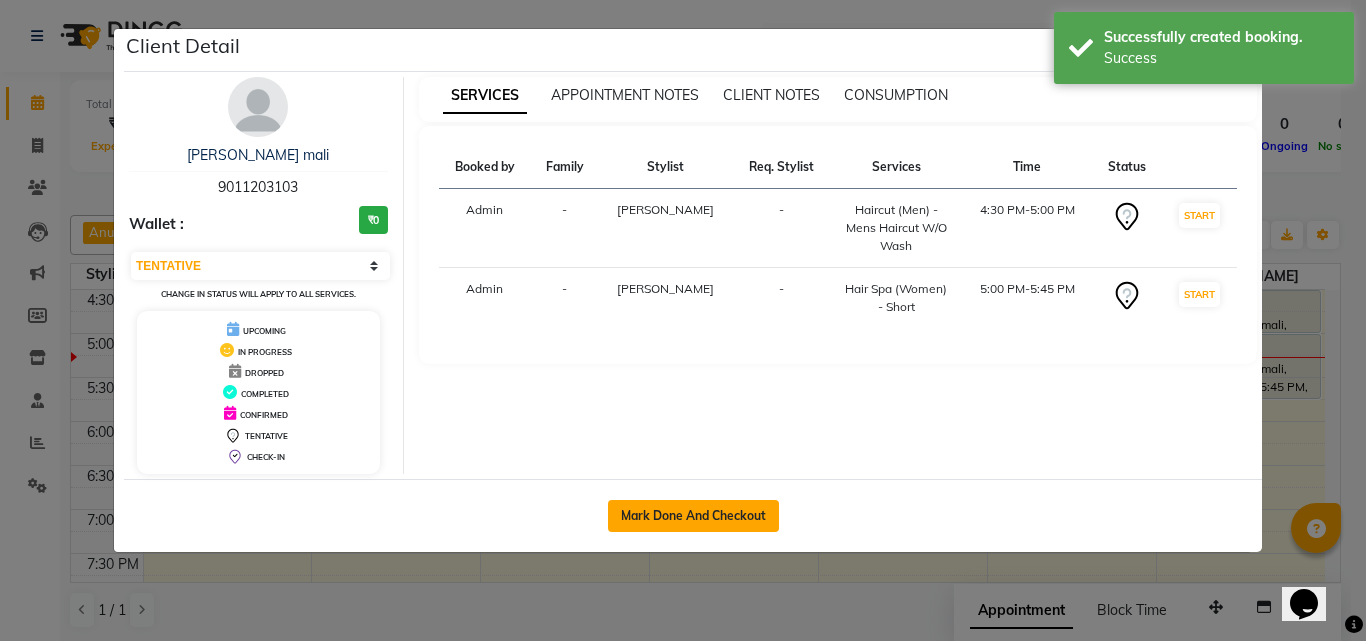 click on "Mark Done And Checkout" 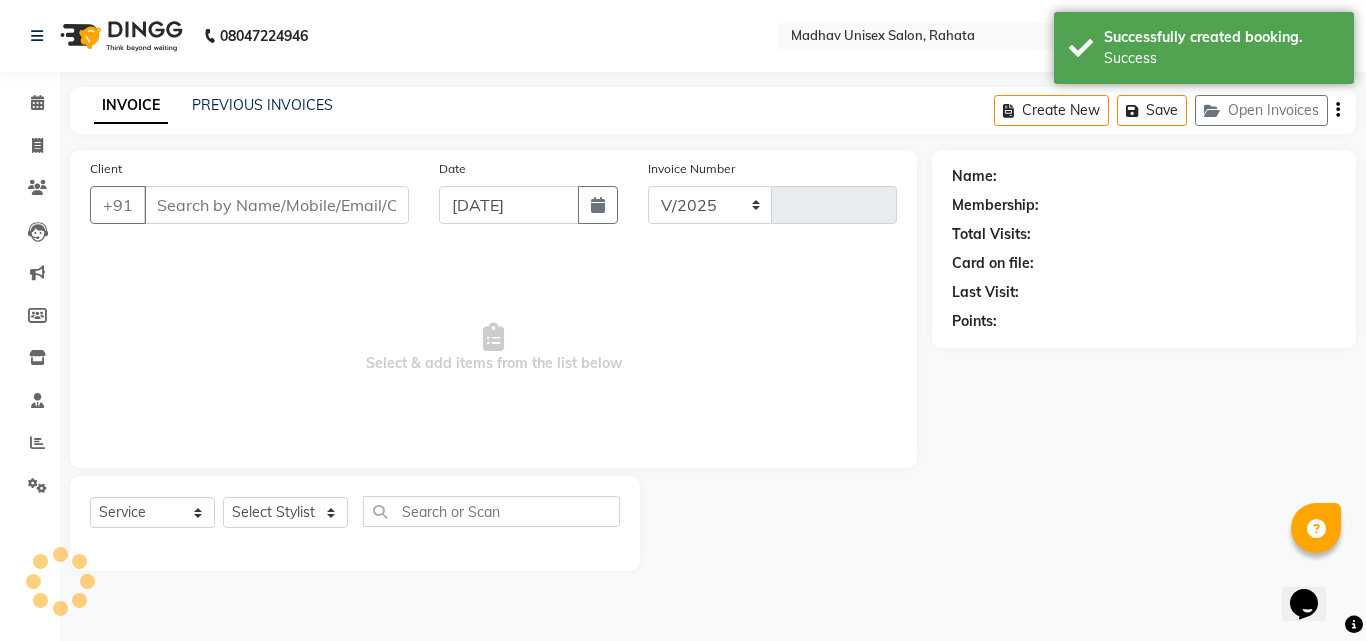 select on "870" 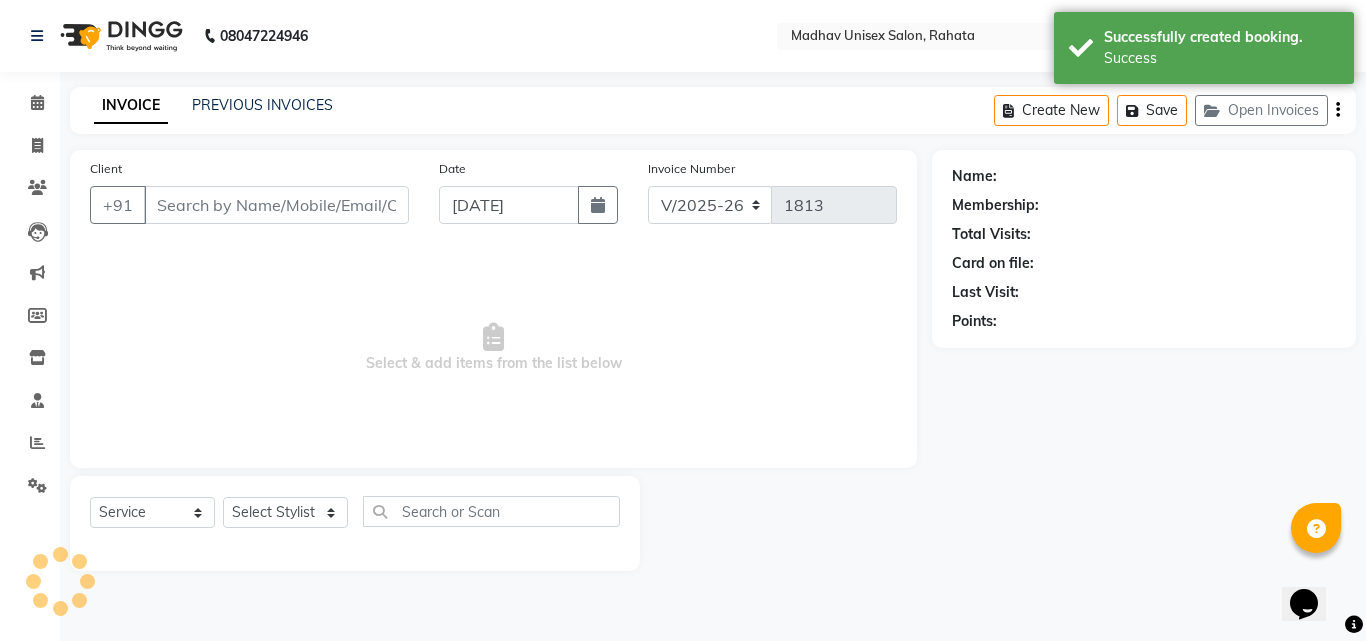 type on "9011203103" 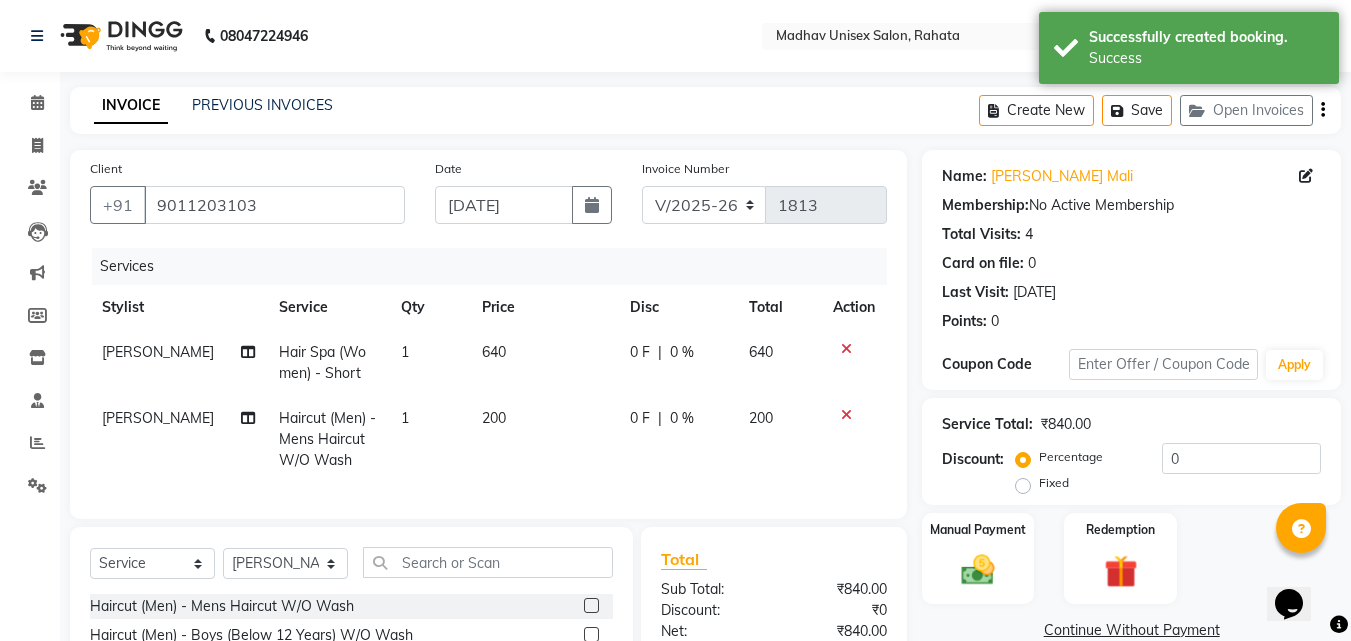 click on "640" 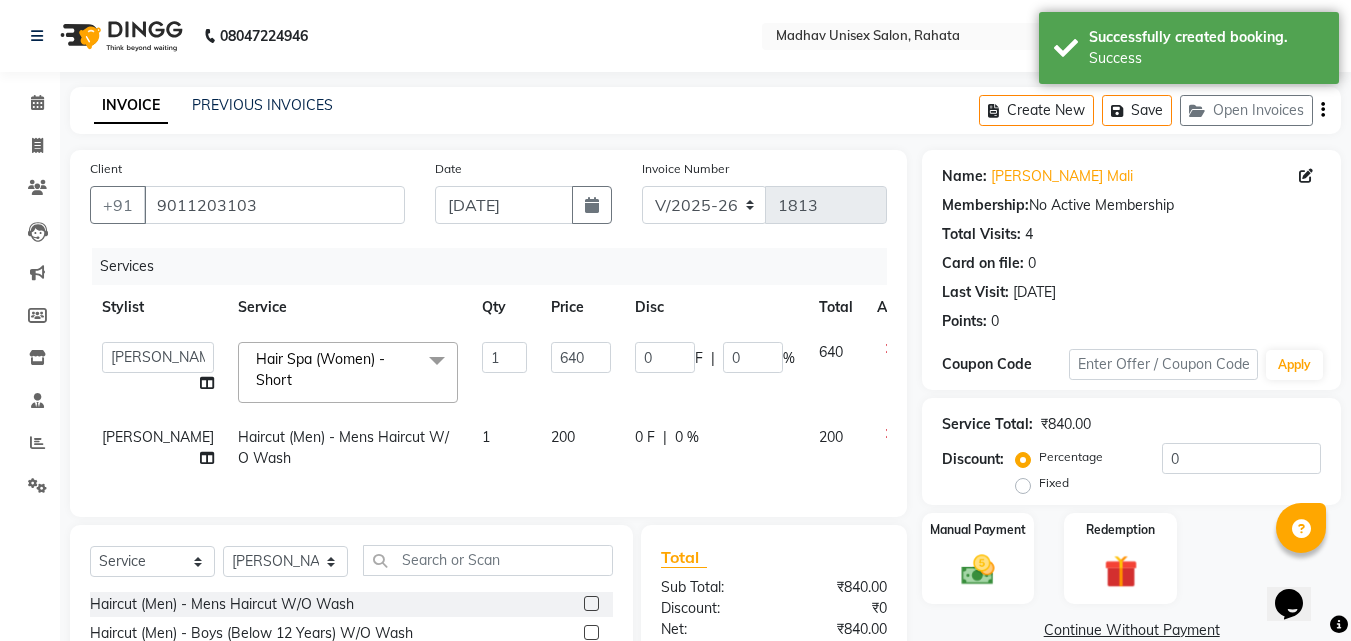 click on "1" 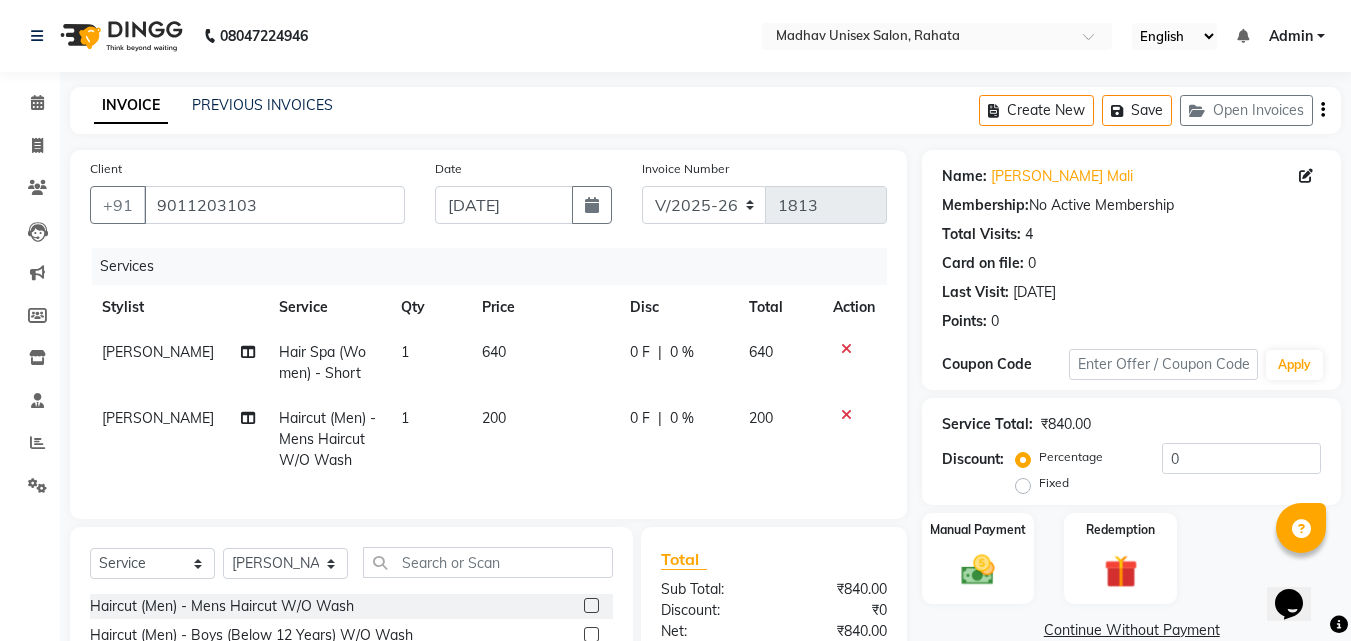 click on "640" 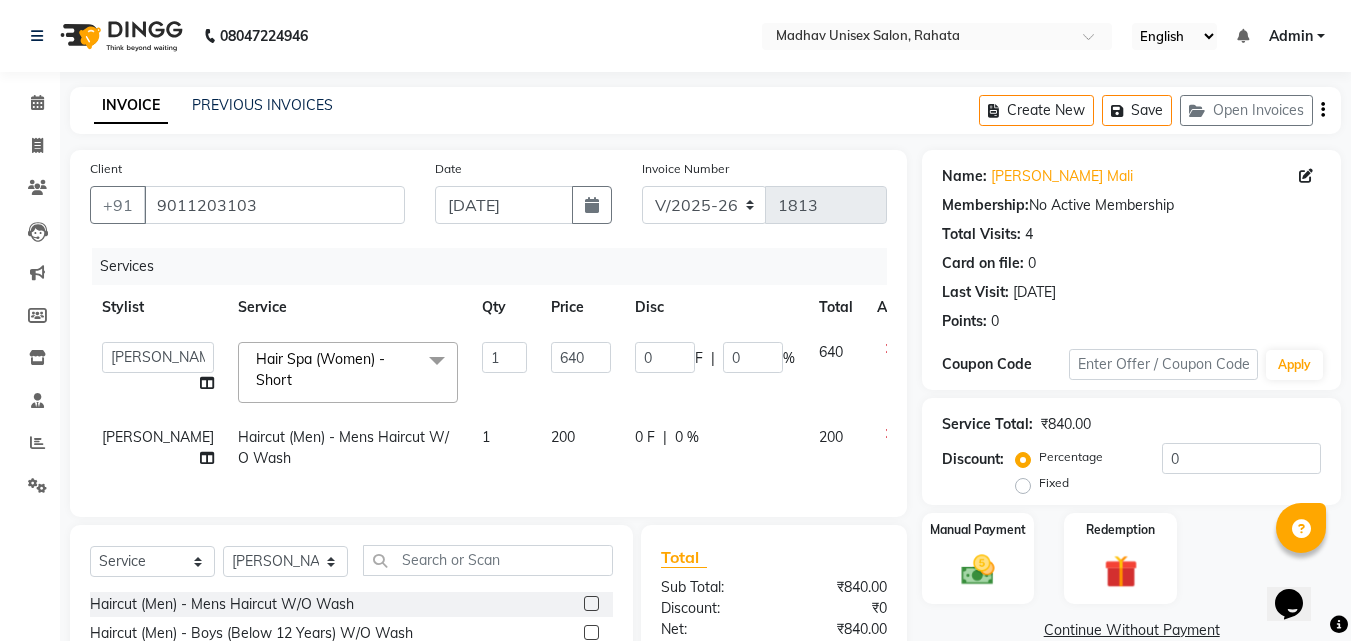click on "1" 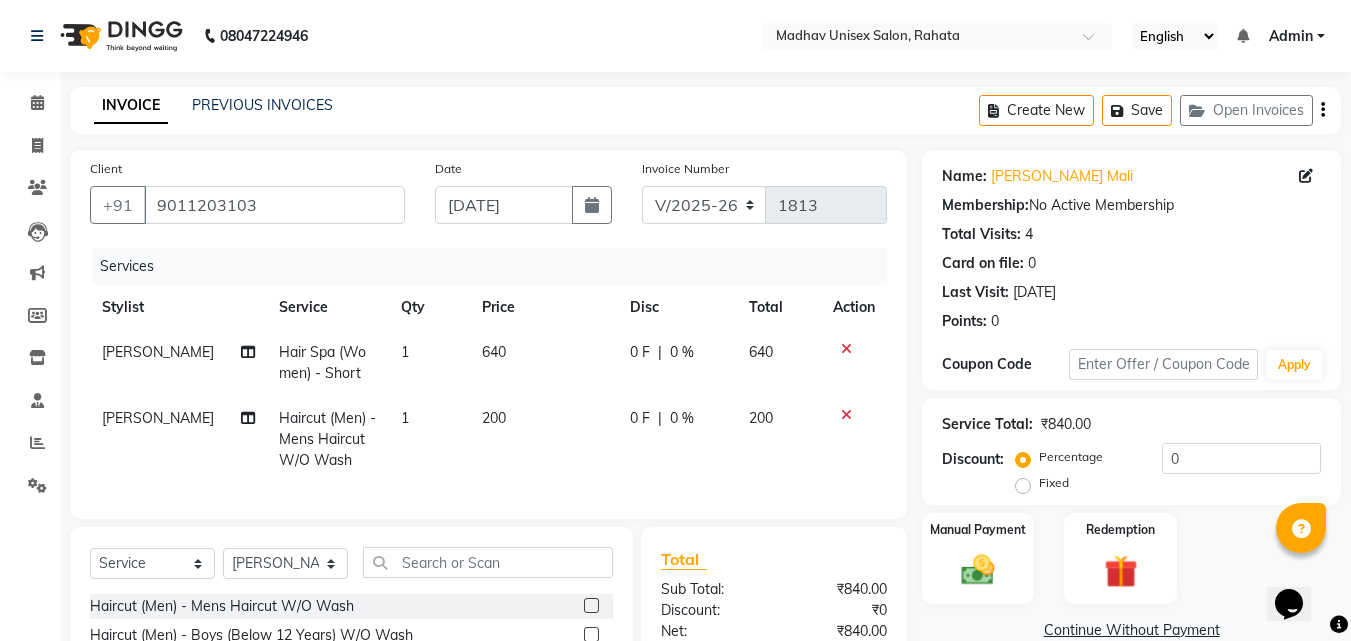 click on "640" 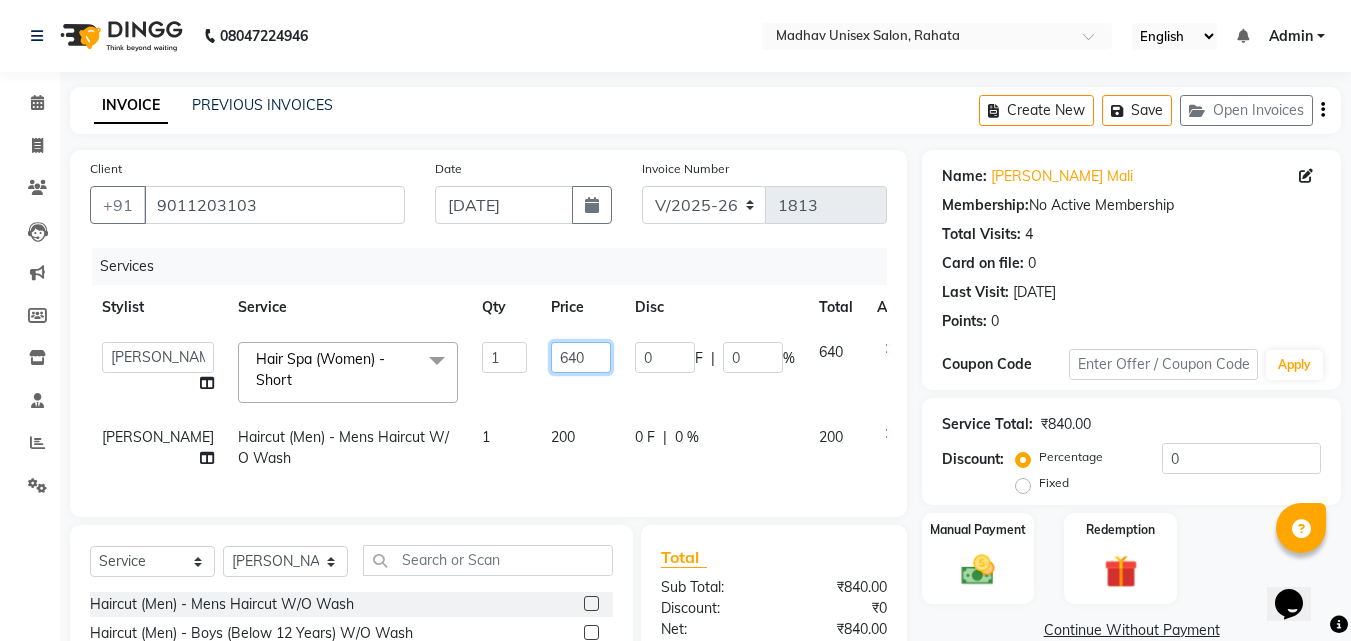 click on "640" 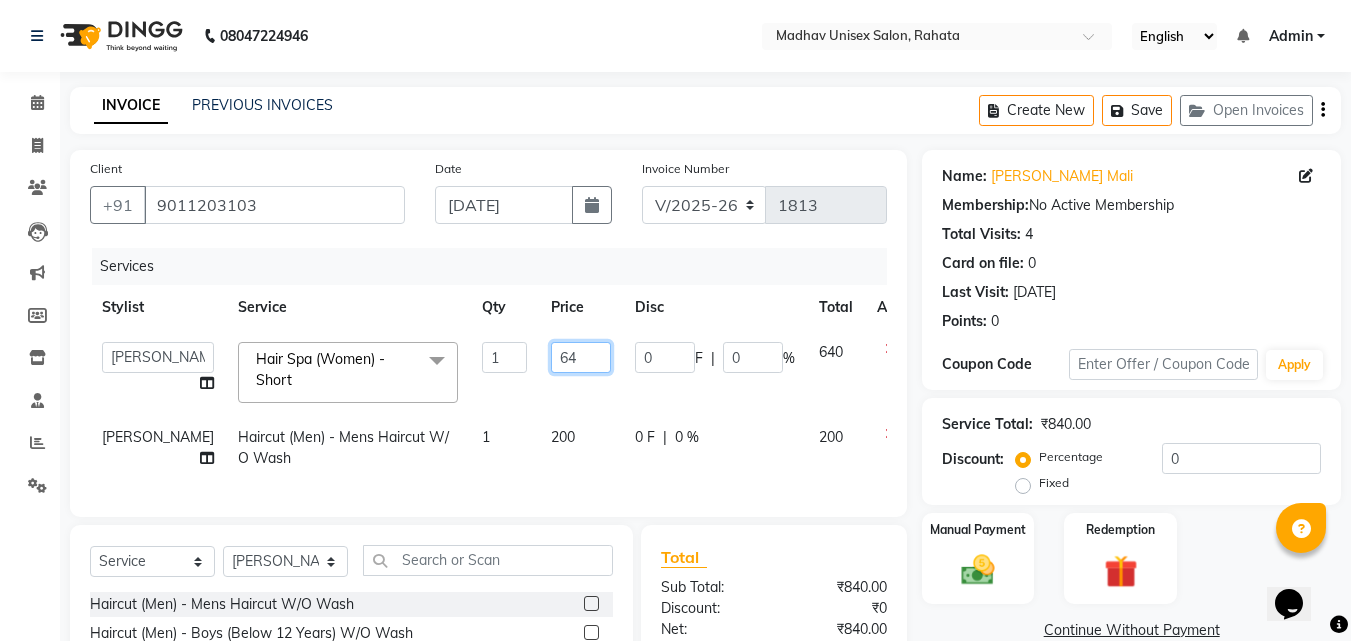 type on "6" 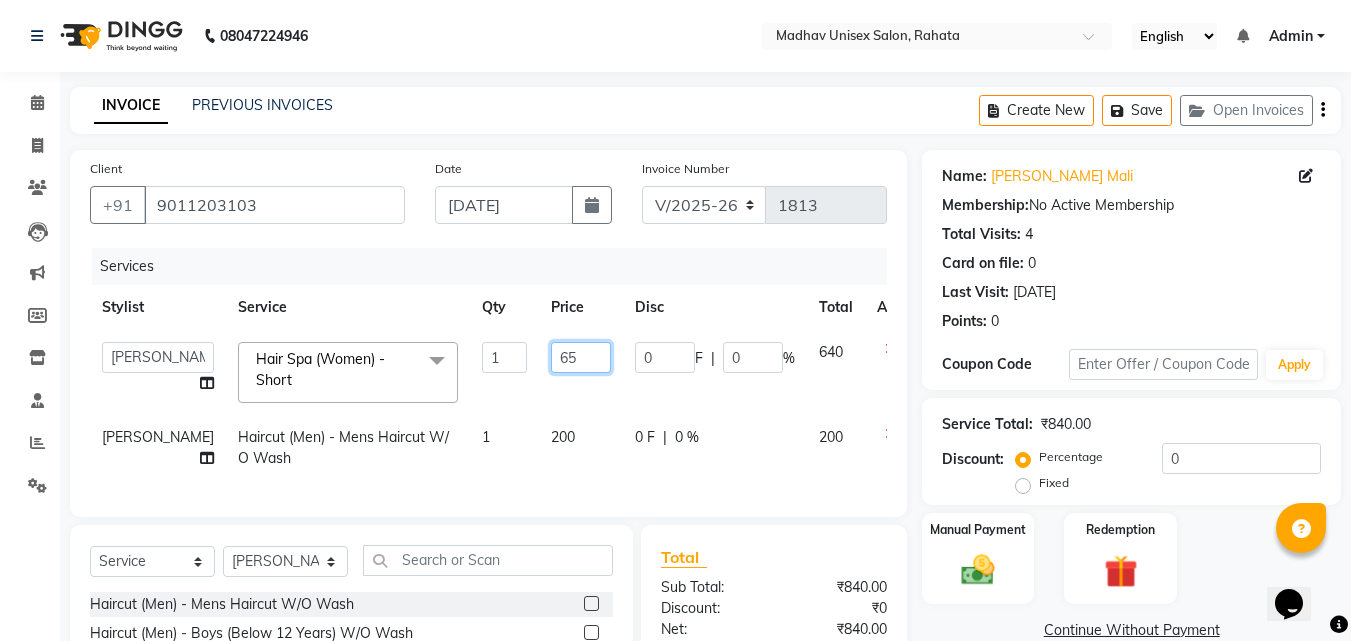 type on "650" 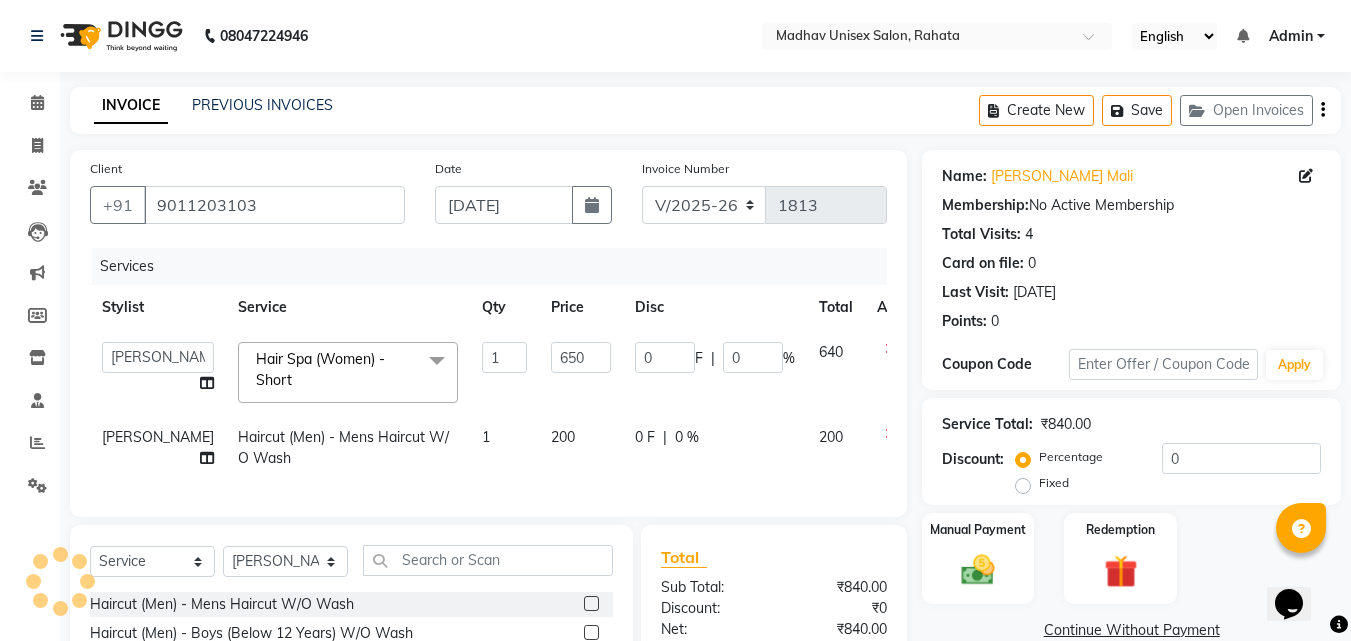 click on "200" 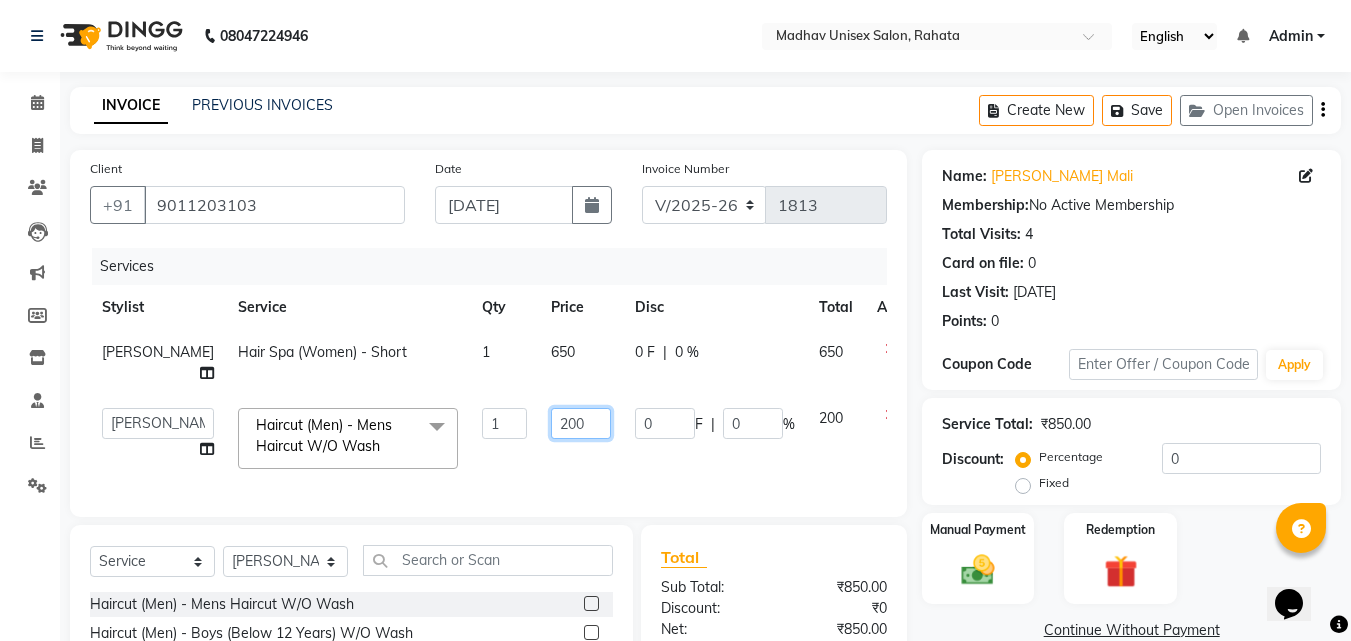 click on "200" 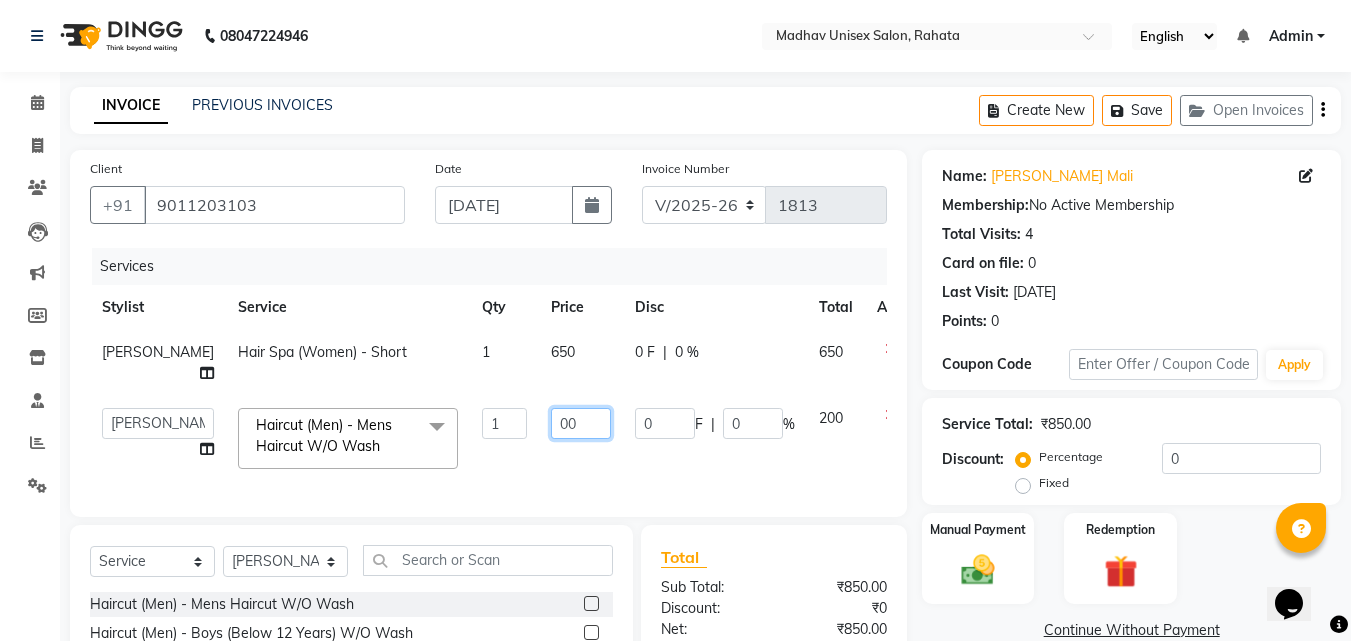type on "300" 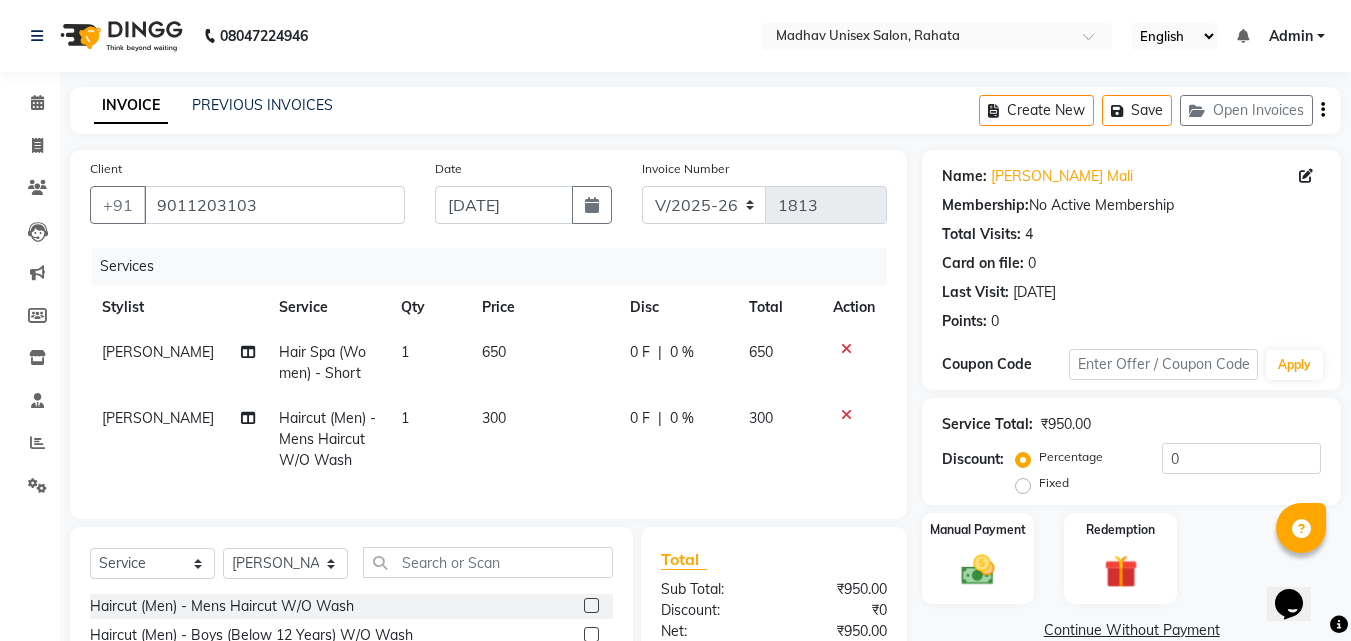 click on "0 F | 0 %" 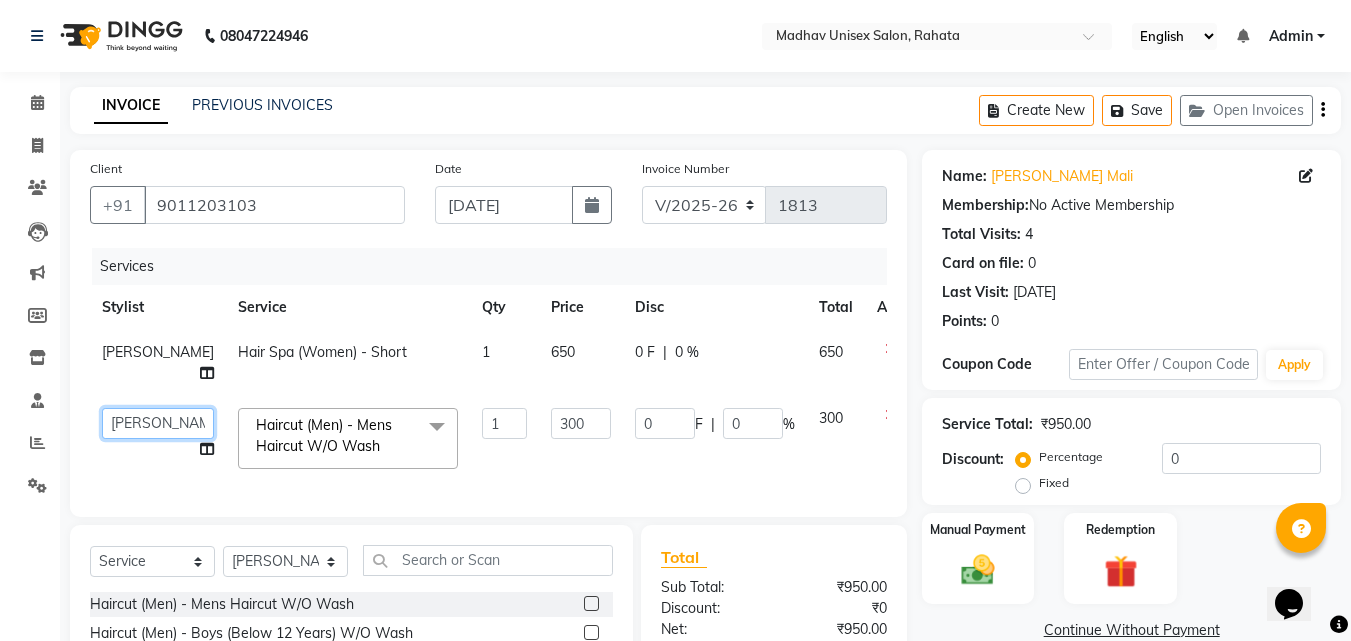click on "[PERSON_NAME]   [PERSON_NAME]   [PERSON_NAME]   saurabh   [PERSON_NAME]" 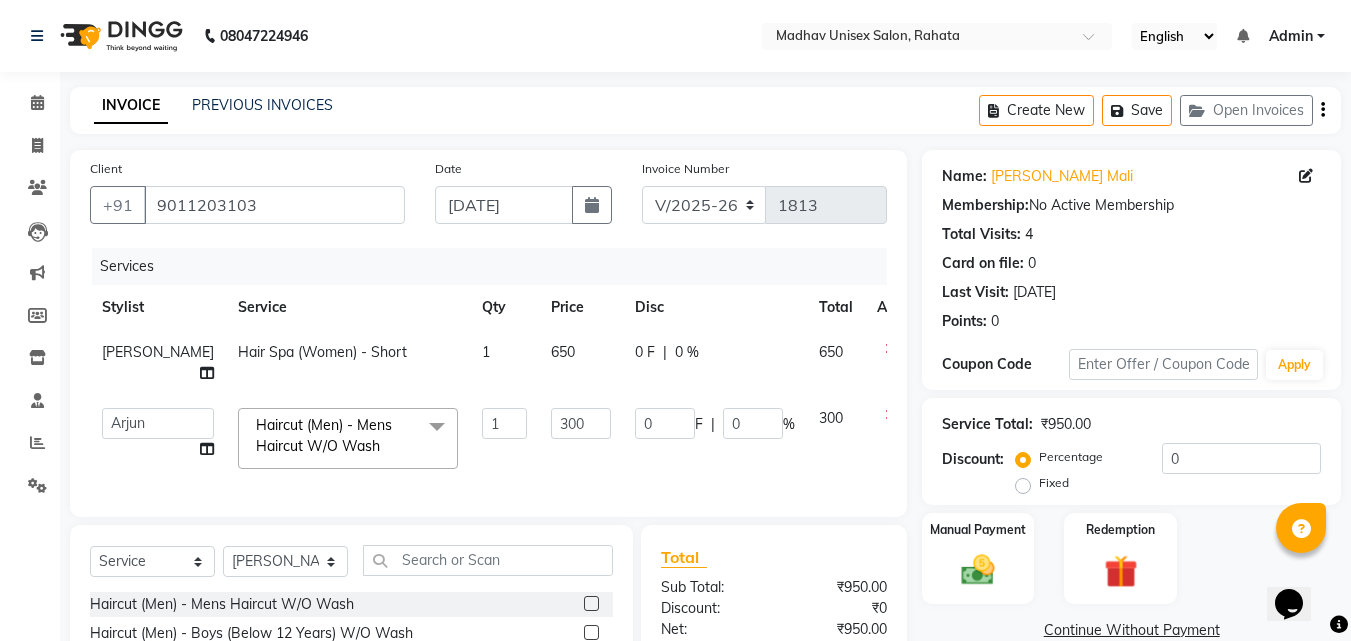select on "14046" 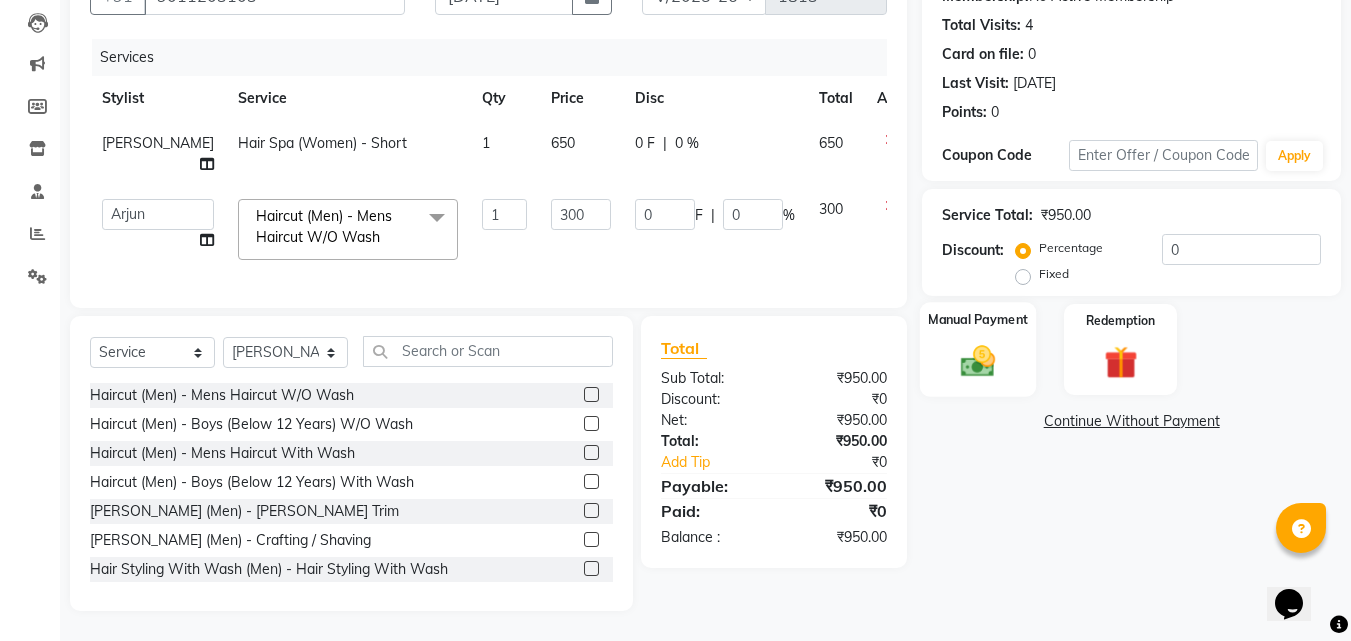 click on "Manual Payment" 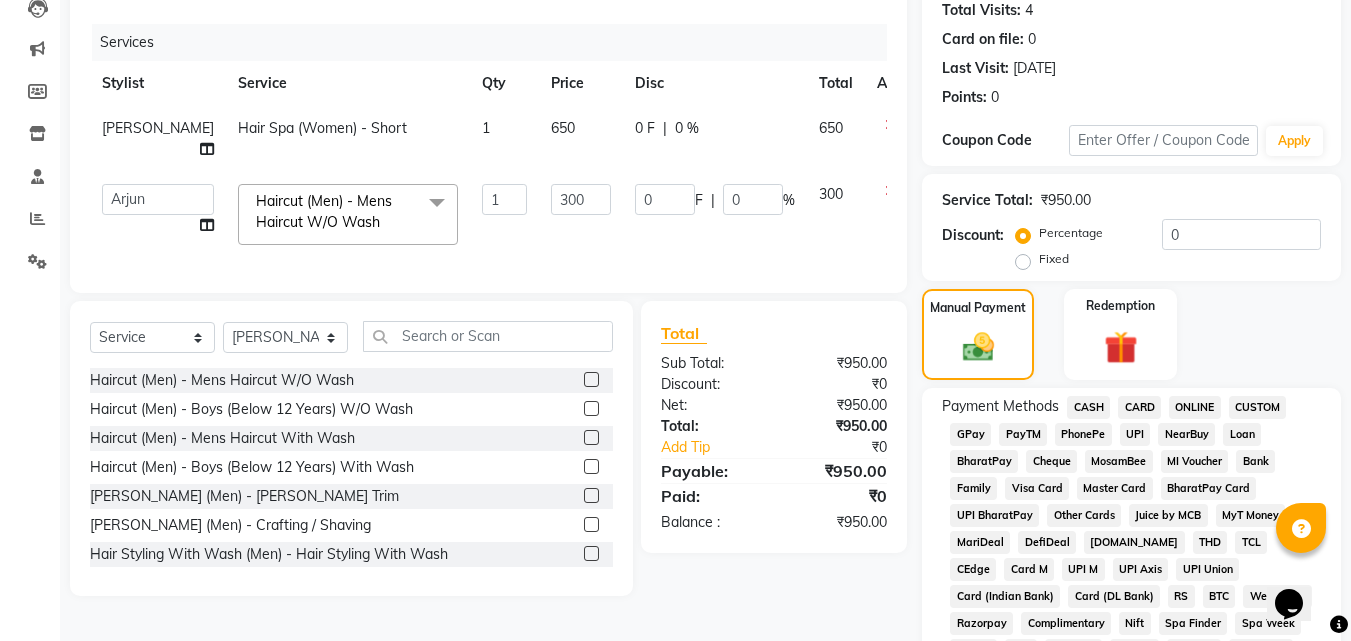 click on "ONLINE" 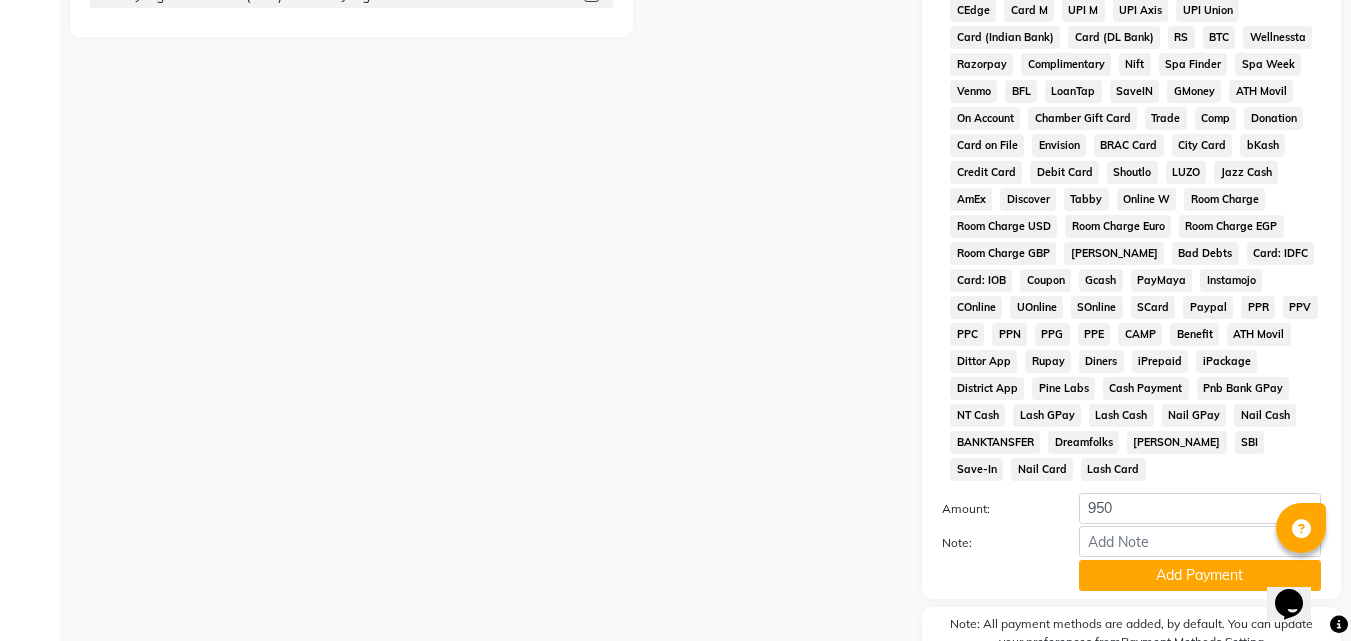scroll, scrollTop: 861, scrollLeft: 0, axis: vertical 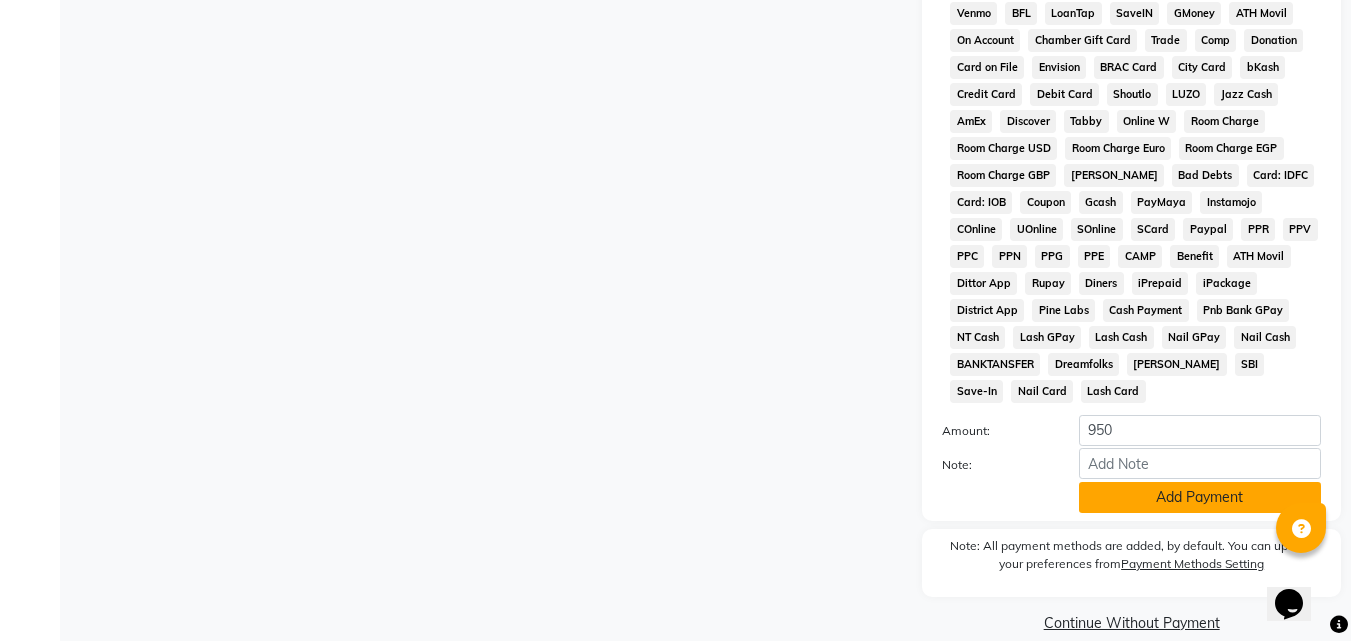 click on "Add Payment" 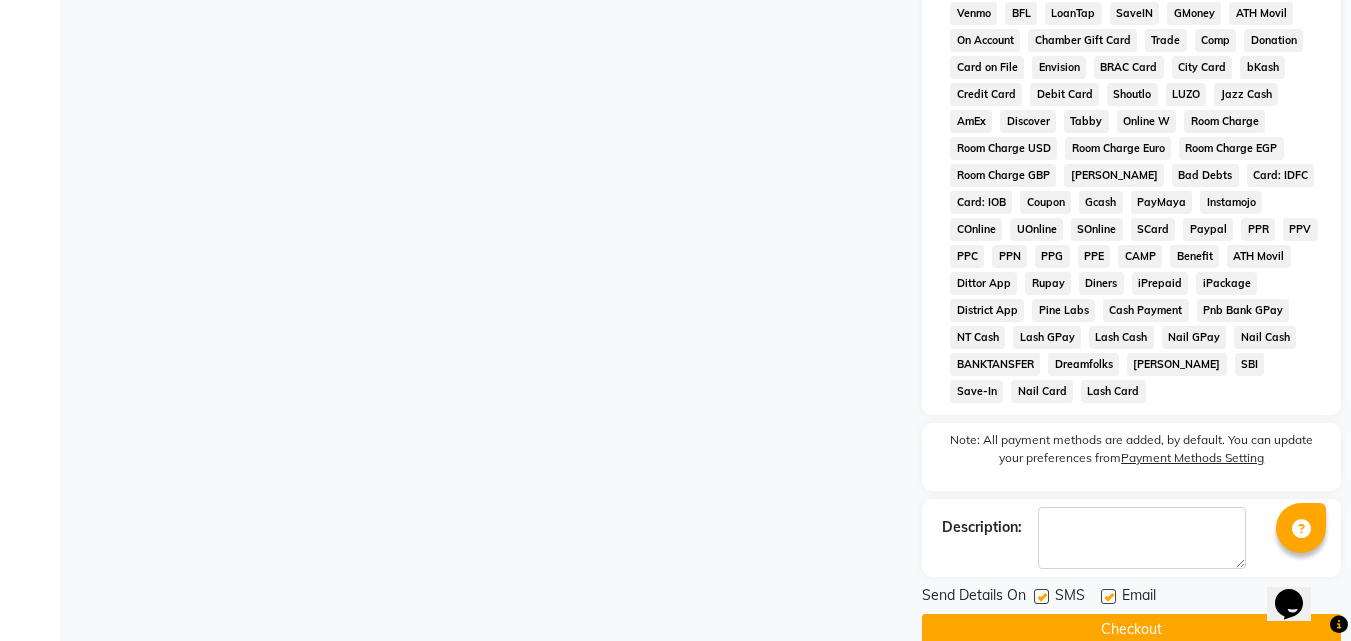 click on "Checkout" 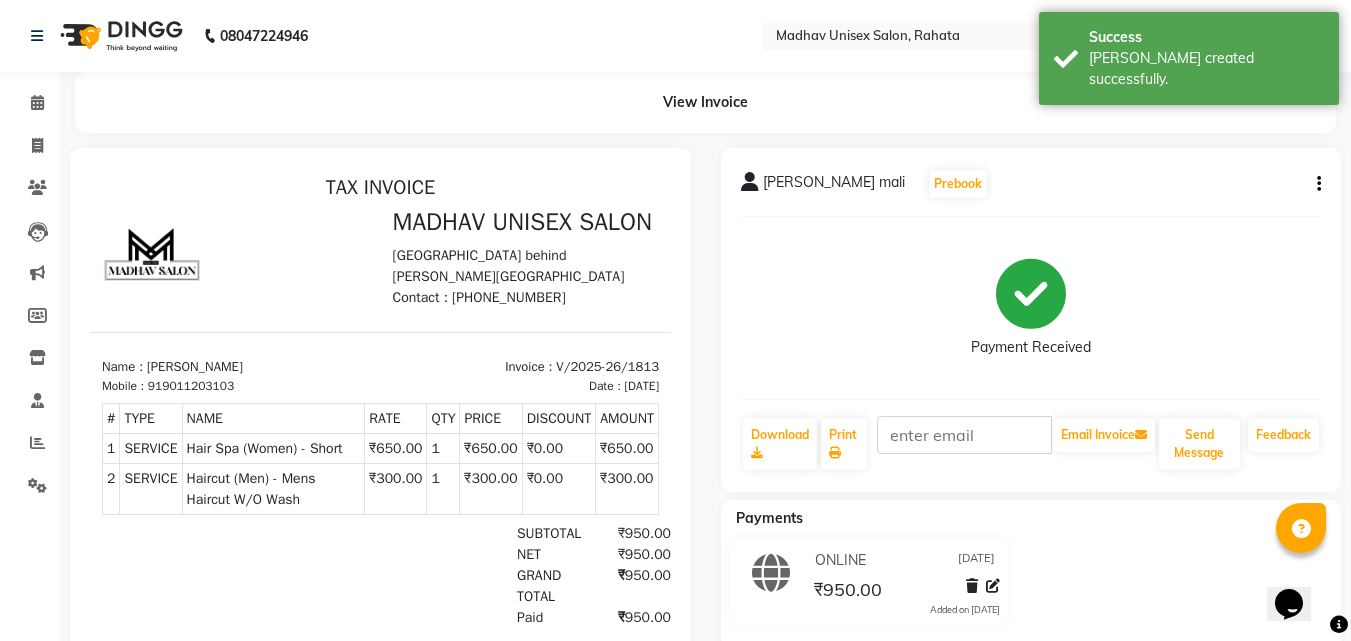 scroll, scrollTop: 0, scrollLeft: 0, axis: both 